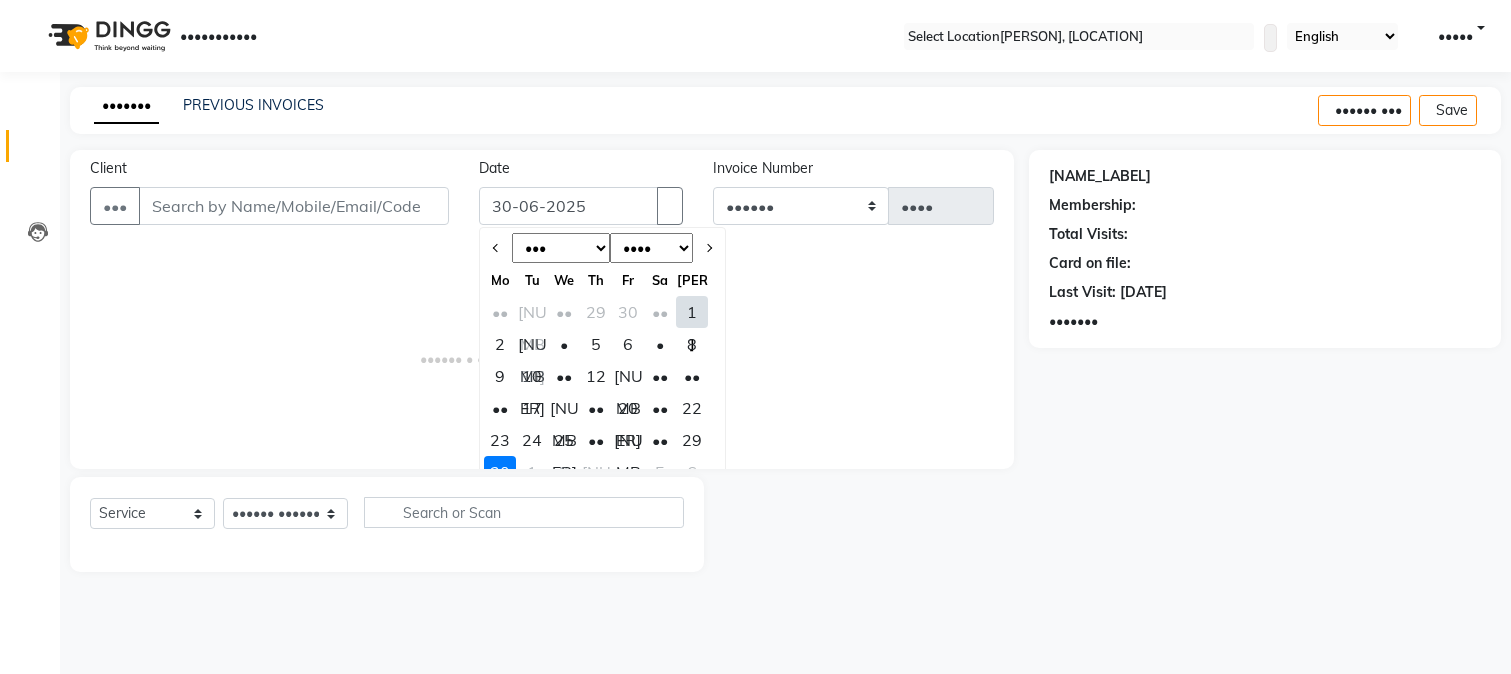 scroll, scrollTop: 0, scrollLeft: 0, axis: both 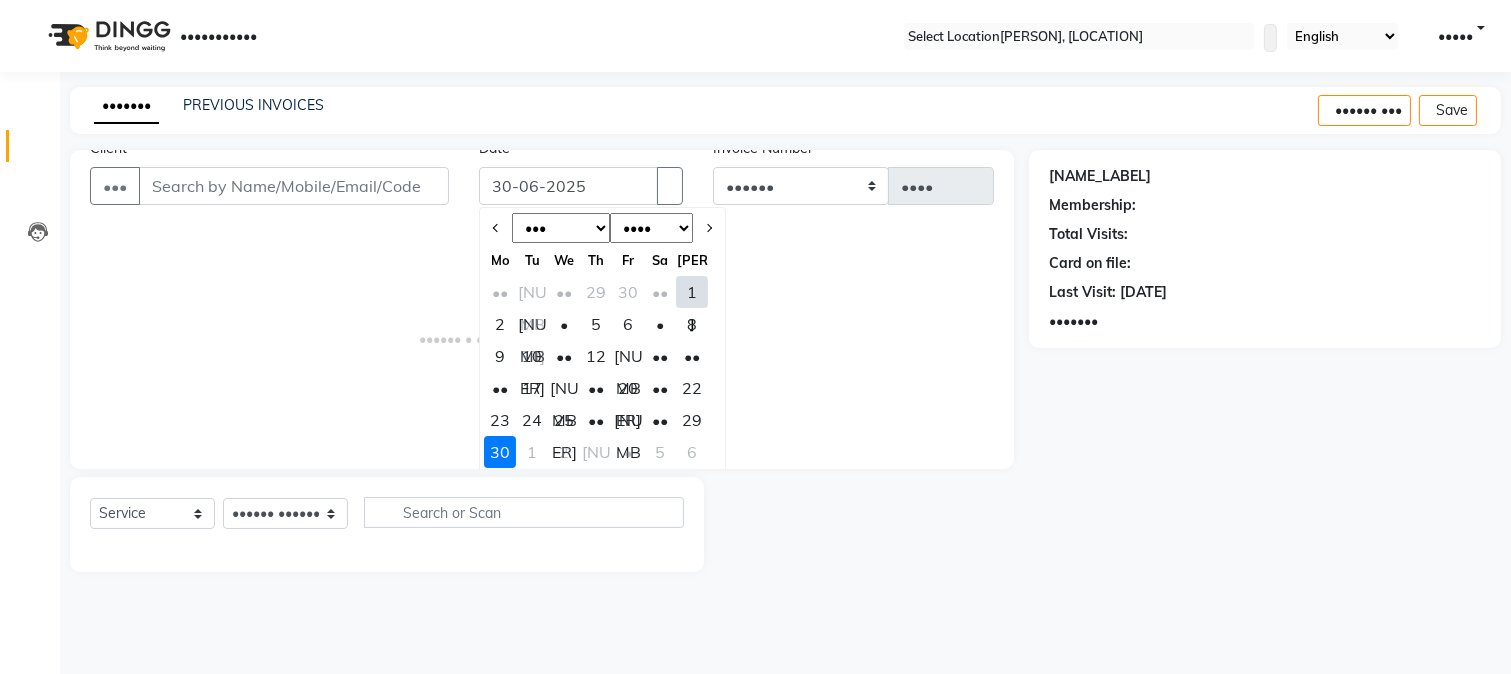 click on "22" at bounding box center (692, 388) 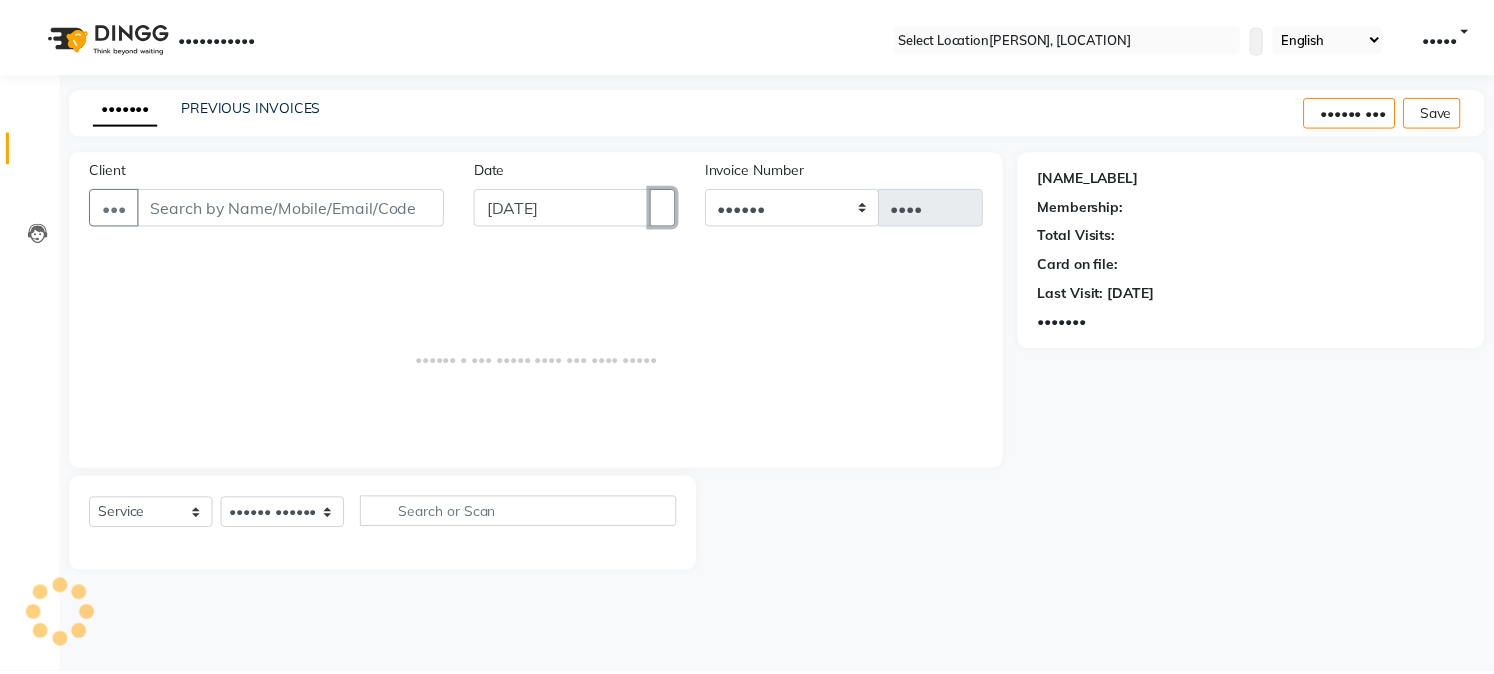 scroll, scrollTop: 0, scrollLeft: 0, axis: both 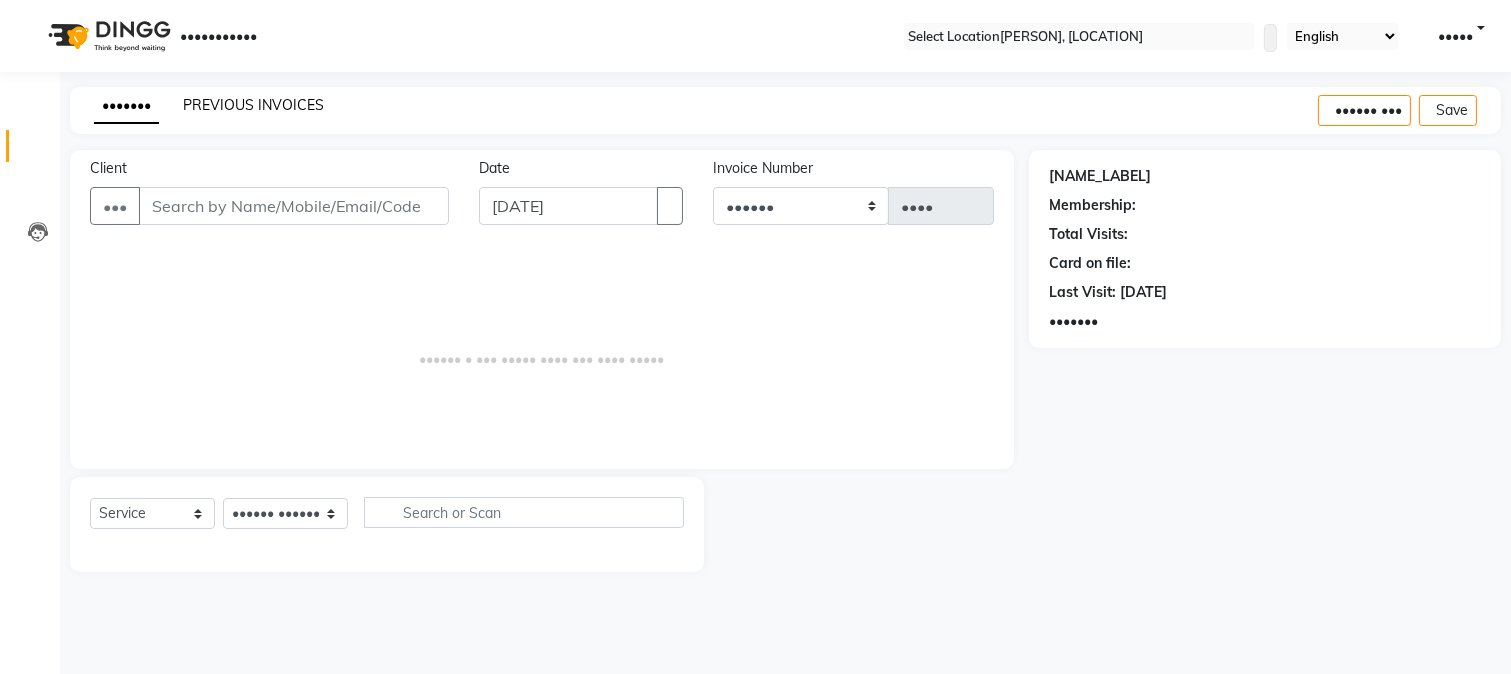 click on "PREVIOUS INVOICES" at bounding box center [253, 105] 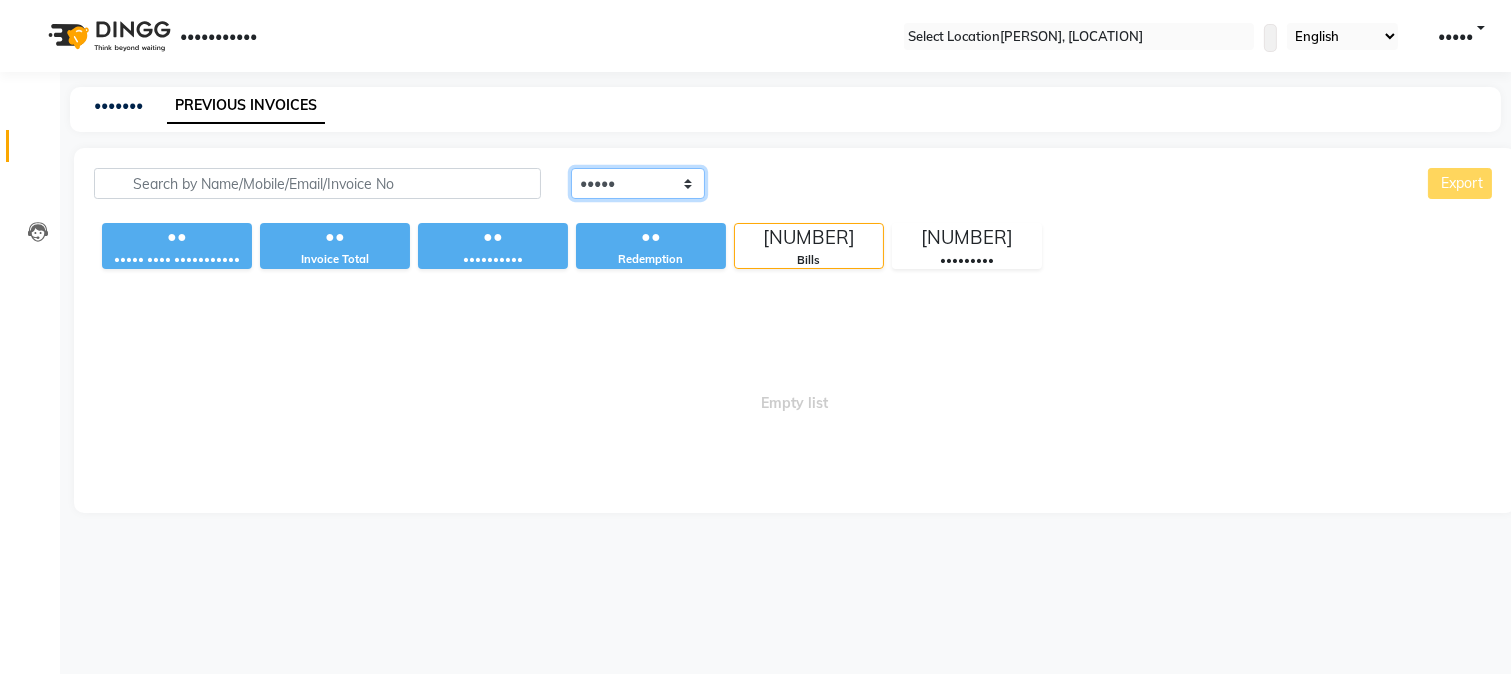 click on "••••• ••••••••• •••••• •••••" at bounding box center [638, 183] 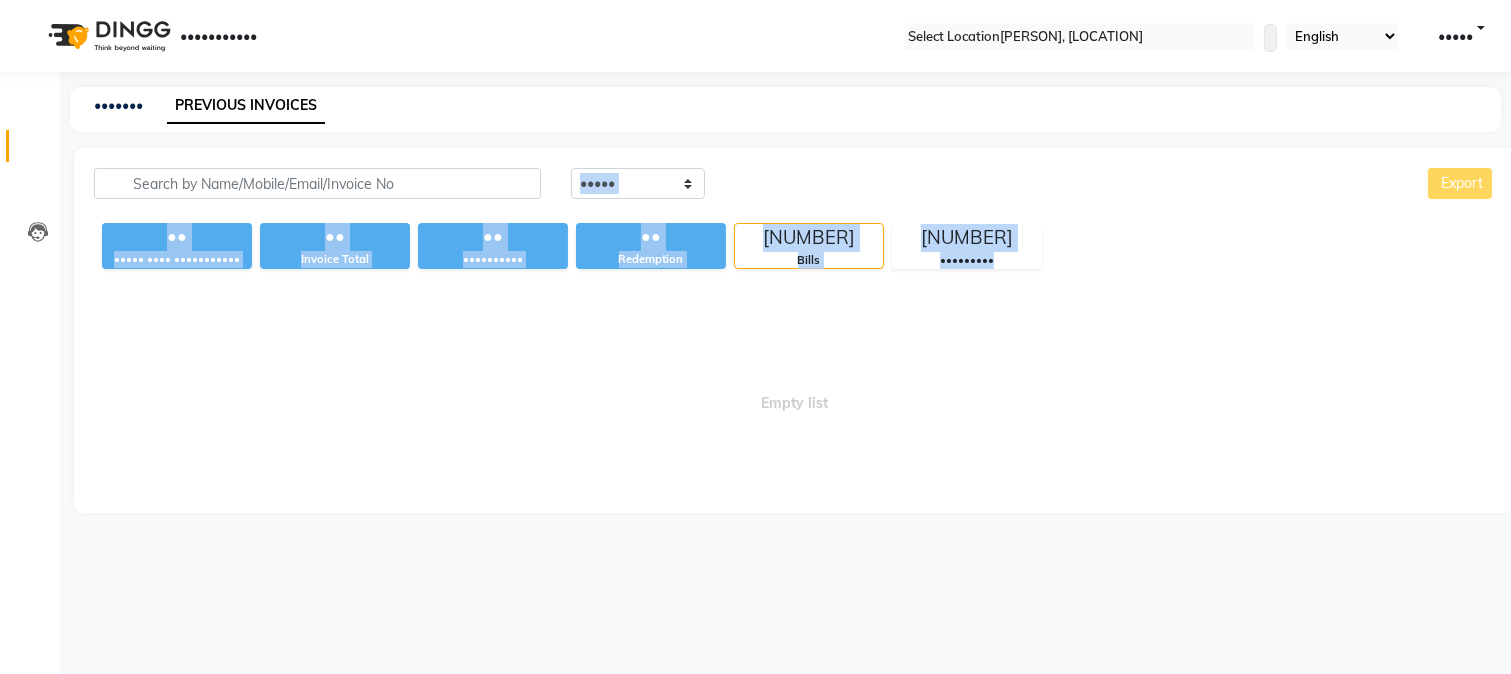 drag, startPoint x: 640, startPoint y: 373, endPoint x: 652, endPoint y: 177, distance: 196.367 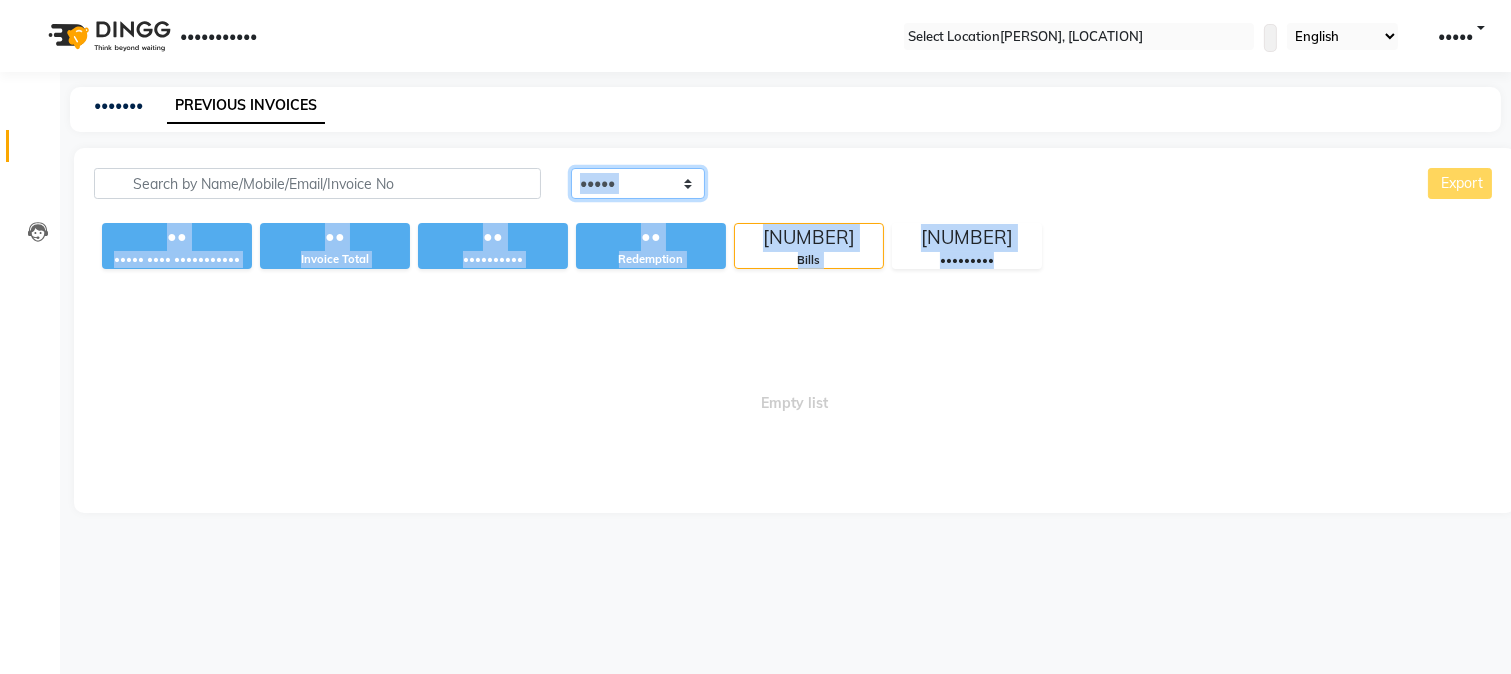 click on "••••• ••••••••• •••••• •••••" at bounding box center (638, 183) 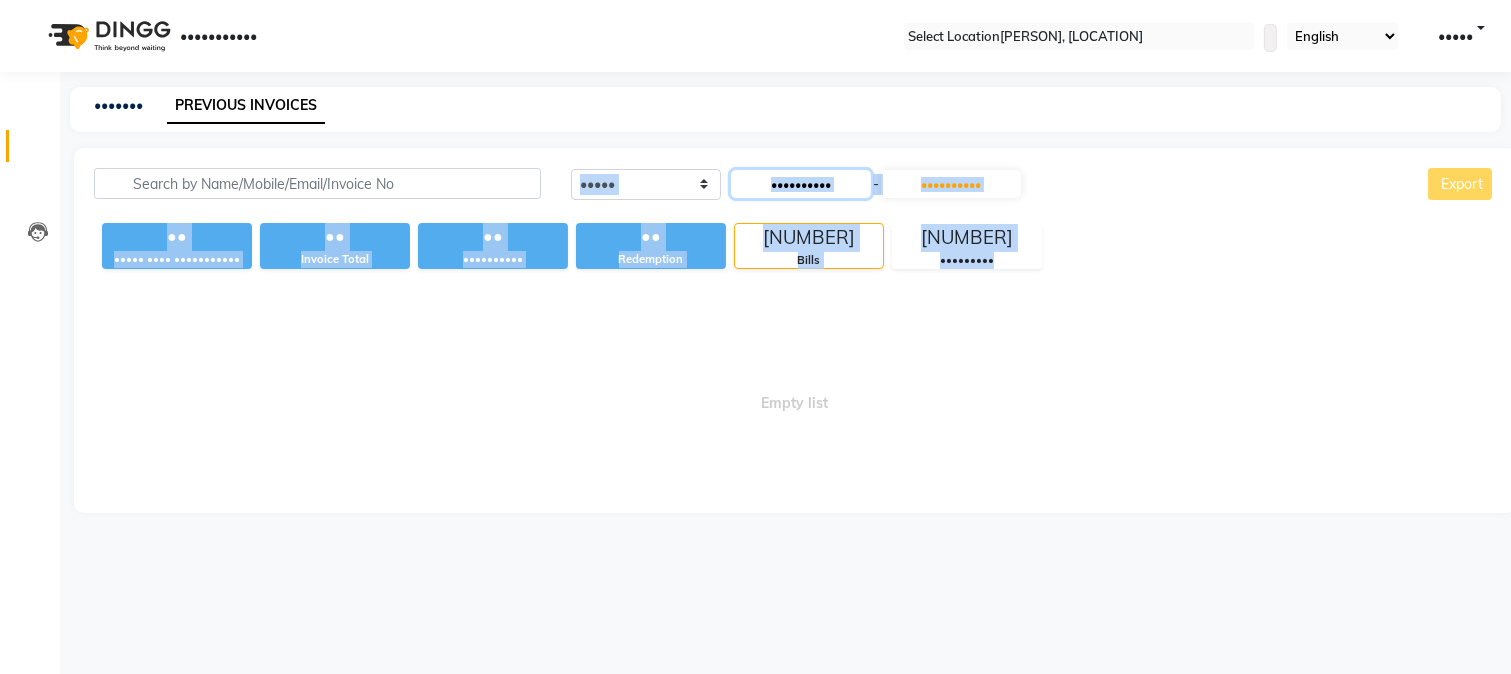 click on "••••••••••" at bounding box center [801, 184] 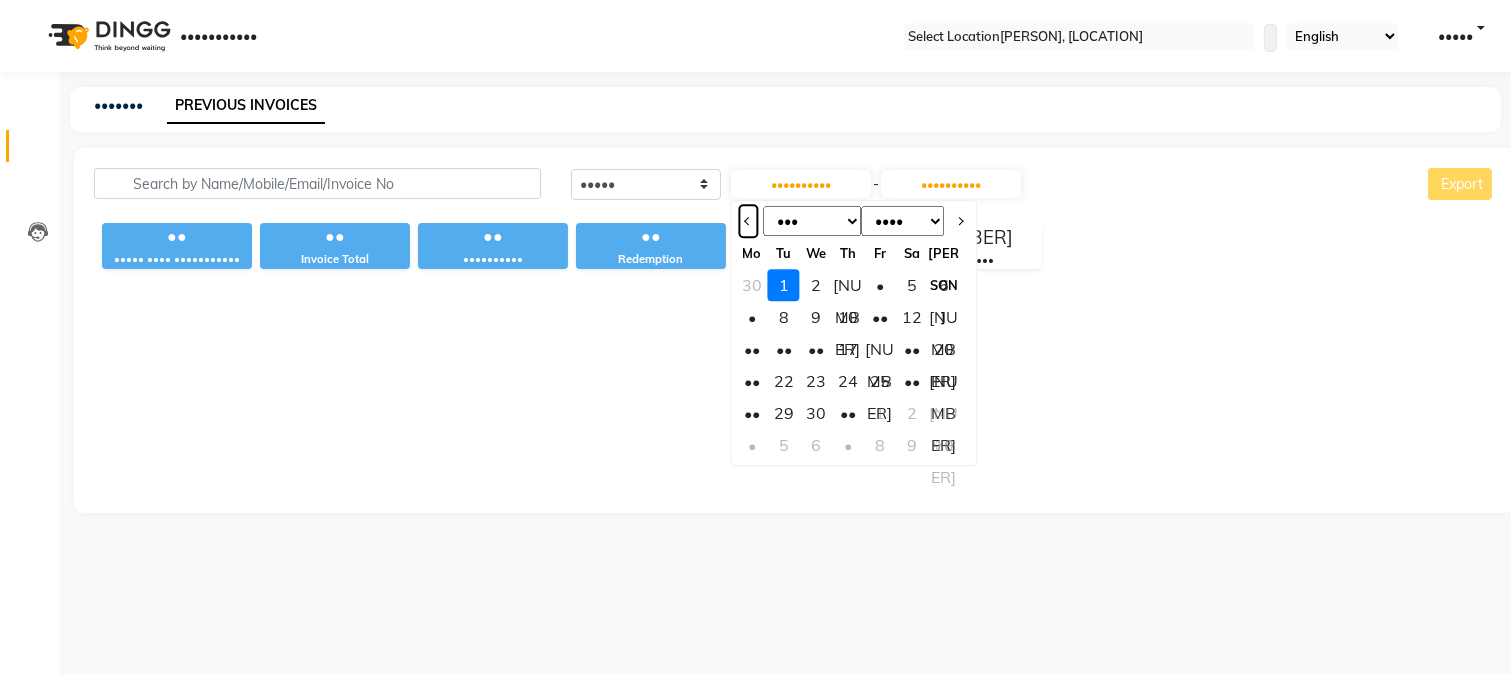 click at bounding box center [748, 221] 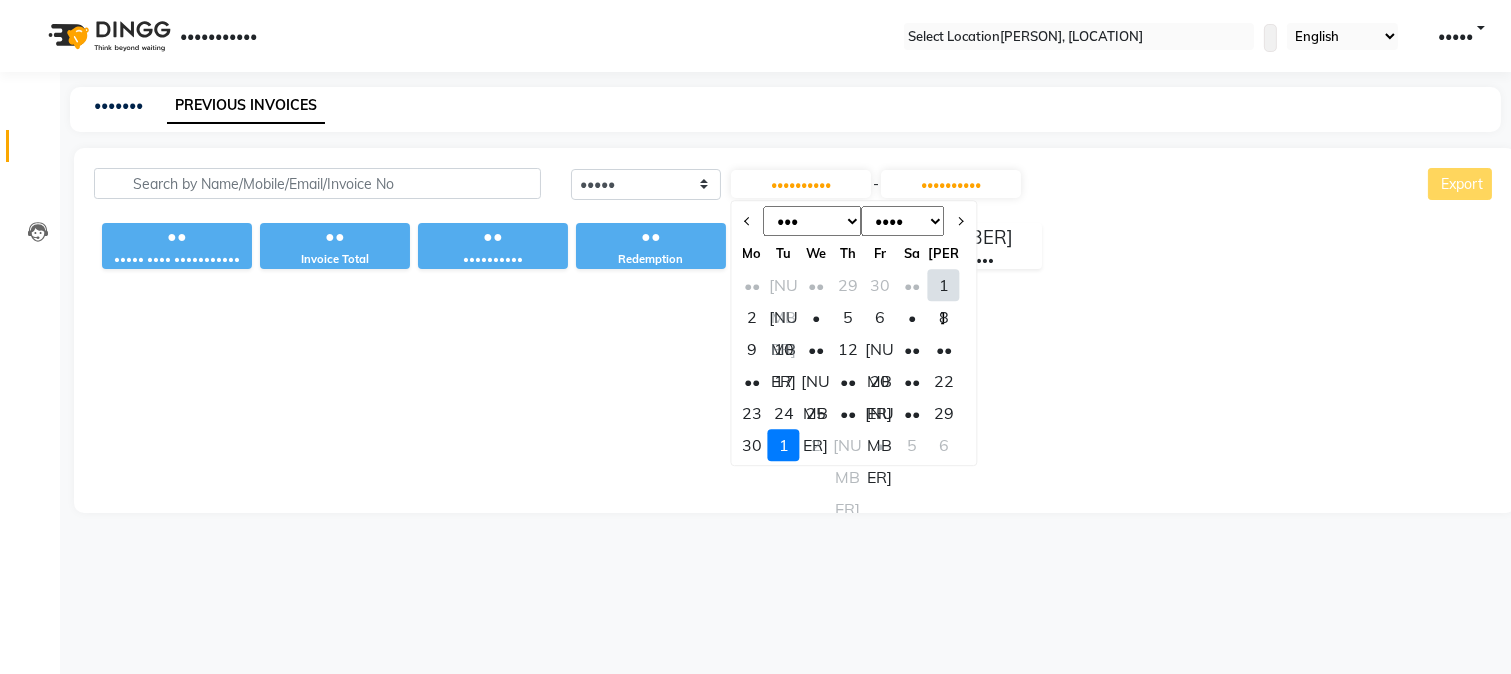 click on "30" at bounding box center (752, 445) 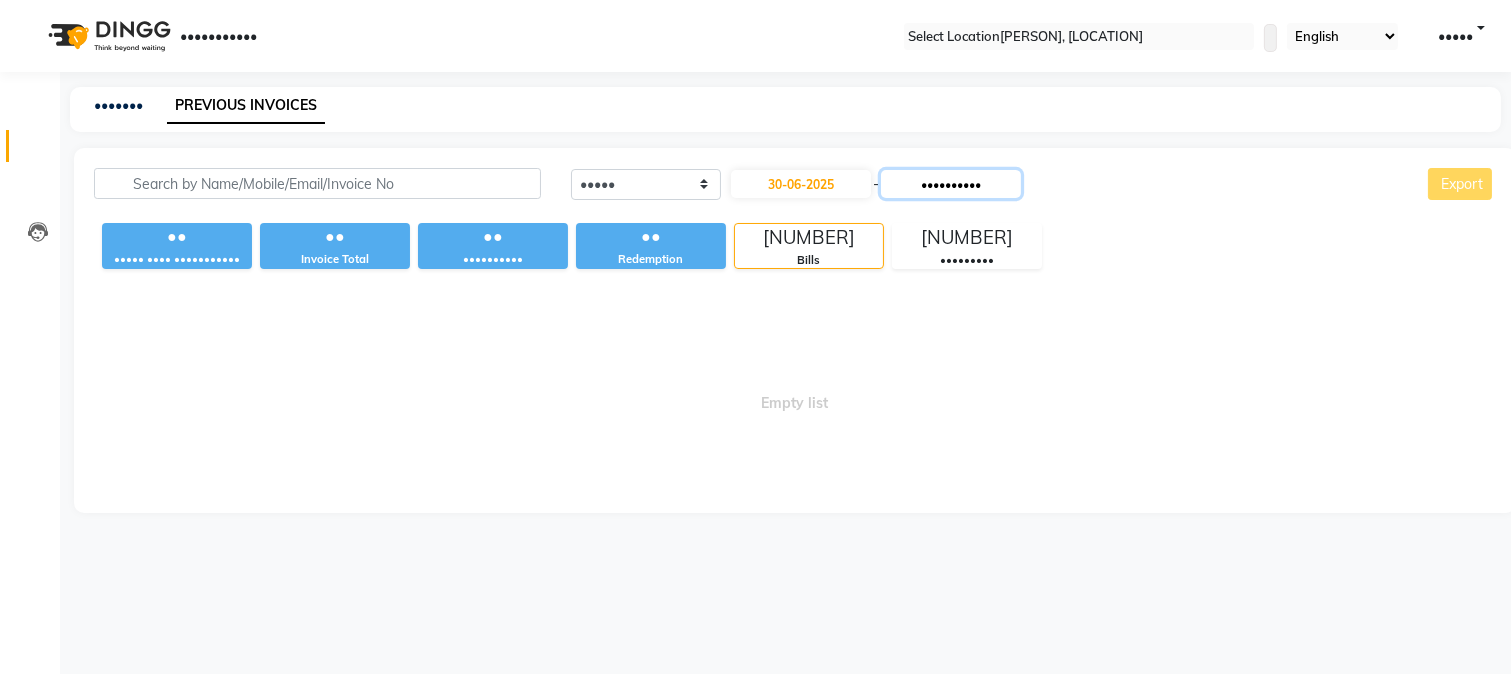 click on "••••••••••" at bounding box center (951, 184) 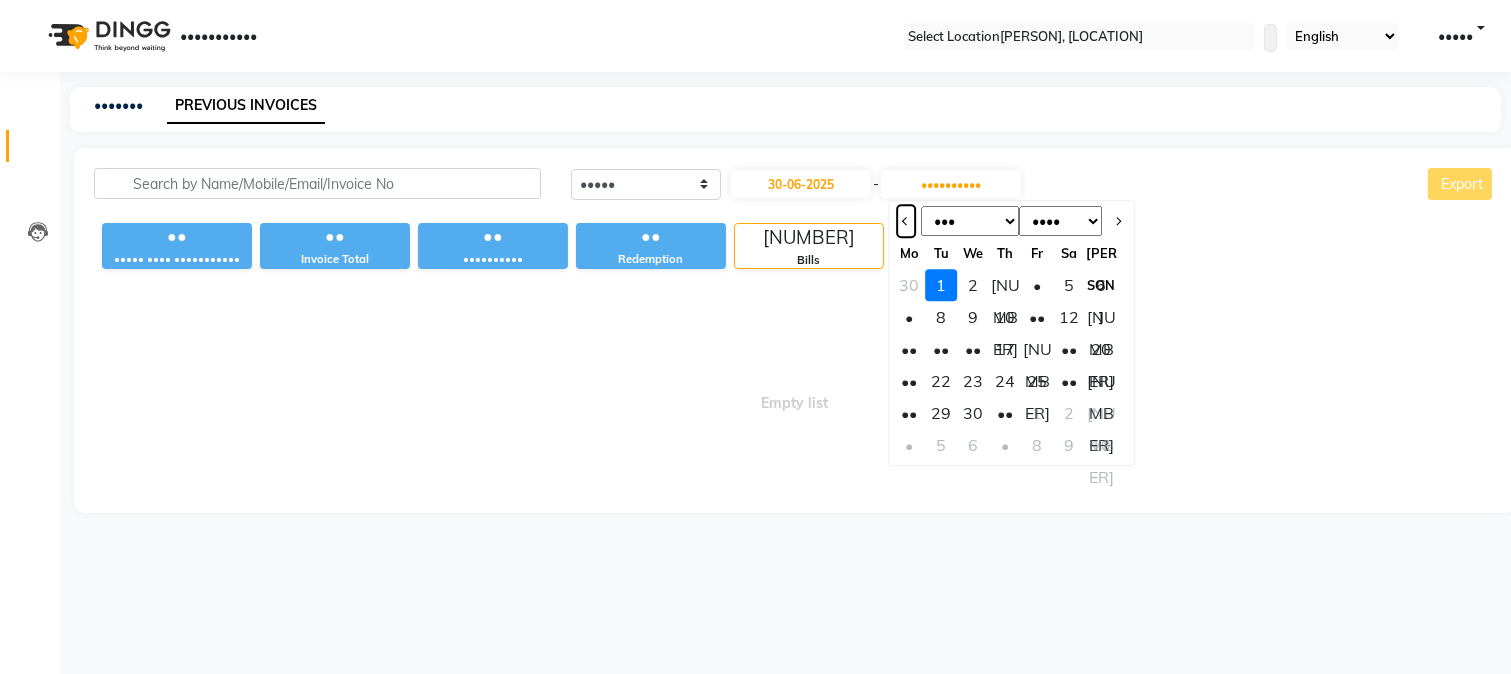 click at bounding box center [906, 221] 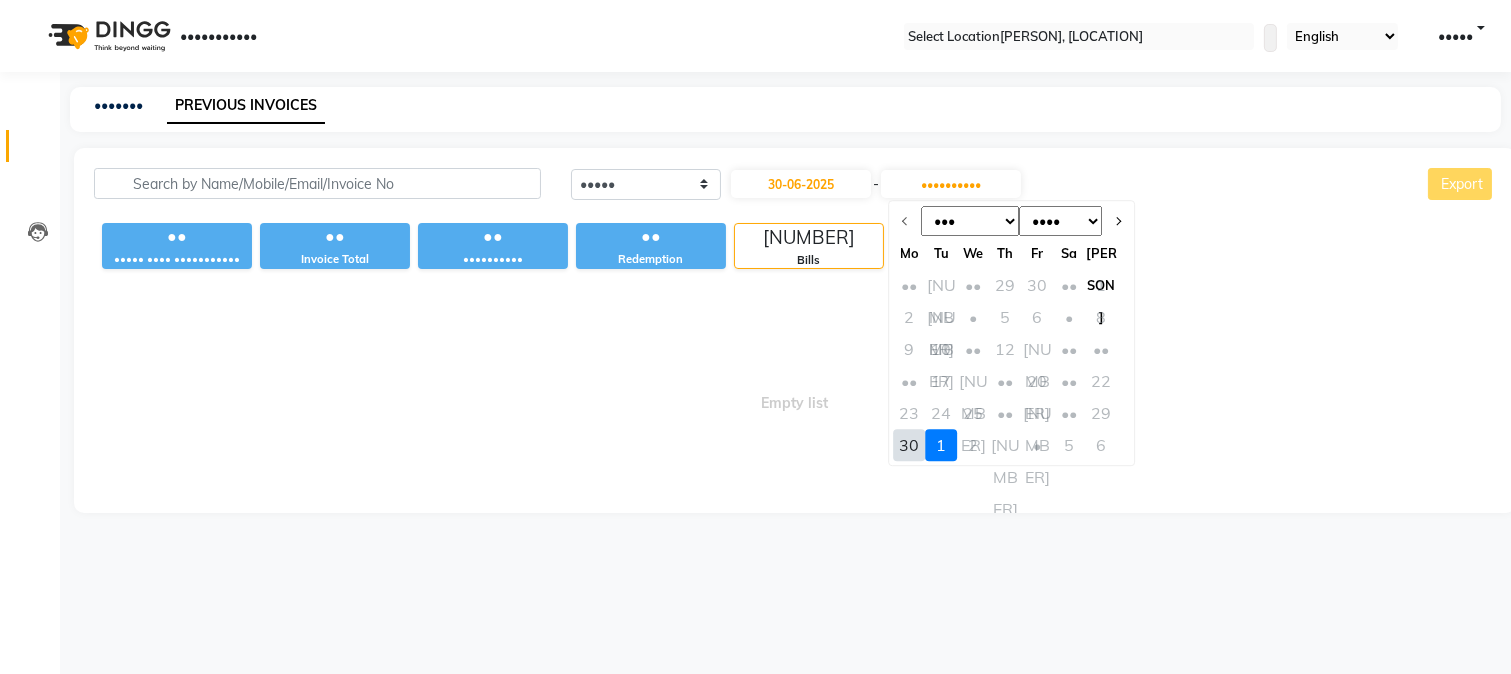 click on "30" at bounding box center (910, 445) 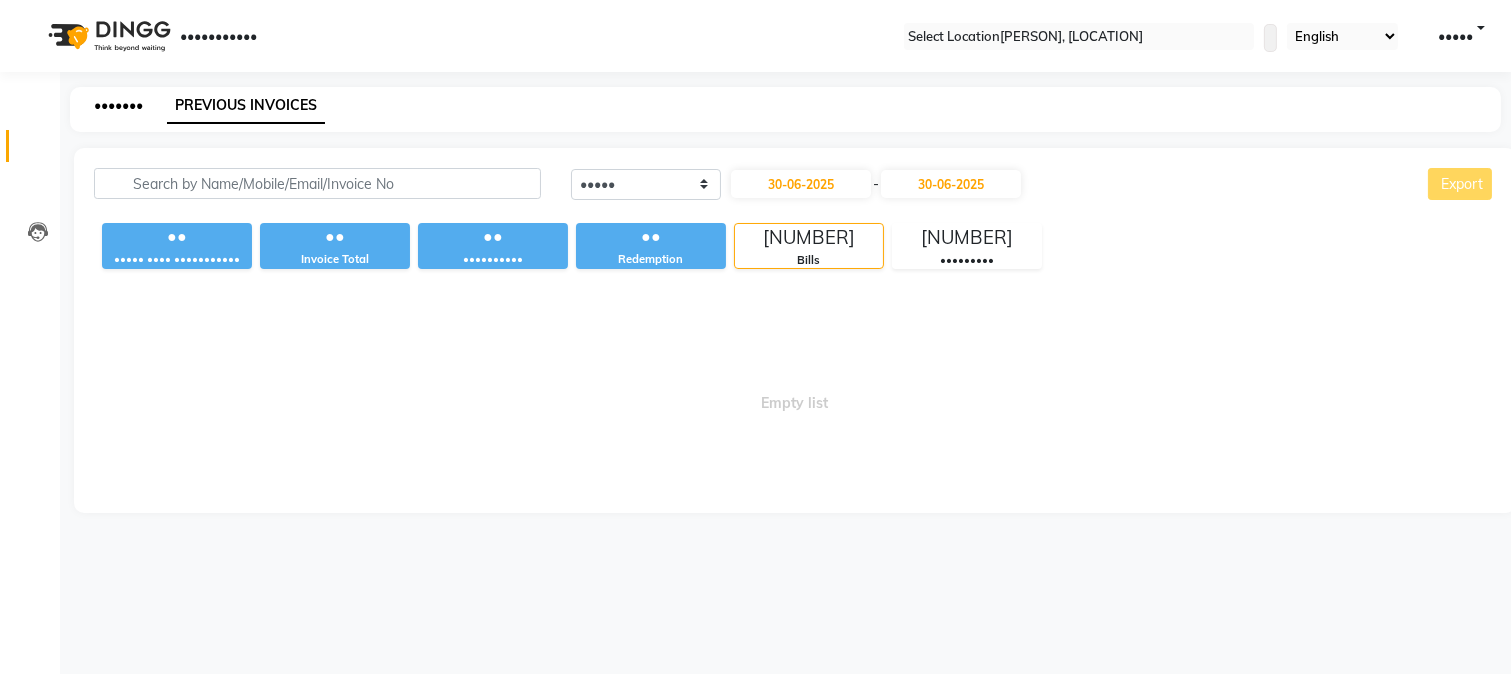 click on "•••••••" at bounding box center [118, 105] 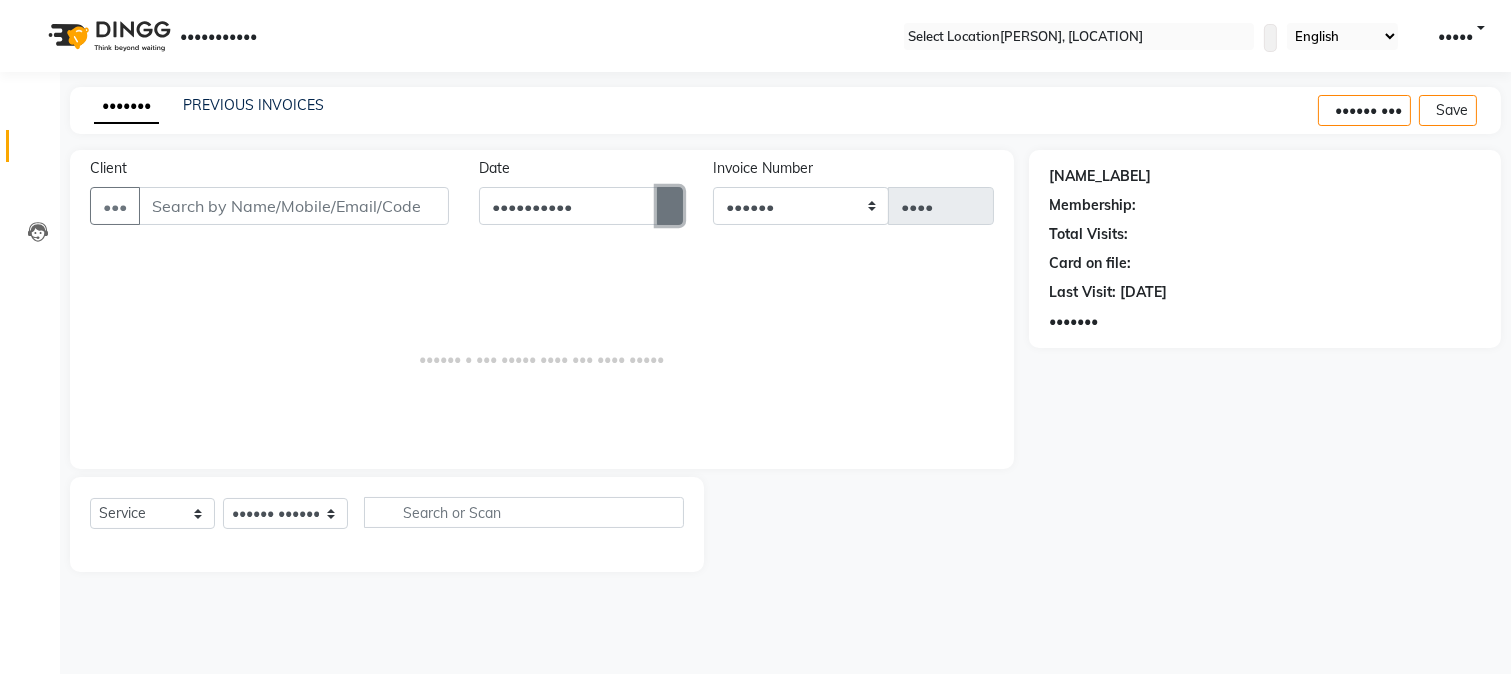 click at bounding box center [670, 206] 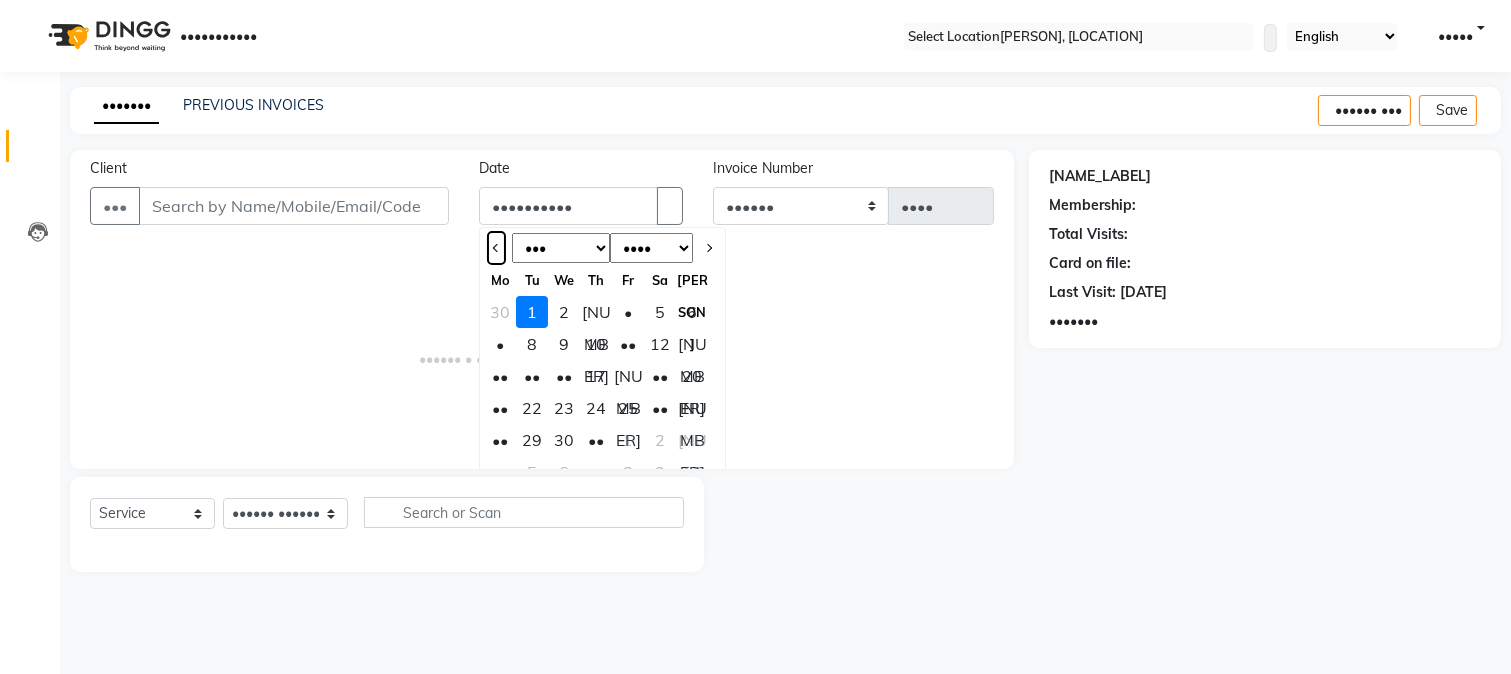 click at bounding box center [496, 248] 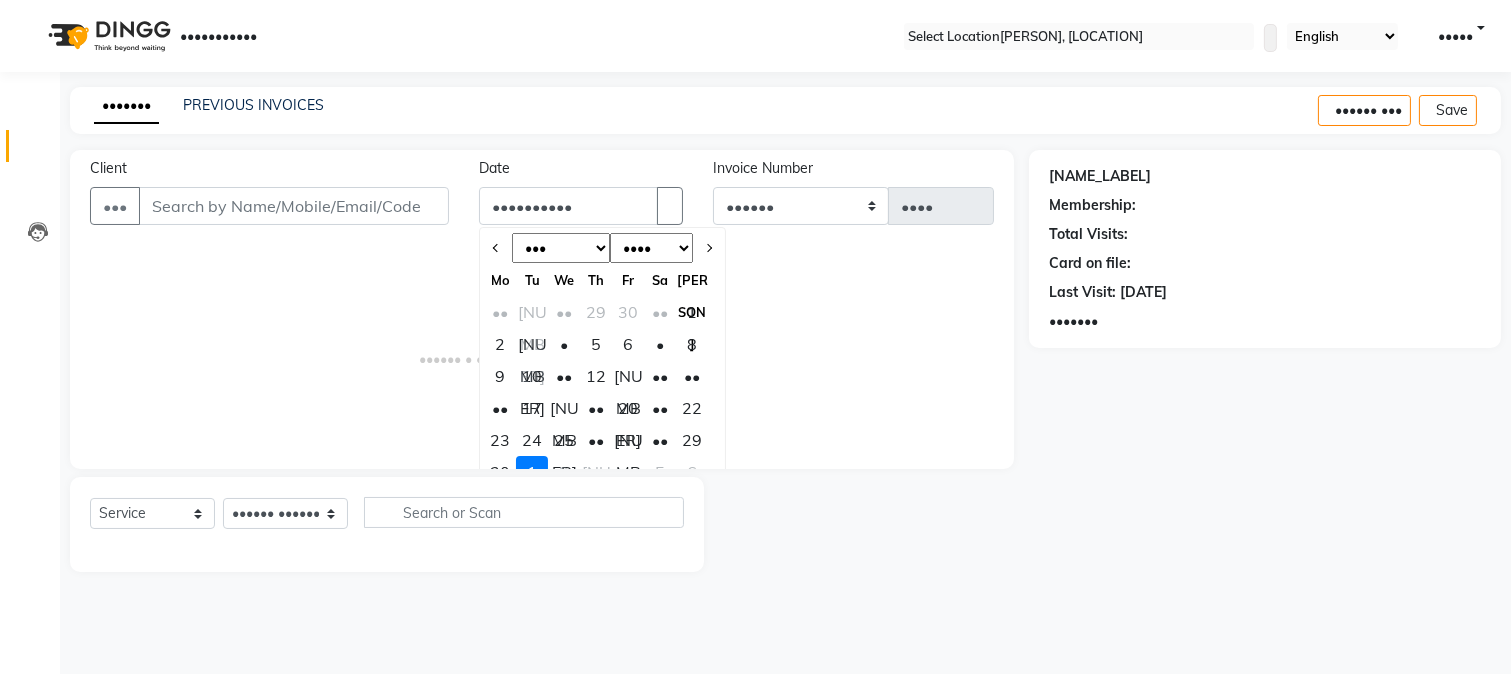 click on "30" at bounding box center (500, 472) 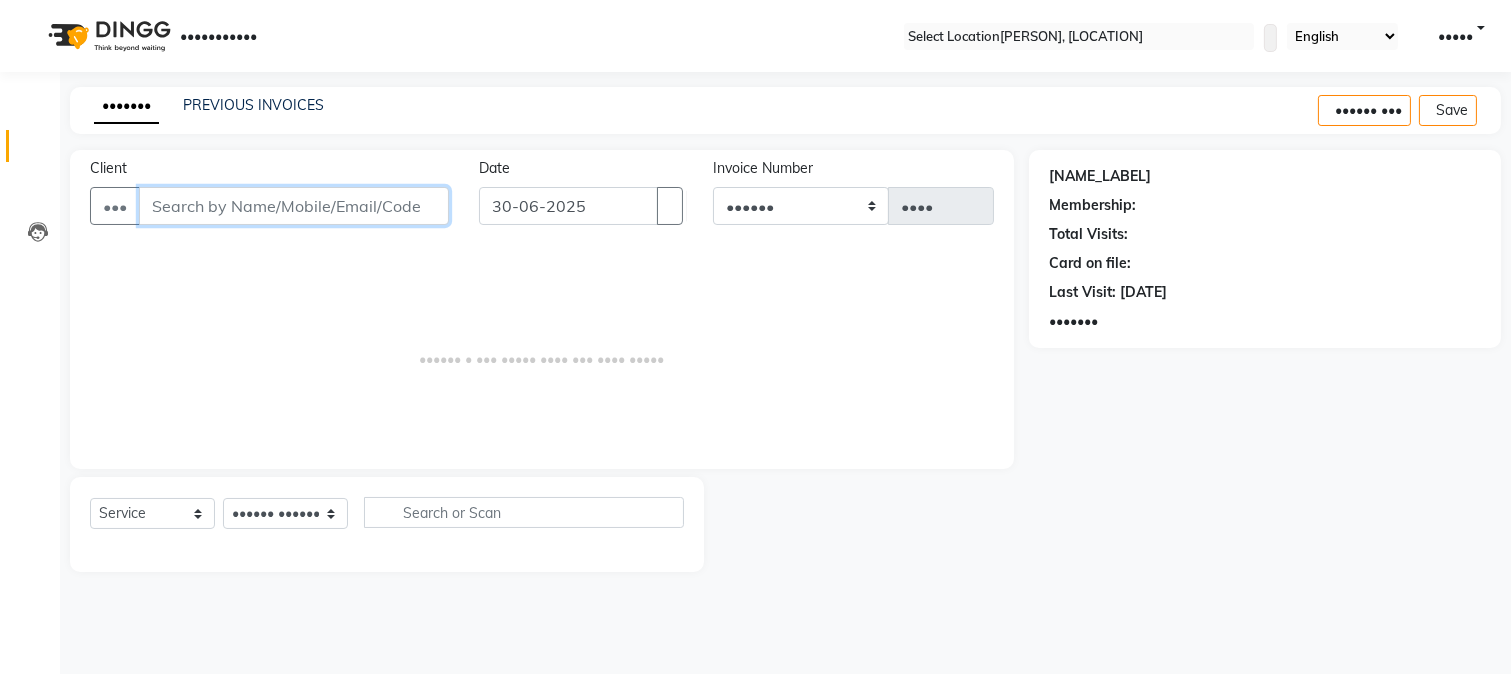click on "Client" at bounding box center [294, 206] 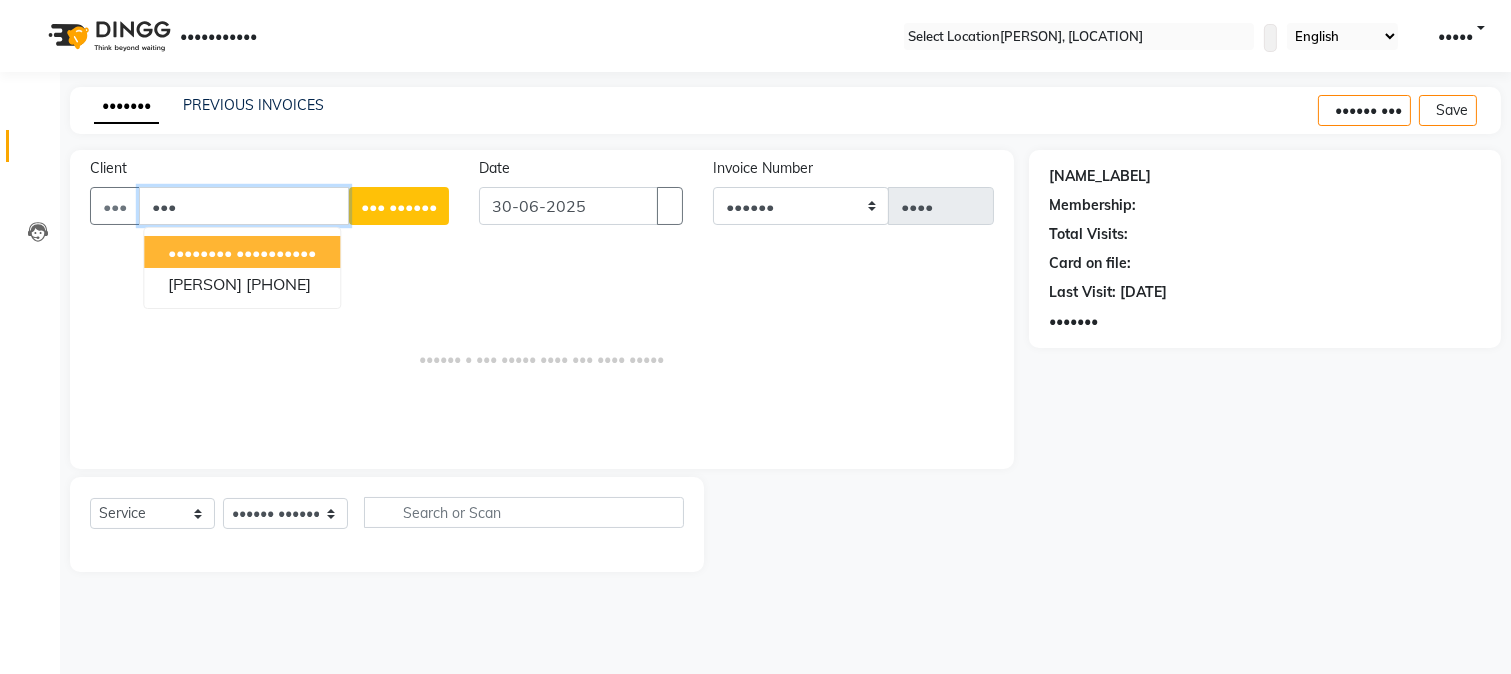 click on "[FIRST] [LAST] [PHONE]" at bounding box center [242, 252] 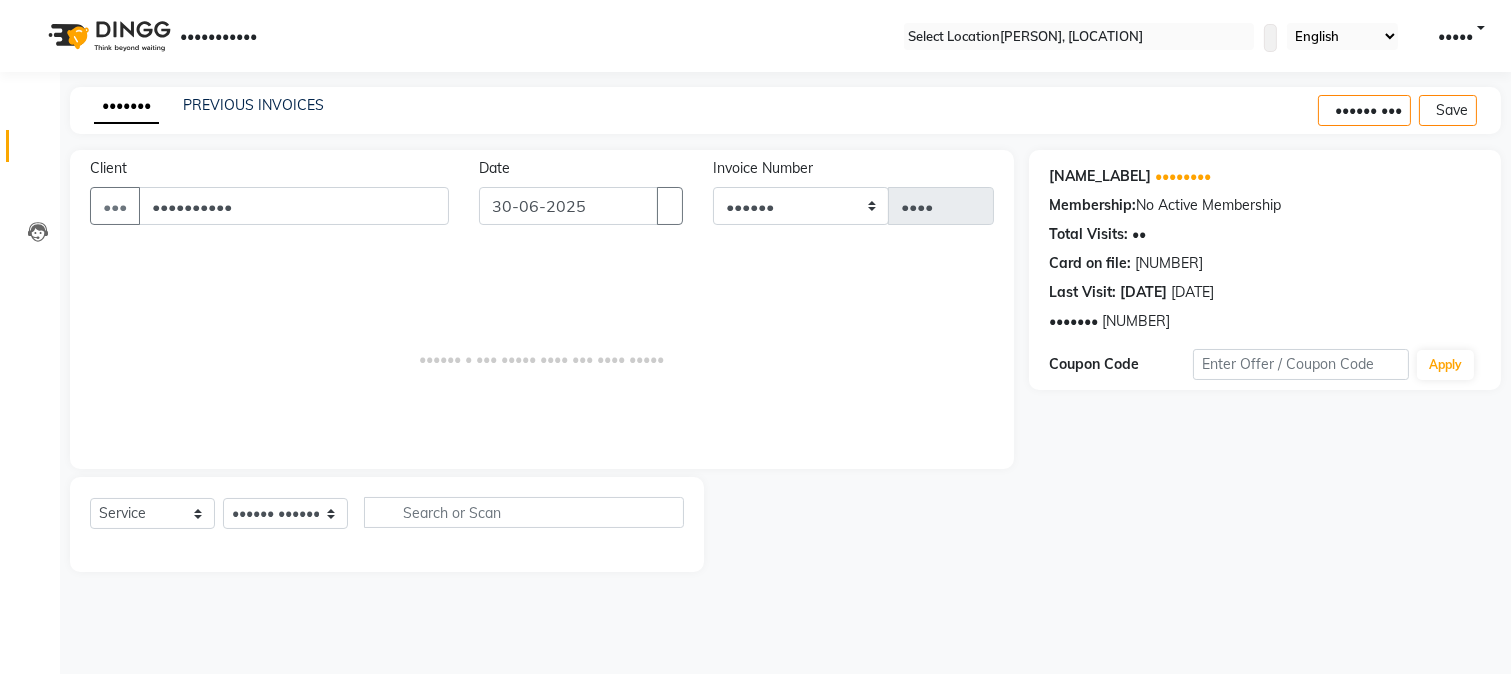 click on "•••••• • ••• ••••• •••• ••• •••• •••••" at bounding box center [542, 349] 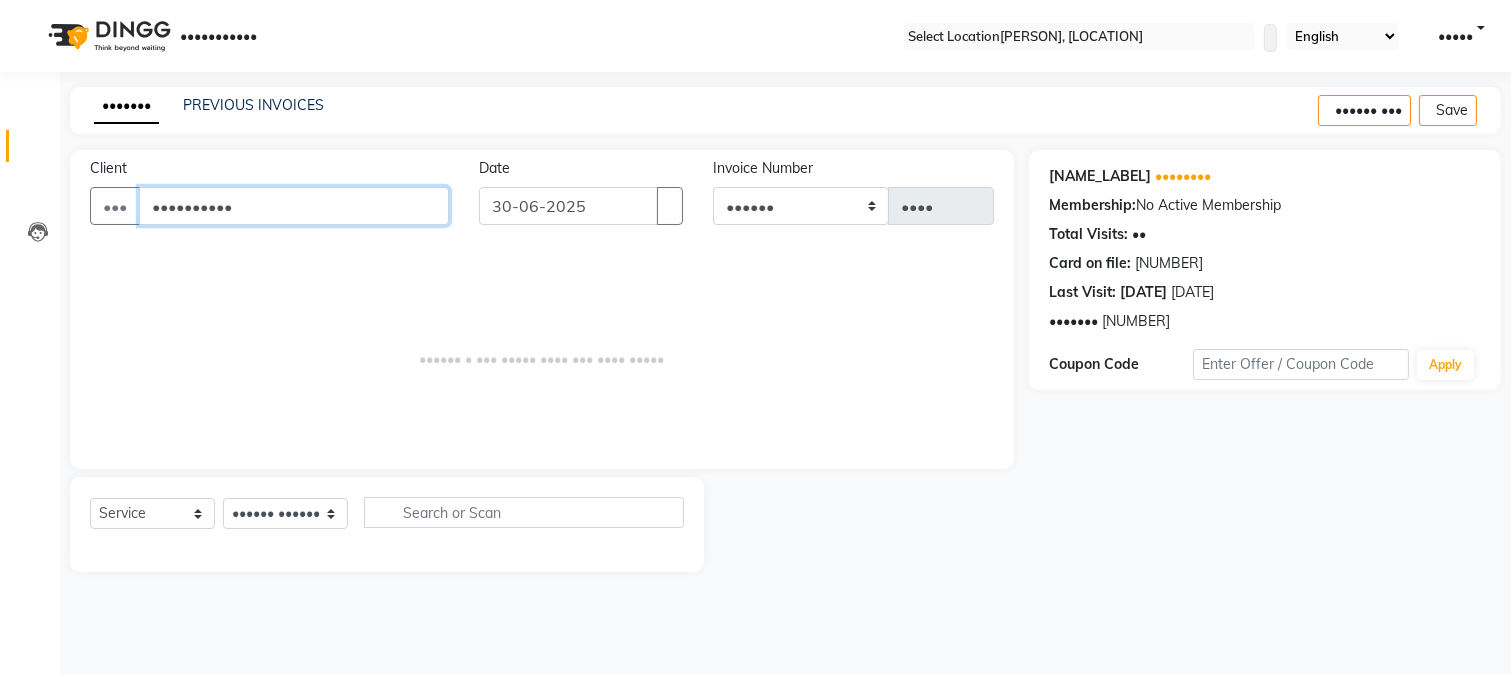 click on "••••••••••" at bounding box center (294, 206) 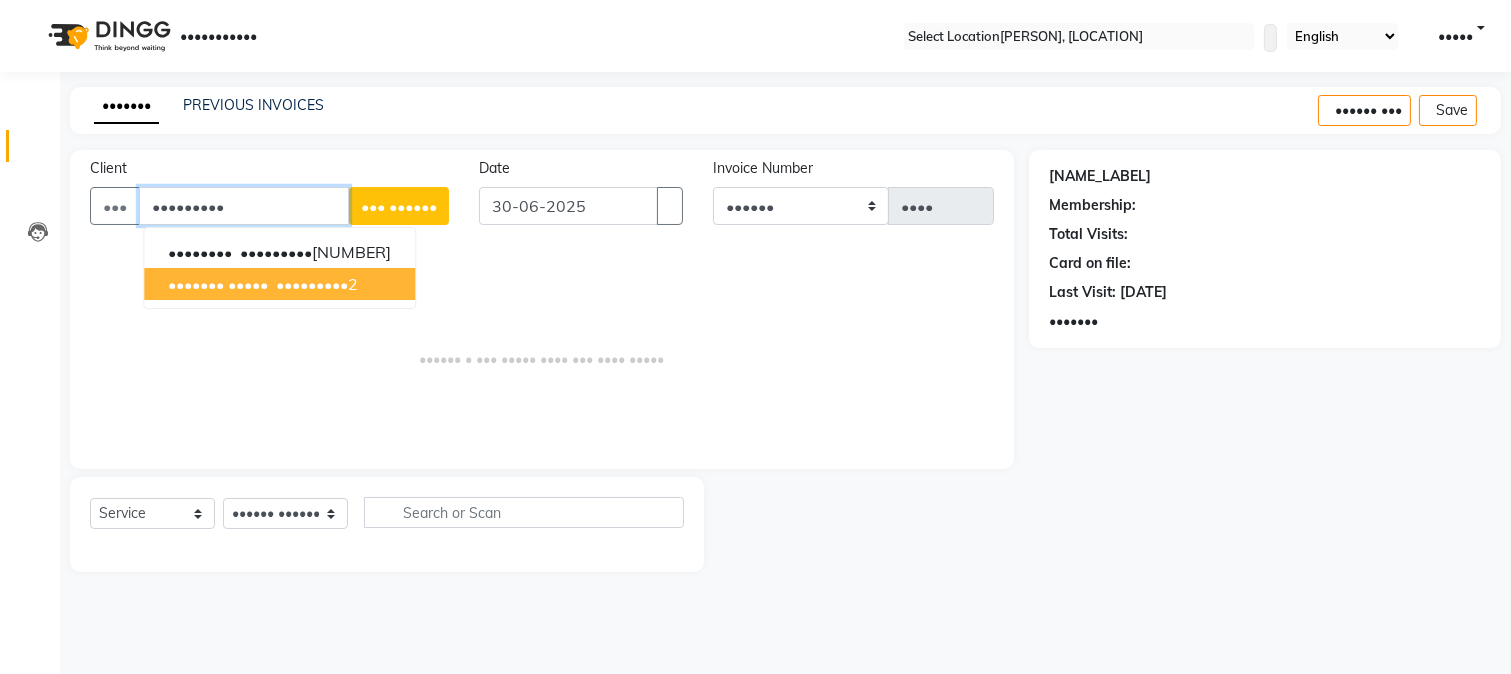 click on "•••••••••" at bounding box center (312, 284) 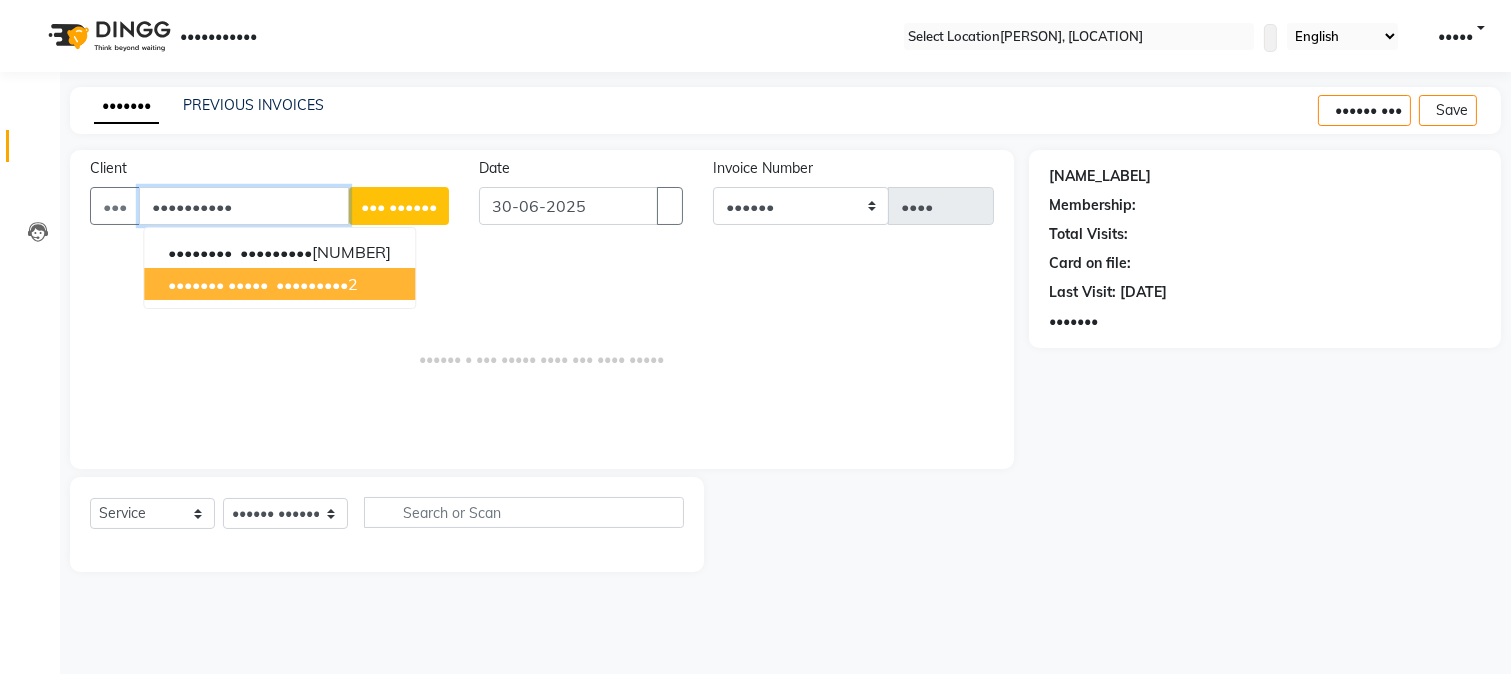 type on "••••••••••" 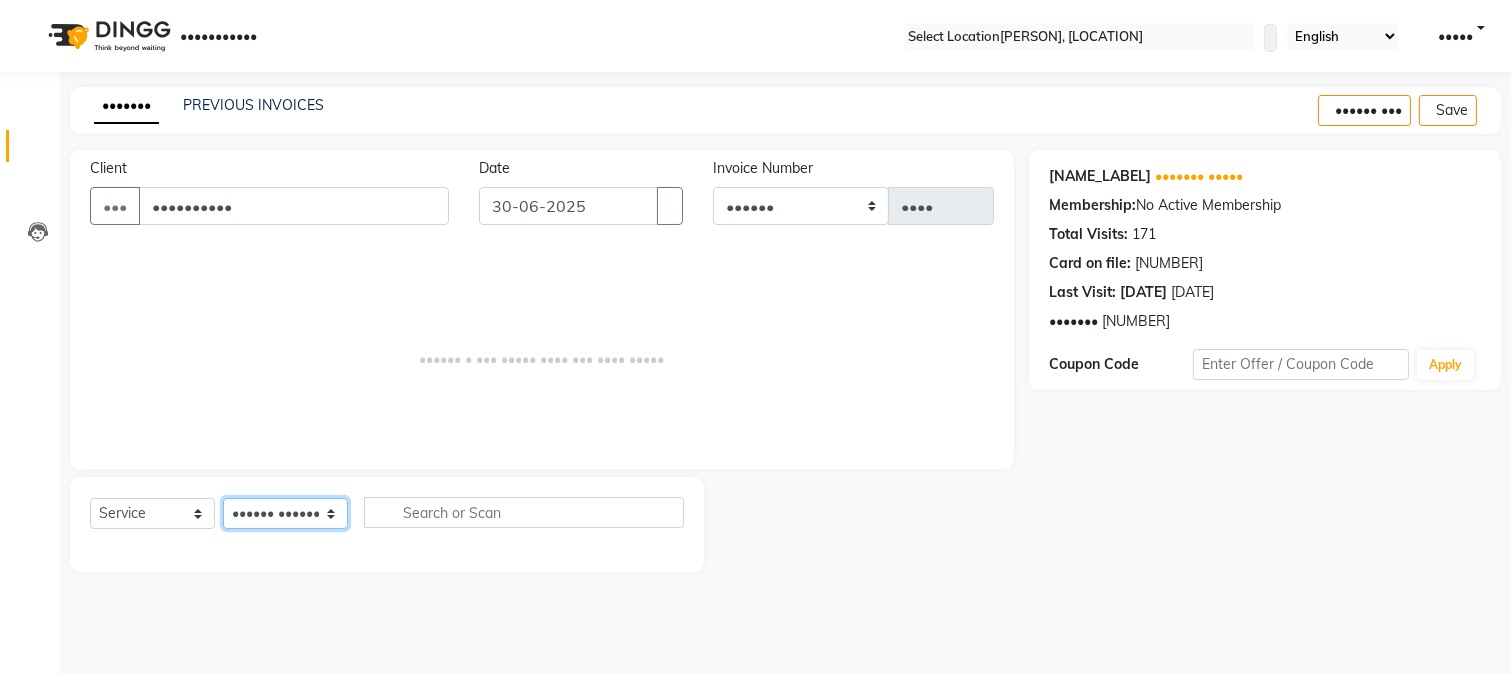 click on "Select Stylist [FIRST] [LAST] [FIRST] [LAST] [FIRST] [LAST] [FIRST] [LAST] [FIRST] [LAST] [FIRST]" at bounding box center [285, 513] 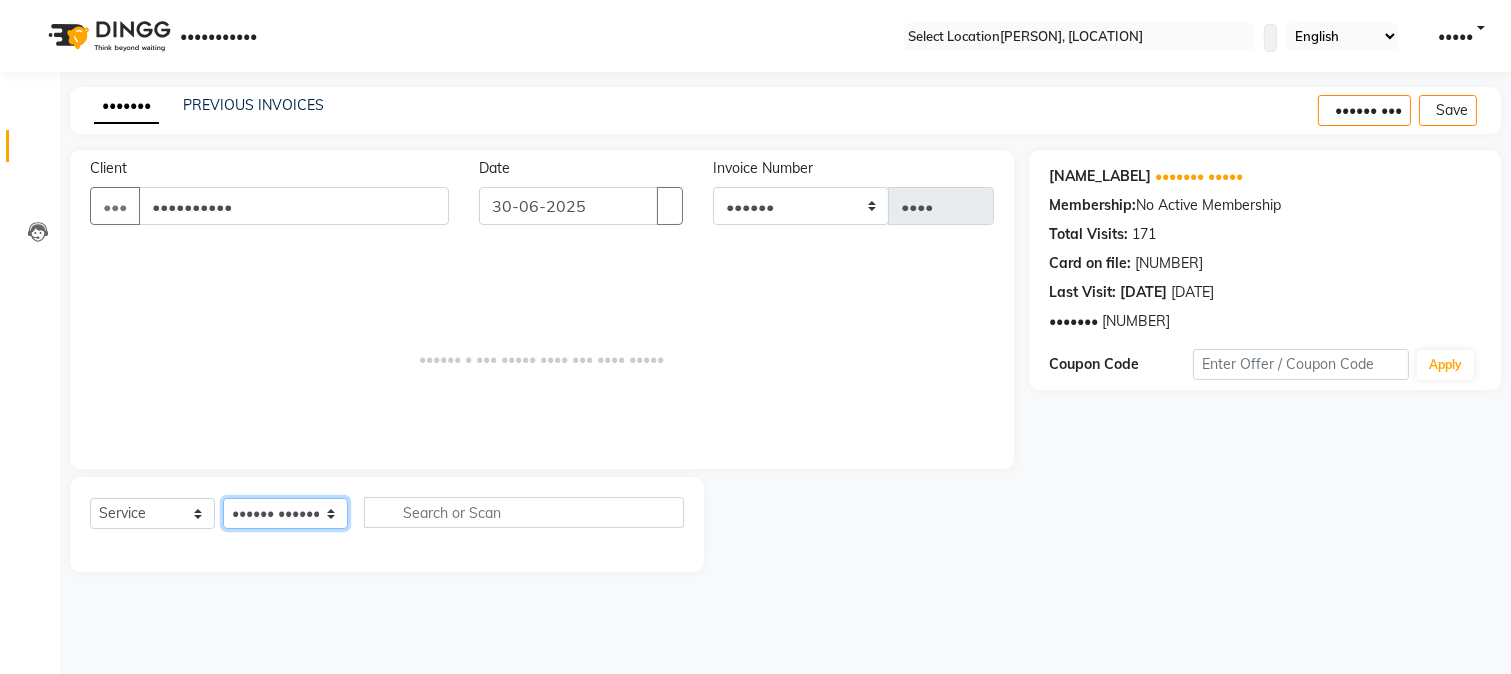 select on "•••••" 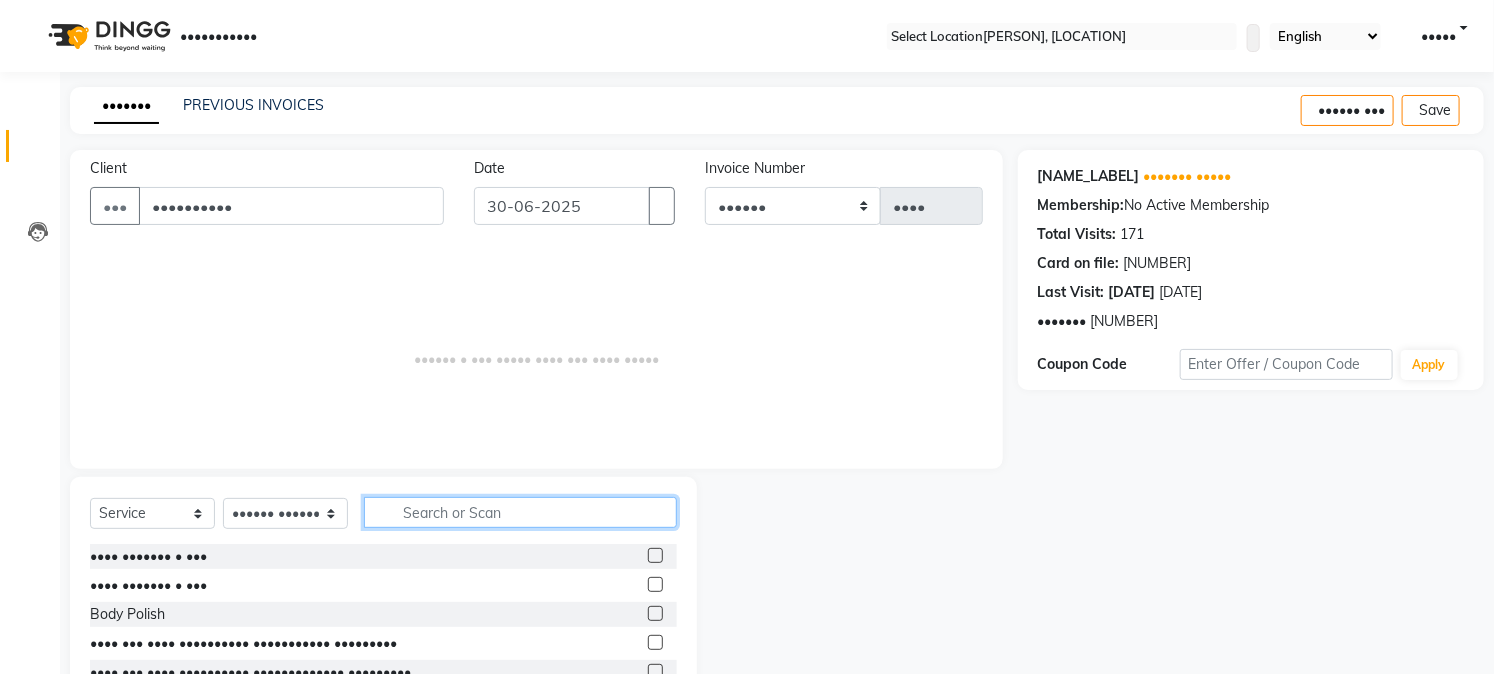 click at bounding box center (520, 512) 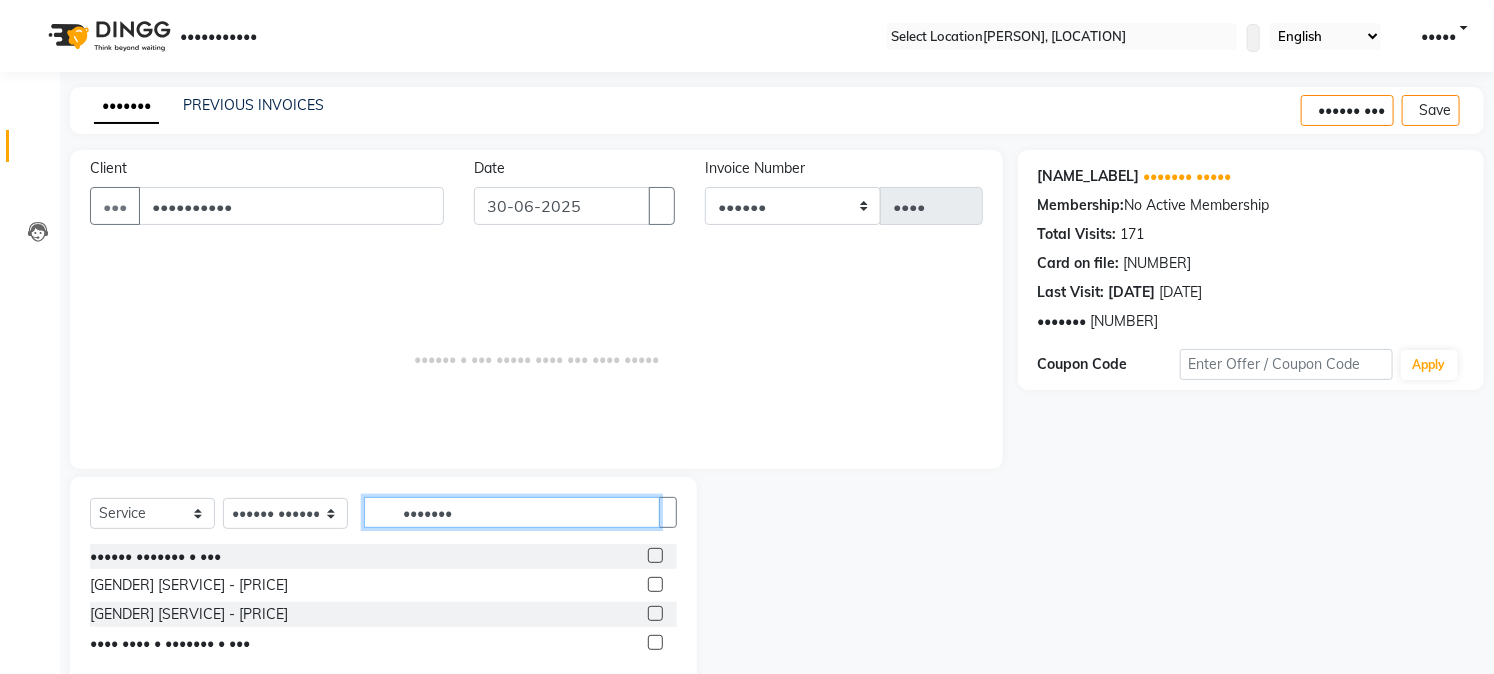type on "•••••••" 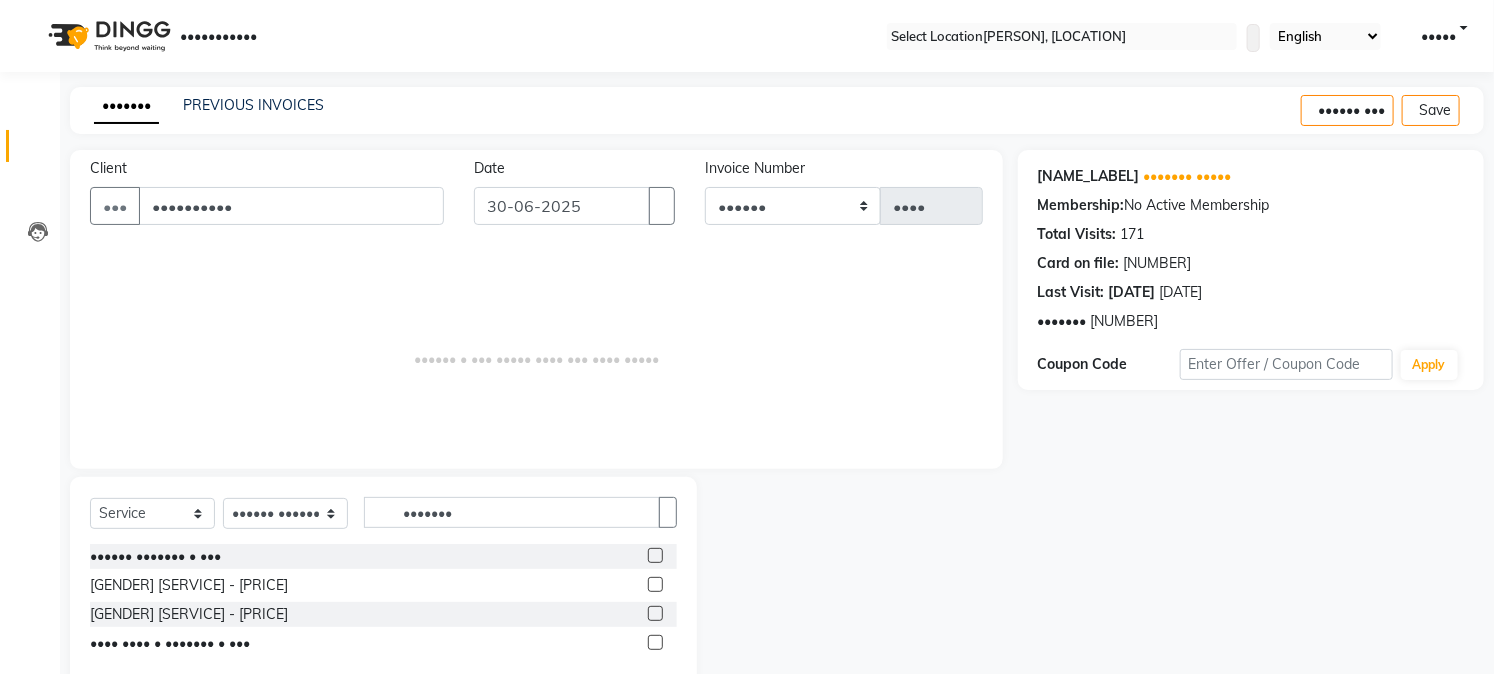 click at bounding box center [655, 613] 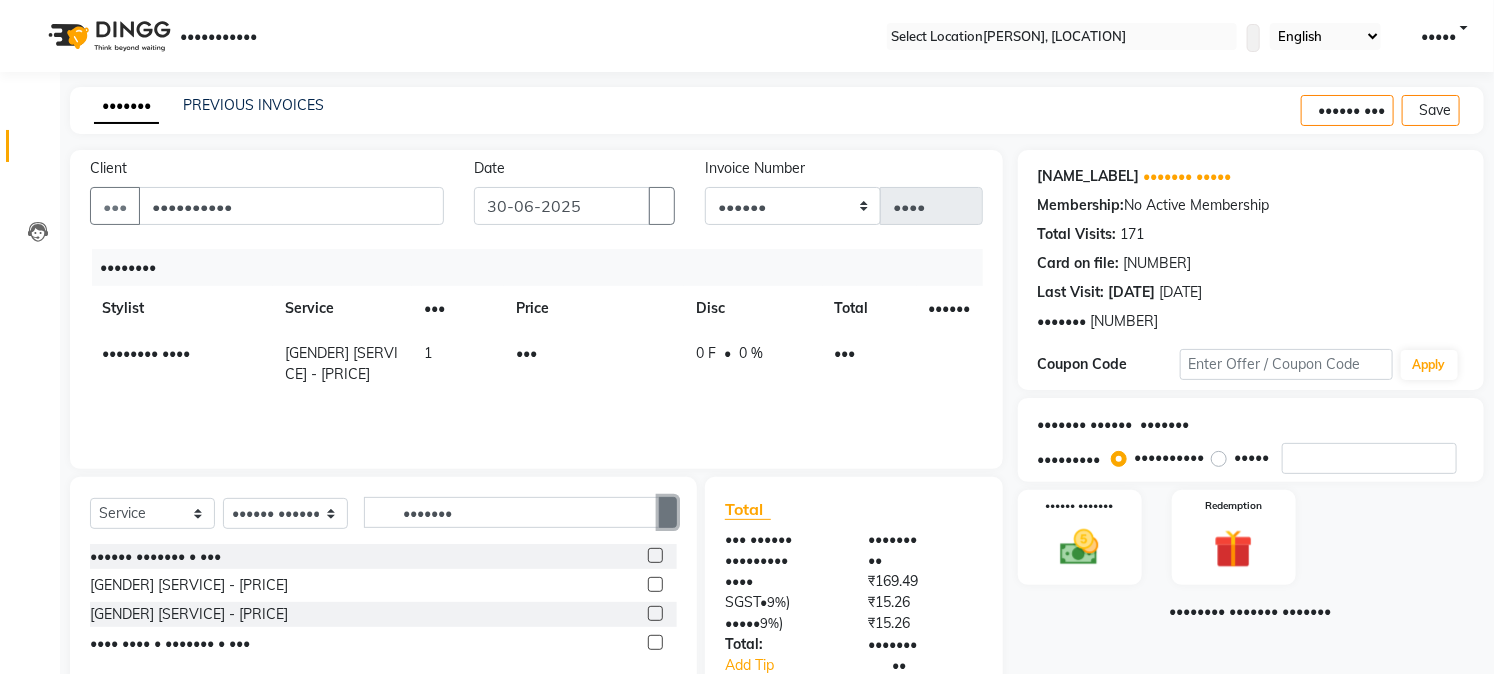 click at bounding box center (668, 512) 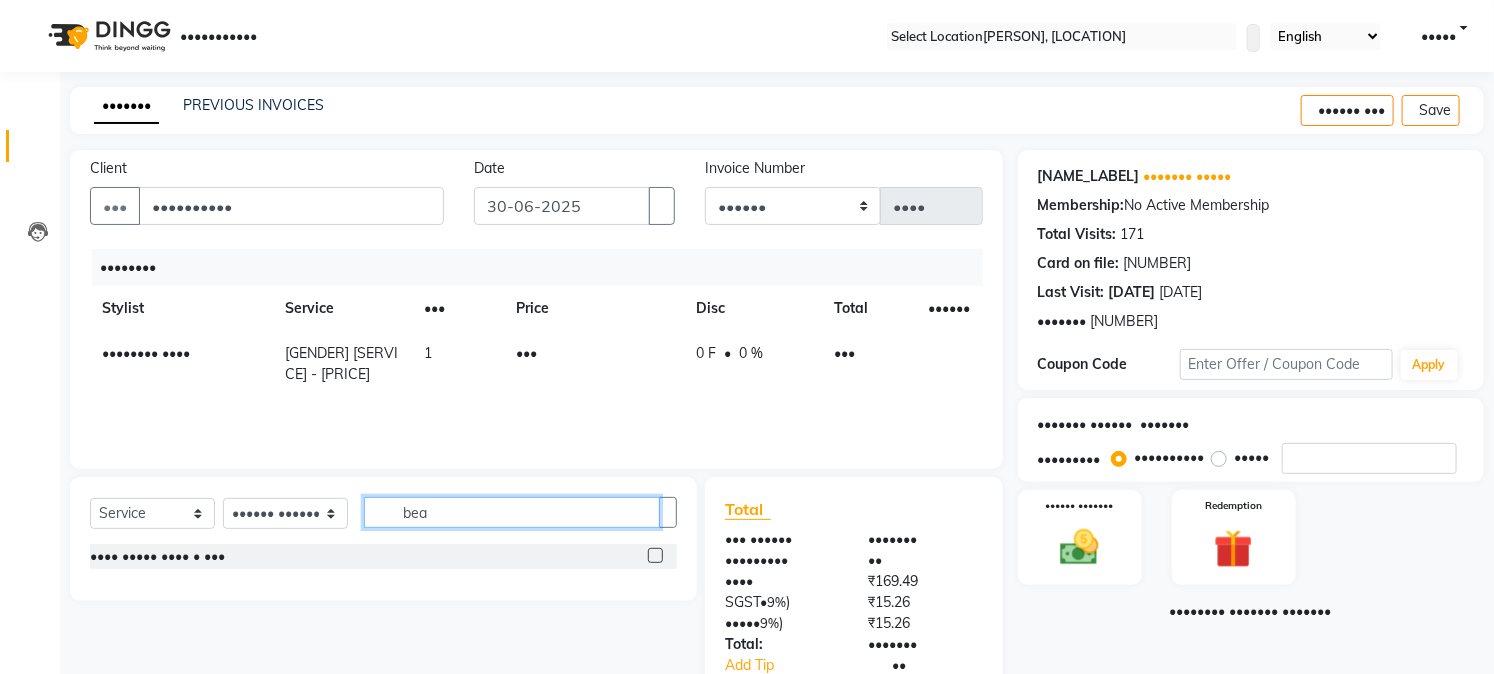type on "bea" 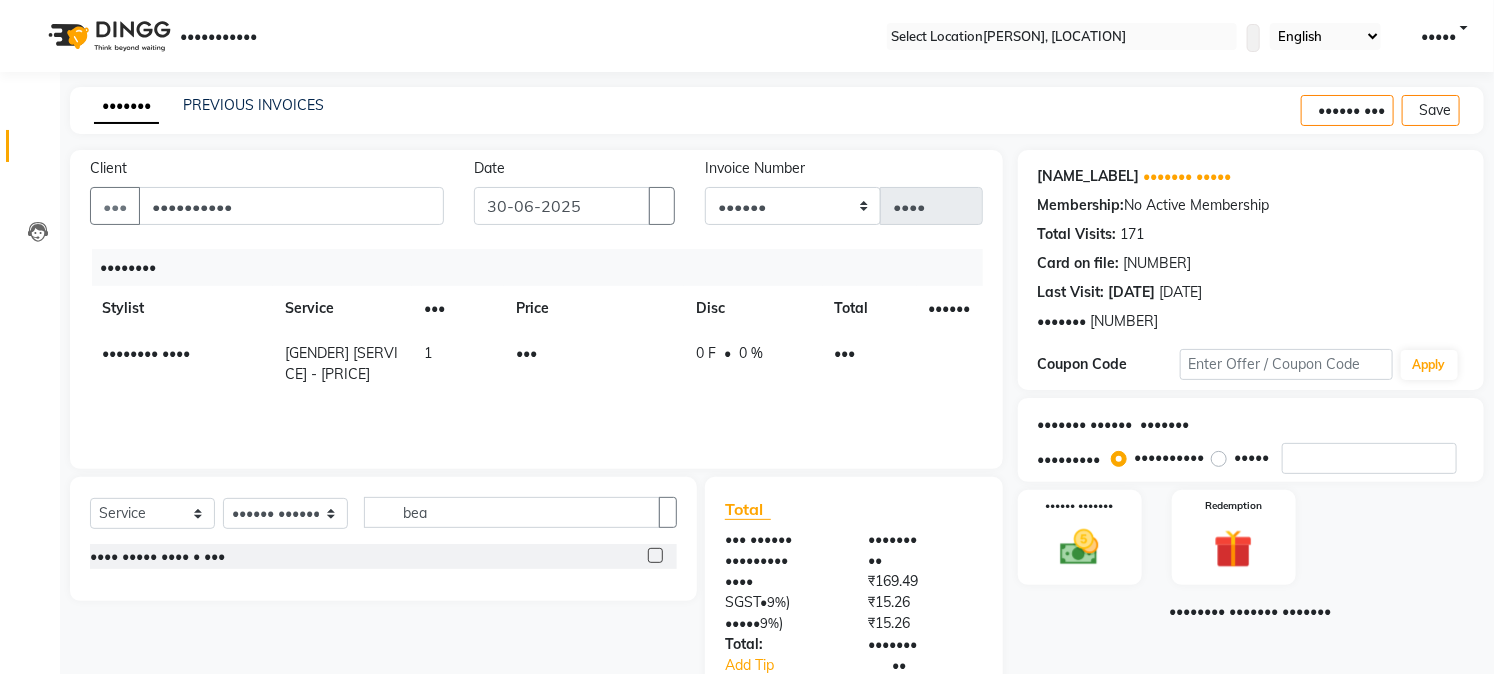 click at bounding box center (655, 555) 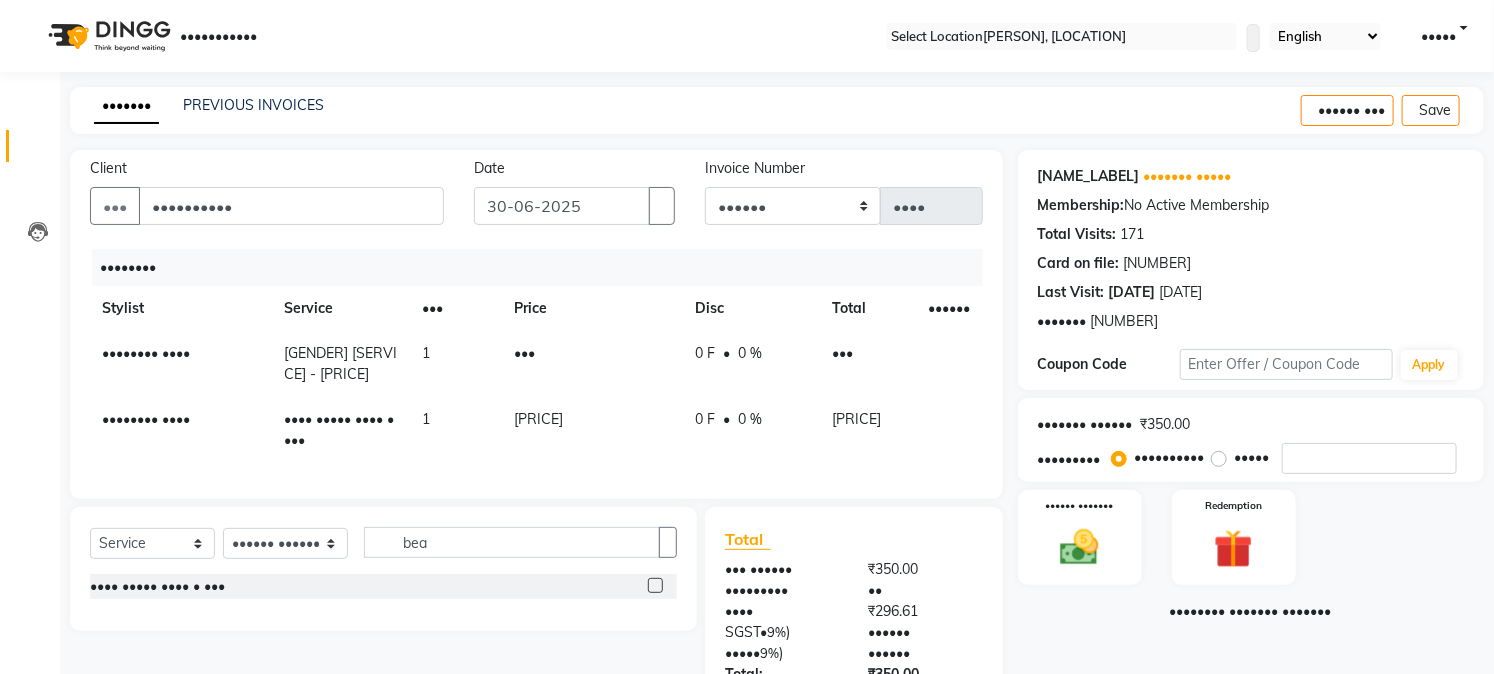 click at bounding box center [1468, 111] 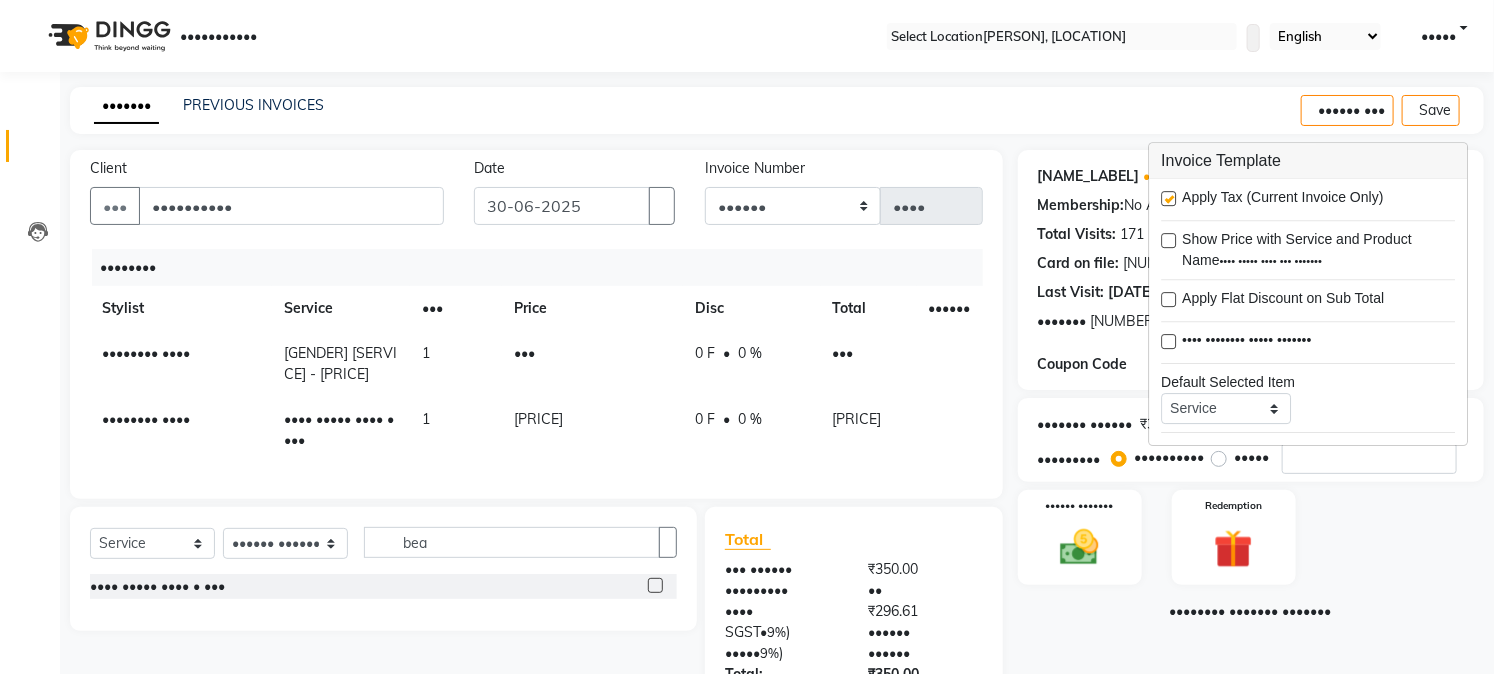 click at bounding box center [1168, 198] 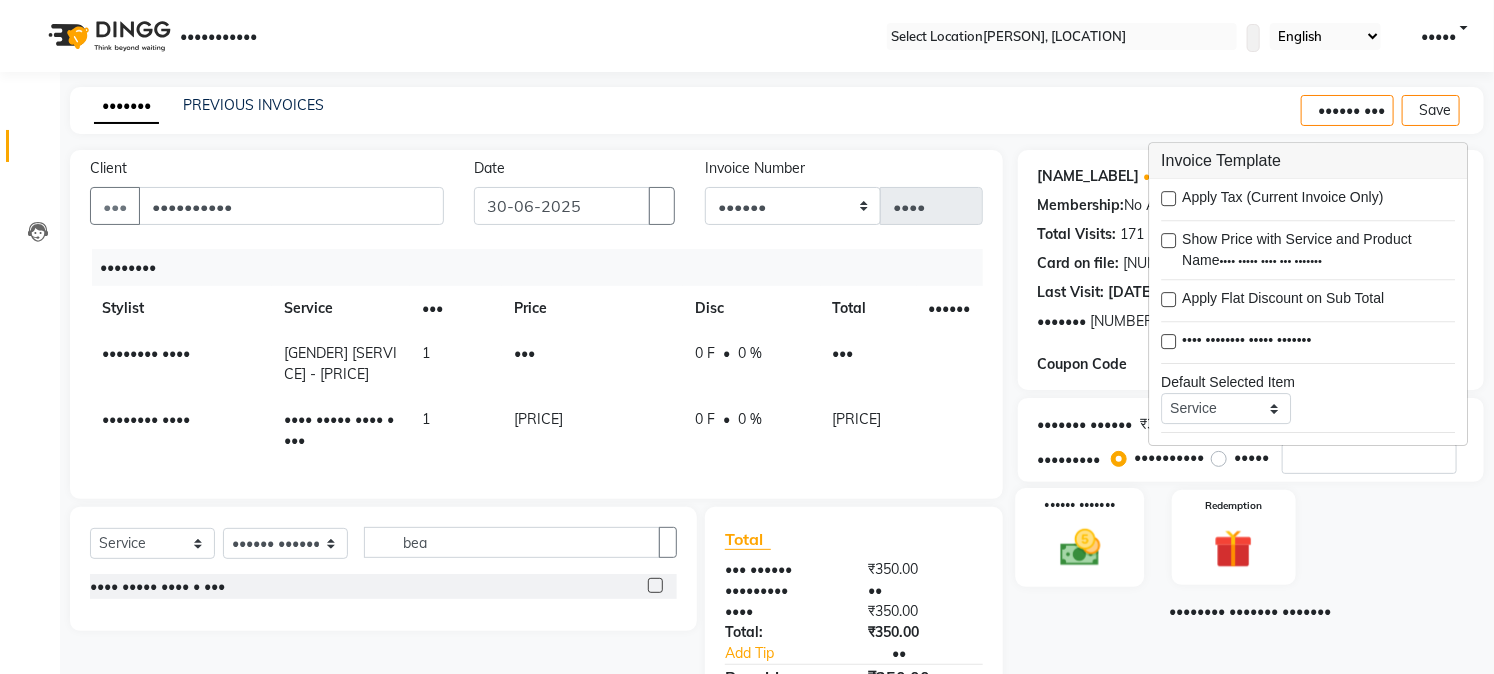 click at bounding box center (1080, 547) 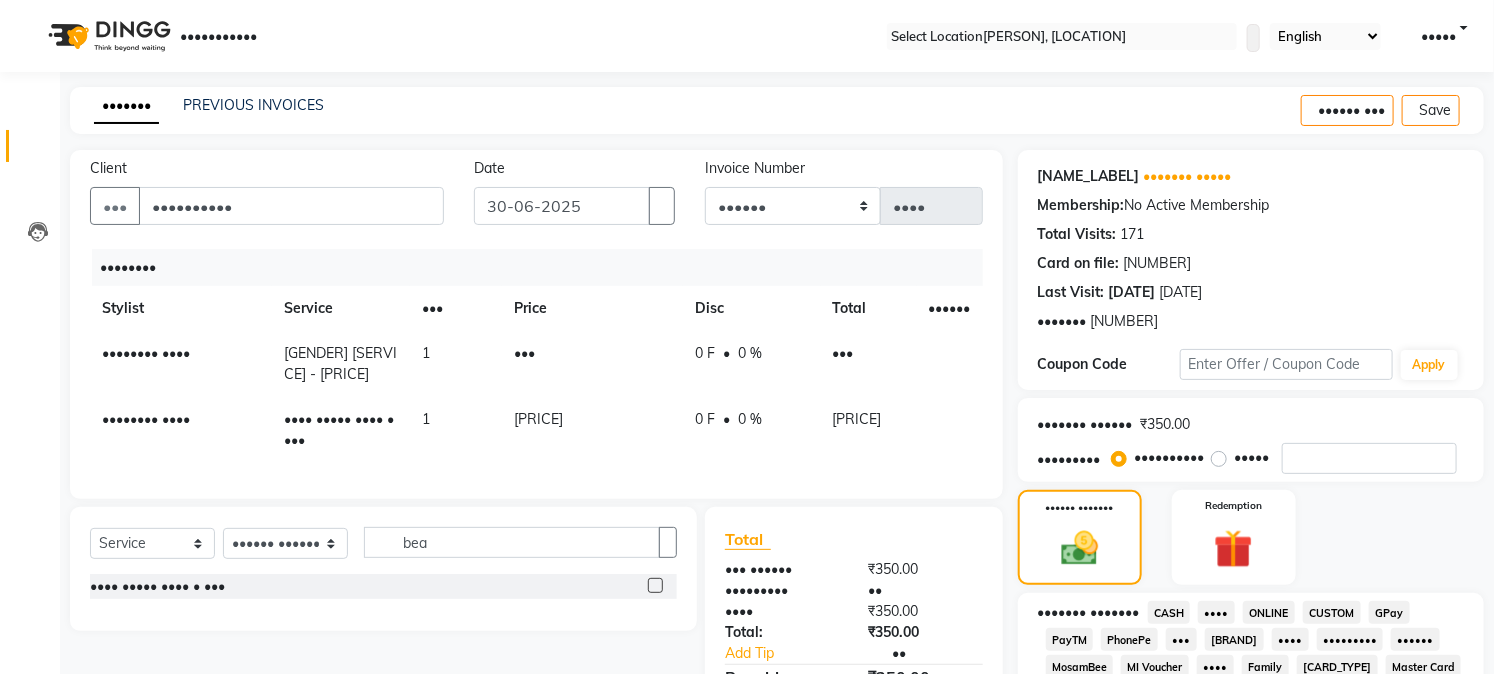 click on "GPay" at bounding box center (1169, 612) 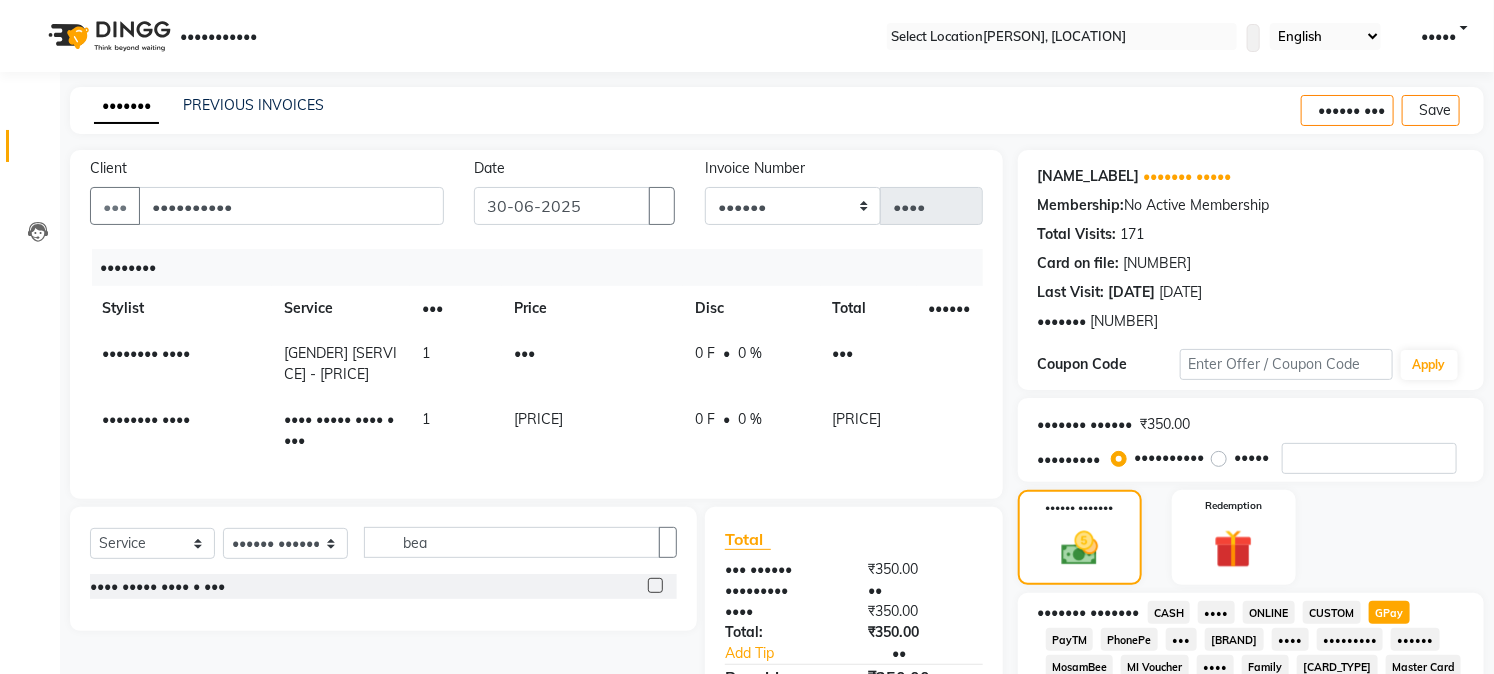 scroll, scrollTop: 590, scrollLeft: 0, axis: vertical 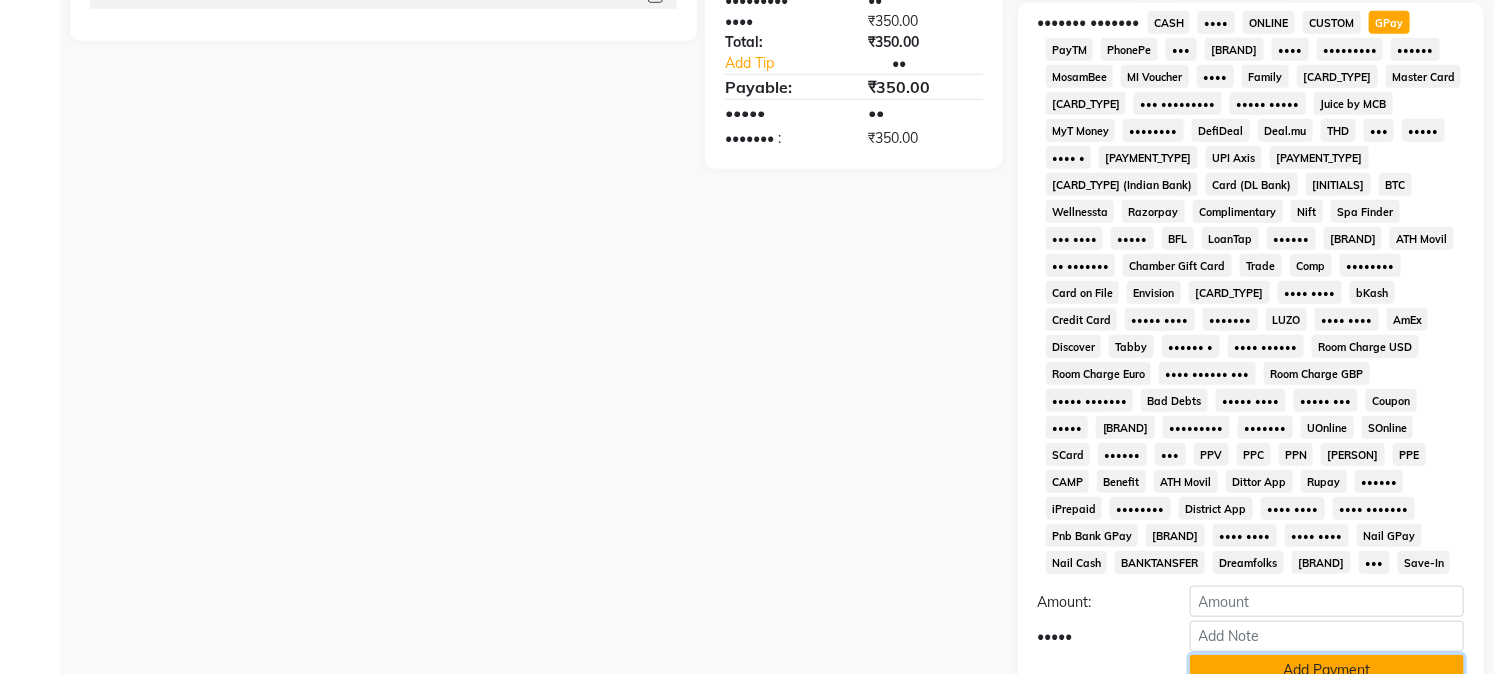 click on "Add Payment" at bounding box center (1327, 670) 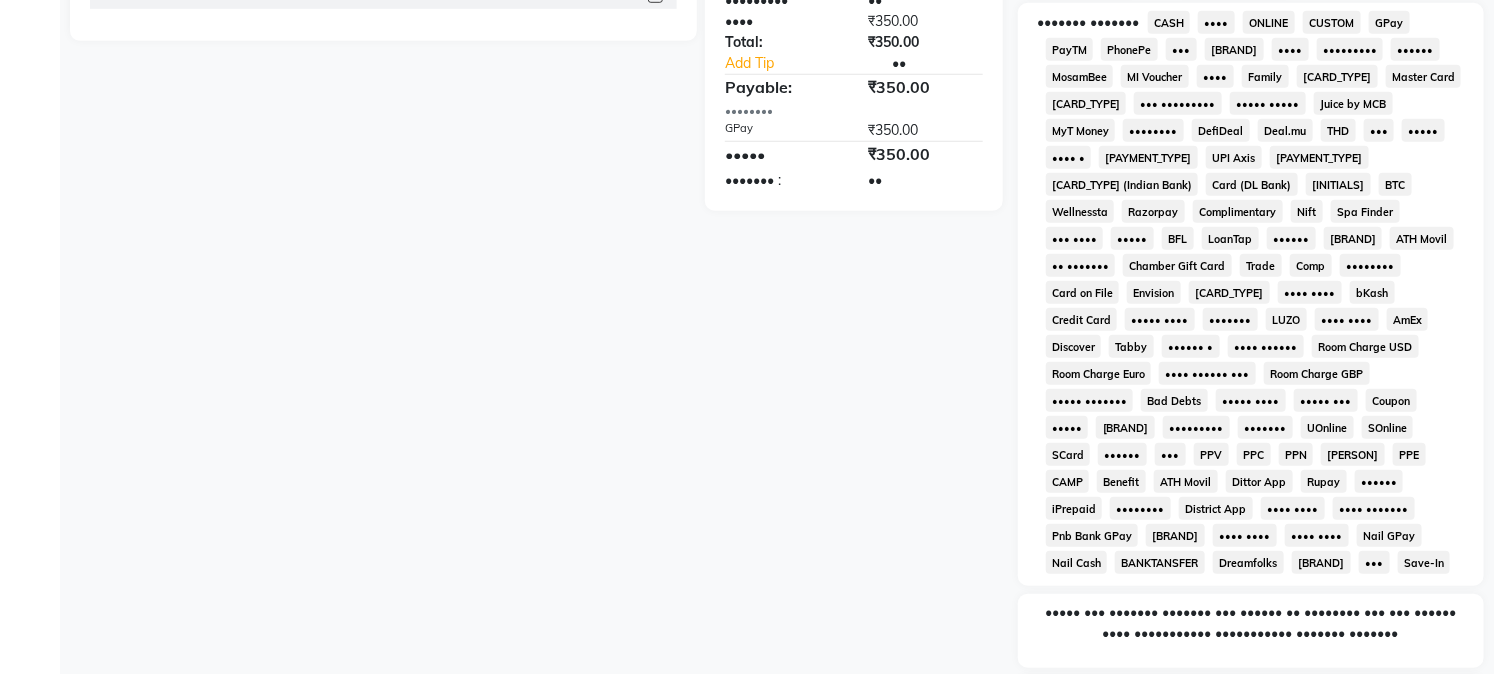 scroll, scrollTop: 742, scrollLeft: 0, axis: vertical 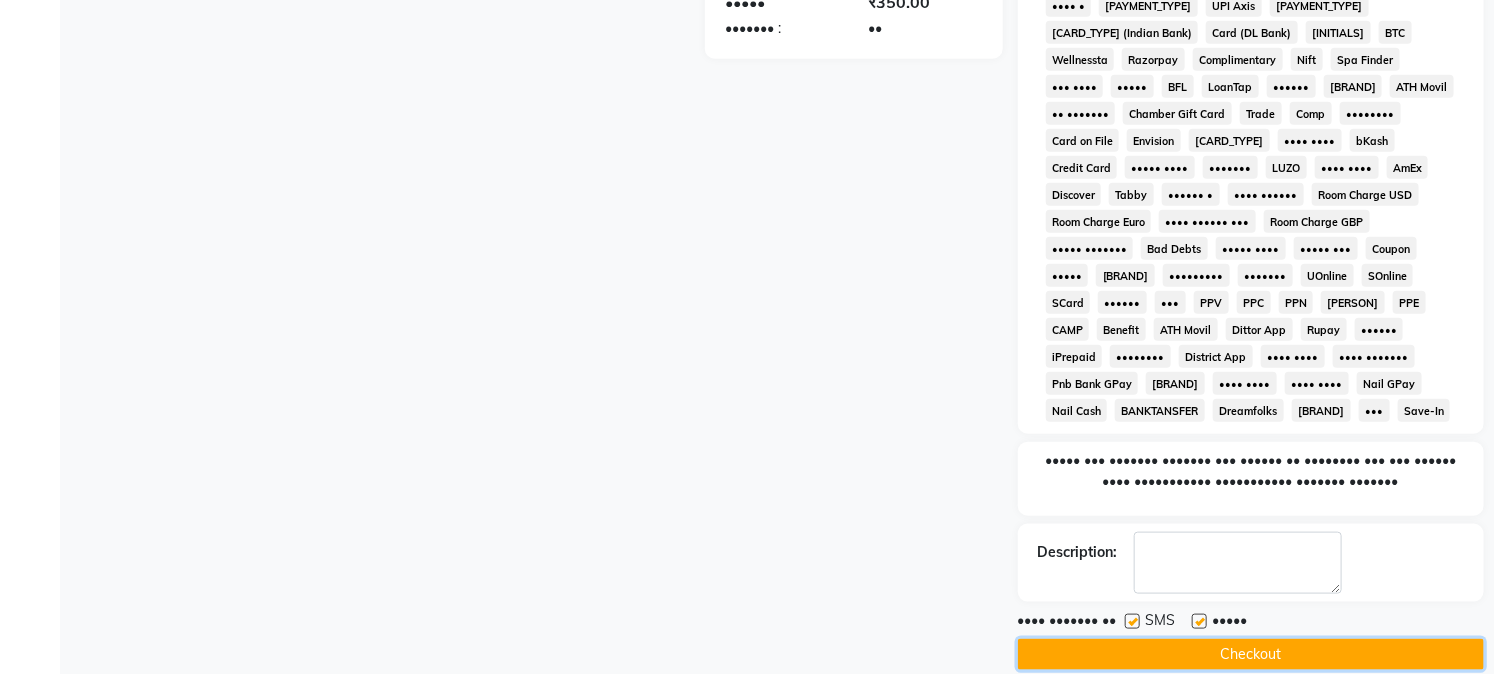 click on "Checkout" at bounding box center (1251, 654) 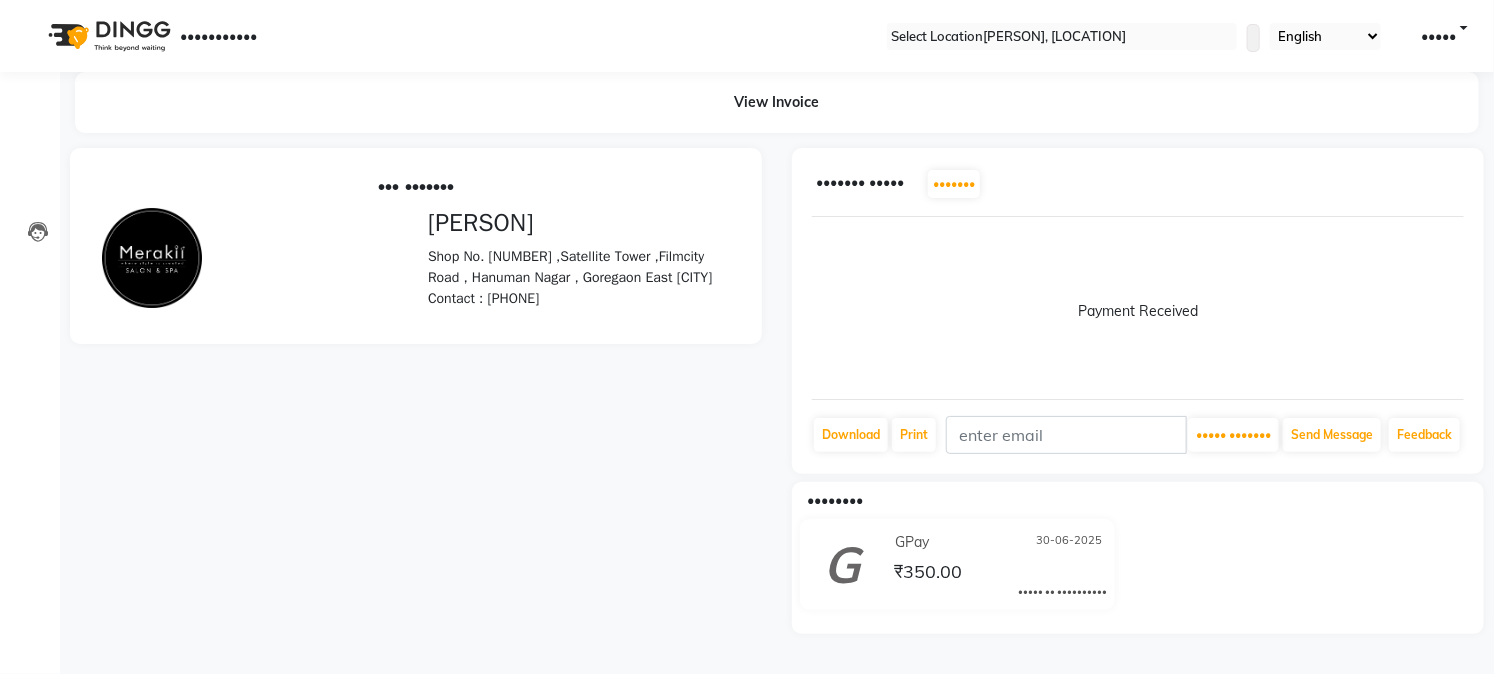 scroll, scrollTop: 0, scrollLeft: 0, axis: both 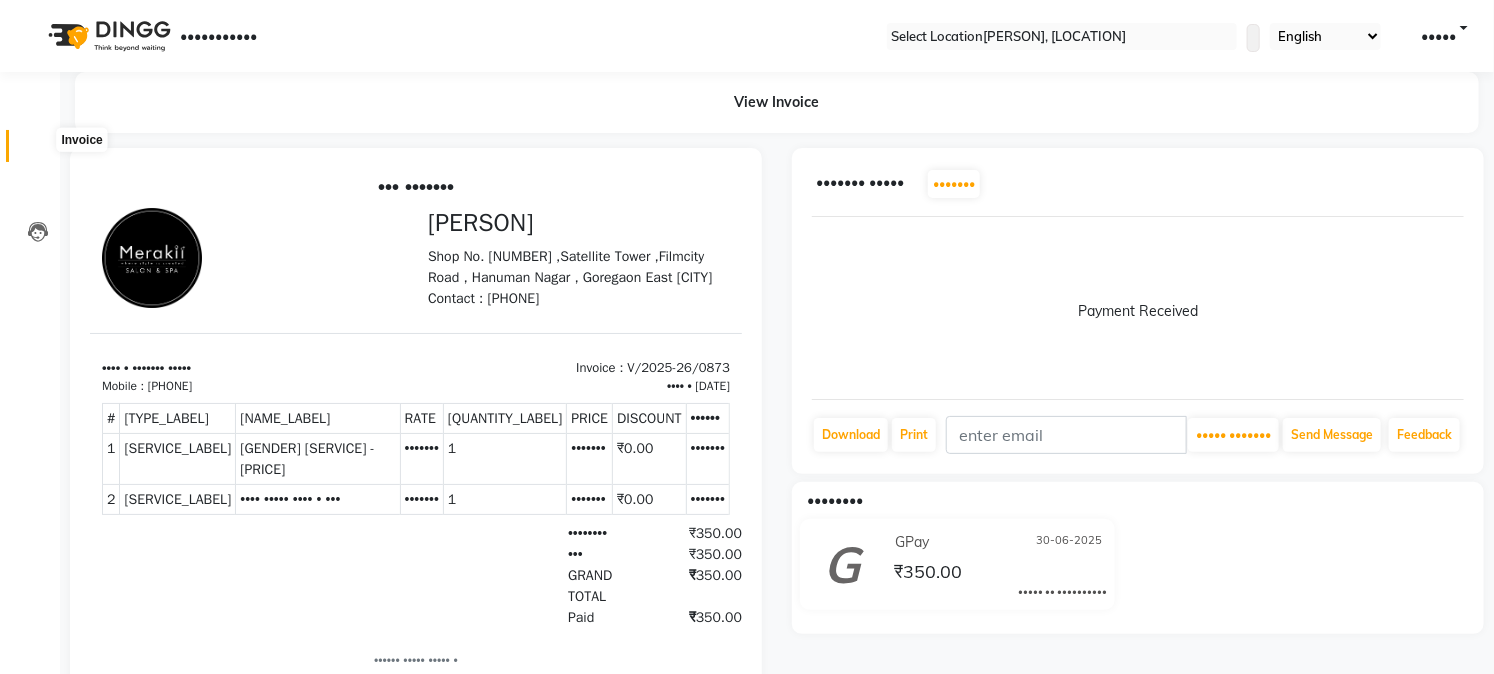 click at bounding box center (38, 151) 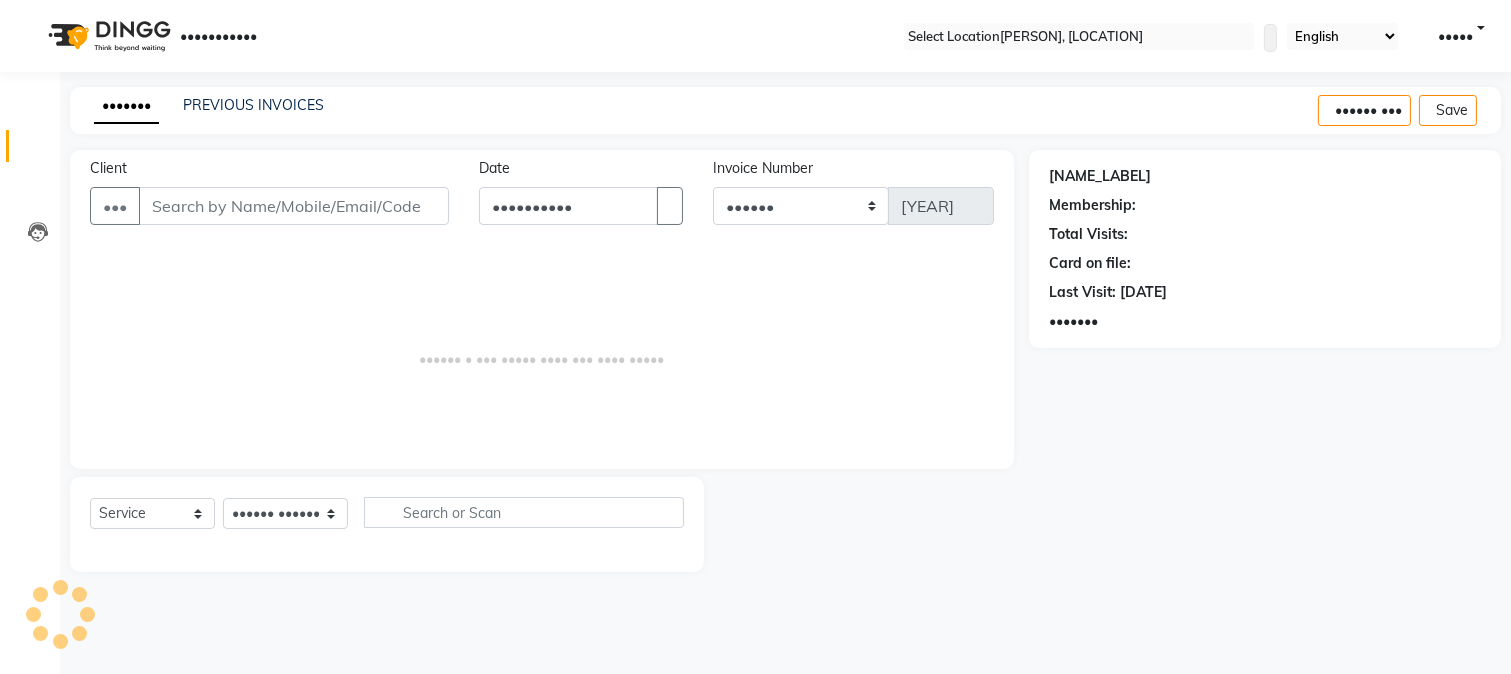 click at bounding box center [38, 151] 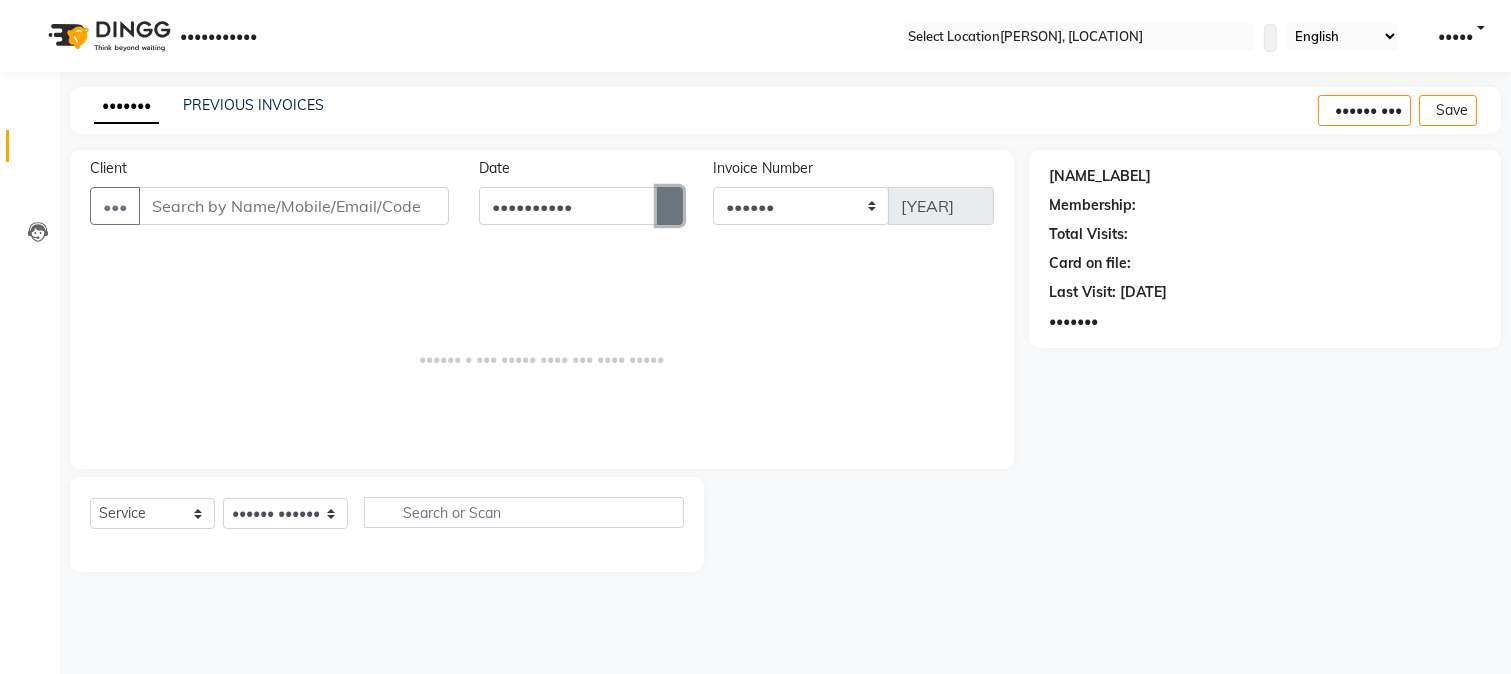 click at bounding box center [670, 206] 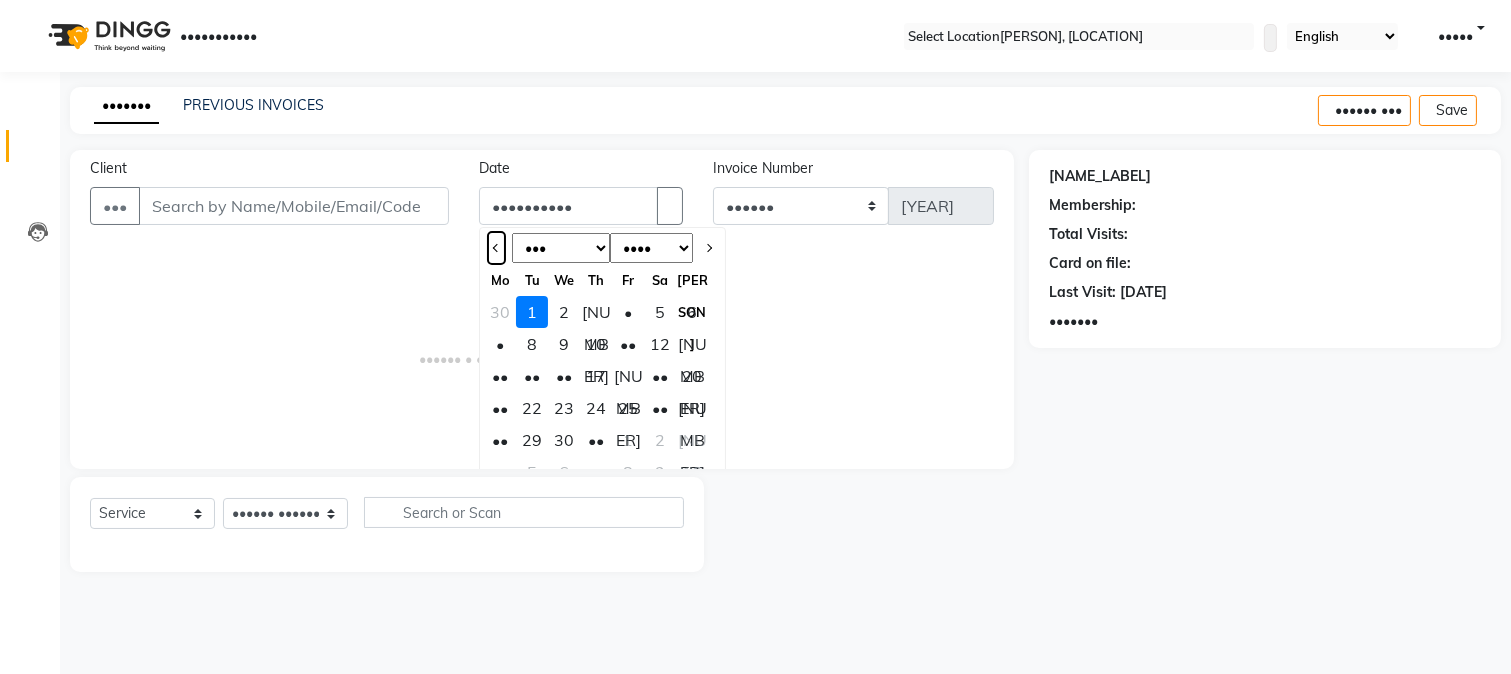 click at bounding box center (496, 248) 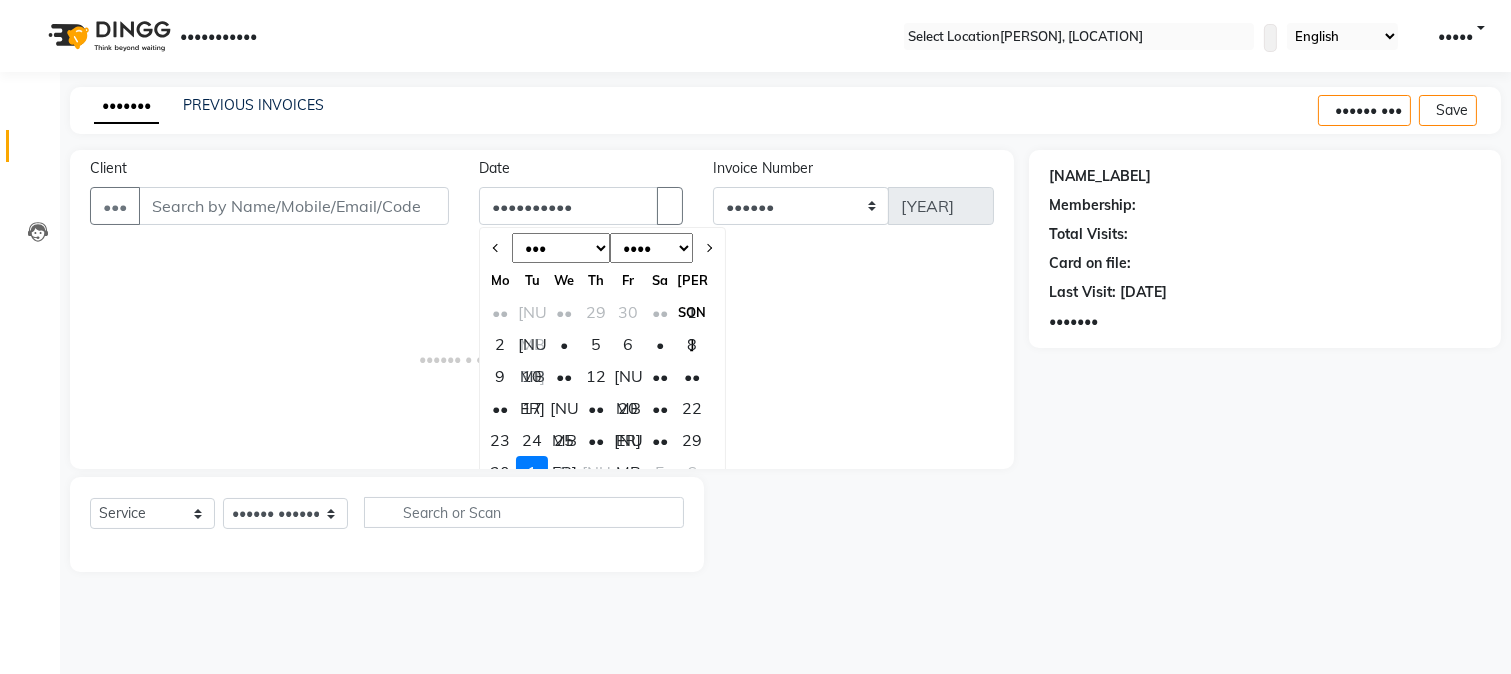 click on "30" at bounding box center (500, 472) 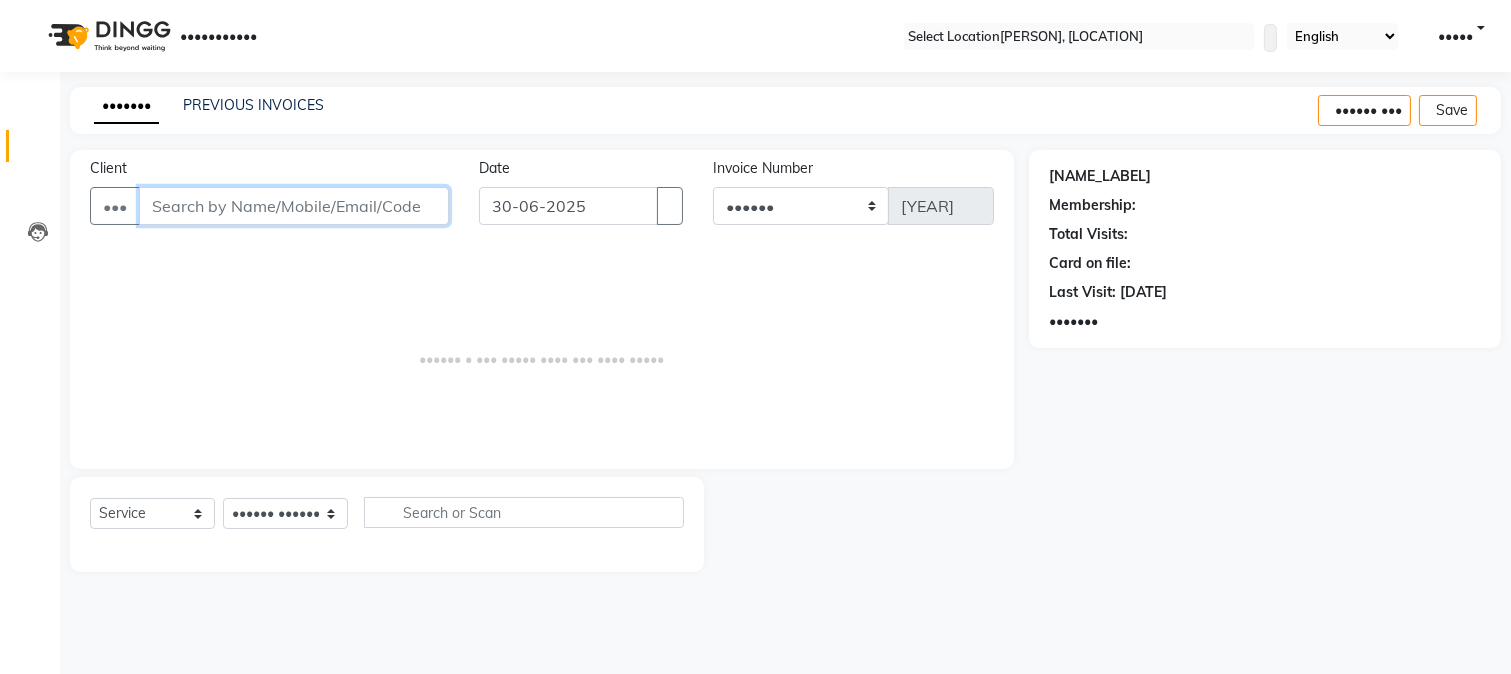 click on "Client" at bounding box center [294, 206] 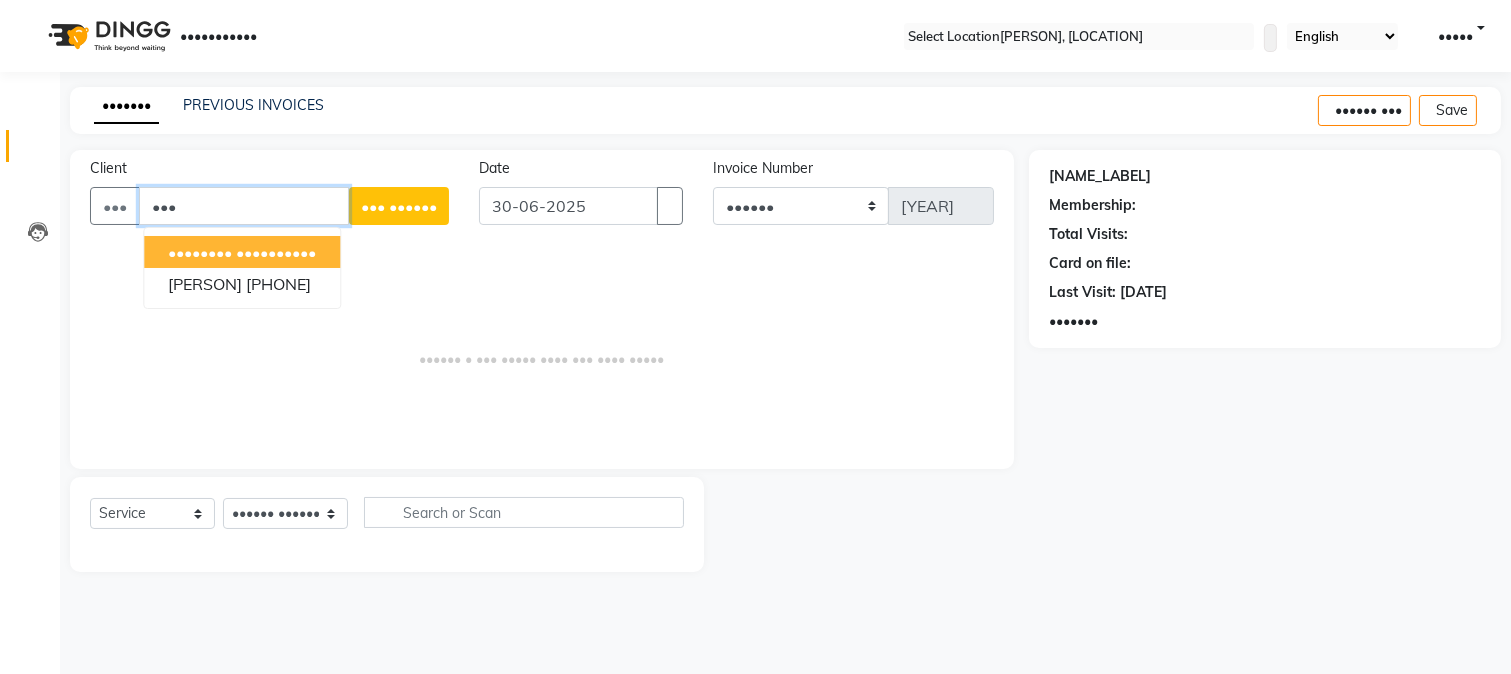 click on "[FIRST] [LAST] [PHONE]" at bounding box center [242, 252] 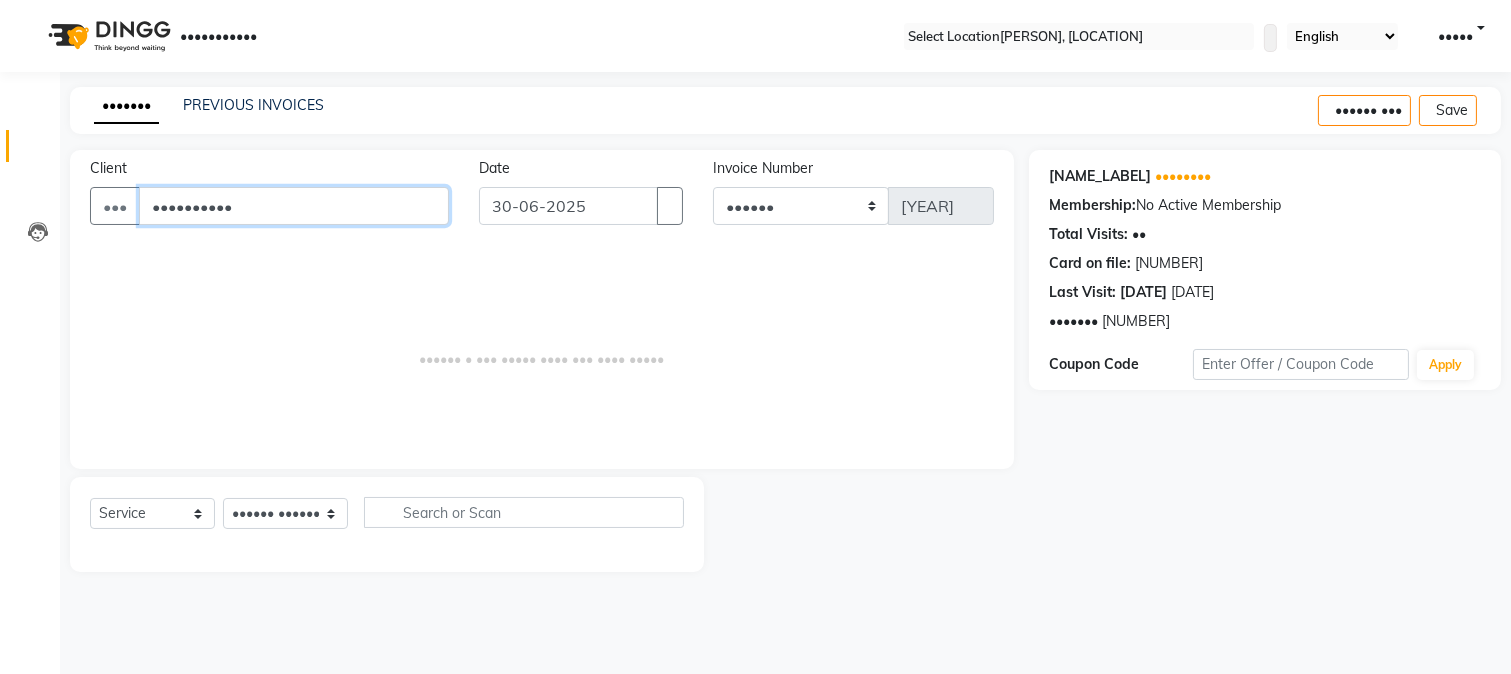 click on "••••••••••" at bounding box center [294, 206] 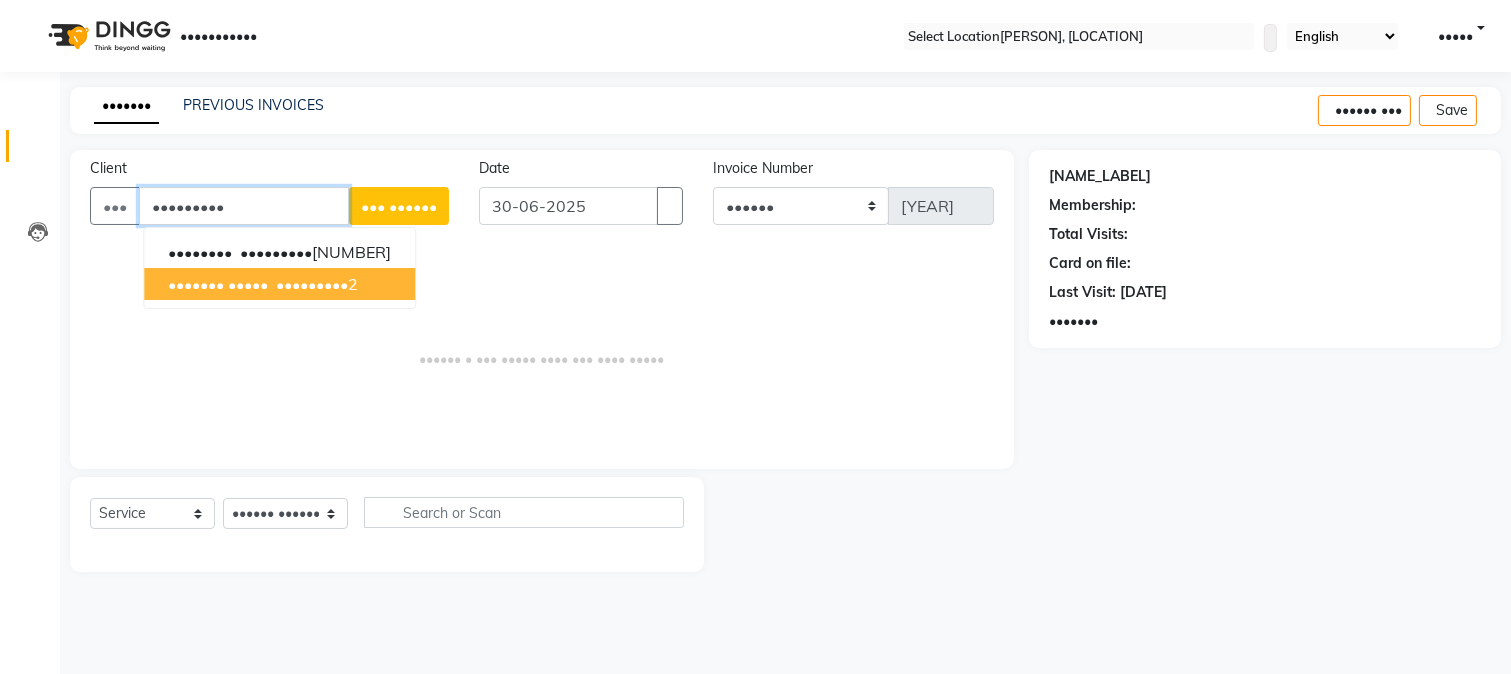 click on "•••••••••" at bounding box center [312, 284] 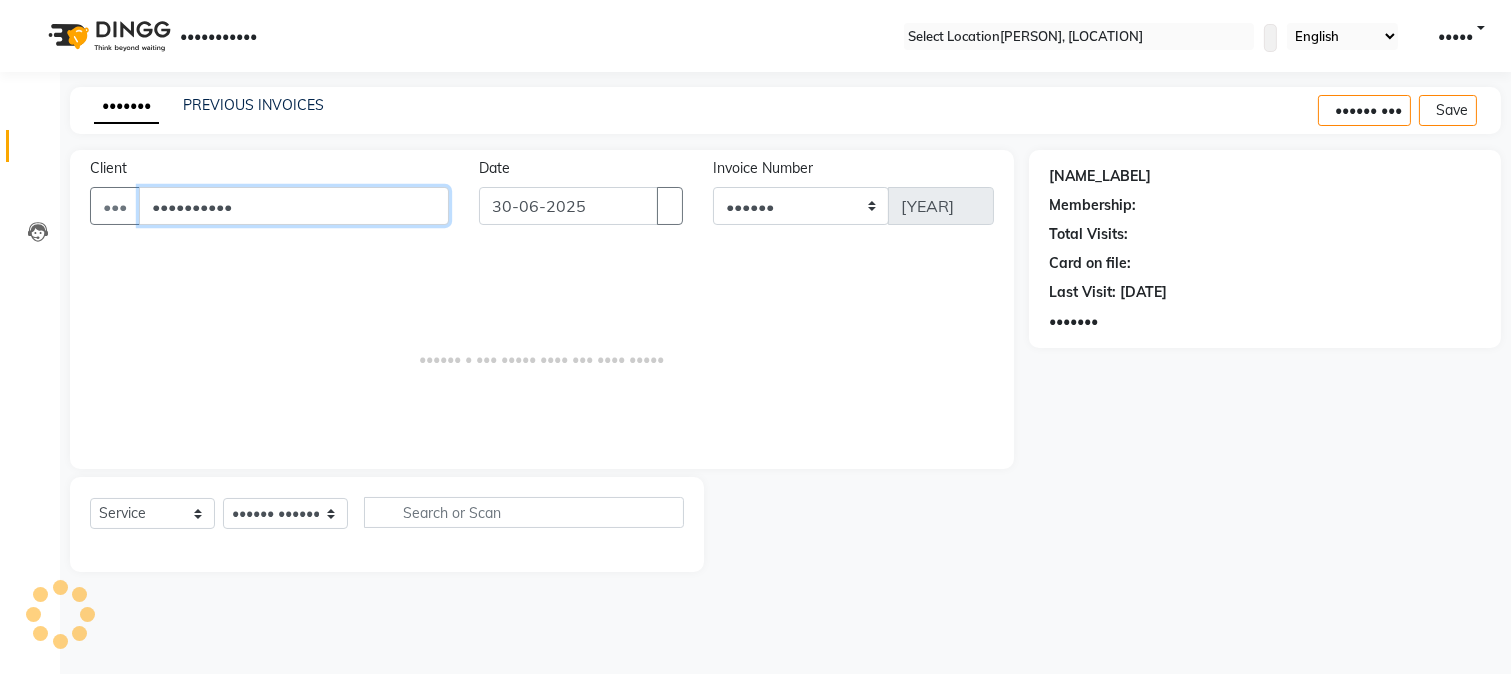 type on "••••••••••" 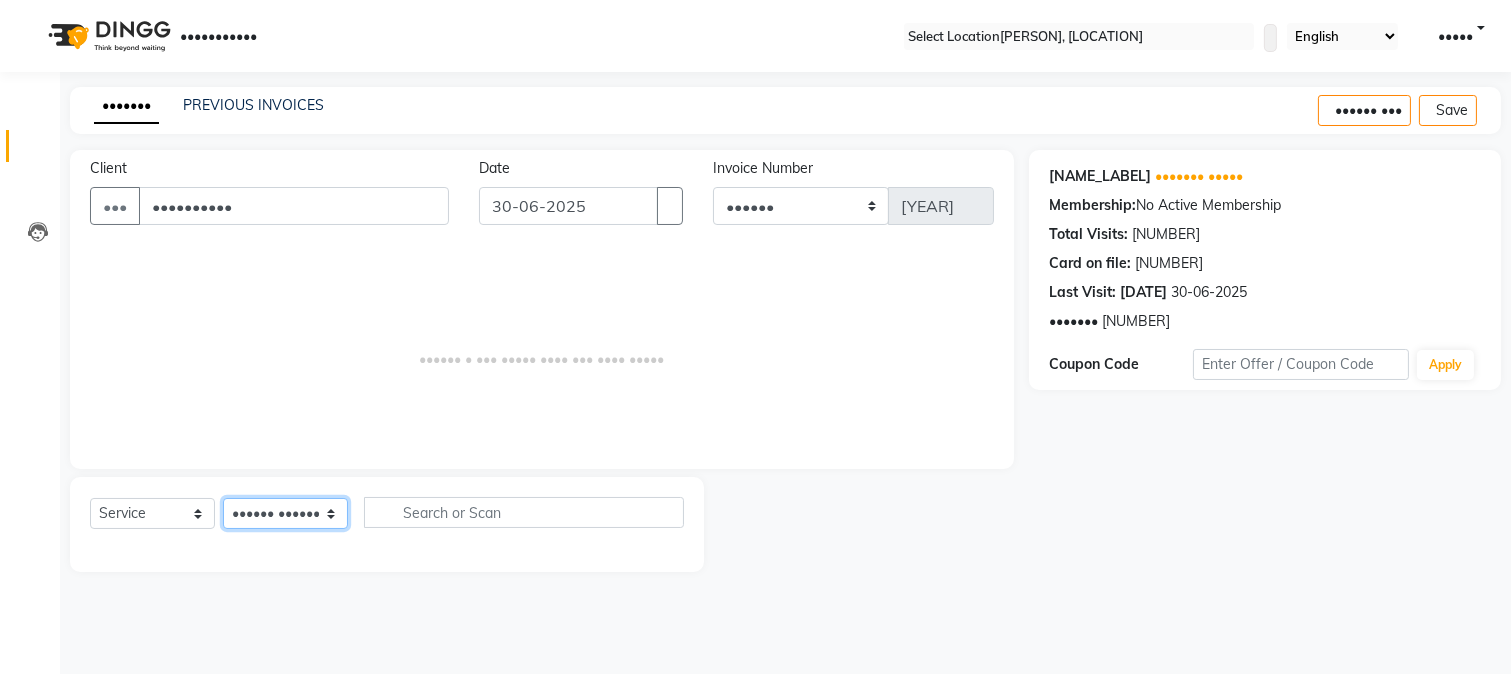 click on "Select Stylist [FIRST] [LAST] [FIRST] [LAST] [FIRST] [LAST] [FIRST] [LAST] [FIRST] [LAST] [FIRST]" at bounding box center [285, 513] 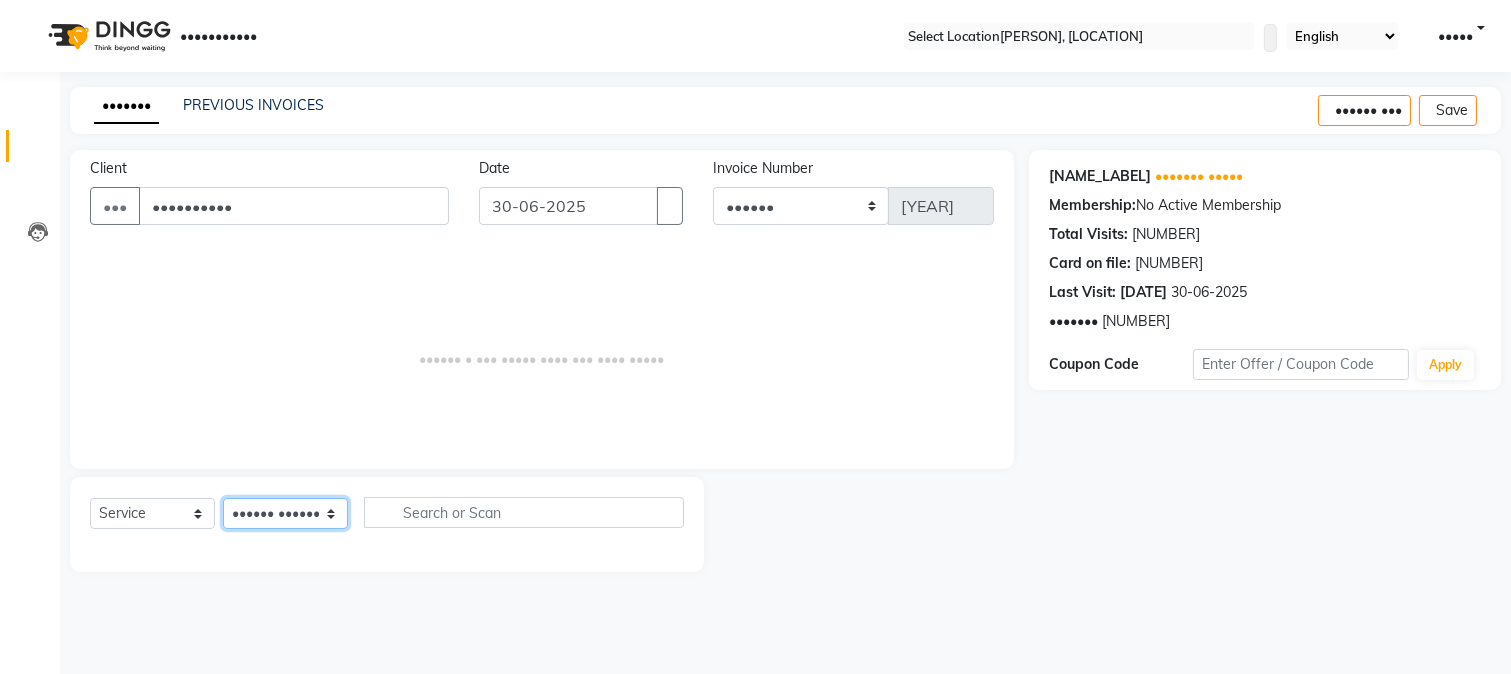 select on "•••••" 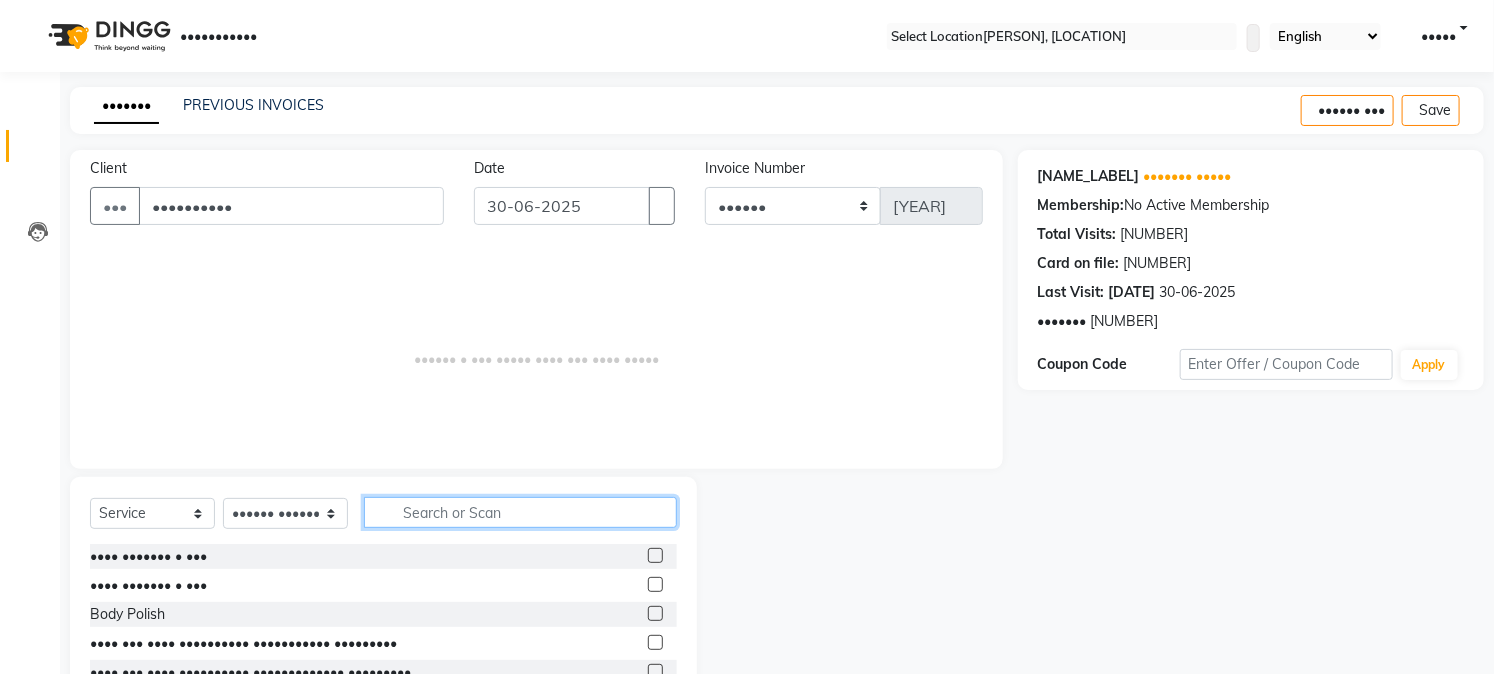 click at bounding box center [520, 512] 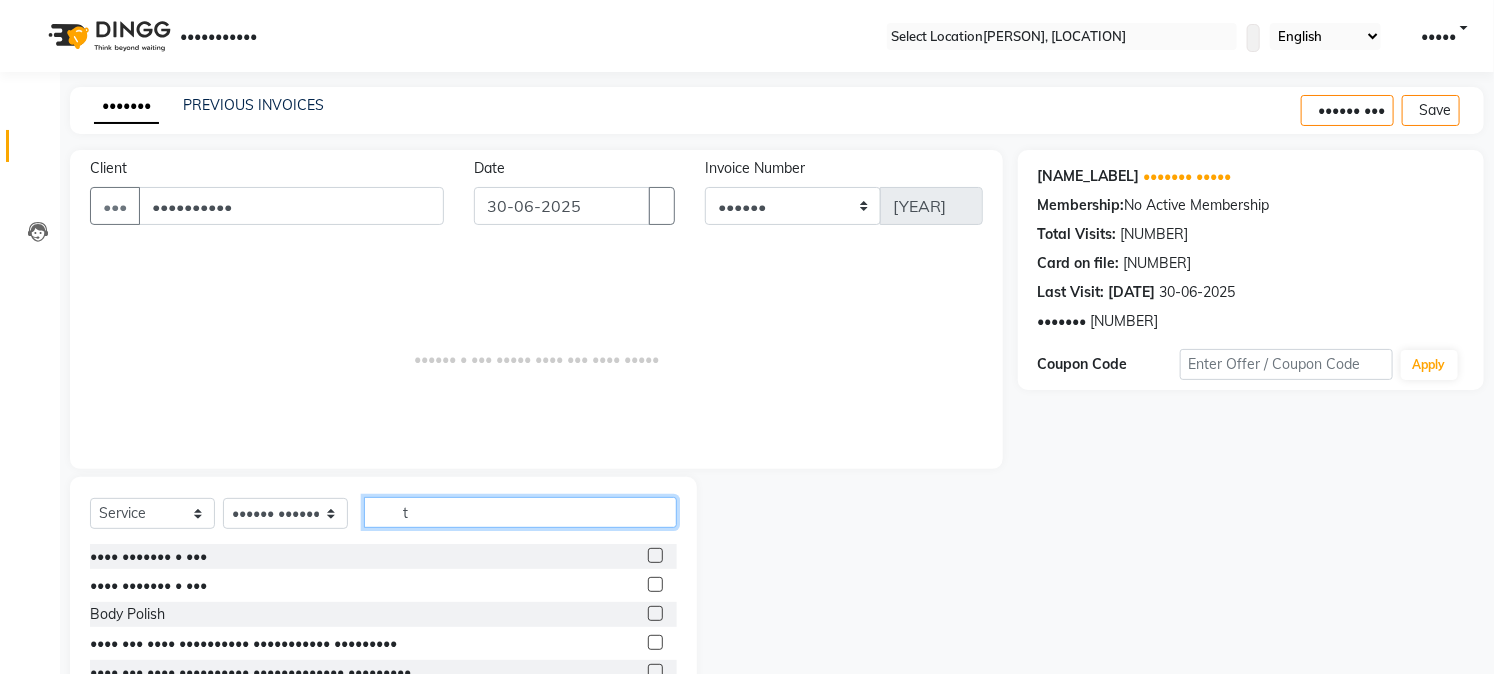 click on "t" at bounding box center (520, 512) 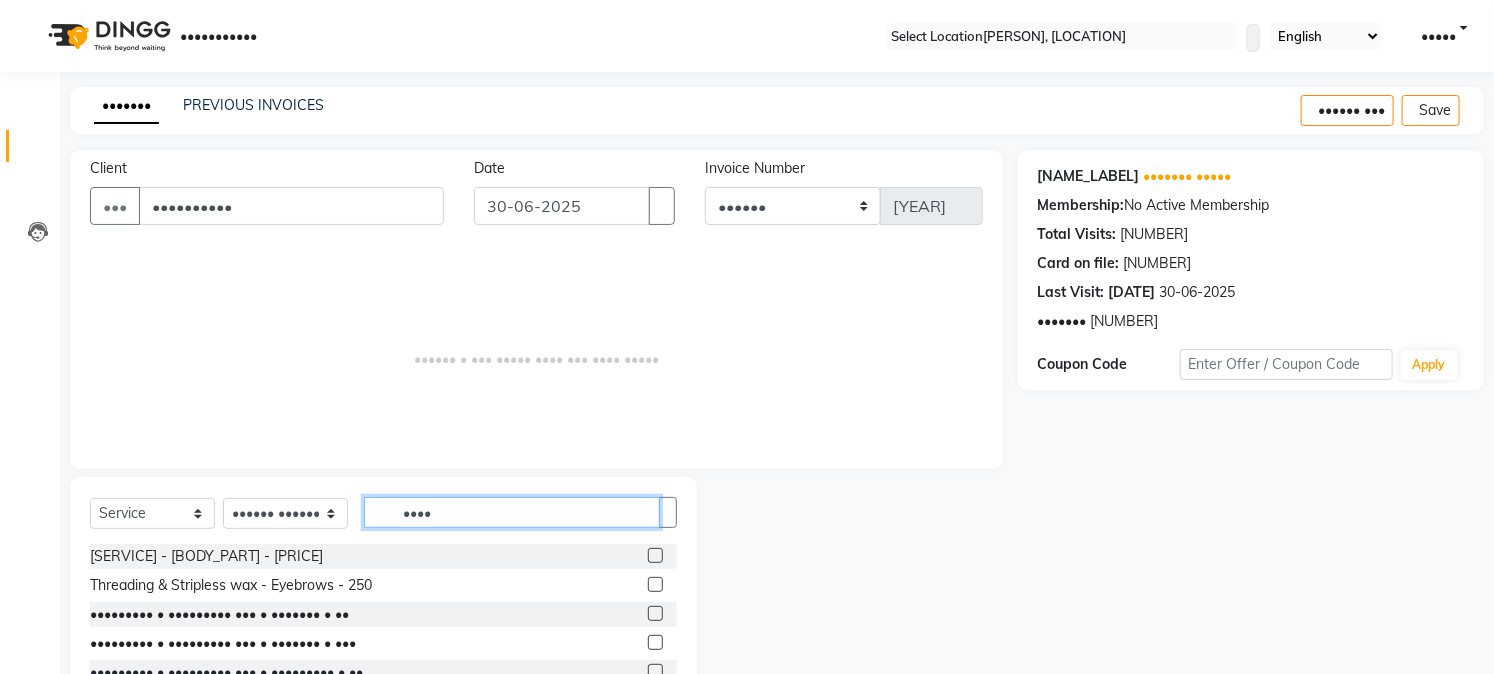 type on "••••" 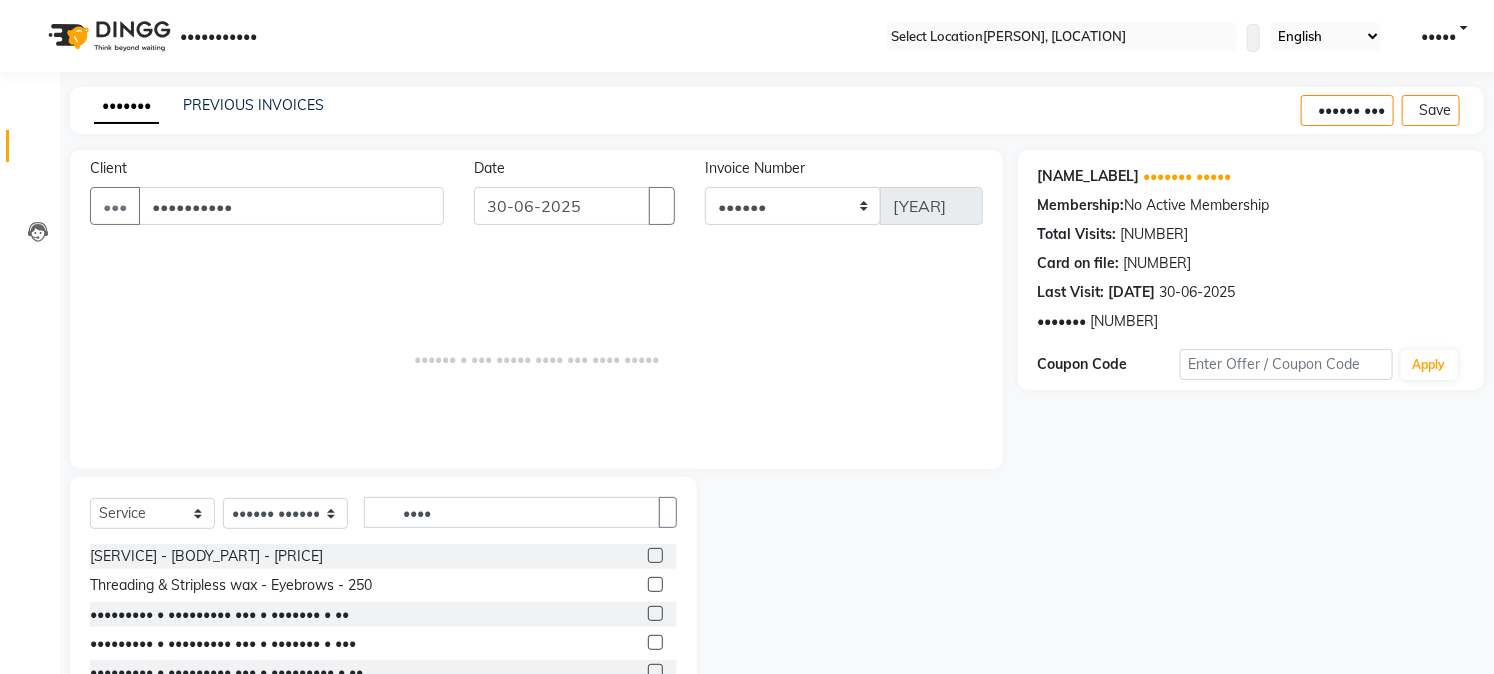 click at bounding box center [655, 555] 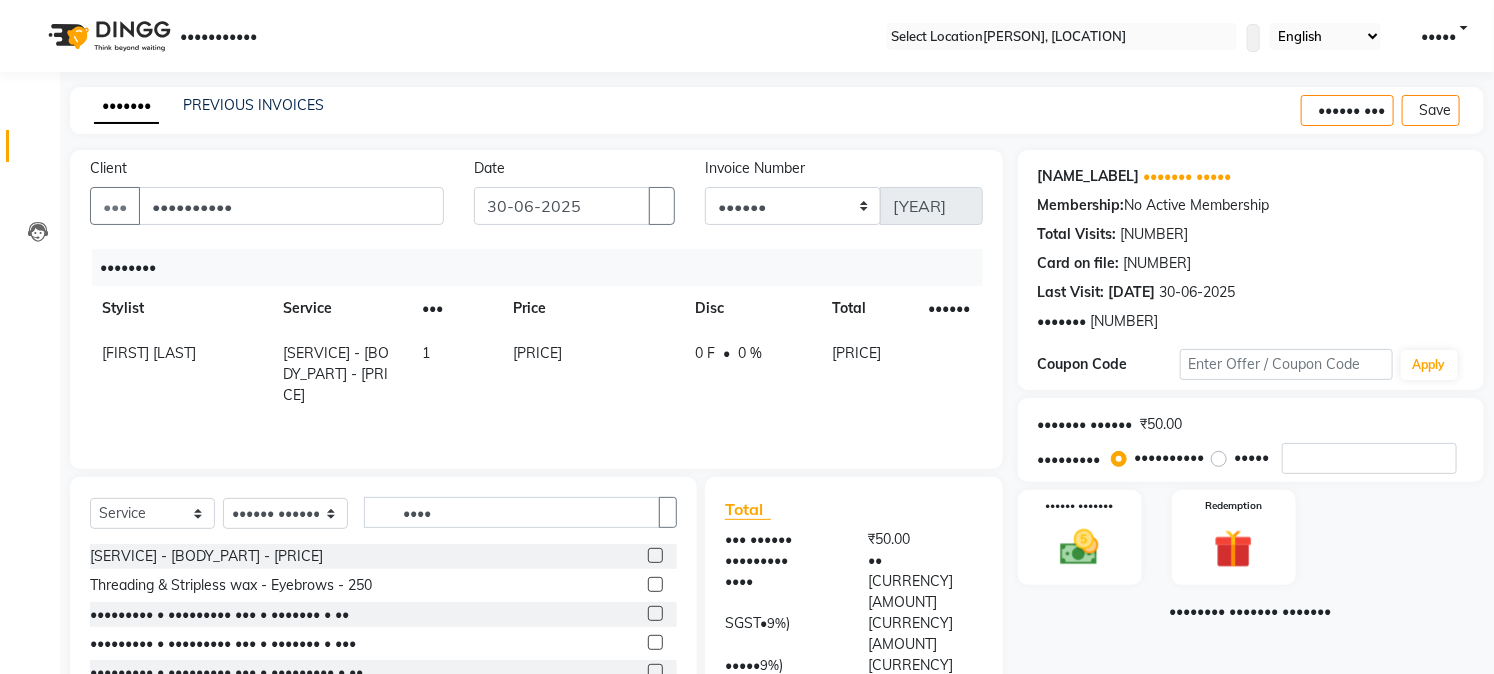 click on "Create New   Save" at bounding box center (1392, 110) 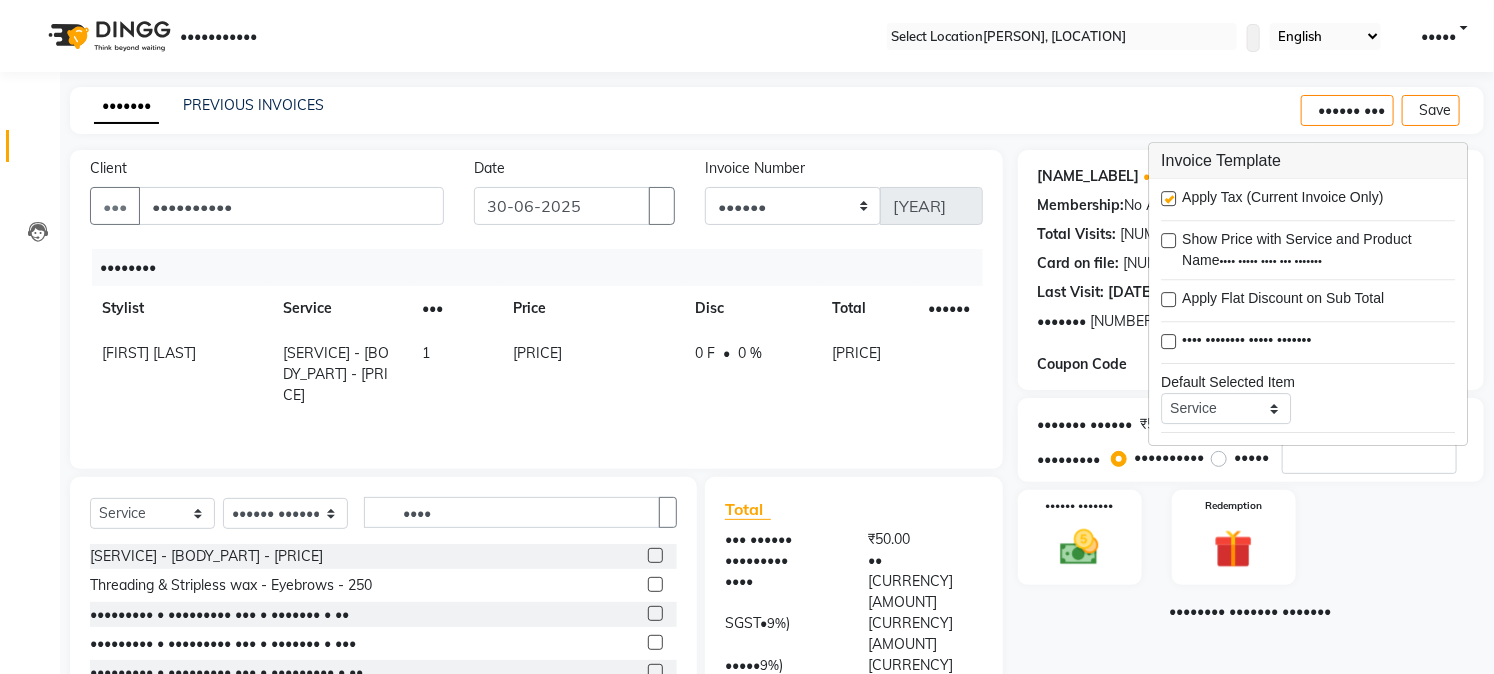 click at bounding box center (1168, 198) 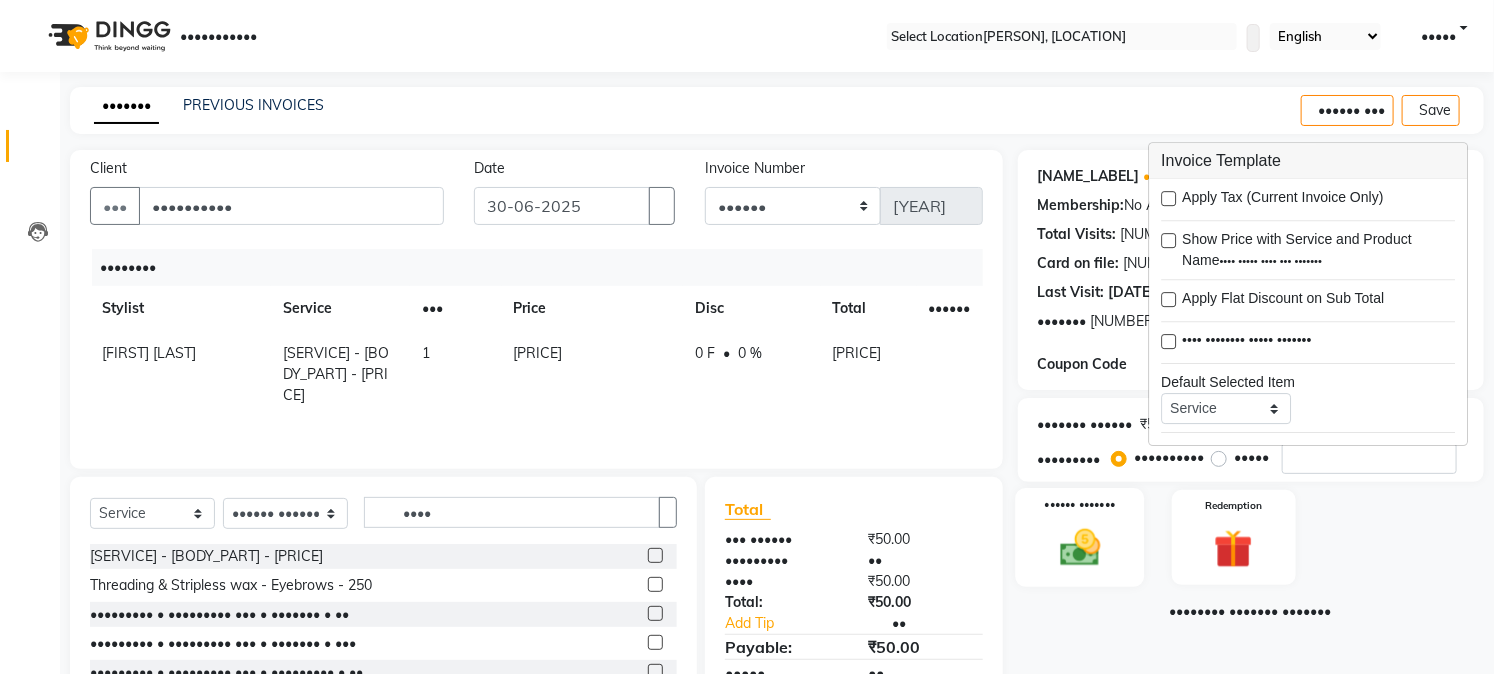 click at bounding box center [1080, 547] 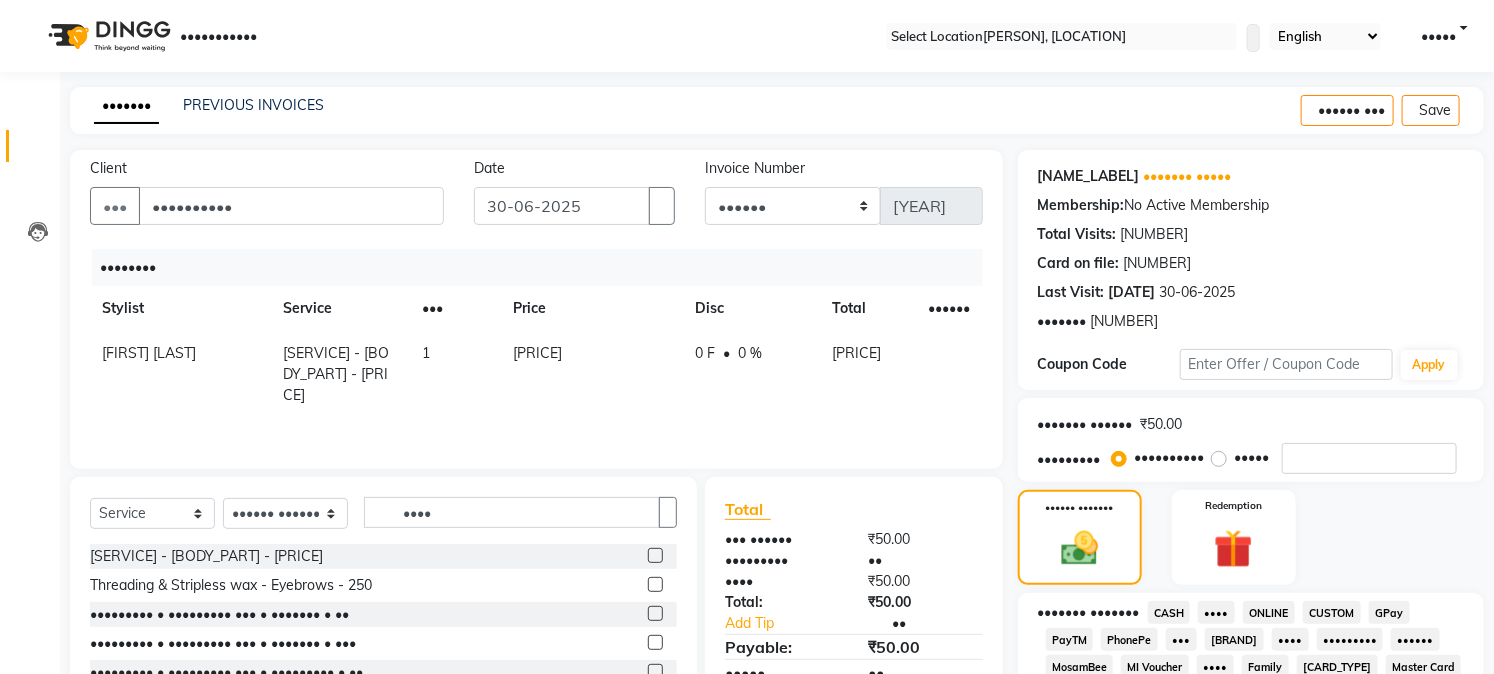 click on "GPay" at bounding box center (1169, 612) 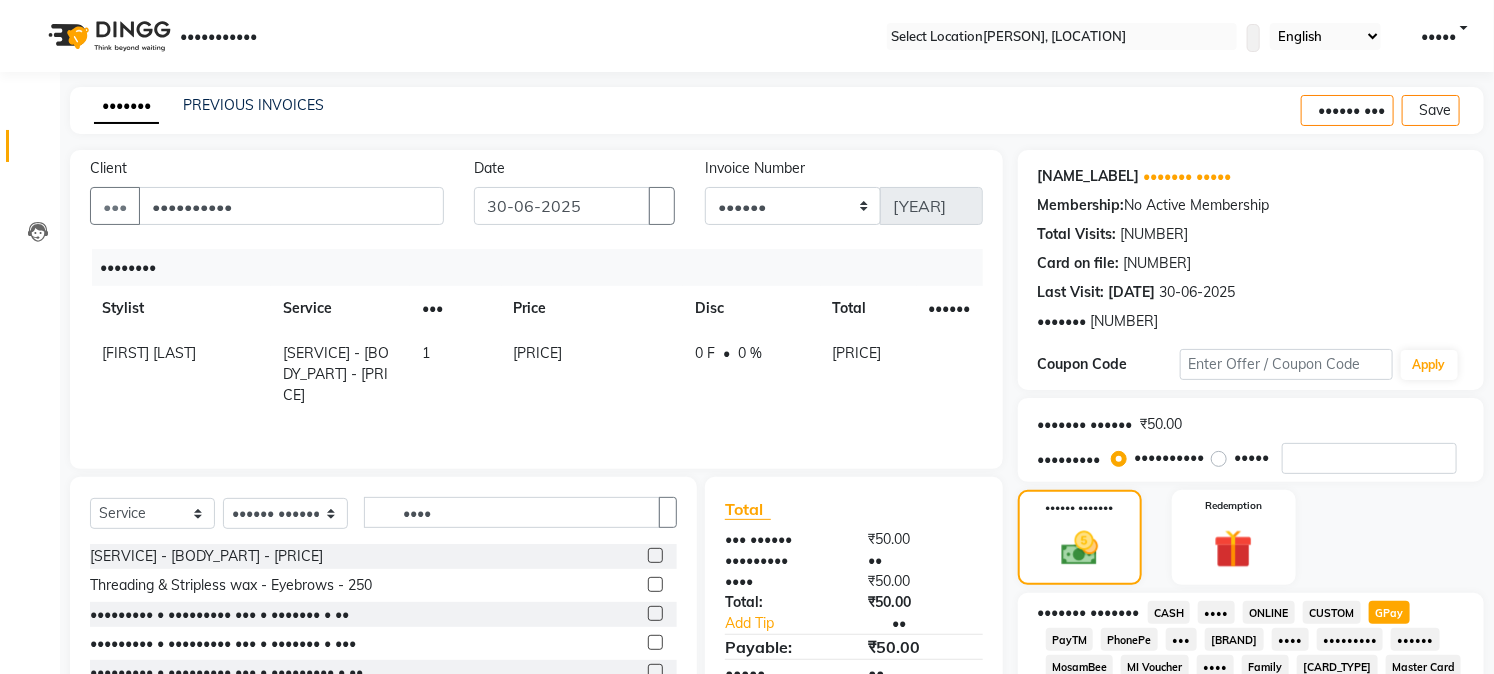 scroll, scrollTop: 590, scrollLeft: 0, axis: vertical 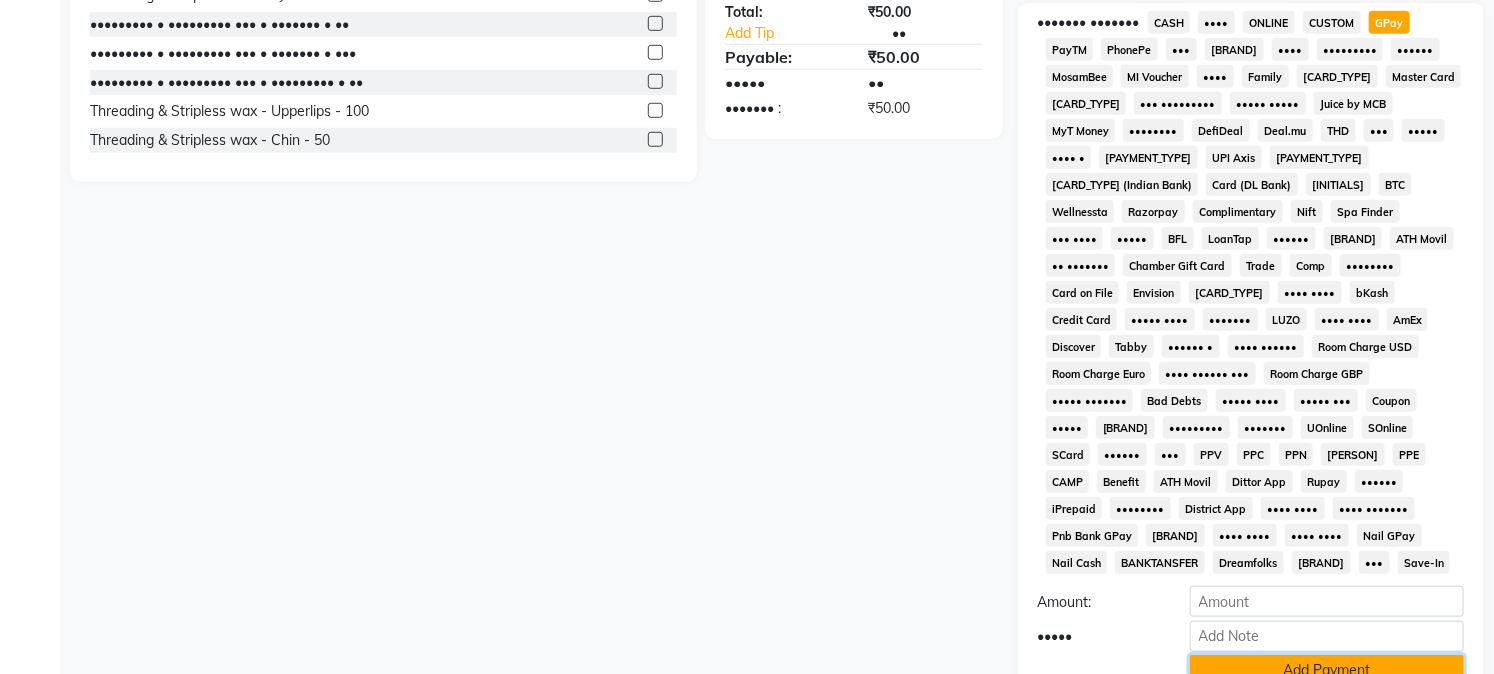 click on "Add Payment" at bounding box center [1327, 670] 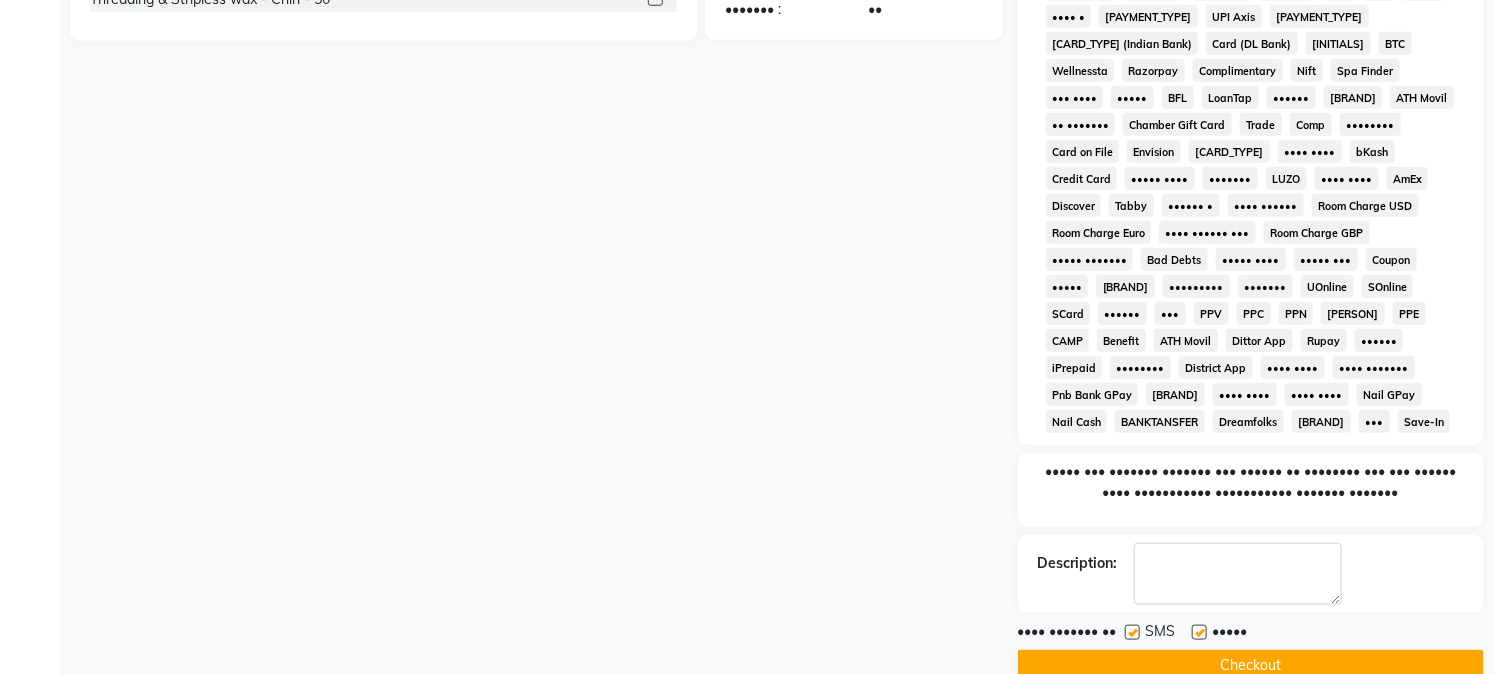 scroll, scrollTop: 742, scrollLeft: 0, axis: vertical 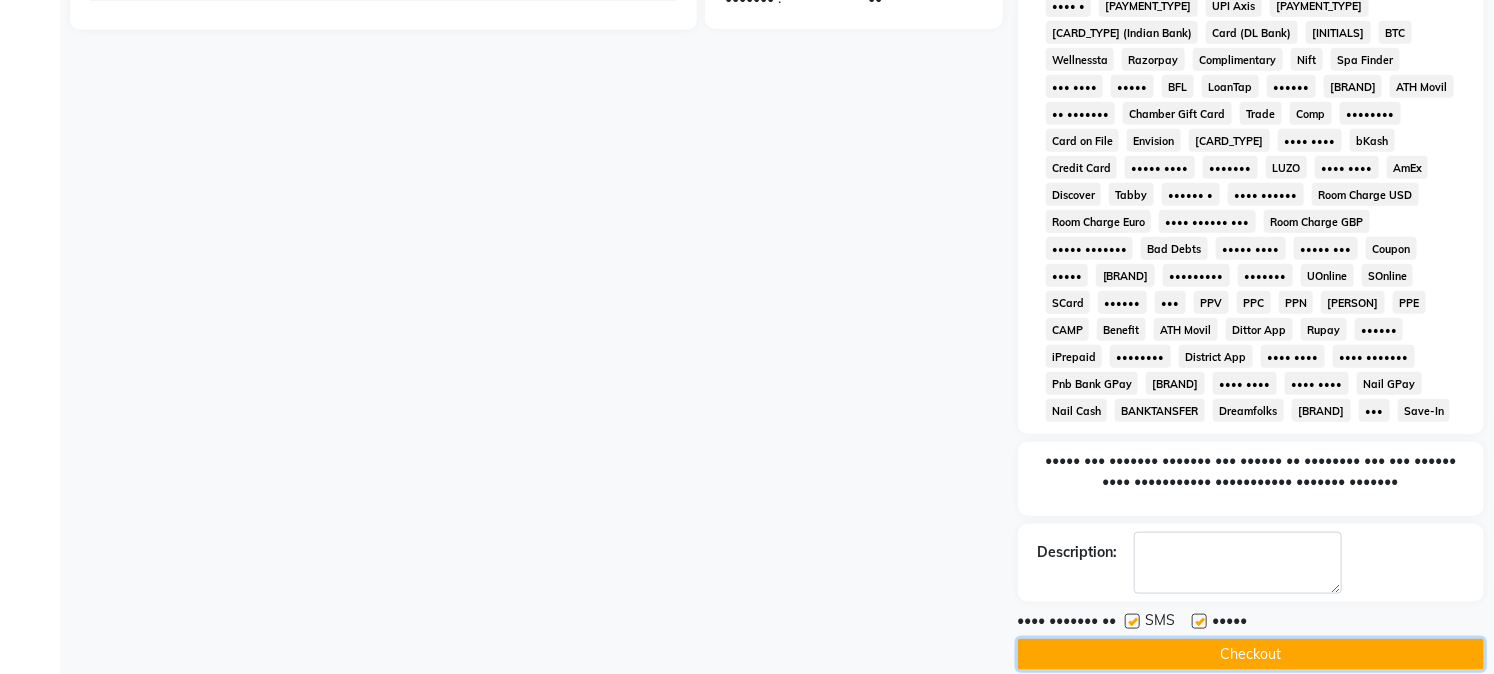 click on "Checkout" at bounding box center (1251, 654) 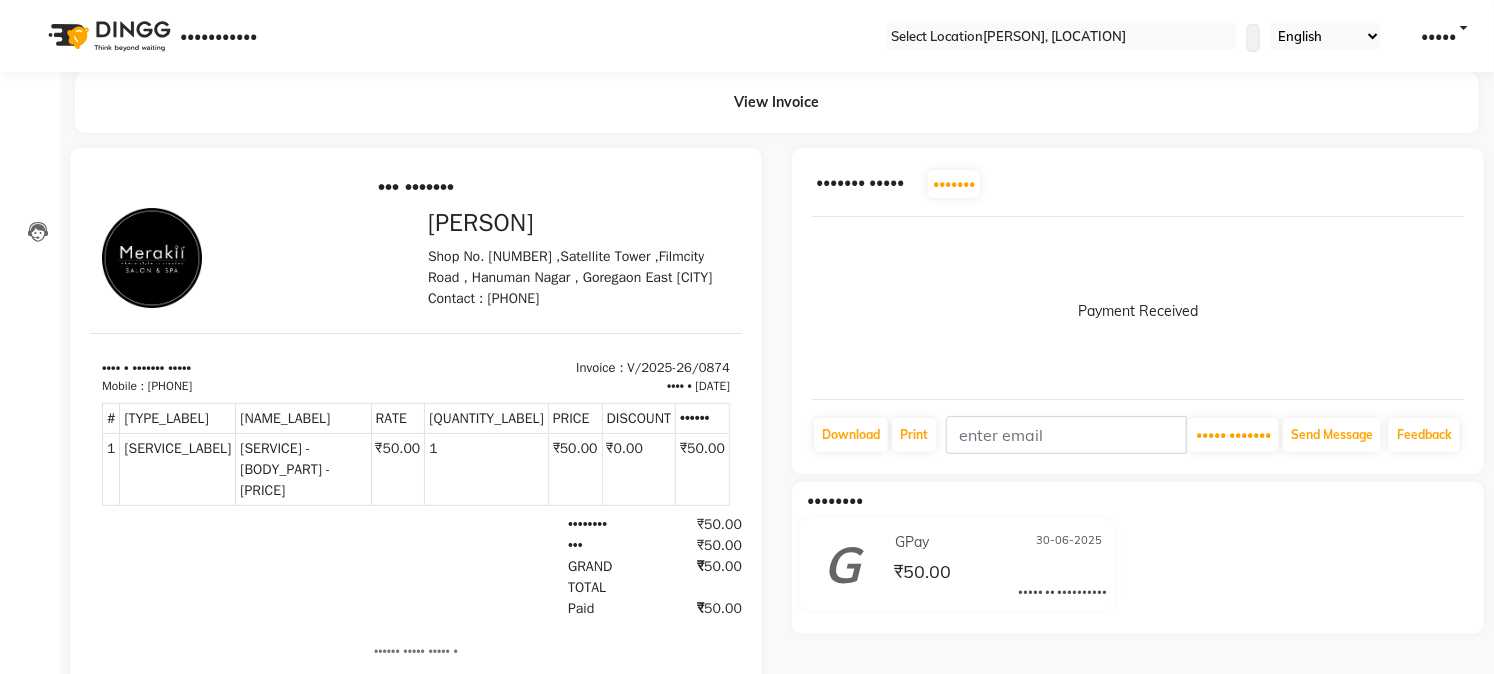 scroll, scrollTop: 0, scrollLeft: 0, axis: both 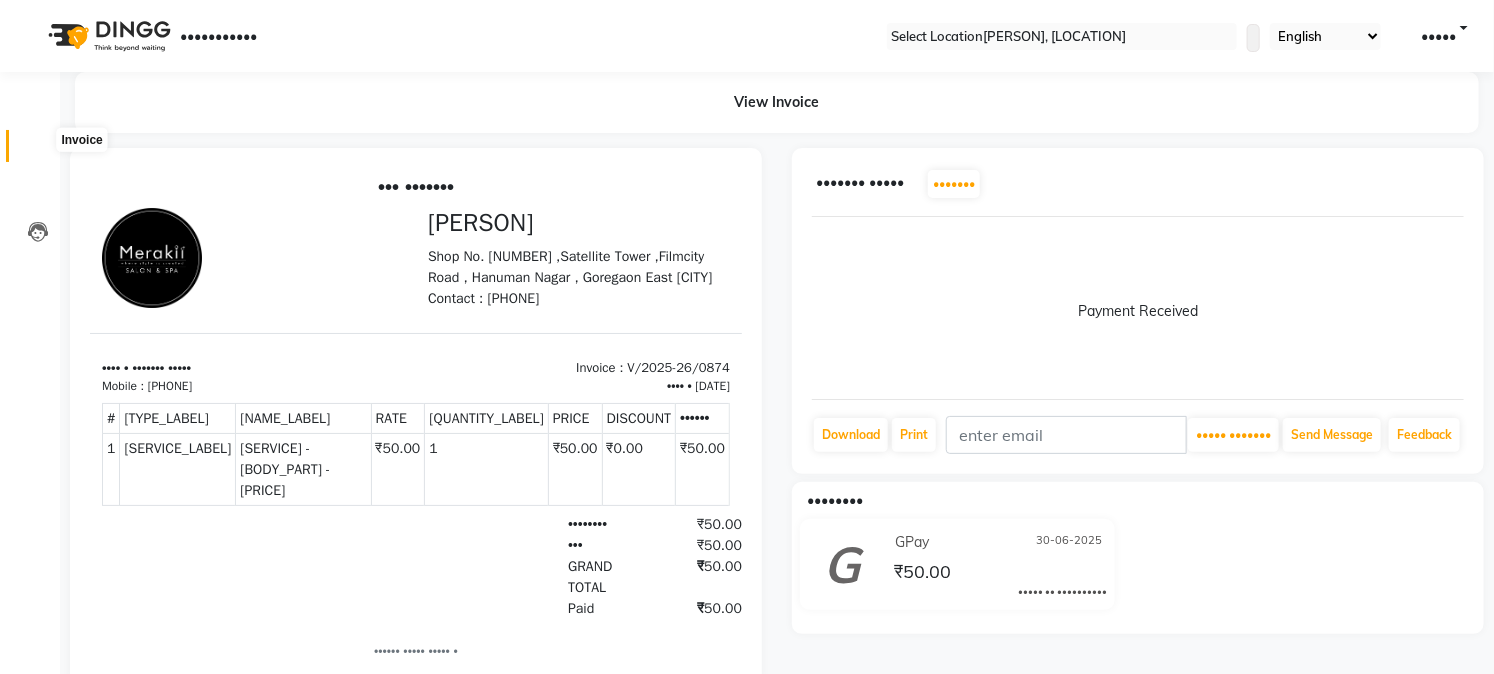 click at bounding box center (38, 151) 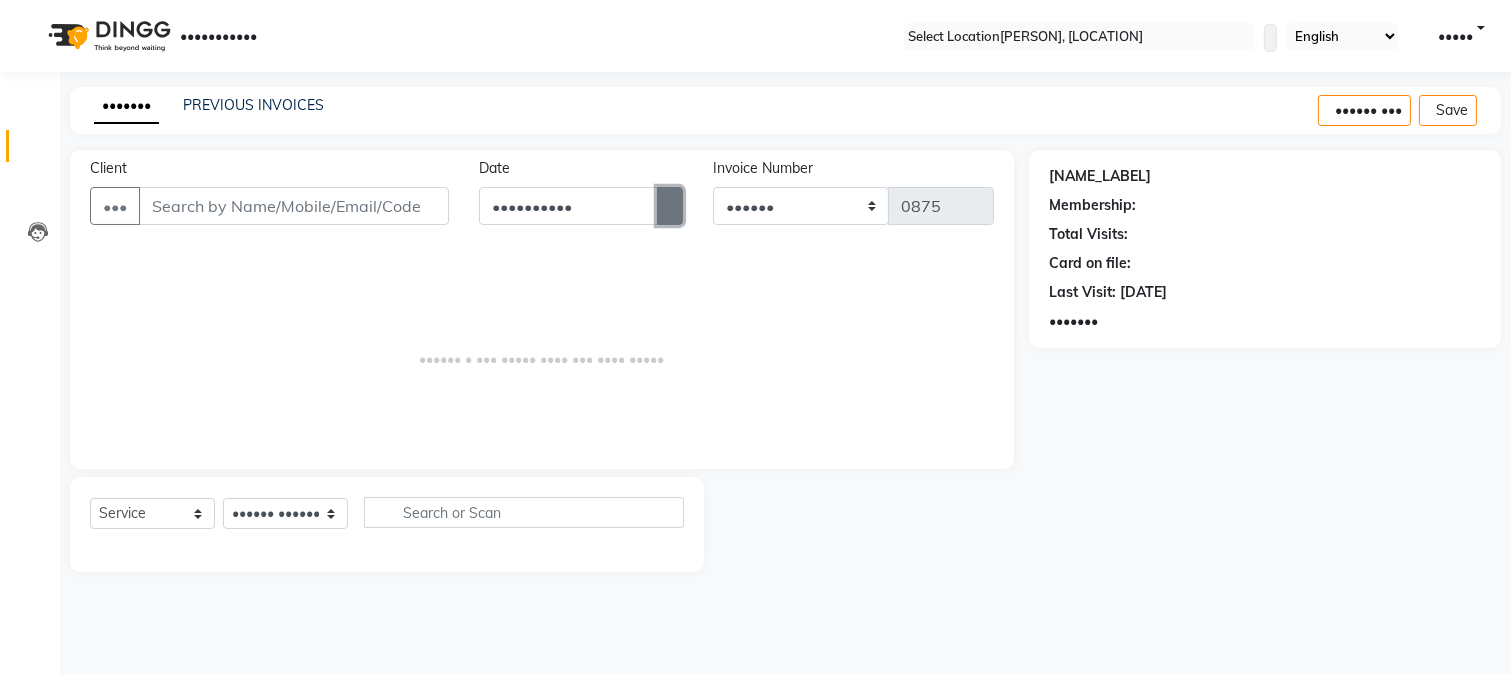 click at bounding box center (670, 206) 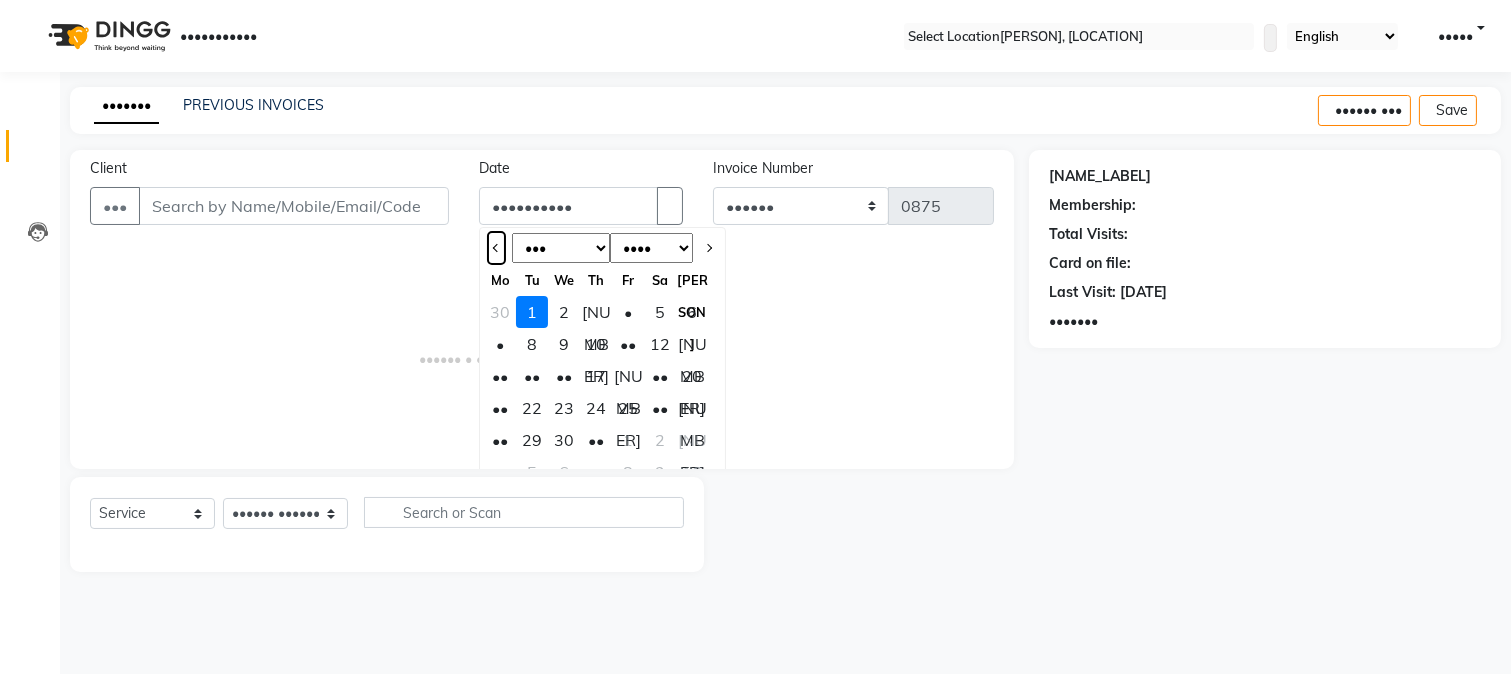 click at bounding box center (497, 248) 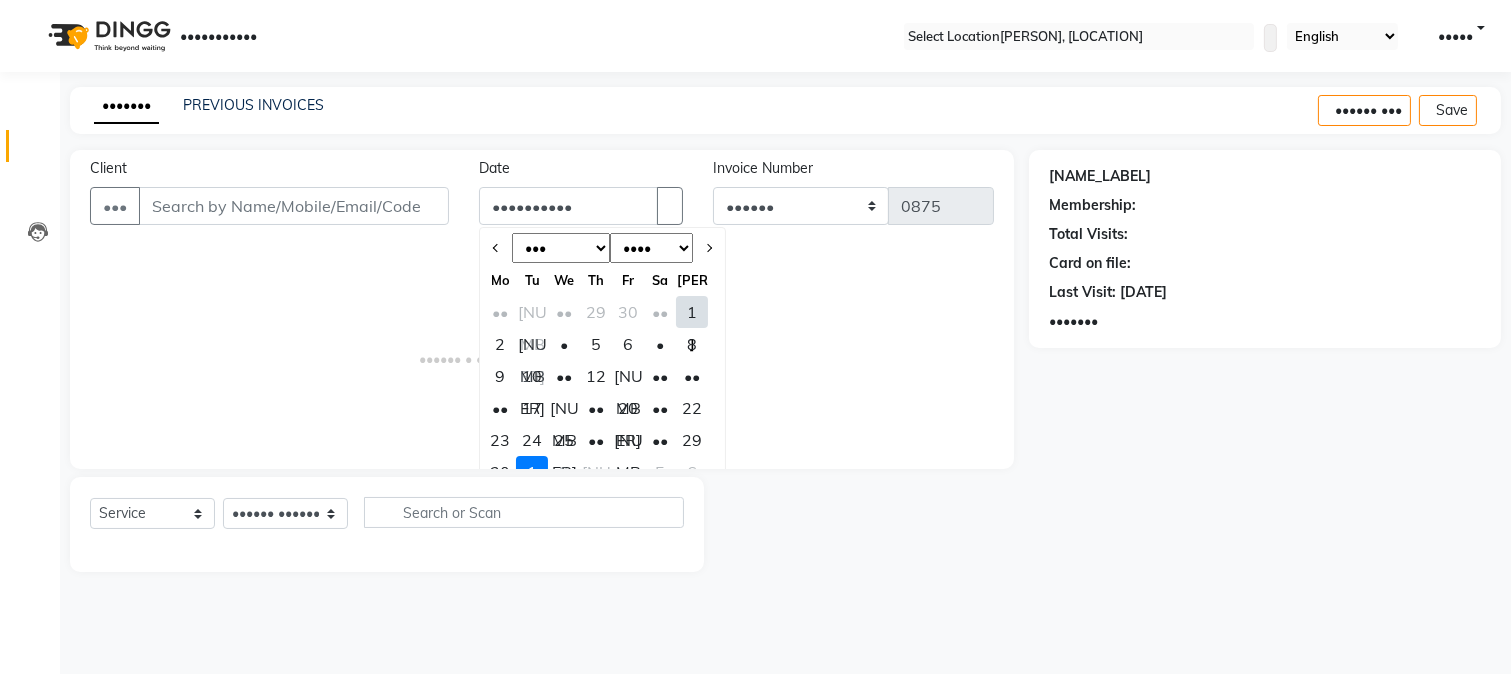 click on "30" at bounding box center [500, 472] 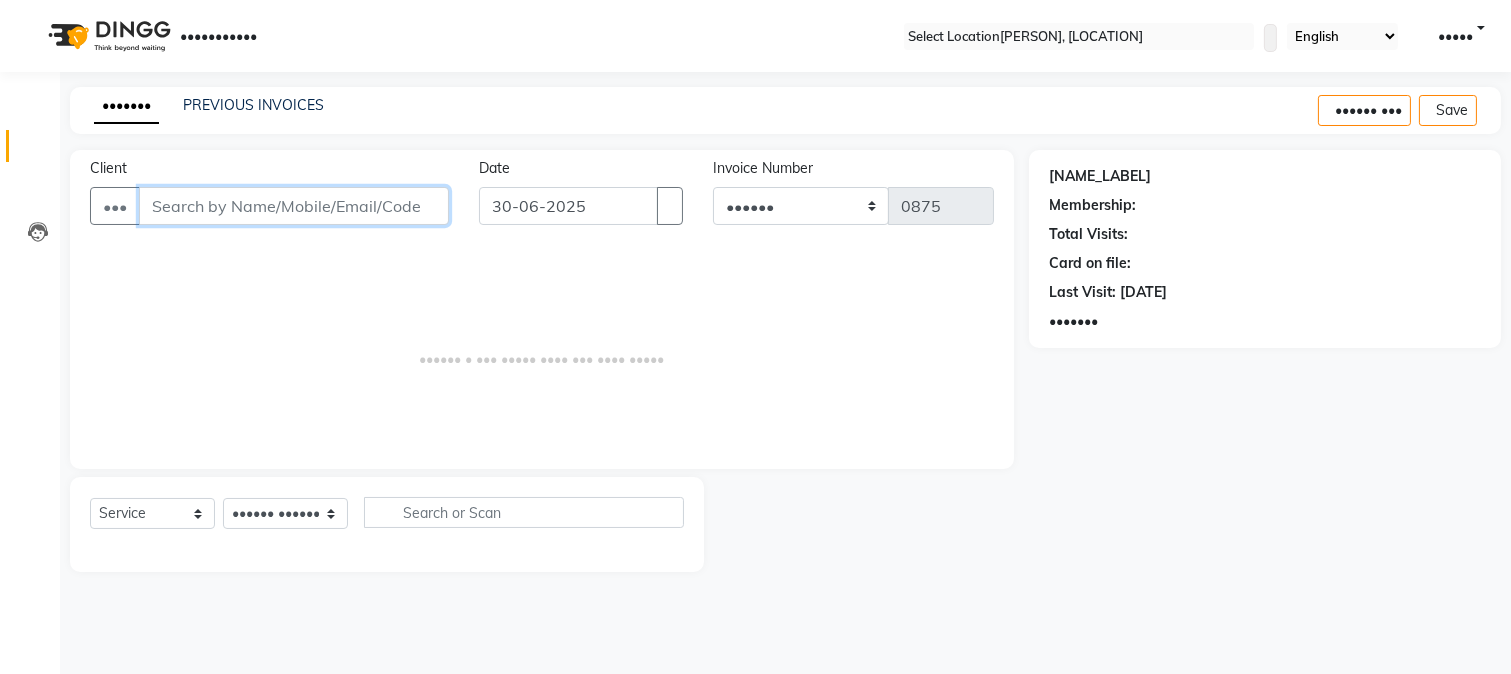 click on "Client" at bounding box center [294, 206] 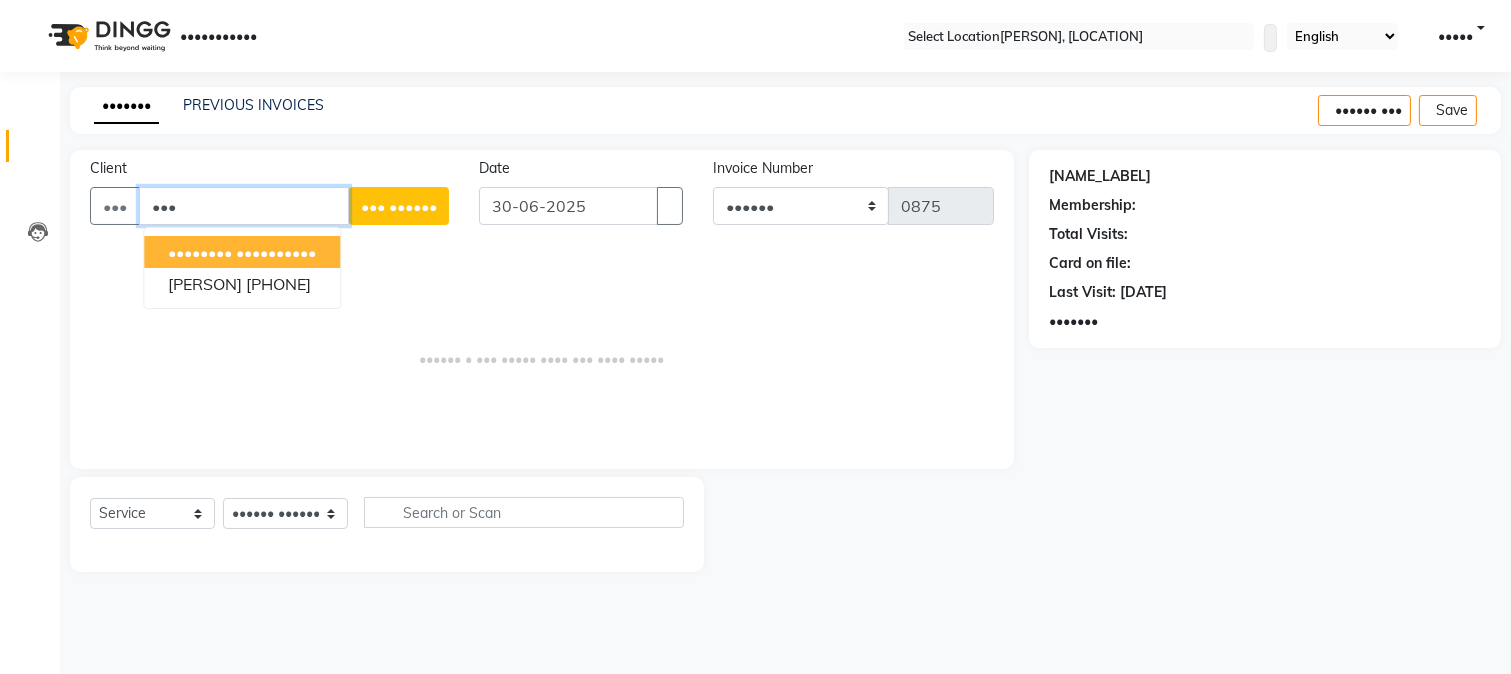 click on "••••••••••" at bounding box center (276, 252) 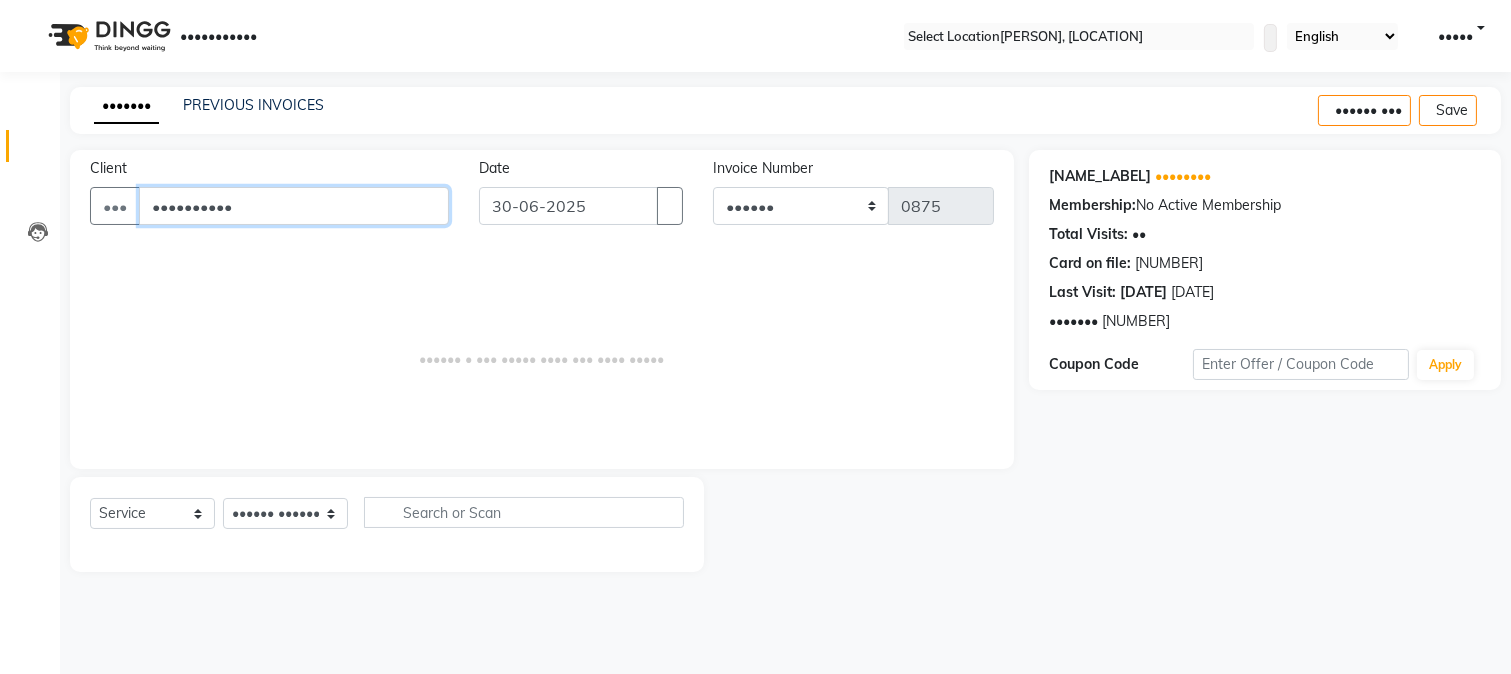 click on "••••••••••" at bounding box center [294, 206] 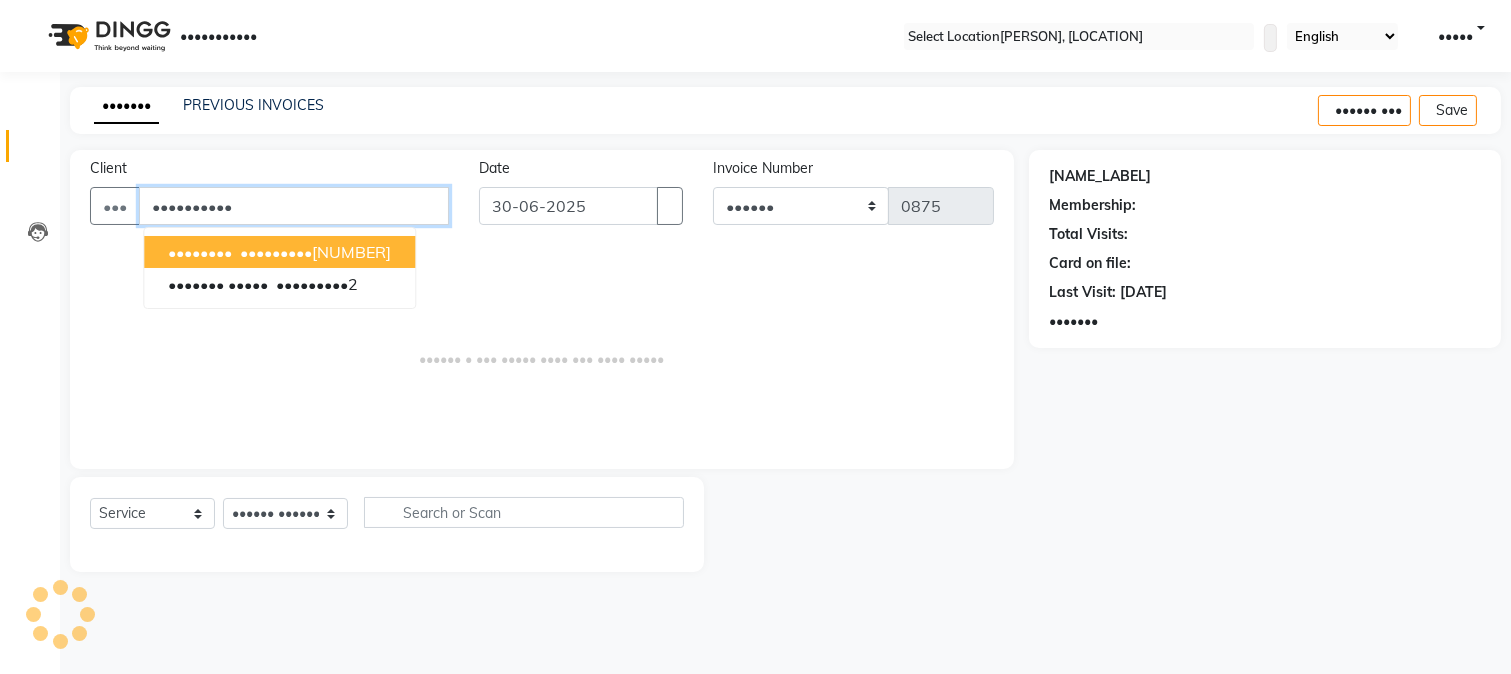 type on "••••••••••" 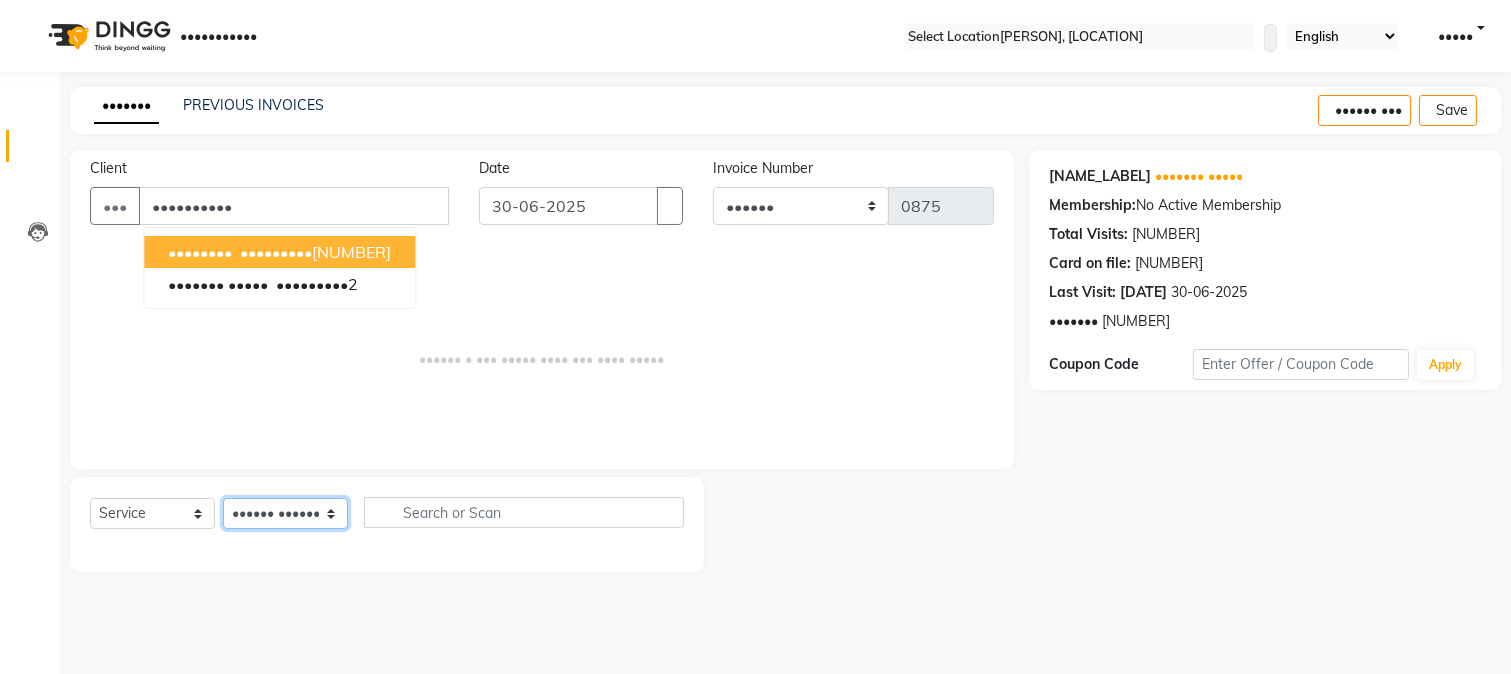 click on "Select Stylist [FIRST] [LAST] [FIRST] [LAST] [FIRST] [LAST] [FIRST] [LAST] [FIRST] [LAST] [FIRST]" at bounding box center [285, 513] 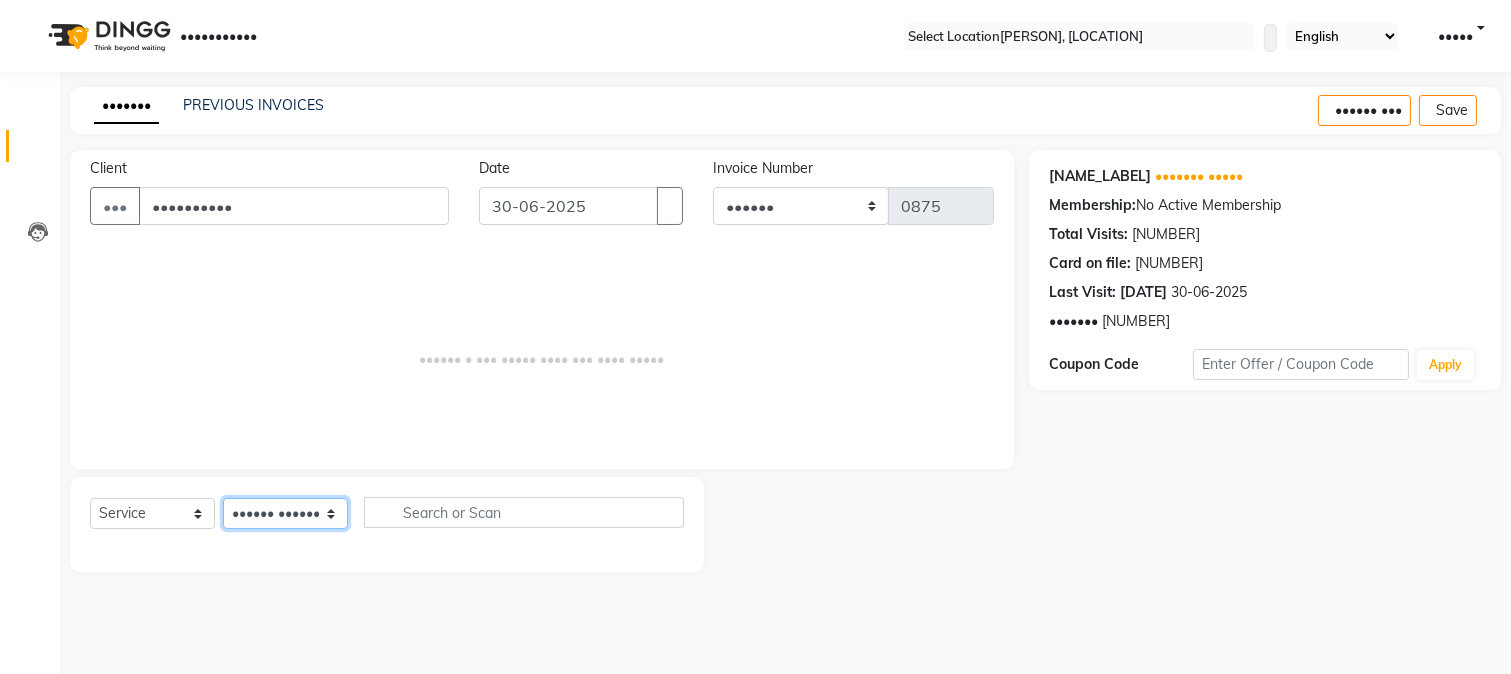 select on "•••••" 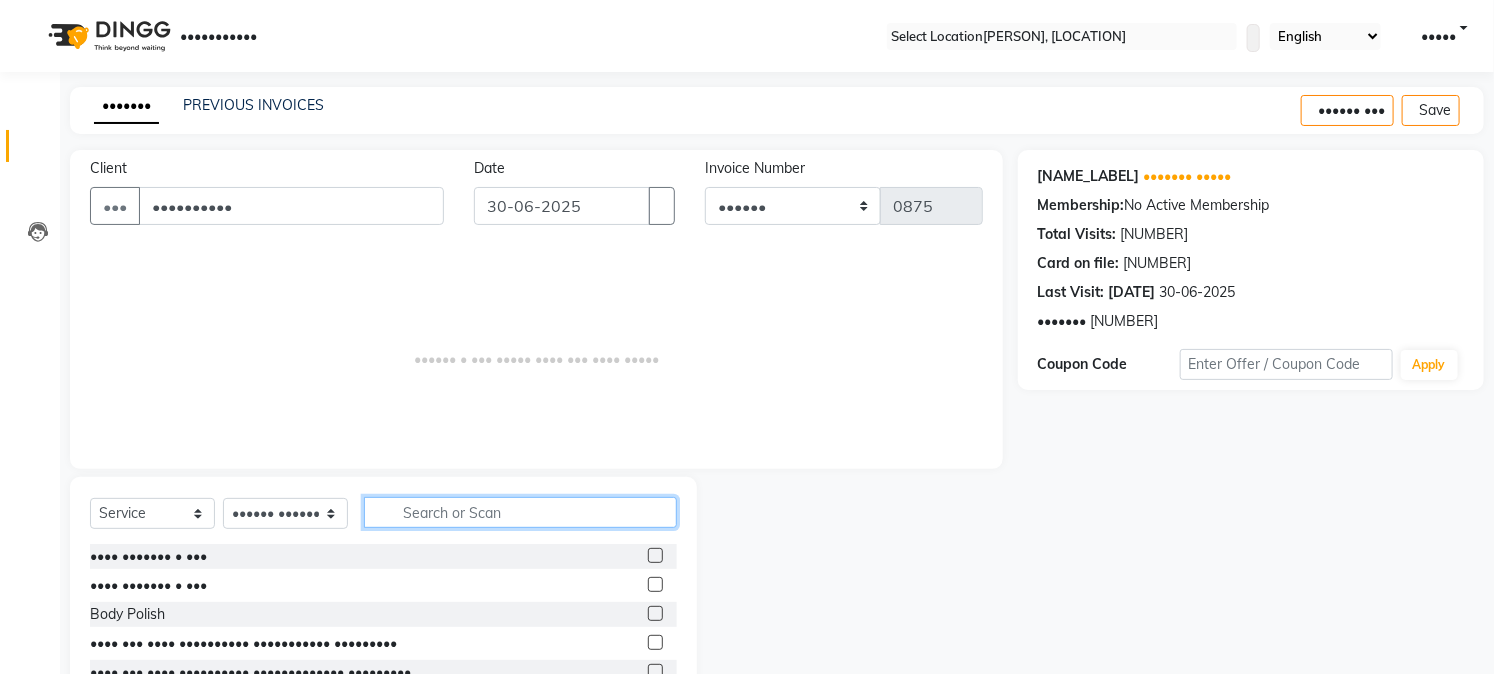 click at bounding box center (520, 512) 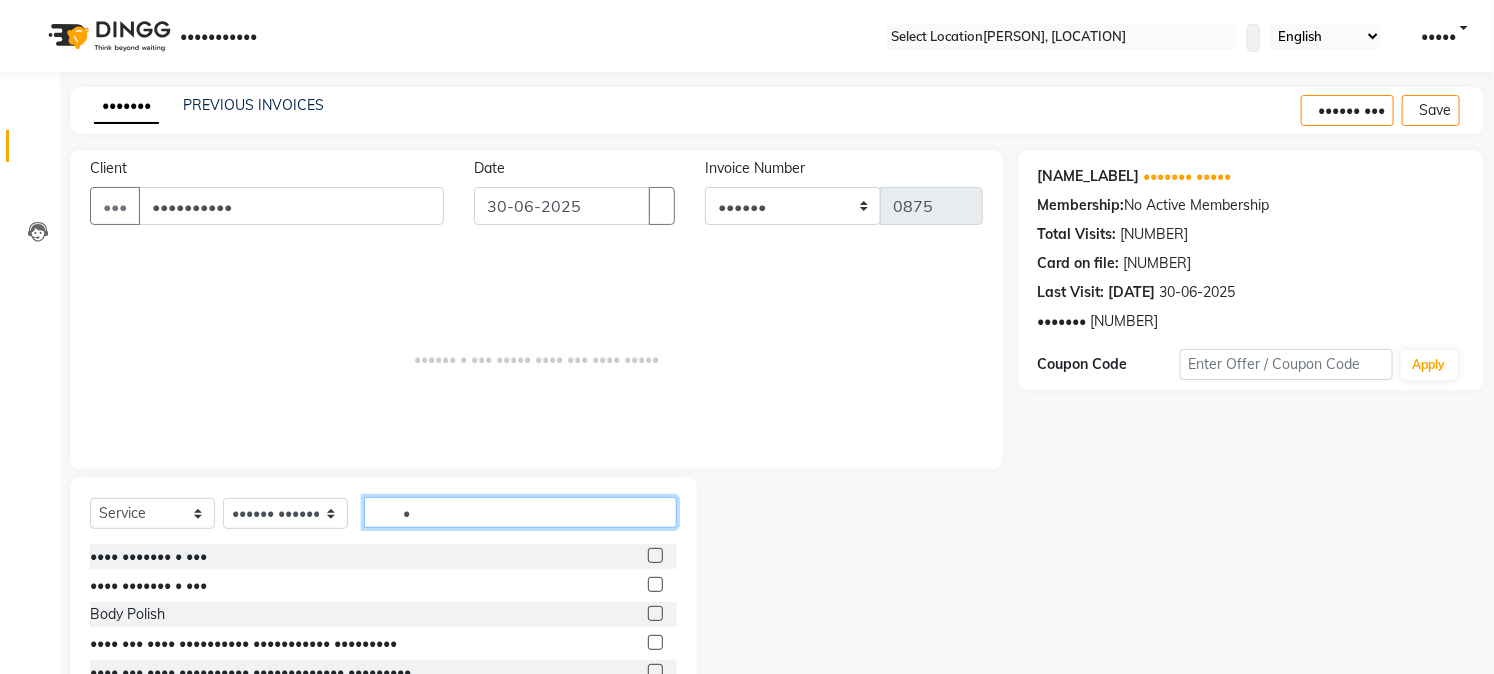 click on "•" at bounding box center [520, 512] 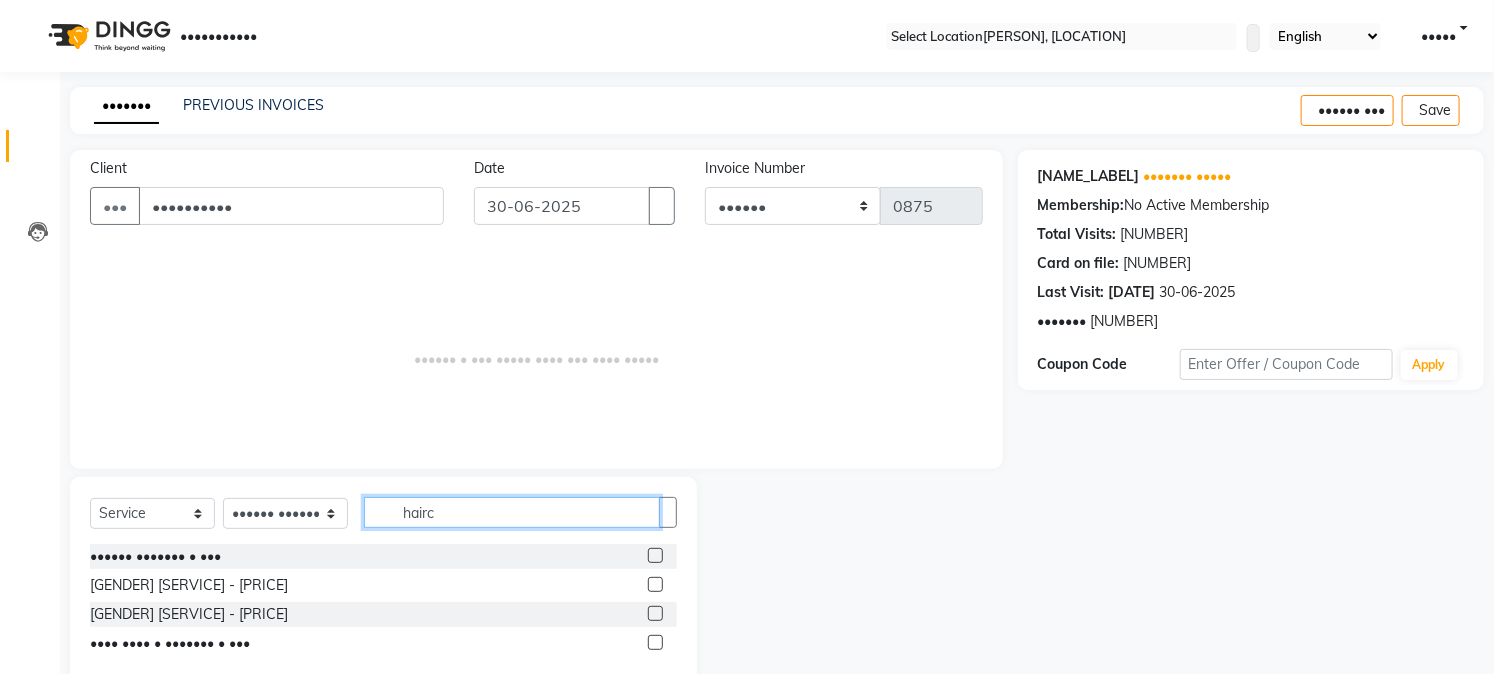type on "hairc" 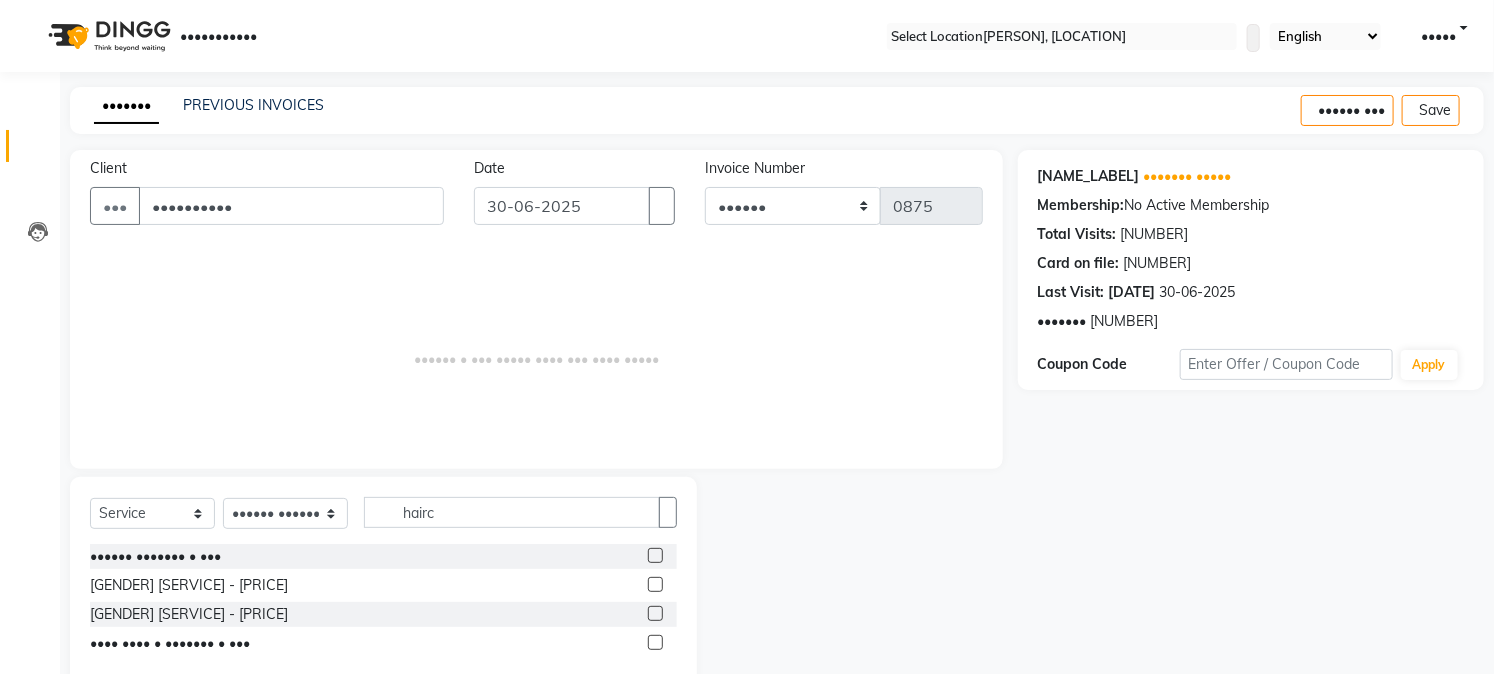 click at bounding box center [655, 613] 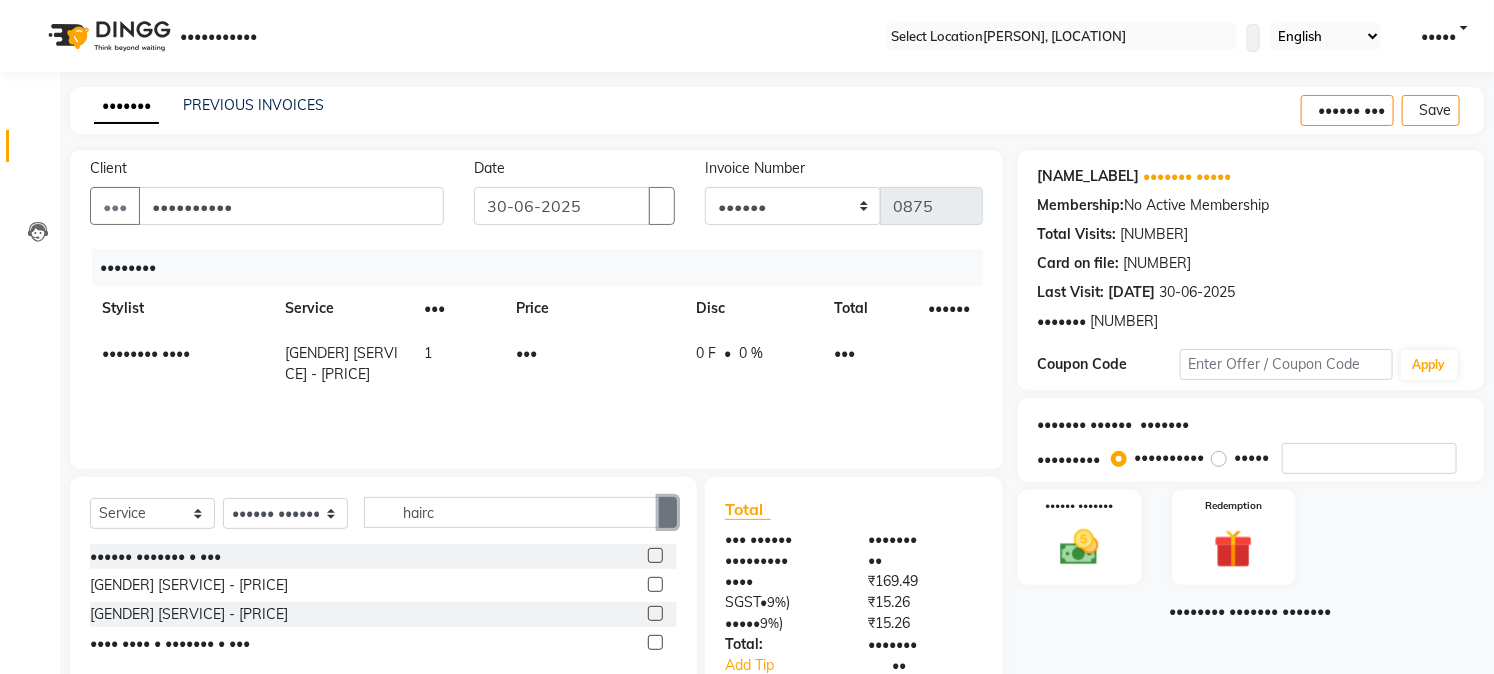 click at bounding box center [668, 513] 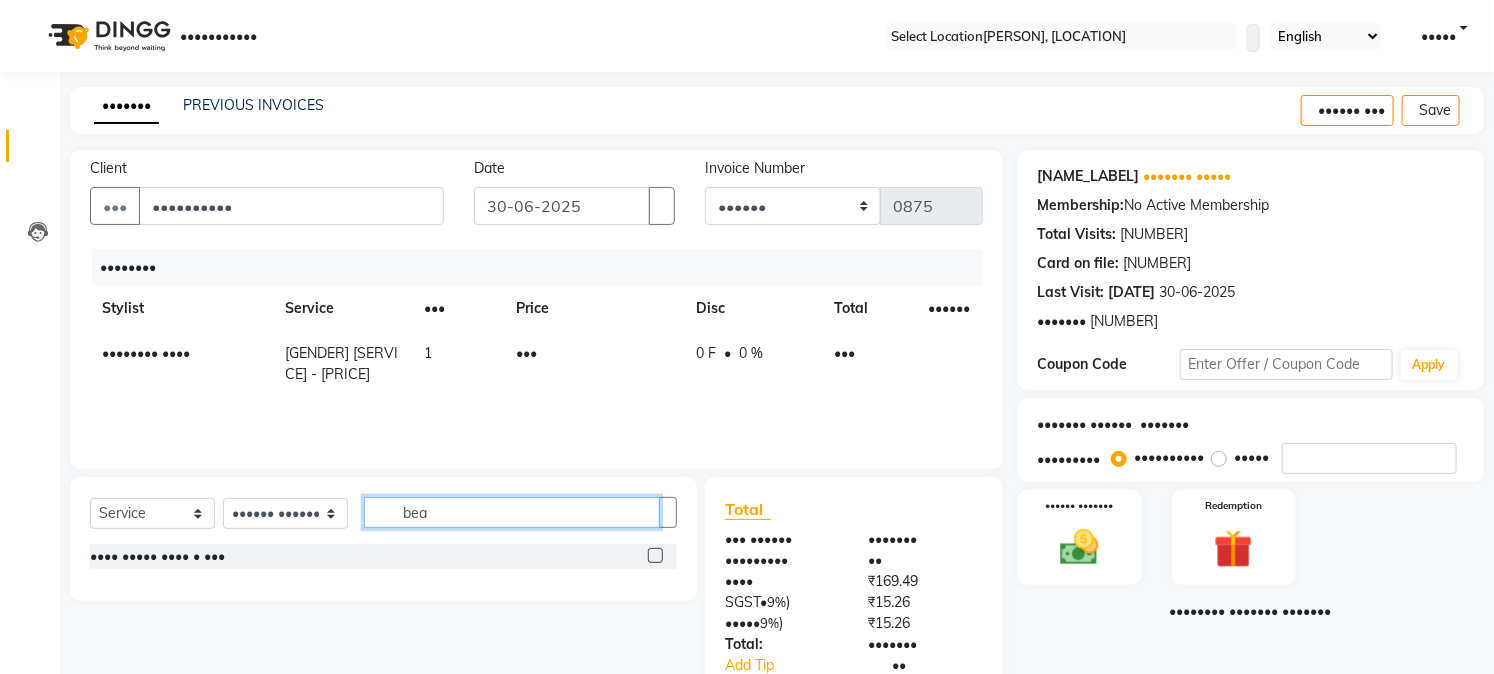 type on "bea" 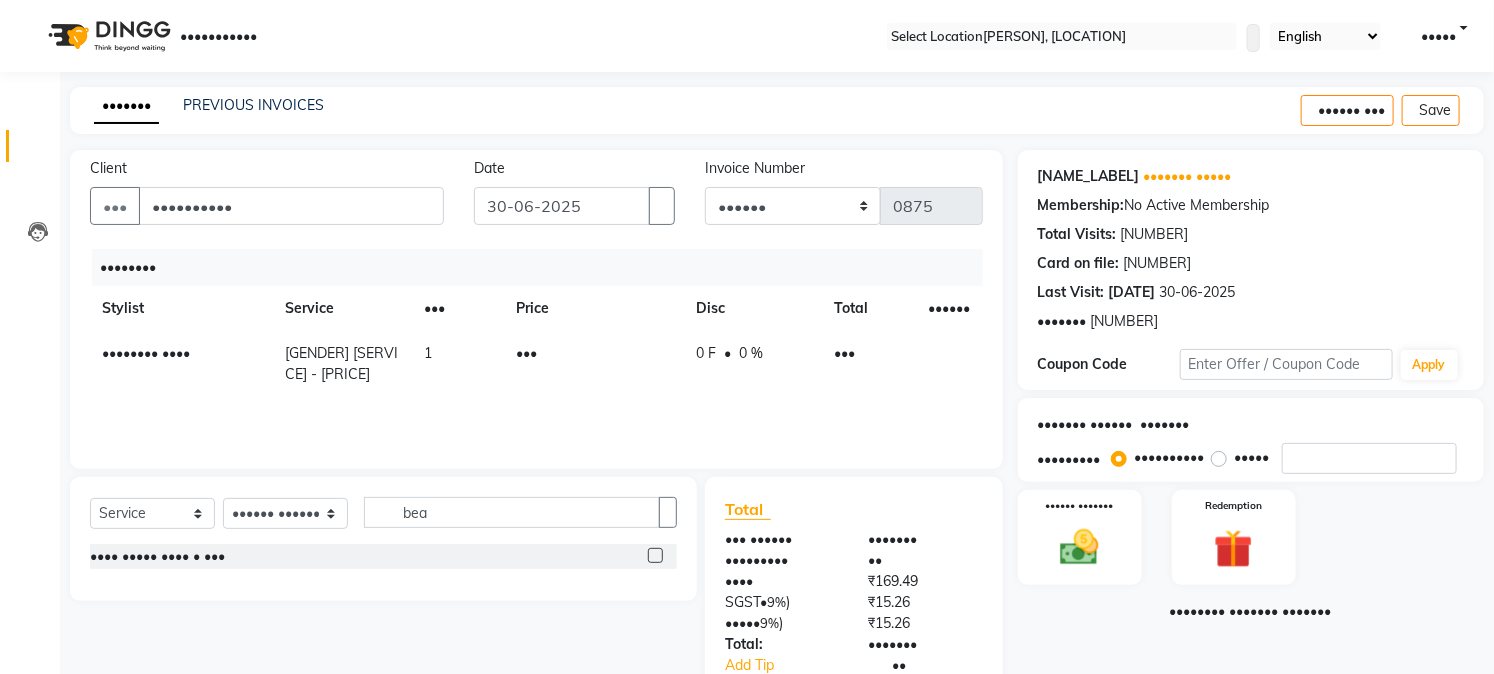 click at bounding box center (655, 555) 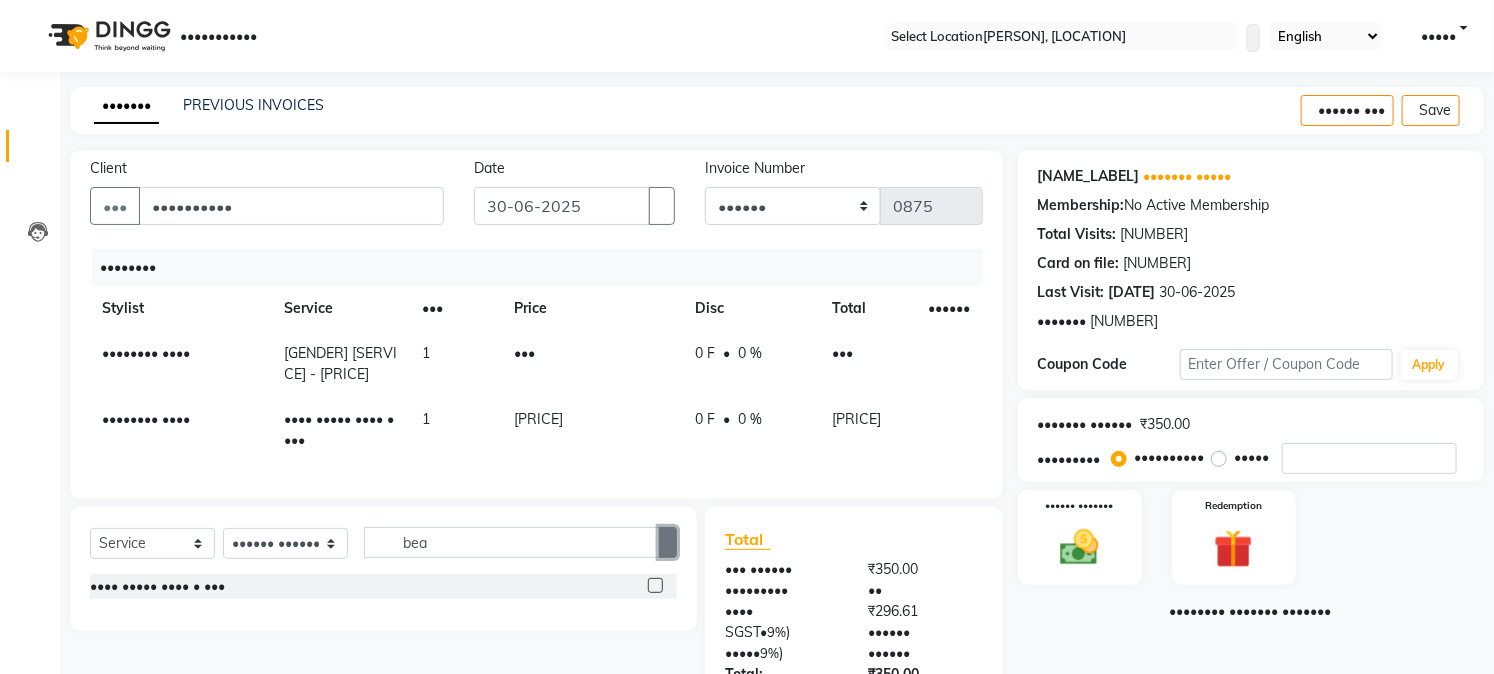 click at bounding box center [668, 543] 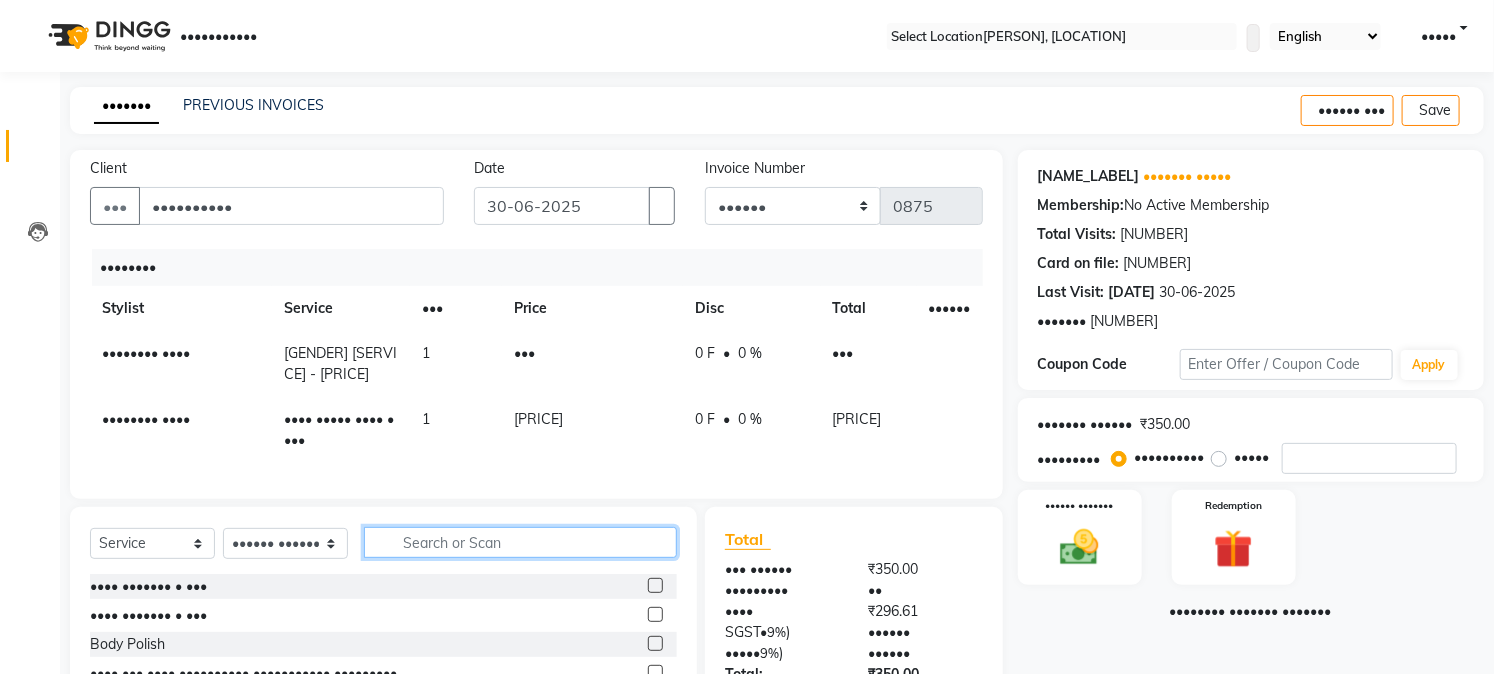 click at bounding box center [520, 542] 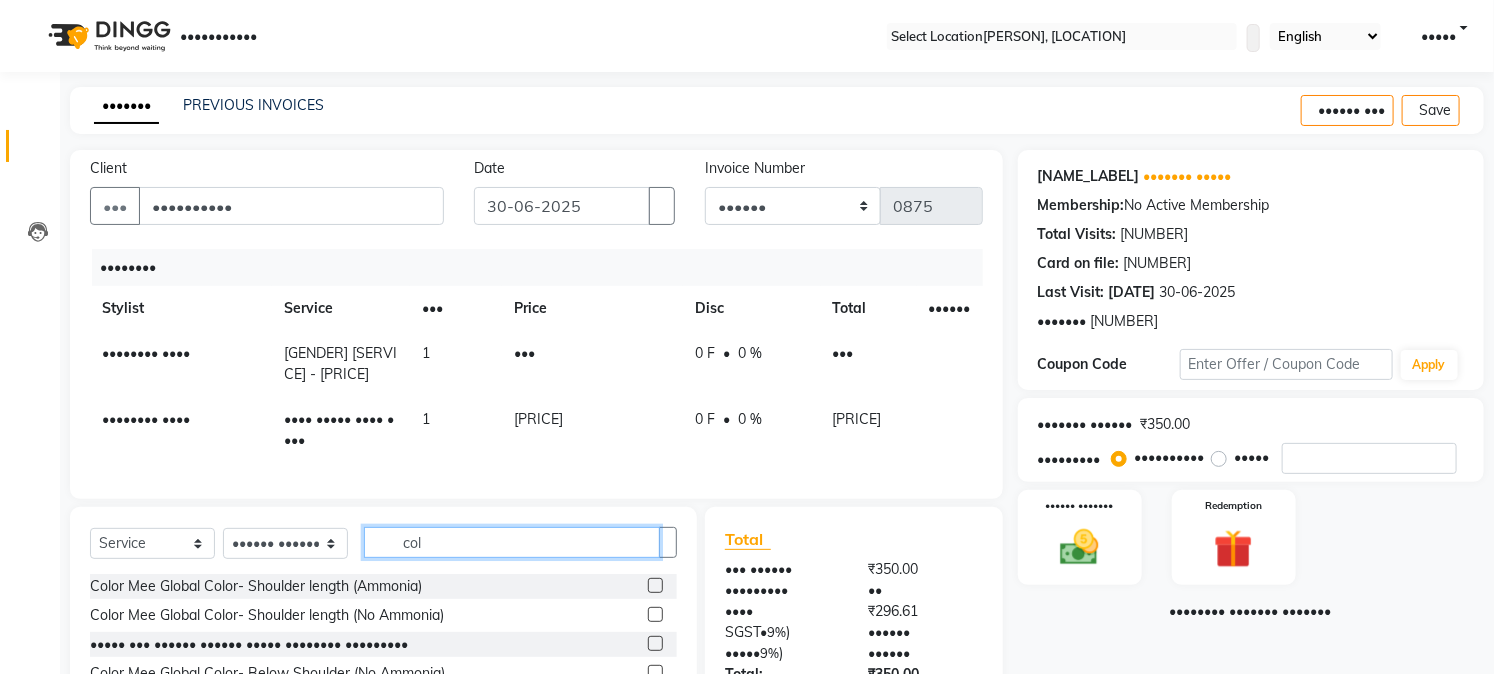 type on "col" 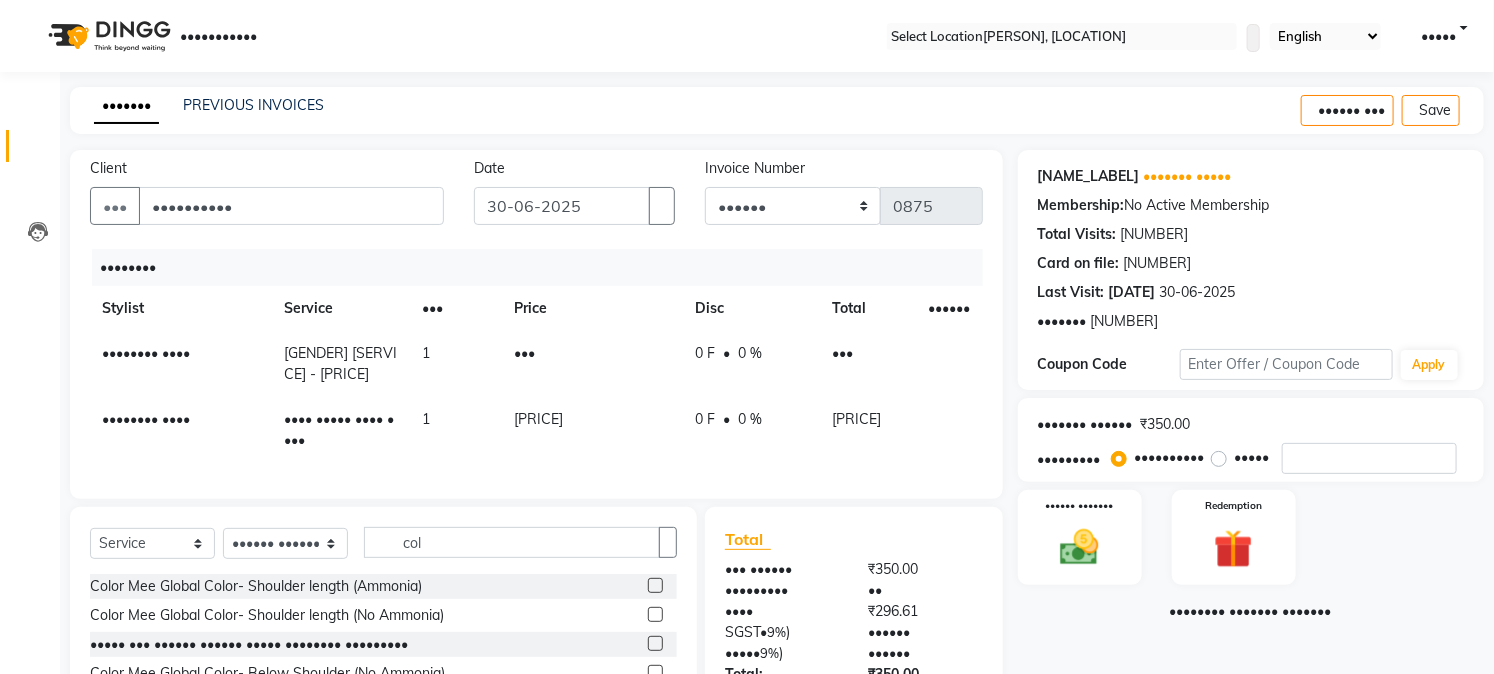 click at bounding box center (655, 585) 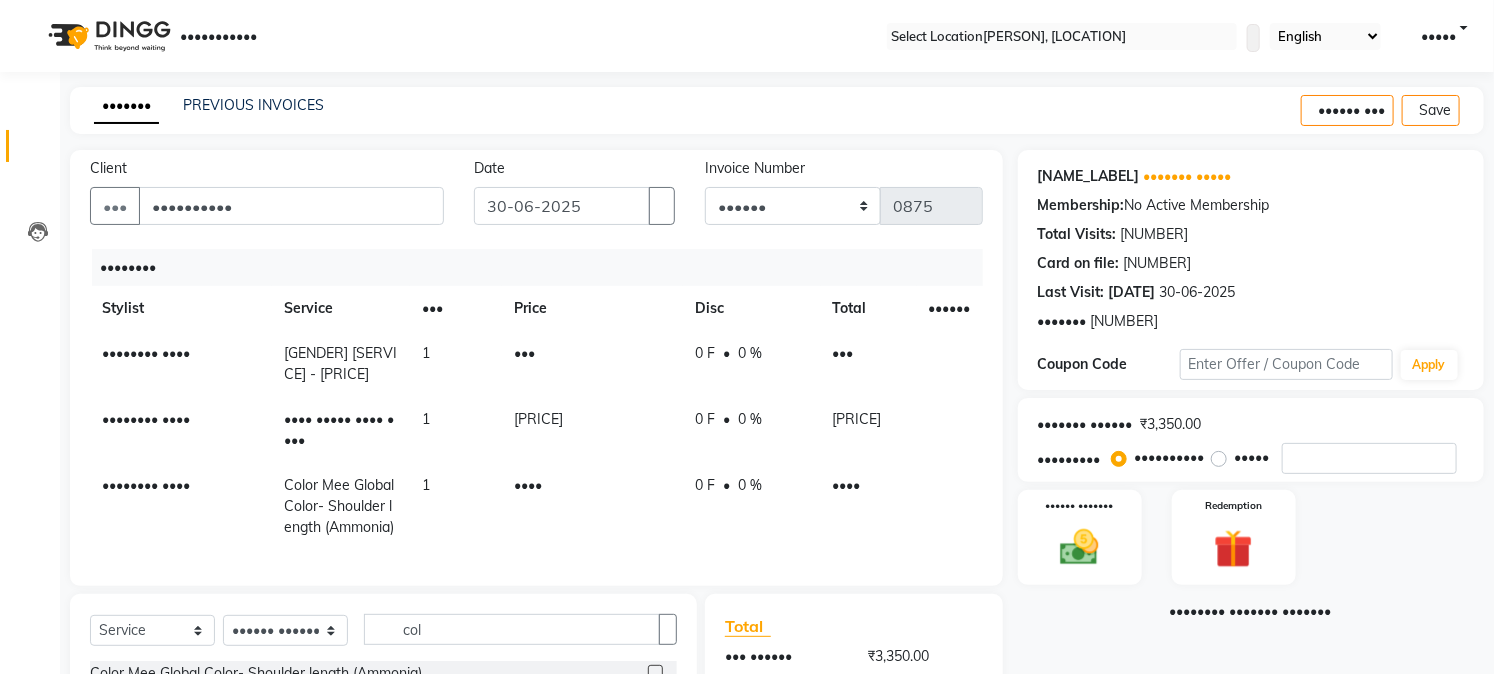 click on "••••" at bounding box center (592, 364) 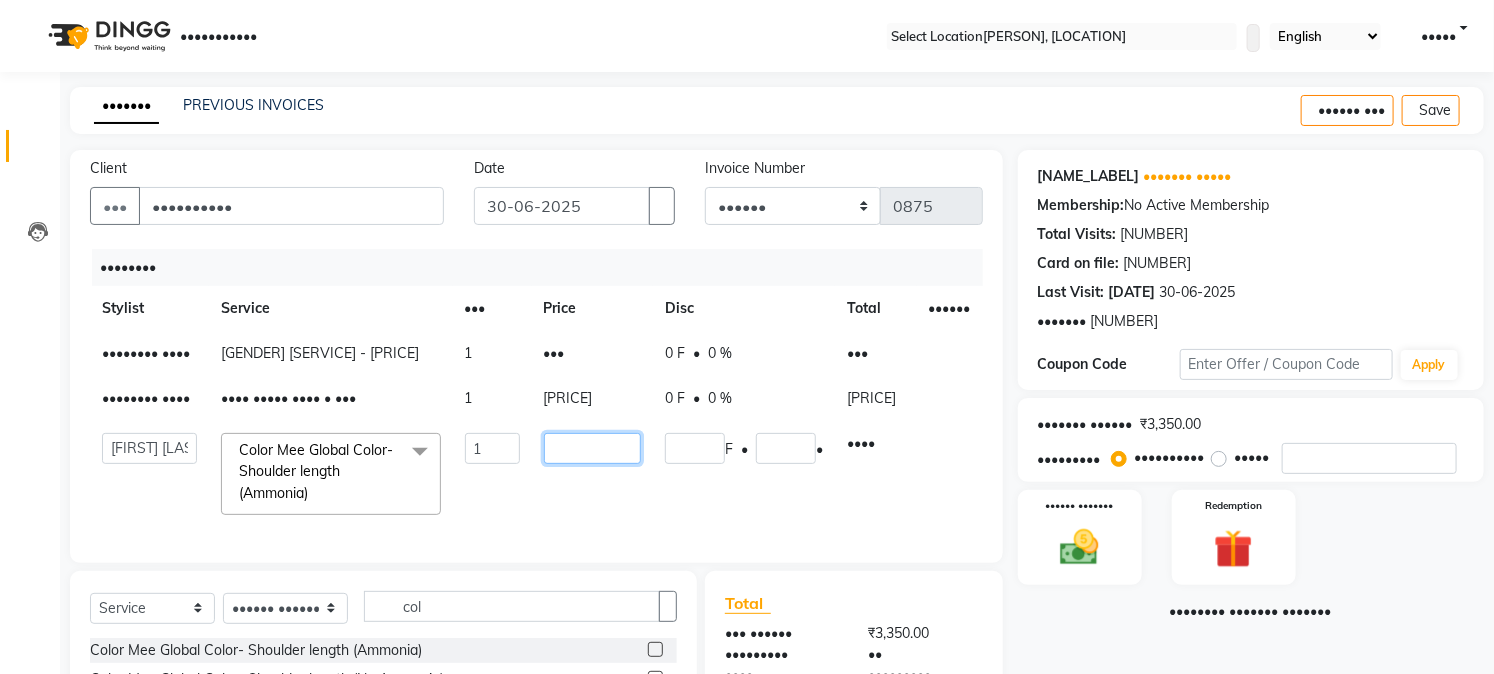 click on "••••" at bounding box center [492, 448] 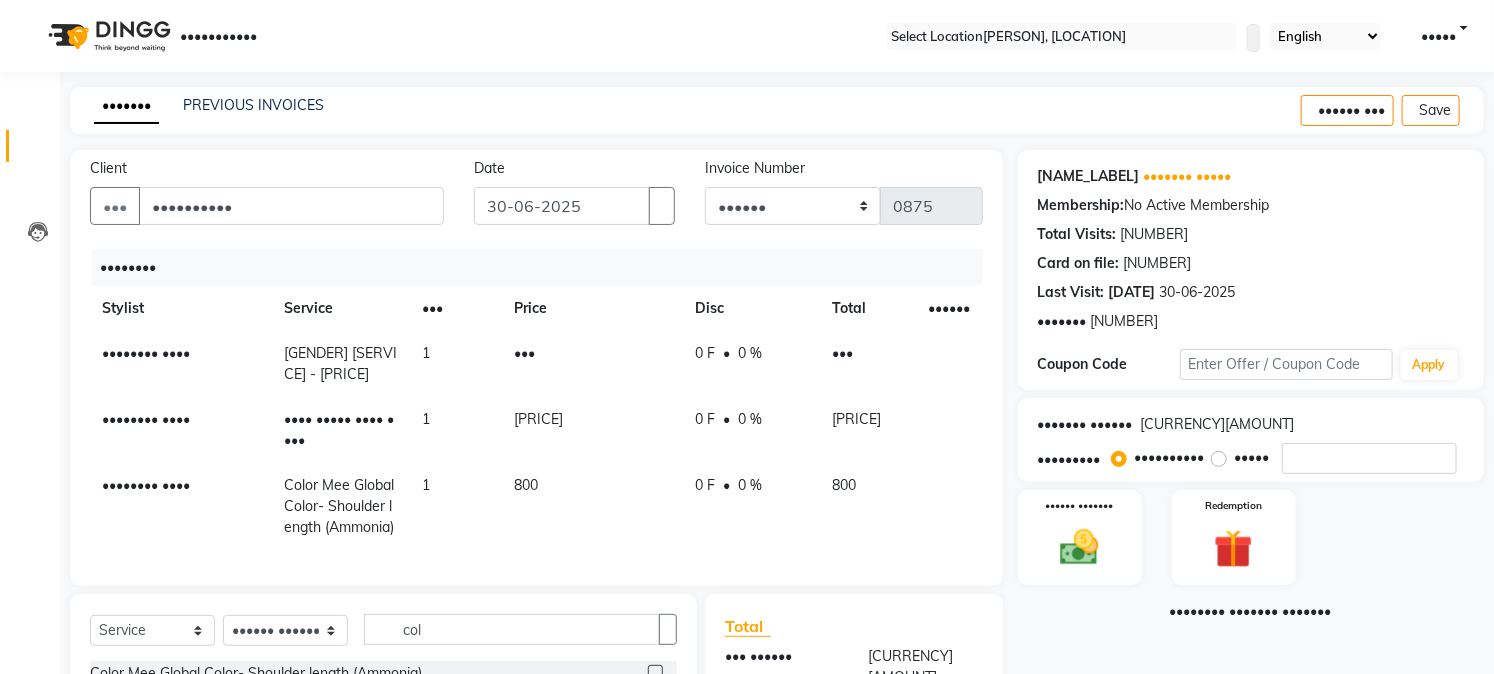 click at bounding box center [1468, 111] 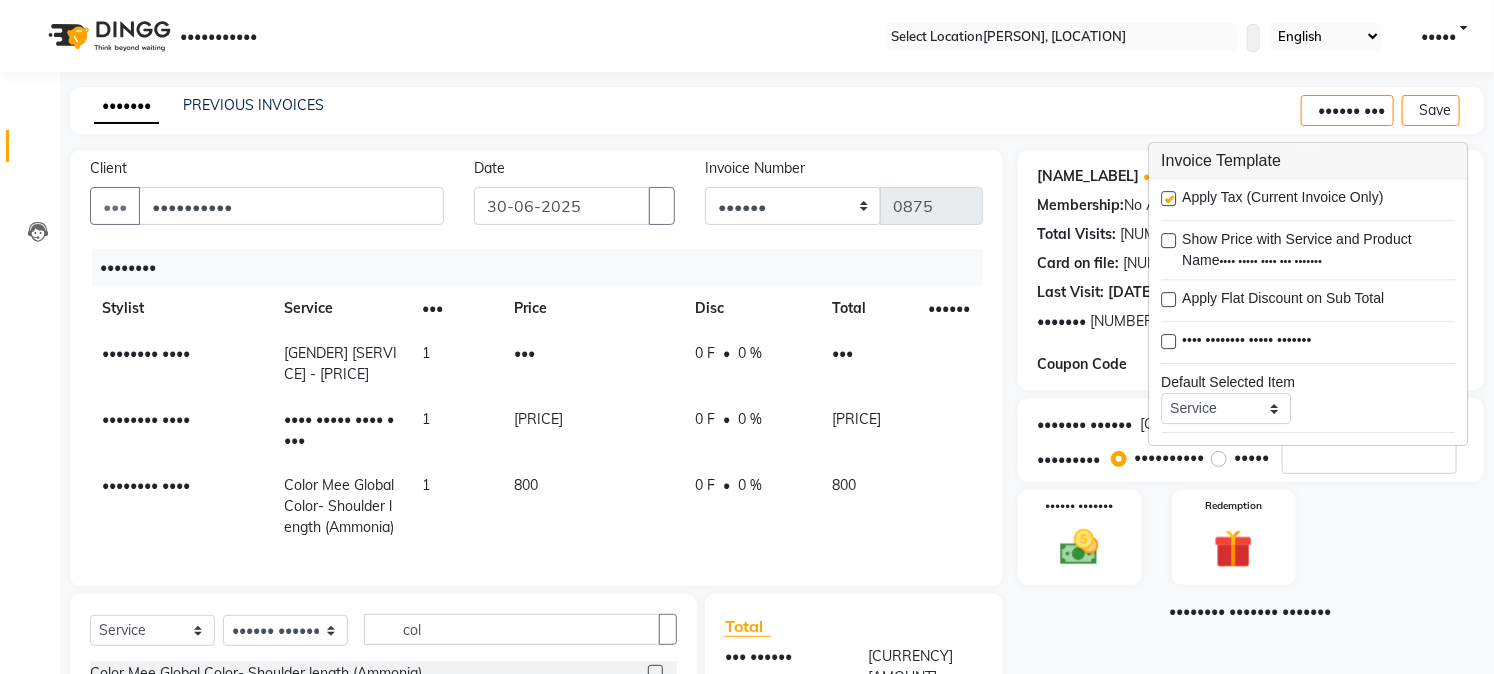 click at bounding box center (1168, 198) 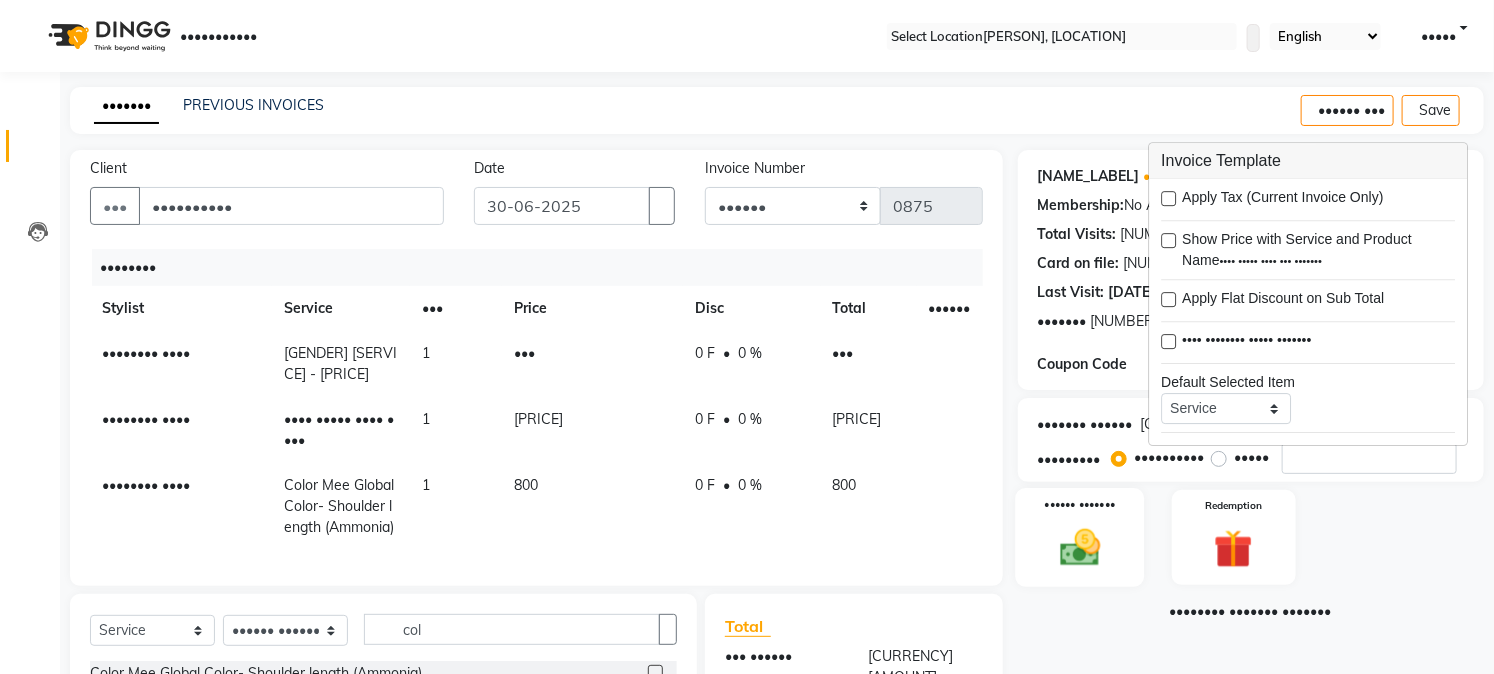 click at bounding box center (1080, 547) 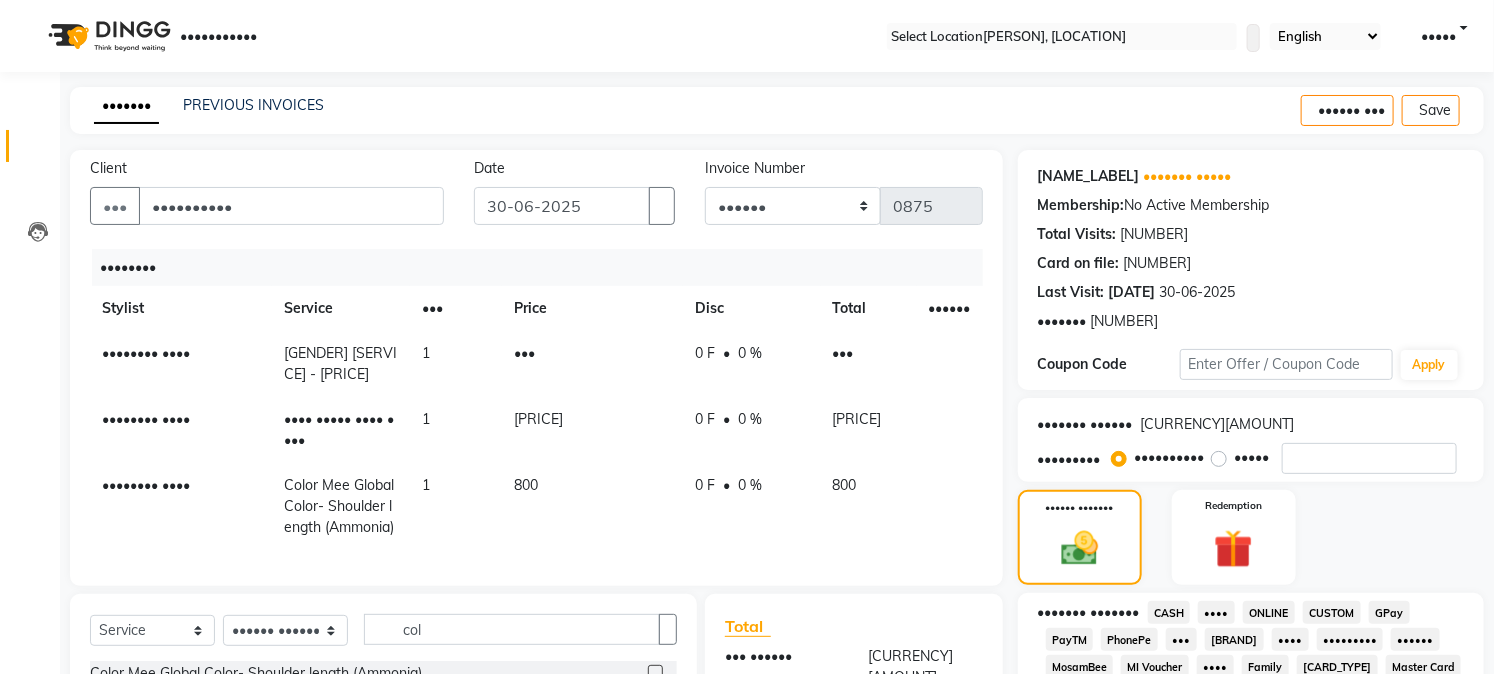 click on "GPay" at bounding box center [1169, 612] 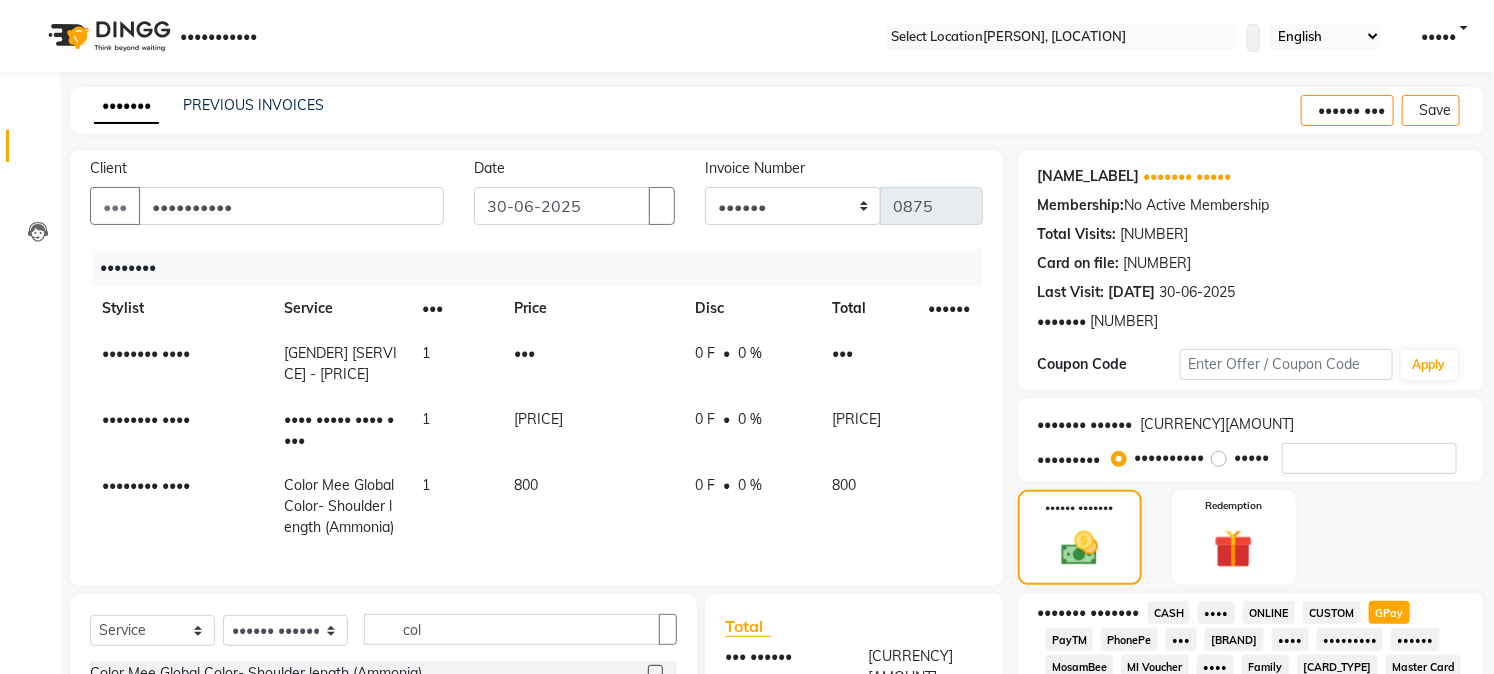 scroll, scrollTop: 590, scrollLeft: 0, axis: vertical 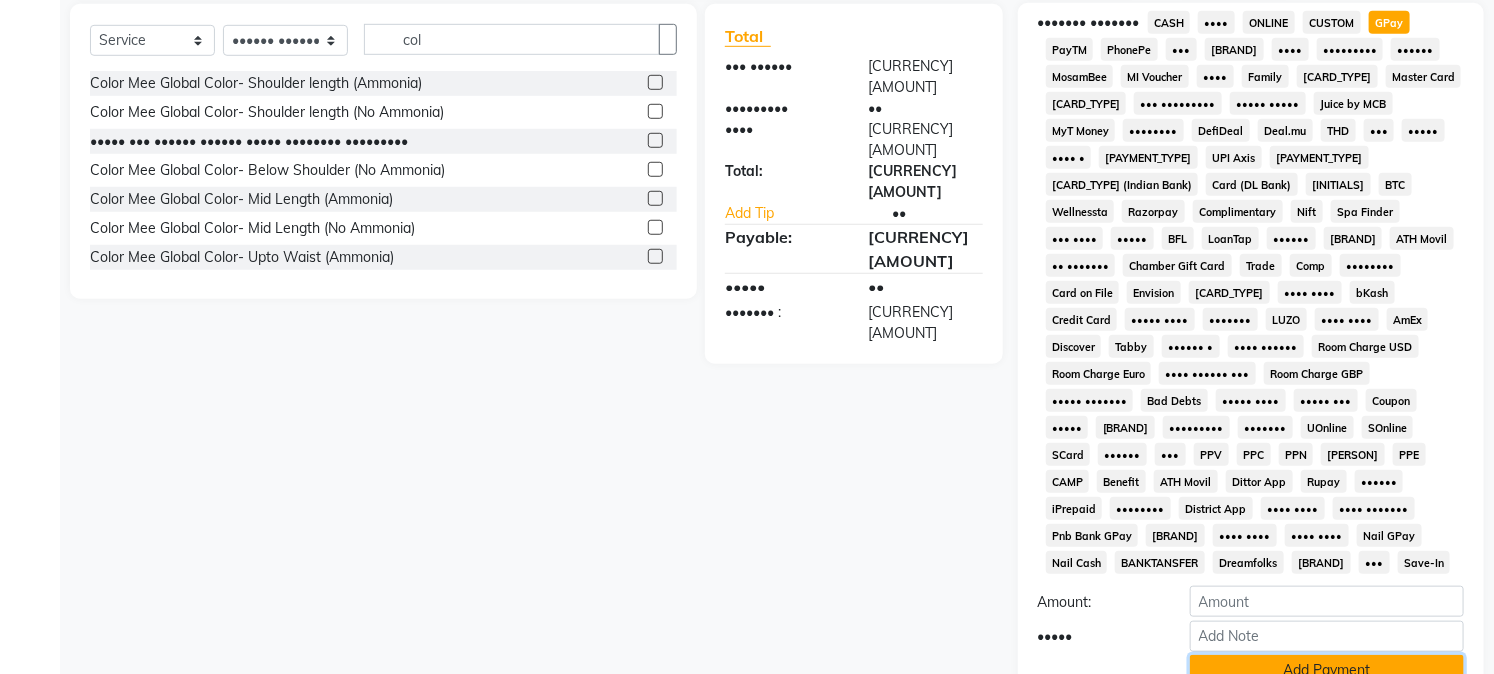 click on "Add Payment" at bounding box center (1327, 670) 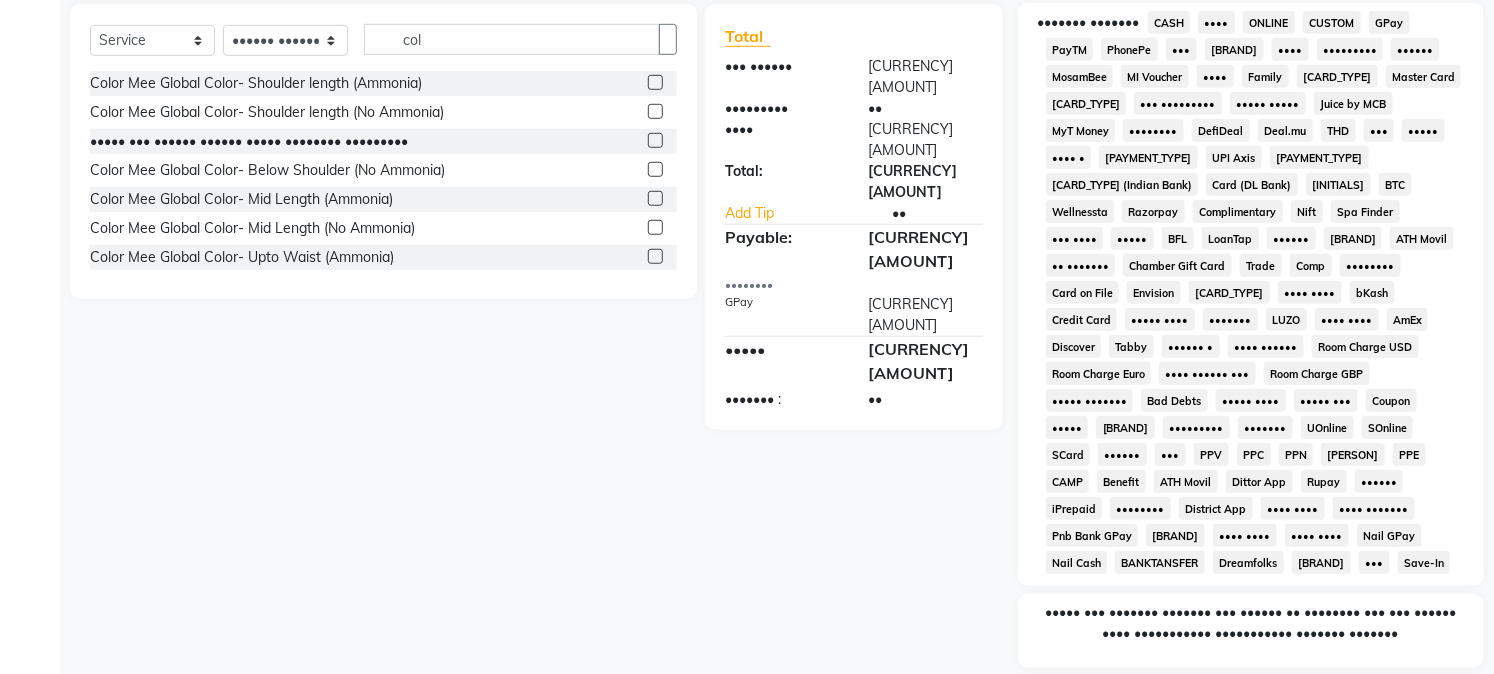 scroll, scrollTop: 742, scrollLeft: 0, axis: vertical 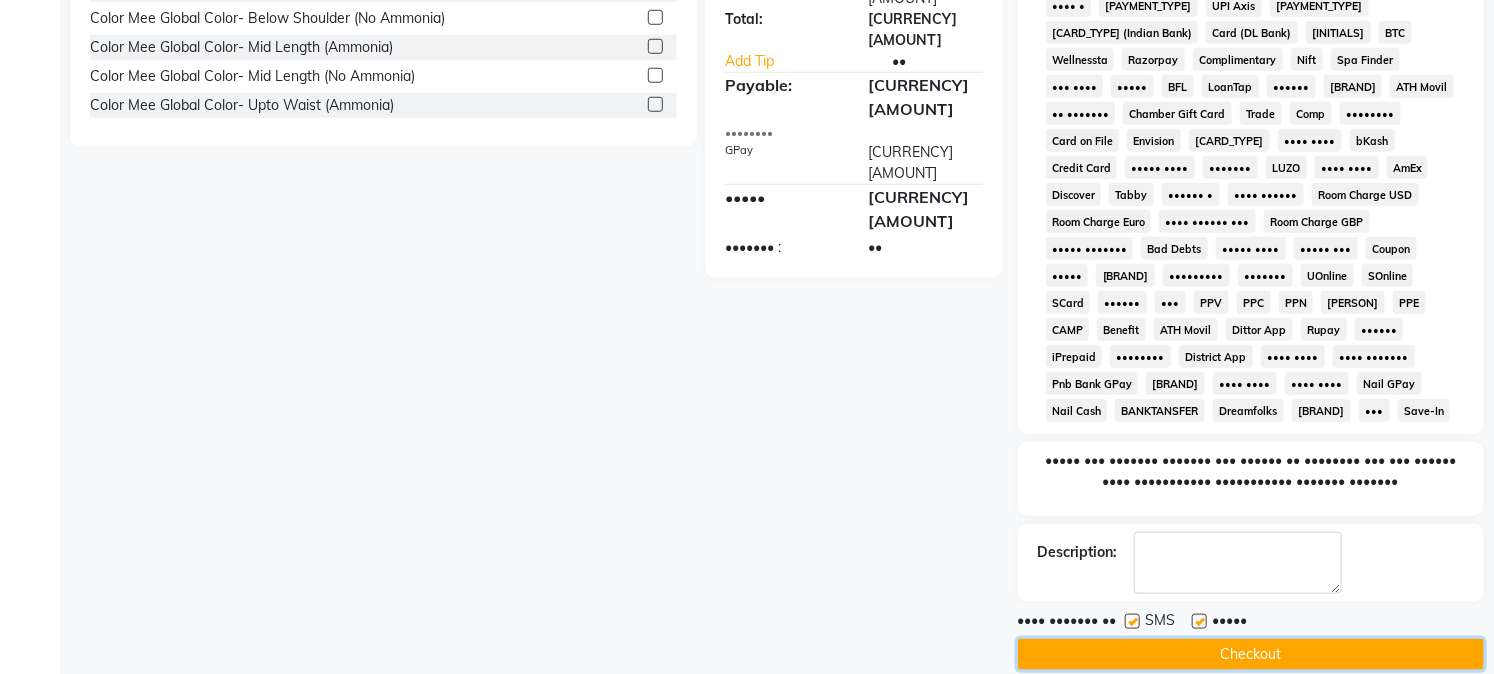 click on "Checkout" at bounding box center (1251, 654) 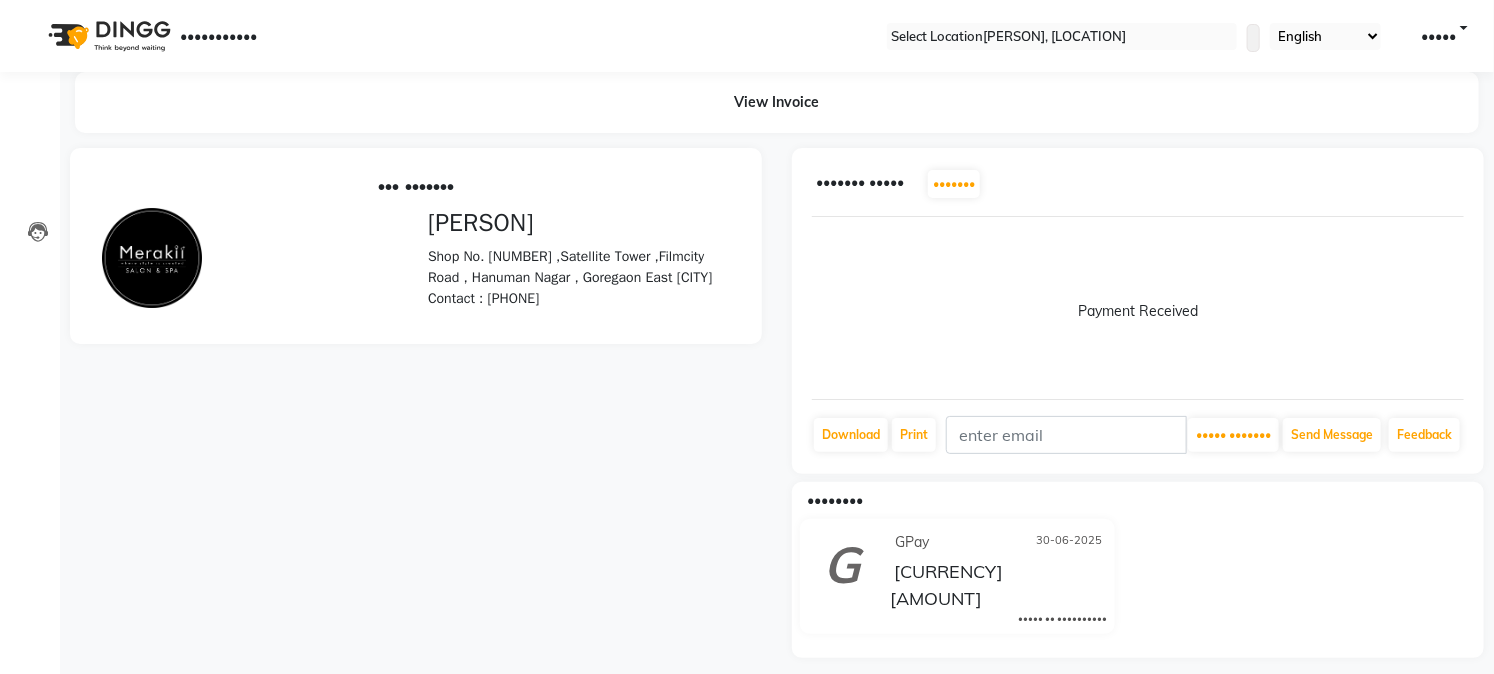 scroll, scrollTop: 0, scrollLeft: 0, axis: both 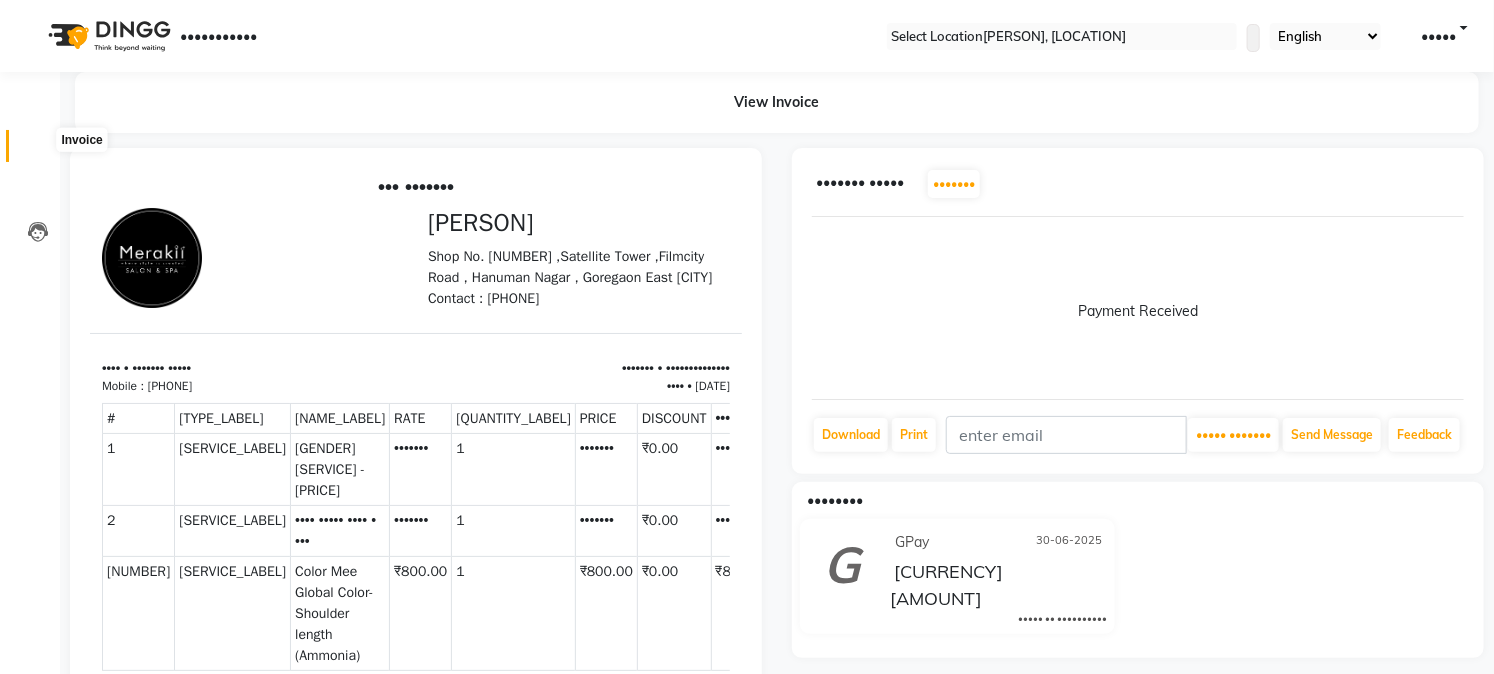 click at bounding box center [38, 151] 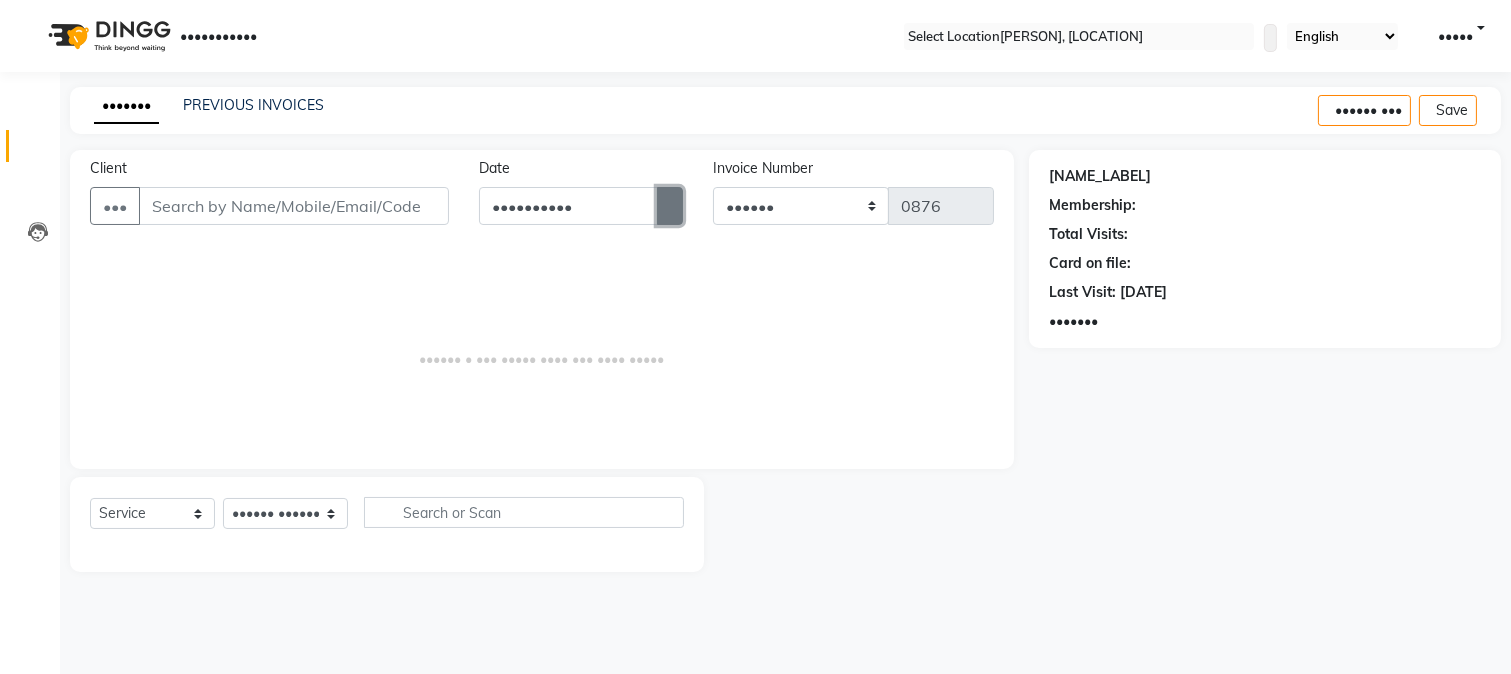 click at bounding box center (670, 206) 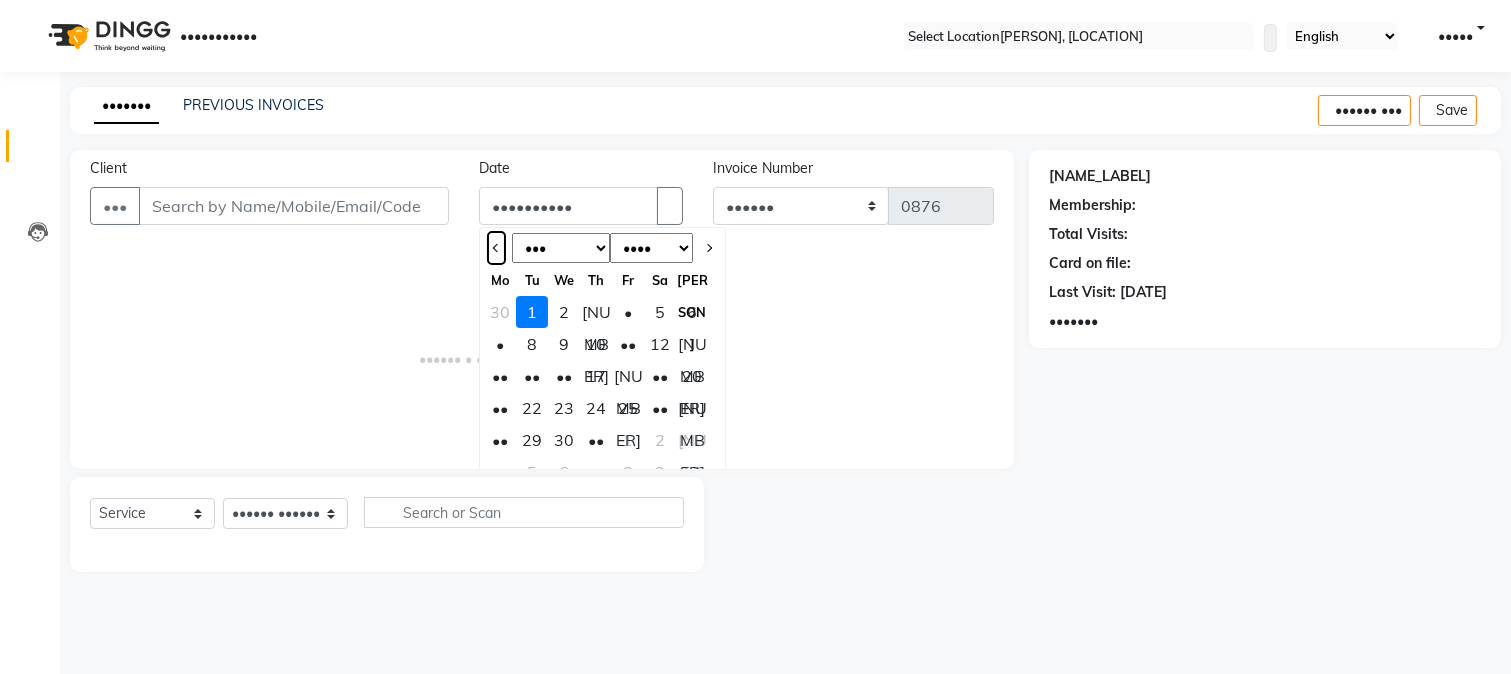 click at bounding box center (496, 248) 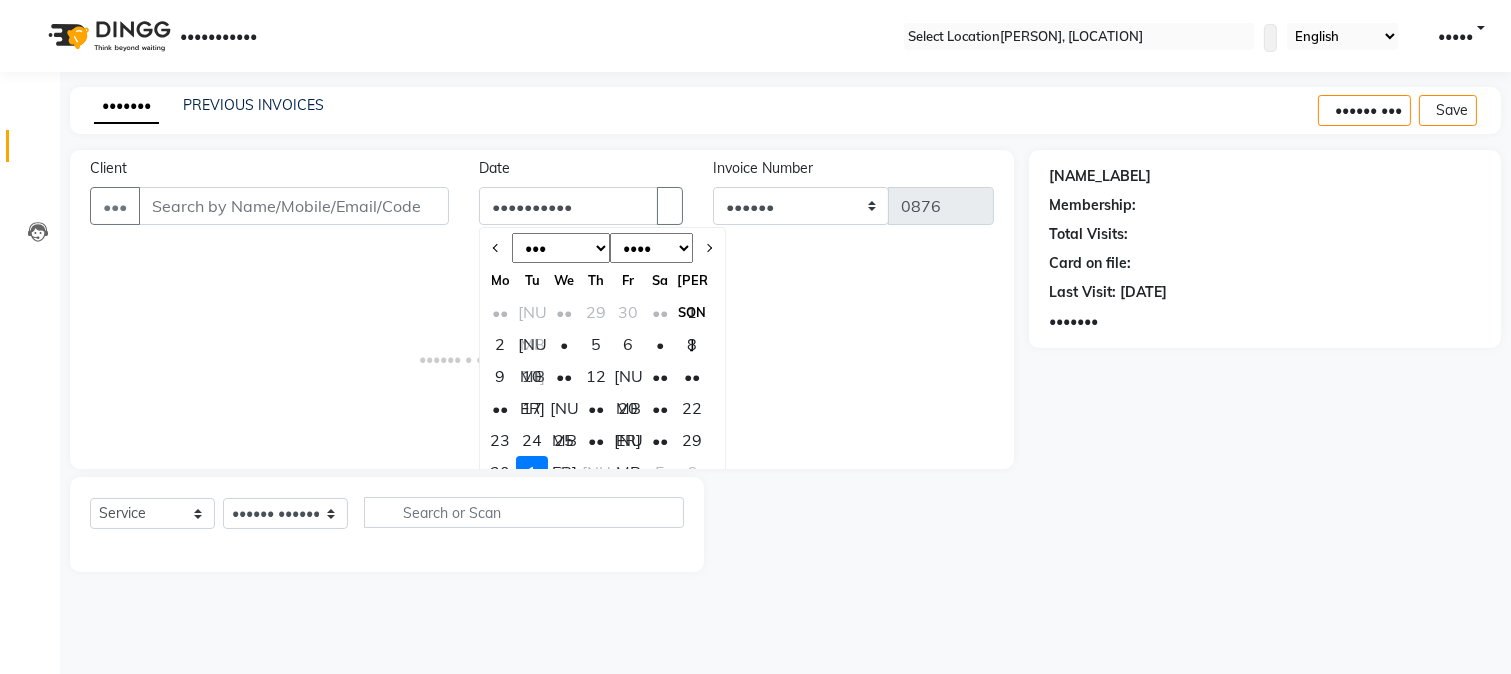 click on "30" at bounding box center (500, 472) 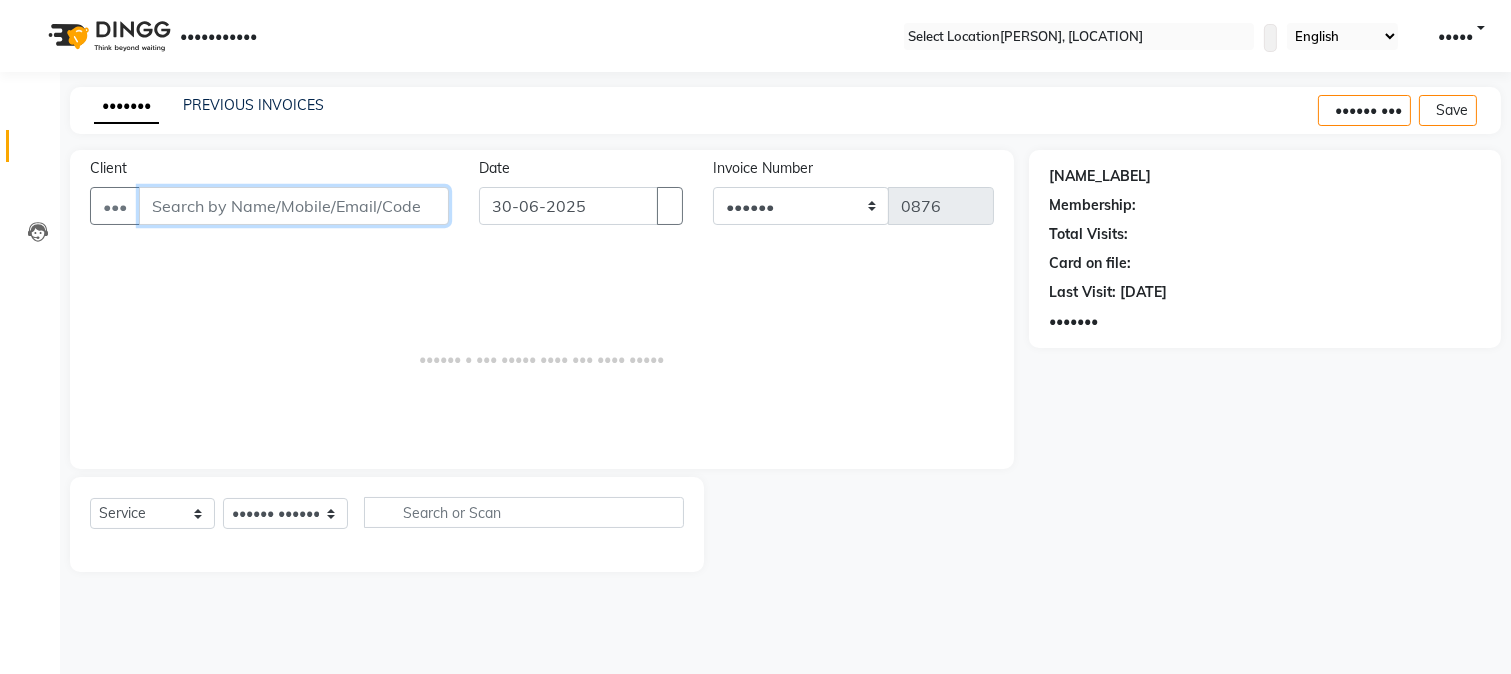 click on "Client" at bounding box center (294, 206) 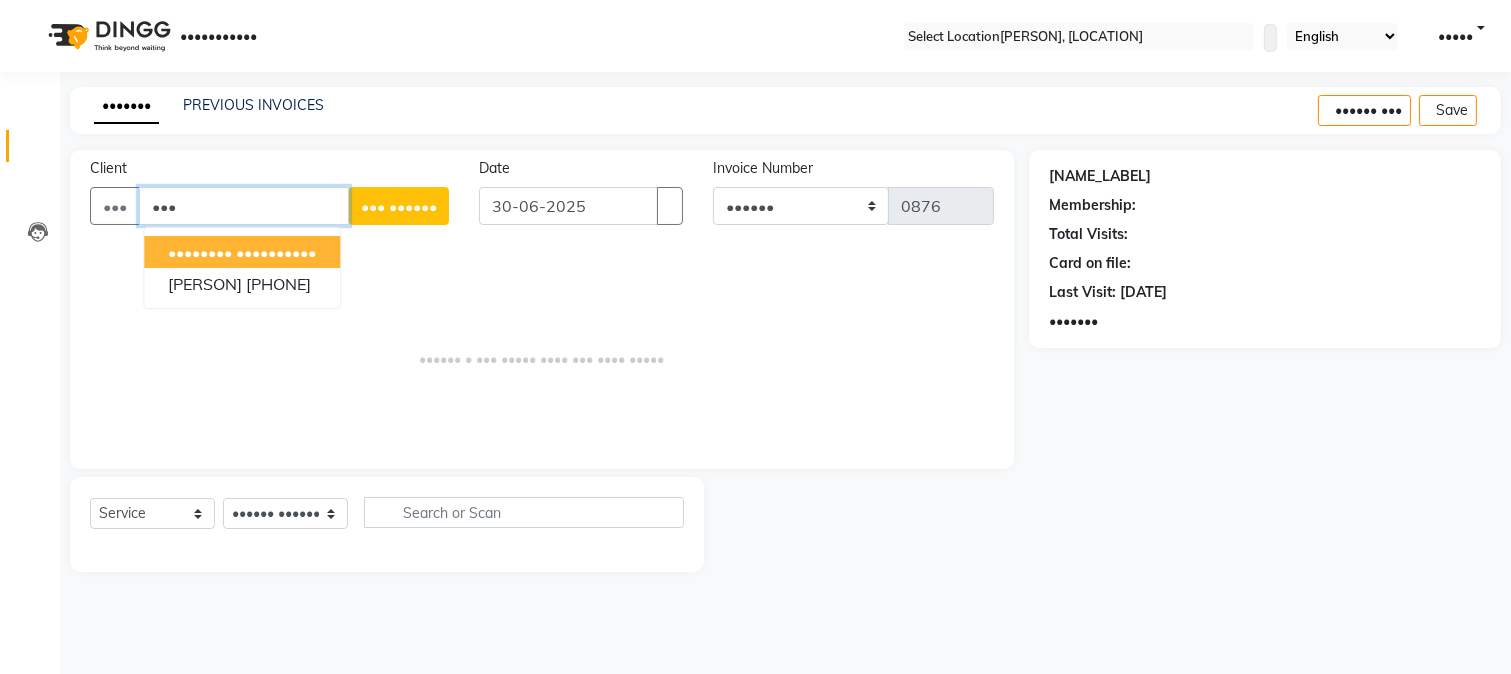 click on "••••••••••" at bounding box center (276, 252) 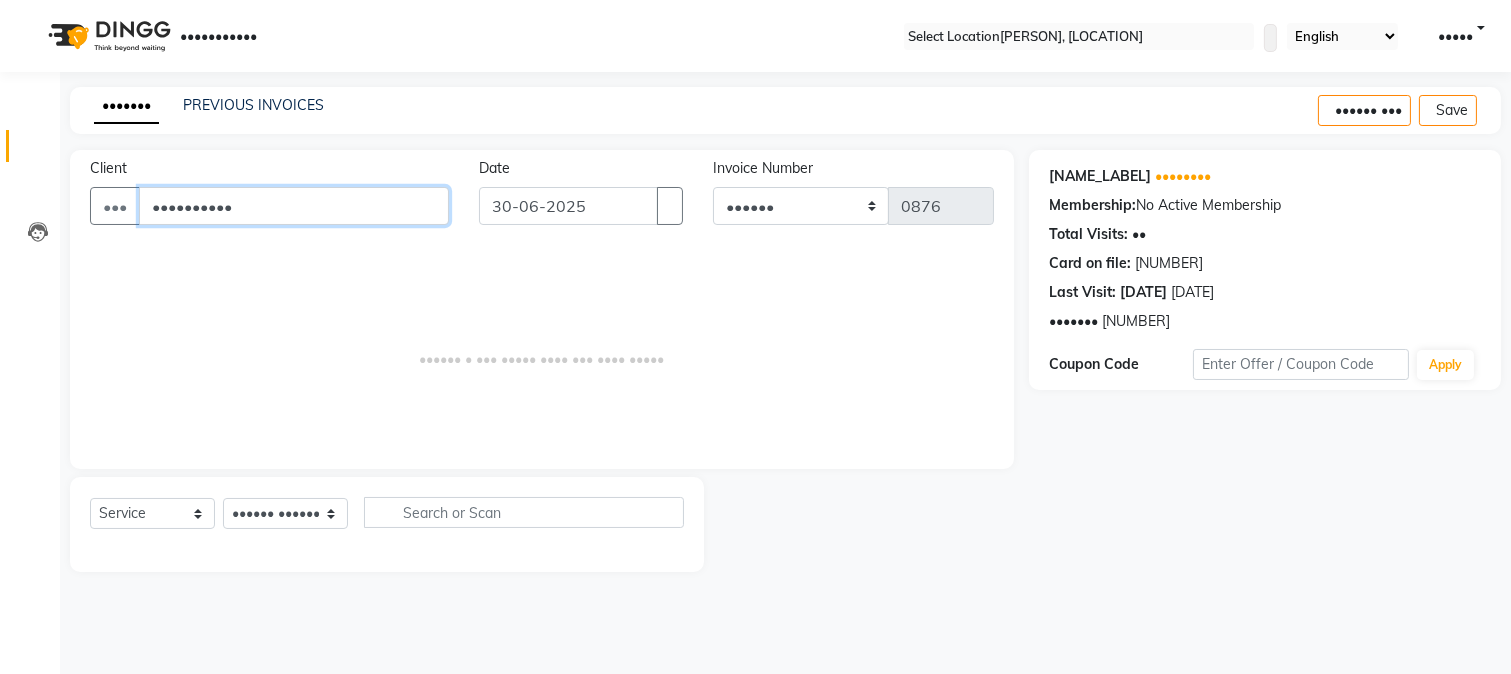 click on "••••••••••" at bounding box center [294, 206] 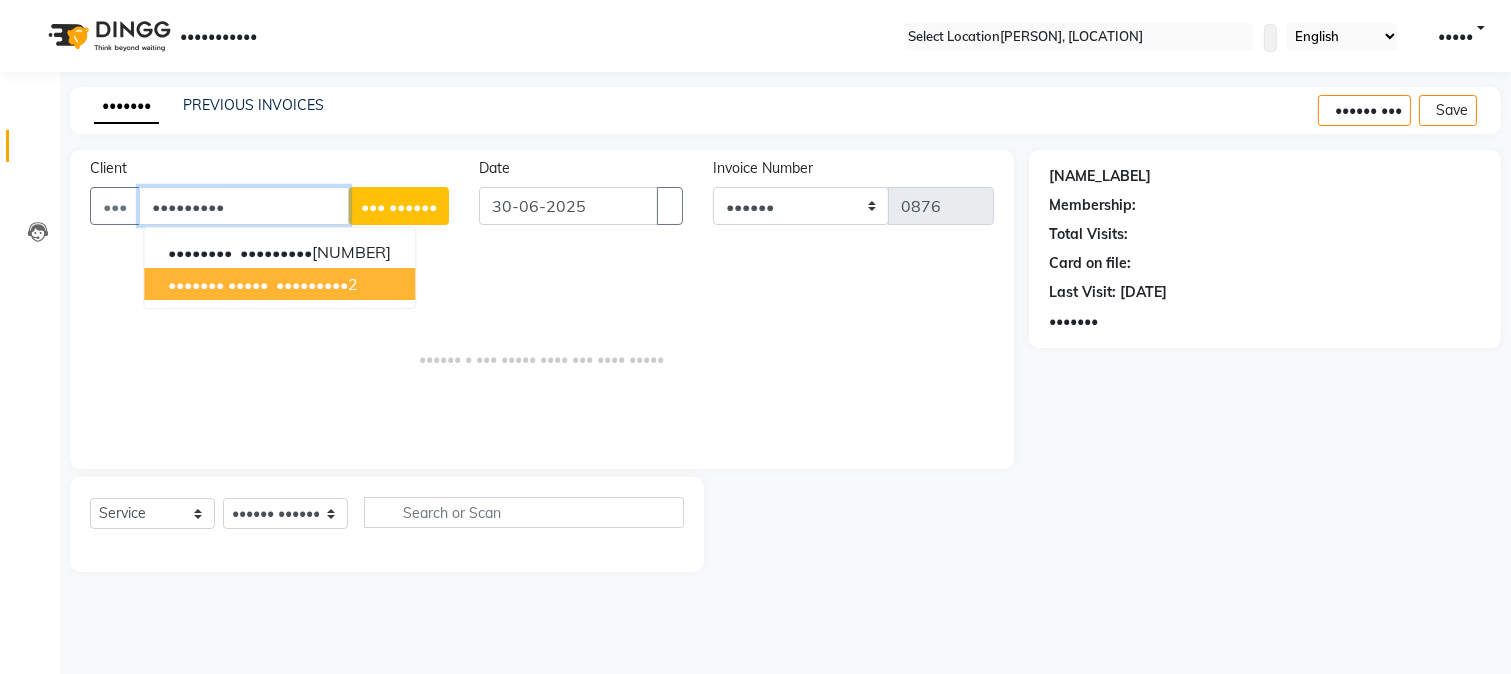 click on "•••••••••" at bounding box center (312, 284) 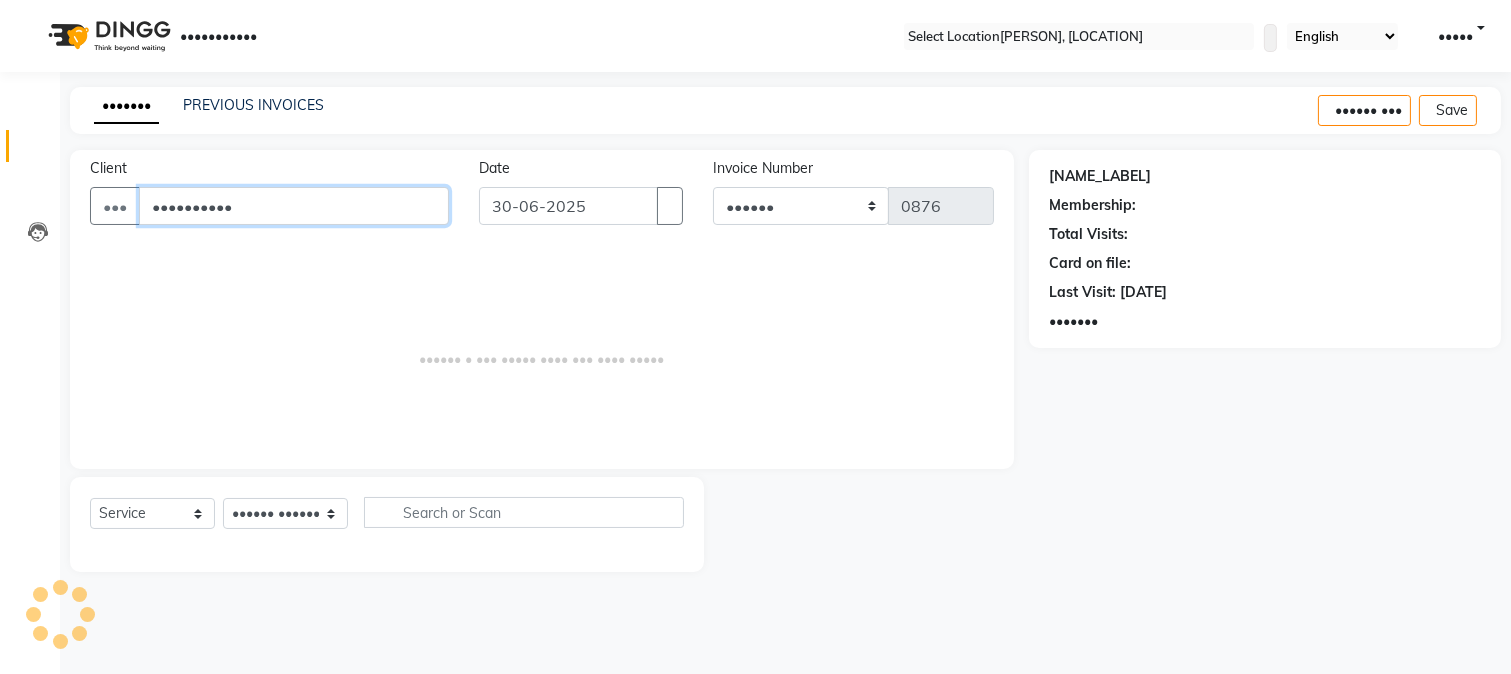 type on "••••••••••" 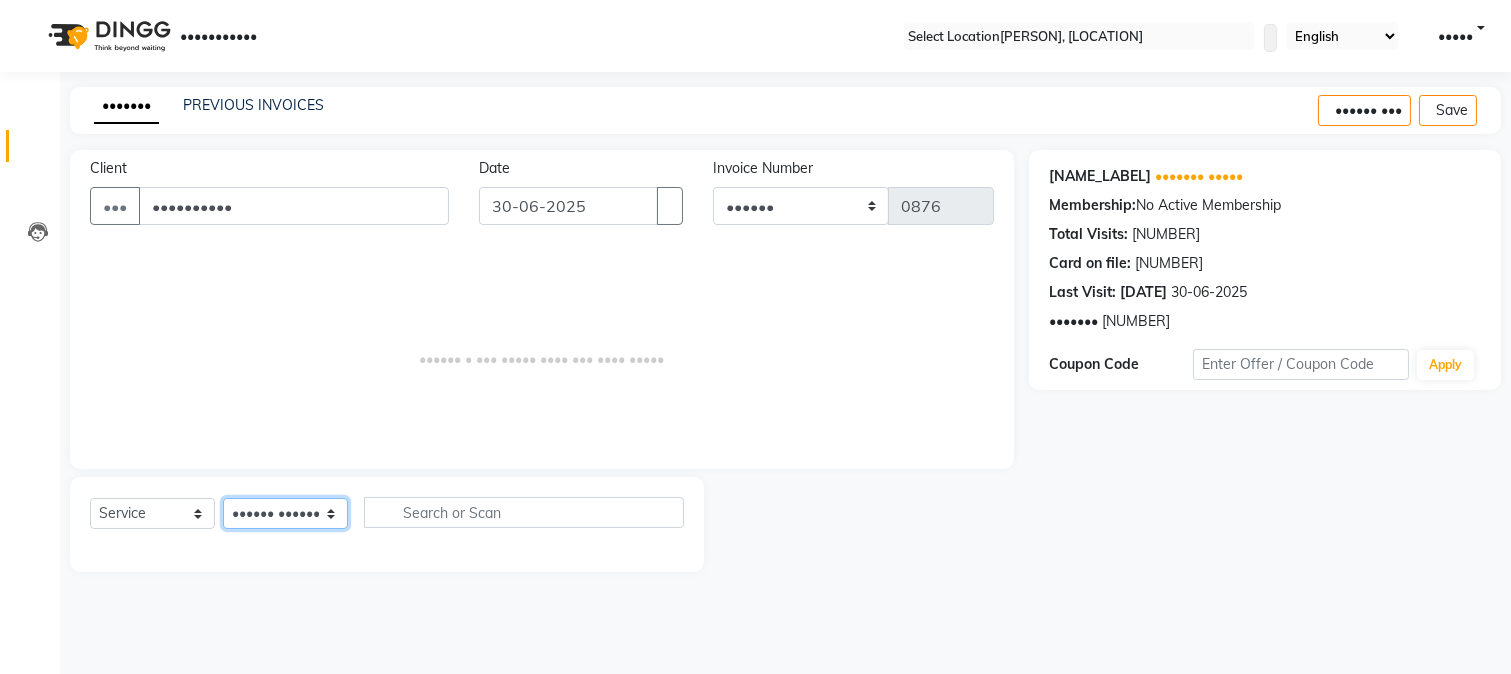 click on "Select Stylist [FIRST] [LAST] [FIRST] [LAST] [FIRST] [LAST] [FIRST] [LAST] [FIRST] [LAST] [FIRST]" at bounding box center [285, 513] 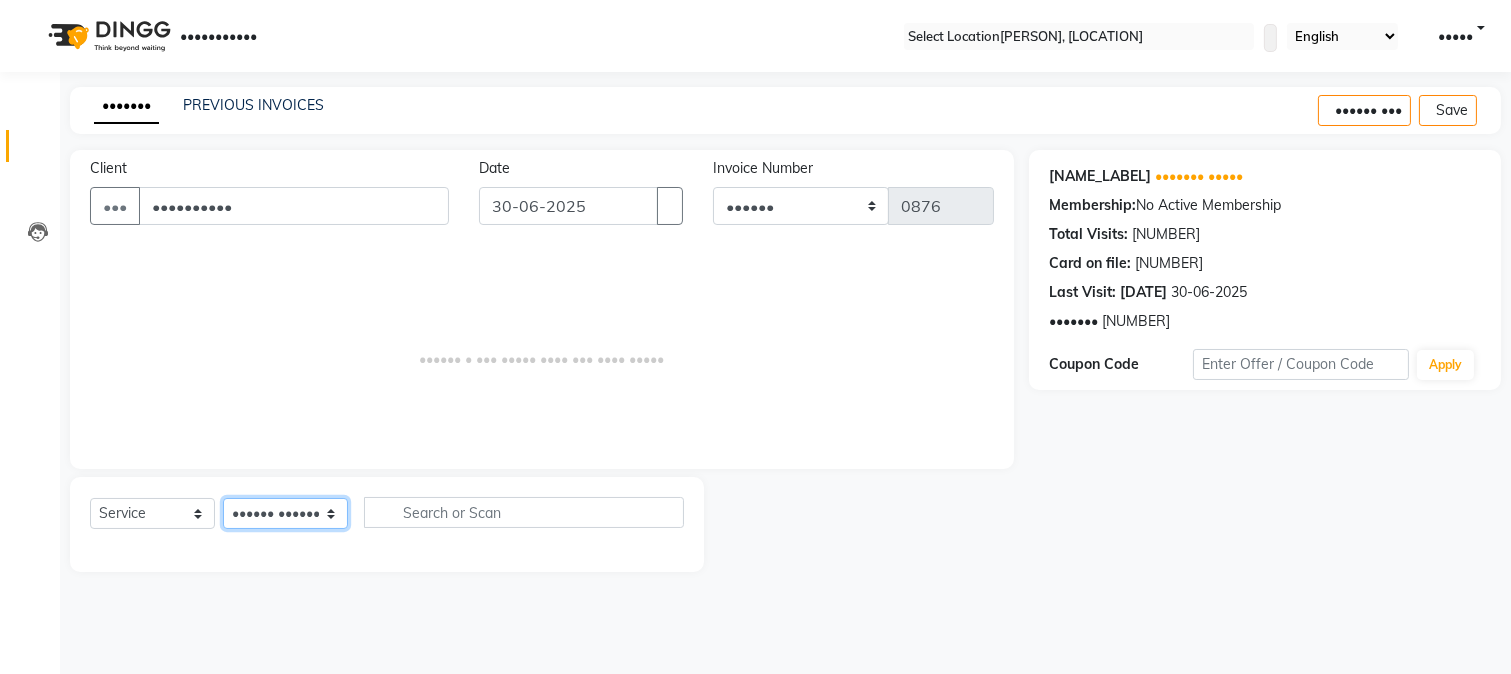 select on "[NUMBER]" 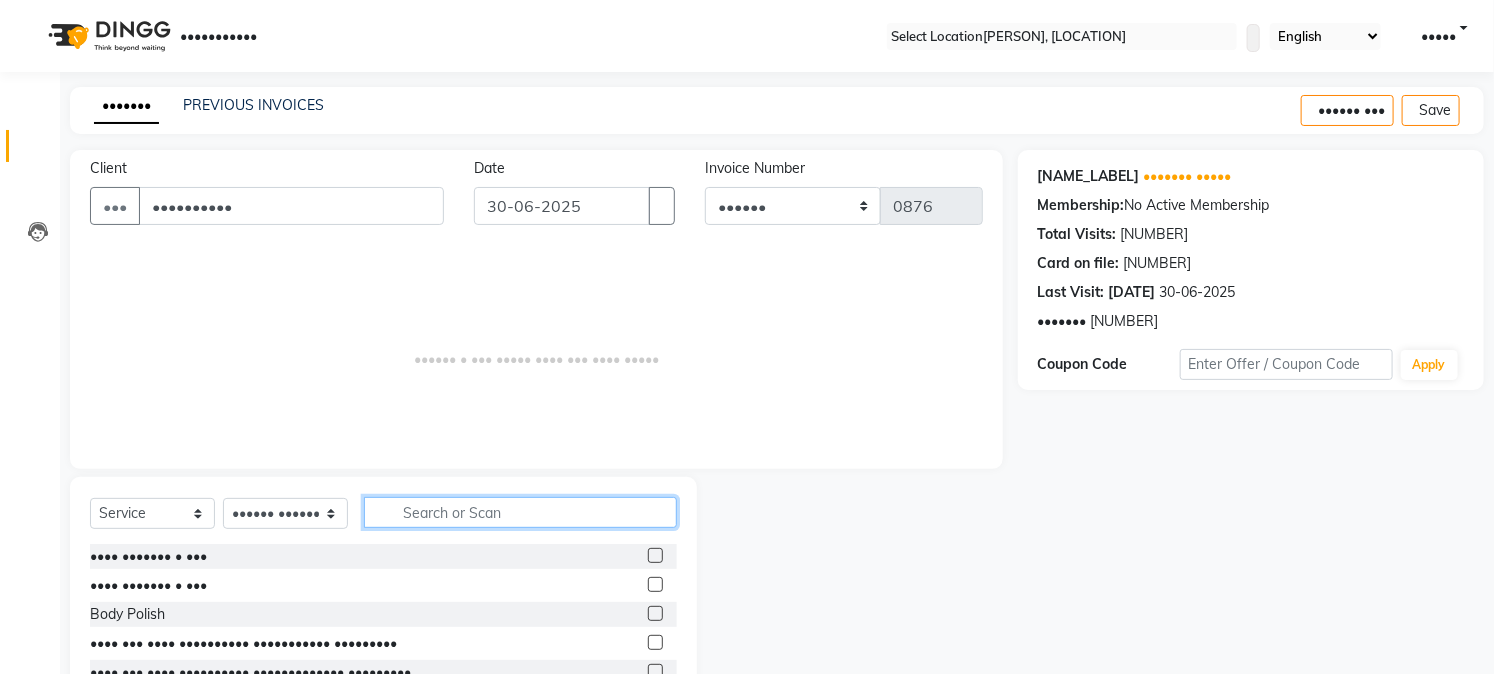 click at bounding box center (520, 512) 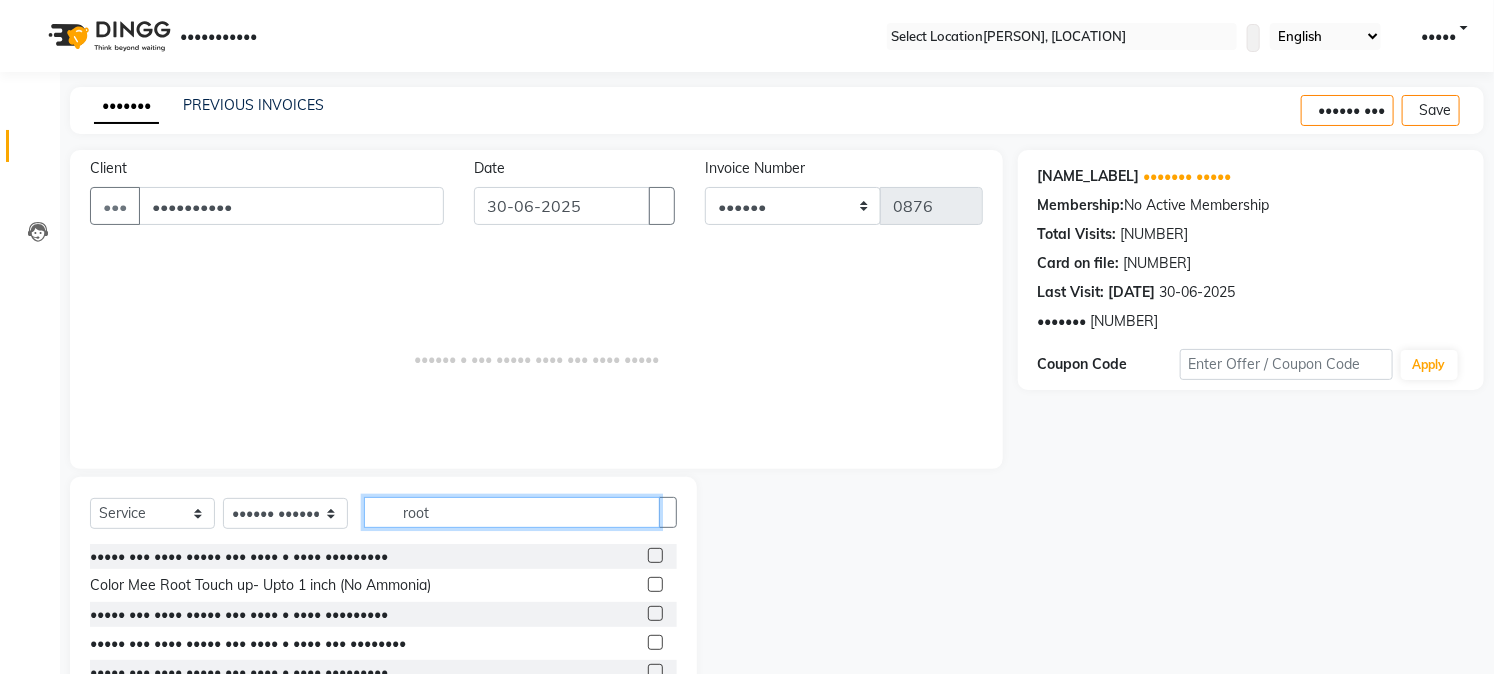 type on "root" 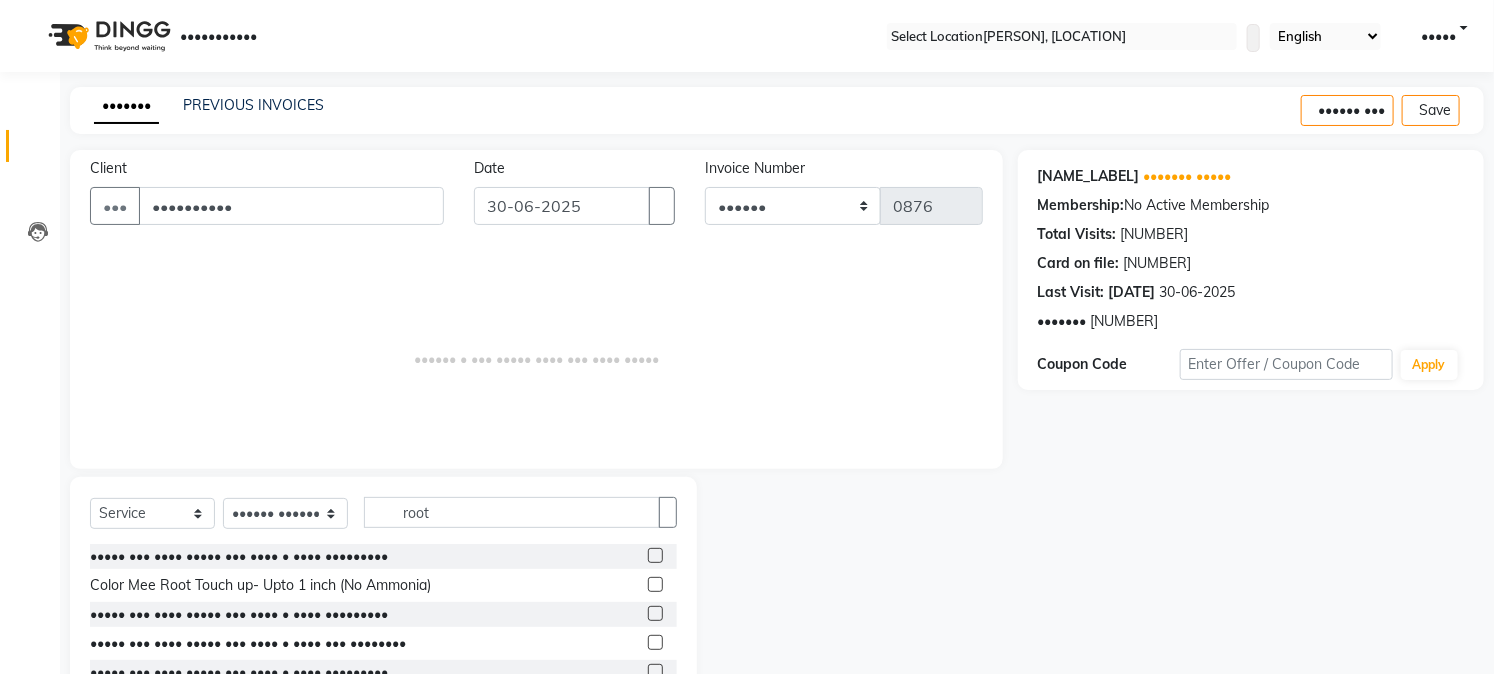 click at bounding box center (662, 556) 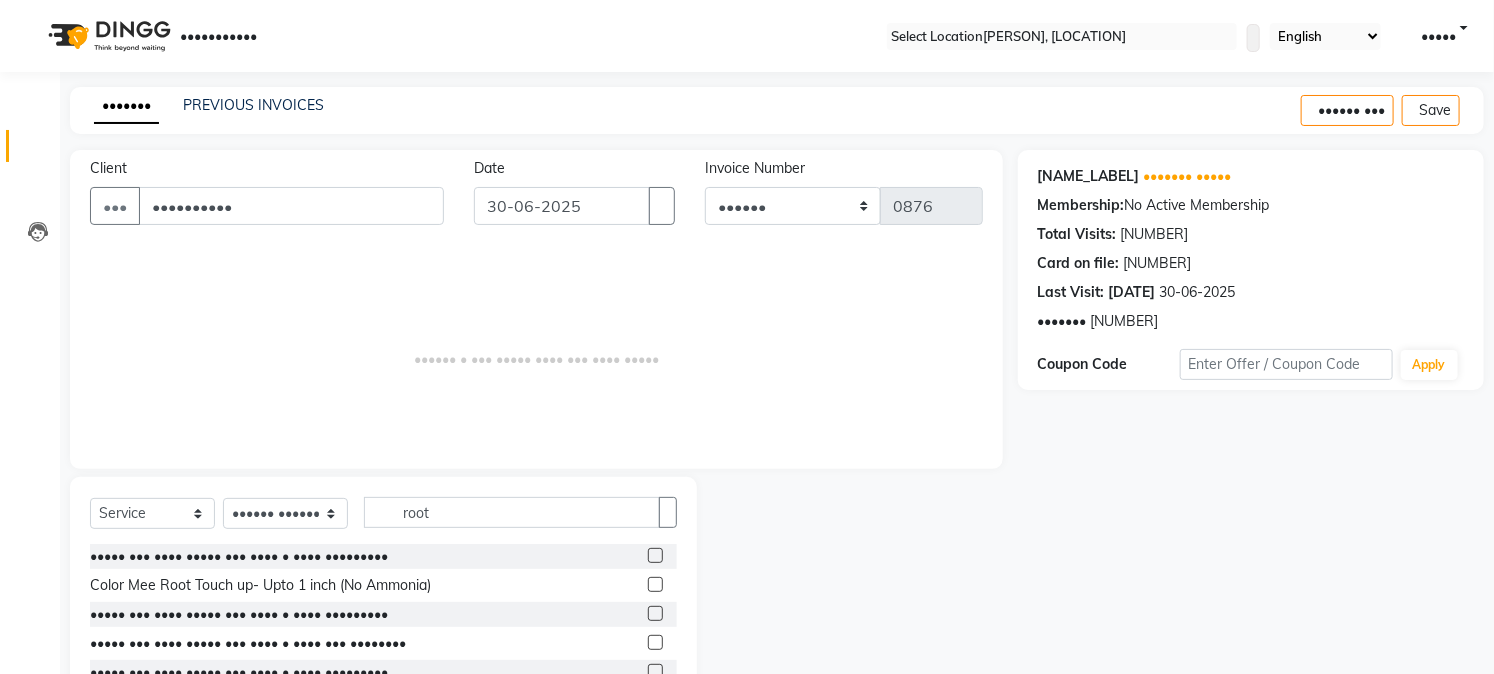 click at bounding box center (655, 584) 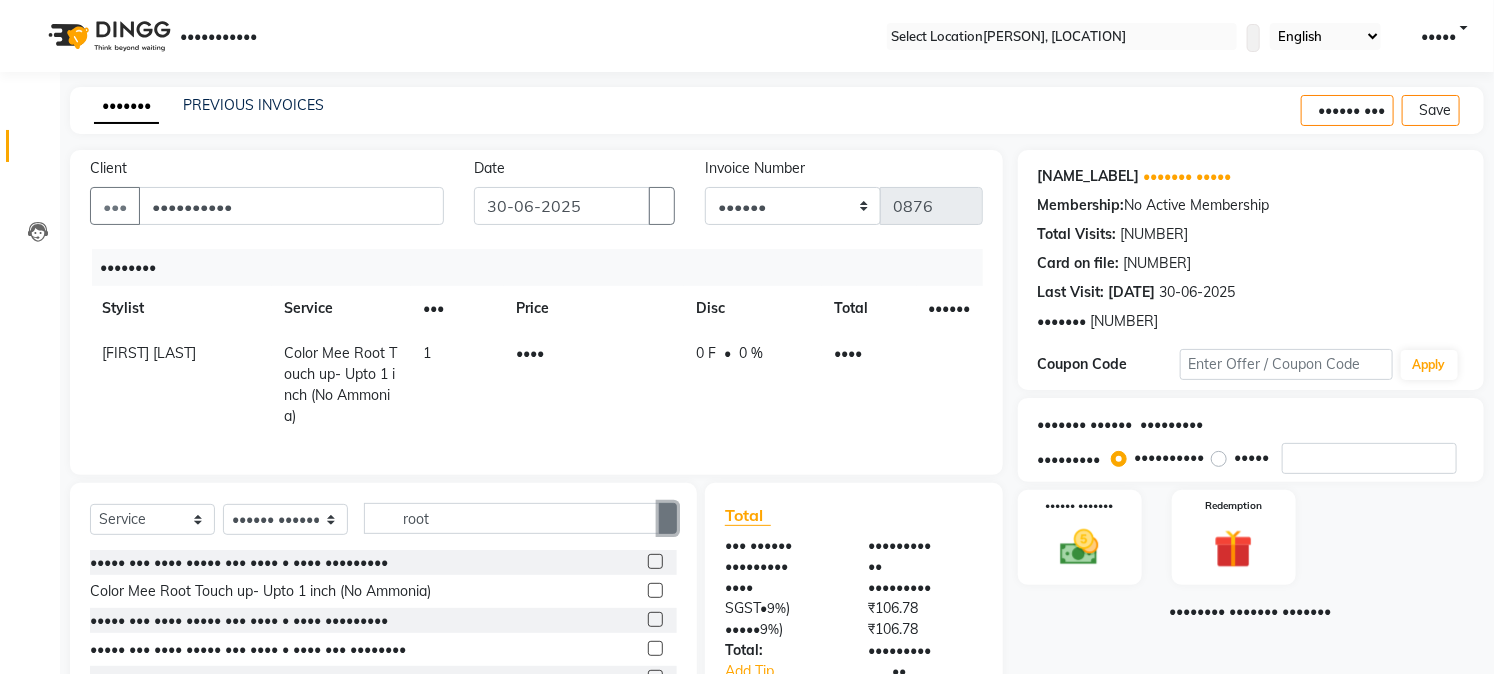 click at bounding box center (668, 519) 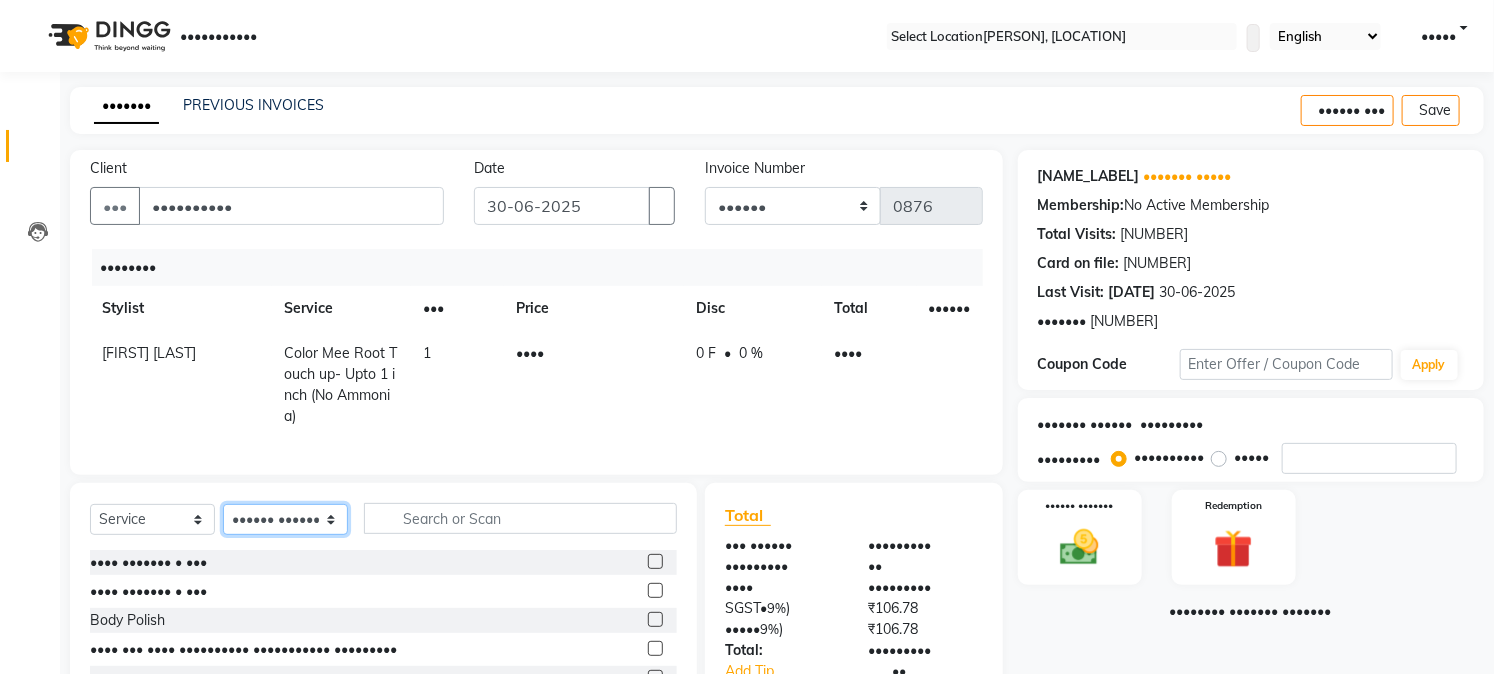 click on "Select Stylist [FIRST] [LAST] [FIRST] [LAST] [FIRST] [LAST] [FIRST] [LAST] [FIRST] [LAST] [FIRST]" at bounding box center [285, 519] 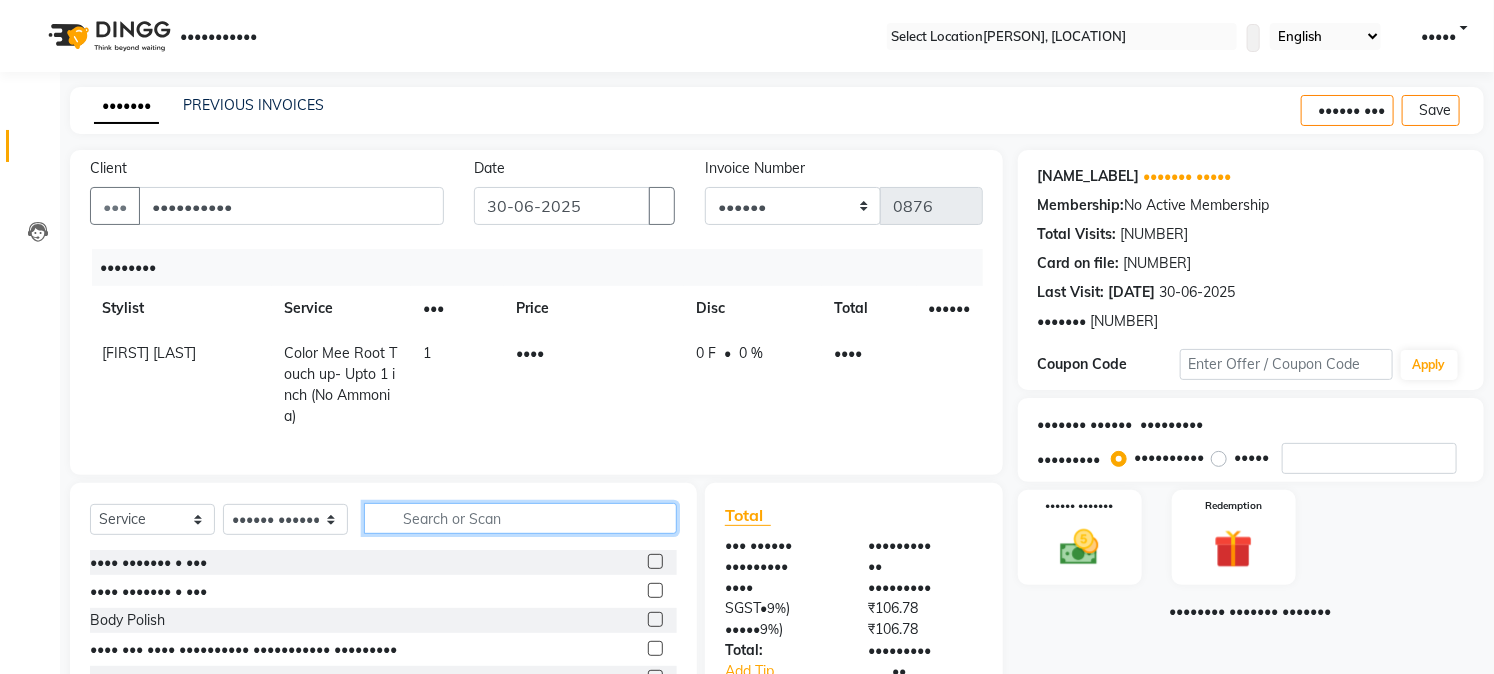 click at bounding box center (520, 518) 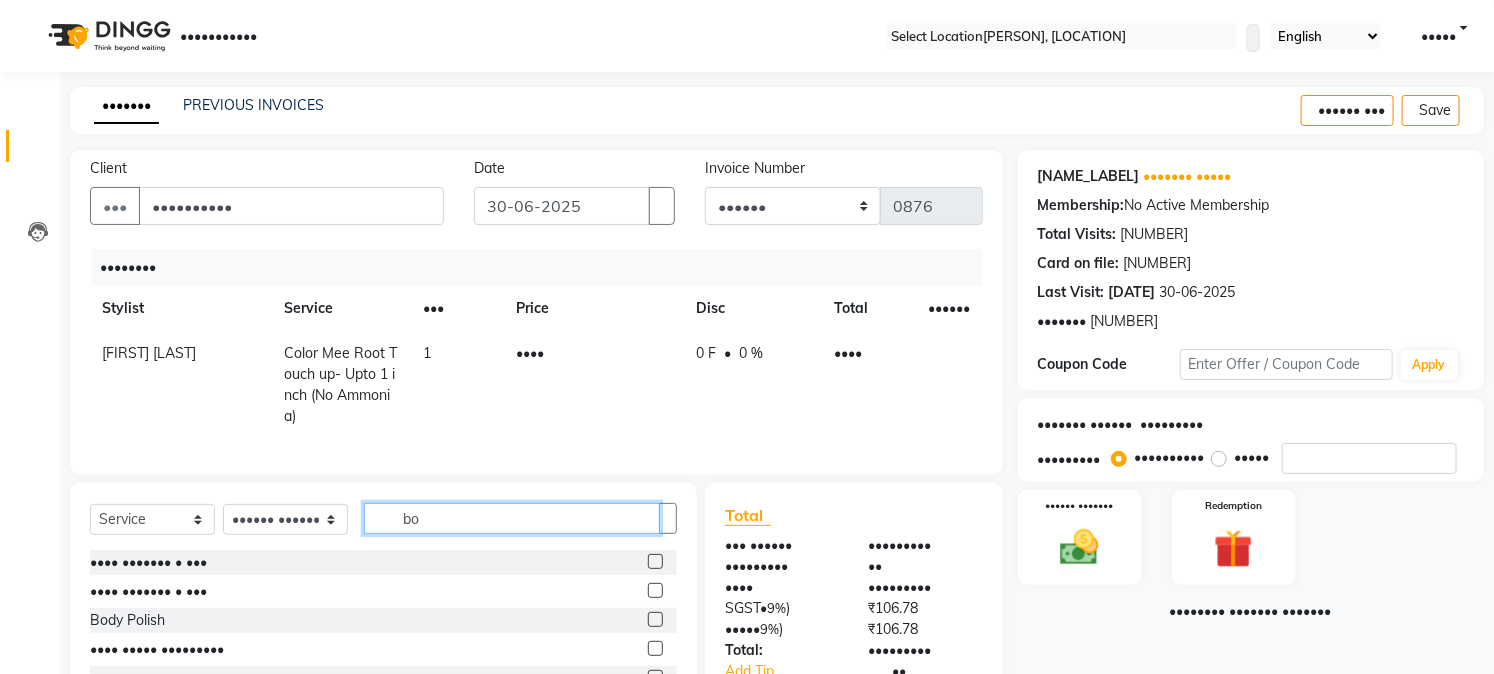 type on "bo" 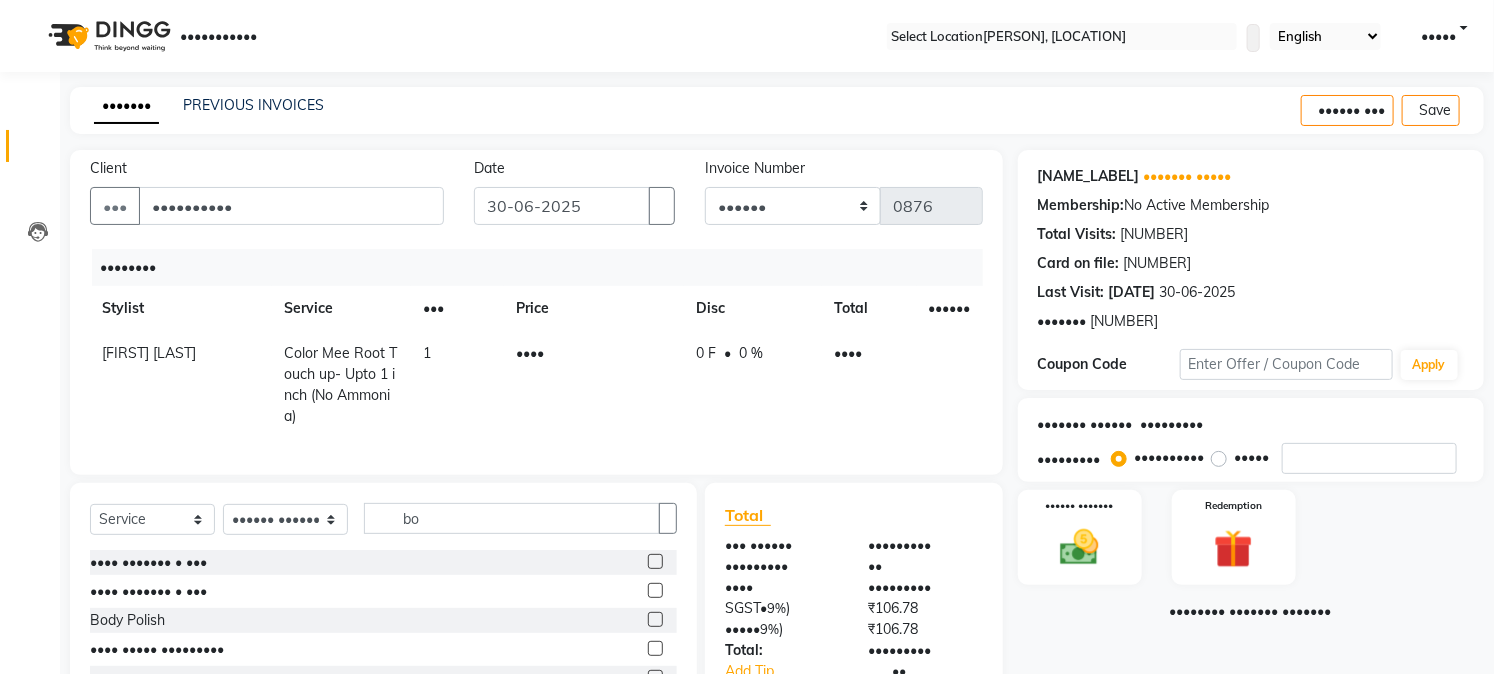 click at bounding box center (655, 561) 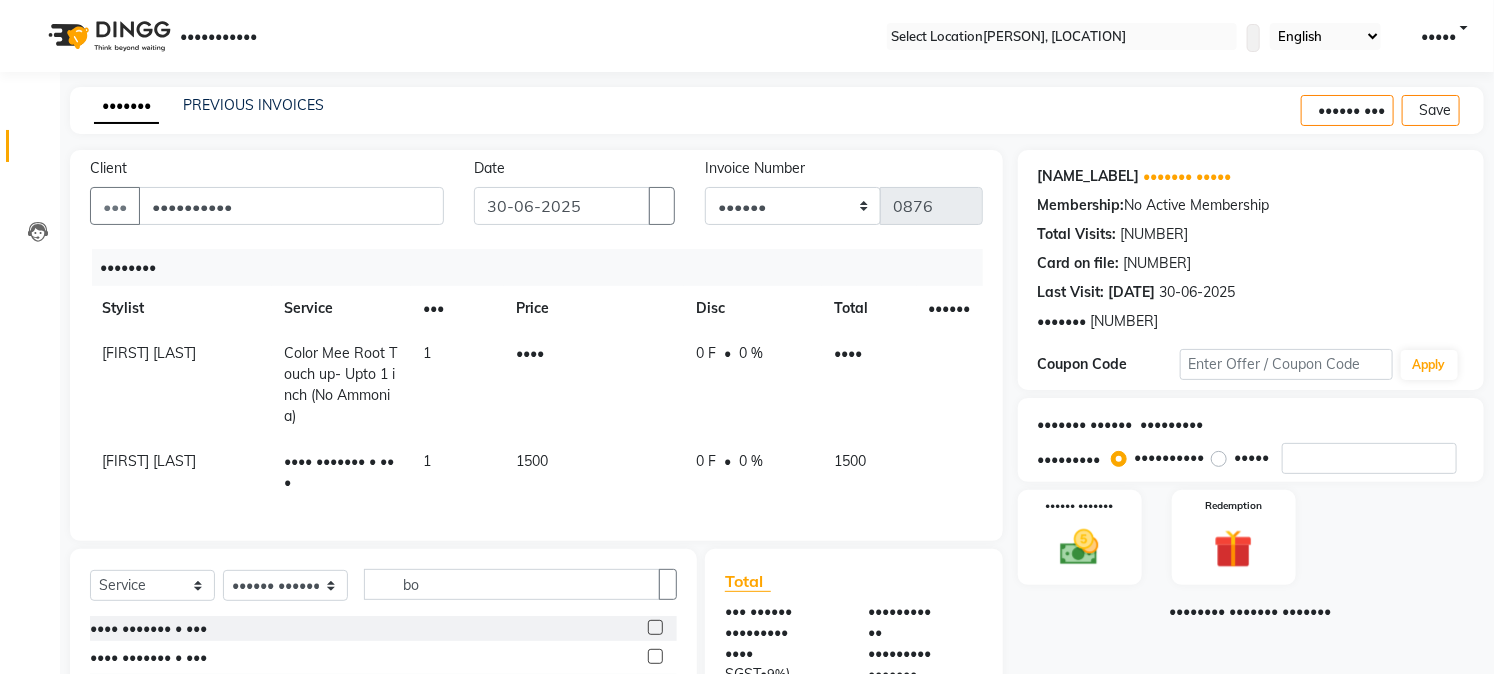 click on "1500" at bounding box center [594, 385] 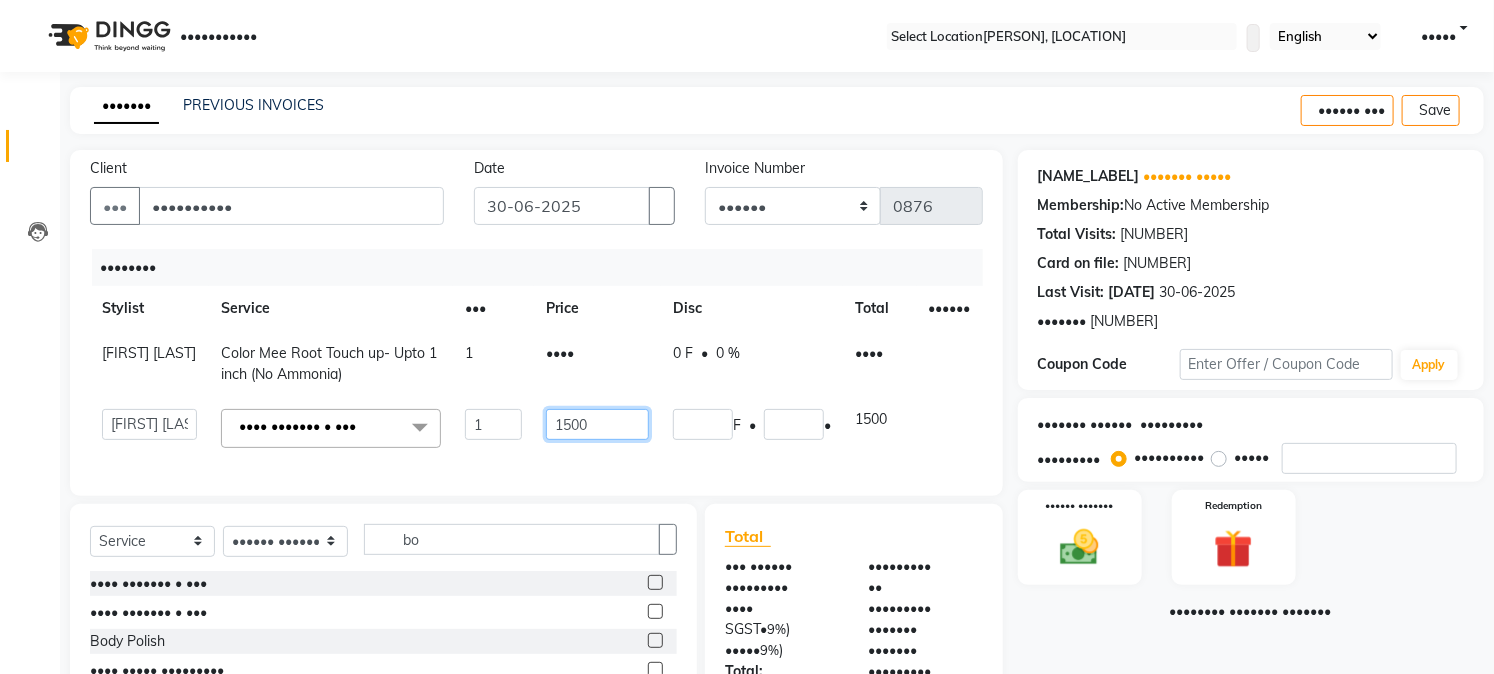 click on "1500" at bounding box center [493, 424] 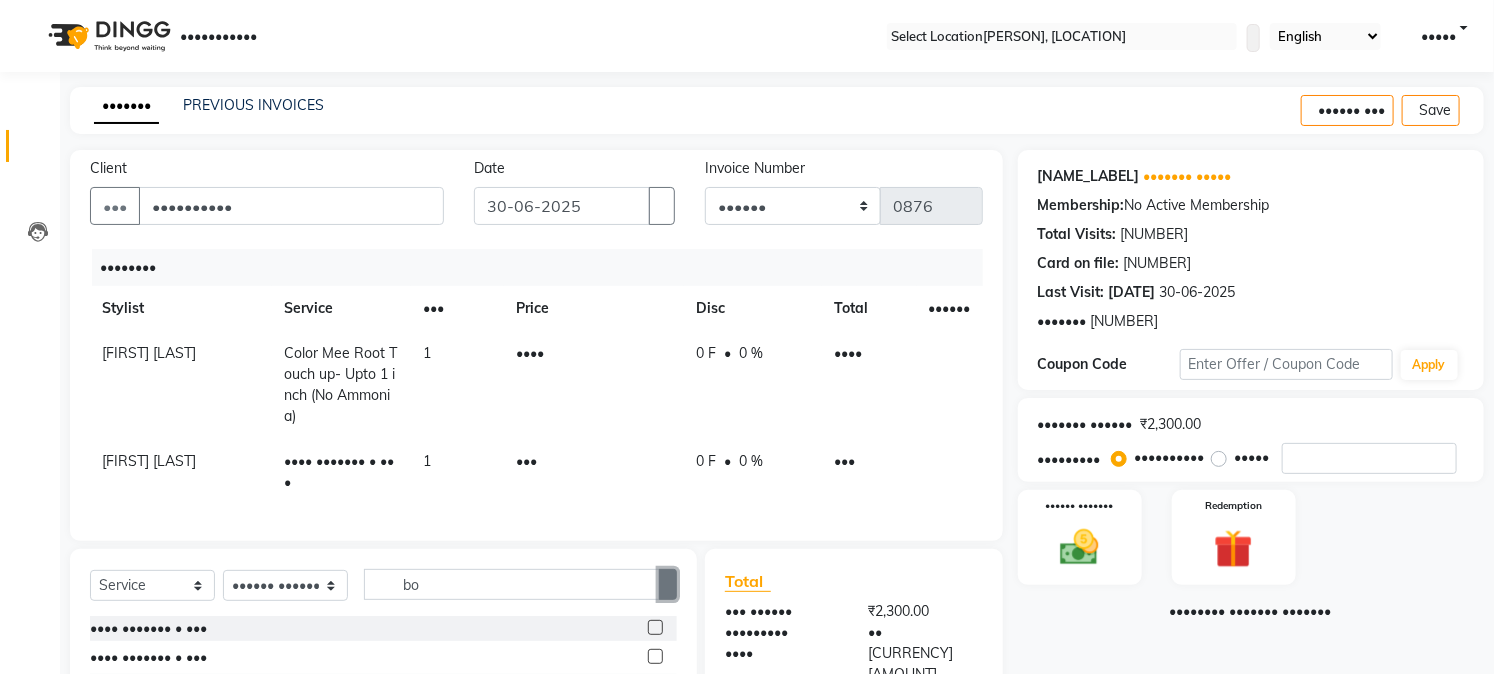 click on "Select Service Product Membership Package Voucher Prepaid Gift Card Select Stylist [FIRST] [LAST] [FIRST] [LAST] [FIRST] [LAST] [FIRST] [LAST] [FIRST] [LAST] [FIRST] bo Body Massage - Him Body Massage - Her Body Polish Hair Botox treatment DE TAN - Full Body - Raga DE TAN - Full Body - Kanpeki" at bounding box center (383, 683) 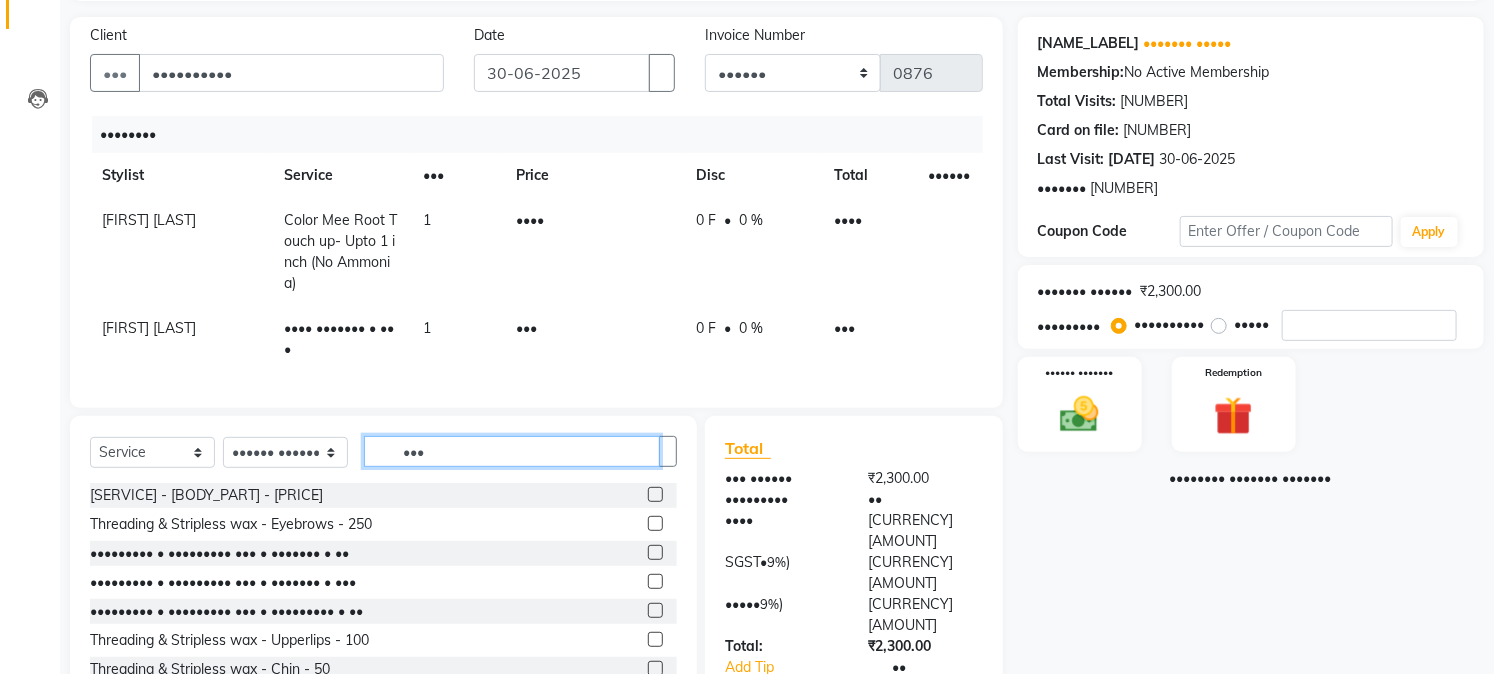 scroll, scrollTop: 134, scrollLeft: 0, axis: vertical 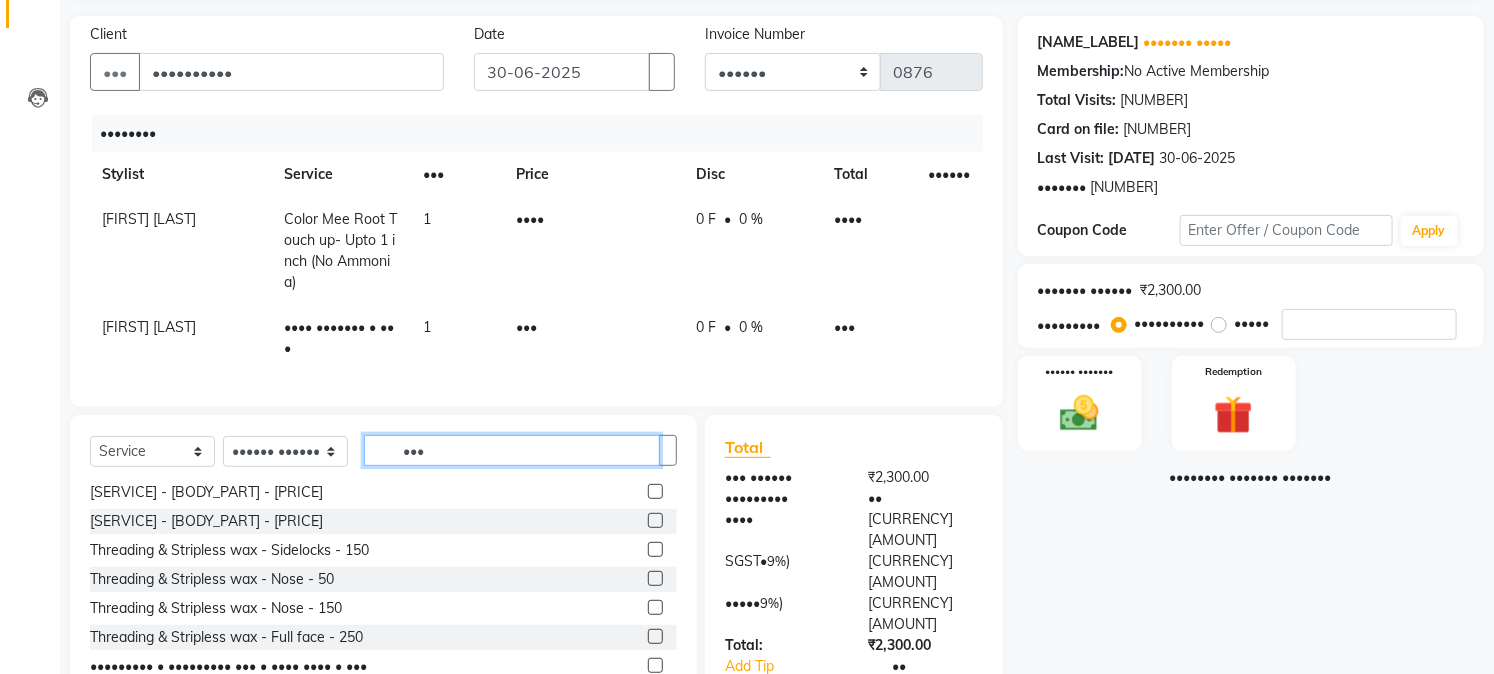 type on "•••" 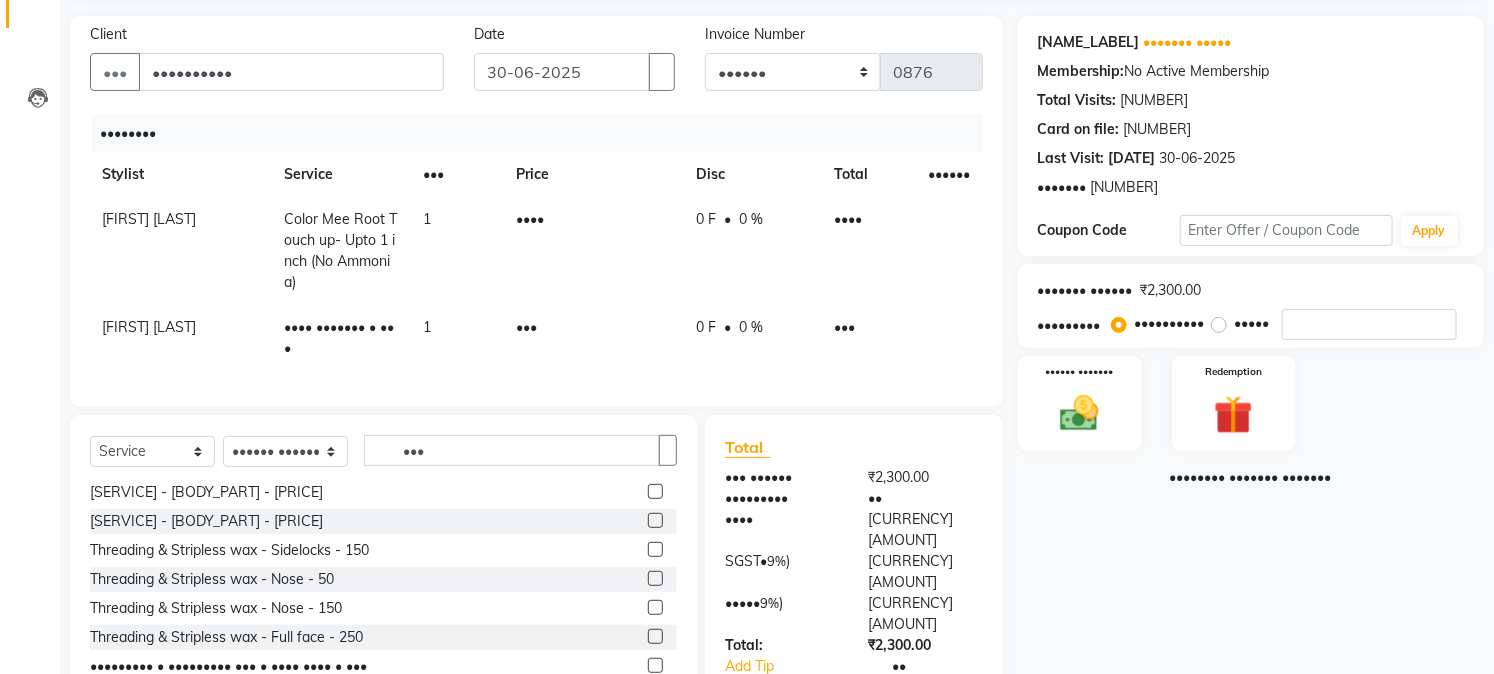 click at bounding box center (655, 549) 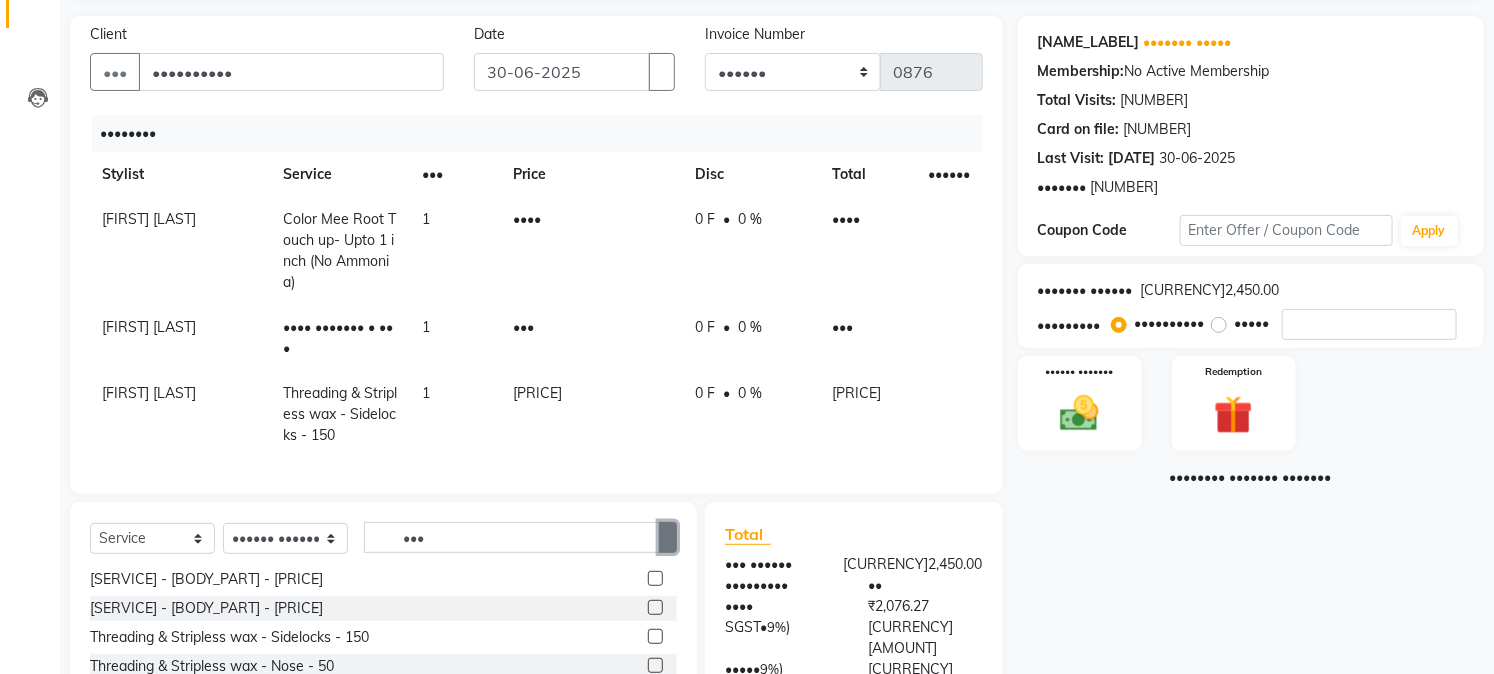 click at bounding box center (668, 537) 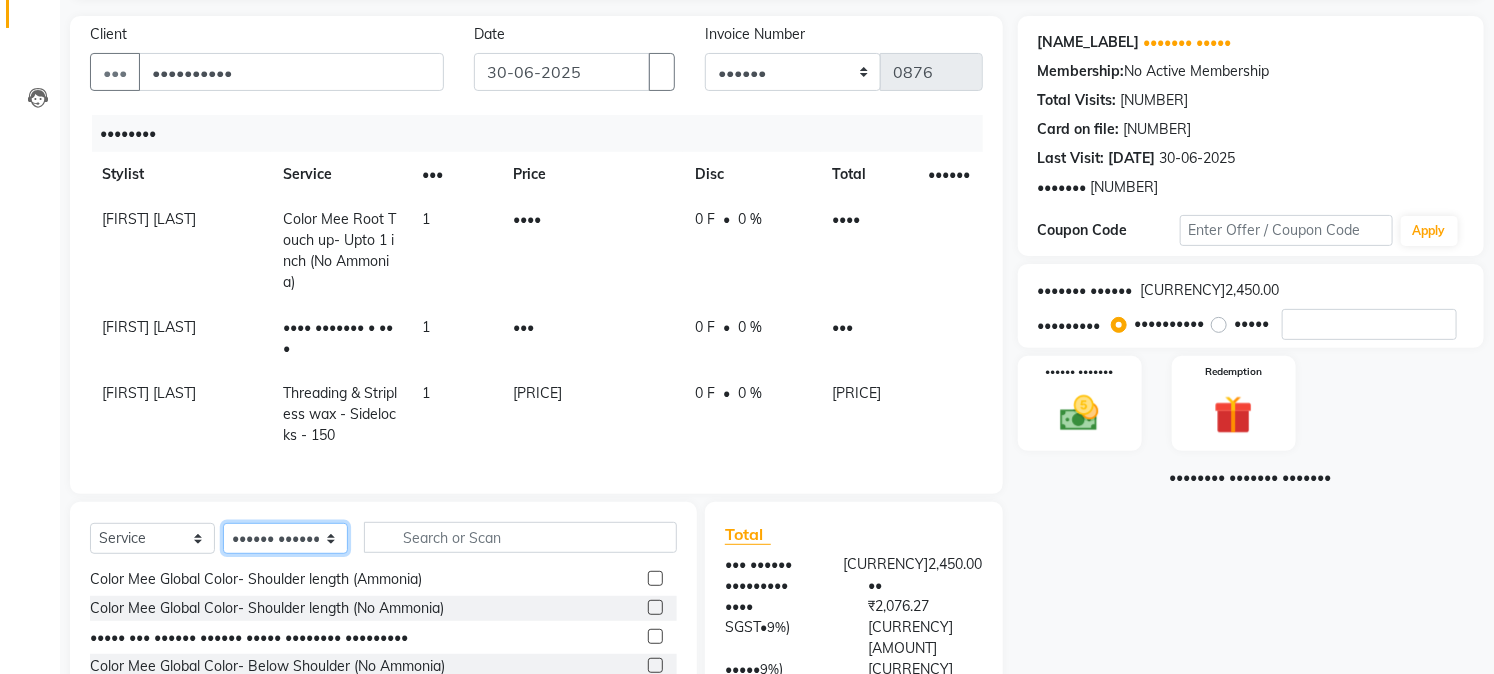 click on "Select Stylist [FIRST] [LAST] [FIRST] [LAST] [FIRST] [LAST] [FIRST] [LAST] [FIRST] [LAST] [FIRST]" at bounding box center (285, 538) 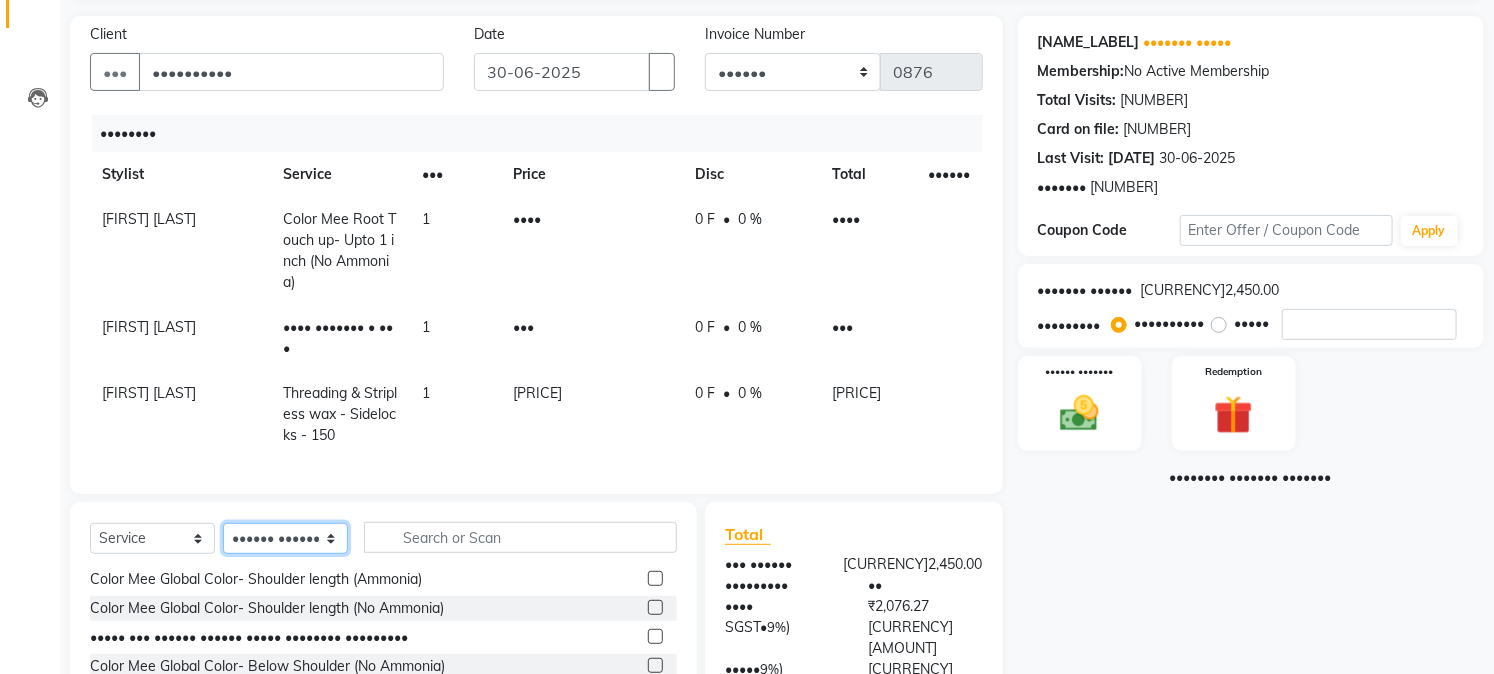 select on "•••••" 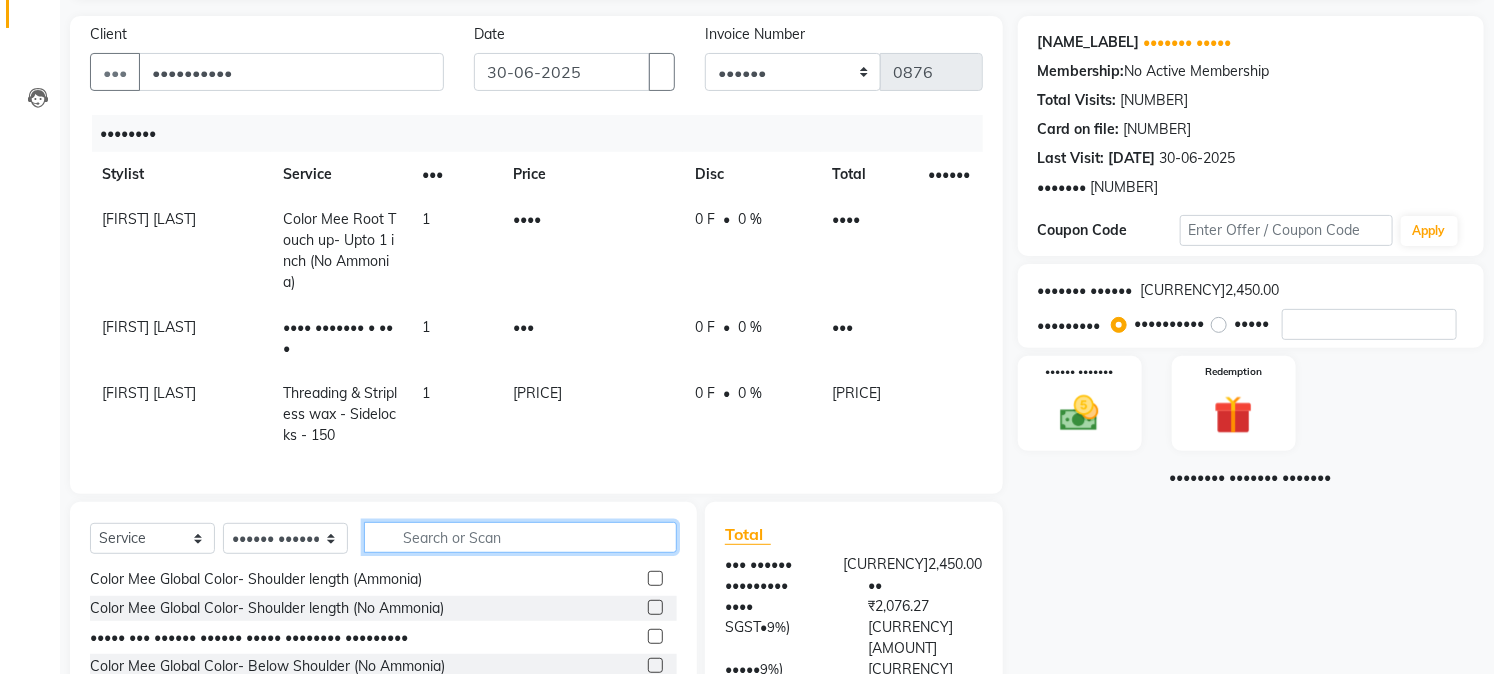 click at bounding box center [520, 537] 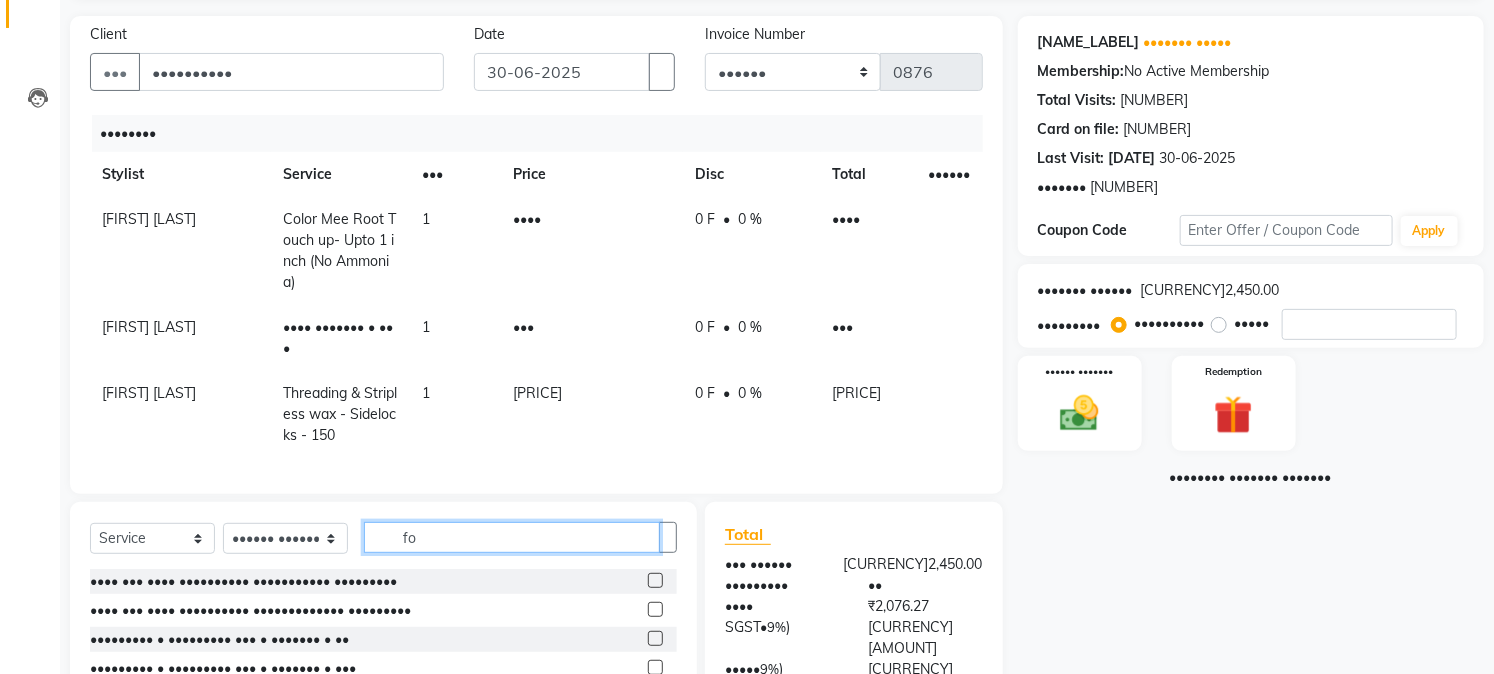 scroll, scrollTop: 0, scrollLeft: 0, axis: both 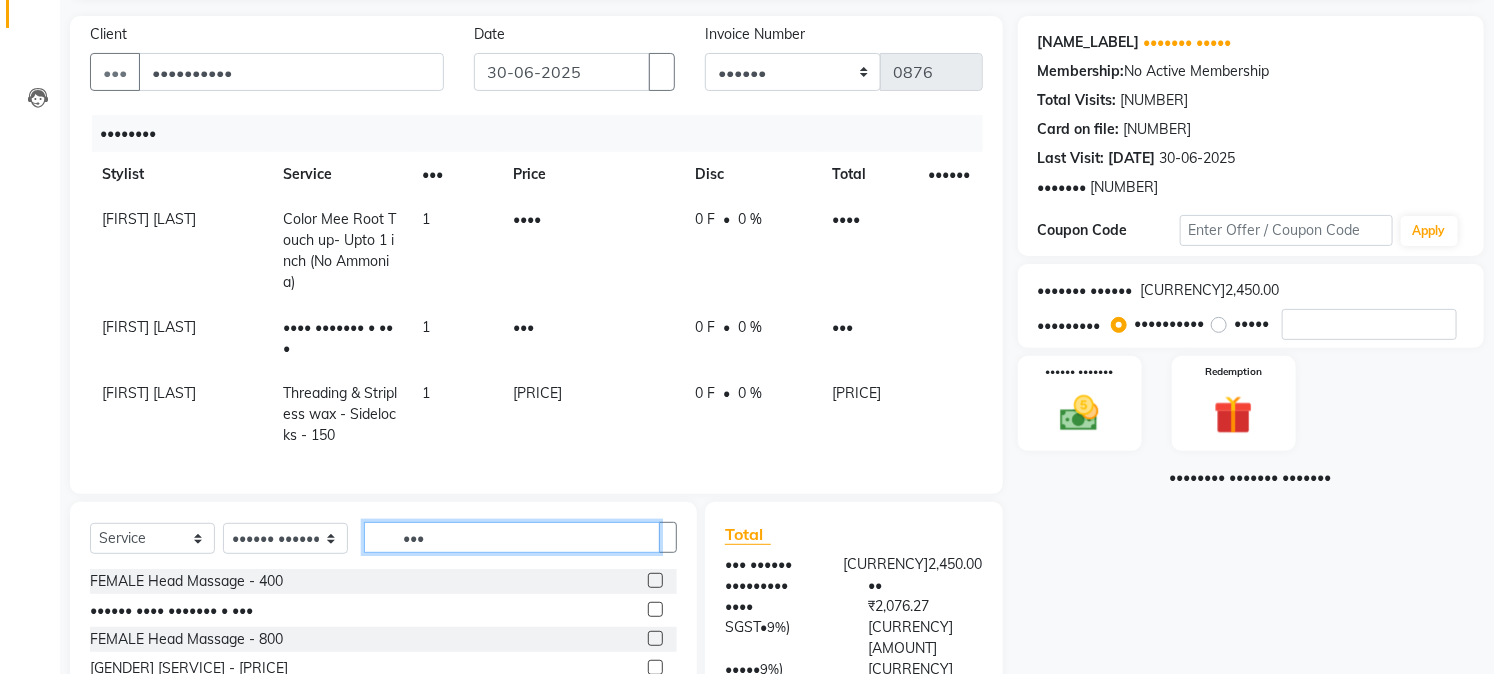 type on "•••" 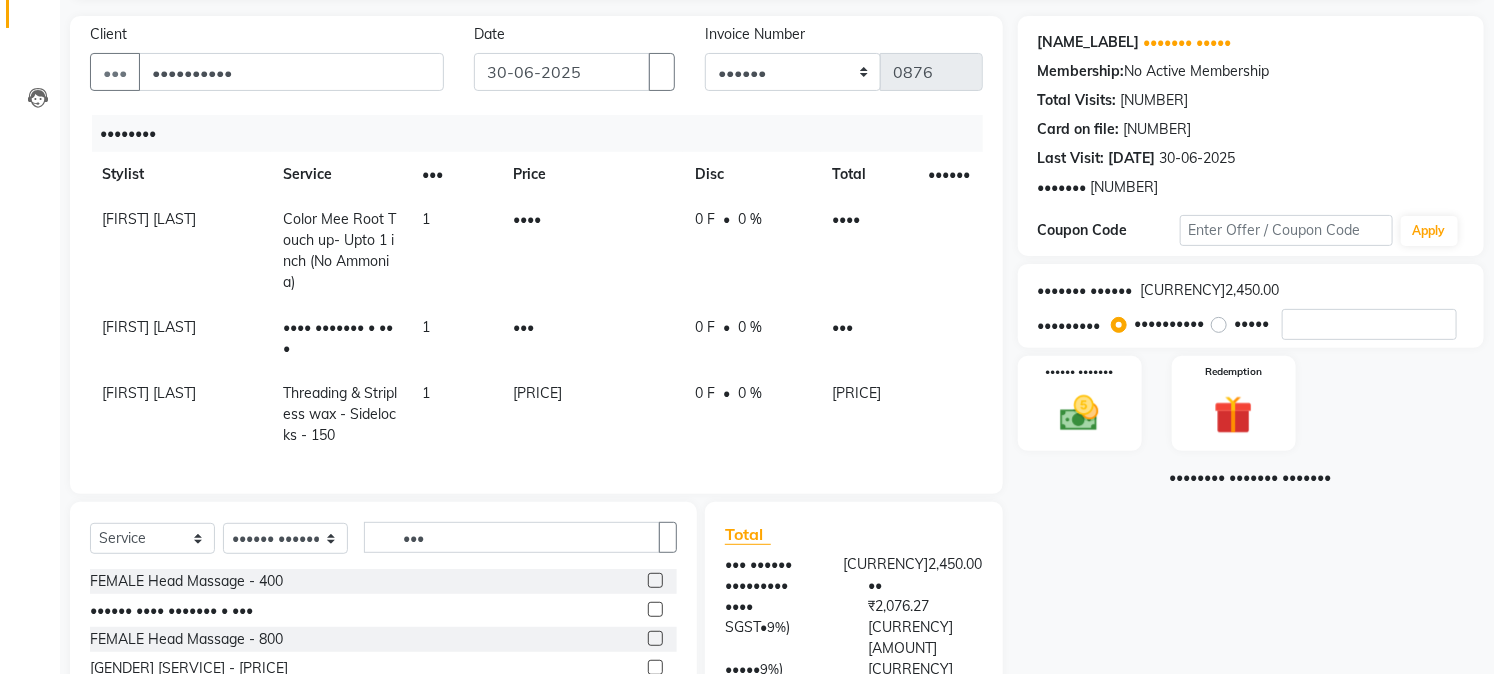 click at bounding box center [655, 609] 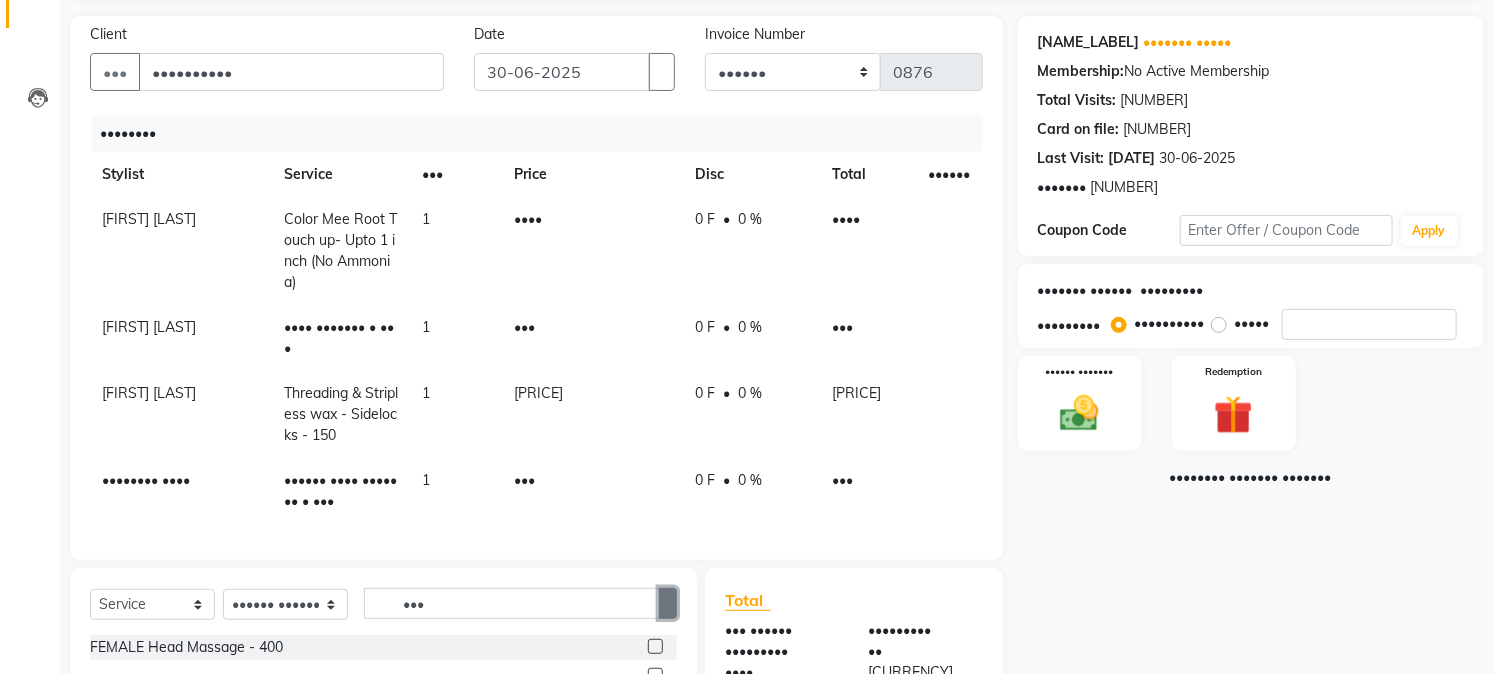 click at bounding box center (668, 603) 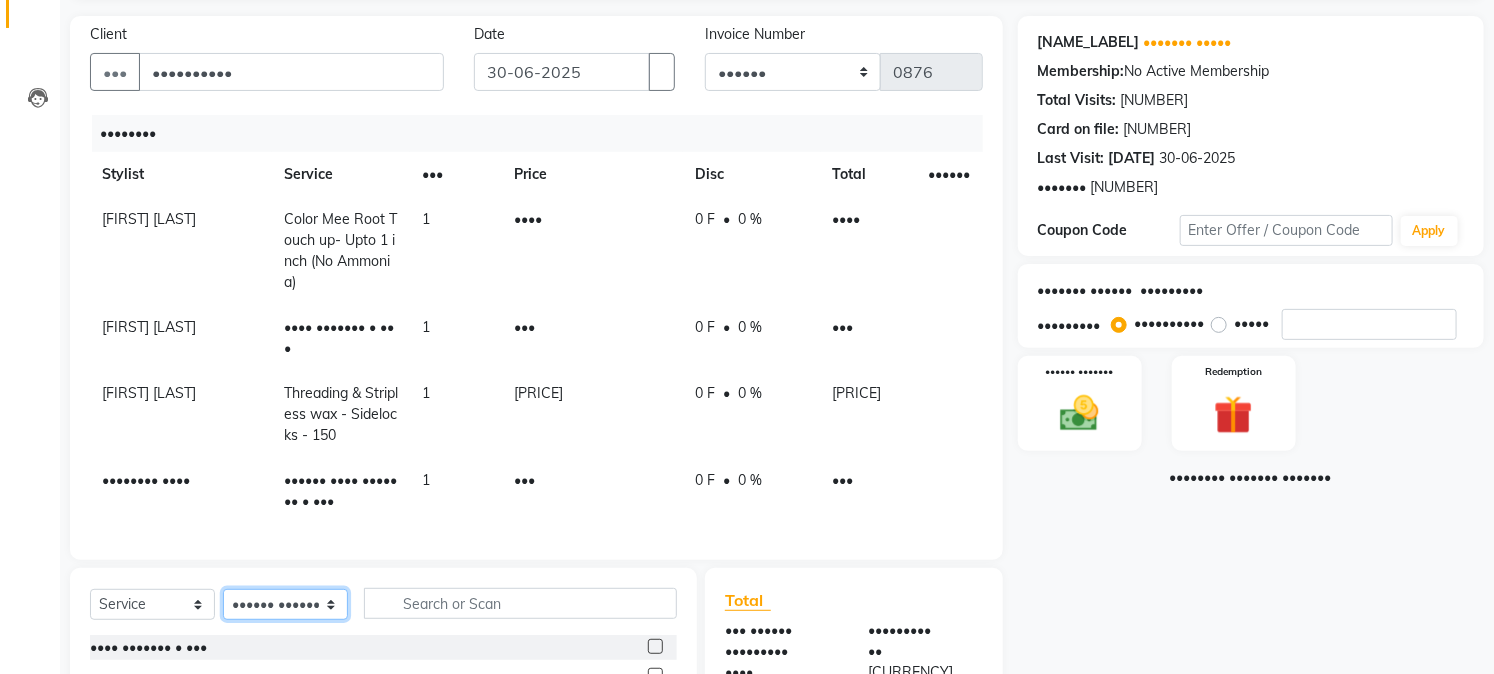 click on "Select Stylist [FIRST] [LAST] [FIRST] [LAST] [FIRST] [LAST] [FIRST] [LAST] [FIRST] [LAST] [FIRST]" at bounding box center [285, 604] 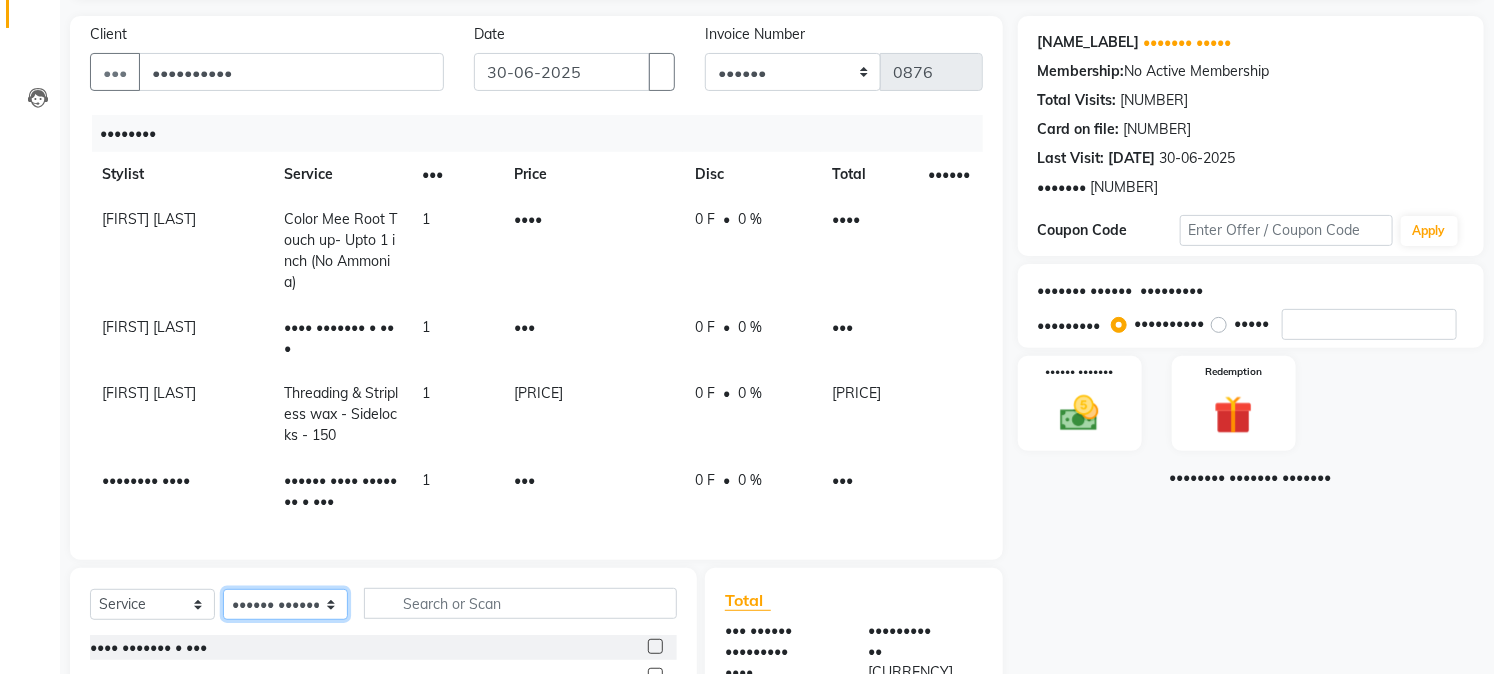 select on "•••••" 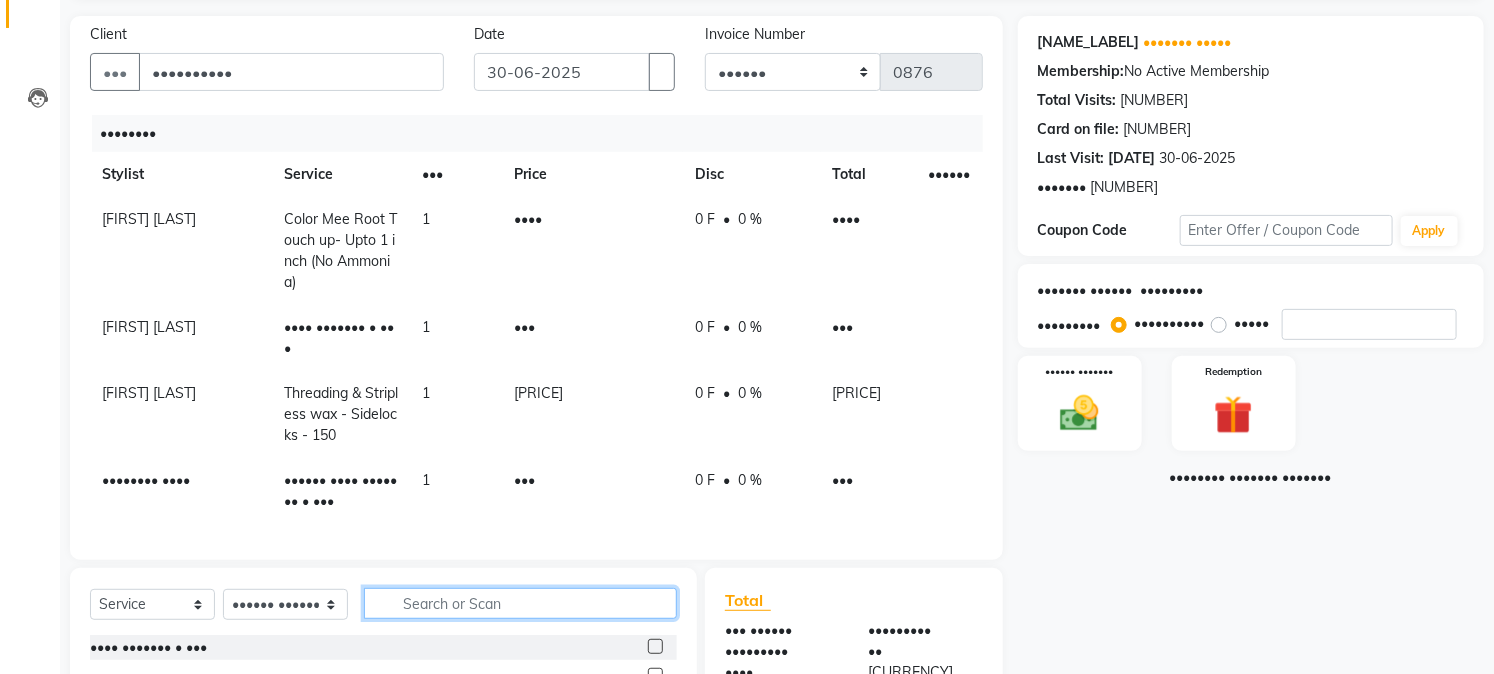 click at bounding box center [520, 603] 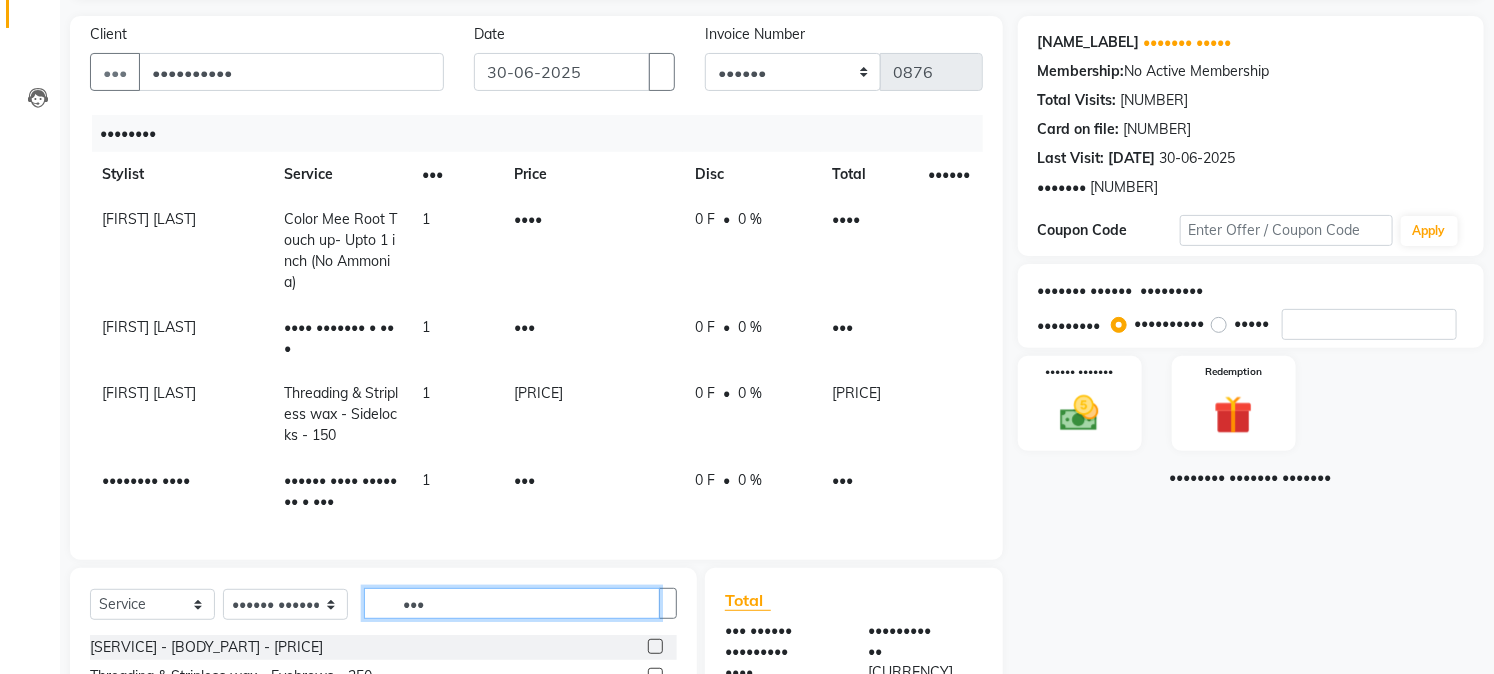 type on "•••" 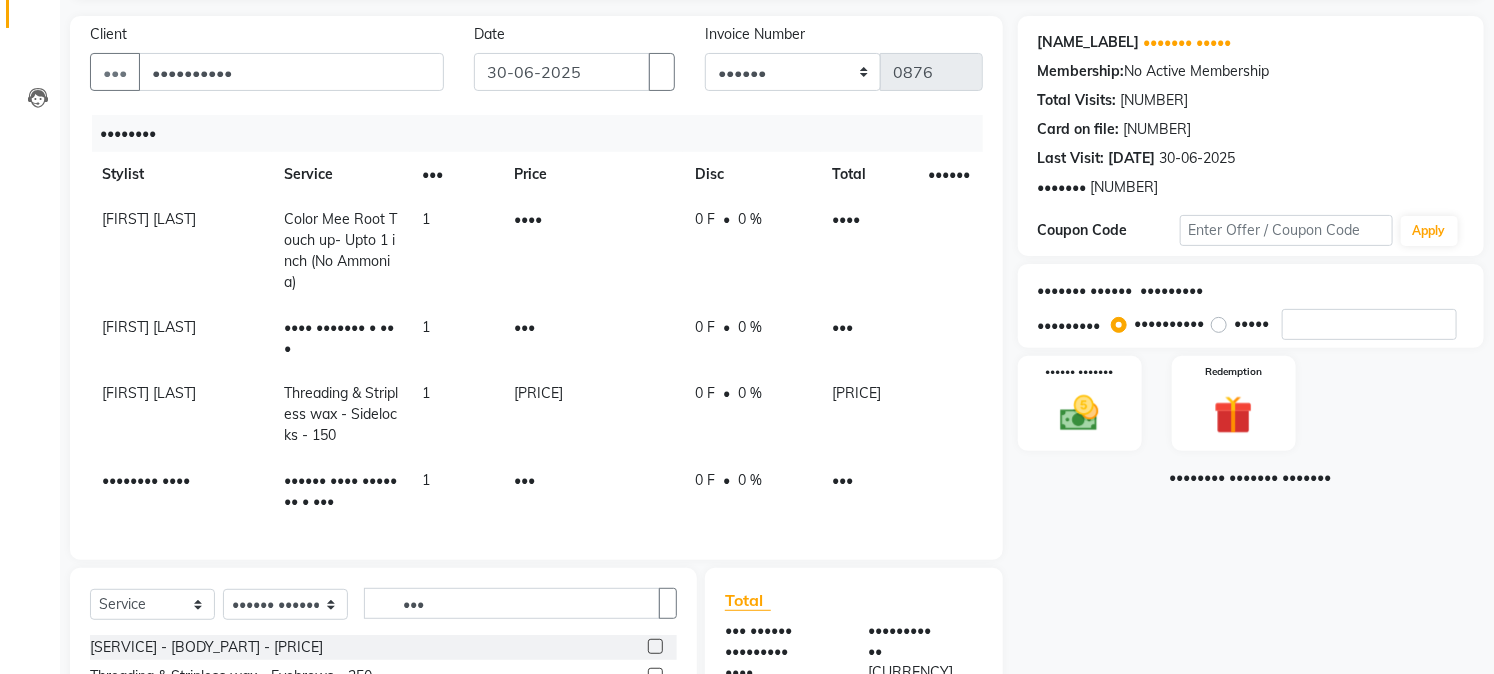 click at bounding box center (655, 646) 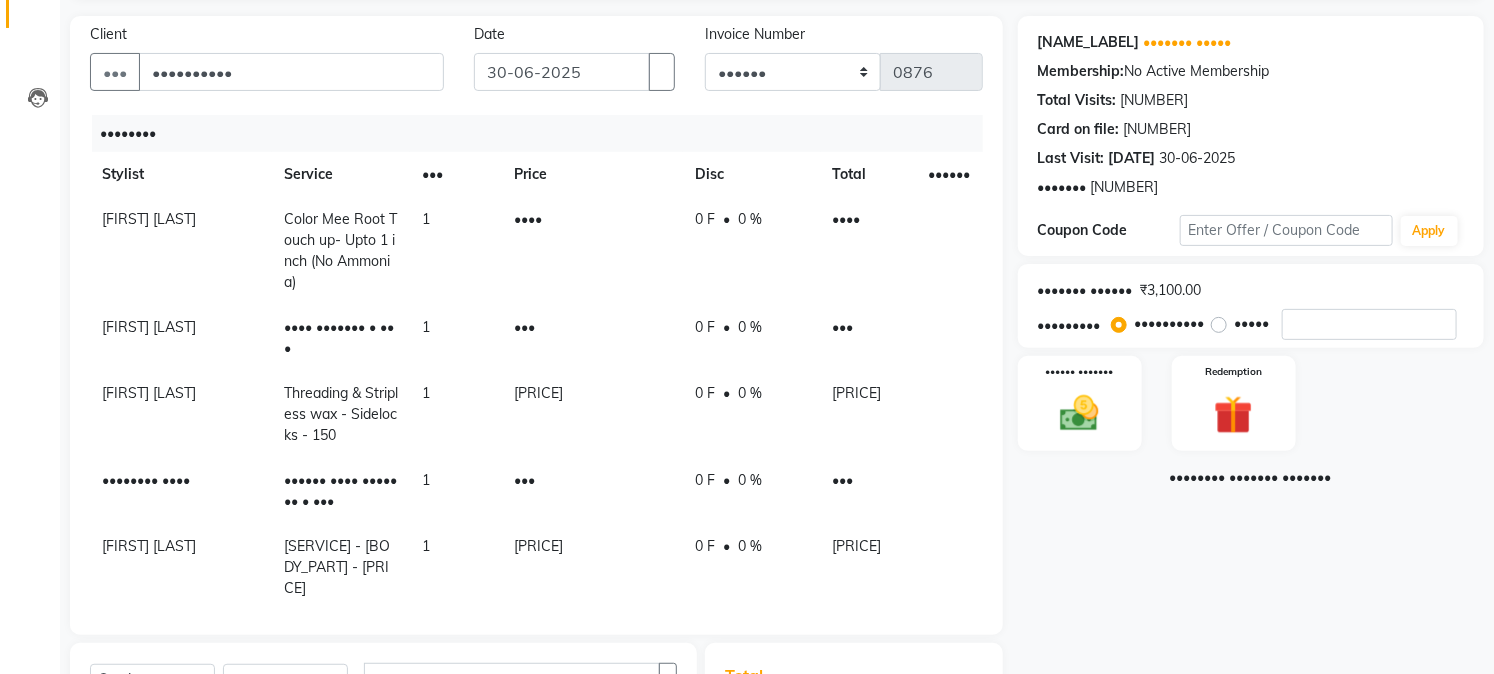 scroll, scrollTop: 0, scrollLeft: 0, axis: both 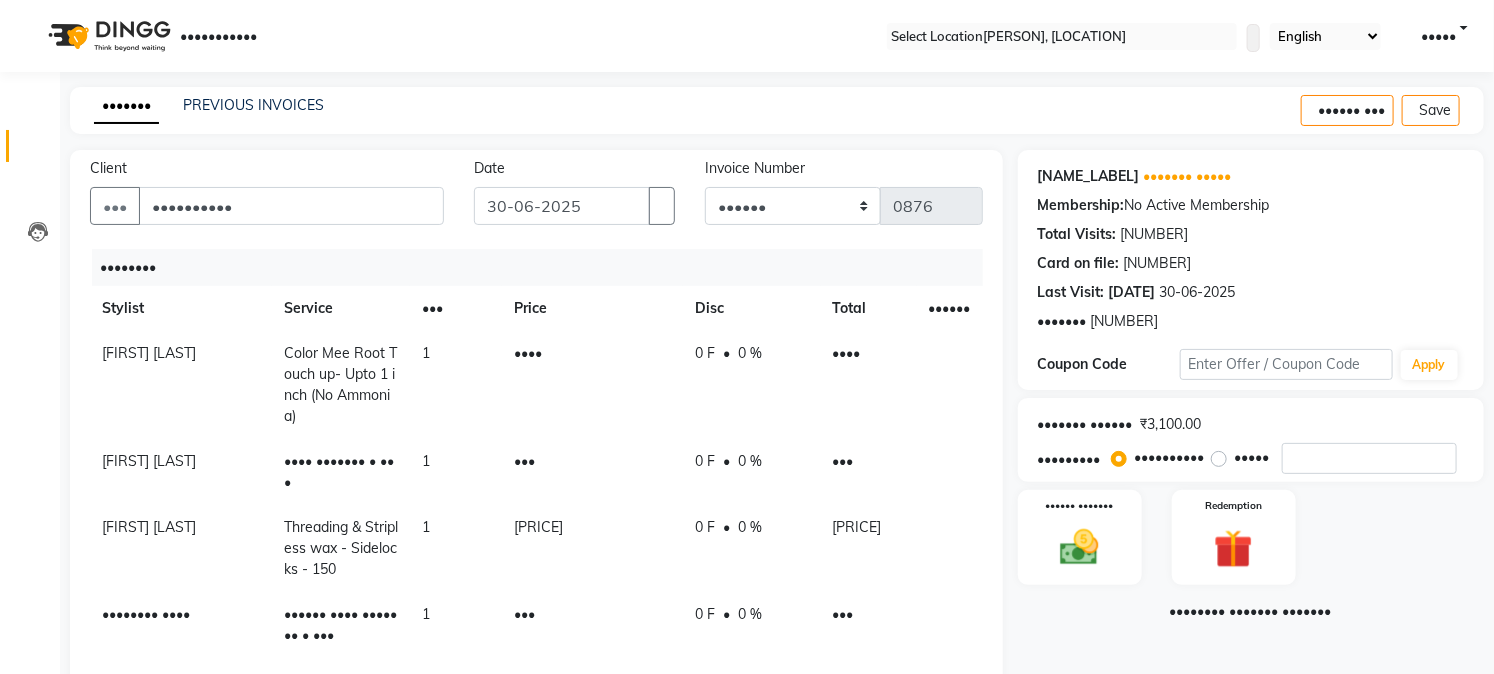 click at bounding box center [1468, 110] 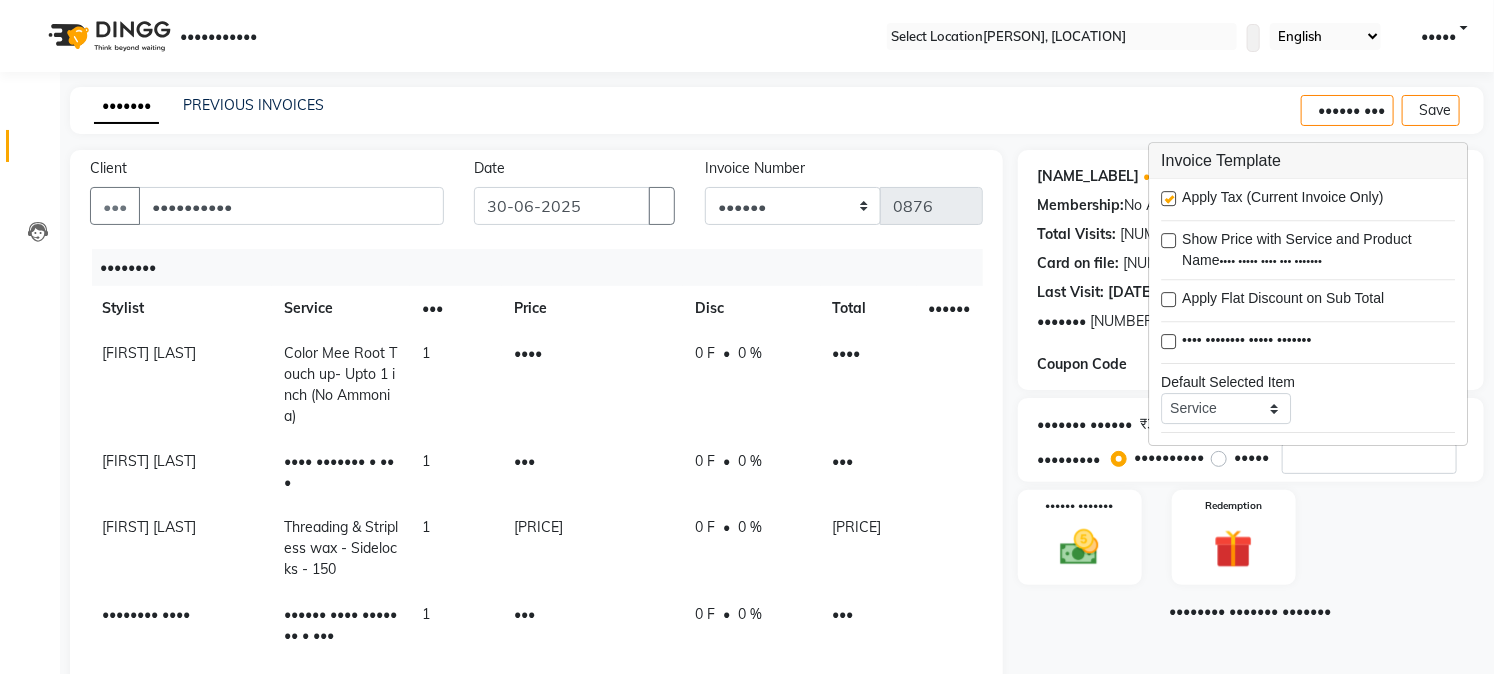 click at bounding box center [1168, 198] 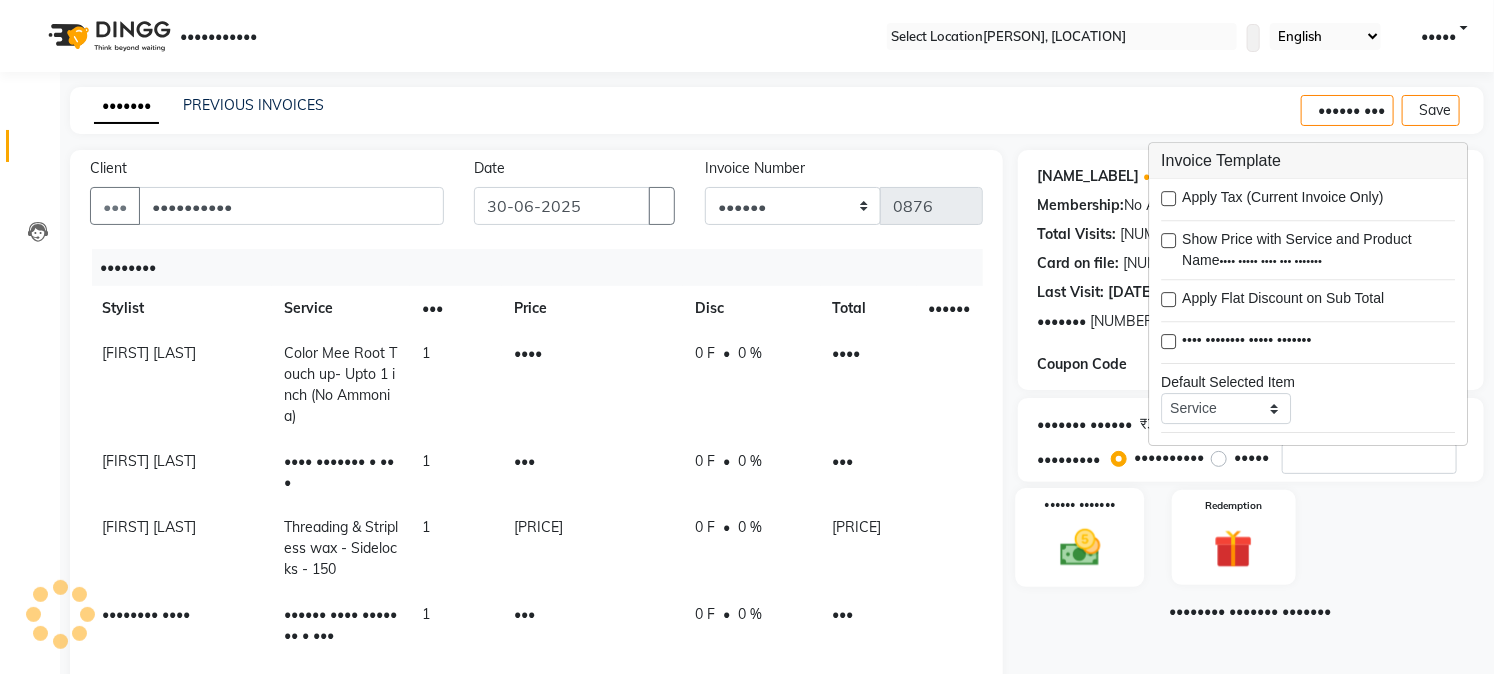 click at bounding box center (1080, 547) 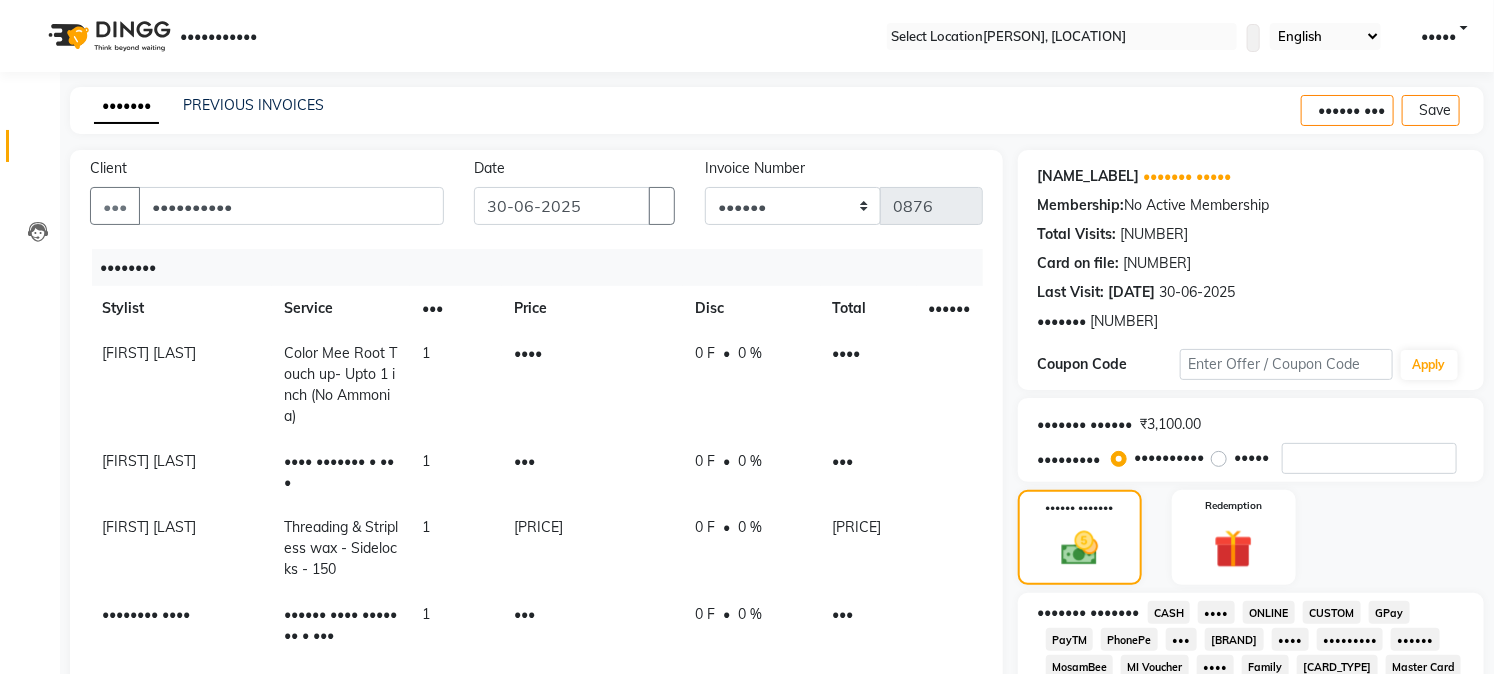 click on "CASH" at bounding box center [1169, 612] 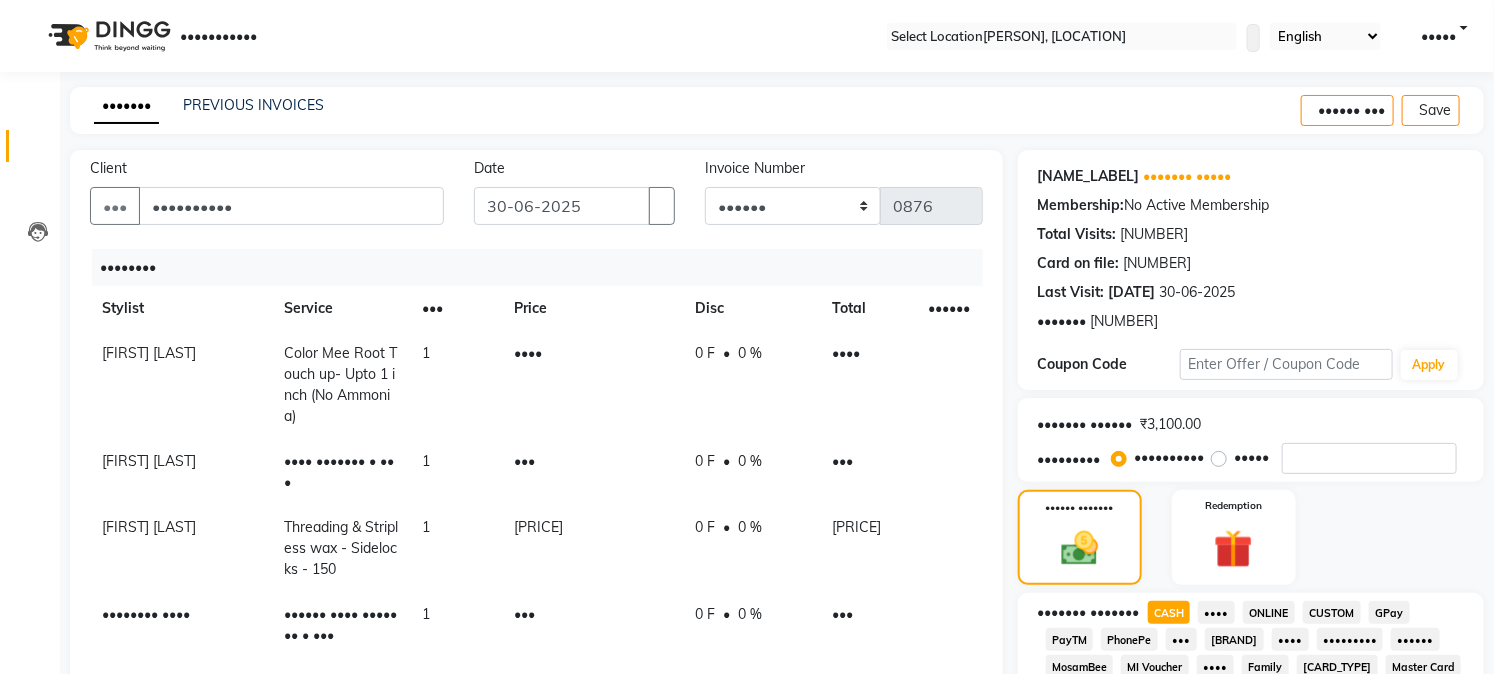 scroll, scrollTop: 590, scrollLeft: 0, axis: vertical 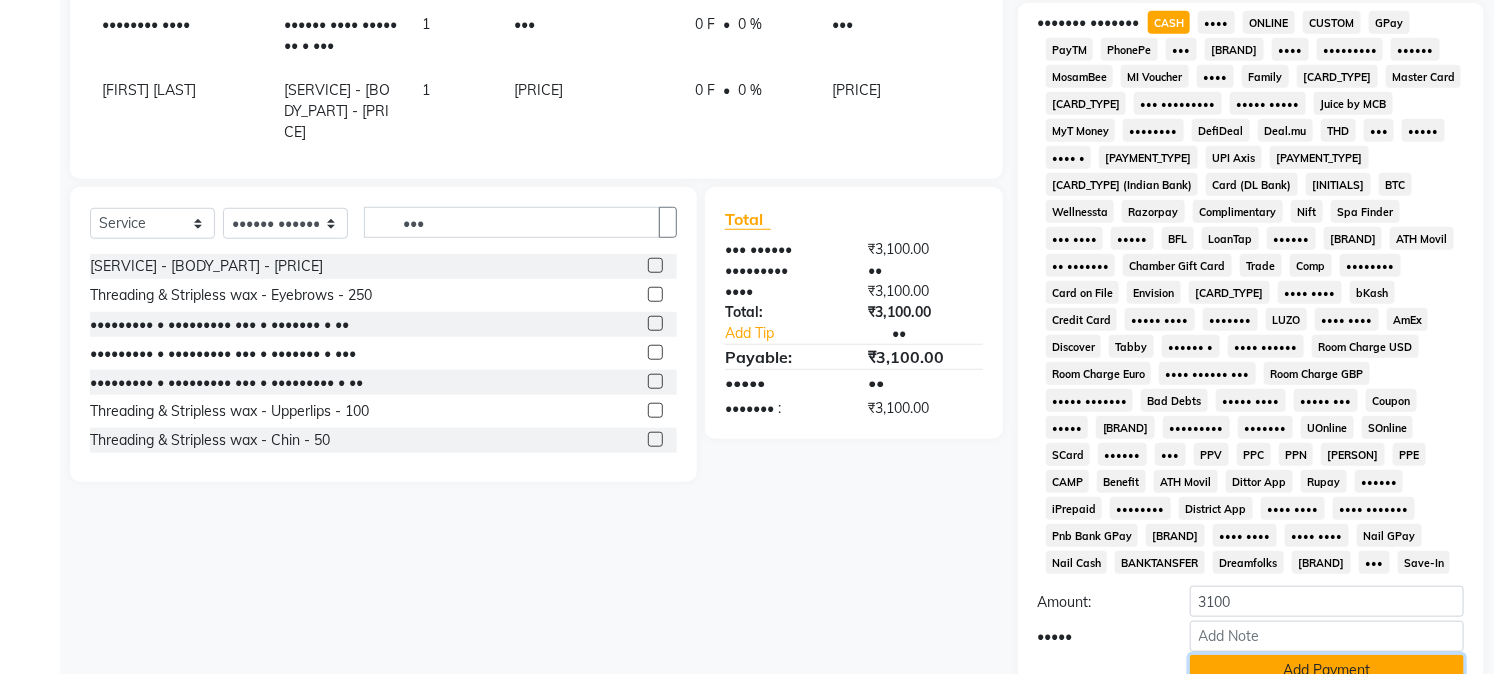 click on "Add Payment" at bounding box center [1327, 670] 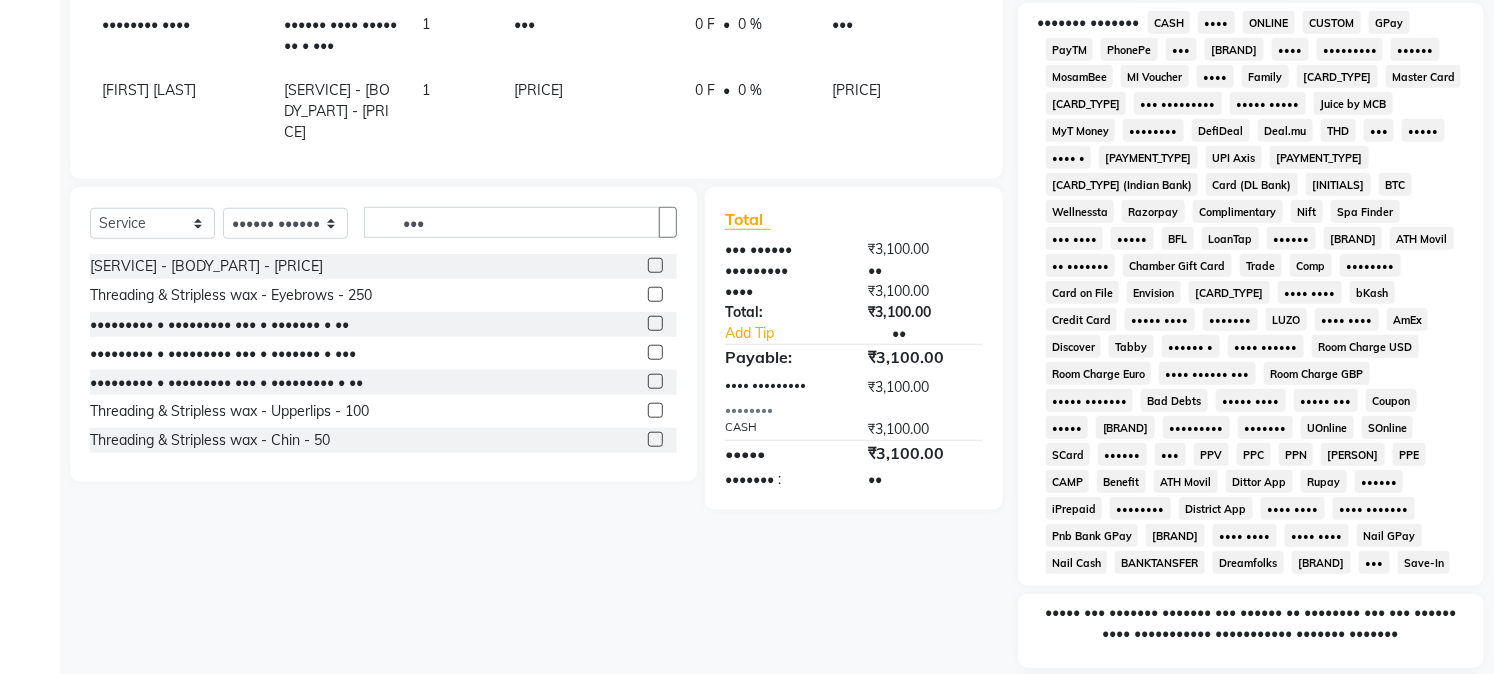 scroll, scrollTop: 742, scrollLeft: 0, axis: vertical 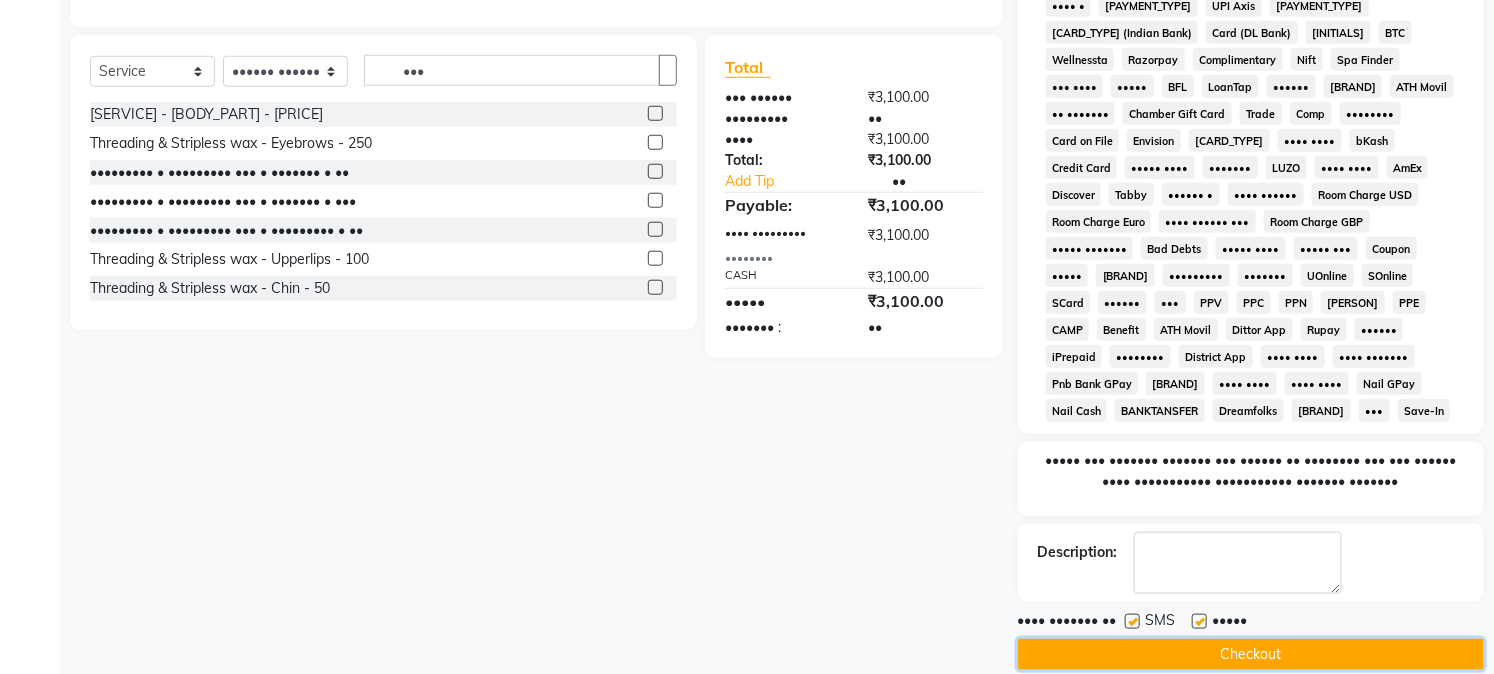 click on "Checkout" at bounding box center [1251, 654] 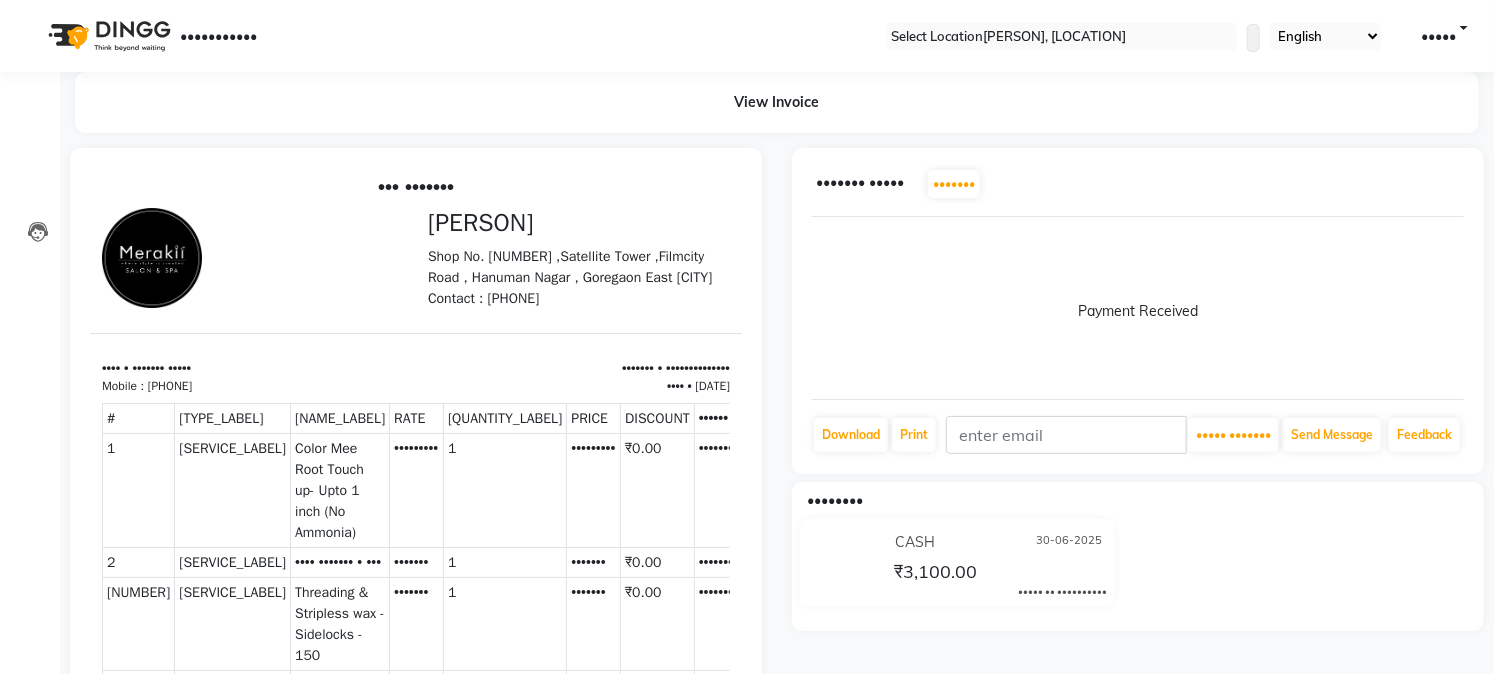 scroll, scrollTop: 0, scrollLeft: 0, axis: both 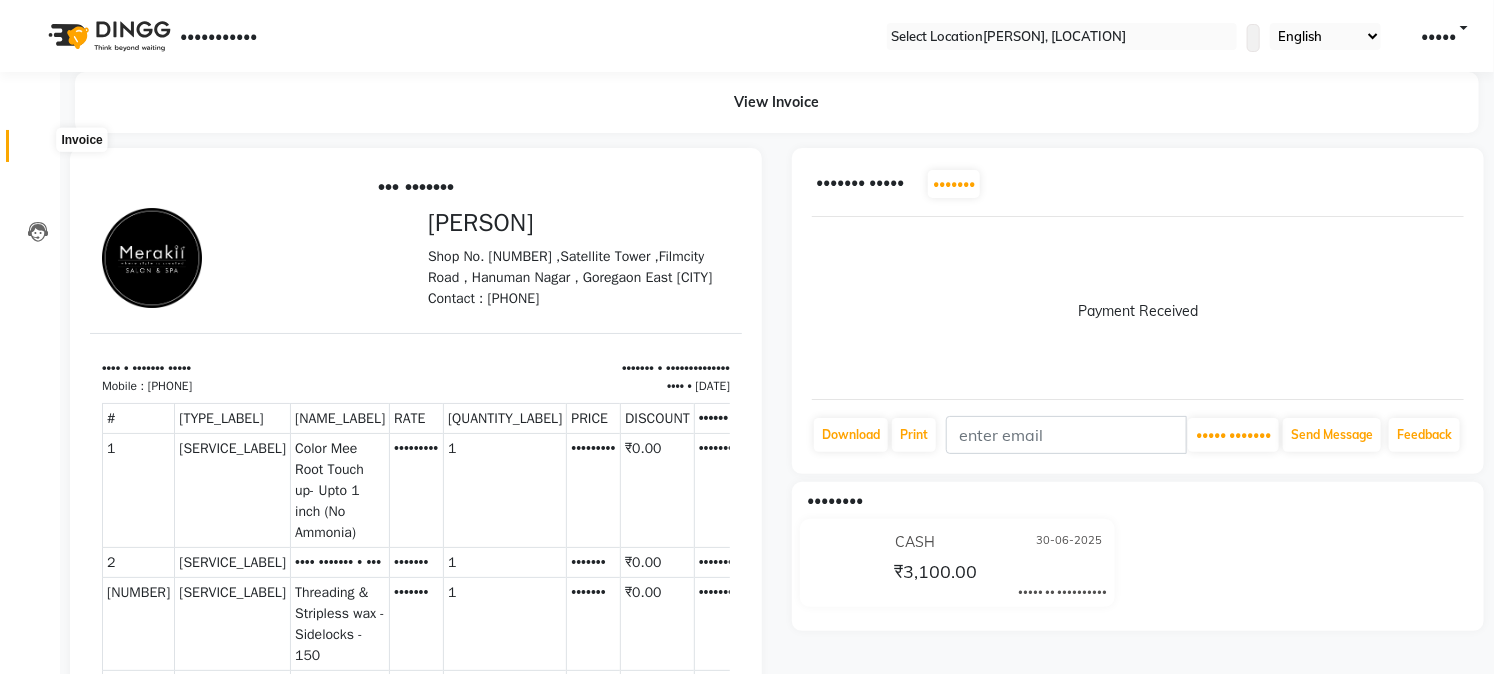 click at bounding box center [38, 151] 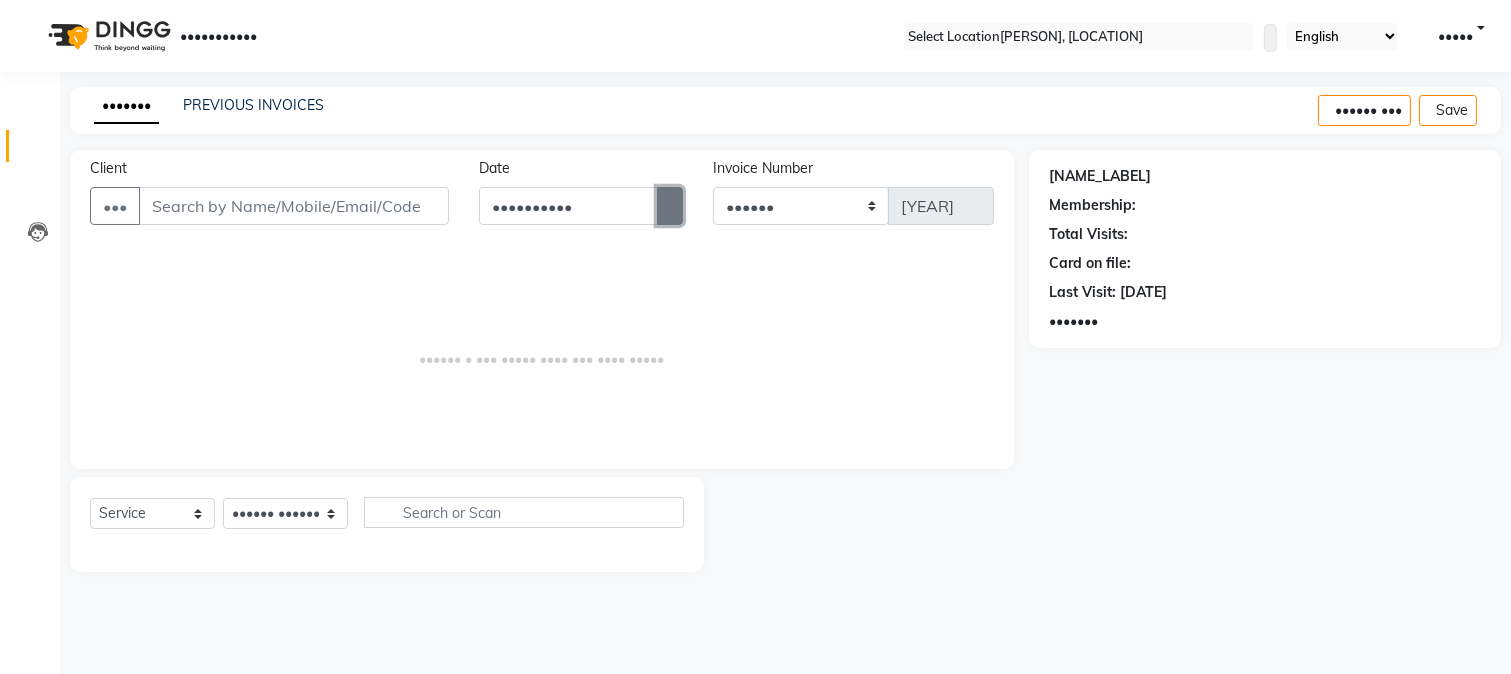 click at bounding box center [670, 206] 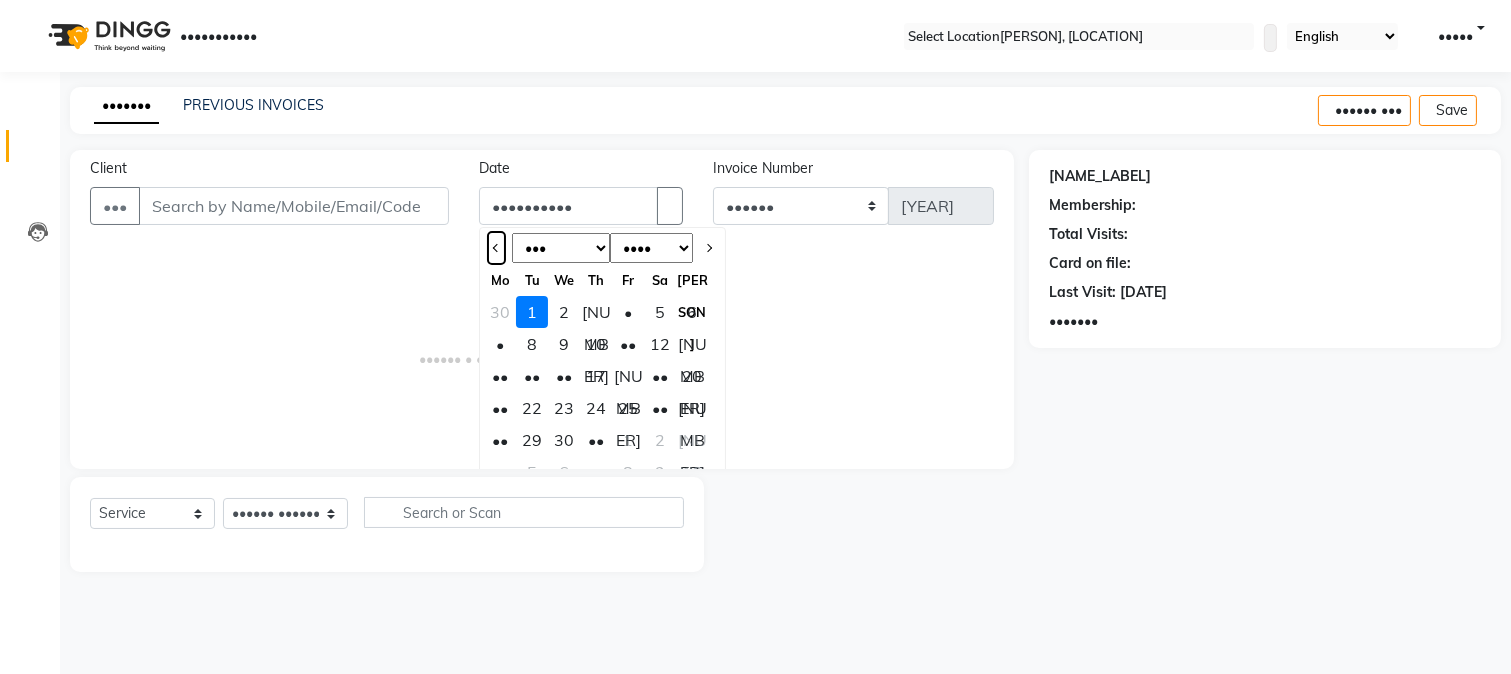 click at bounding box center (496, 248) 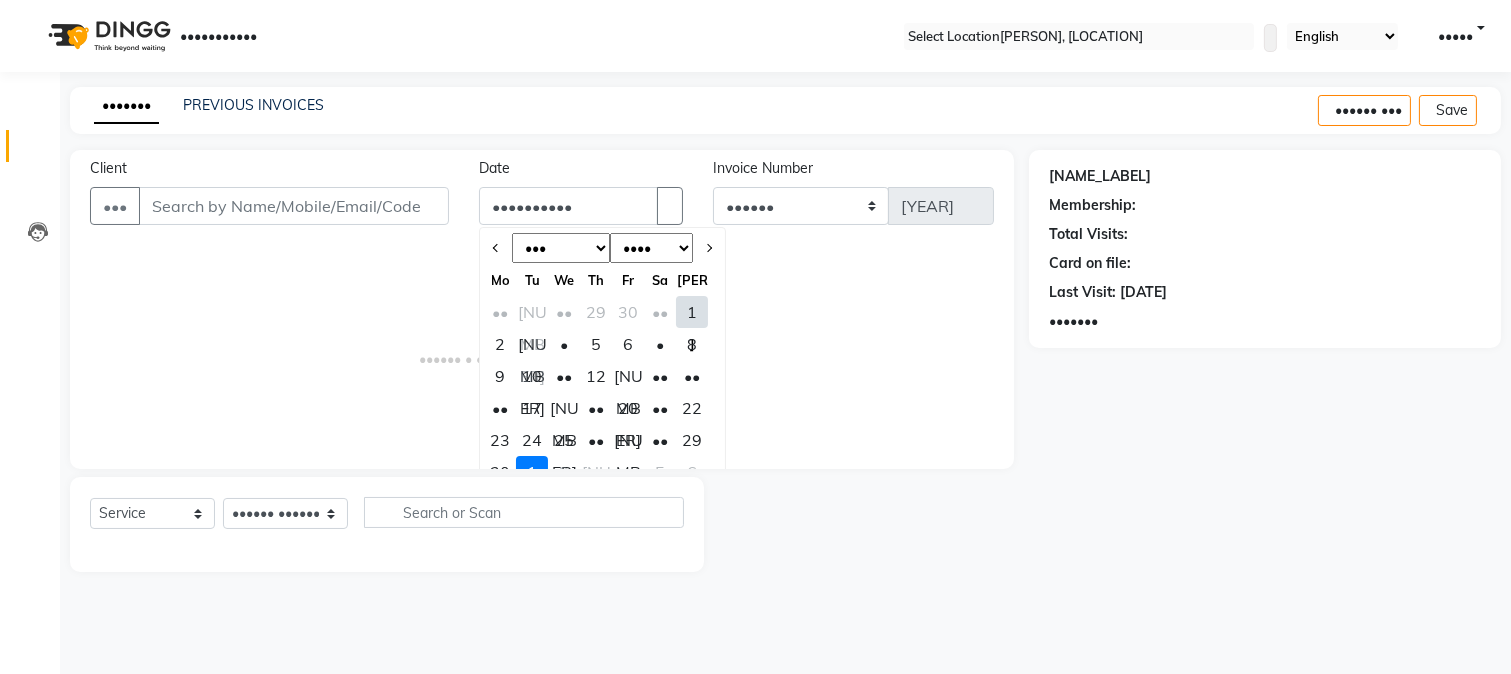 click on "30" at bounding box center (500, 472) 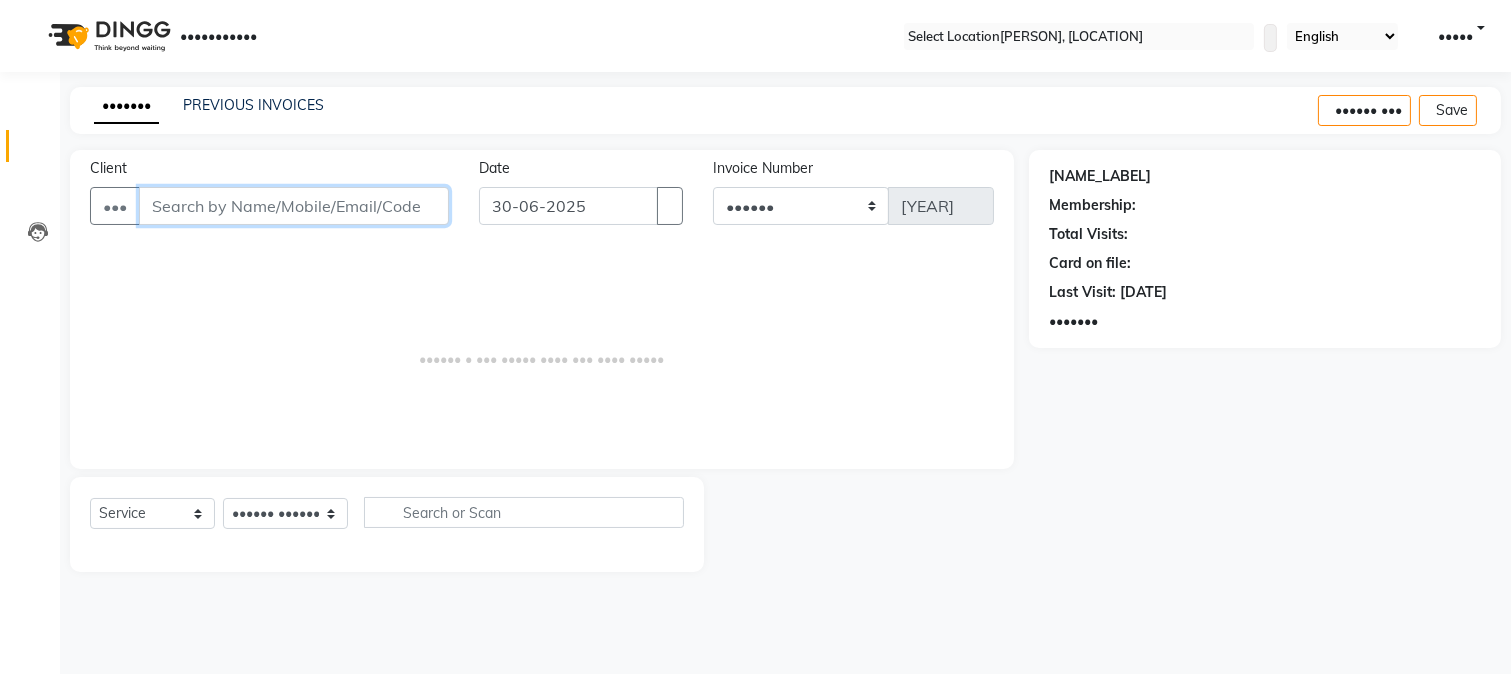 click on "Client" at bounding box center [294, 206] 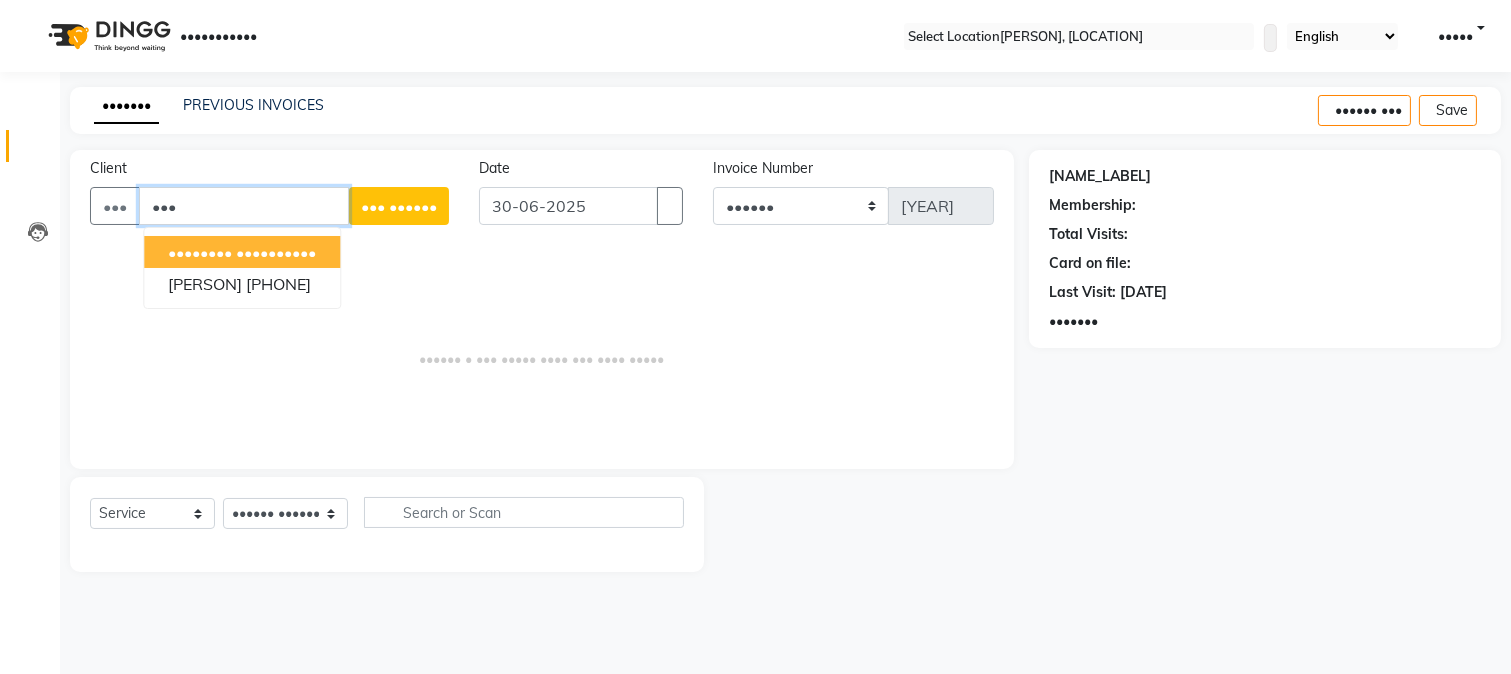 click on "[FIRST] [LAST] [PHONE]" at bounding box center (242, 252) 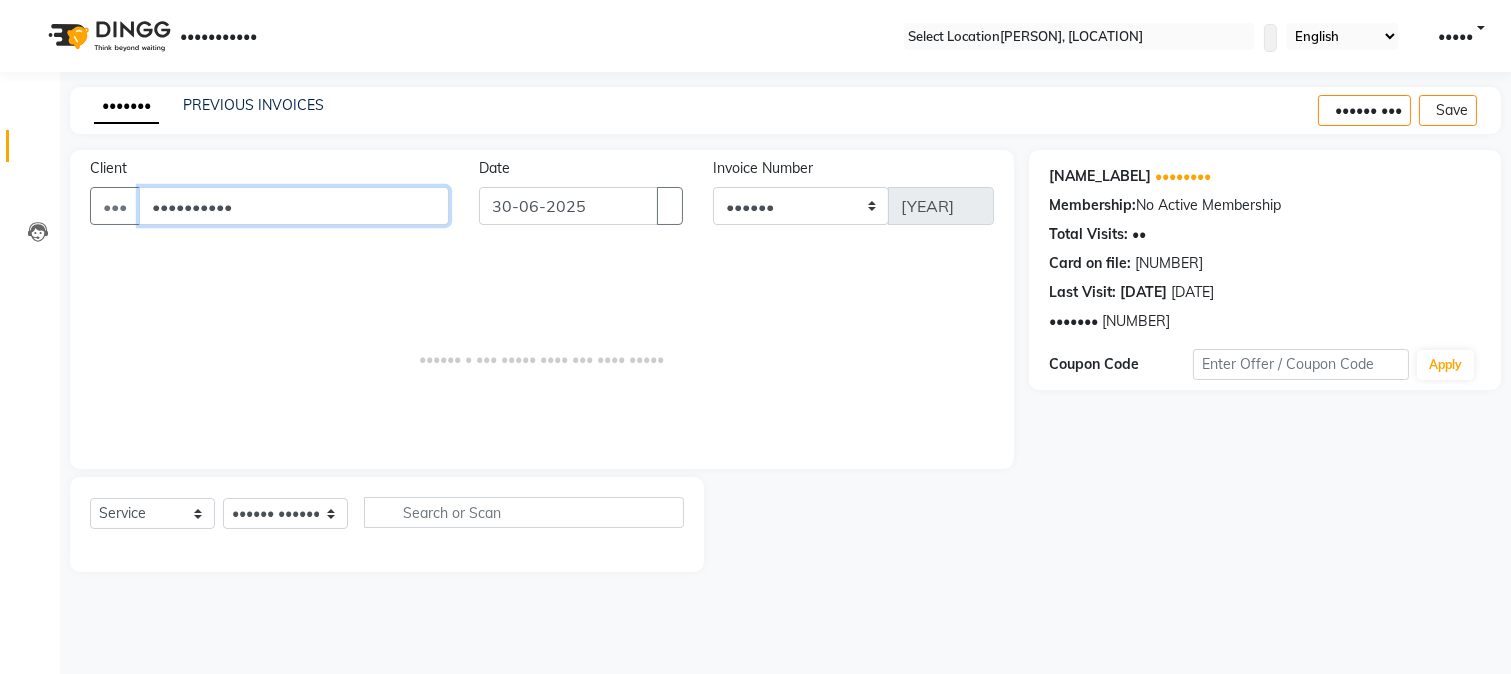 click on "••••••••••" at bounding box center [294, 206] 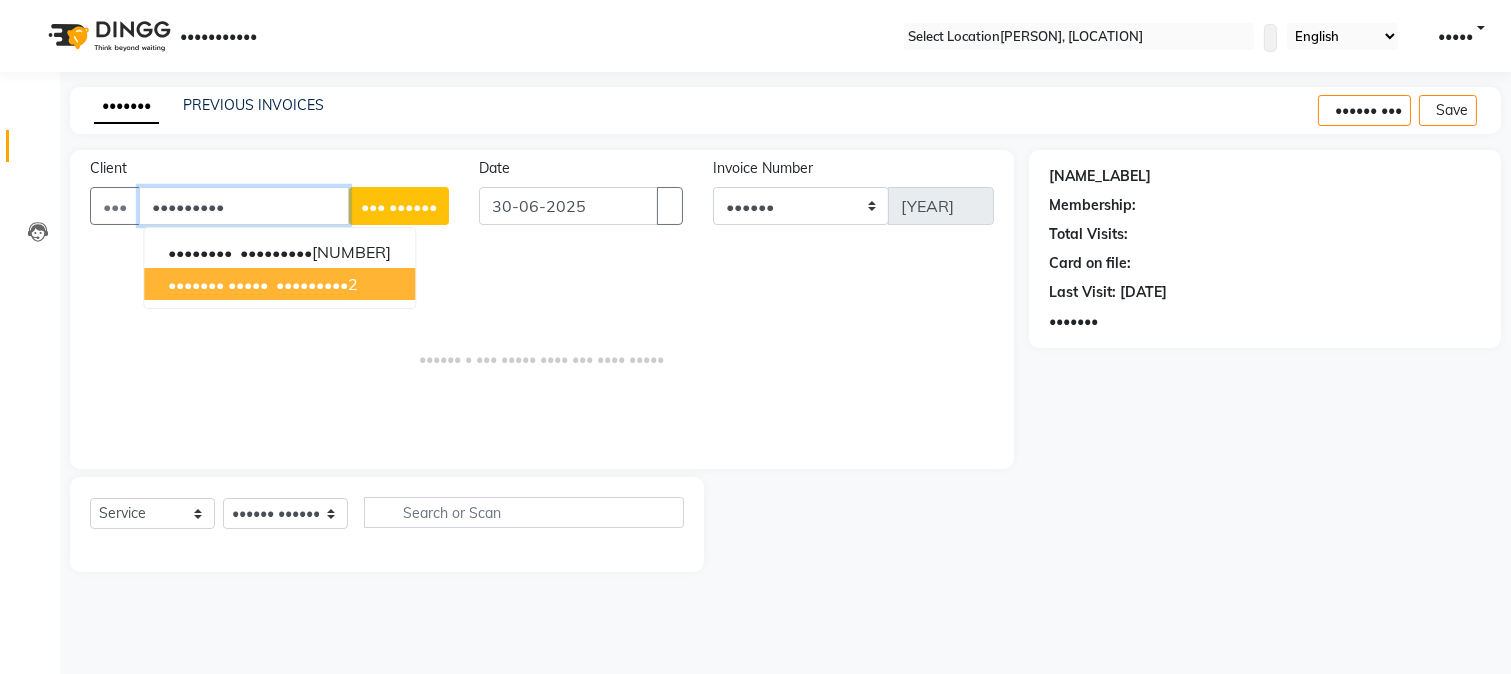 click on "••••••• •••••   ••••••••• •" at bounding box center (279, 284) 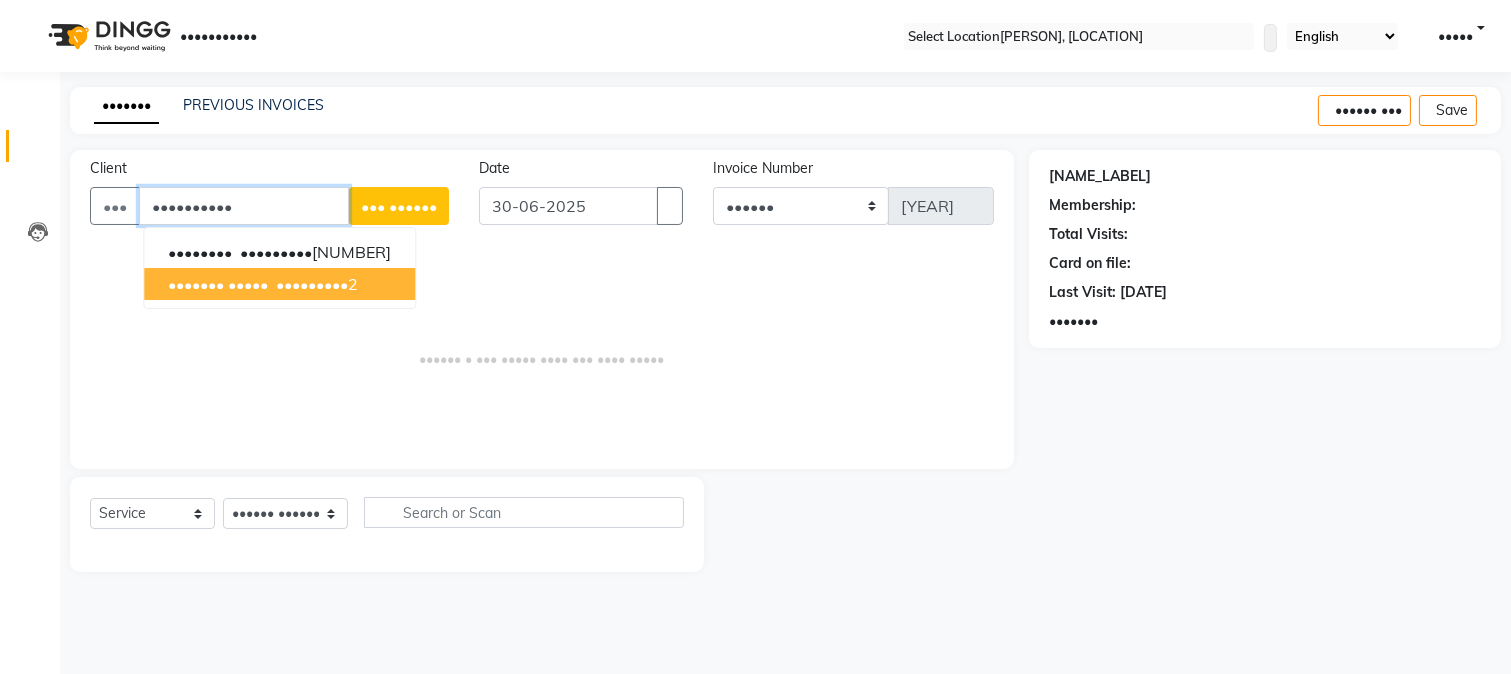 type on "••••••••••" 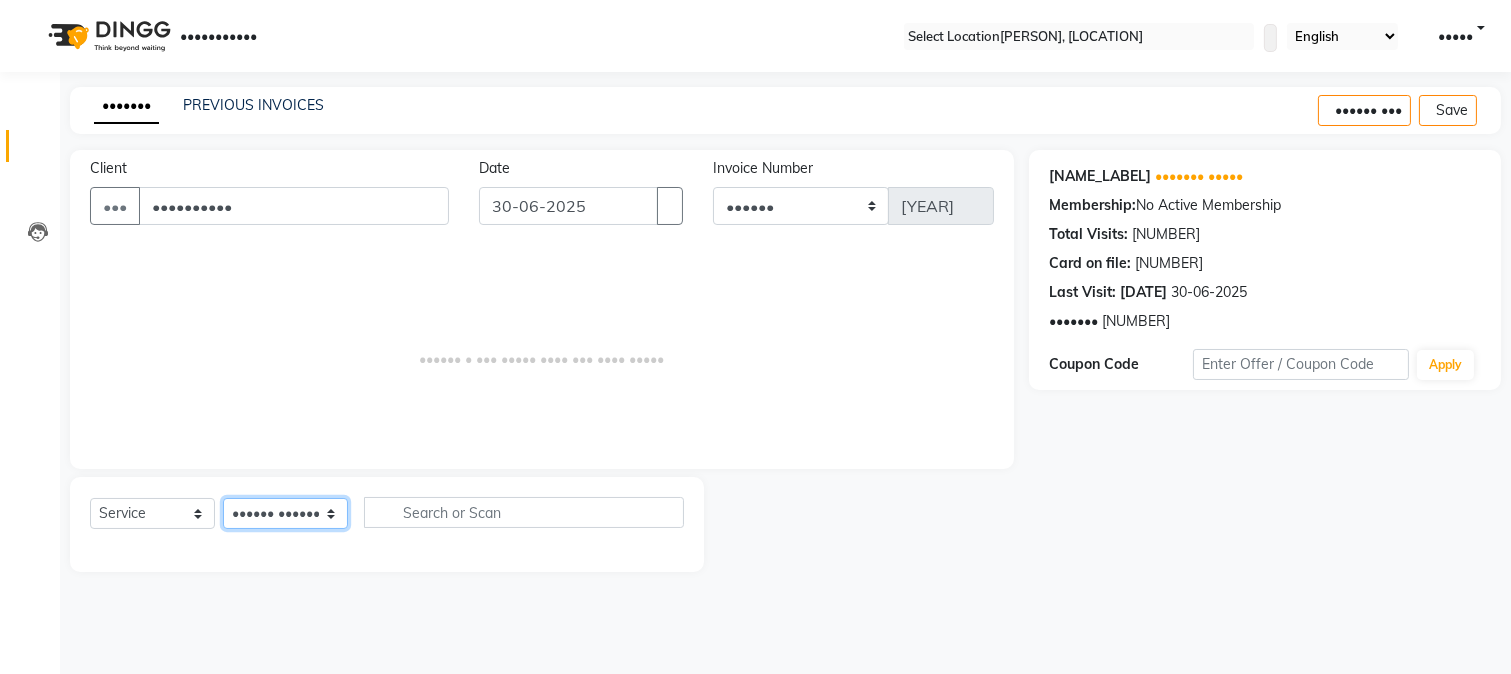 click on "Select Stylist [FIRST] [LAST] [FIRST] [LAST] [FIRST] [LAST] [FIRST] [LAST] [FIRST] [LAST] [FIRST]" at bounding box center [285, 513] 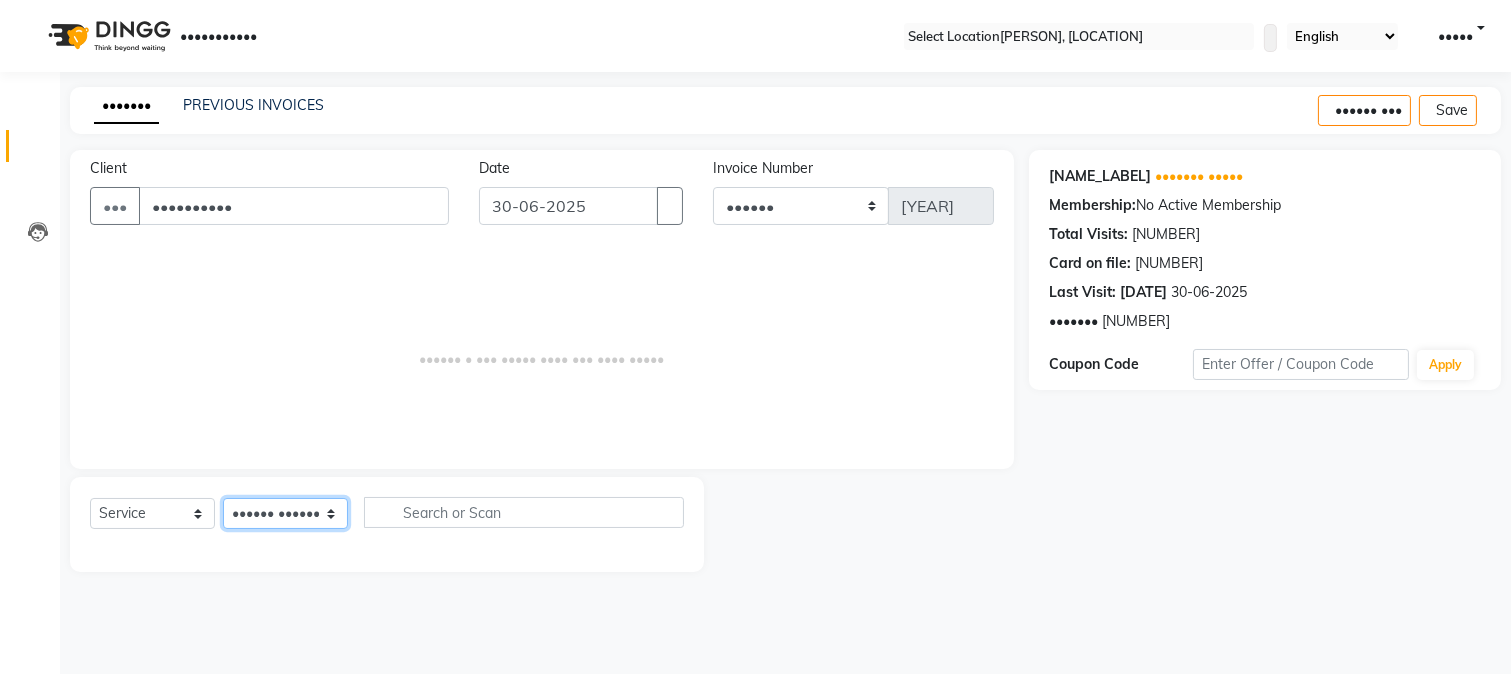 select on "[NUMBER]" 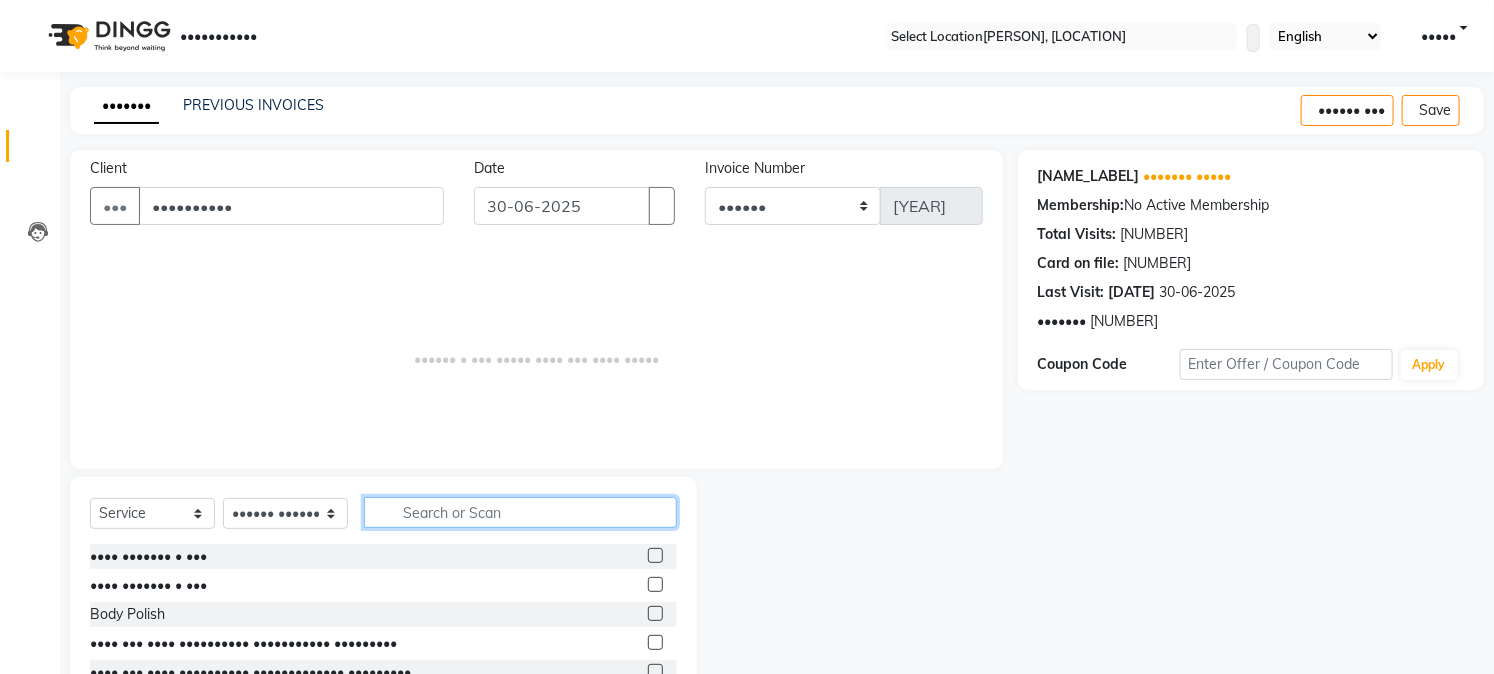 click at bounding box center (520, 512) 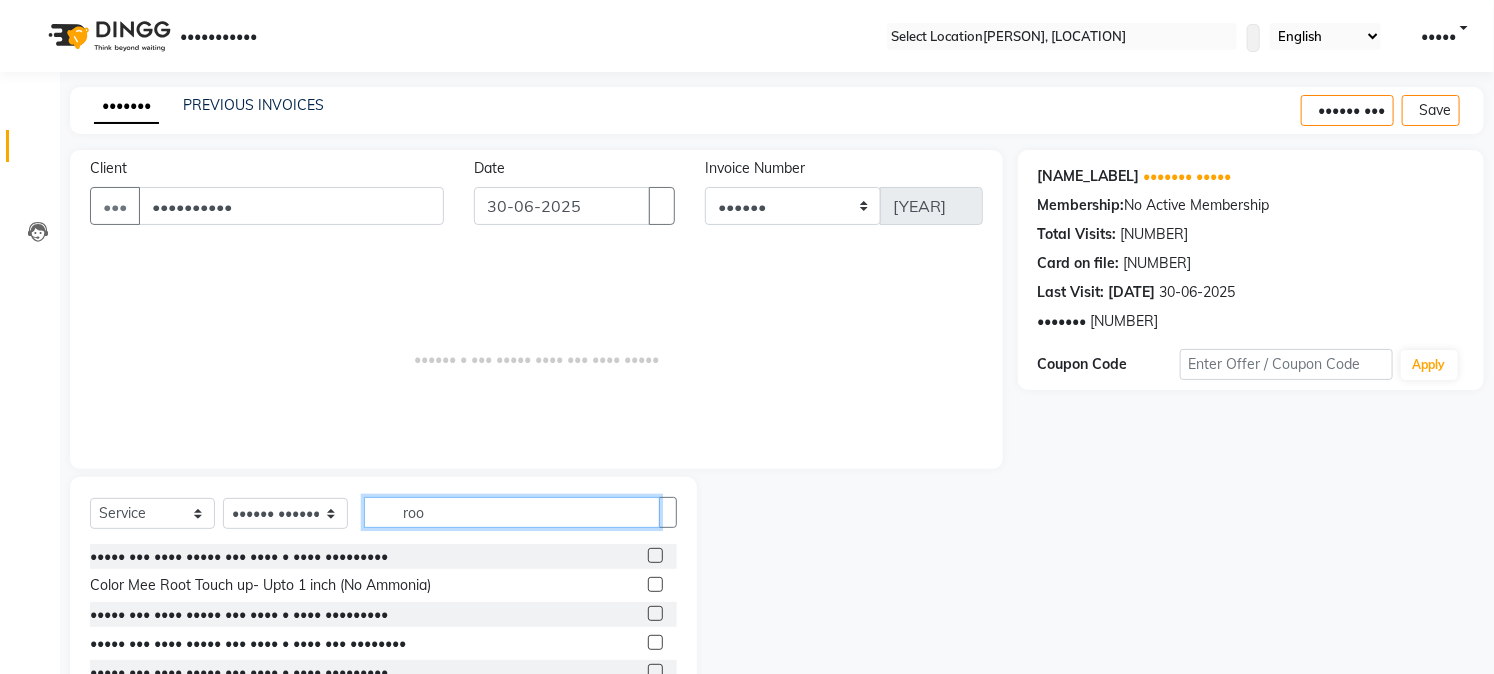 type on "roo" 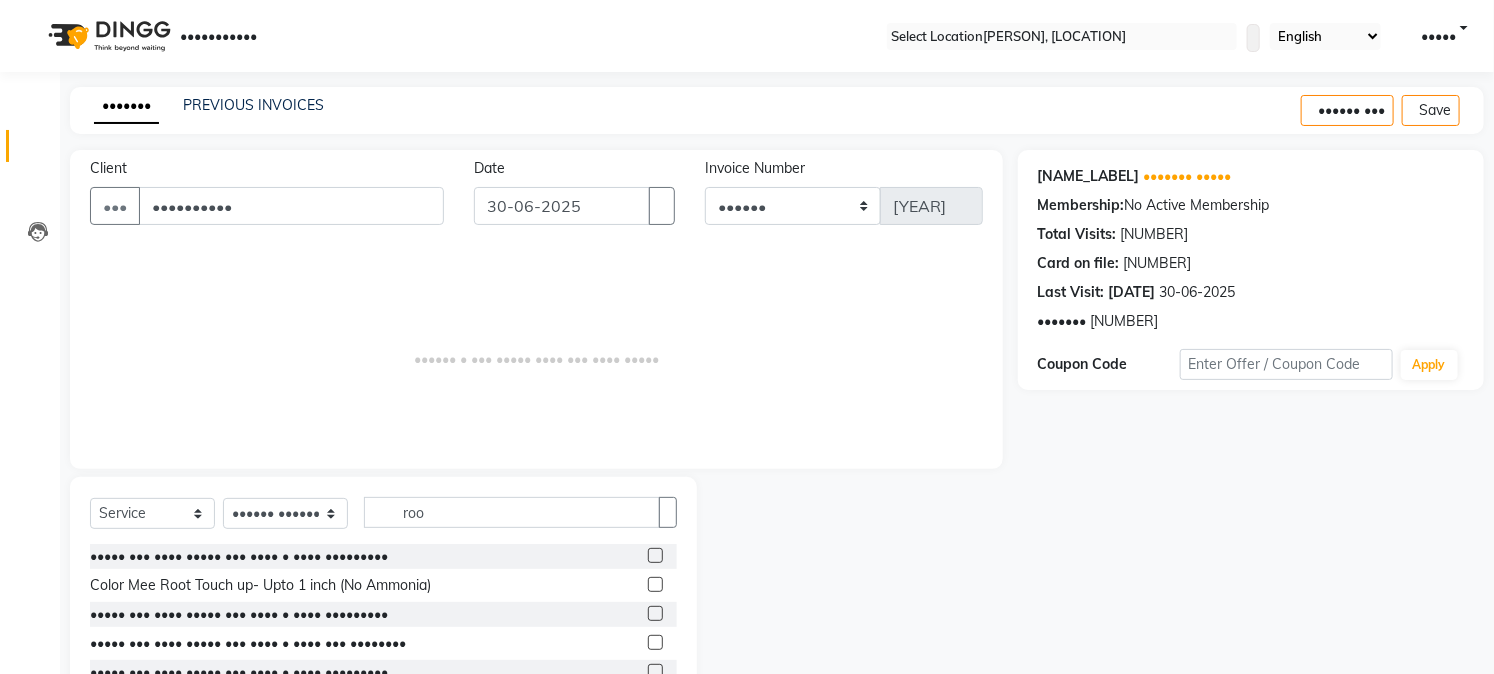 click at bounding box center (655, 584) 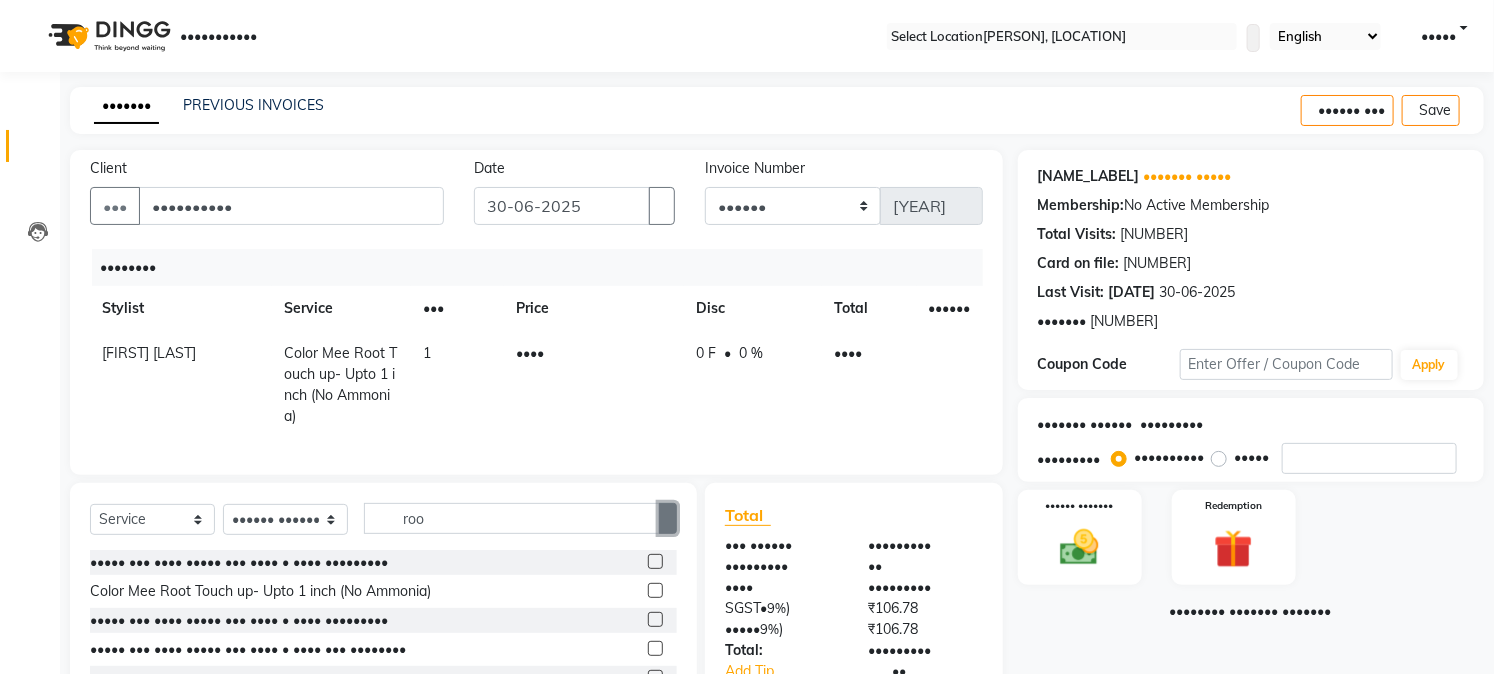 click at bounding box center [668, 518] 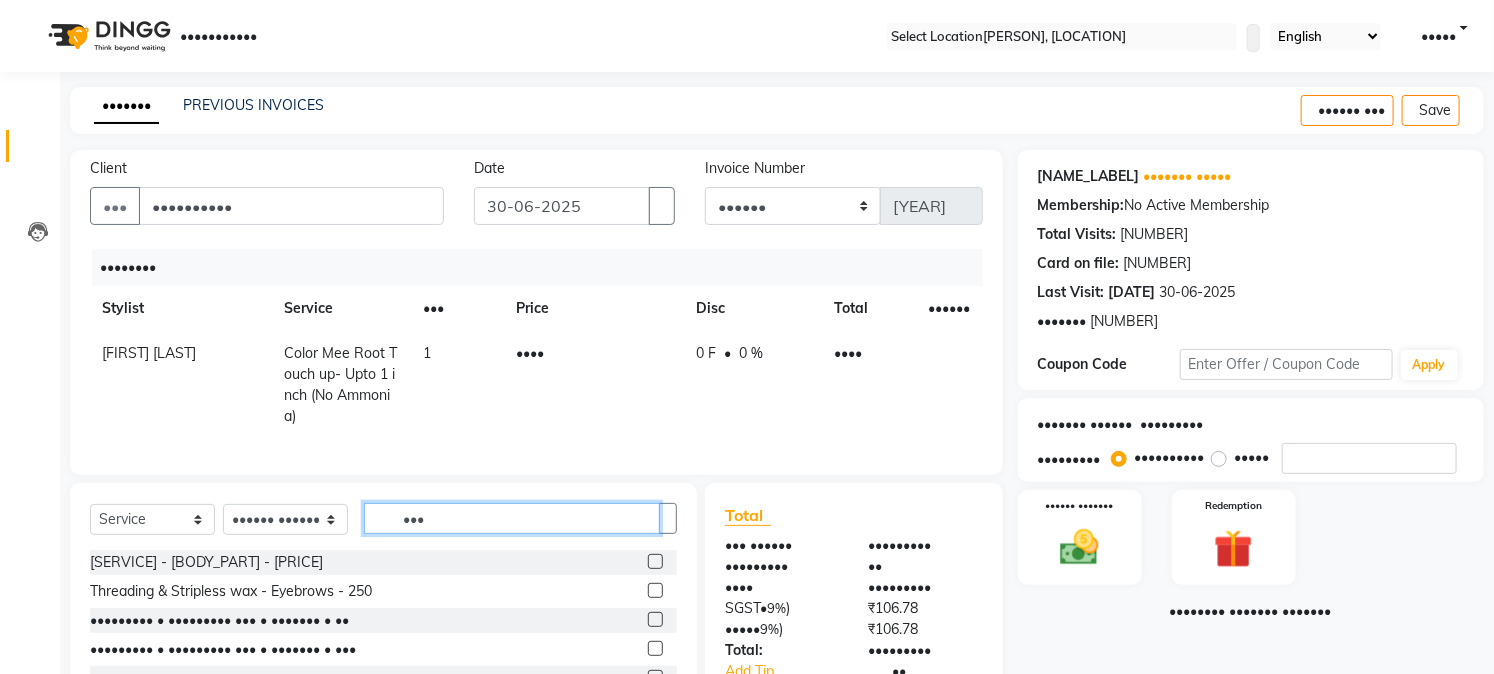 type on "•••" 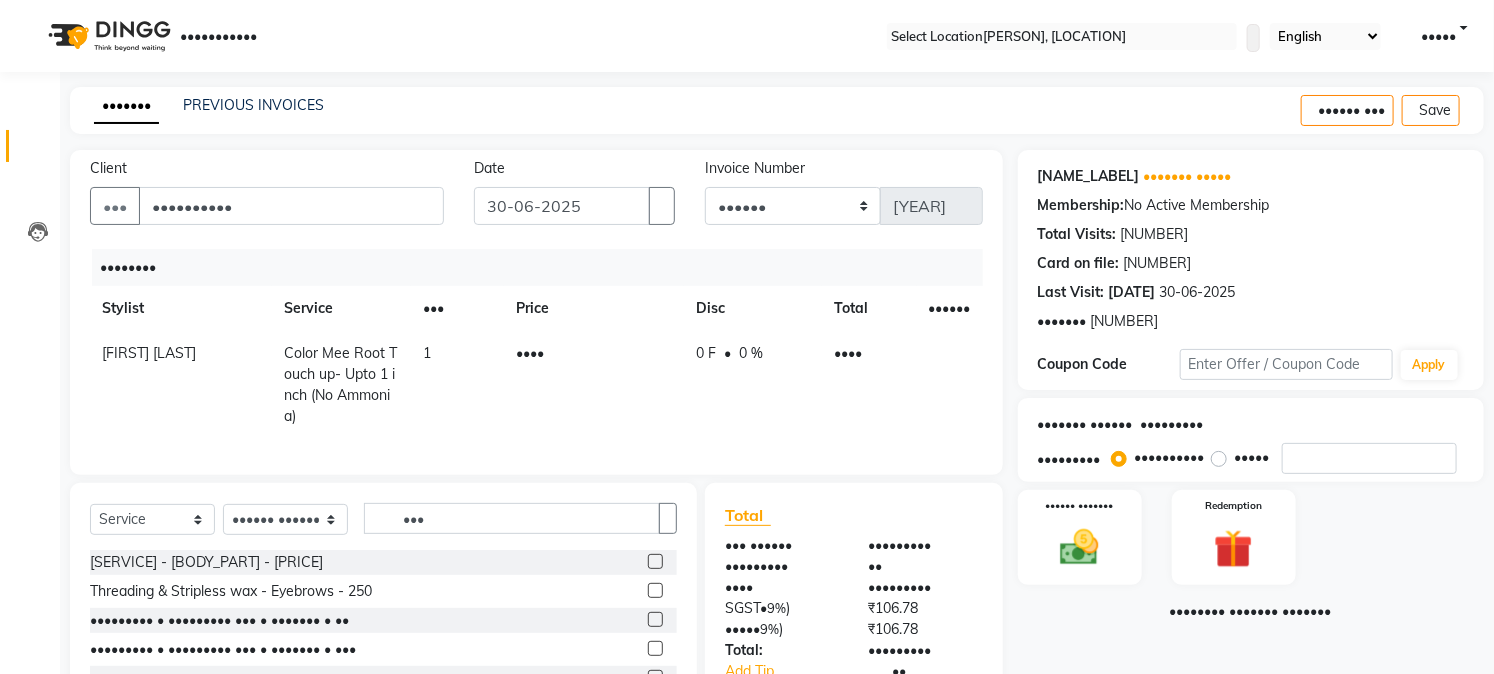 click at bounding box center [655, 590] 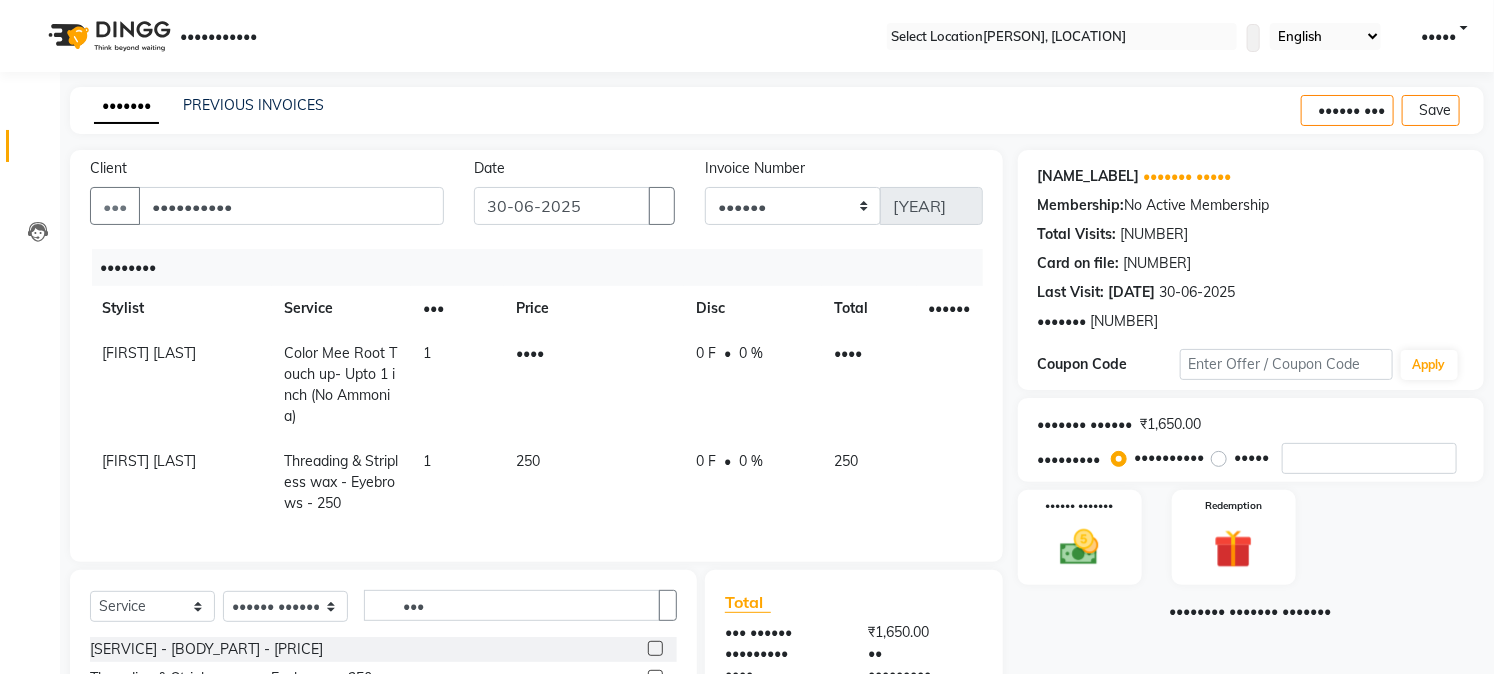 click on "250" at bounding box center [594, 385] 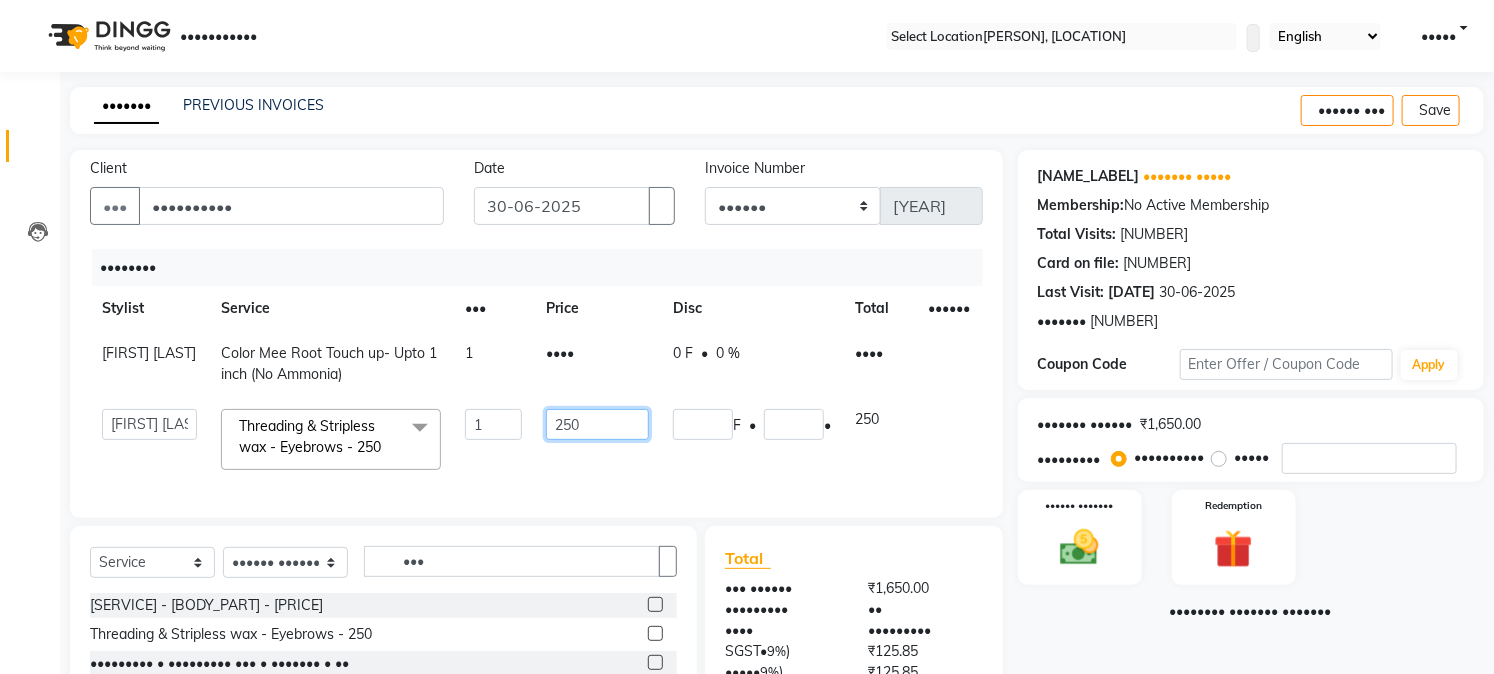 click on "250" at bounding box center (493, 424) 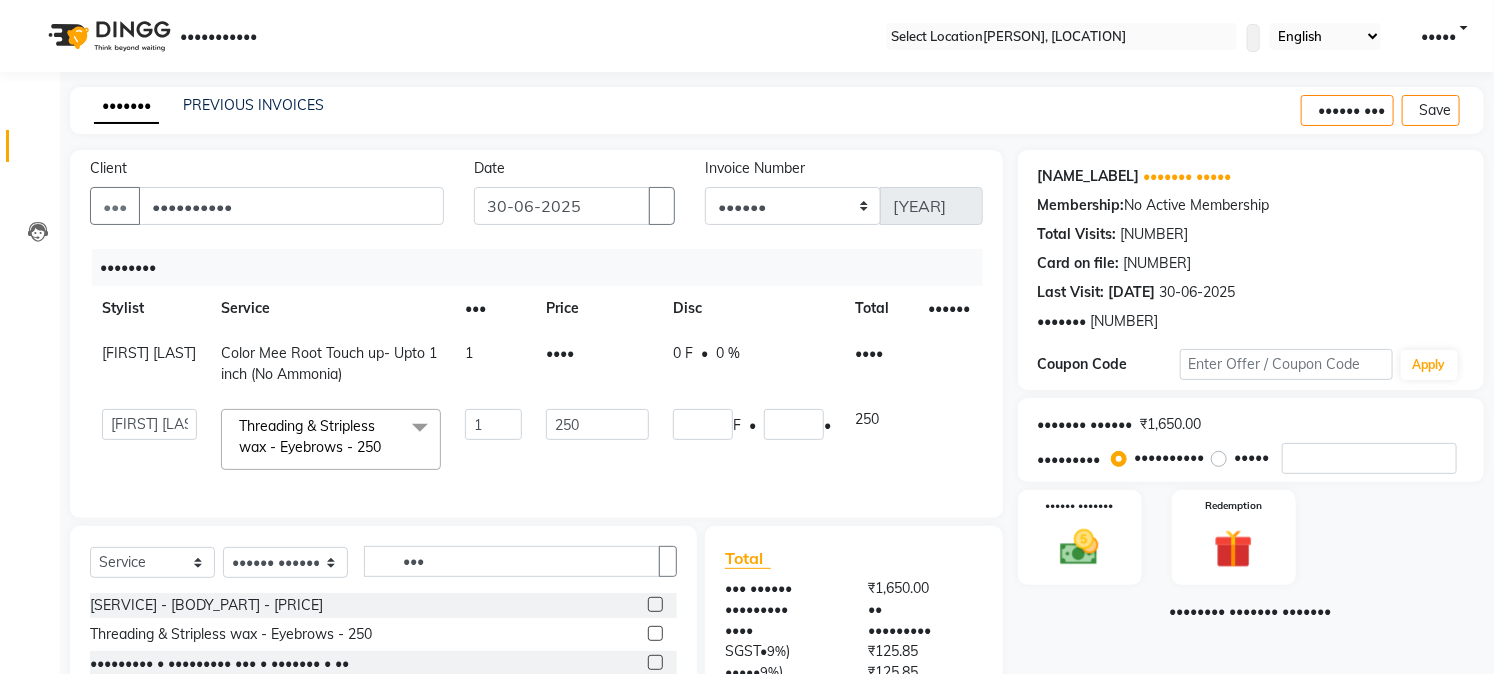 click at bounding box center (1468, 110) 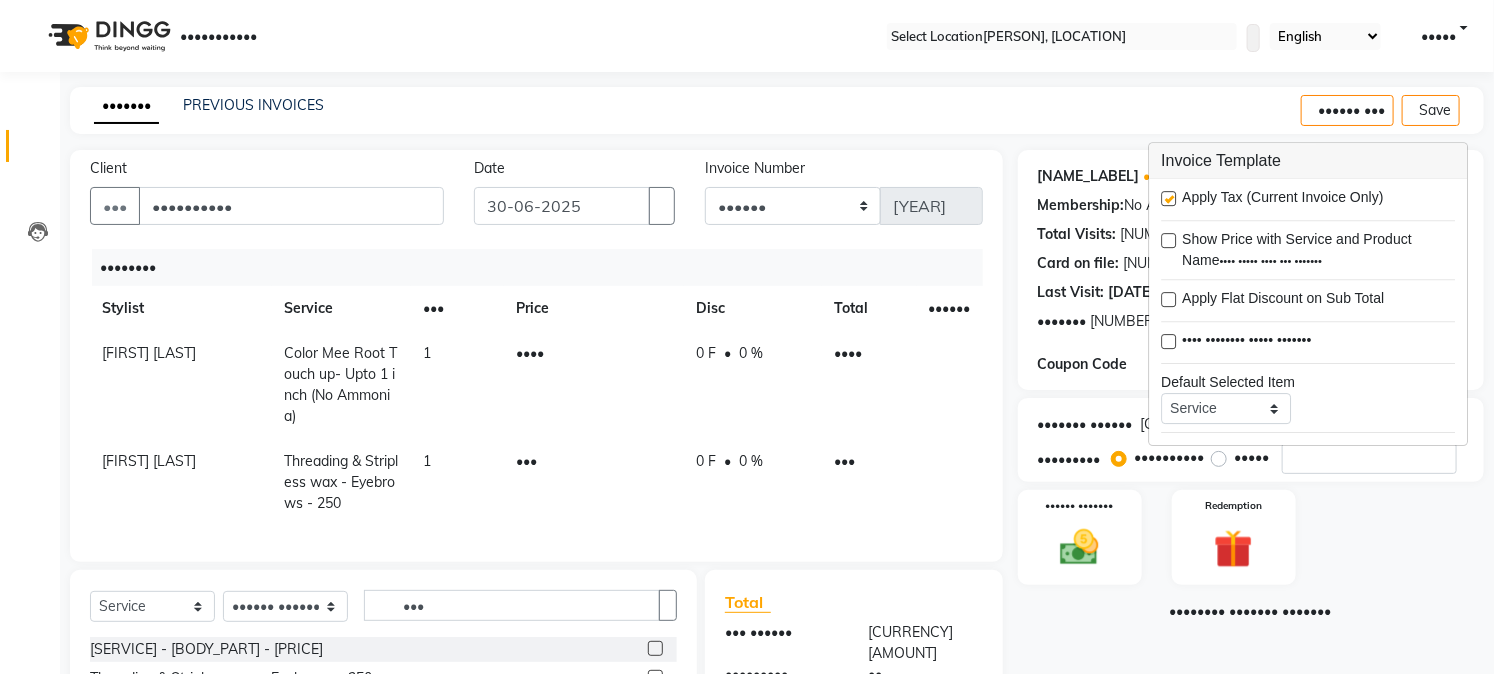 click at bounding box center (1168, 198) 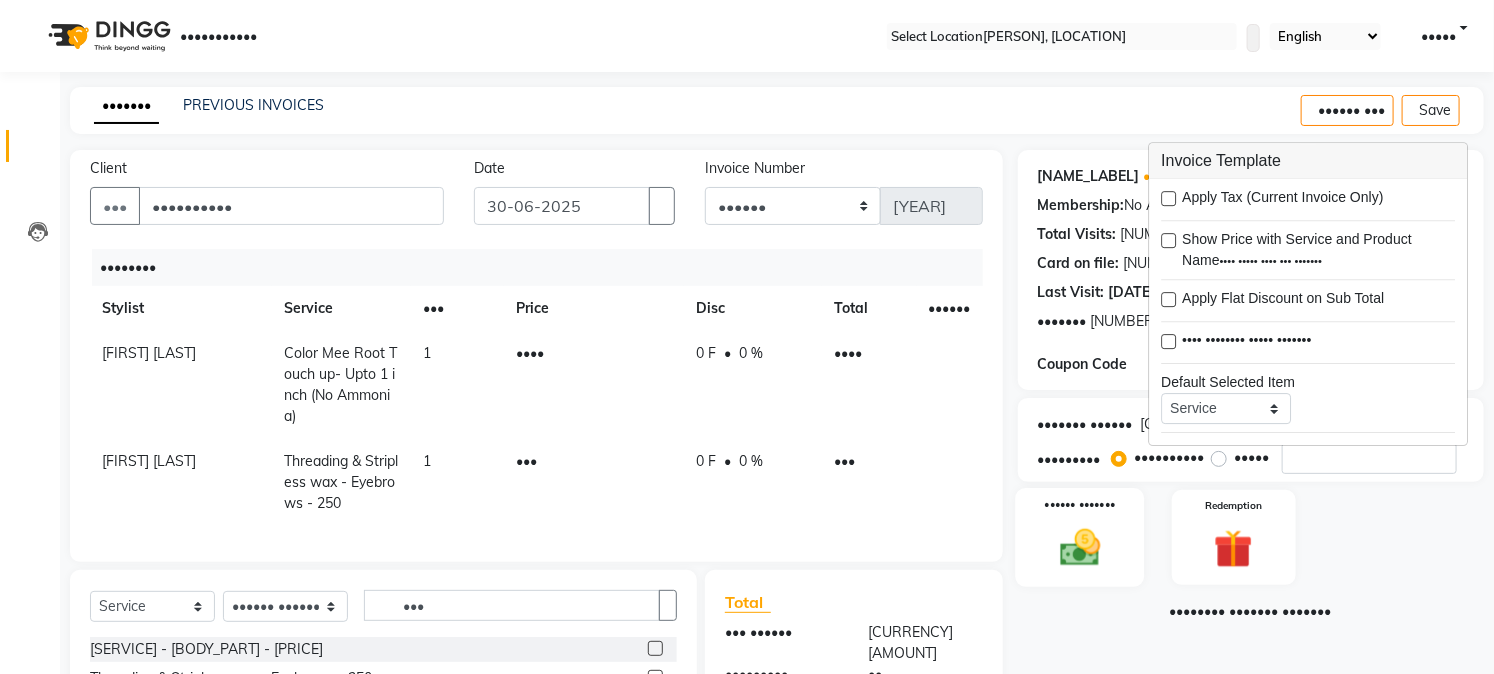 click on "•••••• •••••••" at bounding box center (1079, 537) 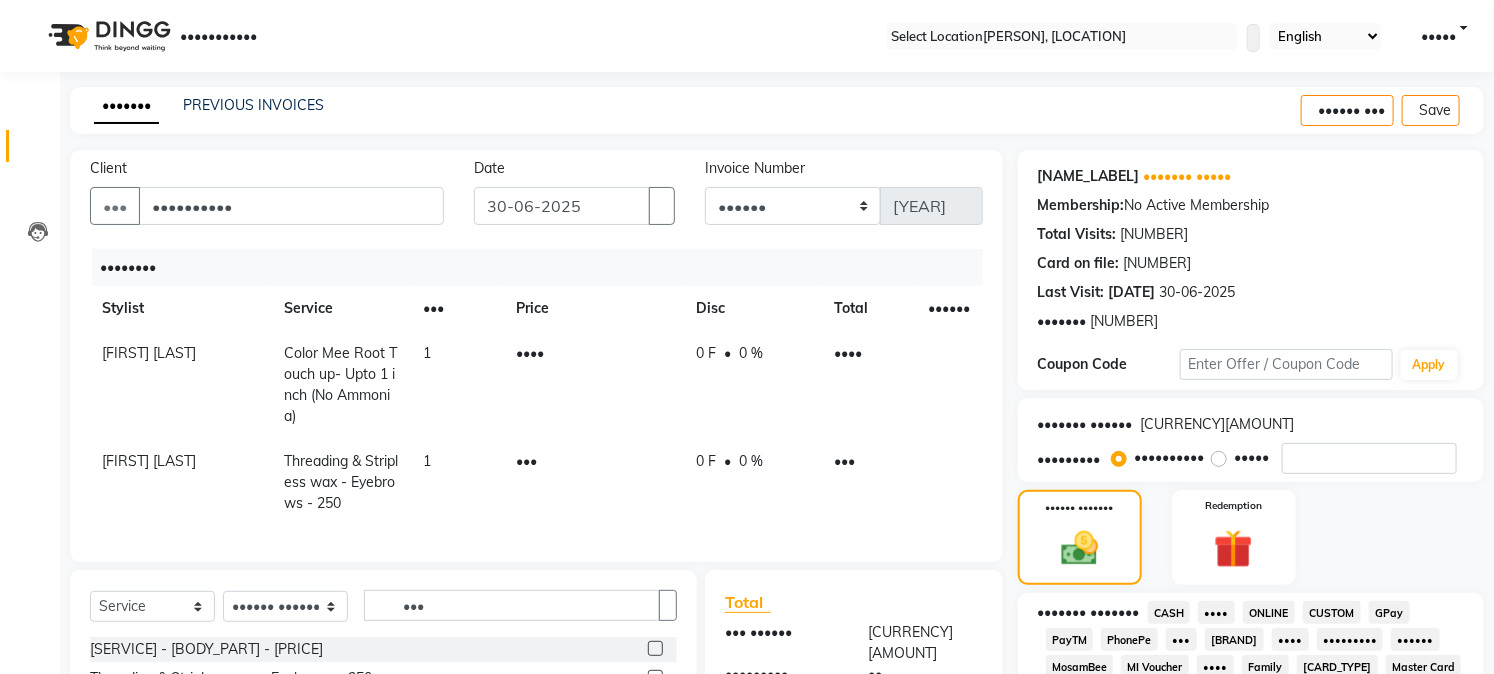 click on "GPay" at bounding box center [1169, 612] 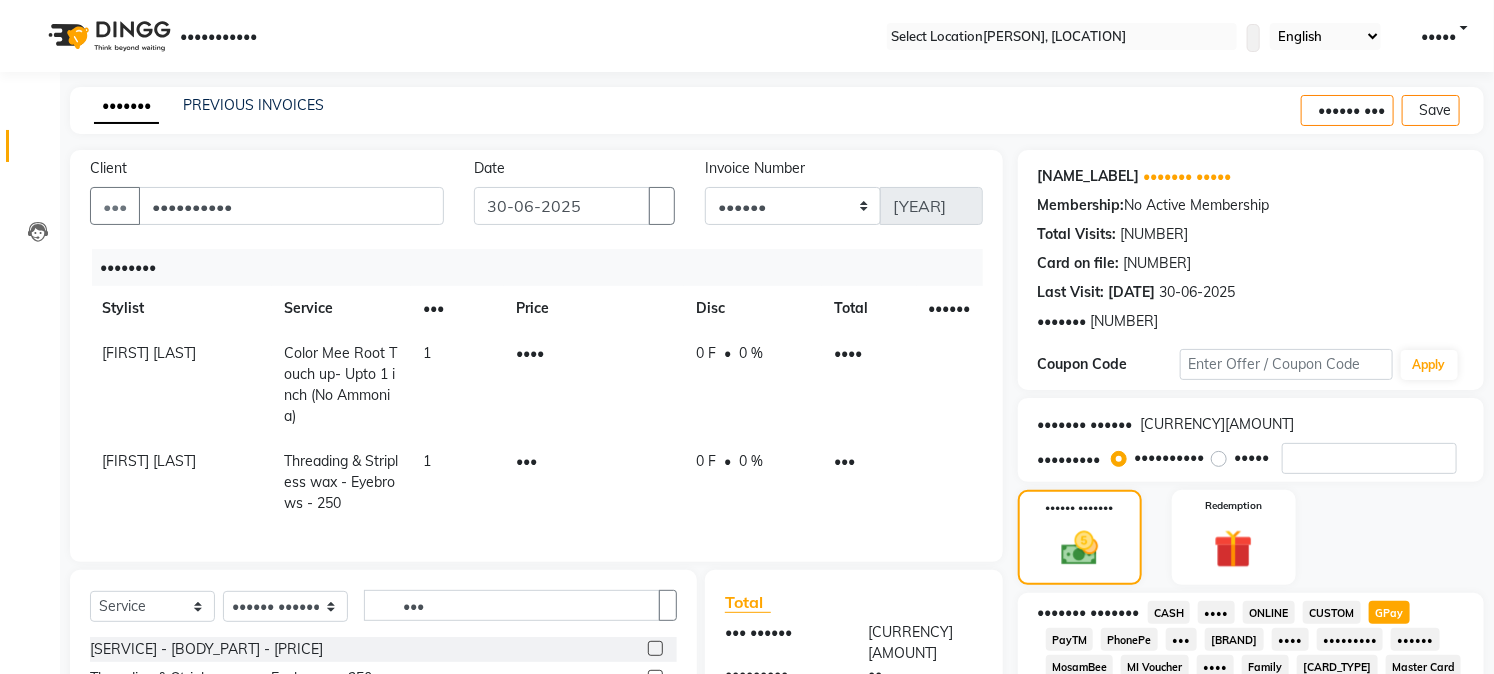 scroll, scrollTop: 590, scrollLeft: 0, axis: vertical 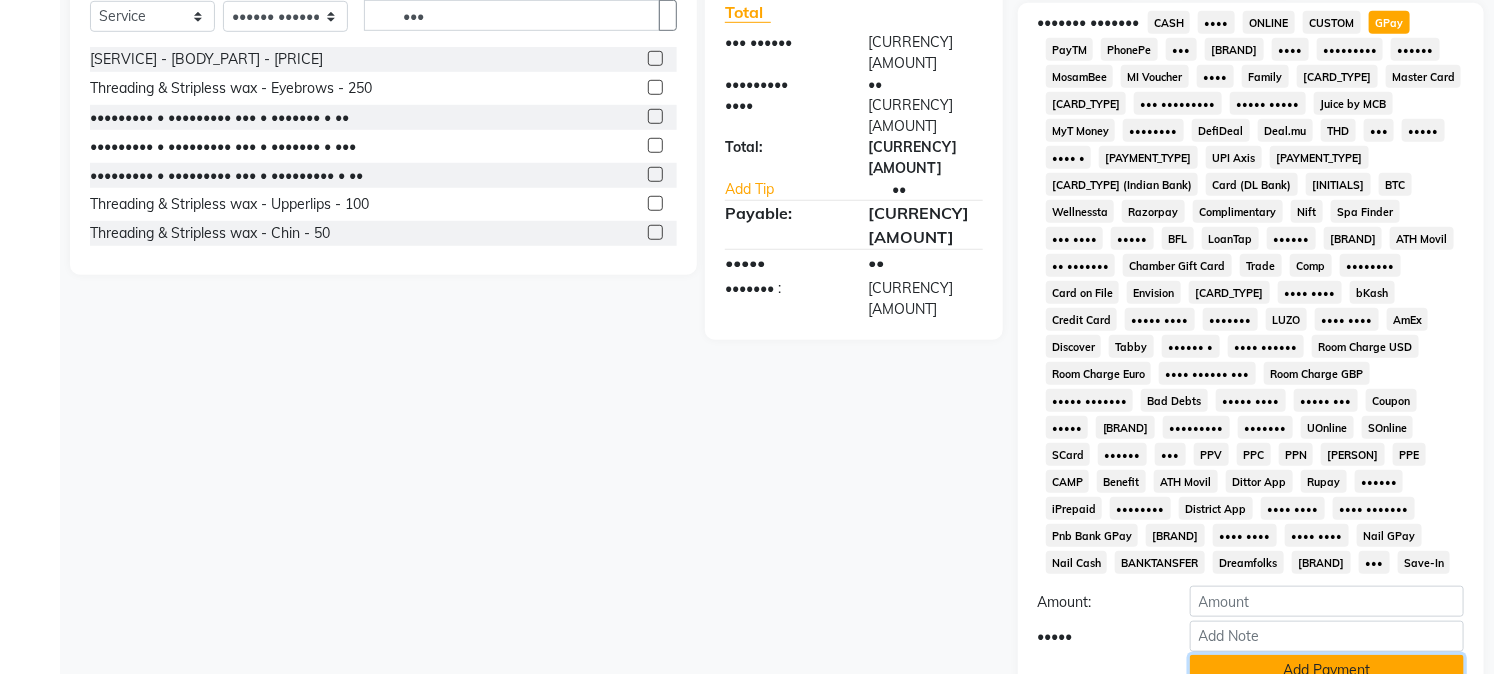 click on "Add Payment" at bounding box center [1327, 670] 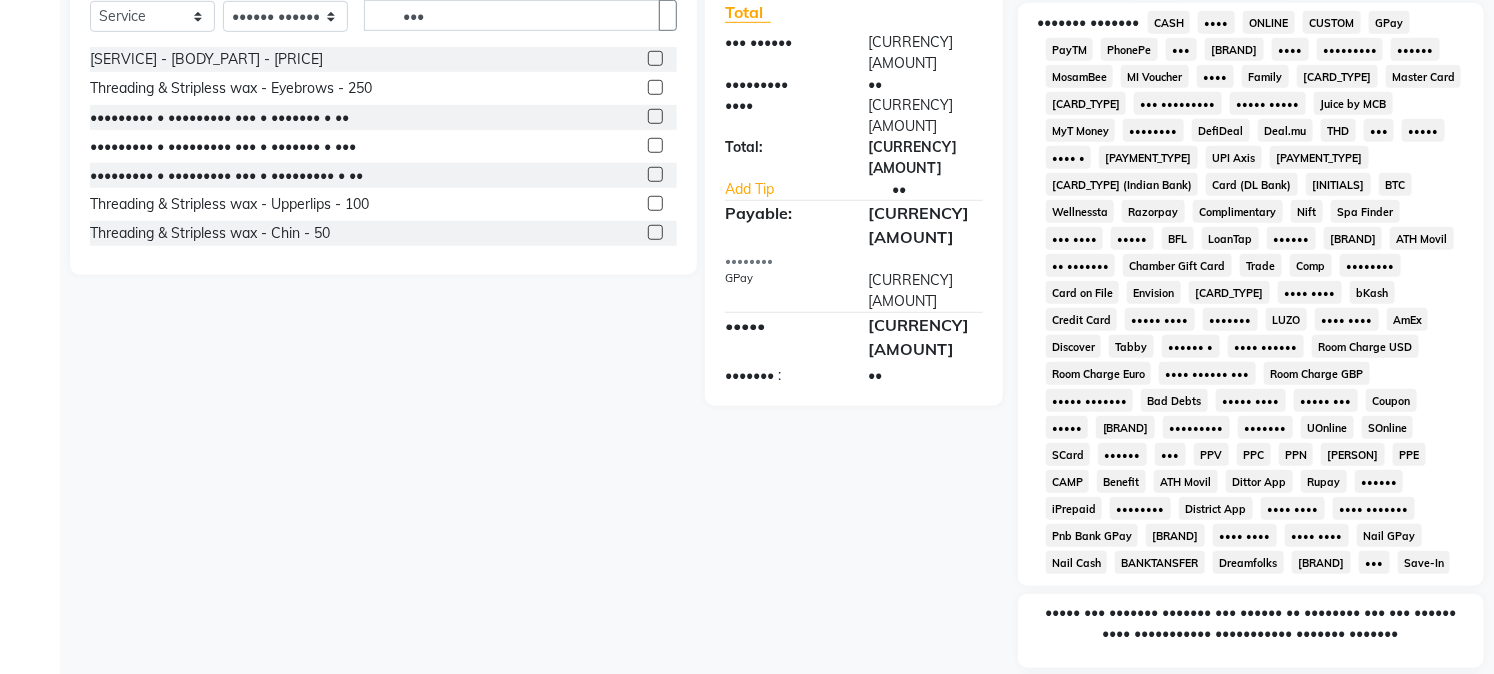 scroll, scrollTop: 742, scrollLeft: 0, axis: vertical 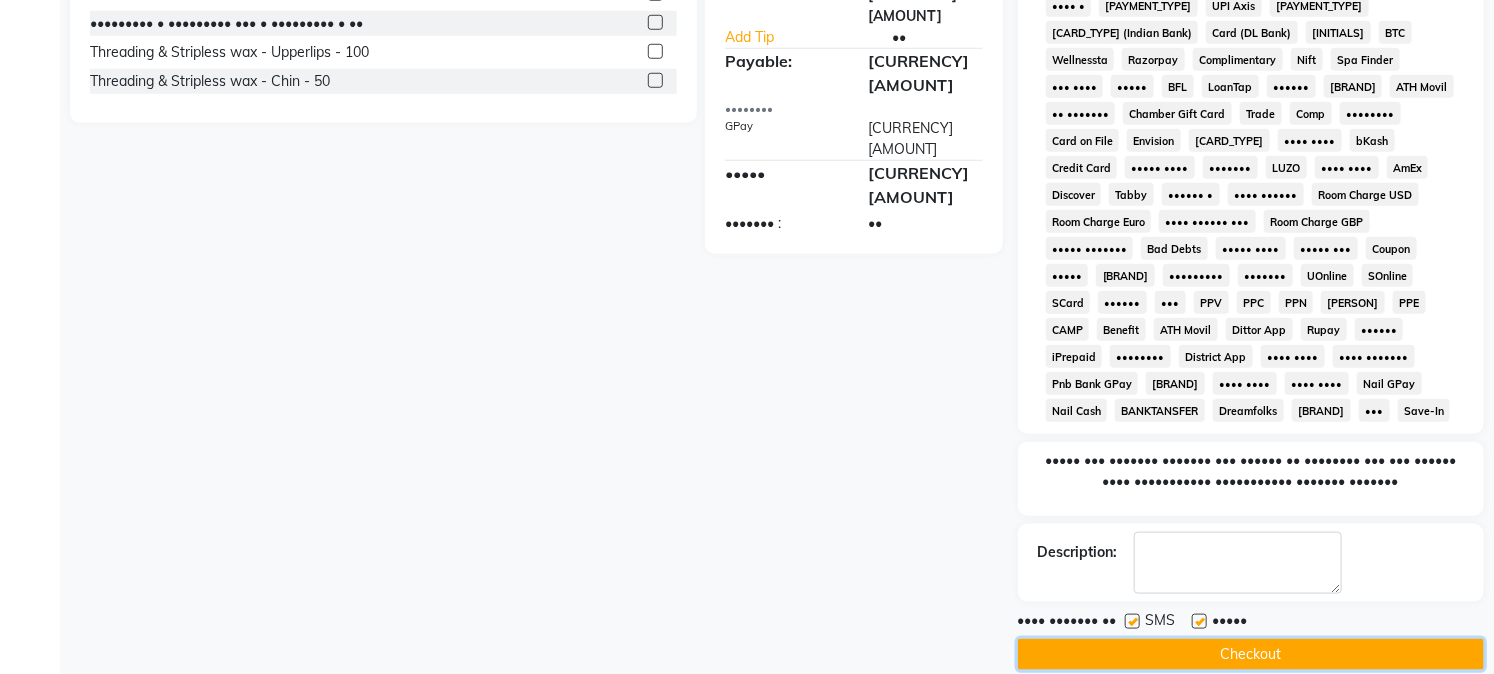 click on "Checkout" at bounding box center (1251, 654) 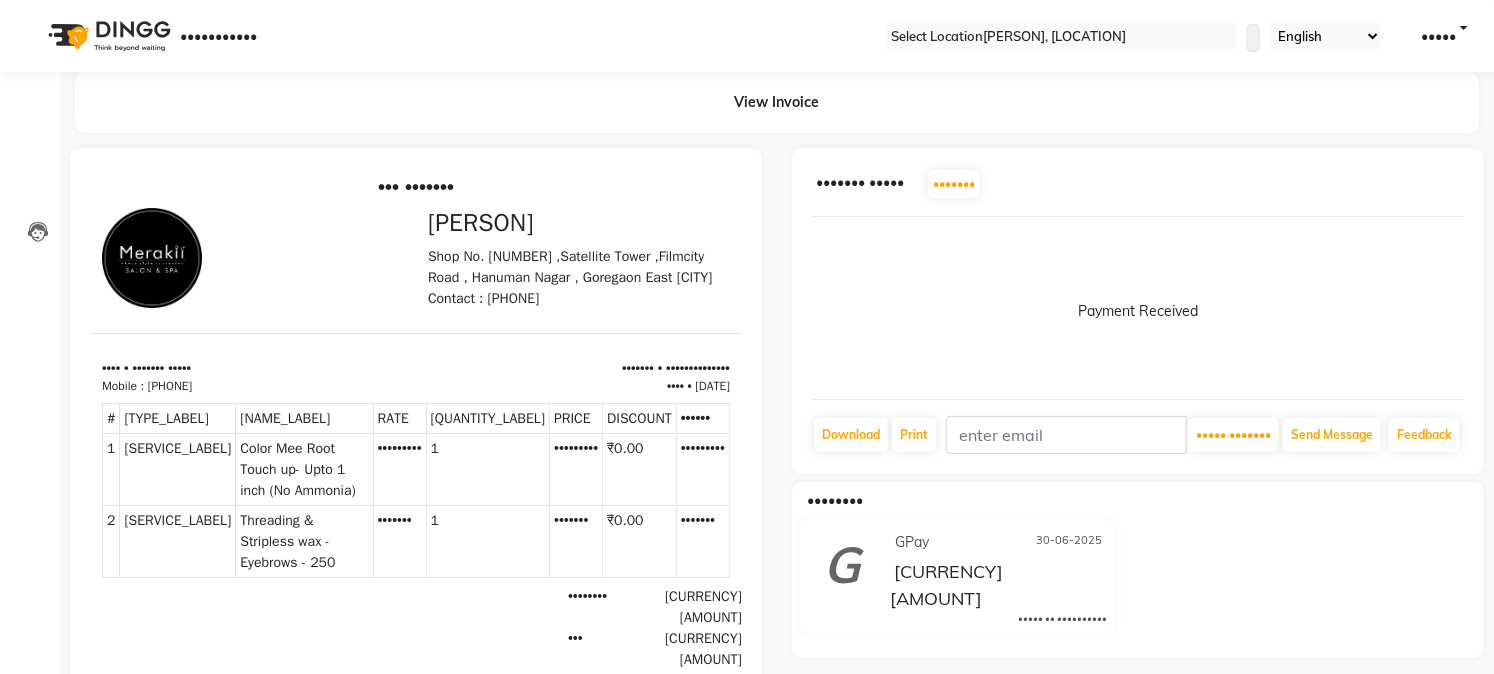 scroll, scrollTop: 0, scrollLeft: 0, axis: both 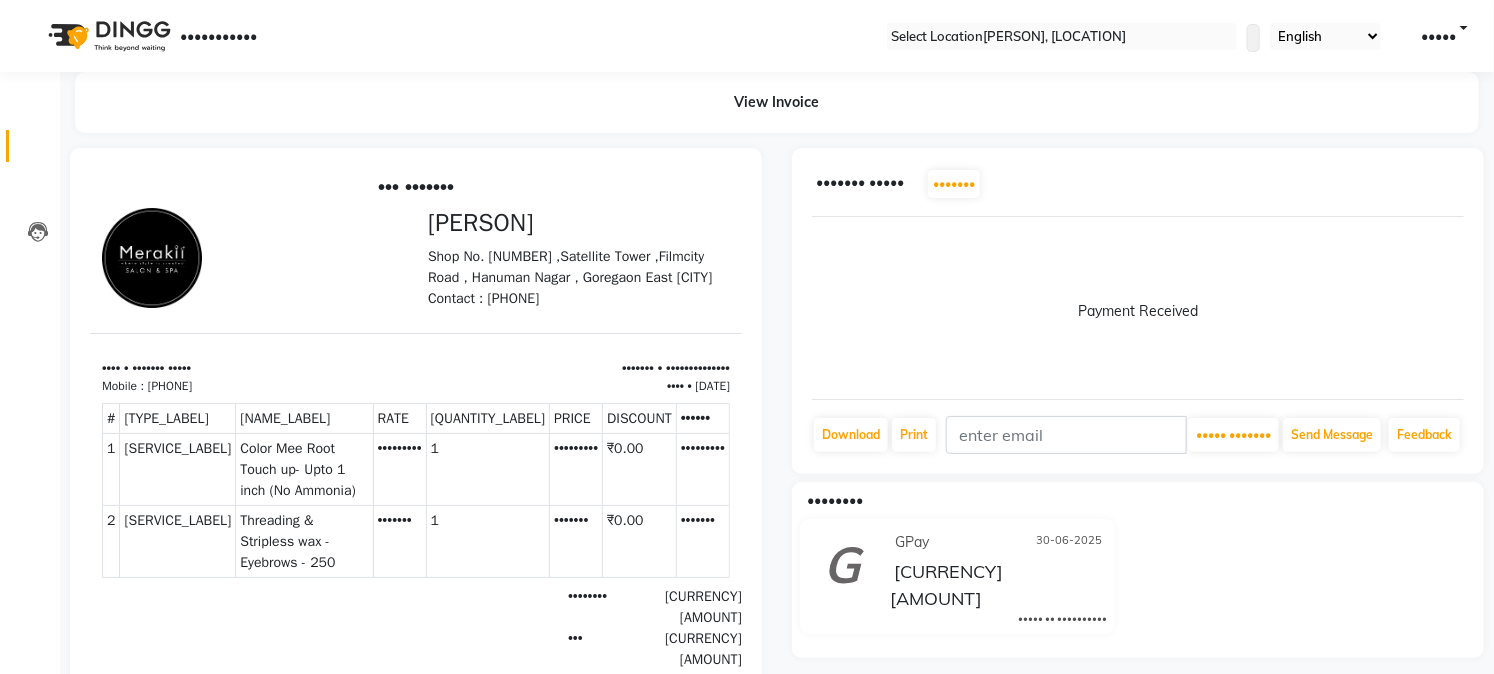 click on "Invoice" at bounding box center (30, 146) 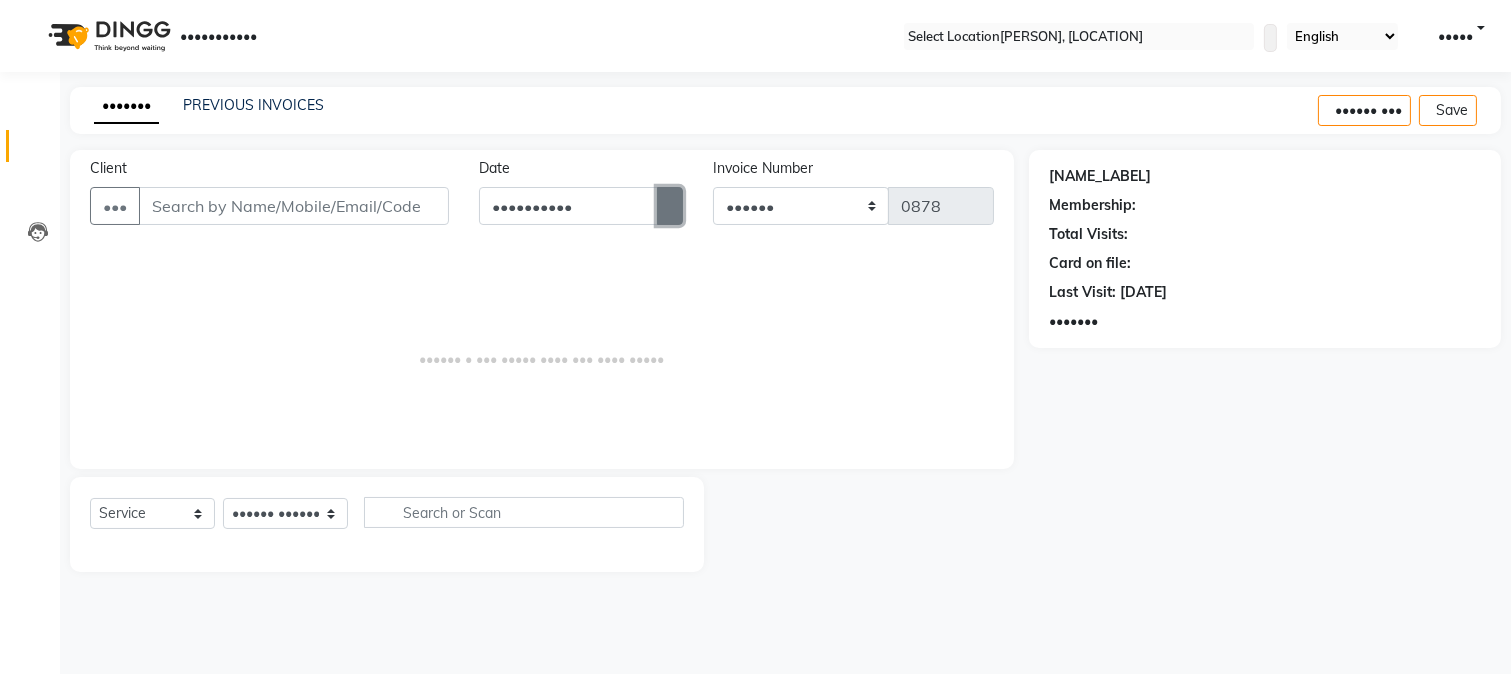 click at bounding box center (670, 206) 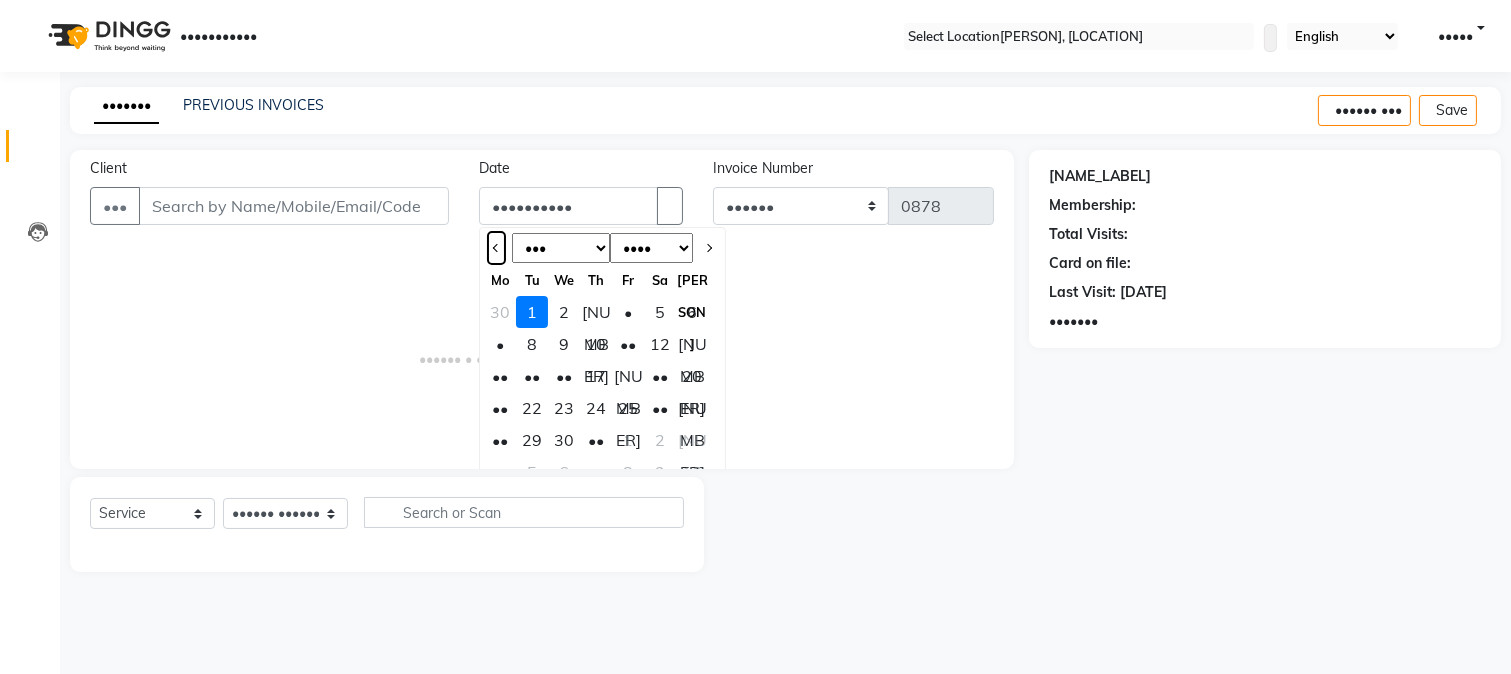 click at bounding box center [496, 248] 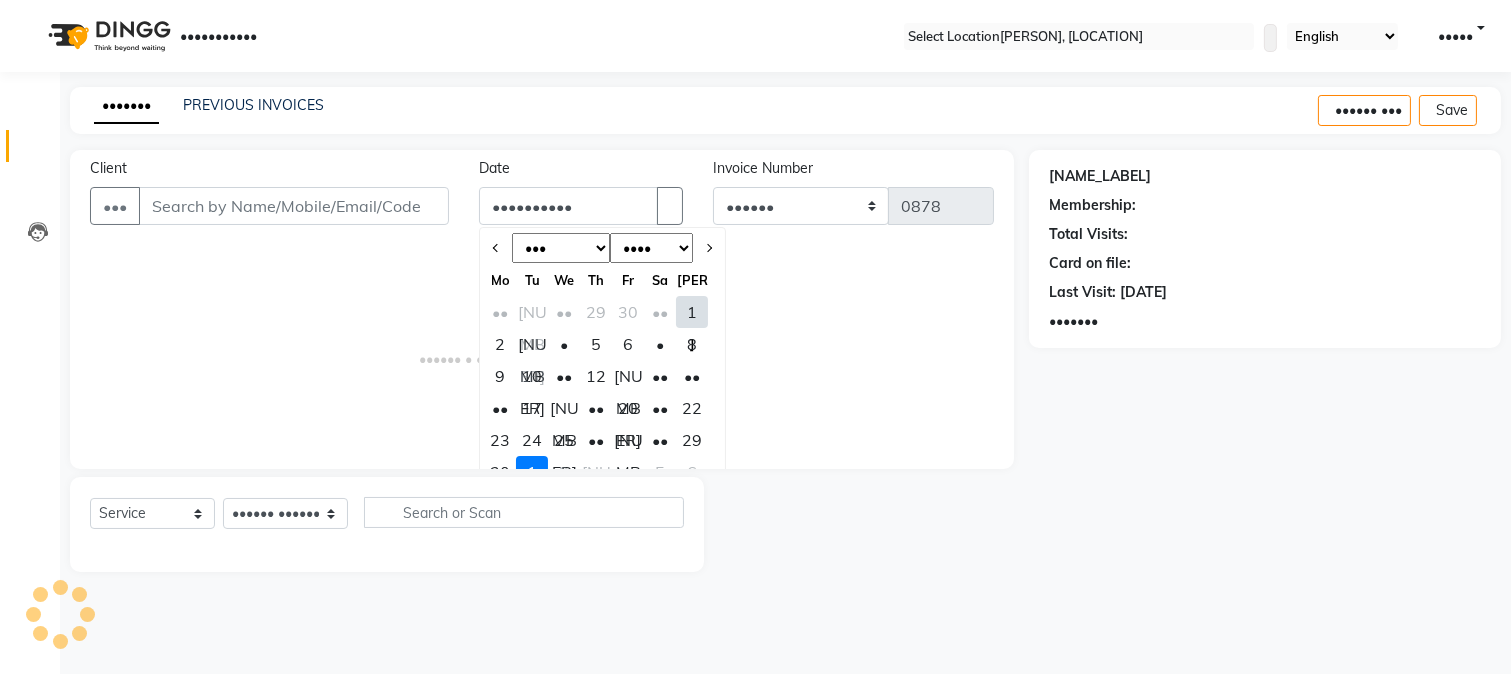 click on "30" at bounding box center [500, 472] 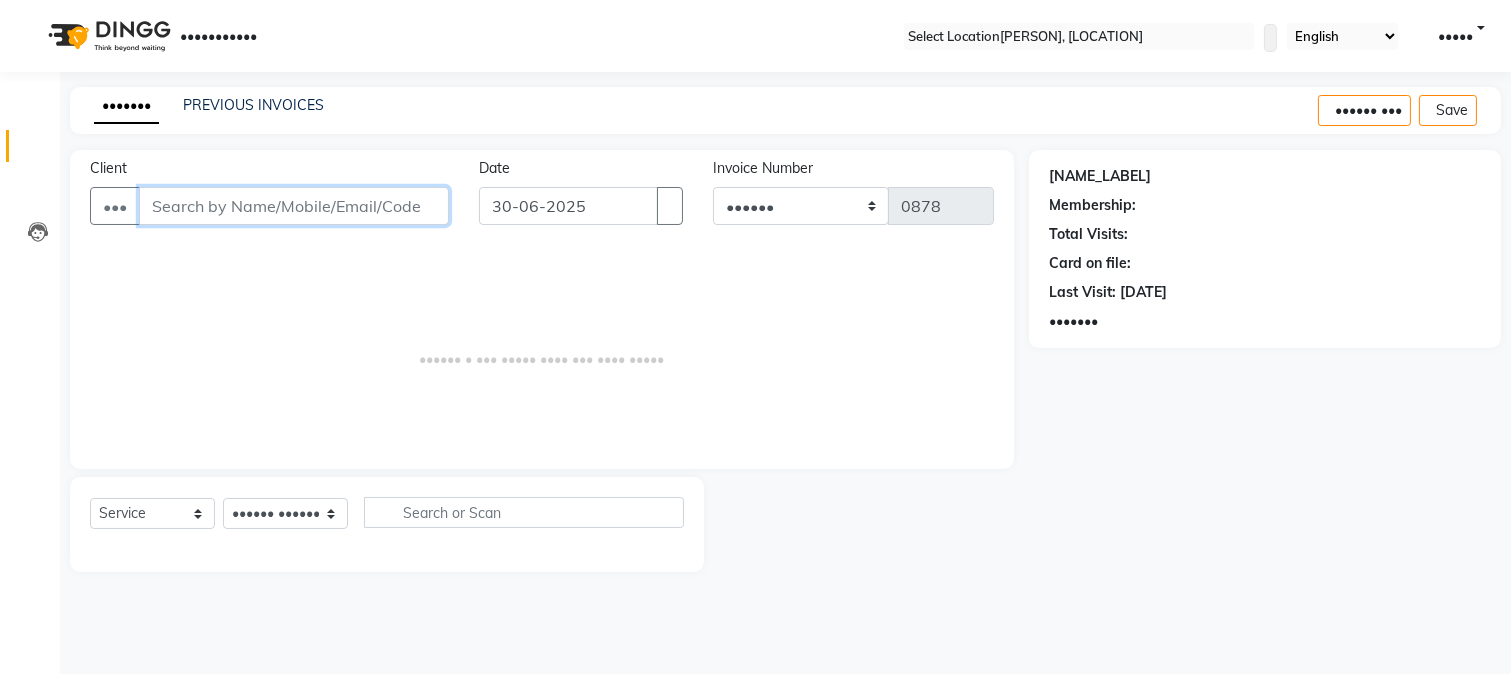 click on "Client" at bounding box center (294, 206) 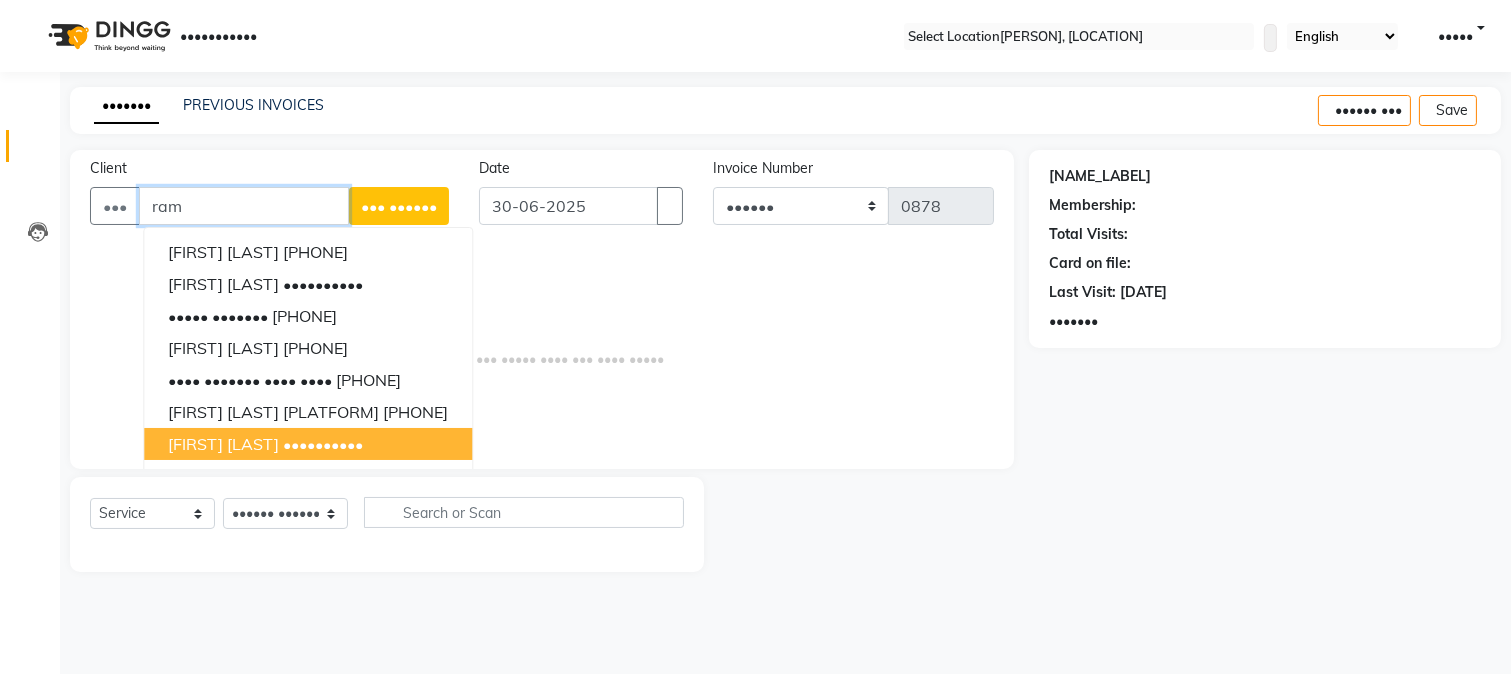 click on "•••• •••  ••••••••••" at bounding box center [308, 444] 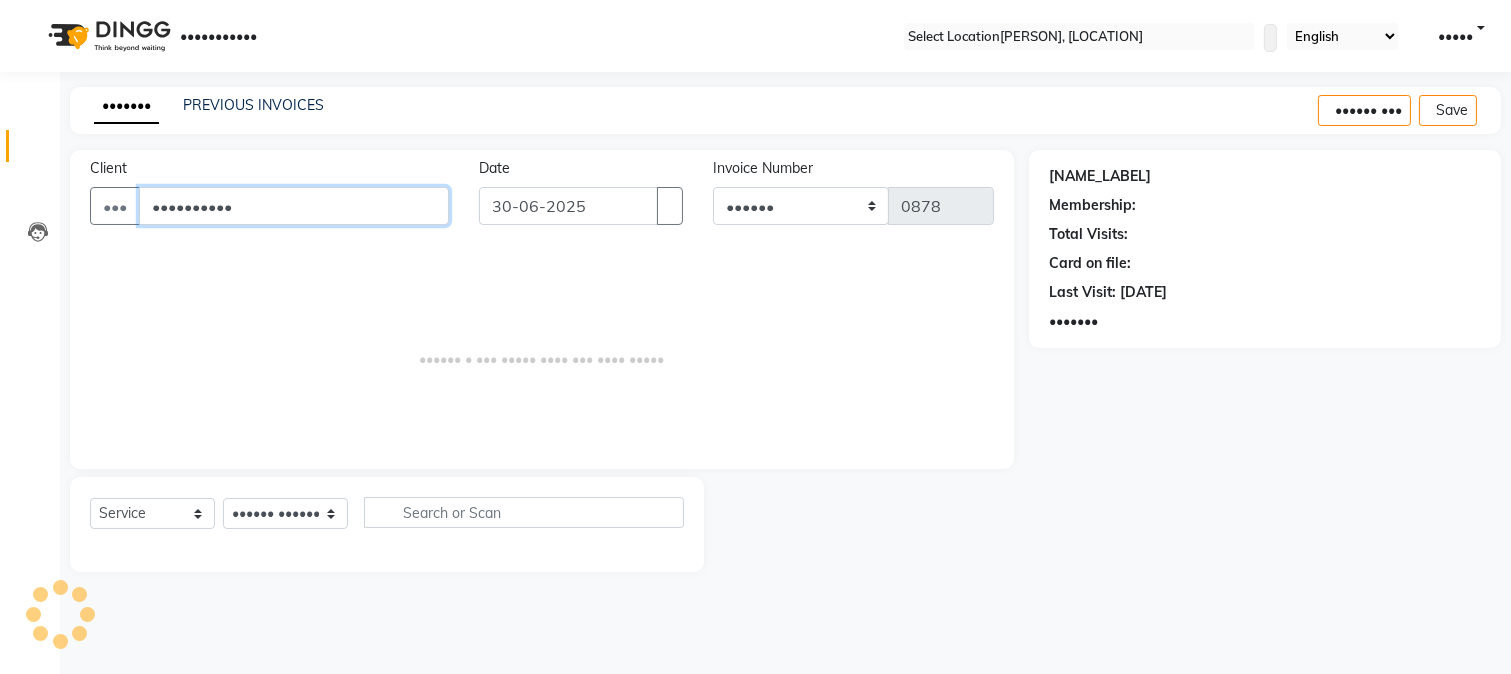 type on "••••••••••" 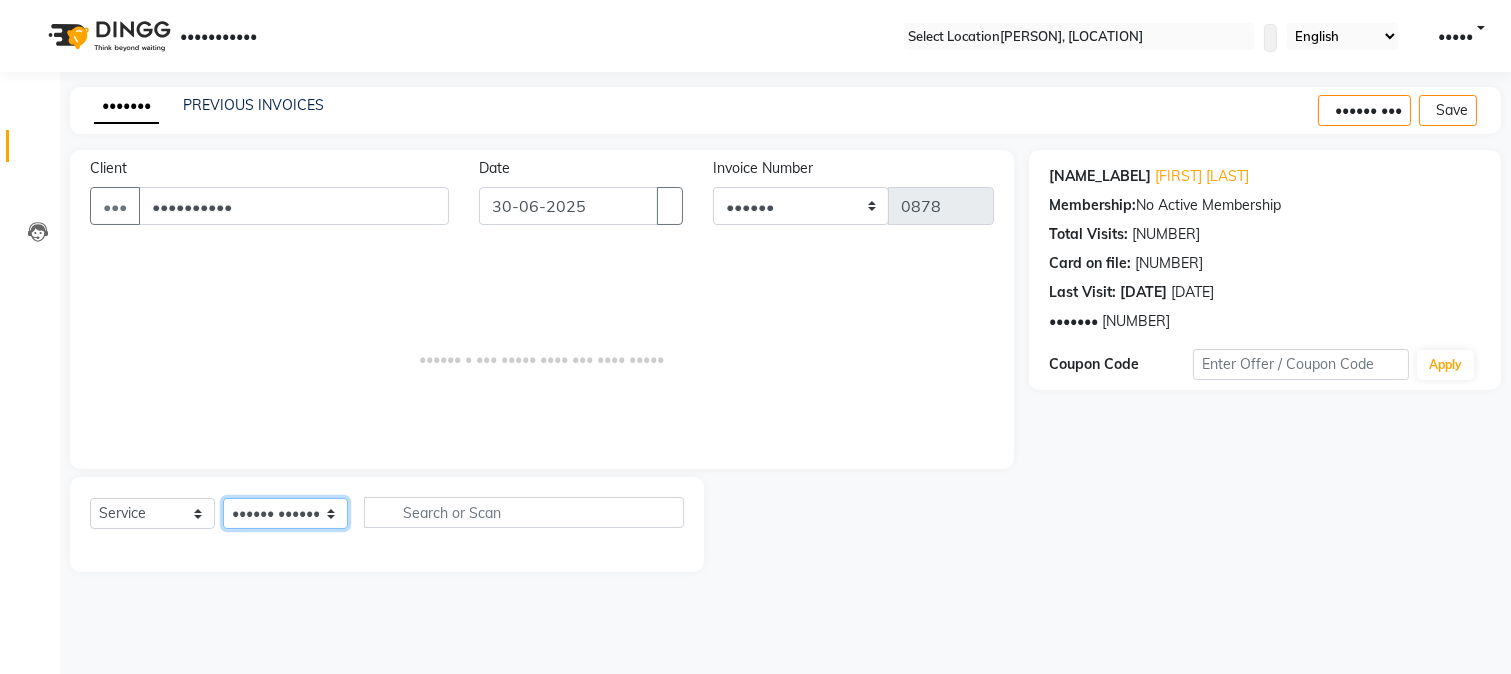 click on "Select Stylist [FIRST] [LAST] [FIRST] [LAST] [FIRST] [LAST] [FIRST] [LAST] [FIRST] [LAST] [FIRST]" at bounding box center (285, 513) 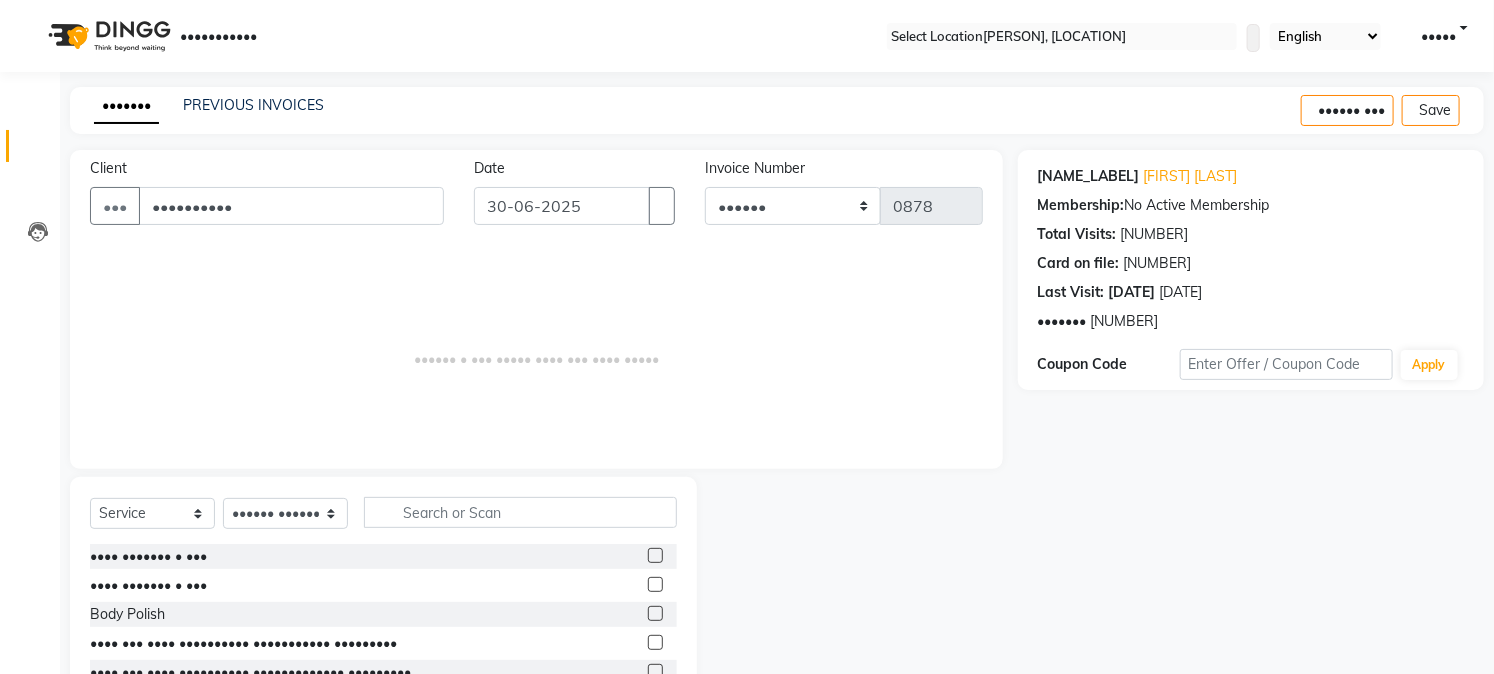 click on "•••••• • ••• ••••• •••• ••• •••• •••••" at bounding box center (536, 349) 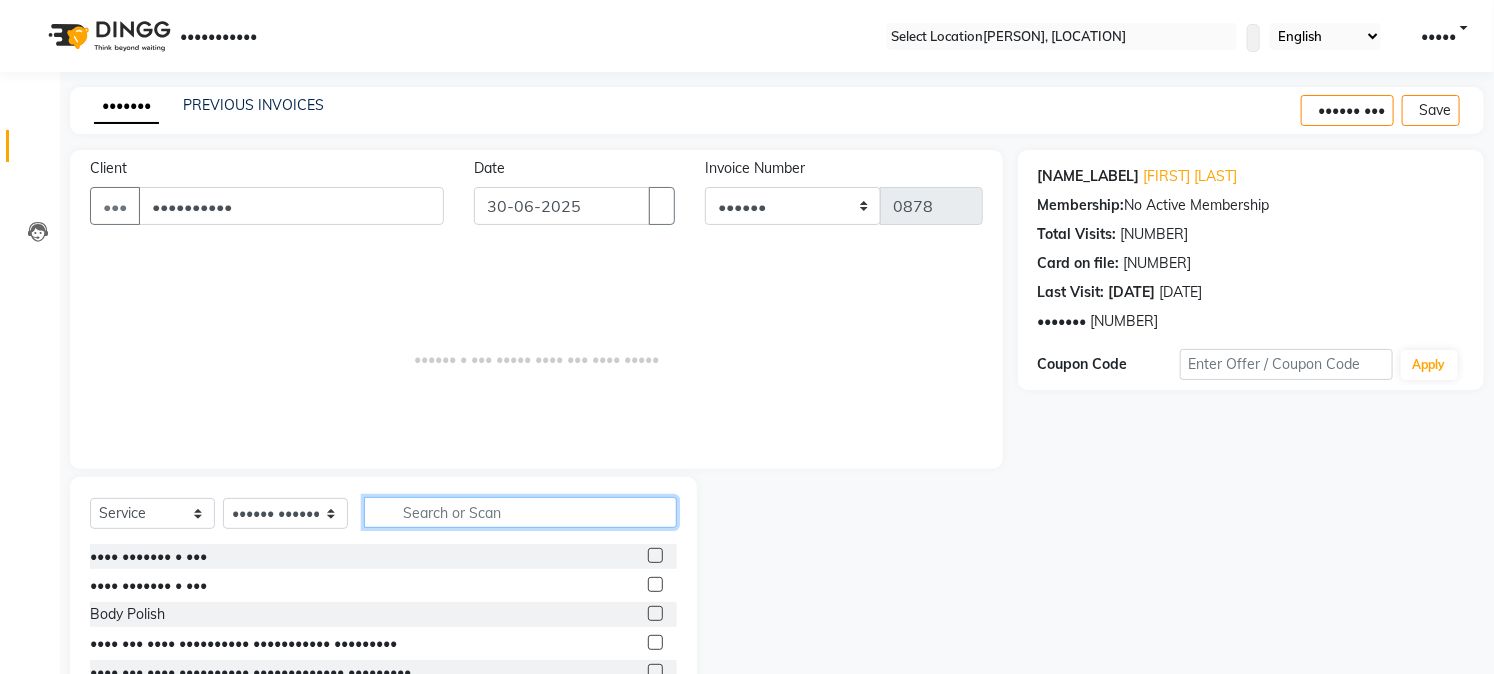 click at bounding box center (520, 512) 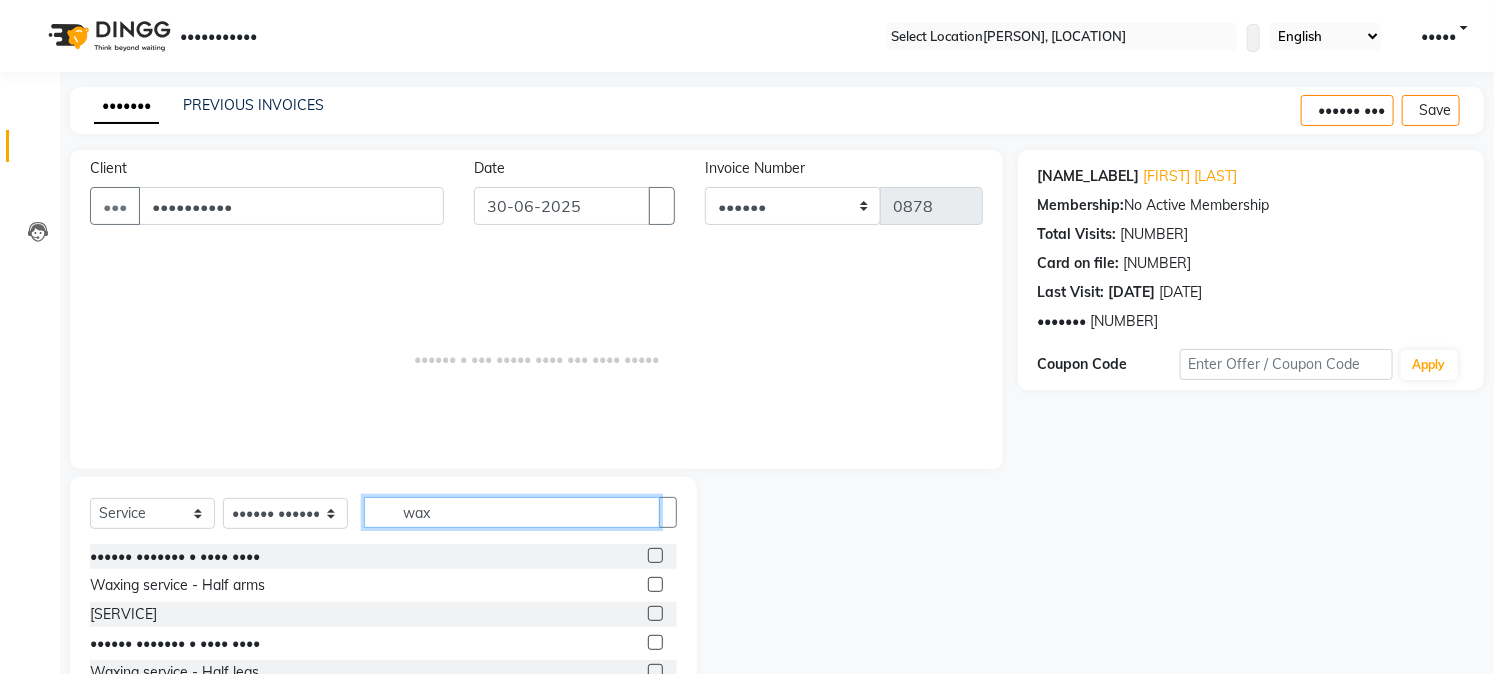 type on "wax" 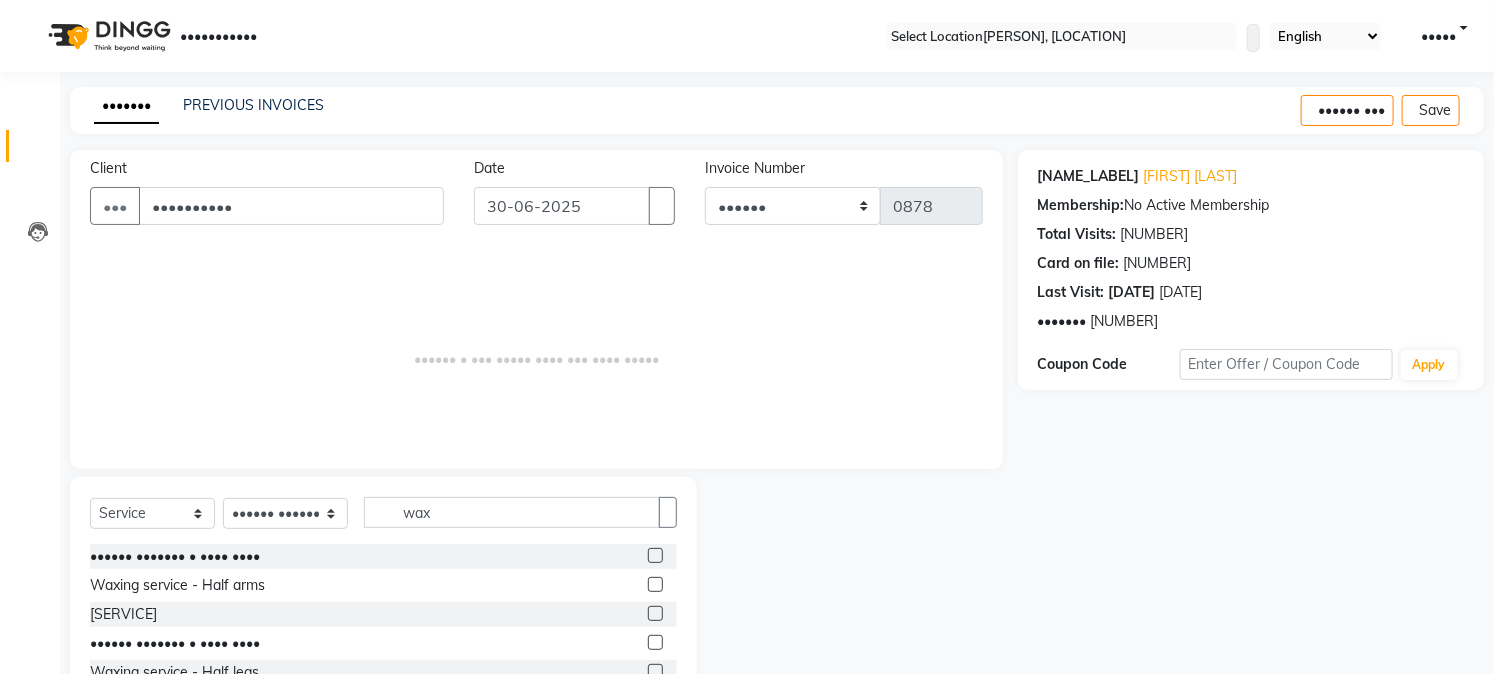 click at bounding box center [655, 555] 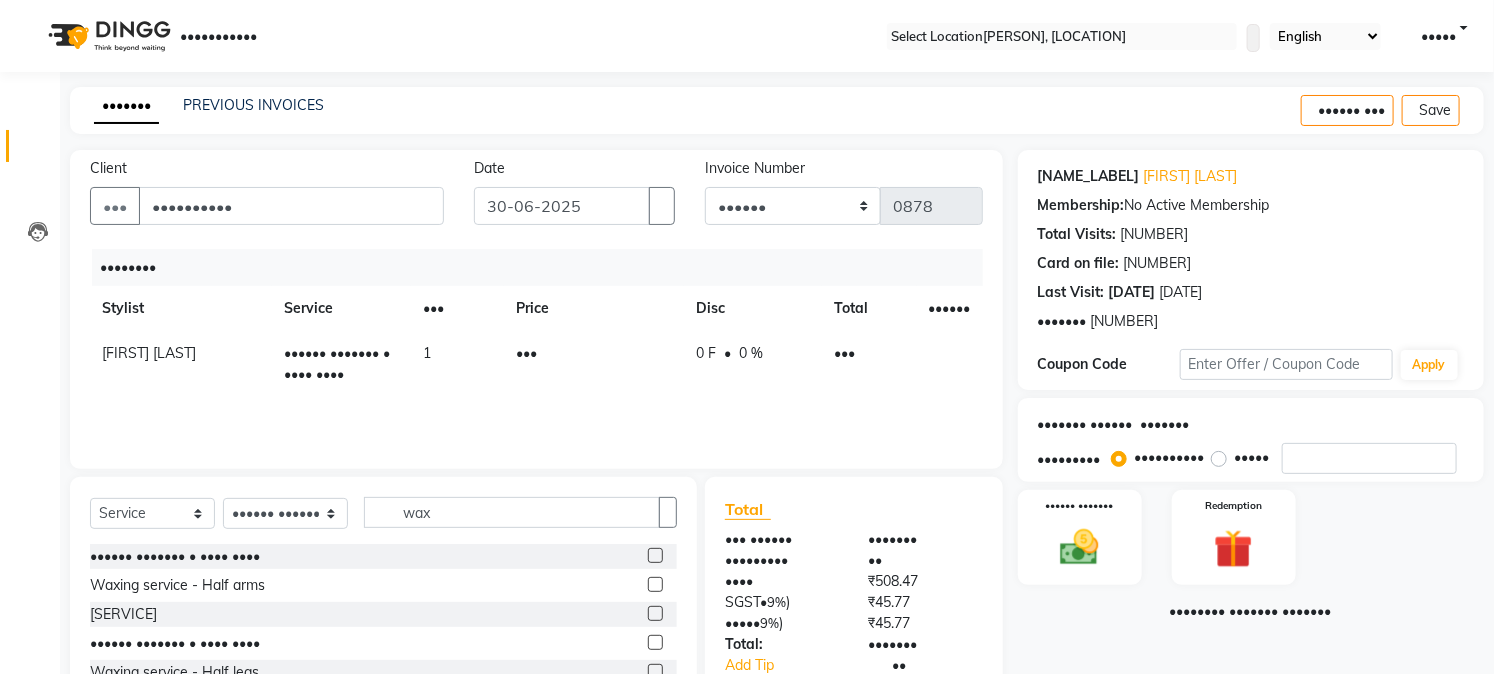 click at bounding box center (655, 671) 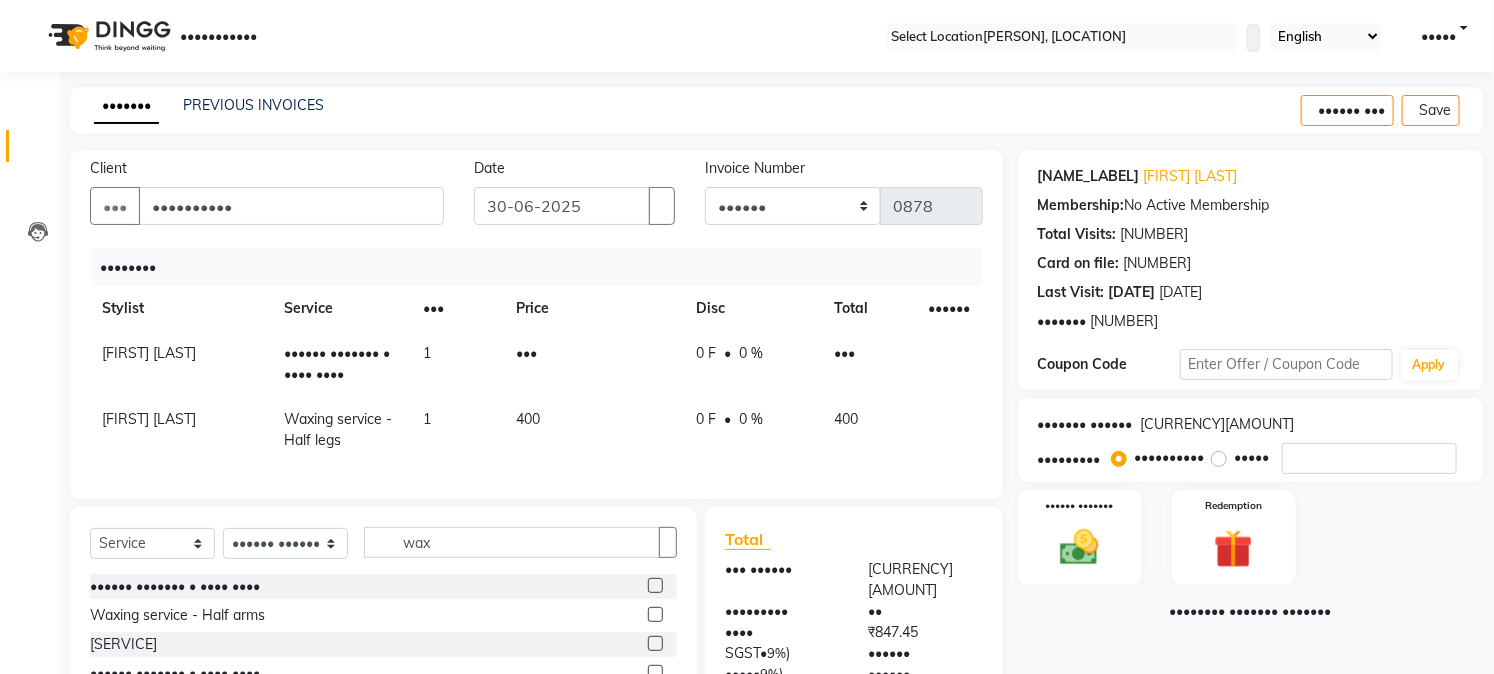 click at bounding box center (655, 643) 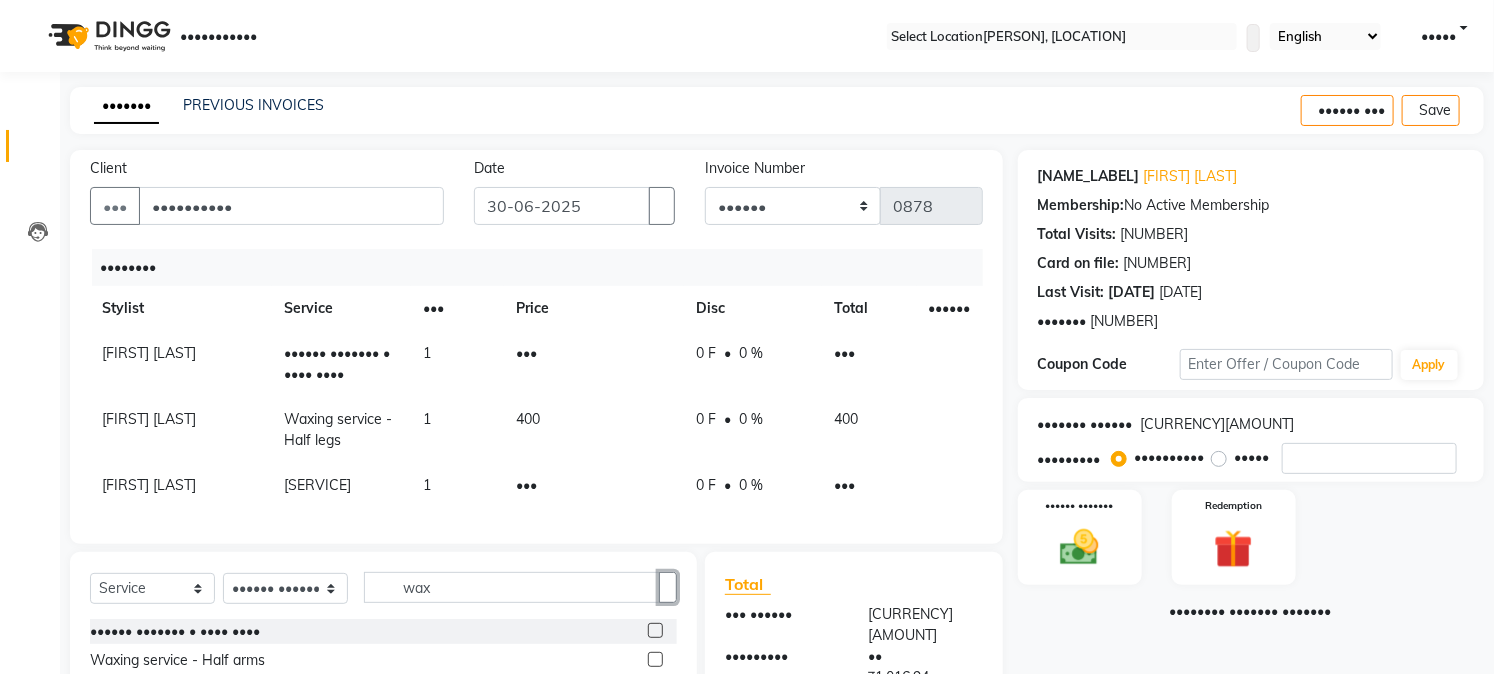 click at bounding box center (668, 588) 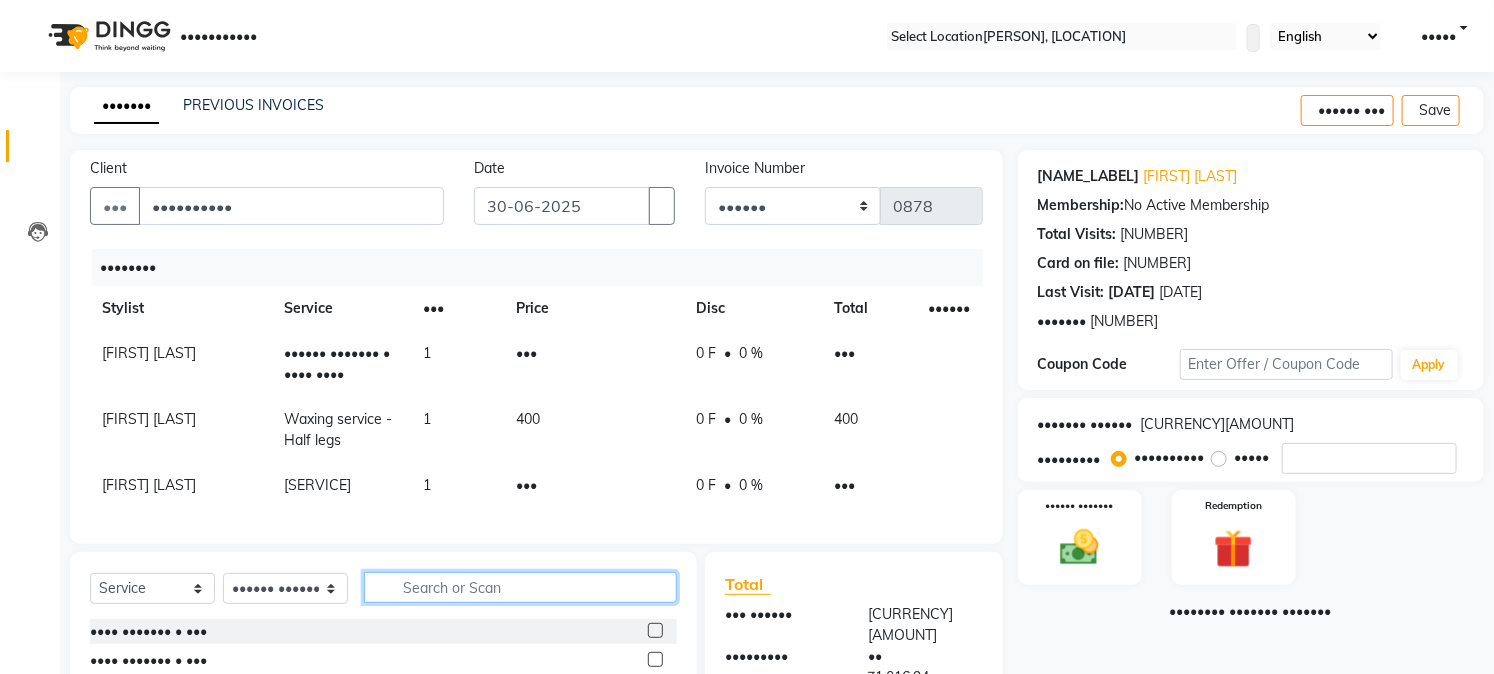 click at bounding box center (520, 587) 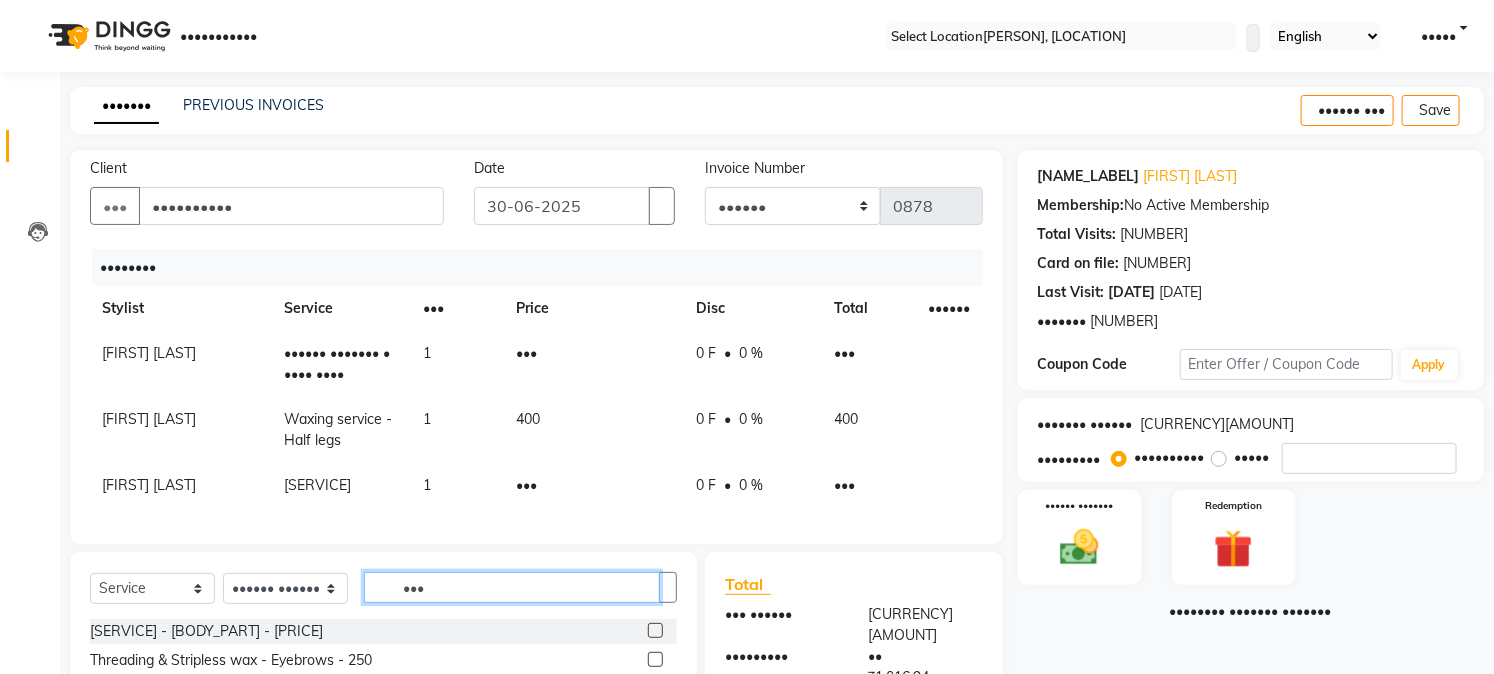 type on "•••" 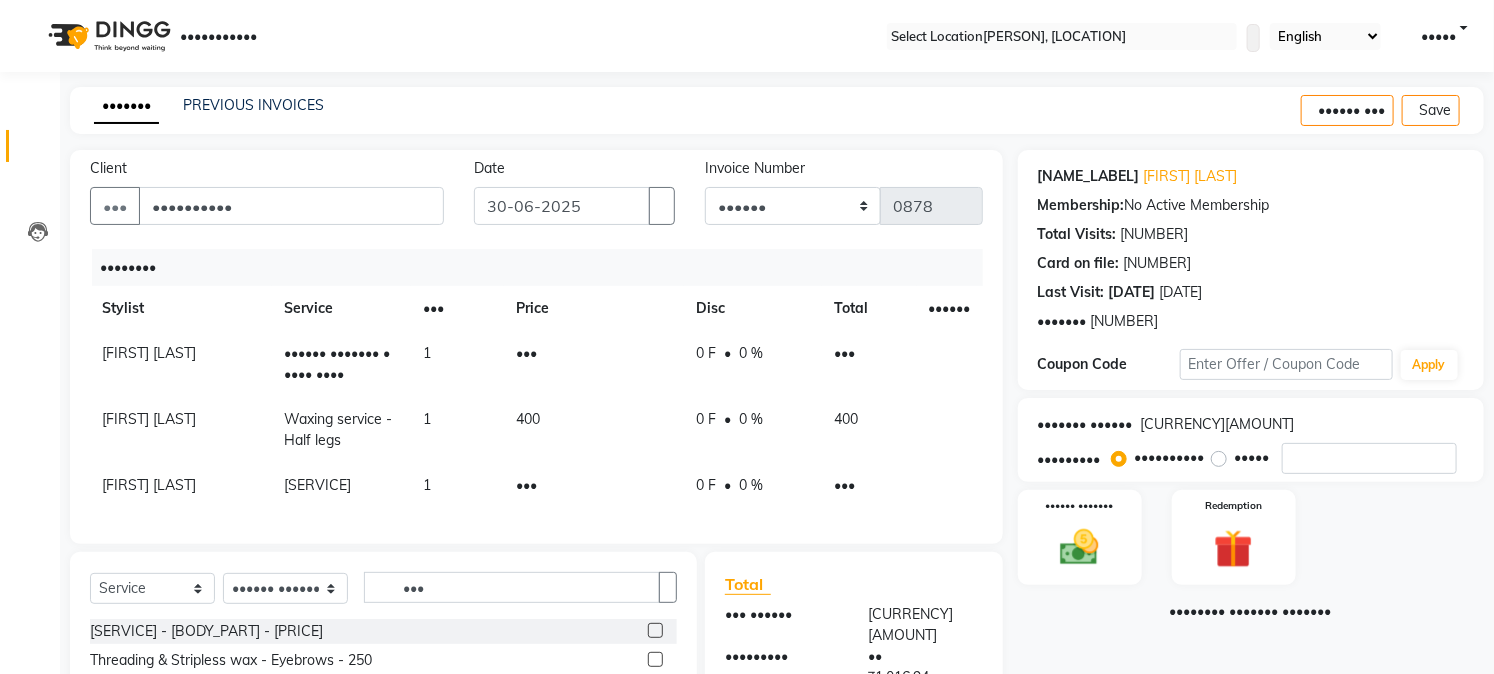 click at bounding box center (655, 630) 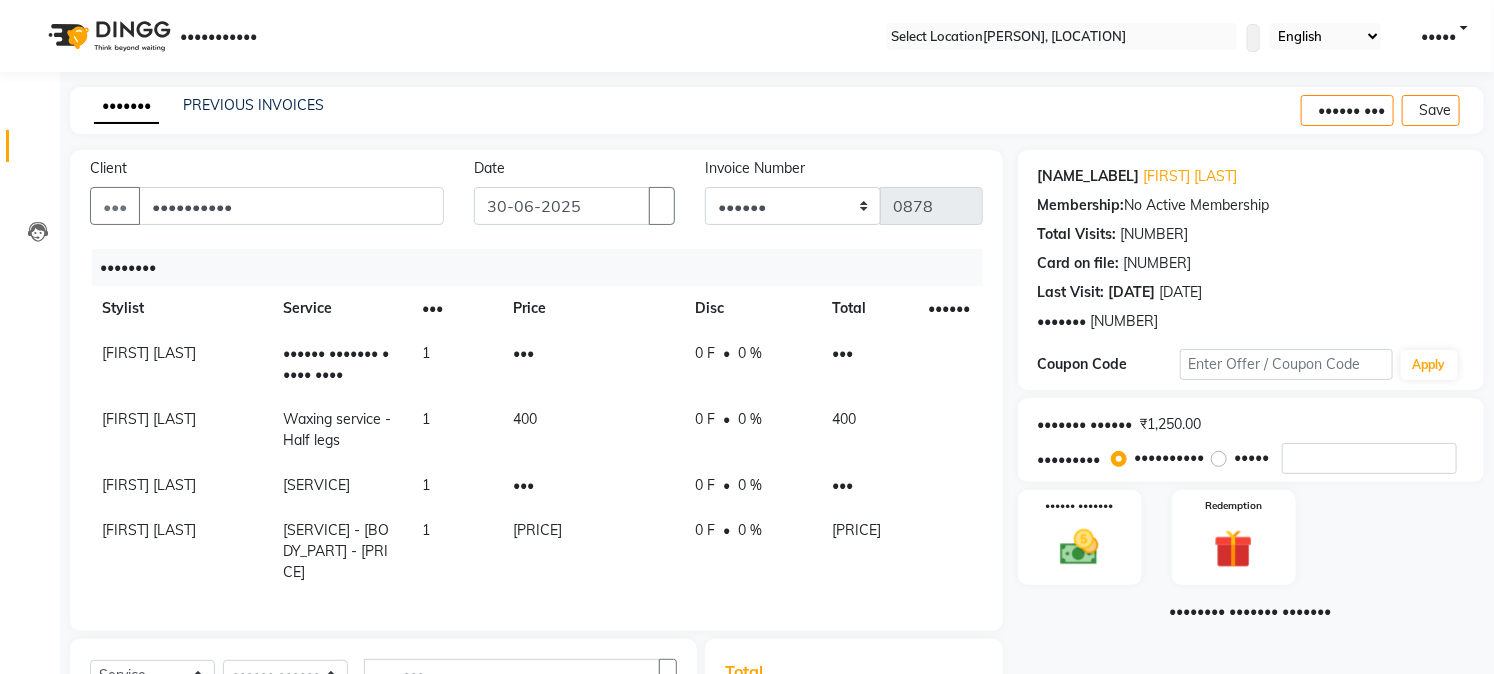 click on "Create New   Save" at bounding box center (1392, 110) 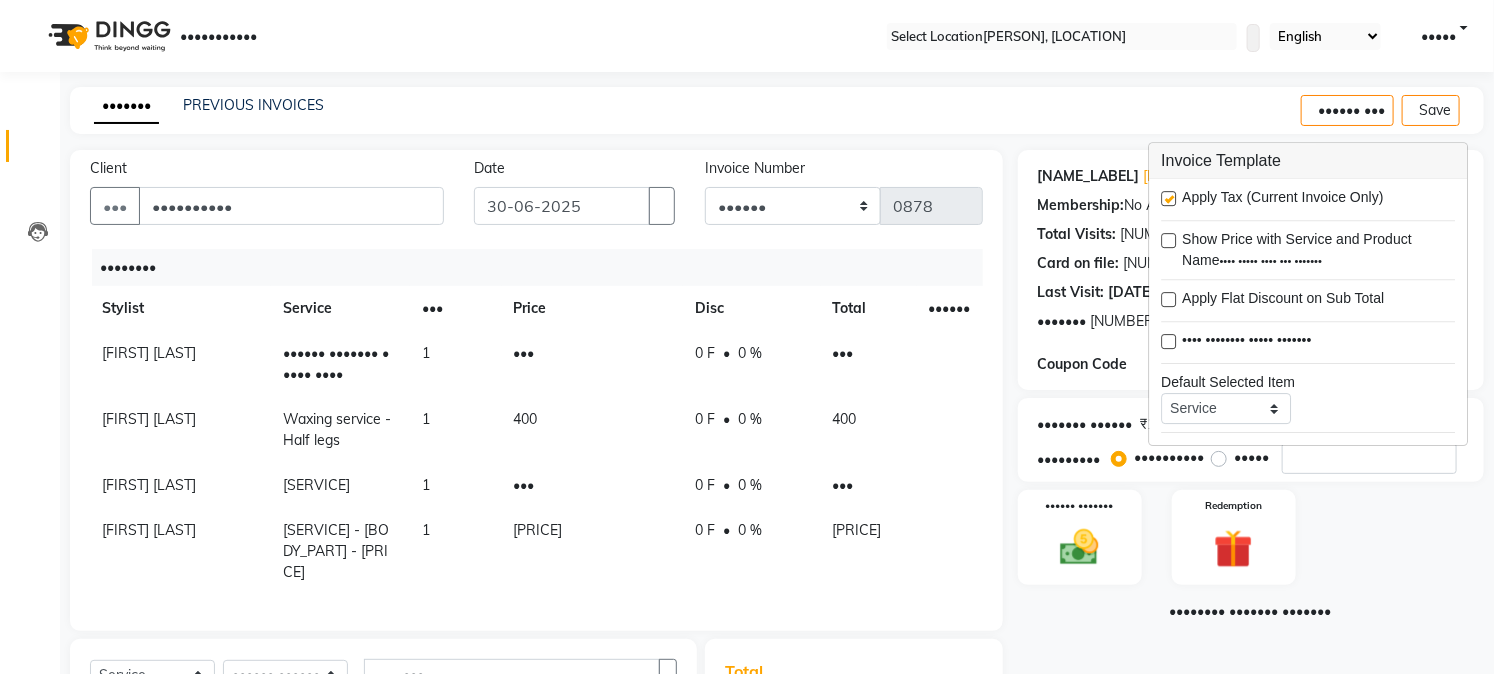 click at bounding box center (1168, 198) 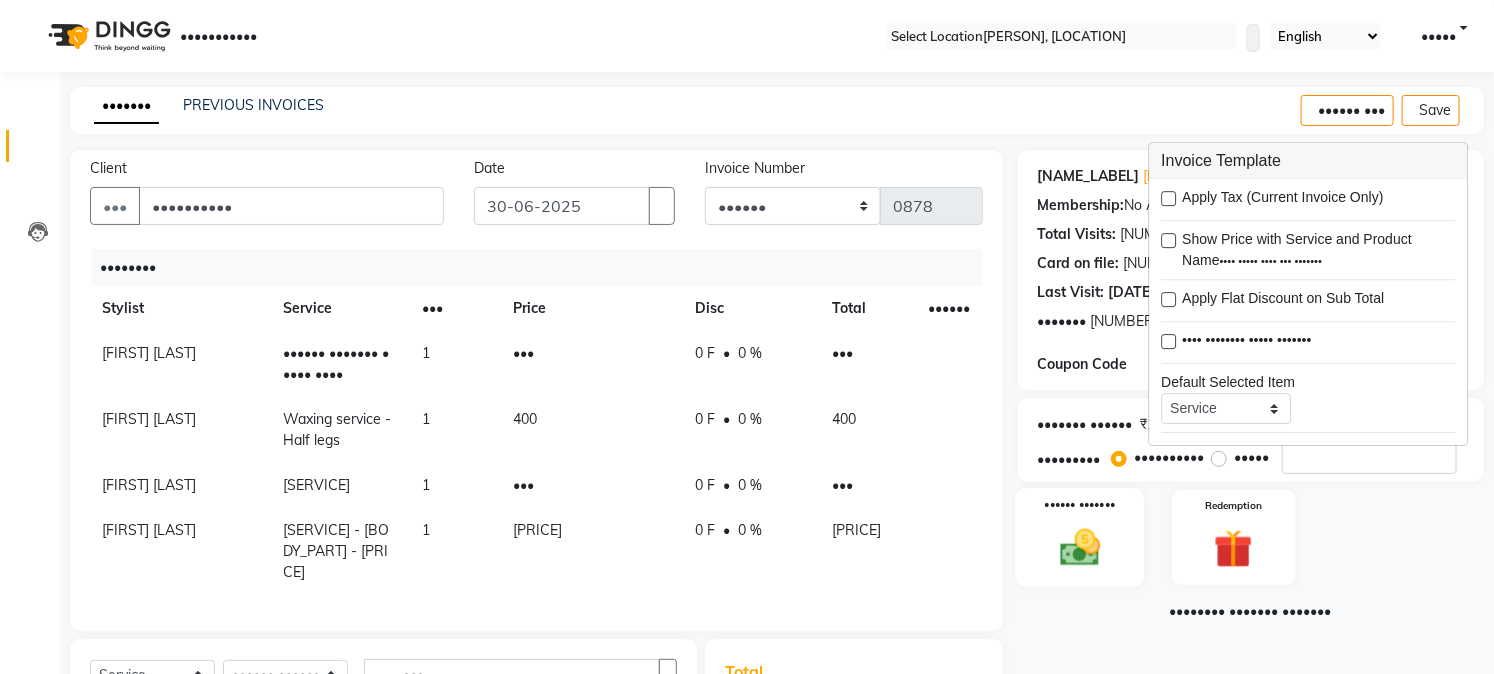 click on "•••••• •••••••" at bounding box center (1079, 537) 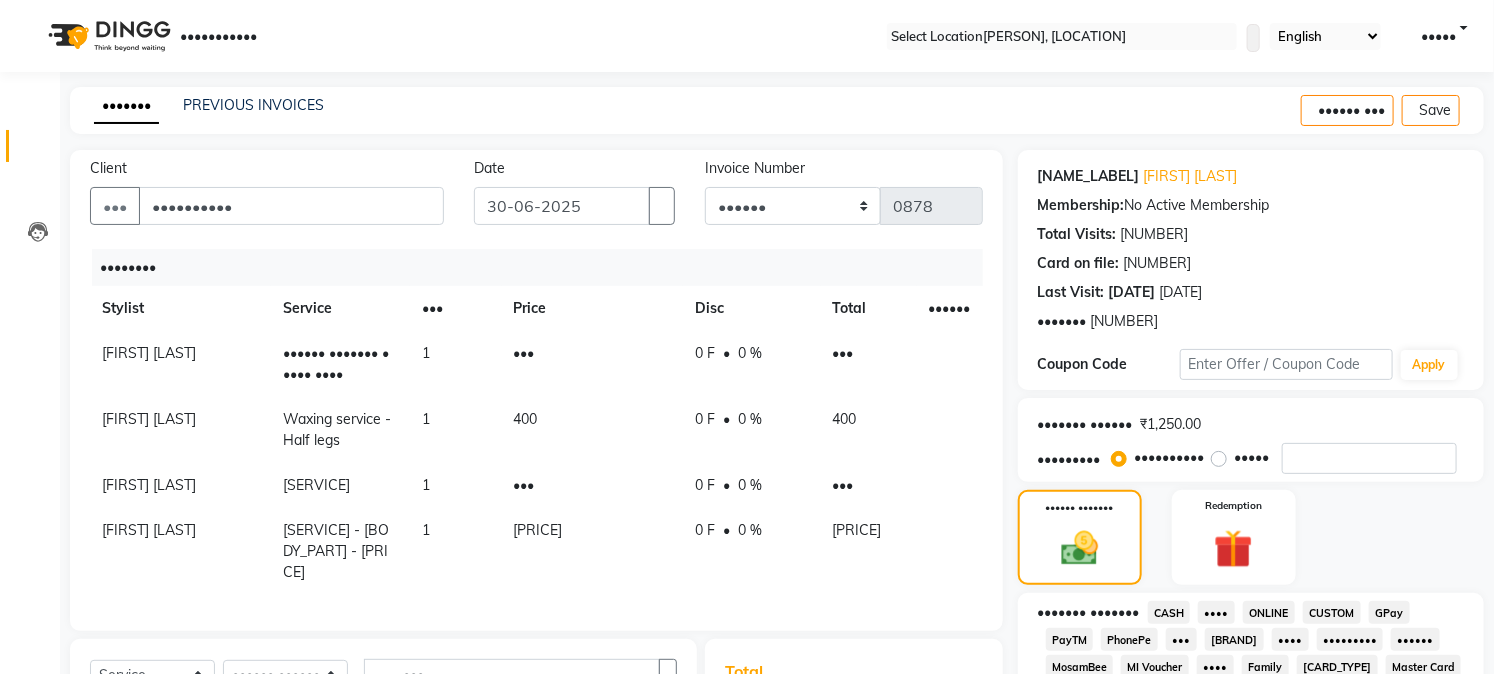 click on "CASH" at bounding box center (1169, 612) 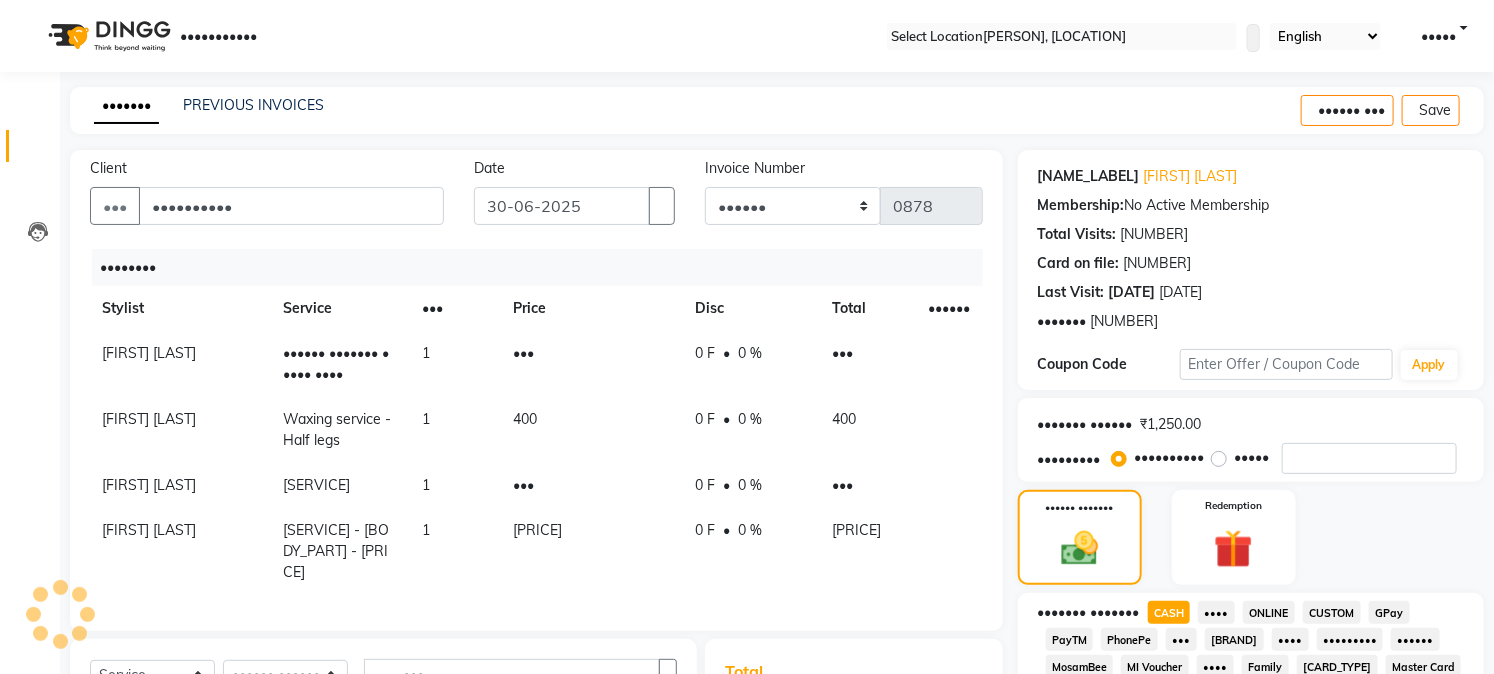 scroll, scrollTop: 590, scrollLeft: 0, axis: vertical 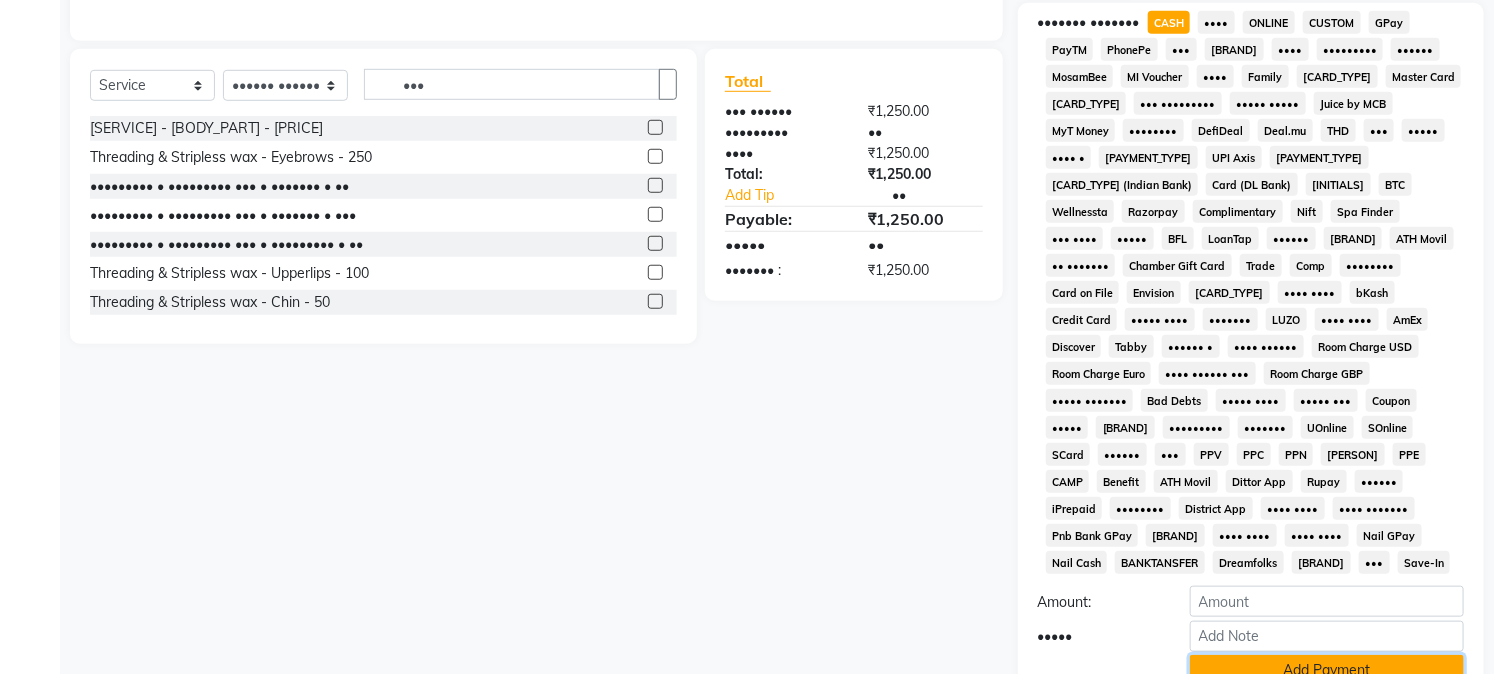 click on "Add Payment" at bounding box center (1327, 670) 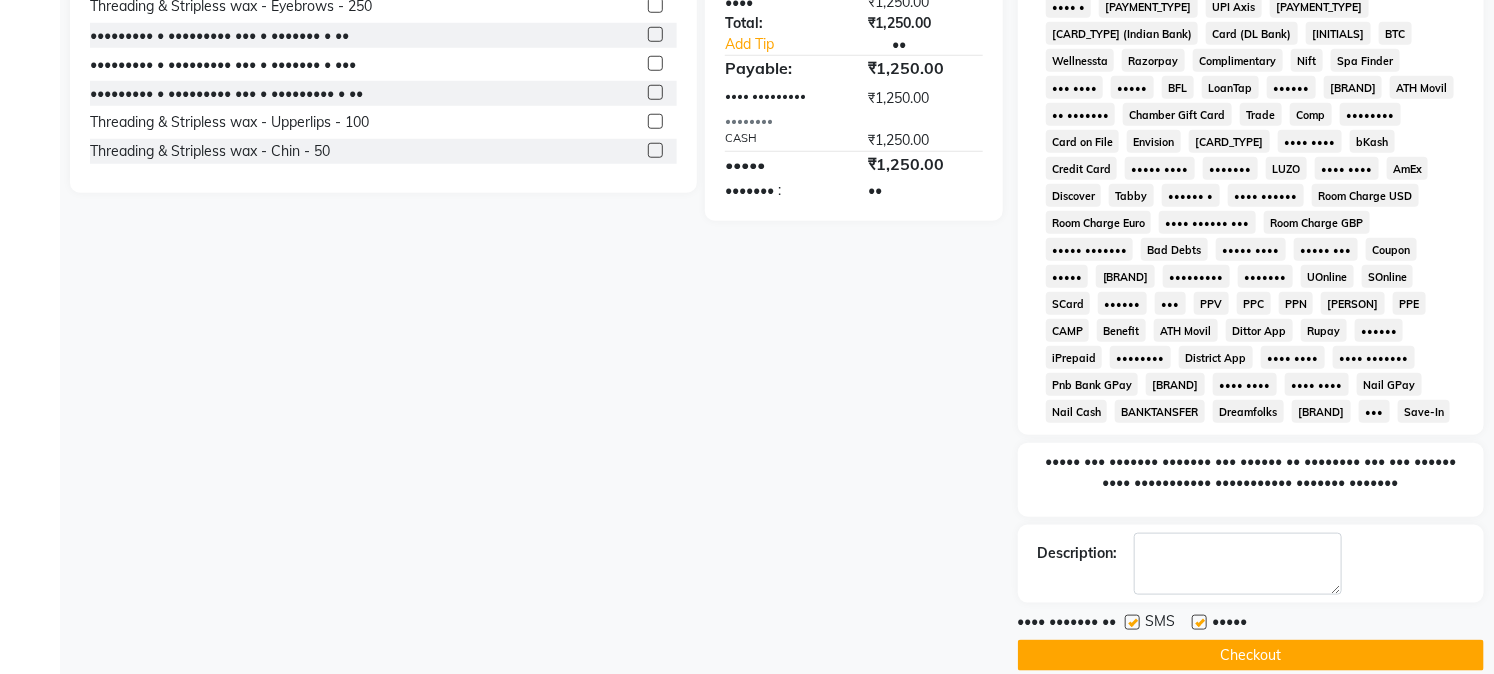 scroll, scrollTop: 742, scrollLeft: 0, axis: vertical 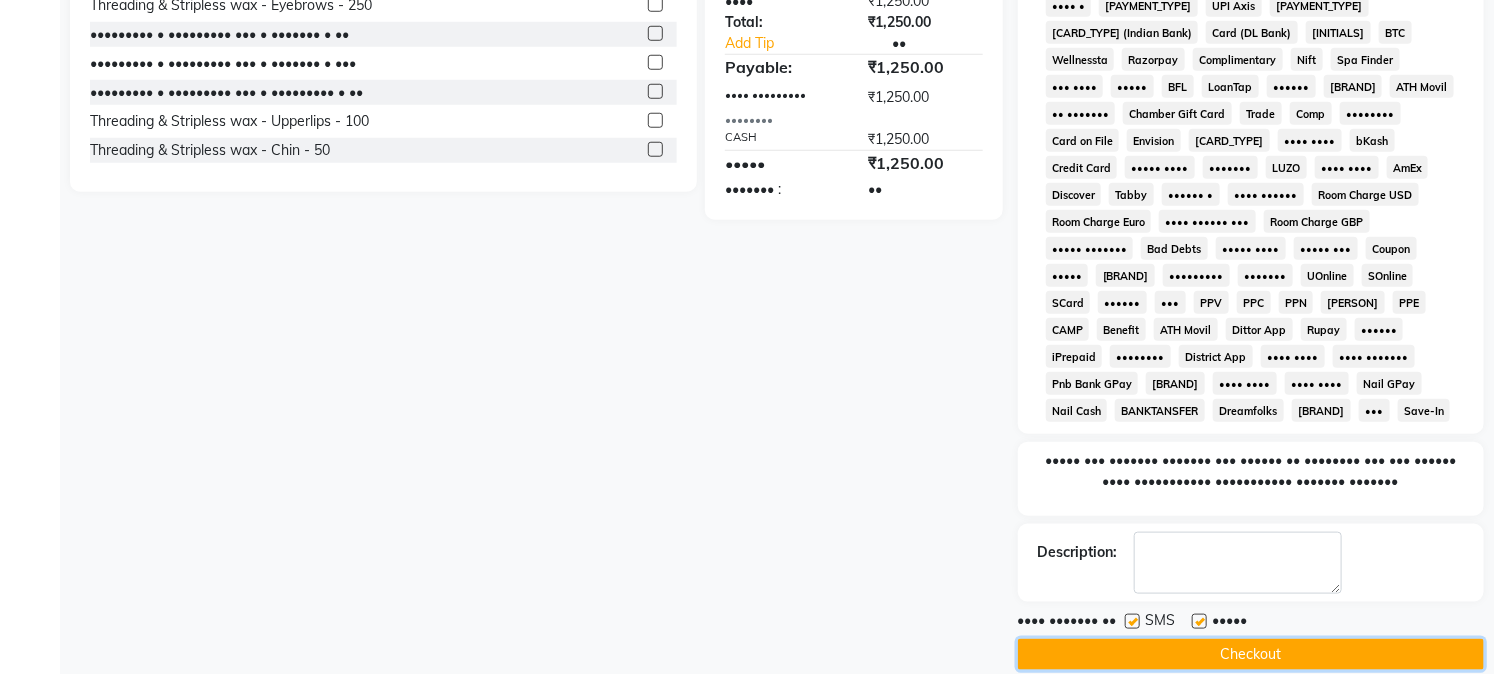 click on "Checkout" at bounding box center [1251, 654] 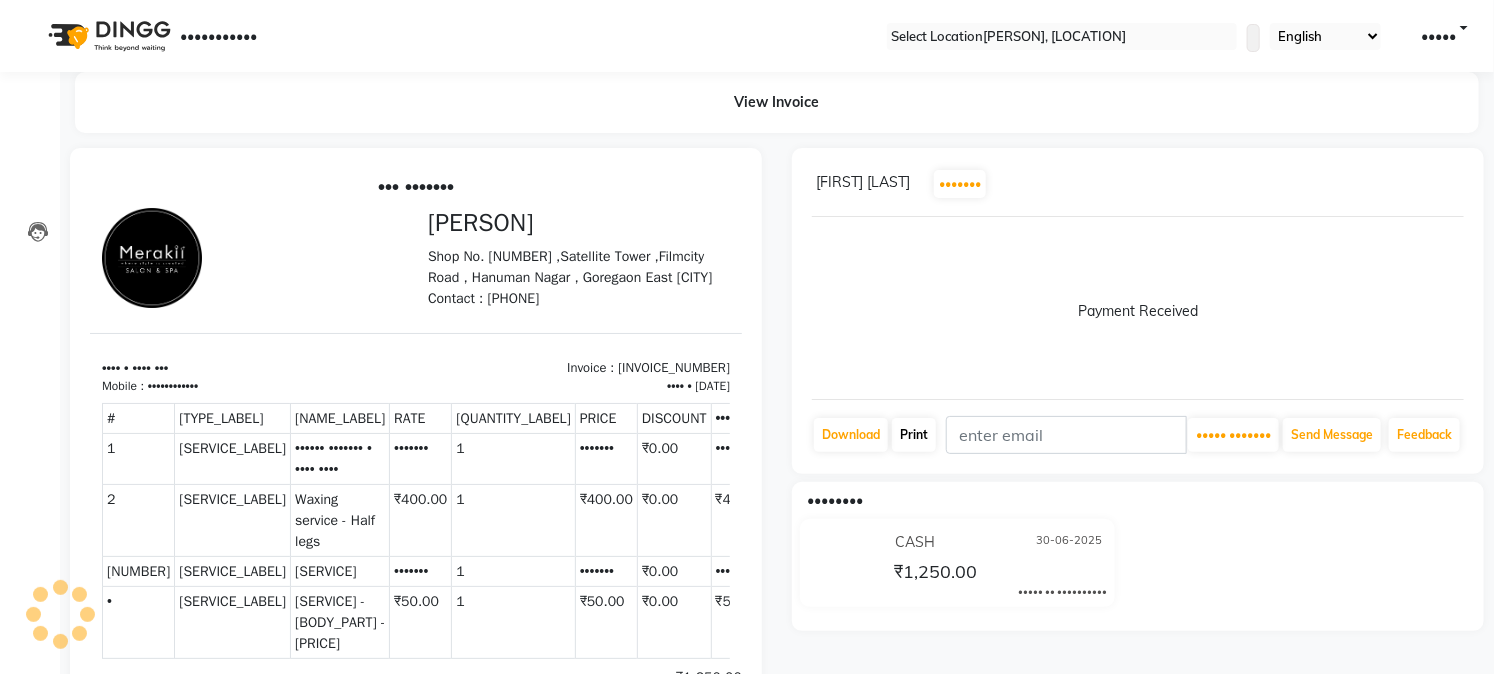 scroll, scrollTop: 0, scrollLeft: 0, axis: both 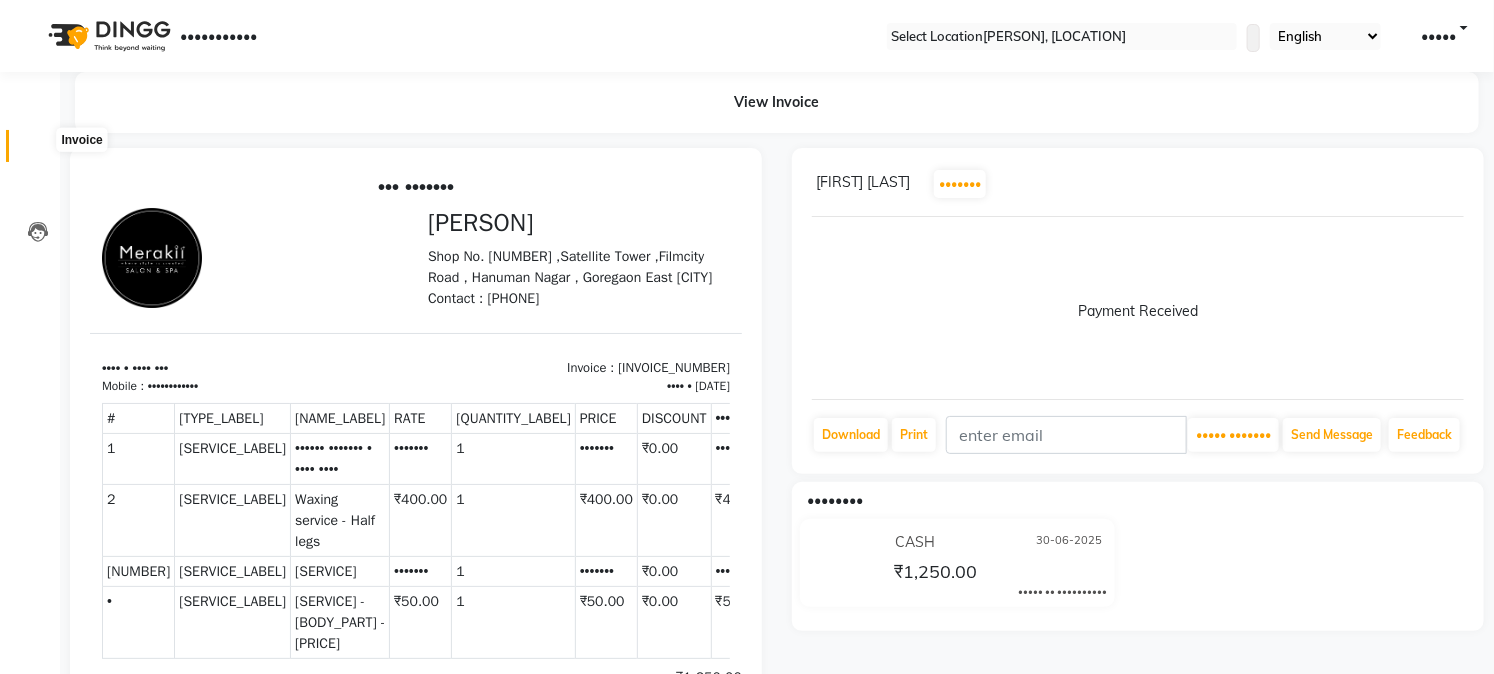 click at bounding box center (38, 151) 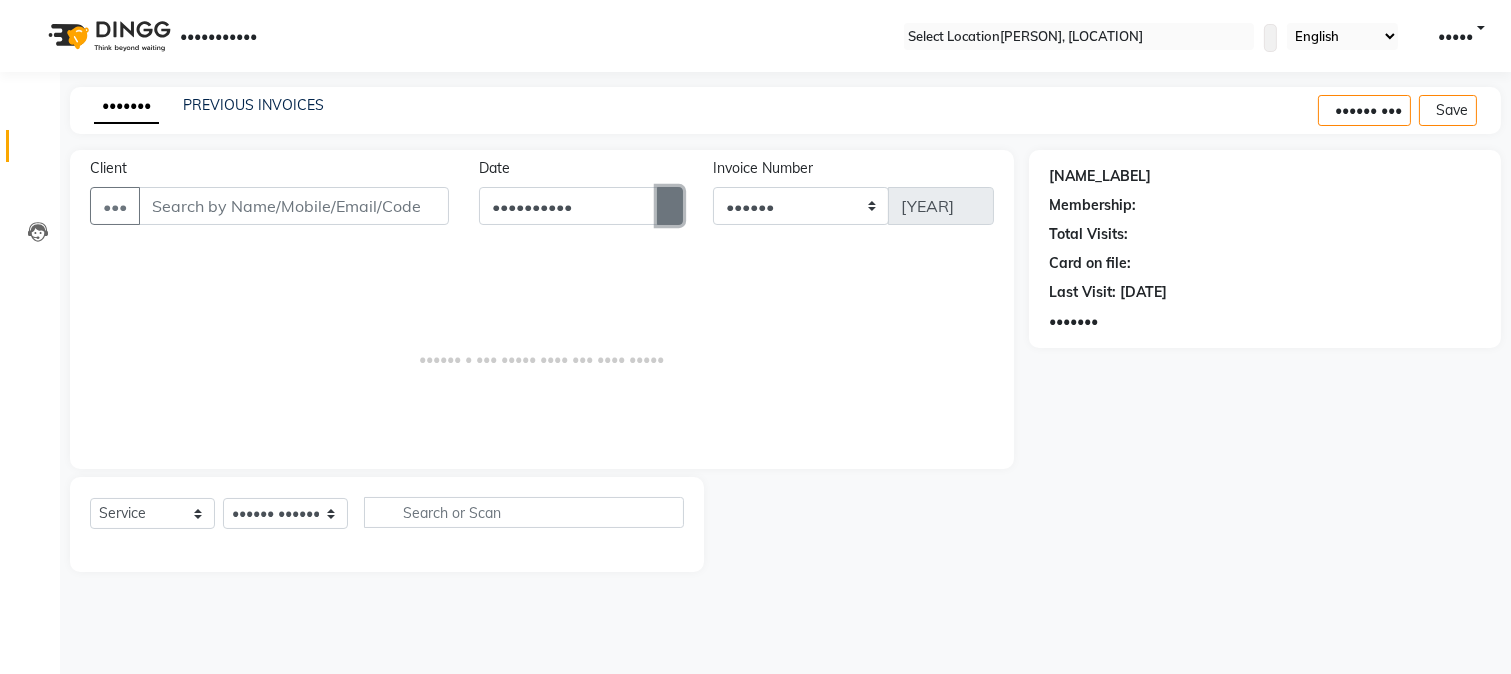 click at bounding box center (670, 206) 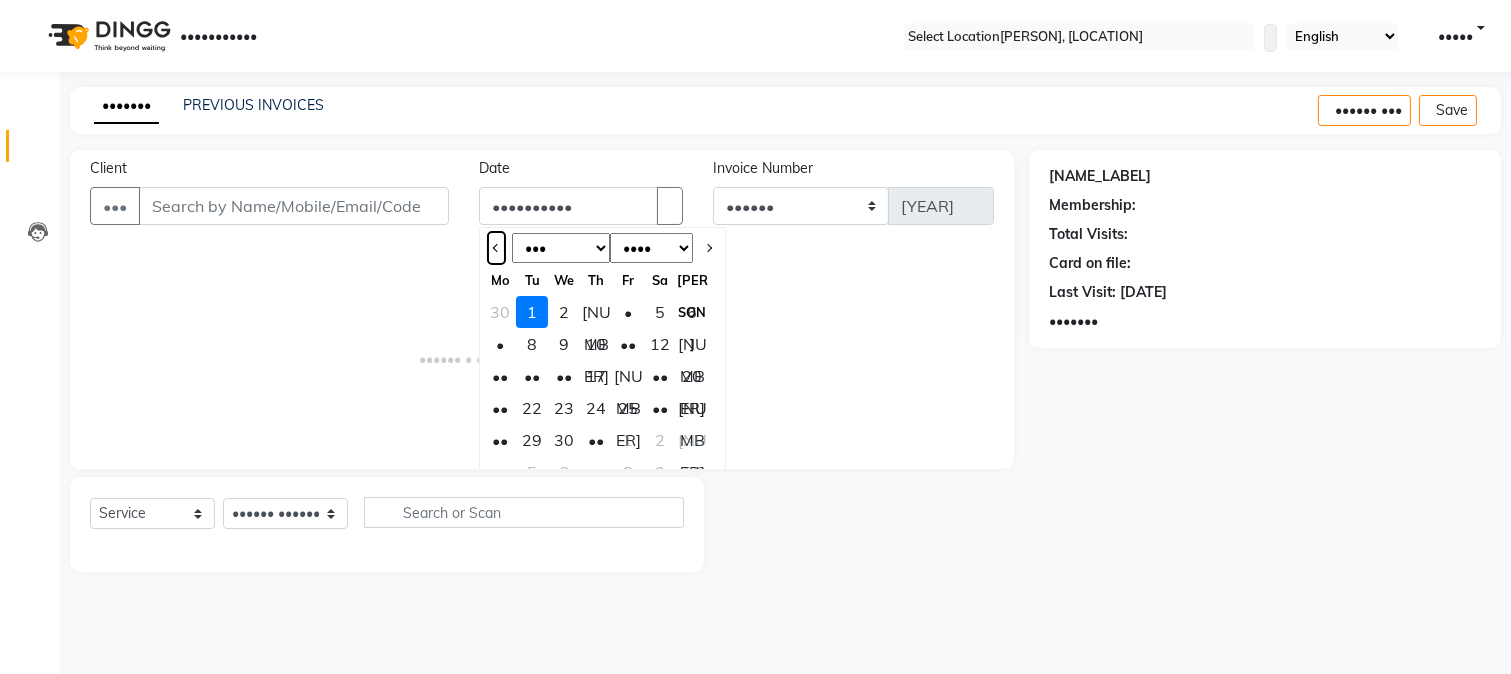 click at bounding box center [496, 248] 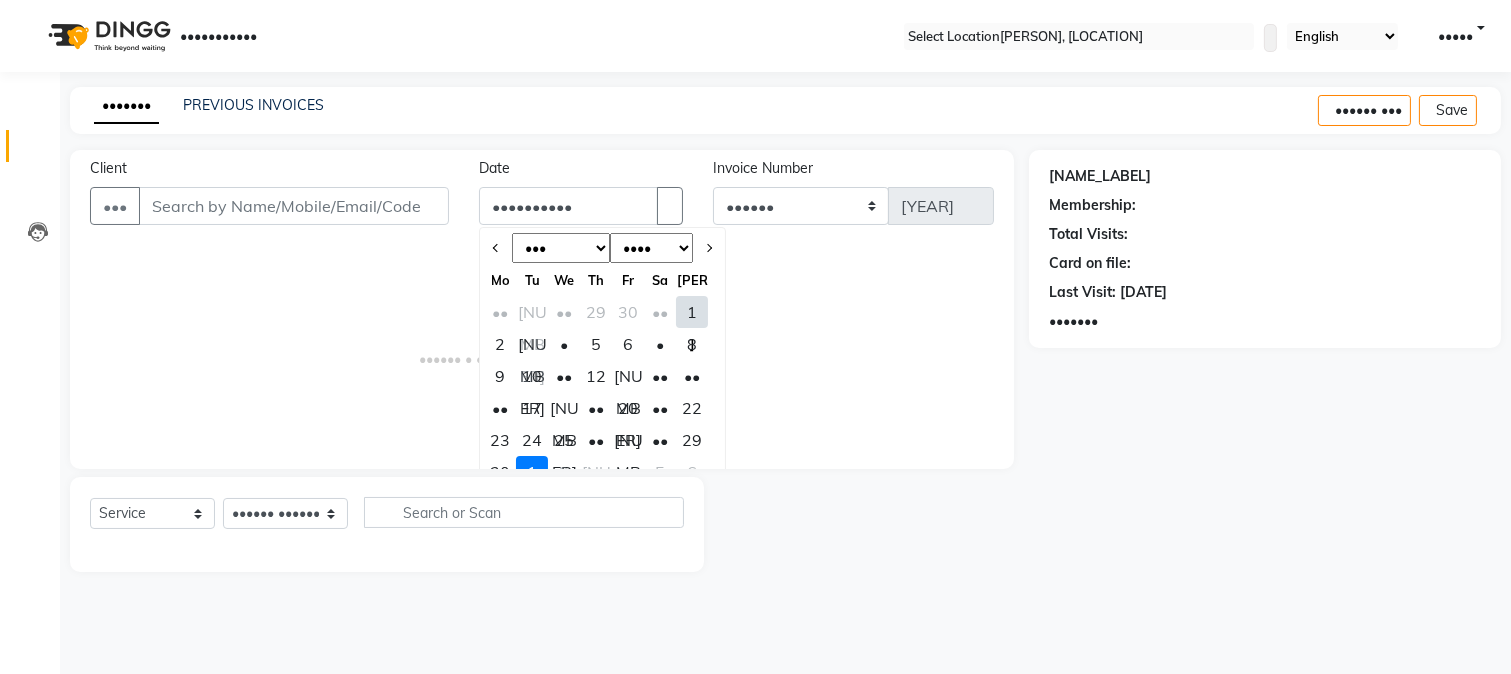 click on "30" at bounding box center (500, 472) 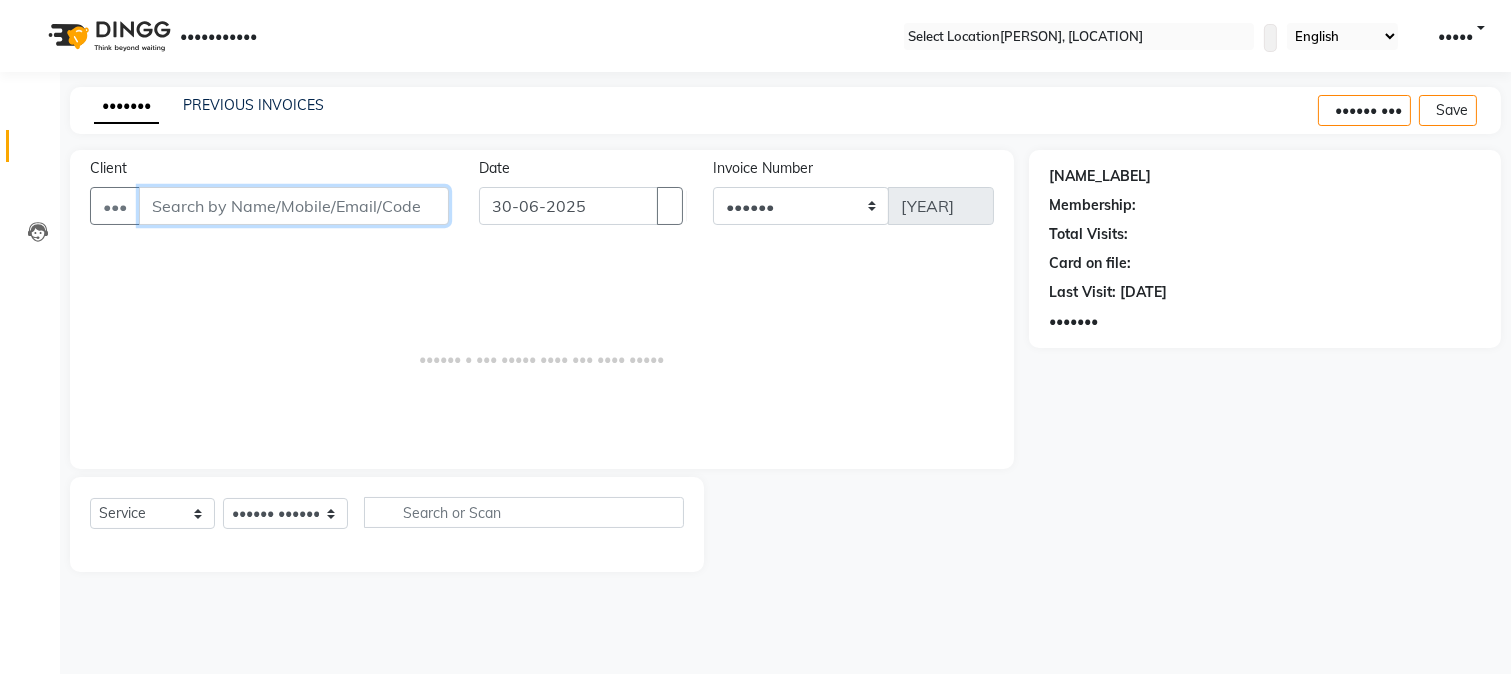 click on "Client" at bounding box center (294, 206) 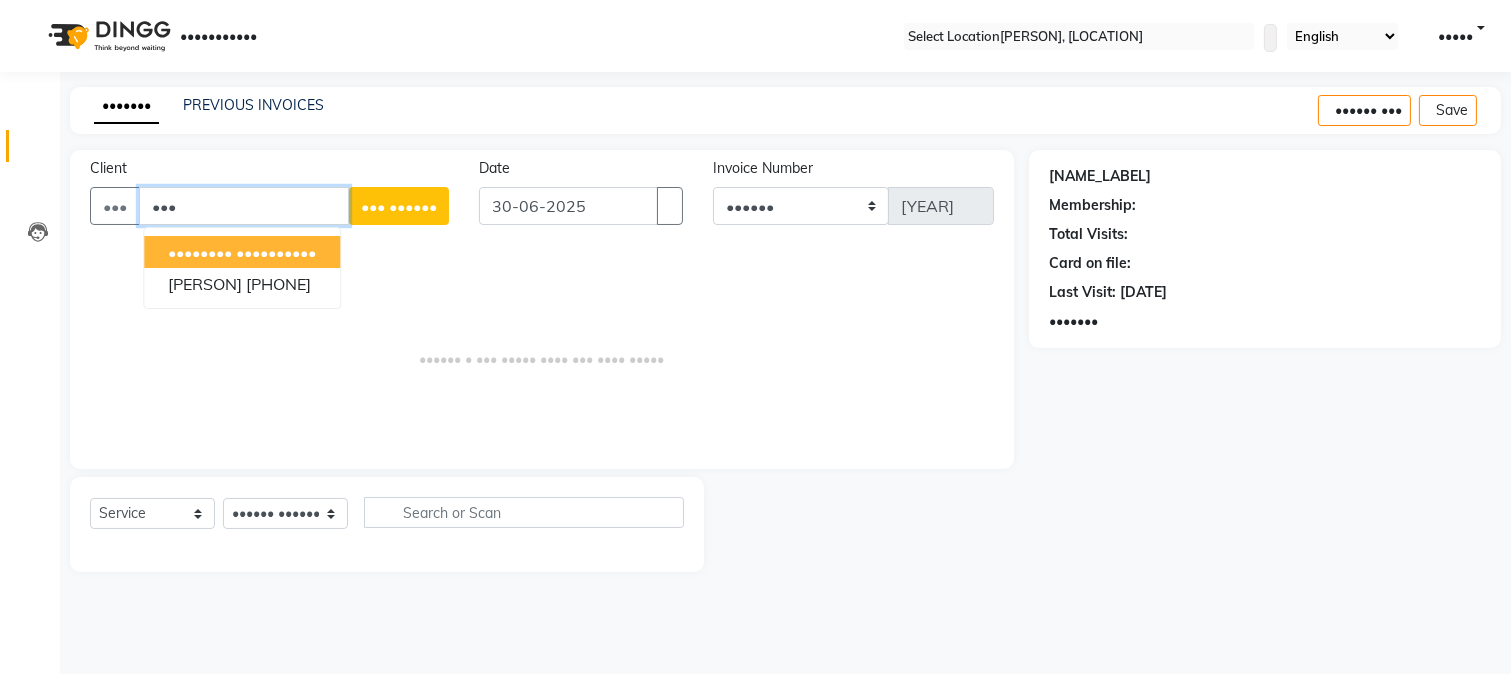 click on "[FIRST] [LAST] [PHONE]" at bounding box center [242, 252] 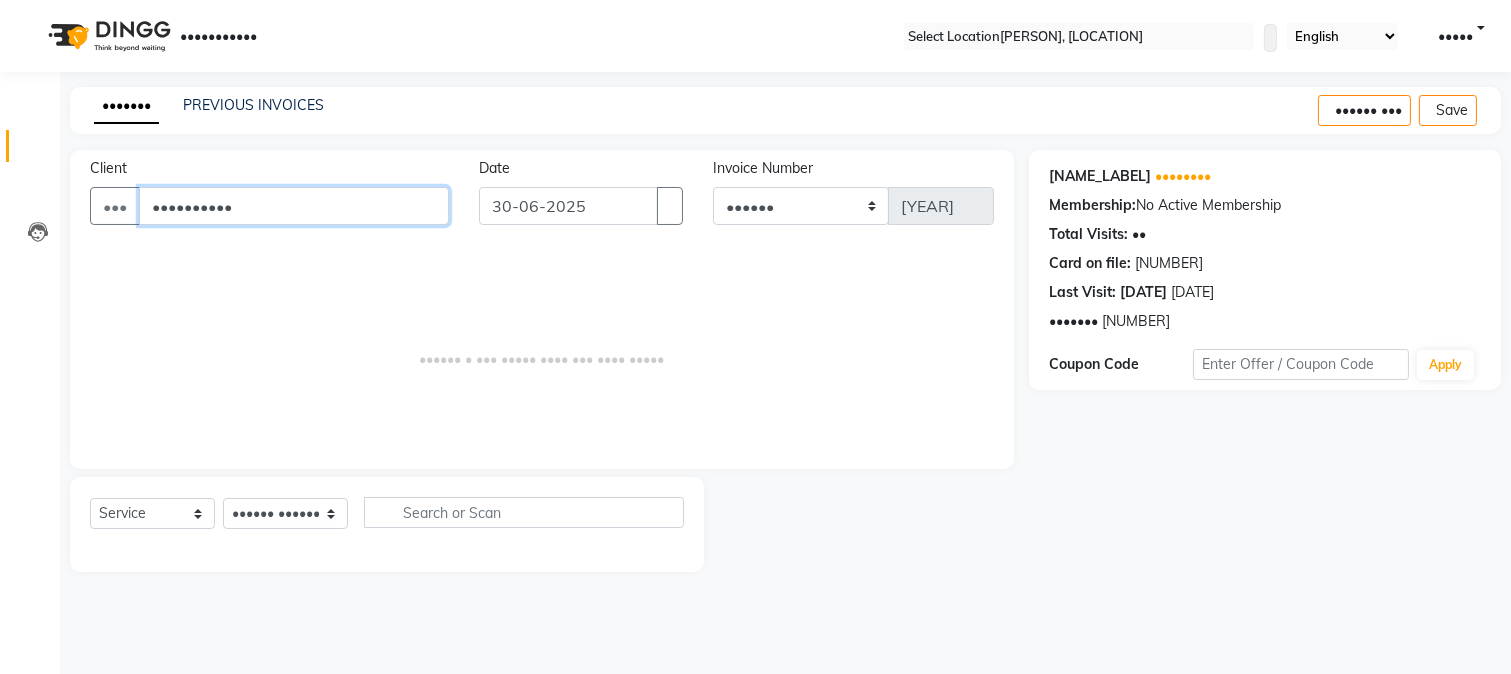 click on "••••••••••" at bounding box center [294, 206] 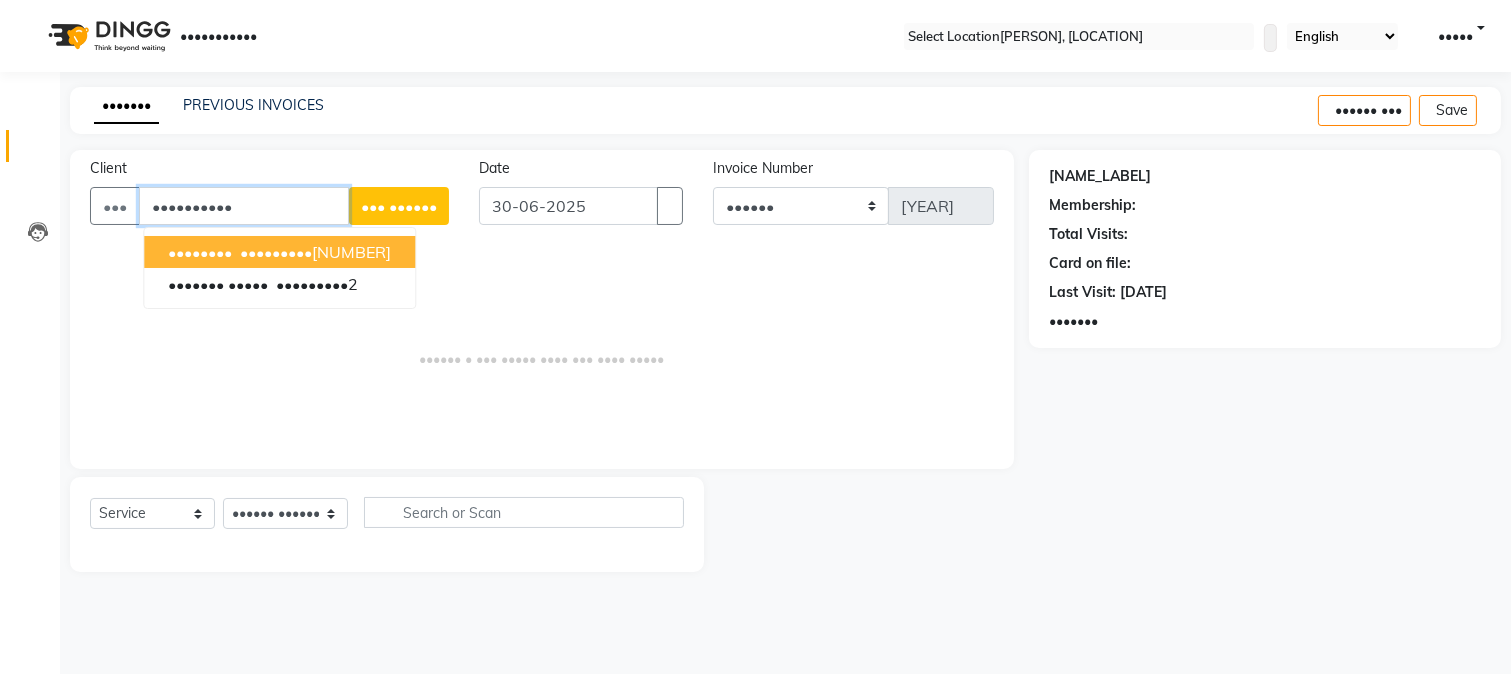 type on "••••••••••" 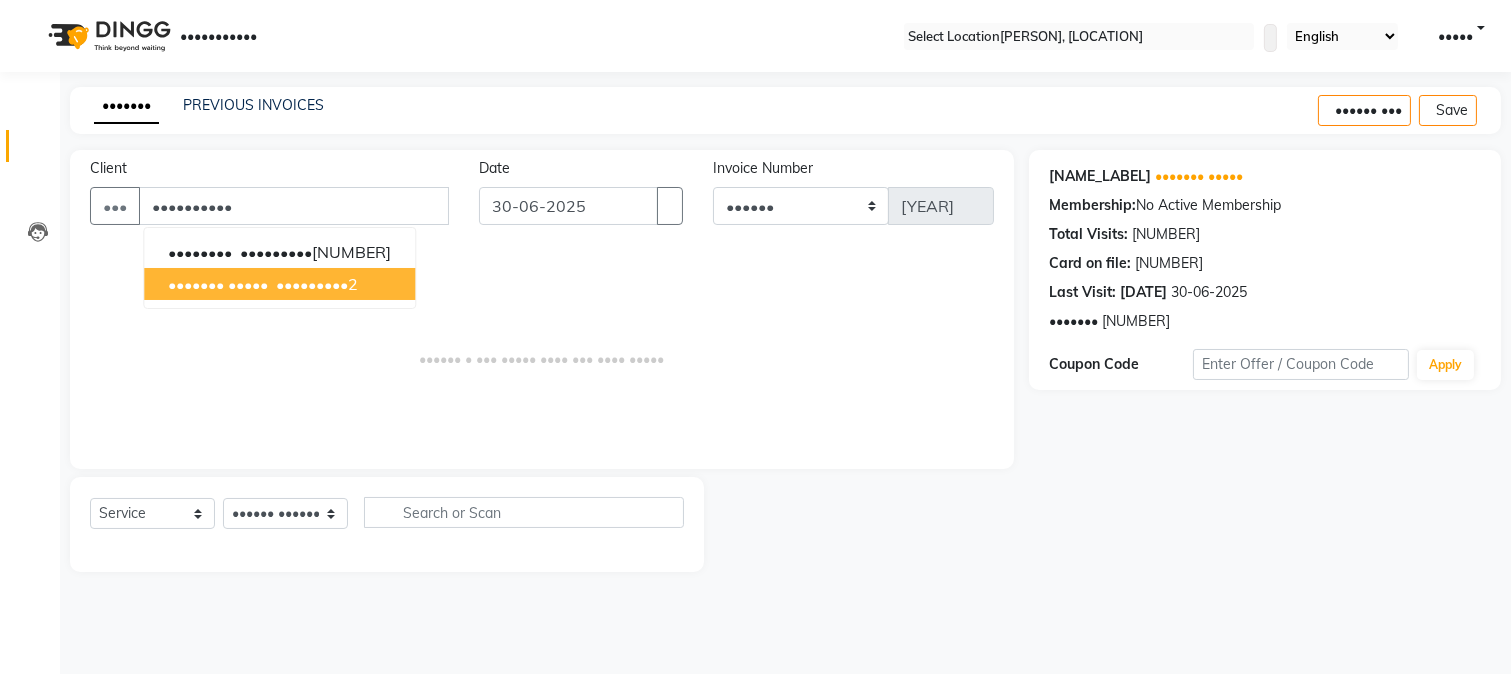 click on "•••••••••" at bounding box center [312, 284] 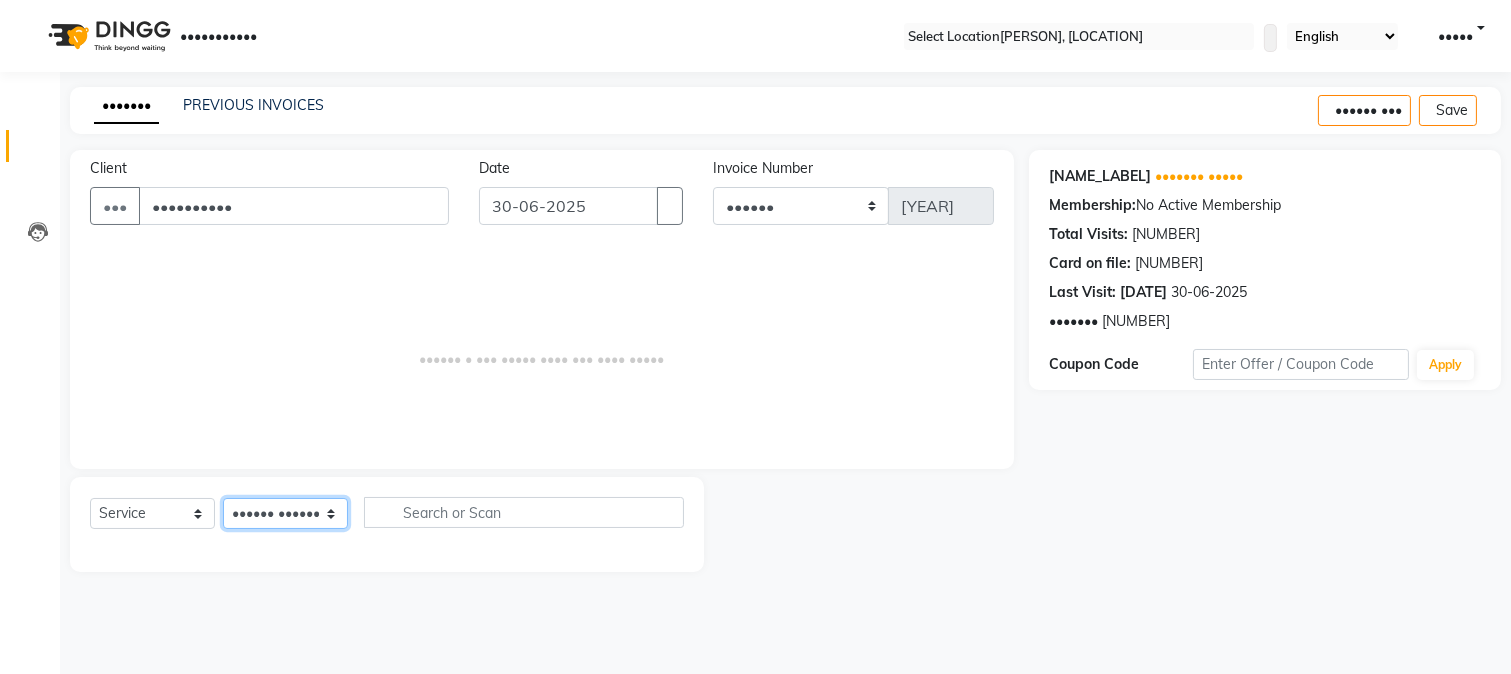 click on "Select Stylist [FIRST] [LAST] [FIRST] [LAST] [FIRST] [LAST] [FIRST] [LAST] [FIRST] [LAST] [FIRST]" at bounding box center (285, 513) 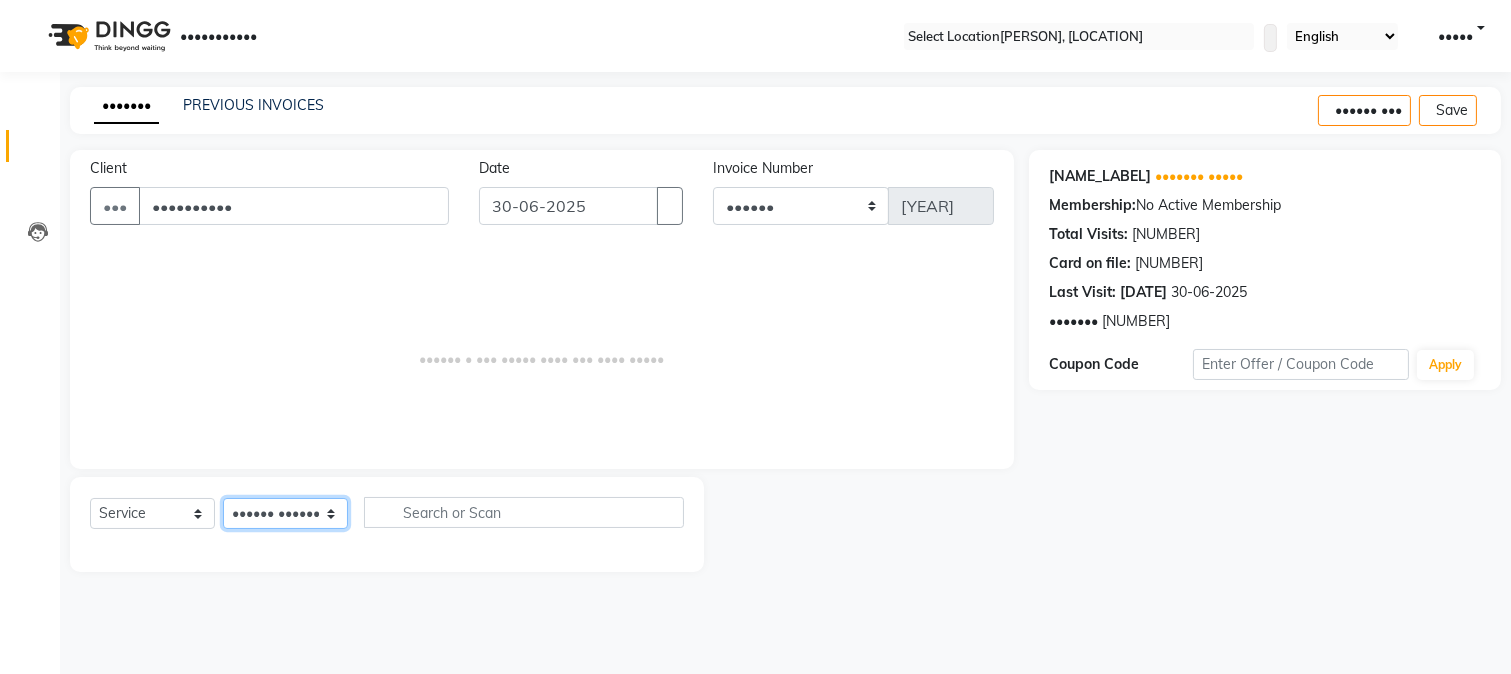 select on "[NUMBER]" 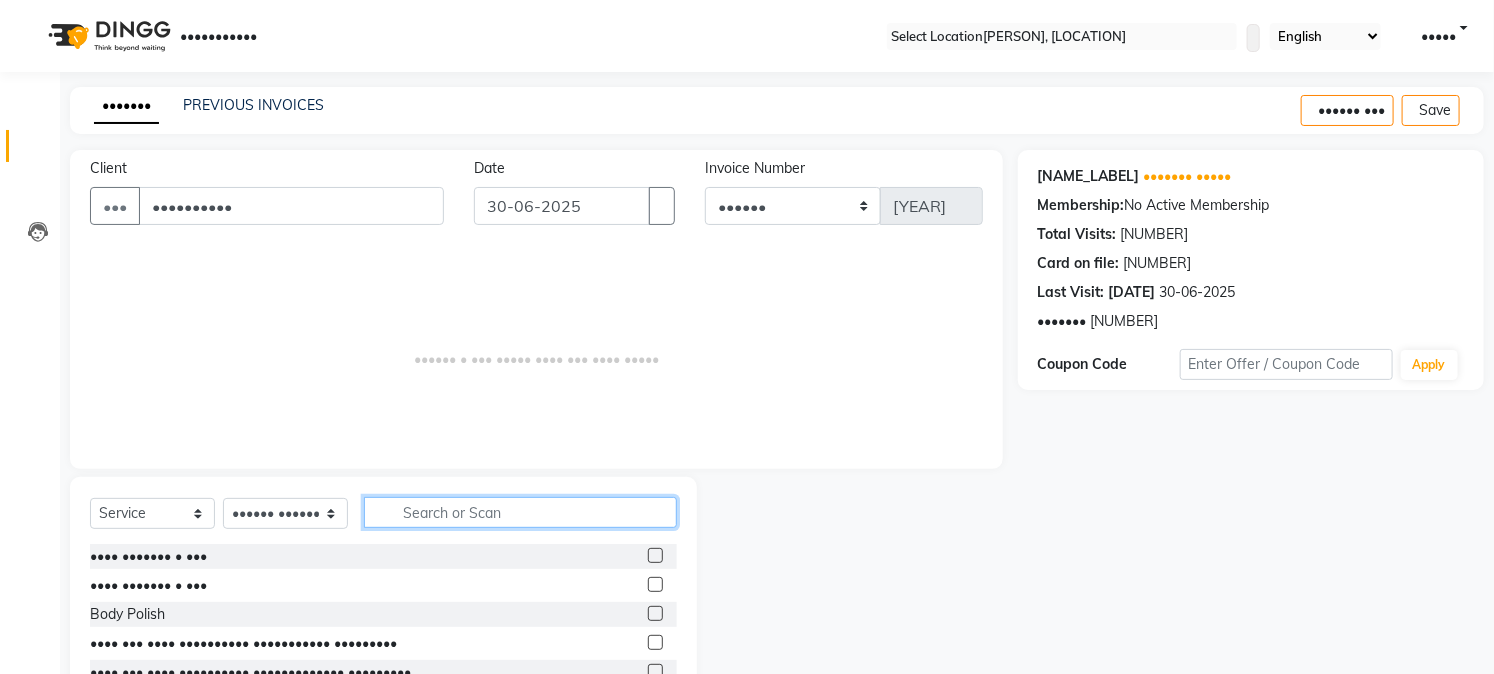 click at bounding box center [520, 512] 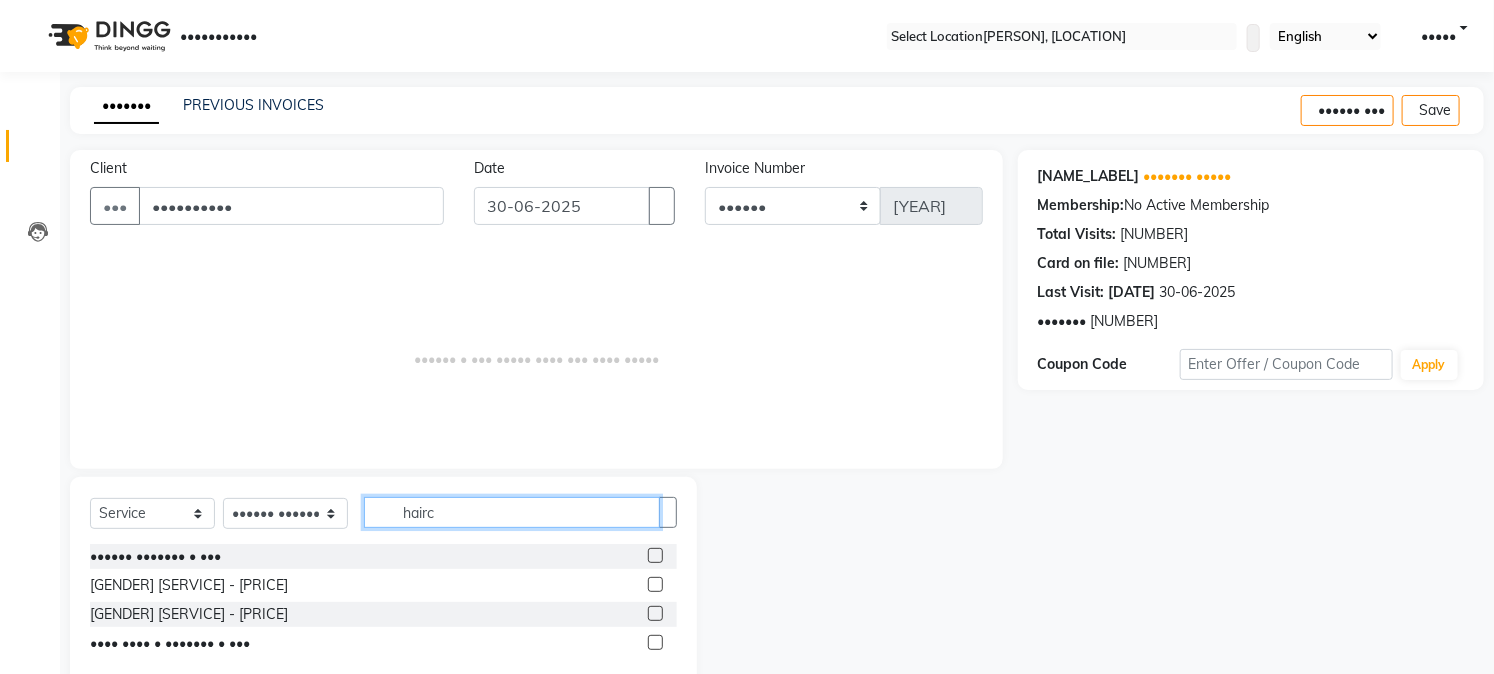 type on "hairc" 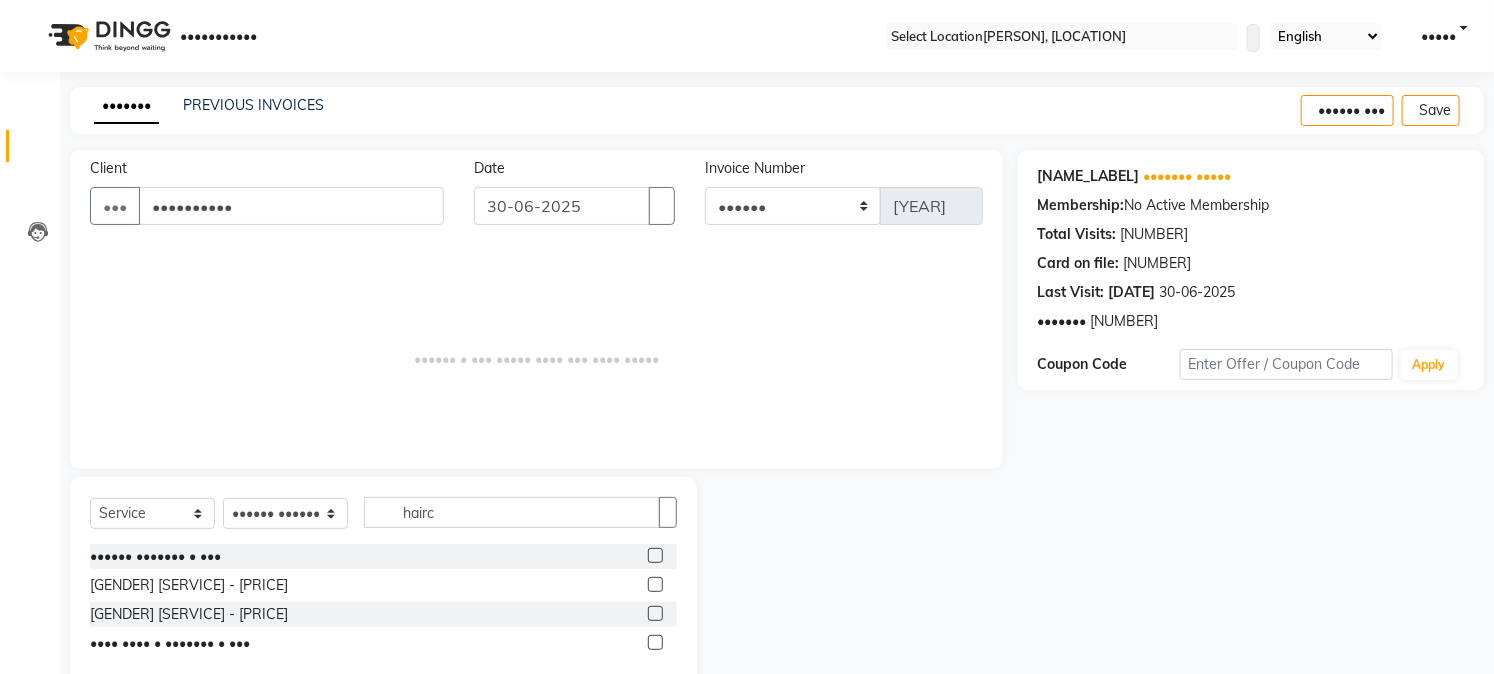 click at bounding box center [655, 584] 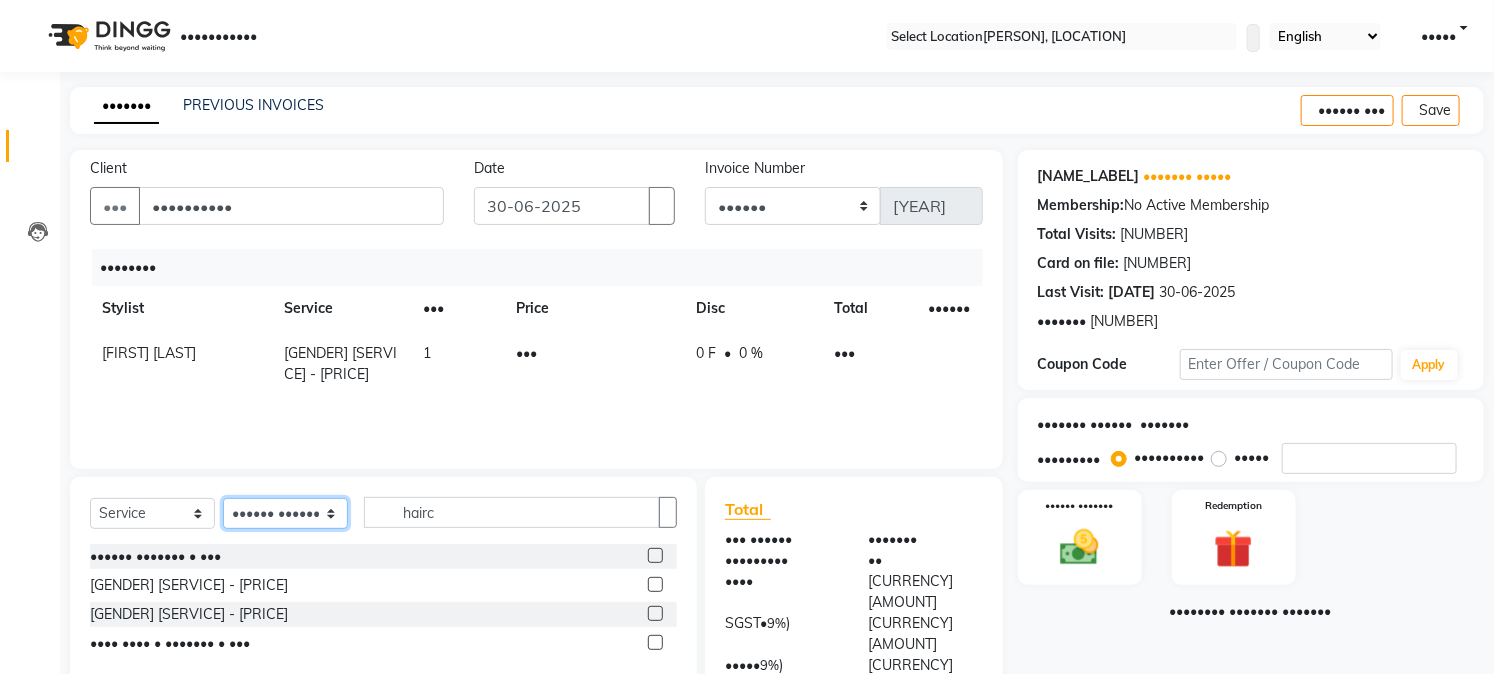 click on "Select Stylist [FIRST] [LAST] [FIRST] [LAST] [FIRST] [LAST] [FIRST] [LAST] [FIRST] [LAST] [FIRST]" at bounding box center (285, 513) 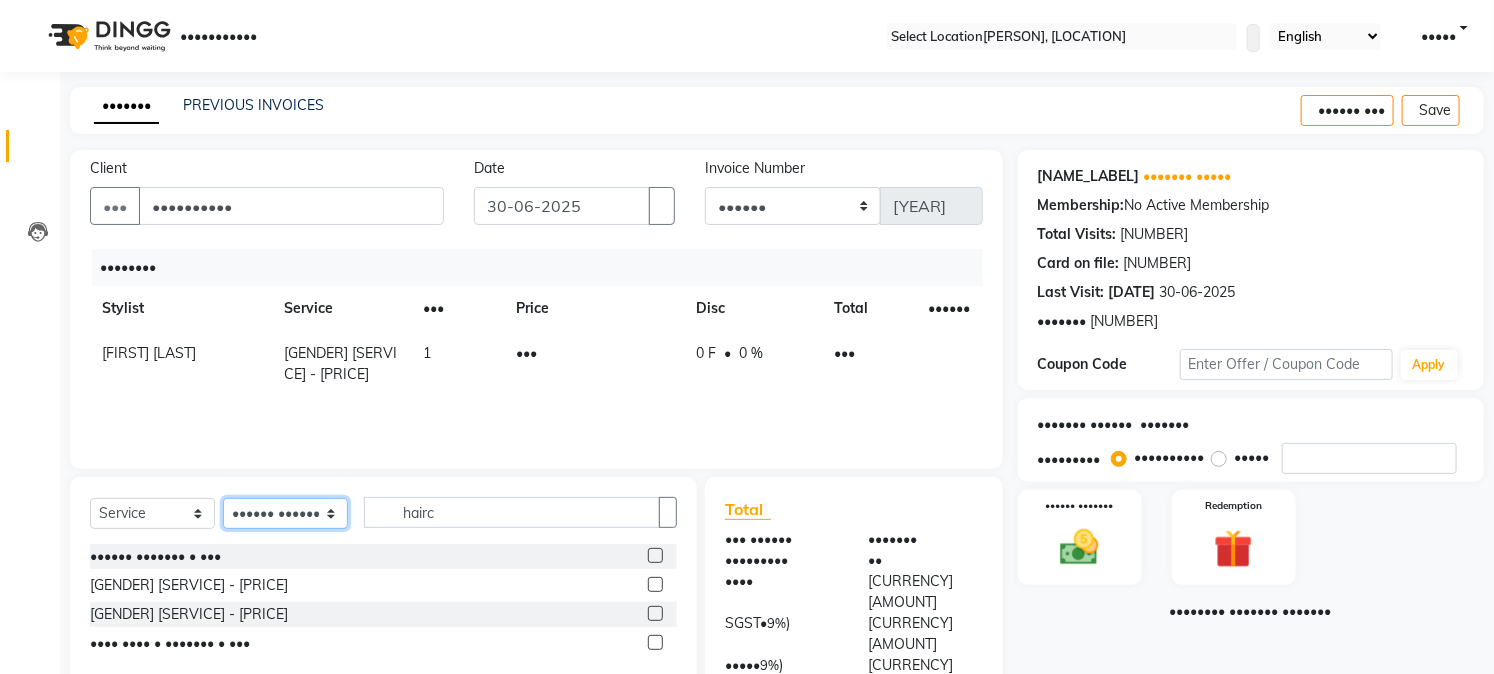 select on "•••••" 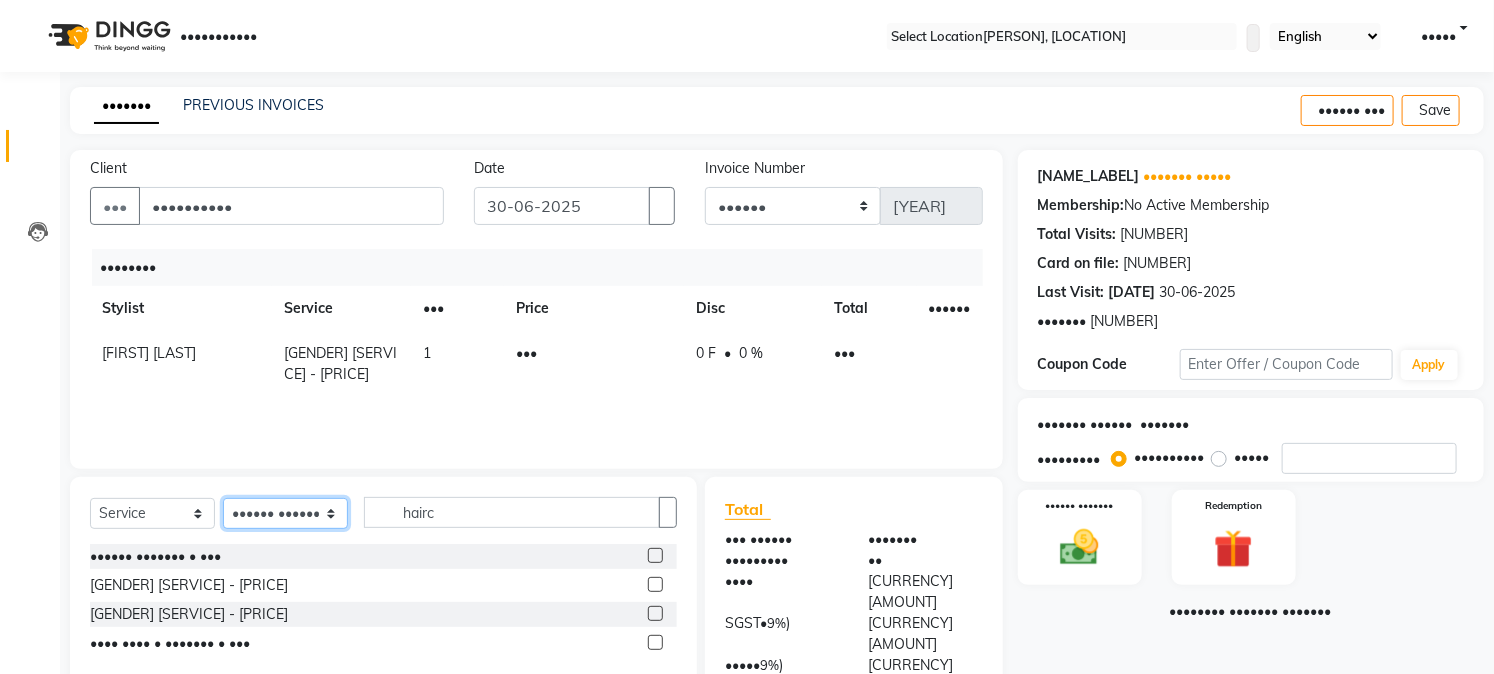 click on "Select Stylist [FIRST] [LAST] [FIRST] [LAST] [FIRST] [LAST] [FIRST] [LAST] [FIRST] [LAST] [FIRST]" at bounding box center [285, 513] 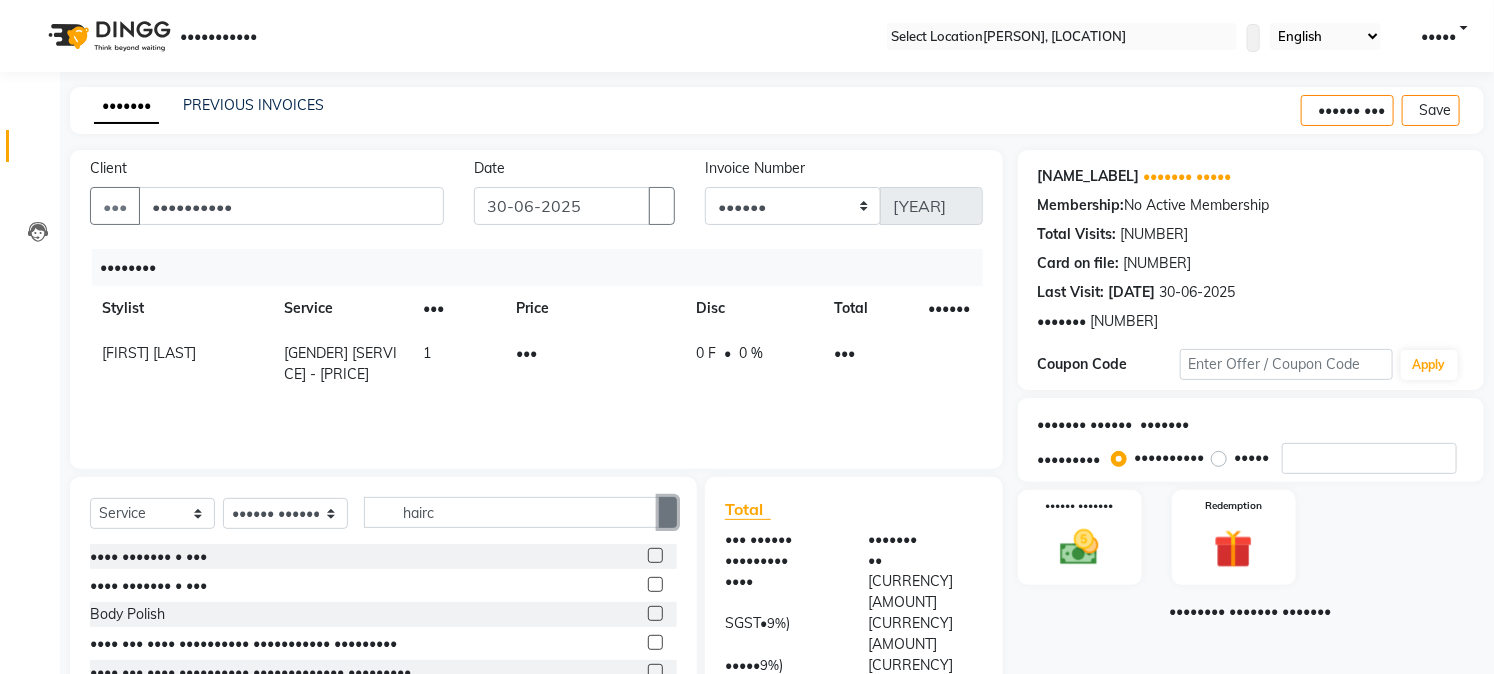 click at bounding box center [668, 512] 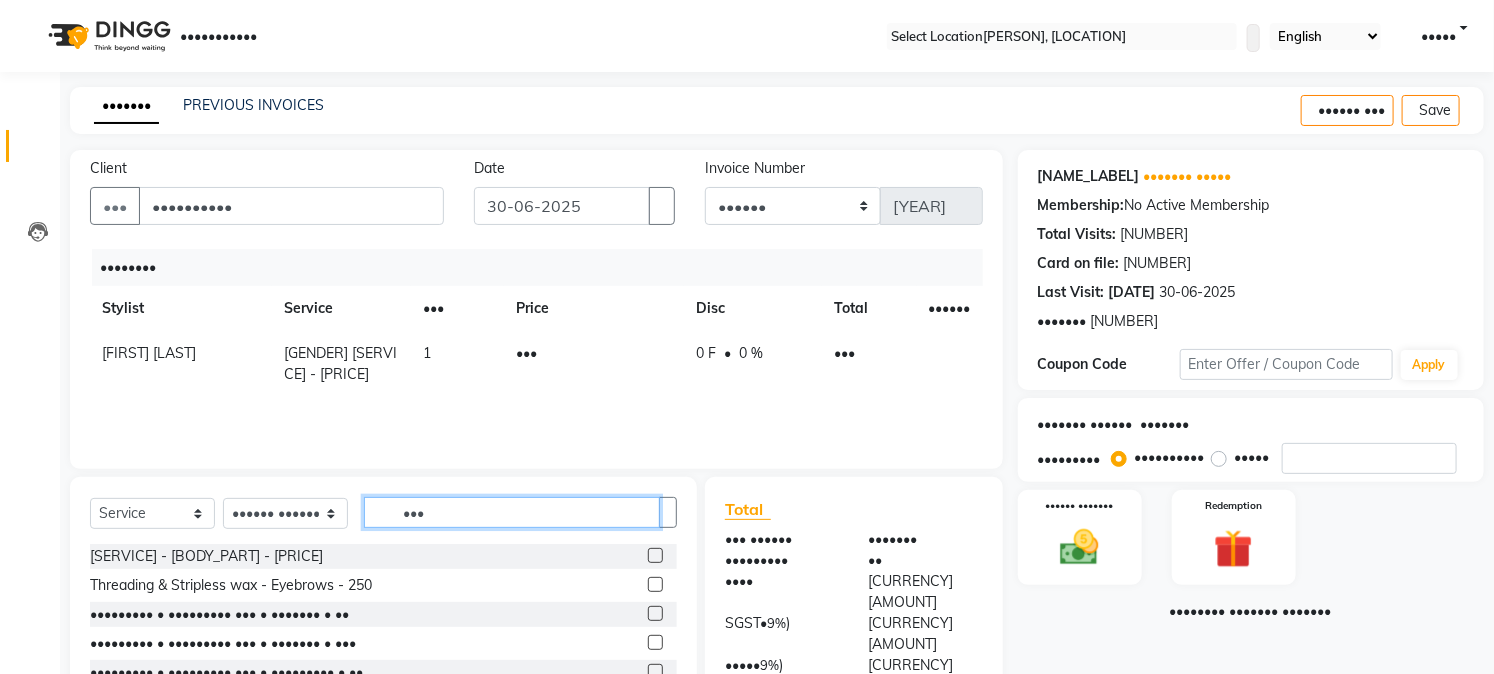 type on "•••" 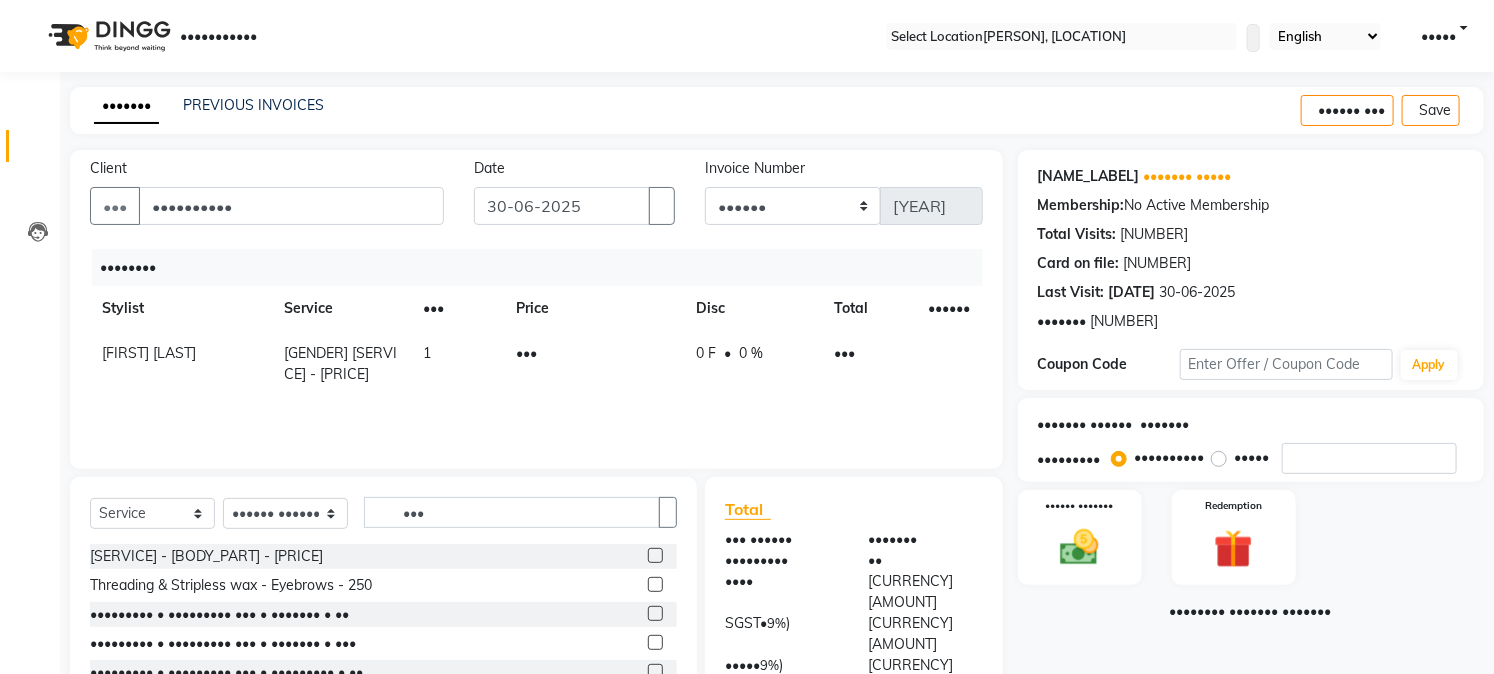 click at bounding box center [655, 555] 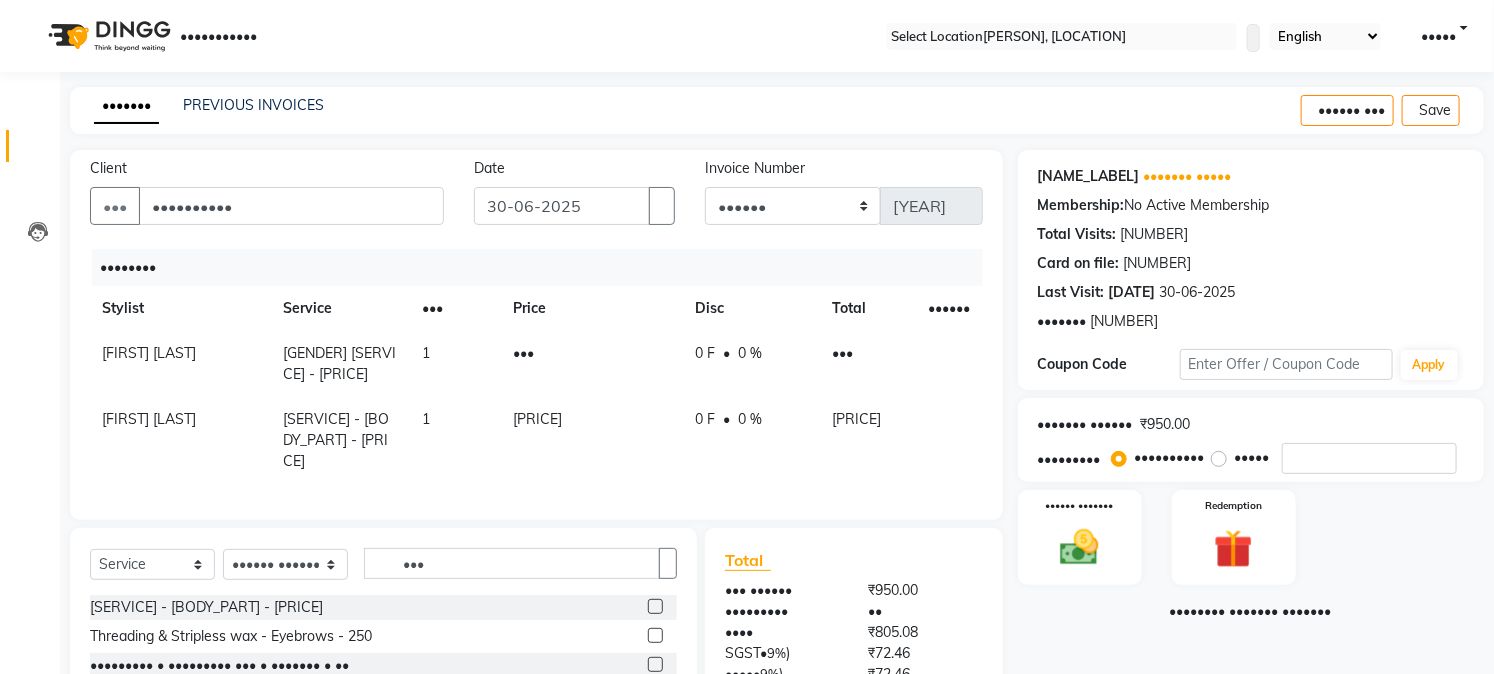 click on "Create New   Save" at bounding box center [1392, 110] 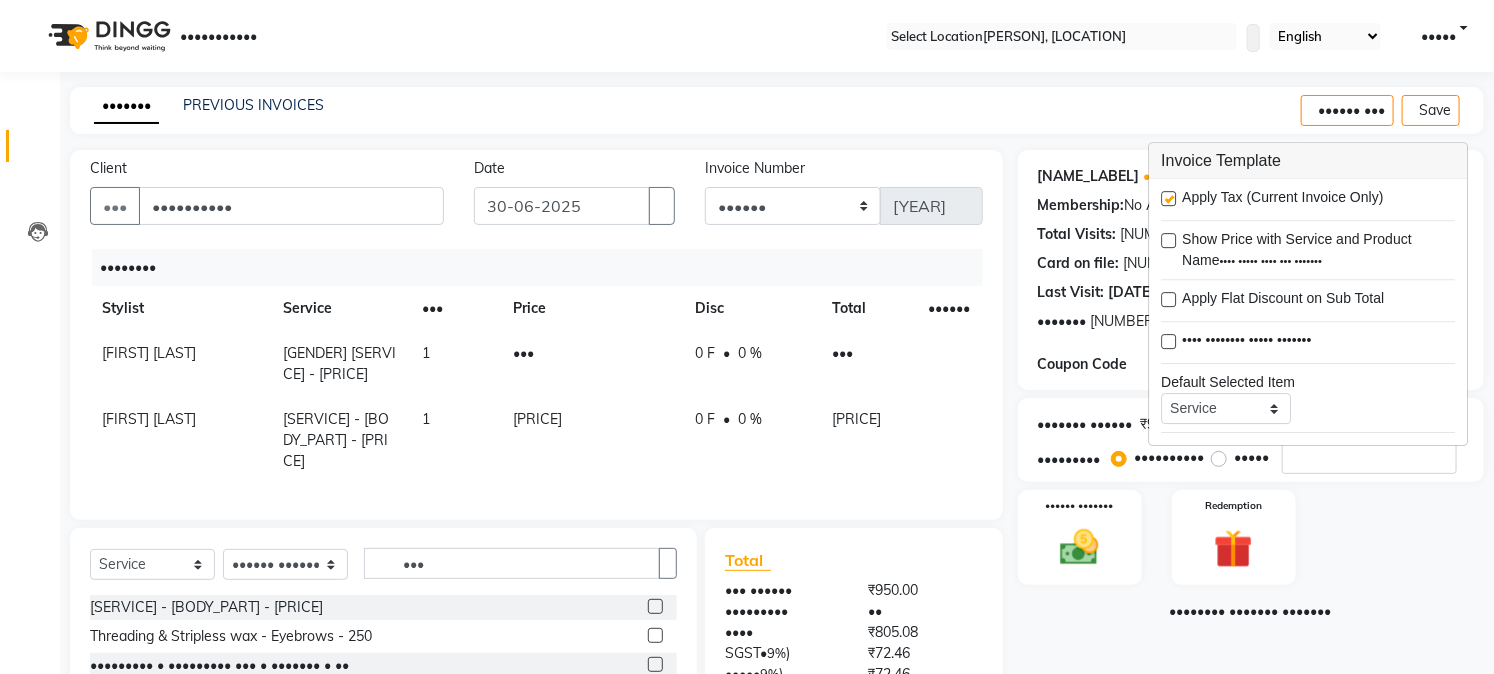 click at bounding box center [1168, 198] 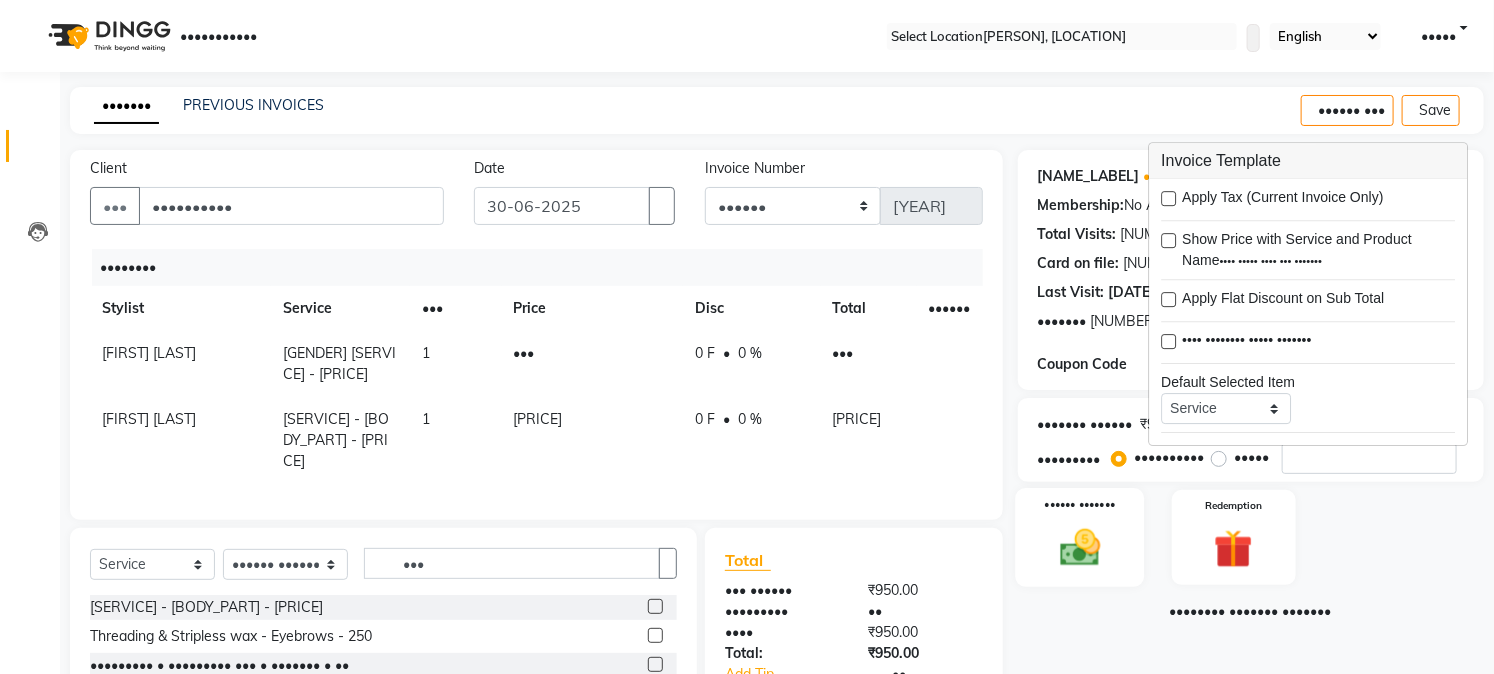 click on "•••••• •••••••" at bounding box center (1079, 504) 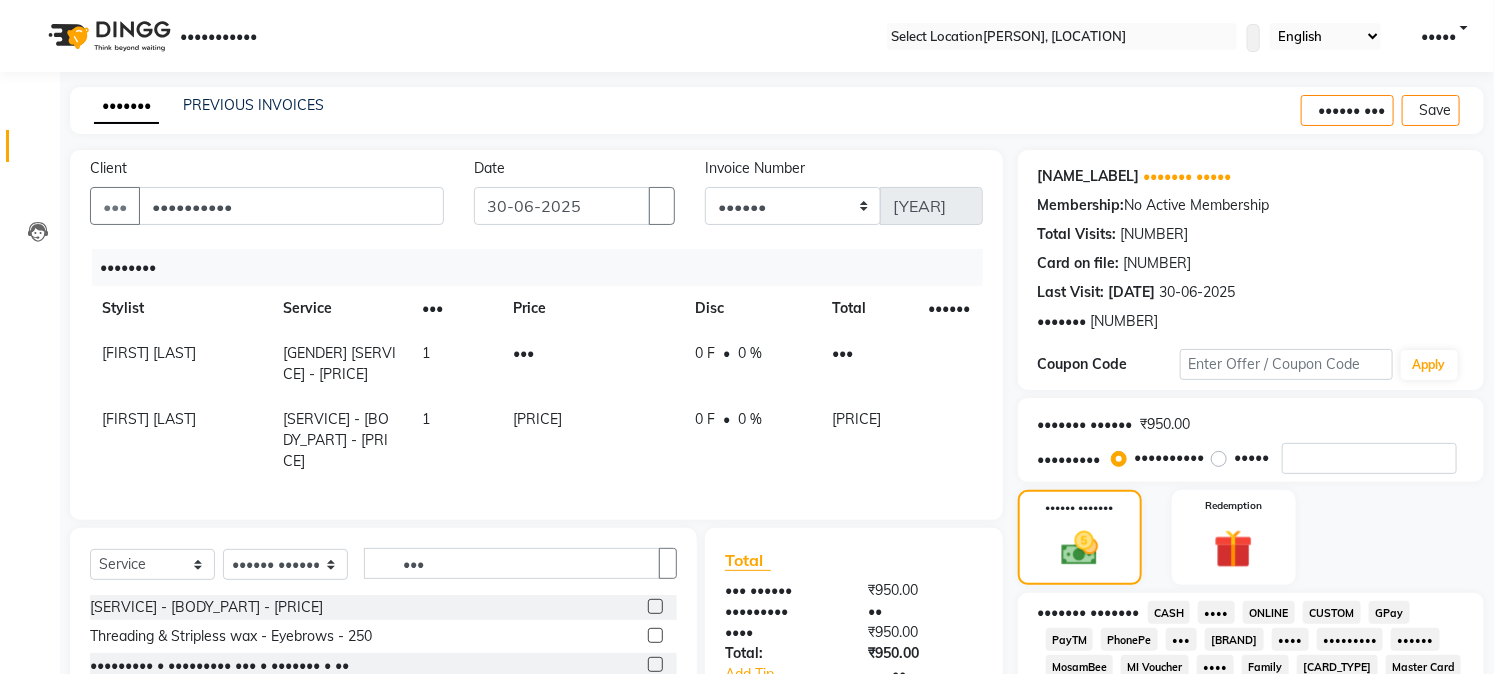 click on "GPay" at bounding box center (1169, 612) 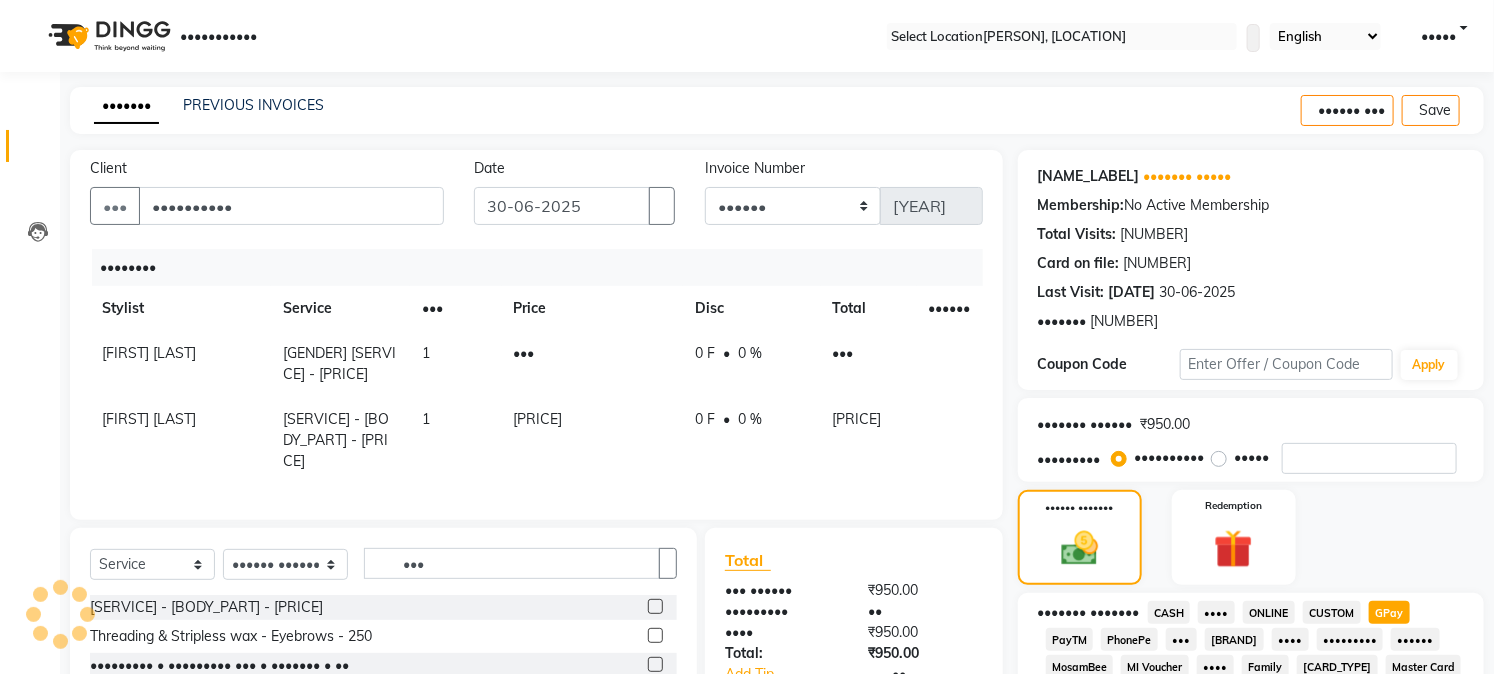 scroll, scrollTop: 590, scrollLeft: 0, axis: vertical 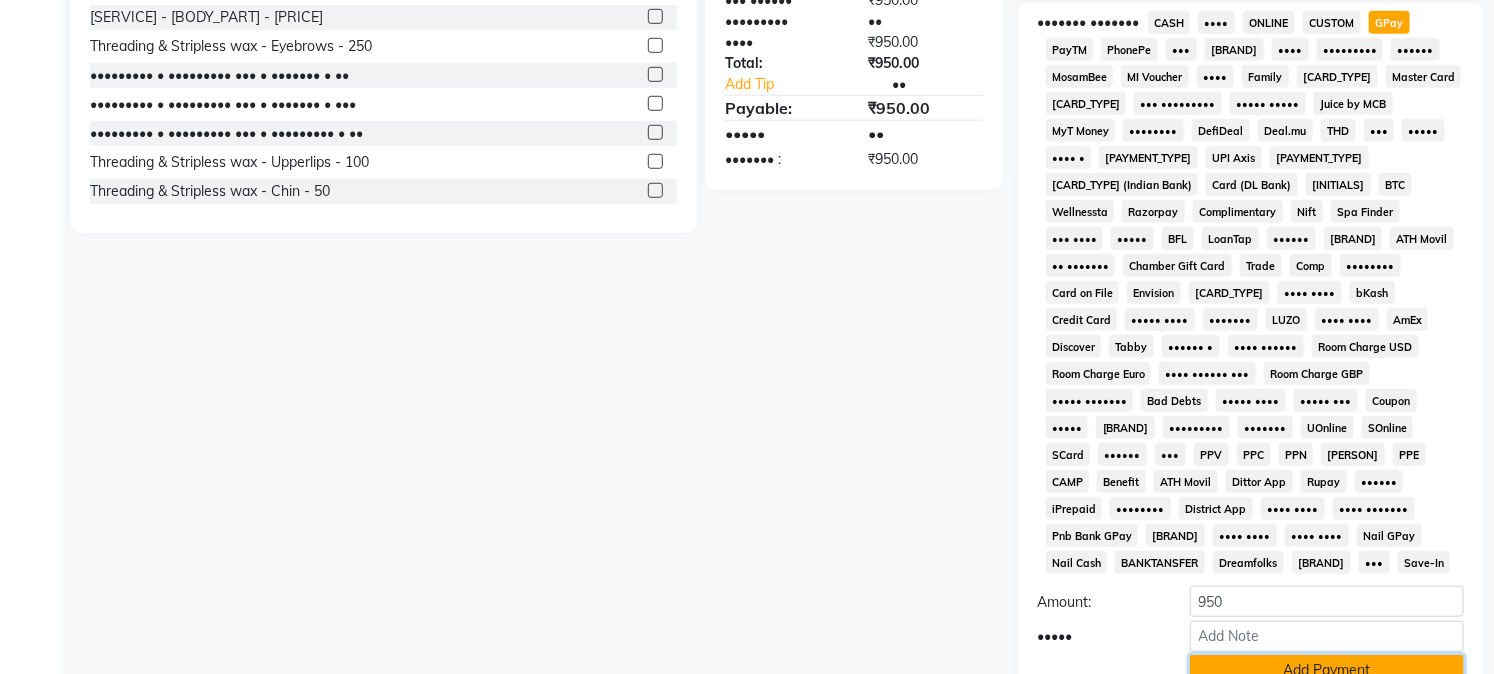 click on "Add Payment" at bounding box center [1327, 670] 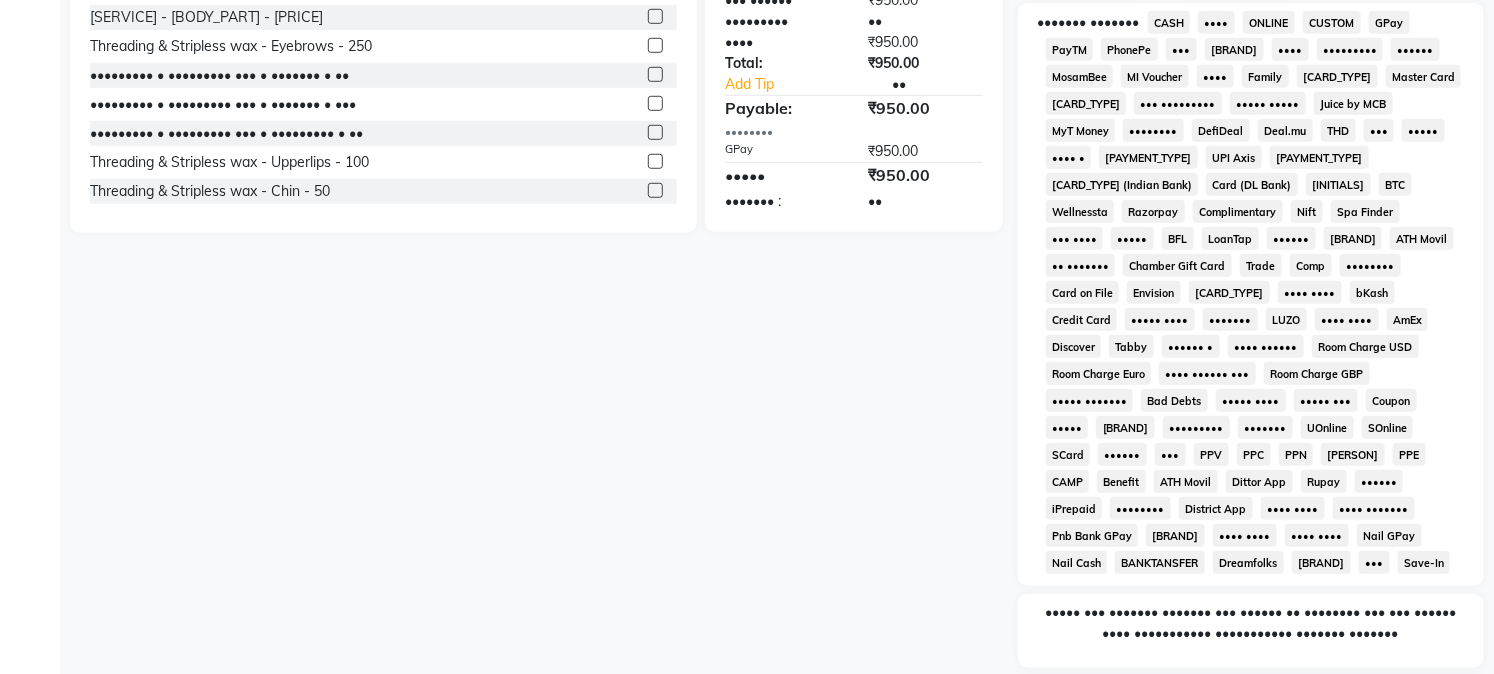 scroll, scrollTop: 742, scrollLeft: 0, axis: vertical 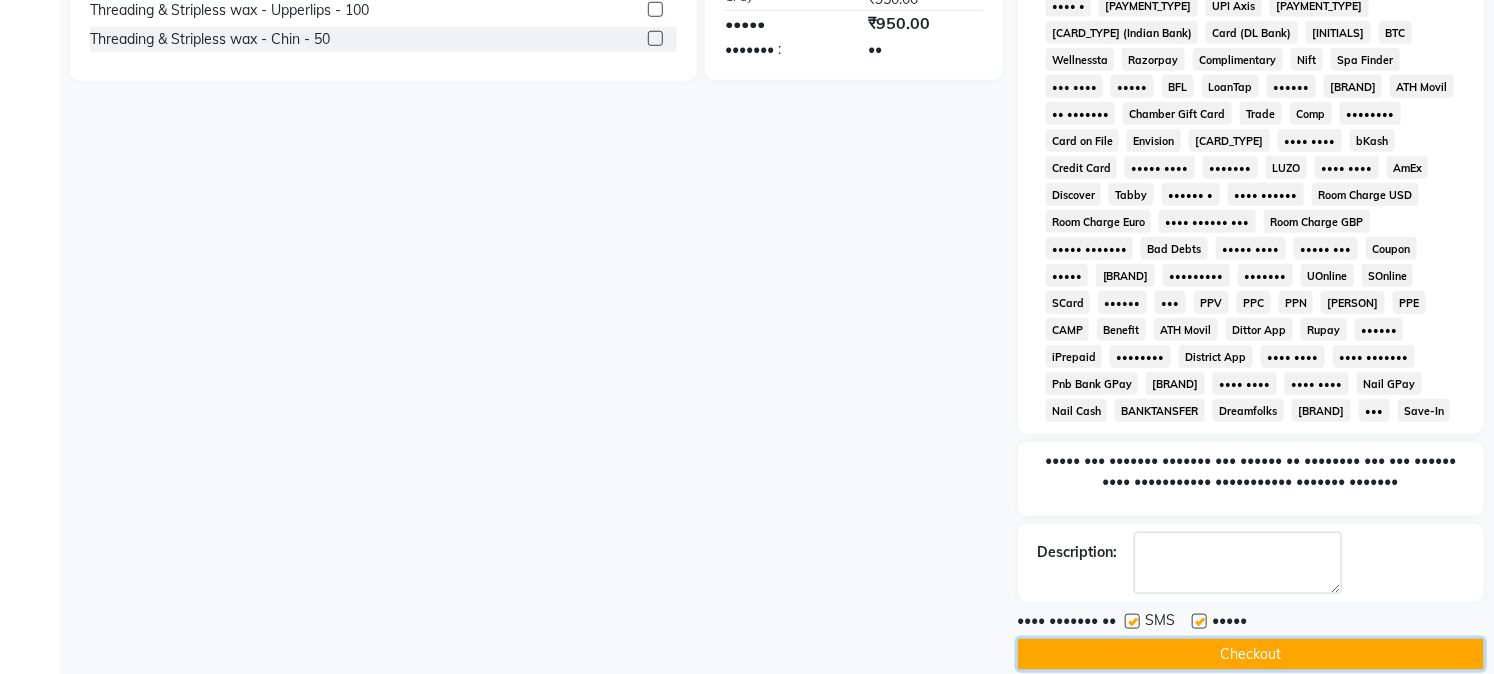 click on "Checkout" at bounding box center [1251, 654] 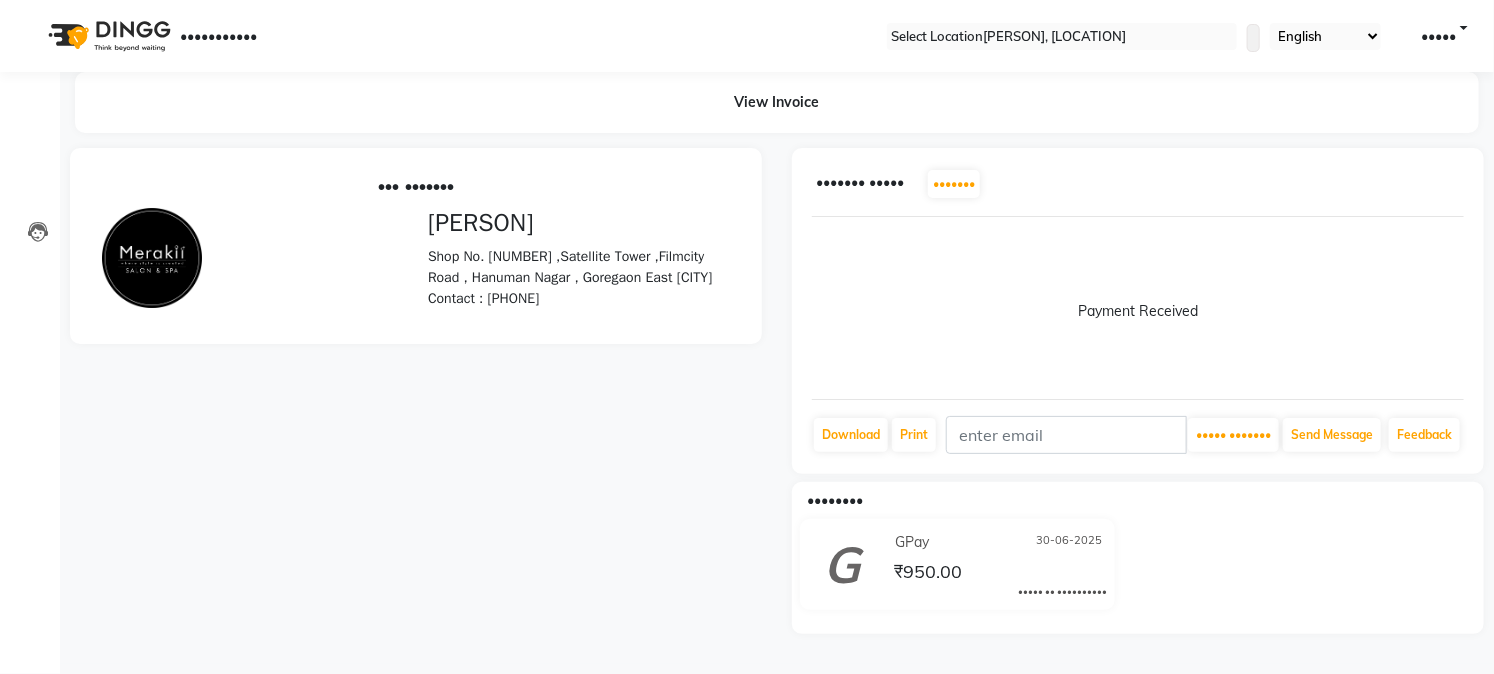 scroll, scrollTop: 0, scrollLeft: 0, axis: both 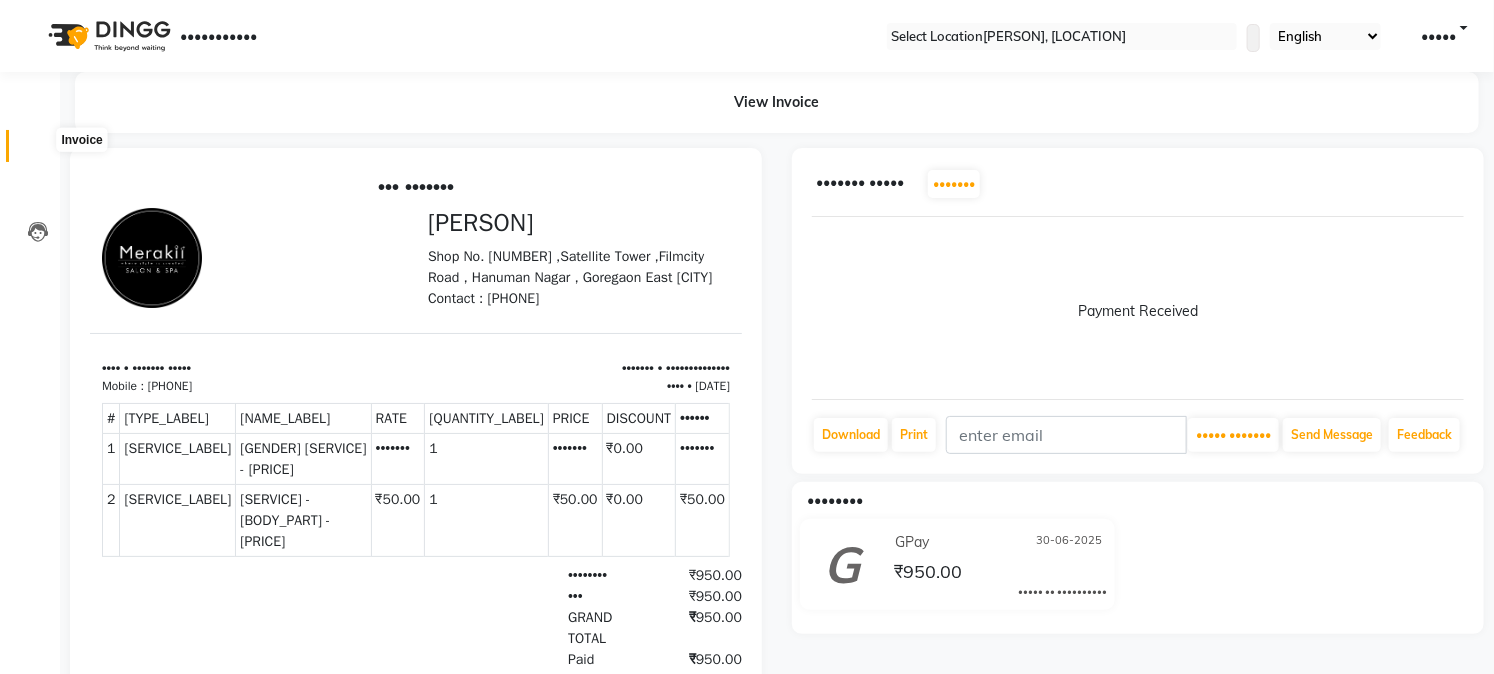 click at bounding box center [38, 151] 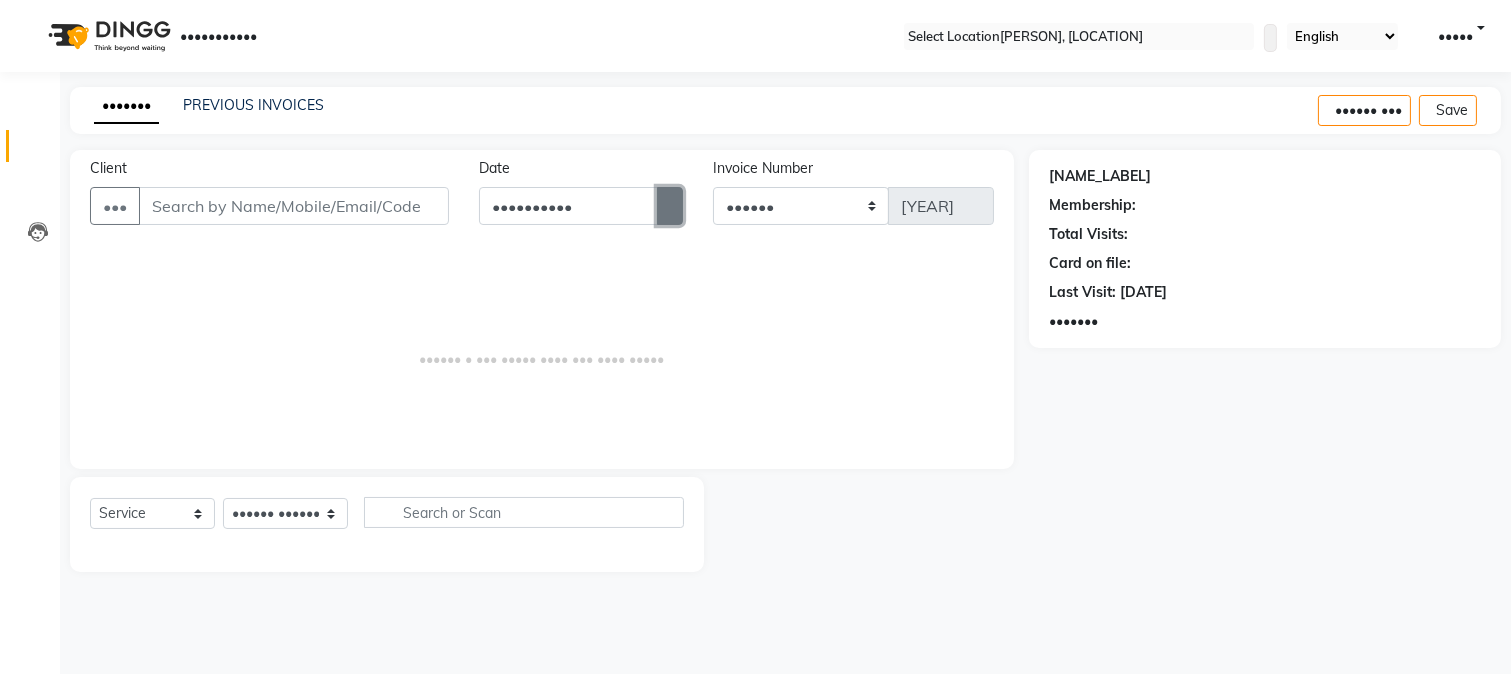click at bounding box center (670, 206) 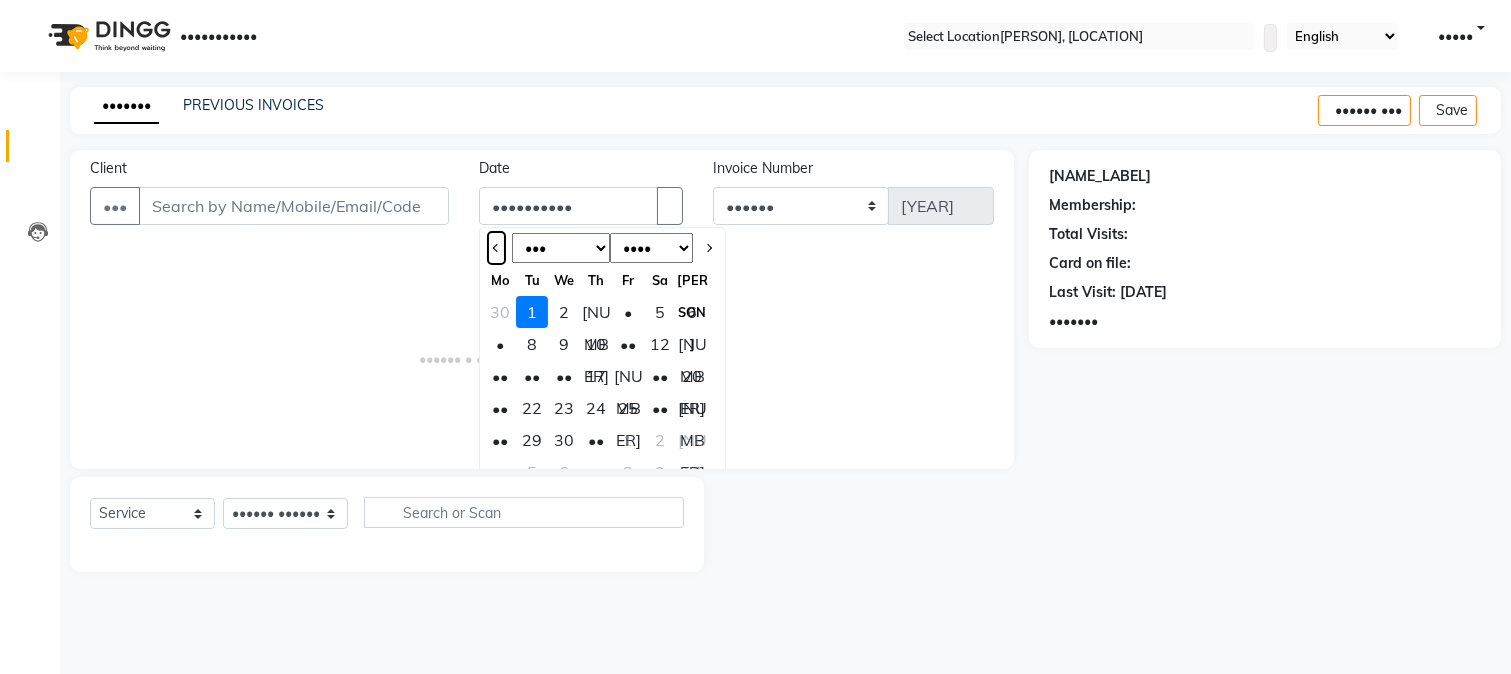 click at bounding box center (497, 248) 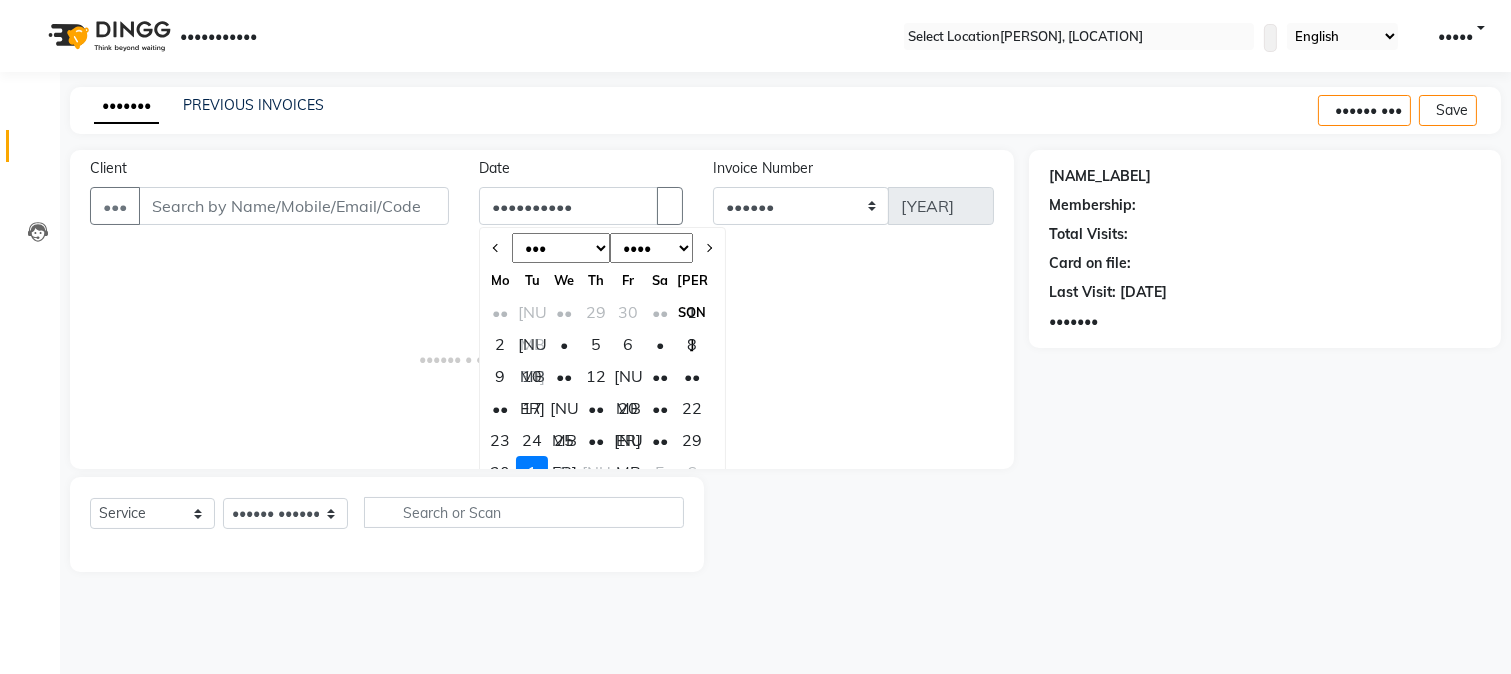 click on "•••••• ••• •••• •••••••••• ••• ••• ••• ••• ••• ••• ••• ••• ••• ••• ••• ••• •••• •••• •••• •••• •••• •••• •••• •••• •••• •••• •••• •••• •••• •••• •••• •••• •••• •••• •••• •••• •••• •• •• •• •• •• •• •• •• •• •• •• •• •• • • • • • • • • • •• •• •• •• •• •• •• •• •• •• •• •• •• •• •• •• •• •• •• •• •• • • • • • • ••••••• •••••• •••••• ••••••••• ••••  •••••• • ••• ••••• •••• ••• •••• •••••  ••••••  •••••••  •••••••  ••••••••••  ••••••• ••••••• ••••••• •••• ••••  •••••• ••••••• ••••••• ••••• •••••••• •••• •••••• ••••• •••••• ••••••• ••••• •••••• ••••••••" at bounding box center (542, 361) 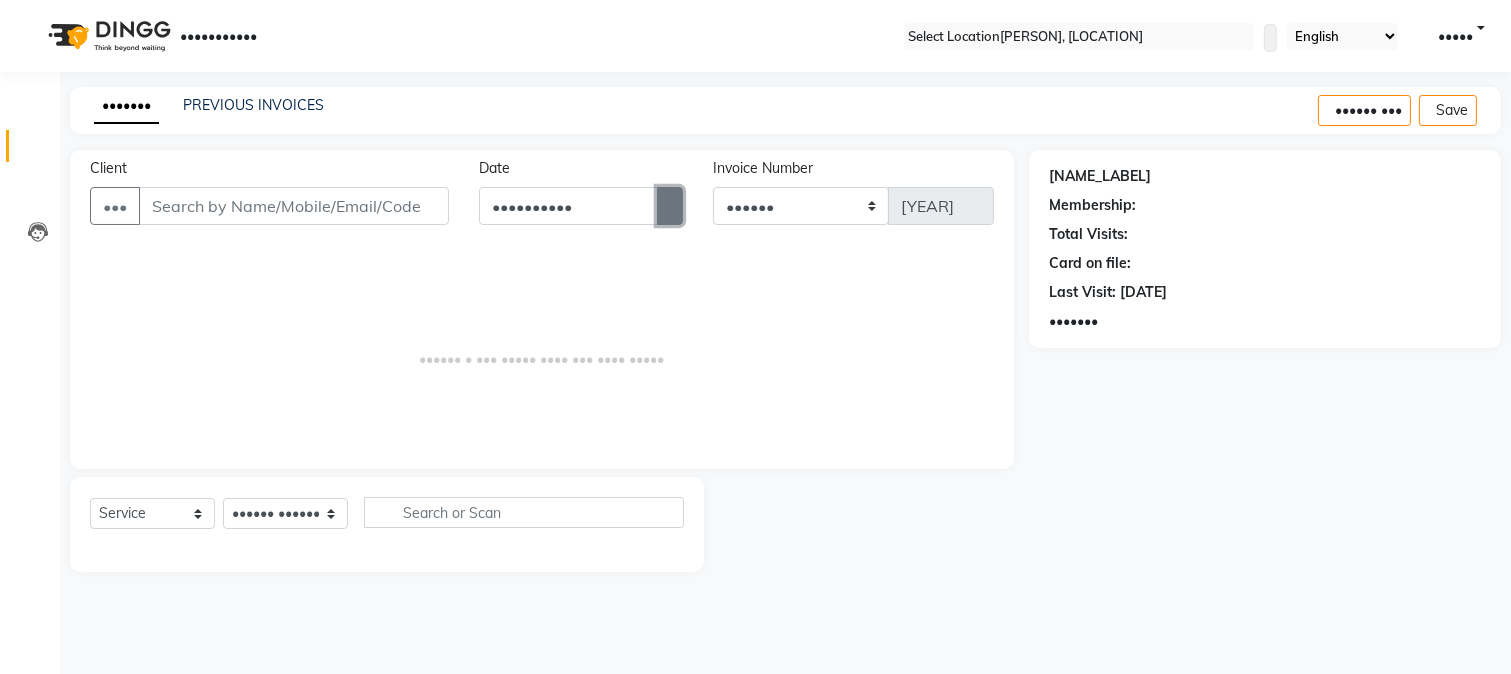 click at bounding box center (670, 206) 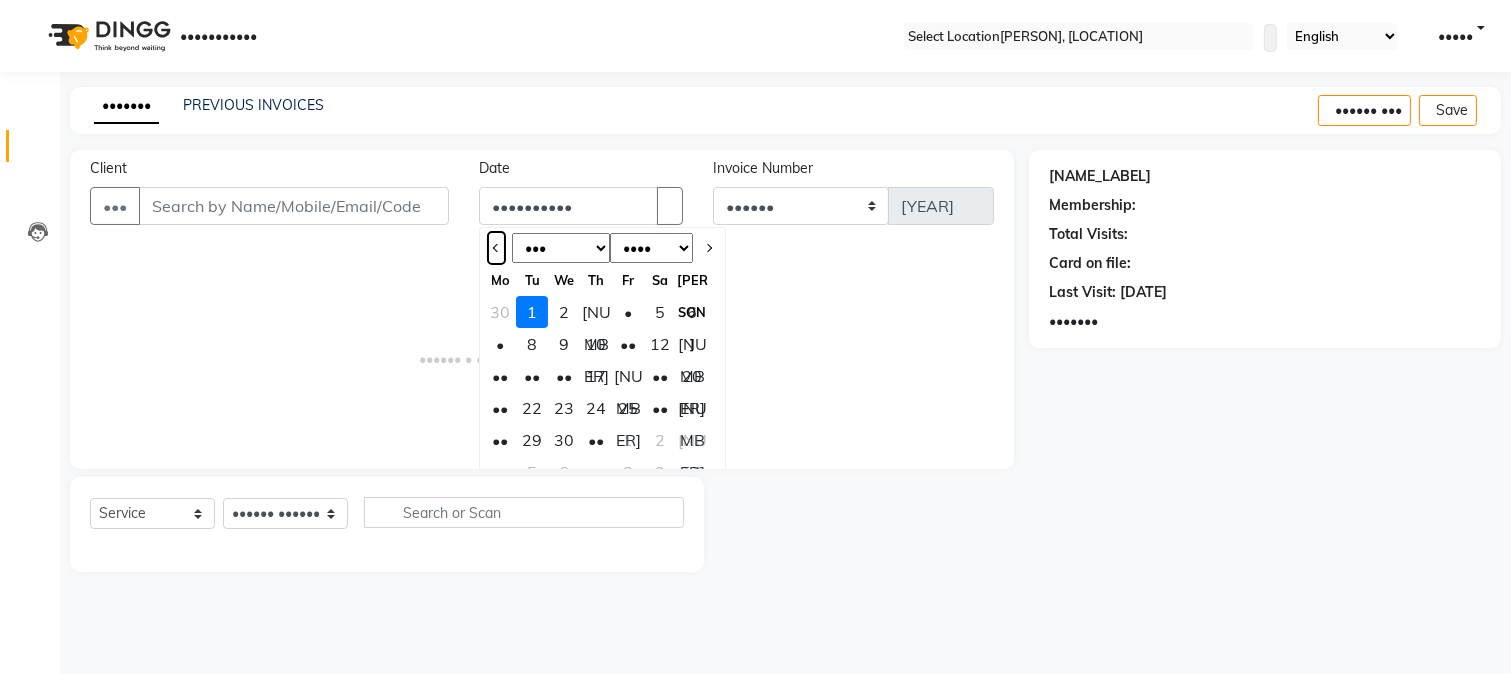 click at bounding box center [496, 248] 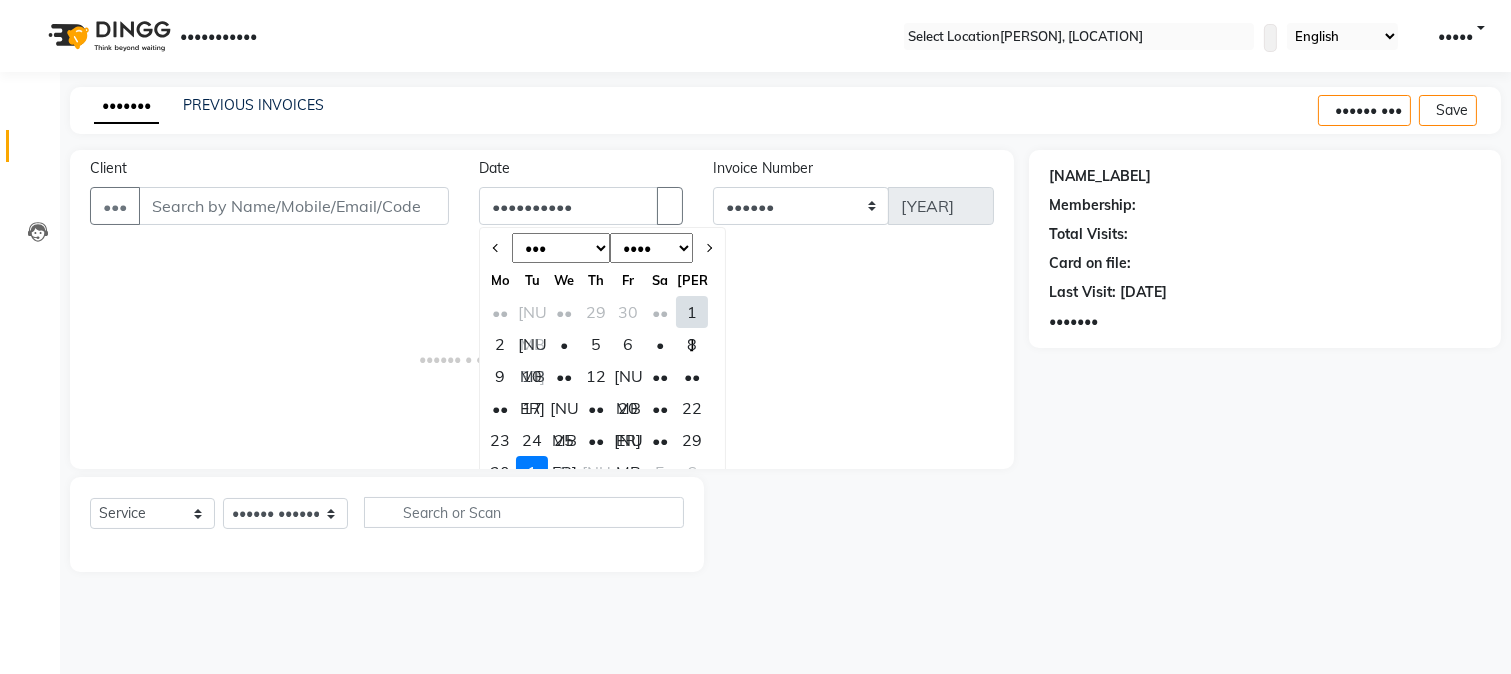 click on "30" at bounding box center [500, 472] 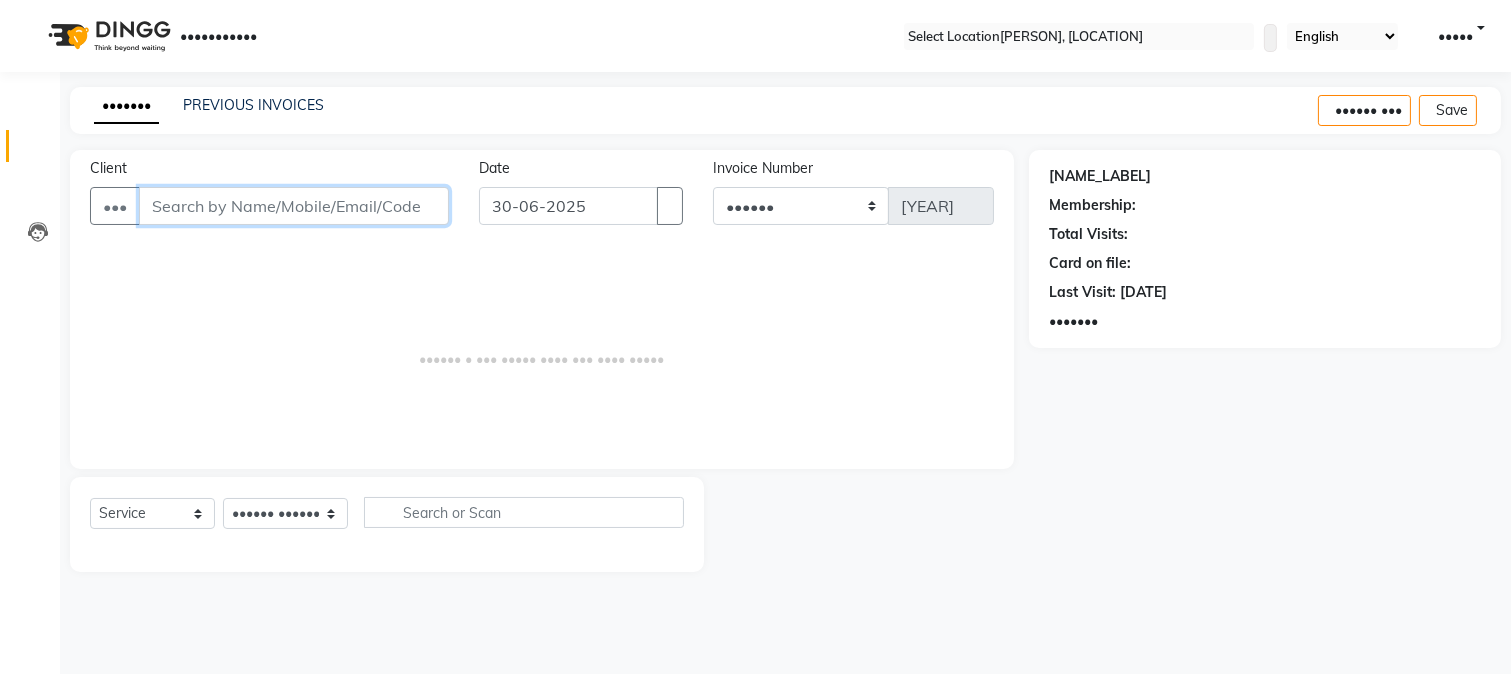 click on "Client" at bounding box center (294, 206) 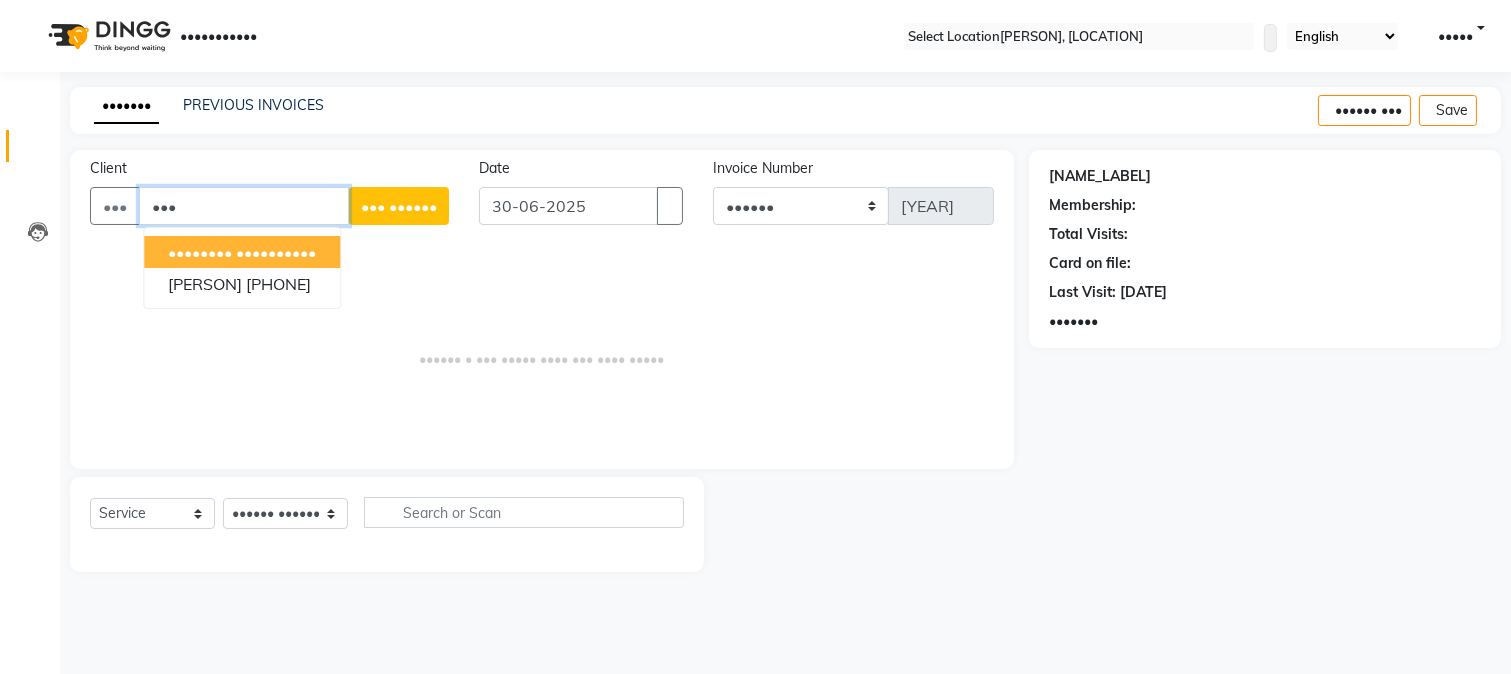 click on "[FIRST] [LAST] [PHONE]" at bounding box center (242, 252) 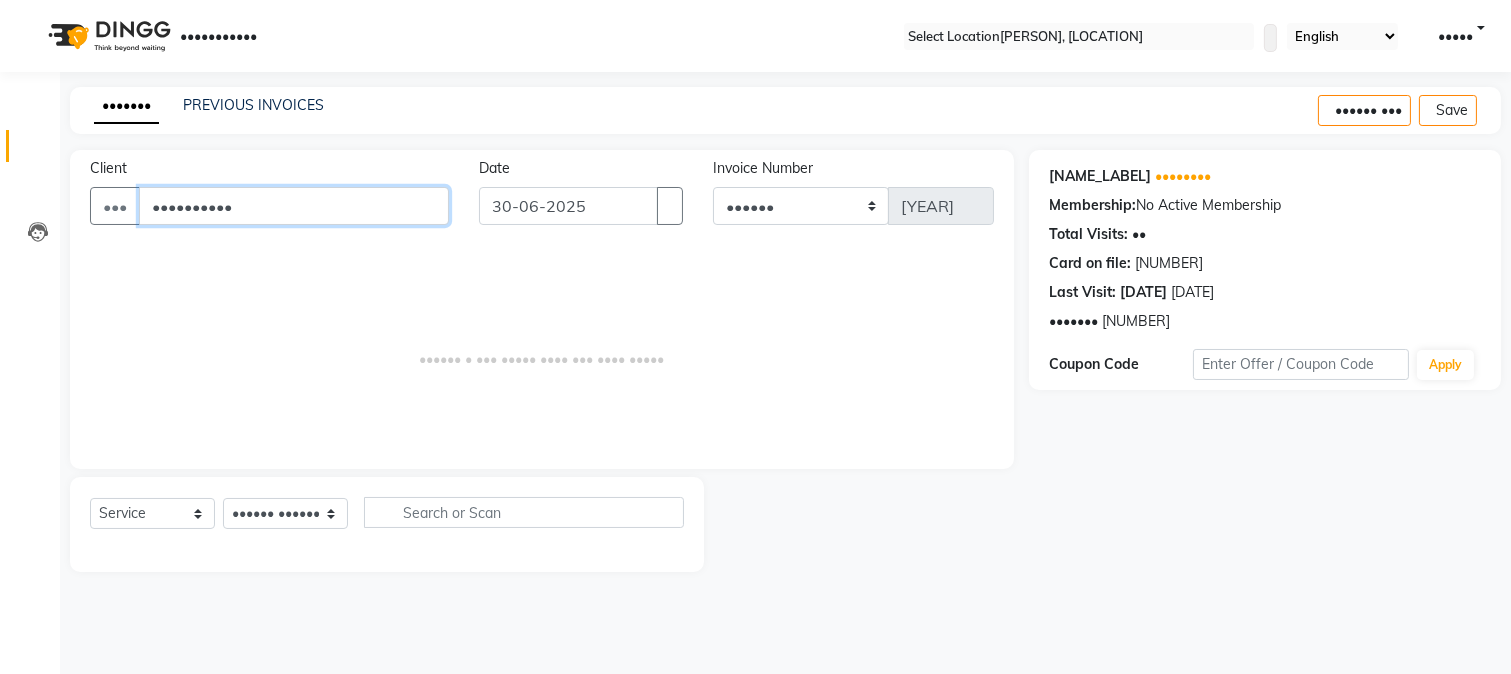 click on "••••••••••" at bounding box center (294, 206) 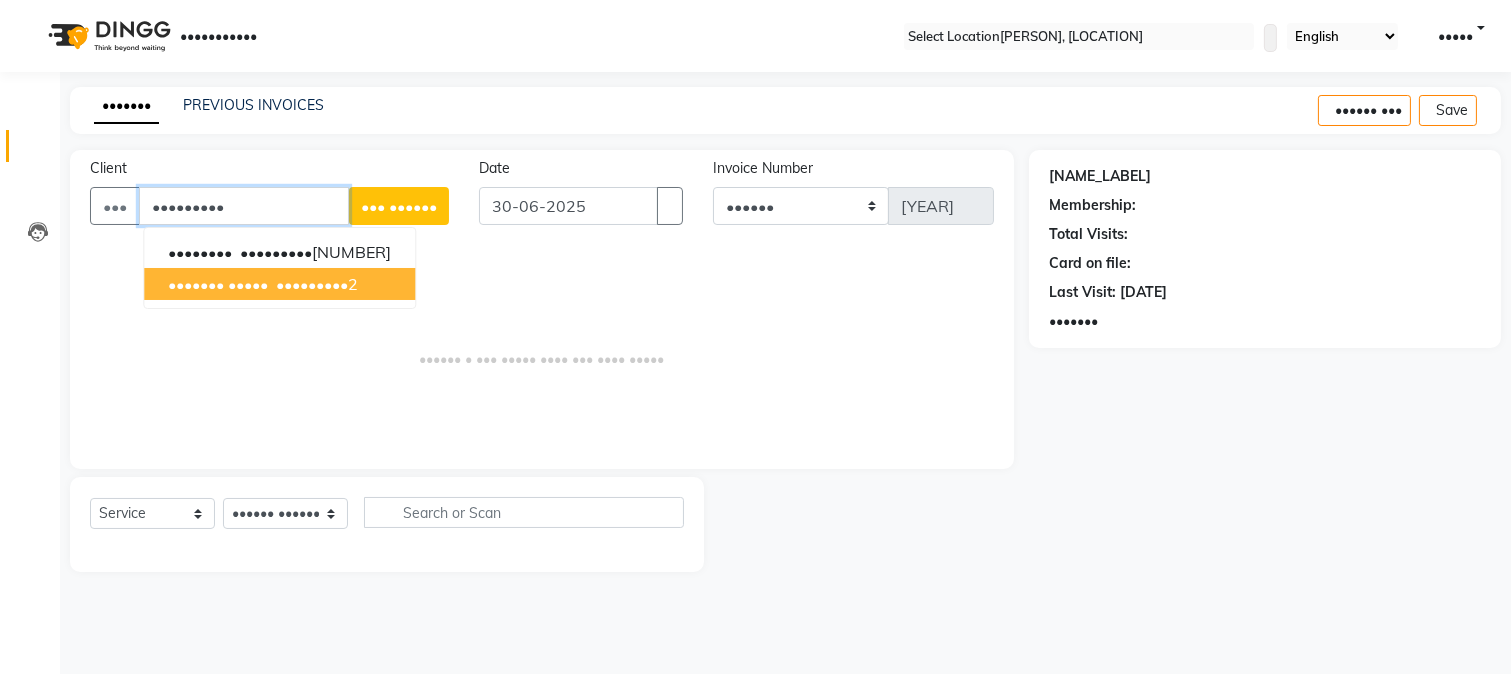 click on "•••••••••" at bounding box center (312, 284) 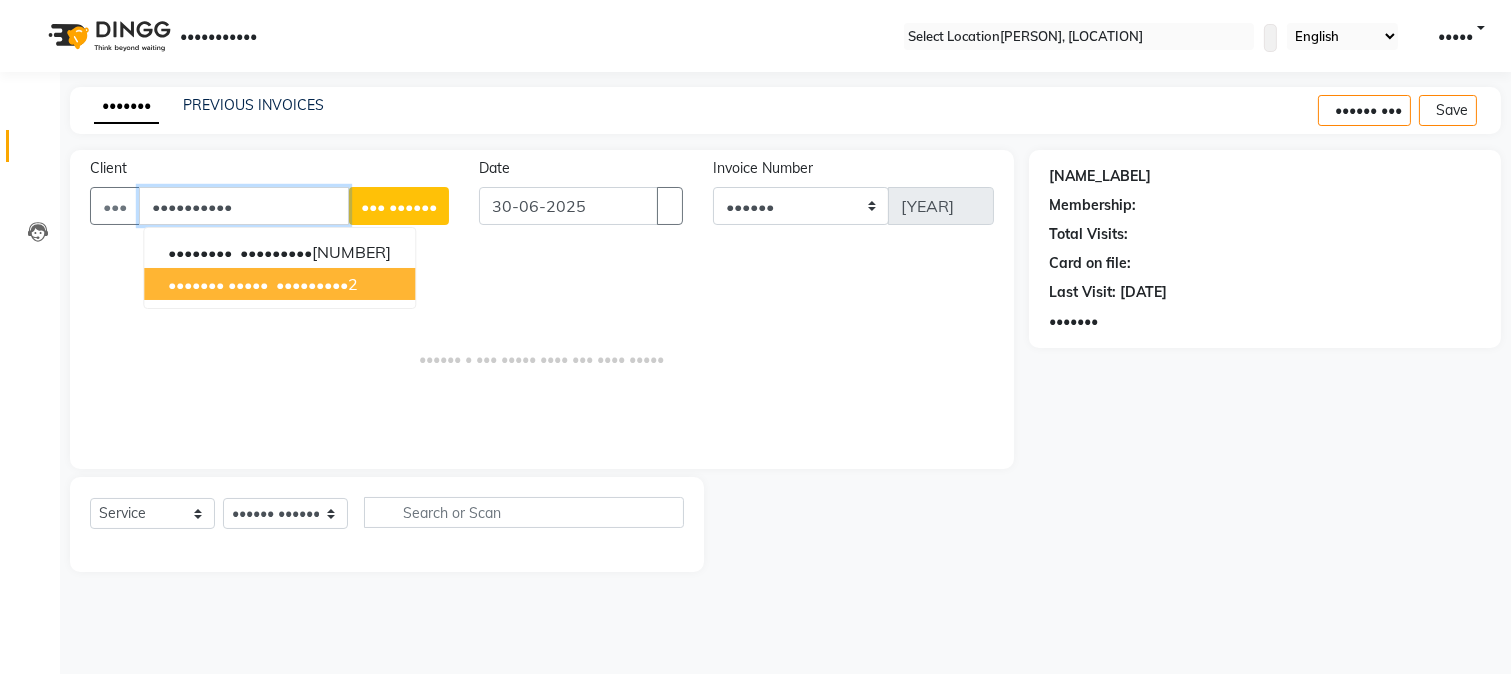 type on "••••••••••" 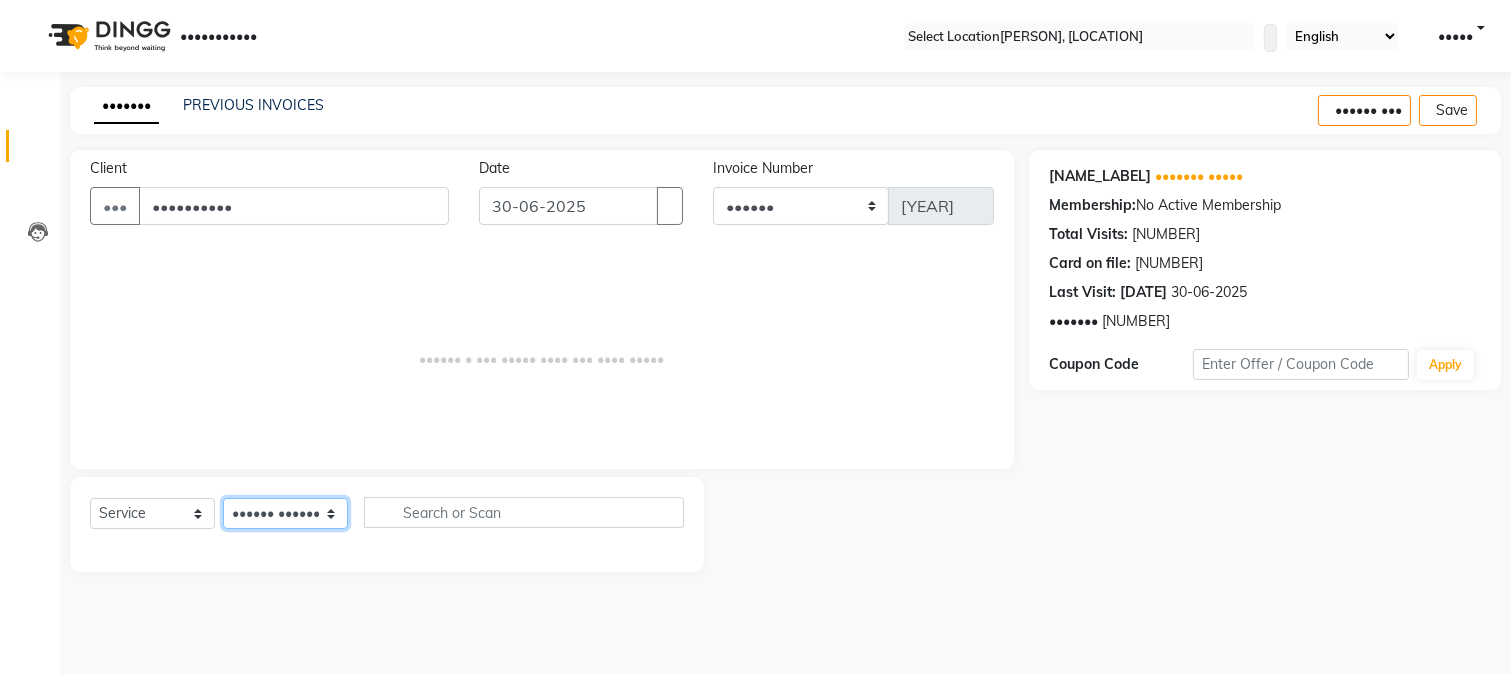 click on "Select Stylist [FIRST] [LAST] [FIRST] [LAST] [FIRST] [LAST] [FIRST] [LAST] [FIRST] [LAST] [FIRST]" at bounding box center (285, 513) 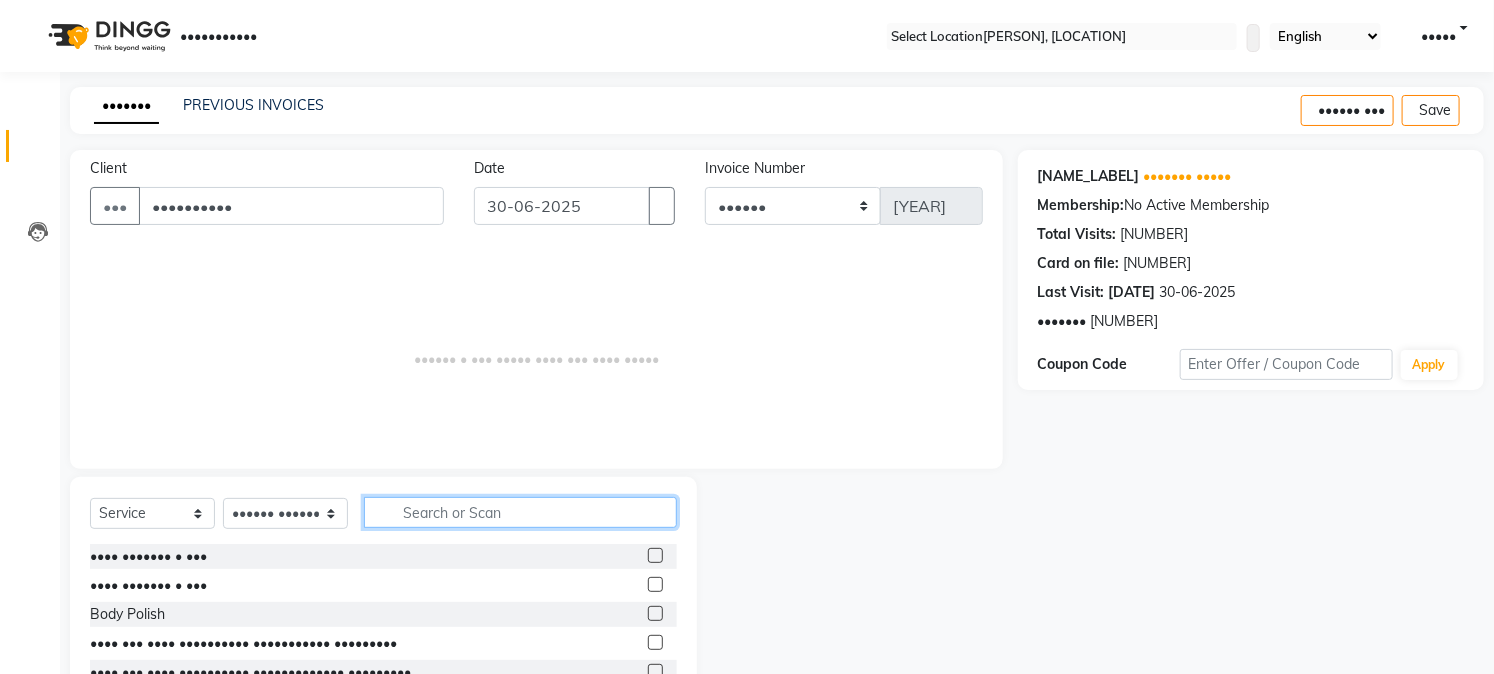click at bounding box center [520, 512] 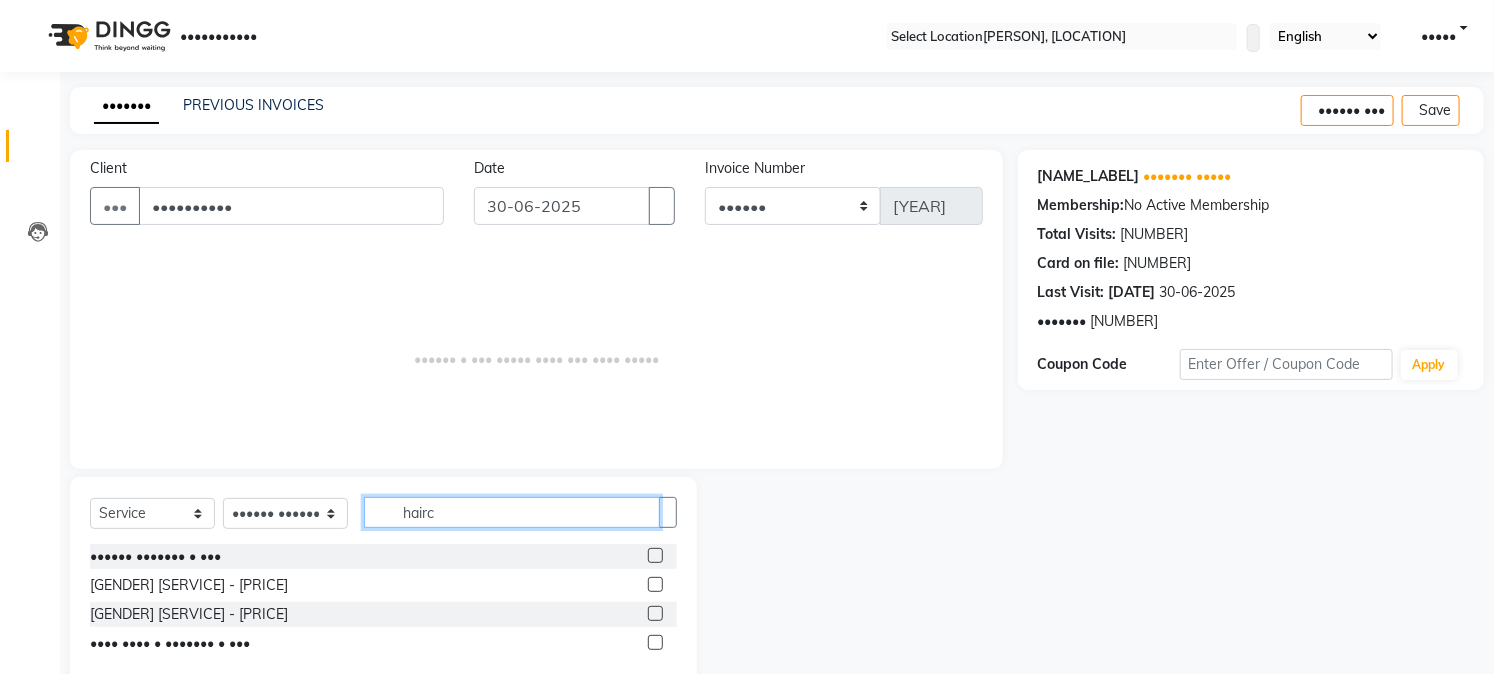 type on "hairc" 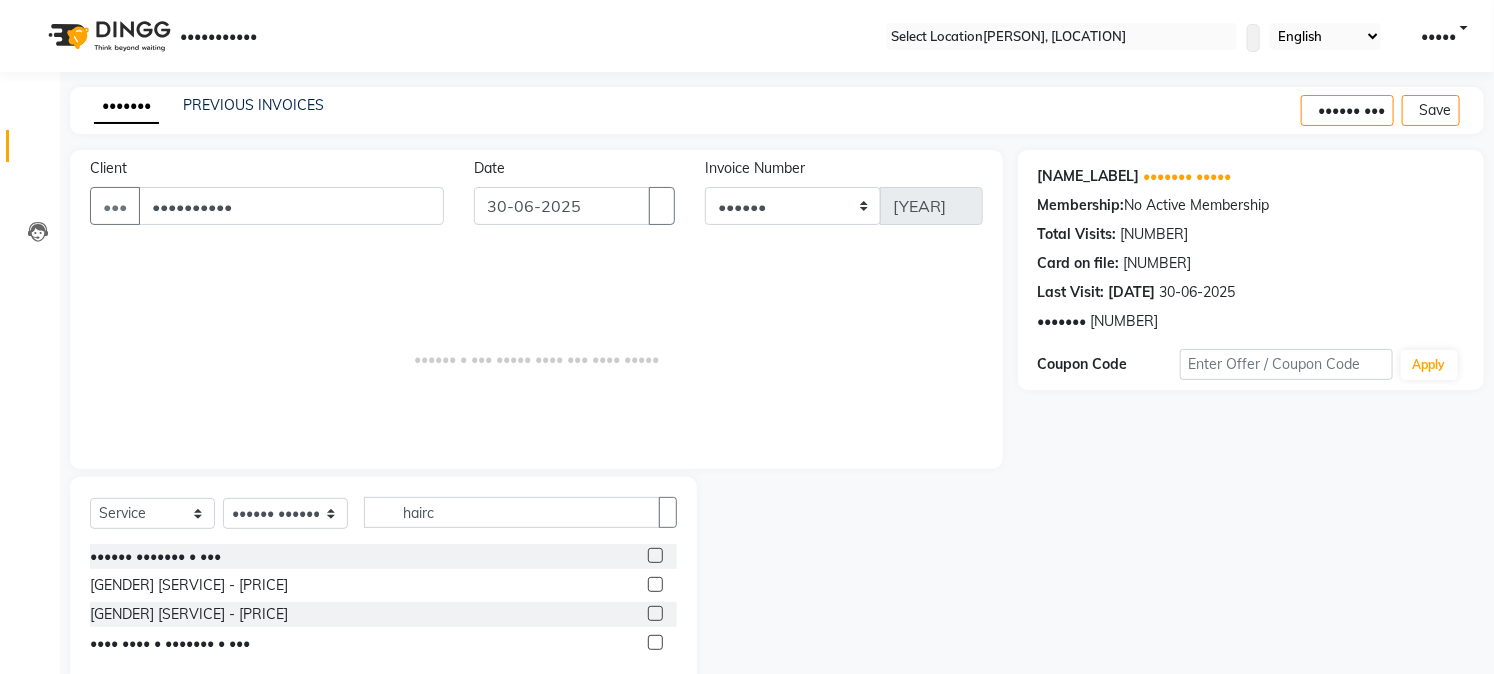 click at bounding box center (655, 613) 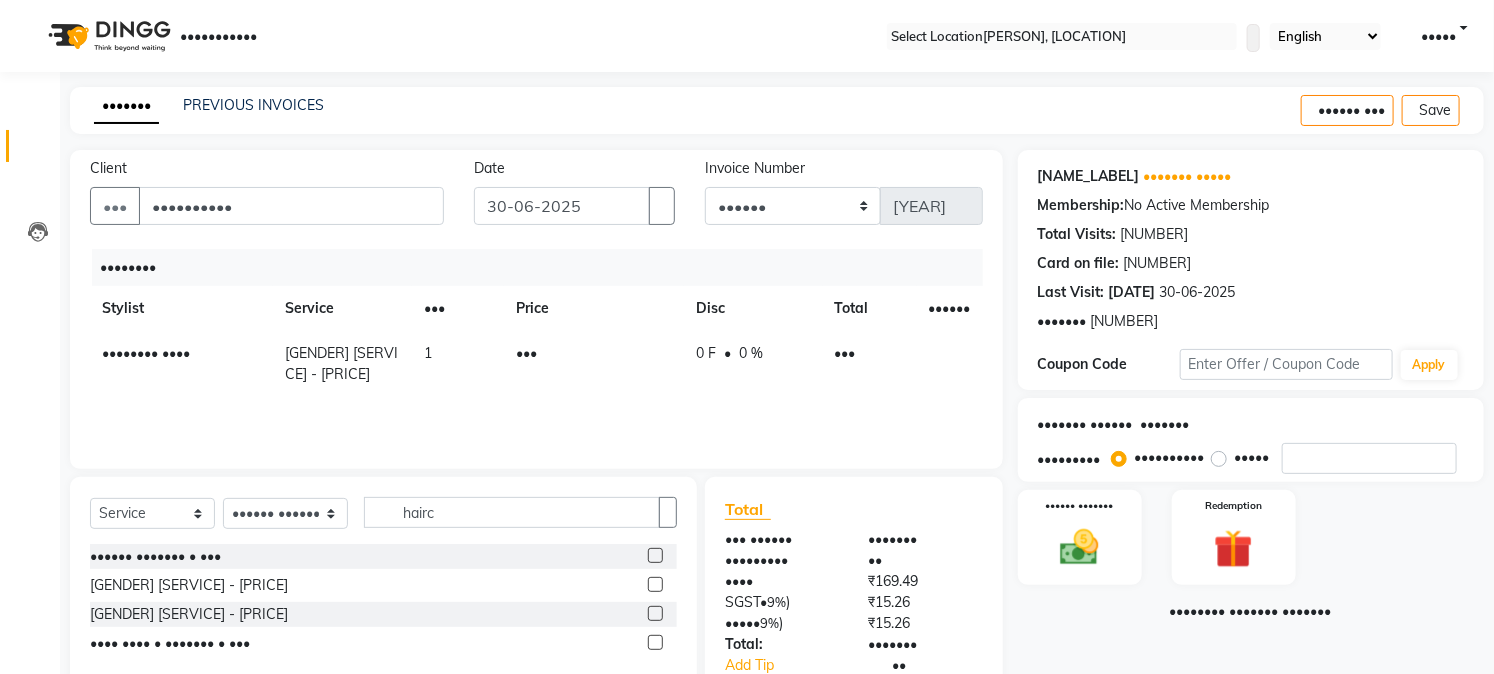 click at bounding box center (1468, 111) 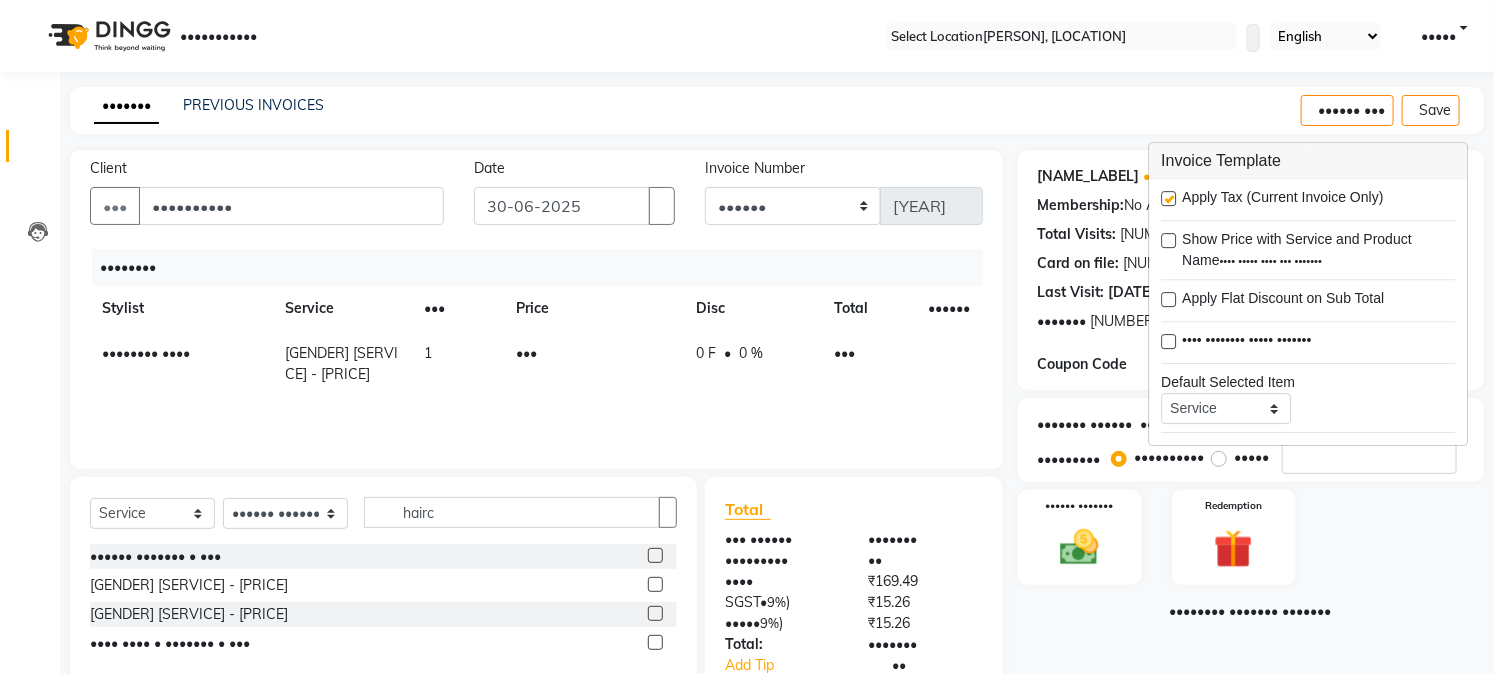 click at bounding box center [1168, 198] 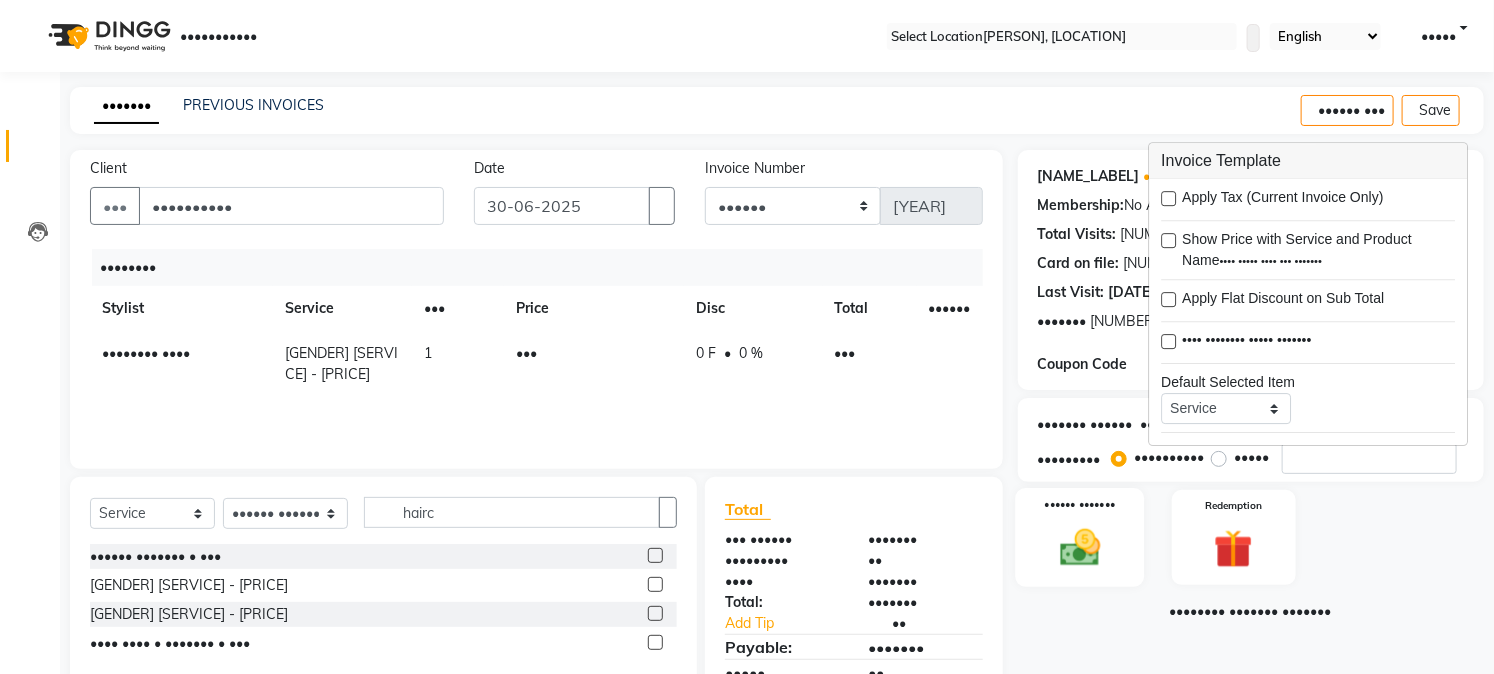 click on "•••••• •••••••" at bounding box center (1079, 537) 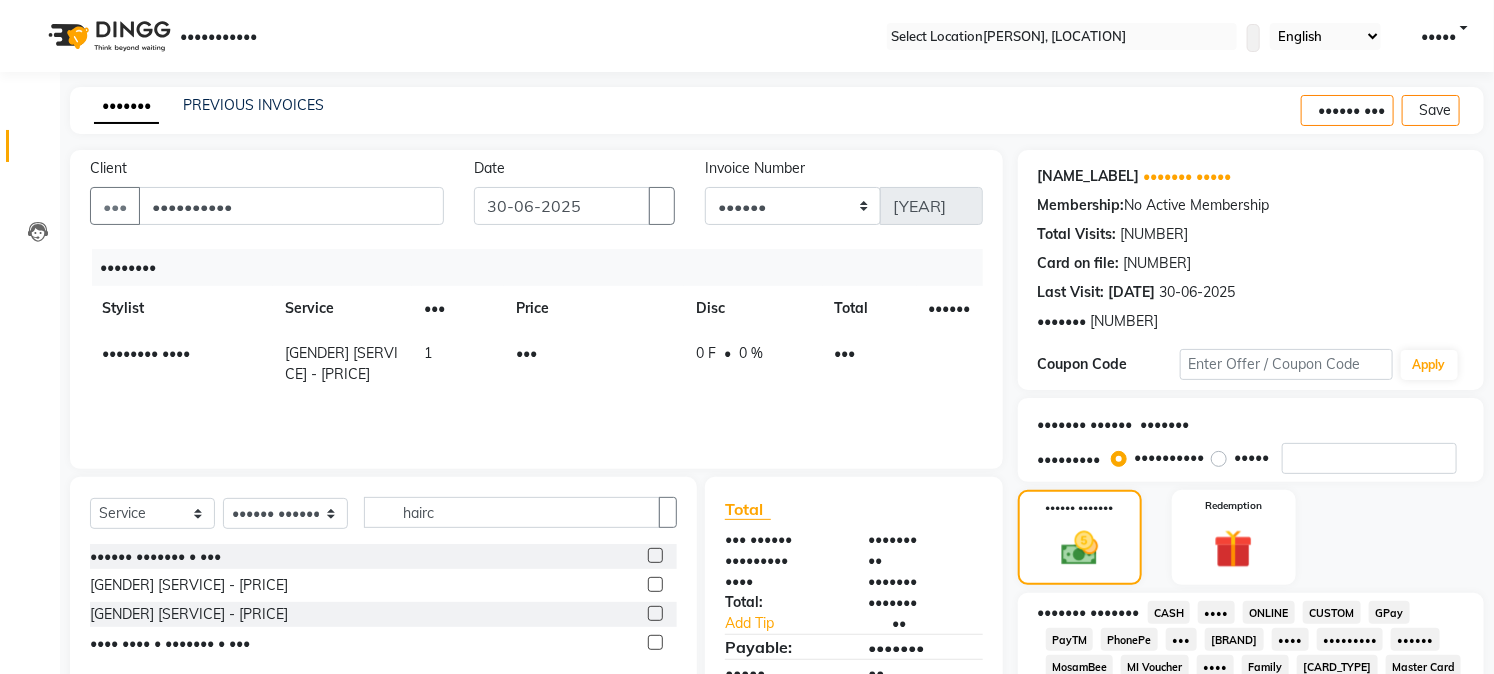 click on "CASH" at bounding box center [1169, 612] 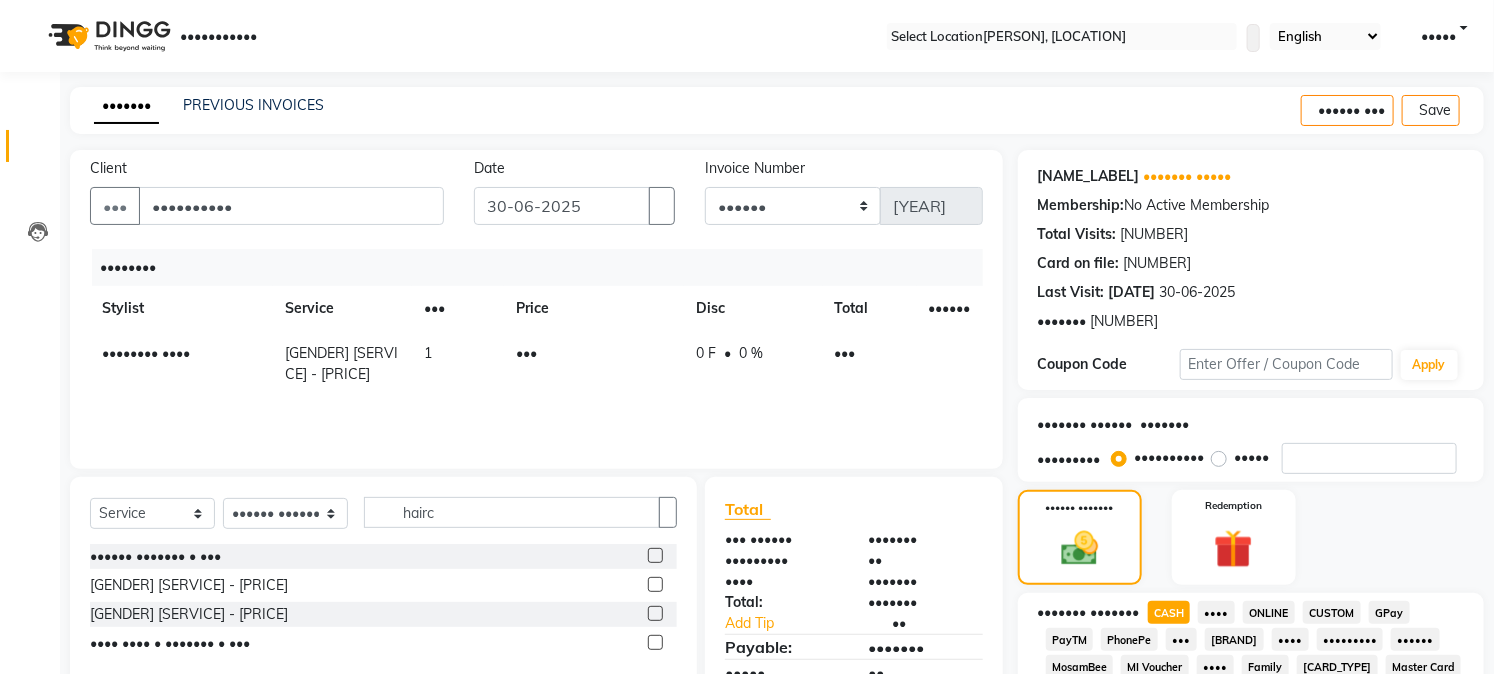 scroll, scrollTop: 590, scrollLeft: 0, axis: vertical 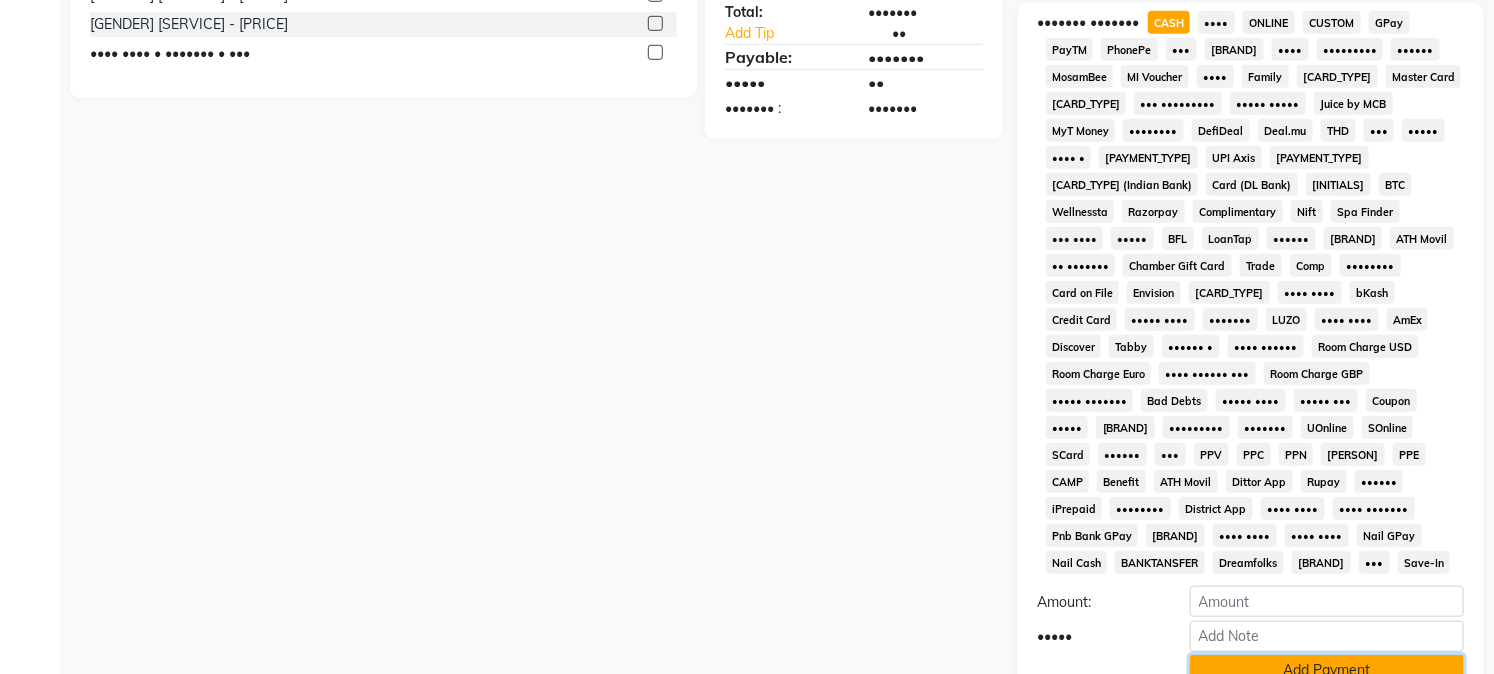 click on "Add Payment" at bounding box center [1327, 670] 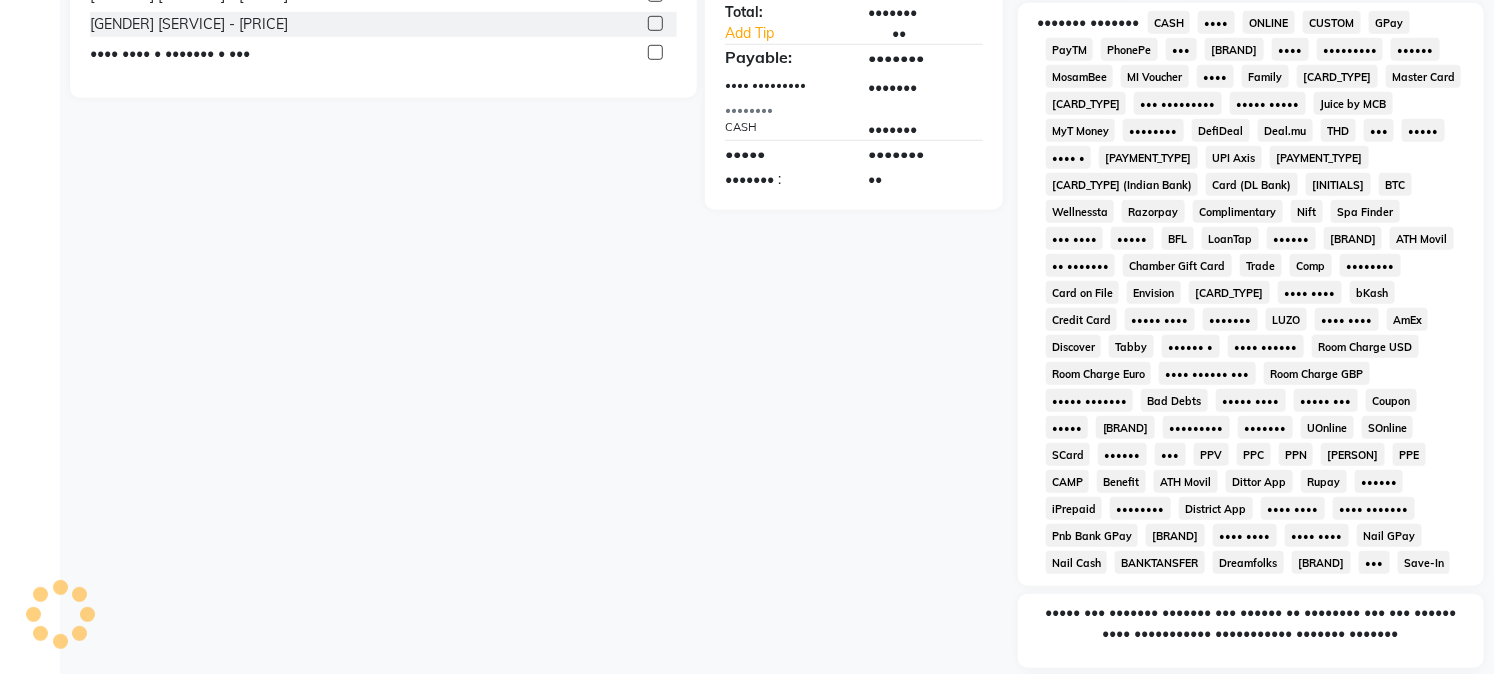 scroll, scrollTop: 742, scrollLeft: 0, axis: vertical 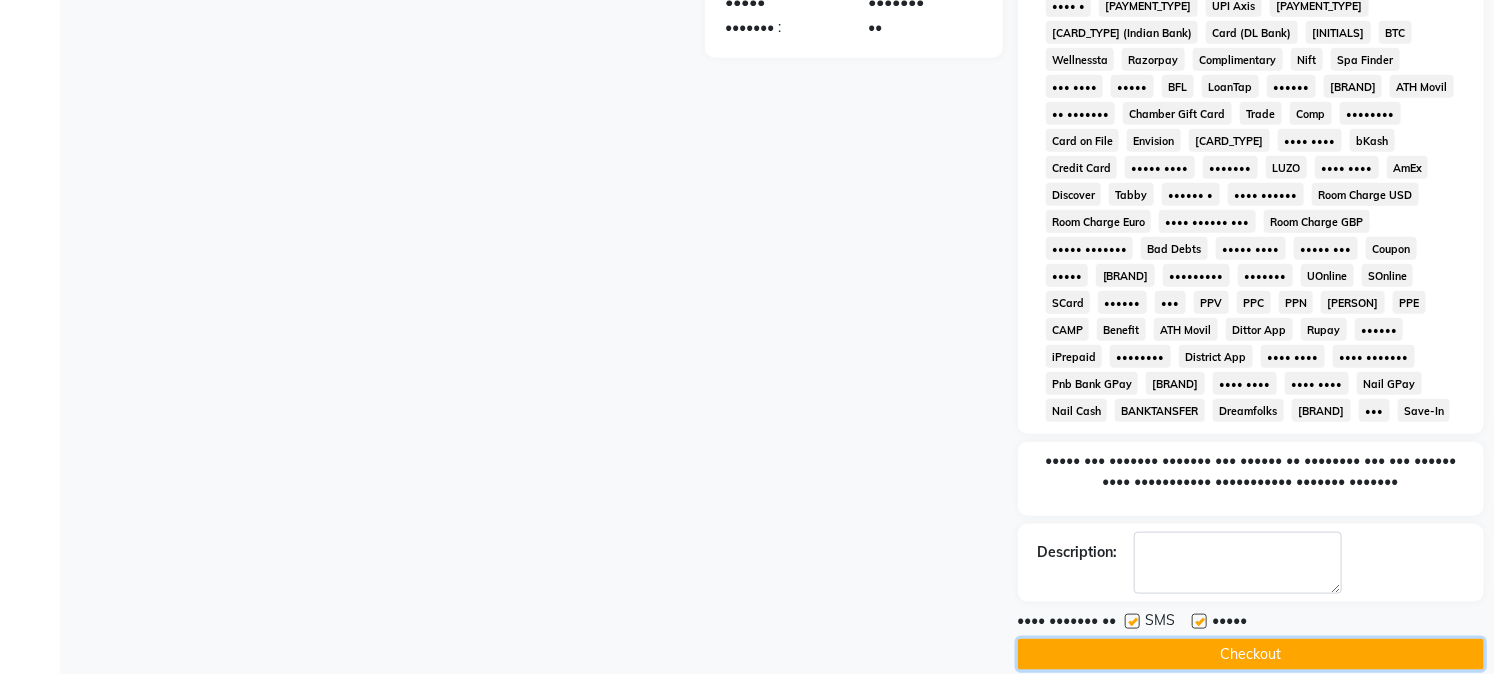 click on "Checkout" at bounding box center (1251, 654) 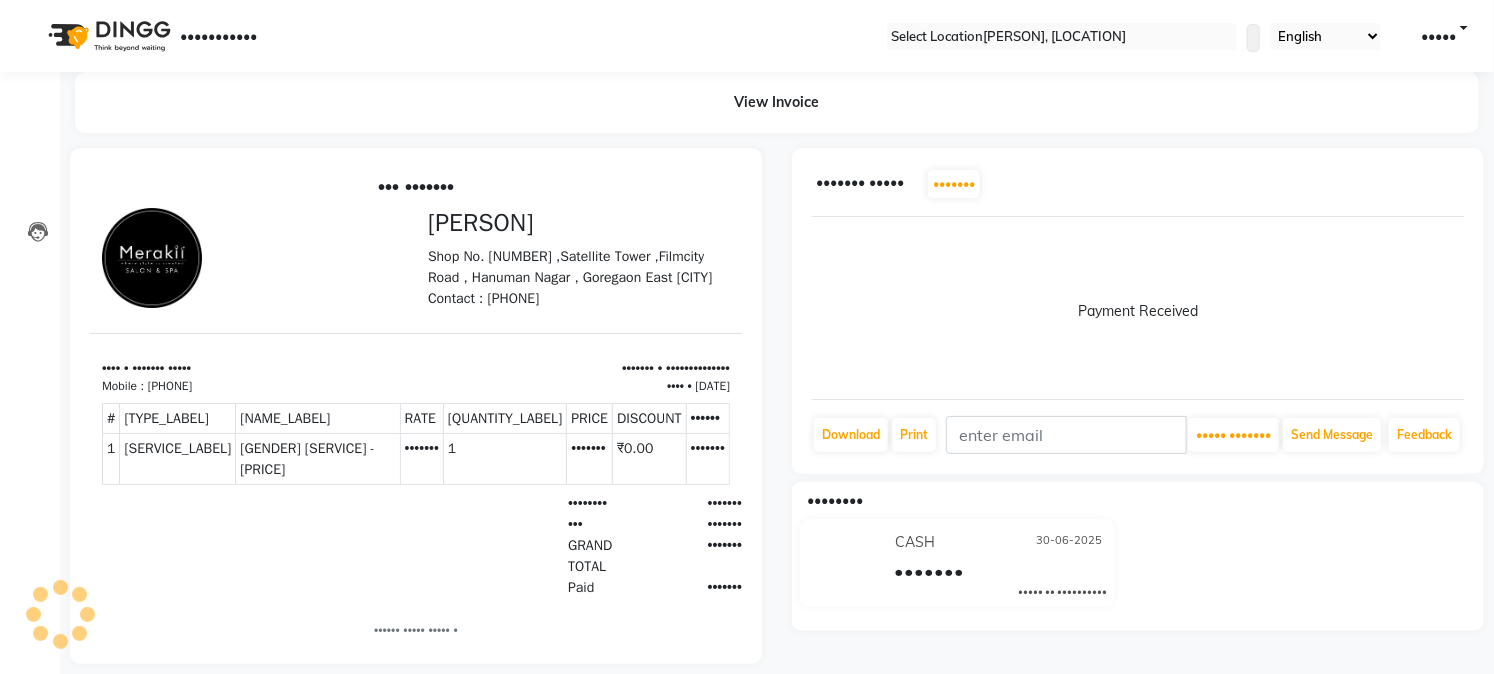scroll, scrollTop: 0, scrollLeft: 0, axis: both 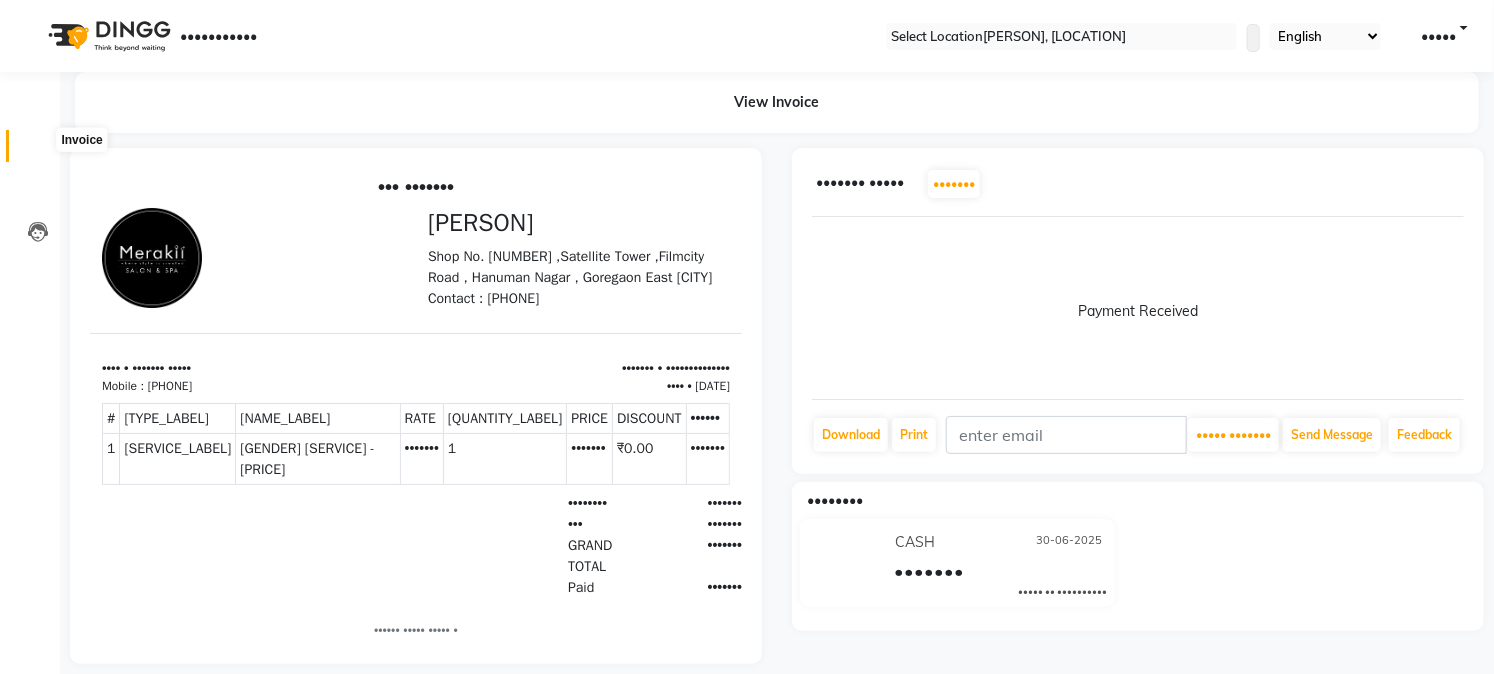 click at bounding box center [37, 151] 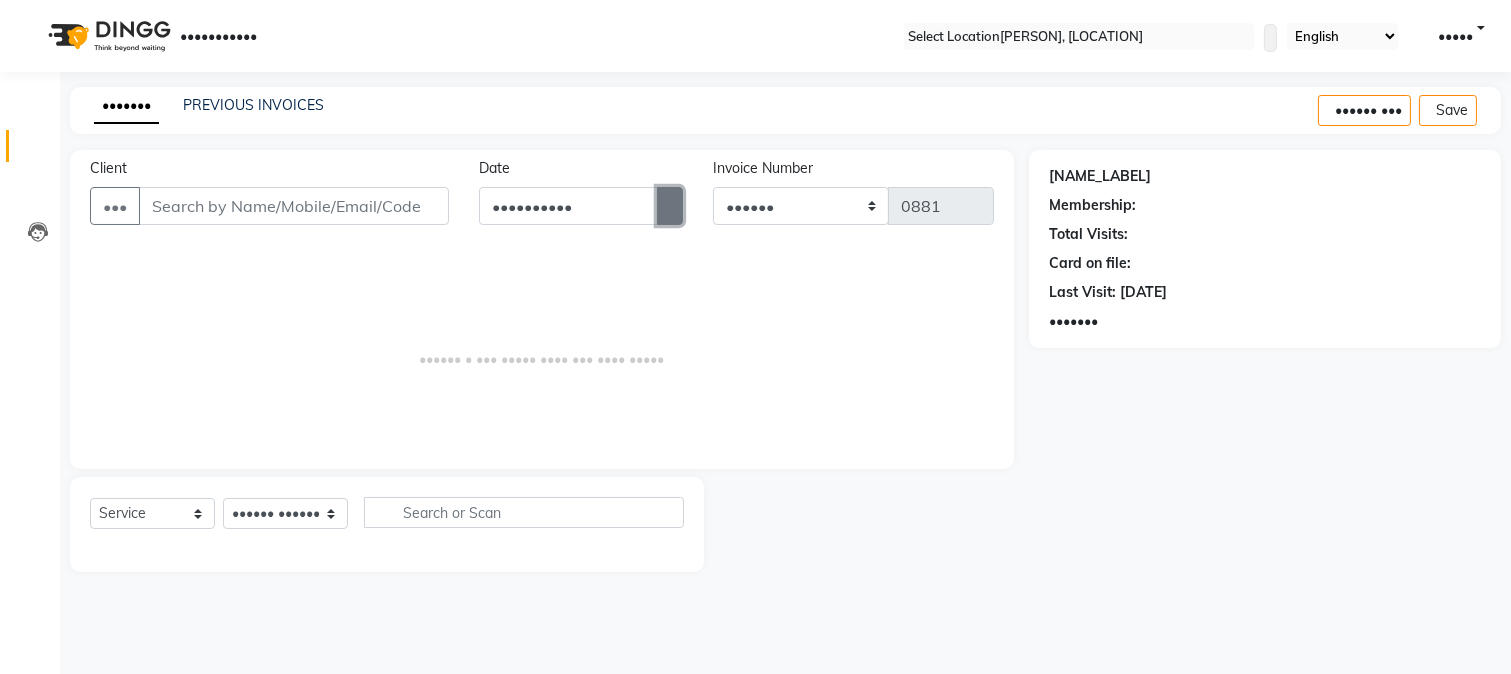 click at bounding box center (670, 206) 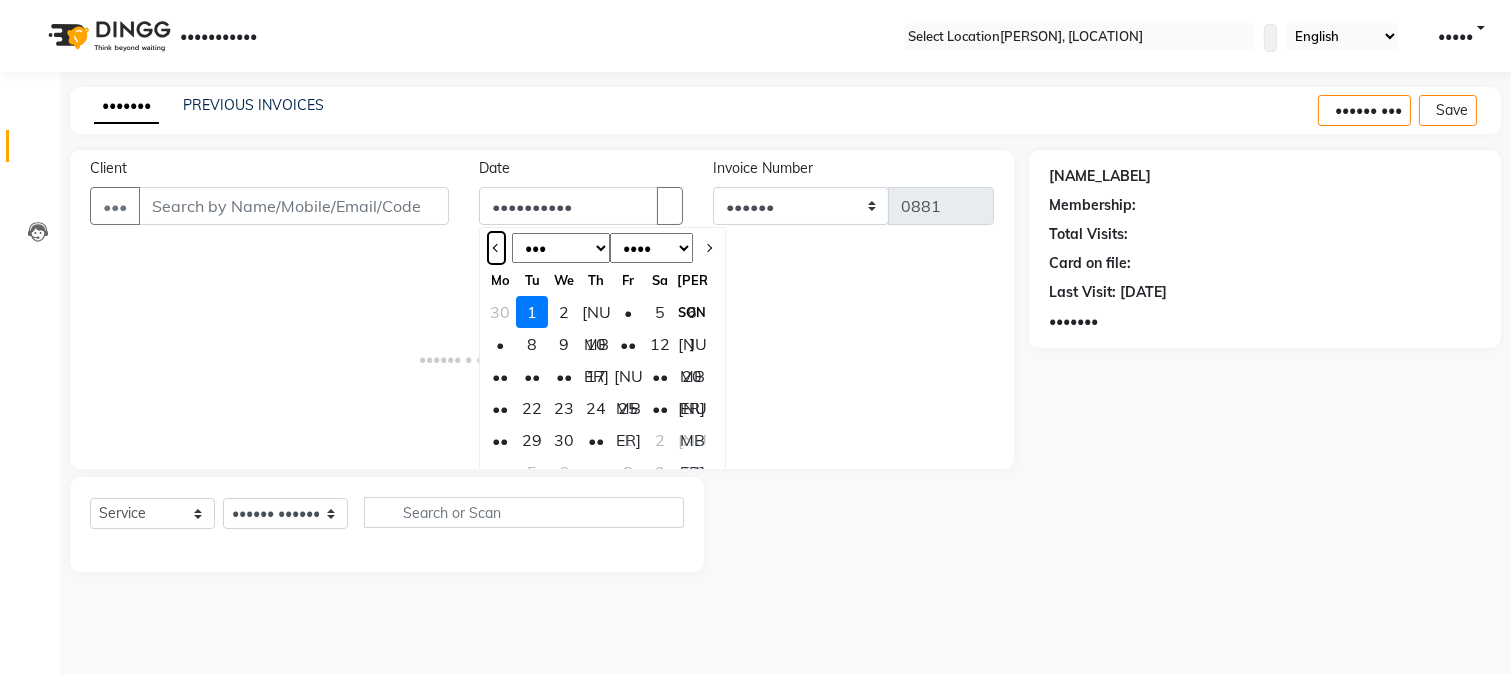 click at bounding box center (496, 248) 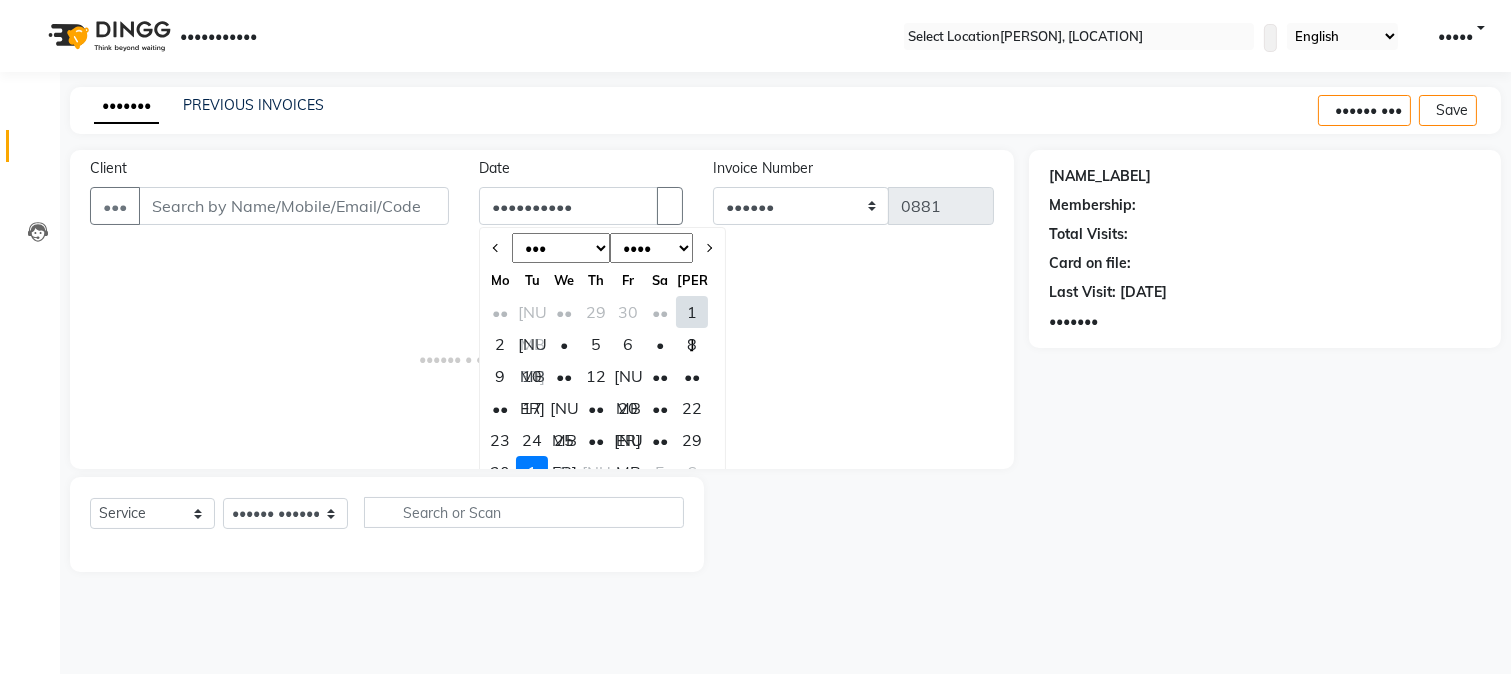 click on "30" at bounding box center [500, 472] 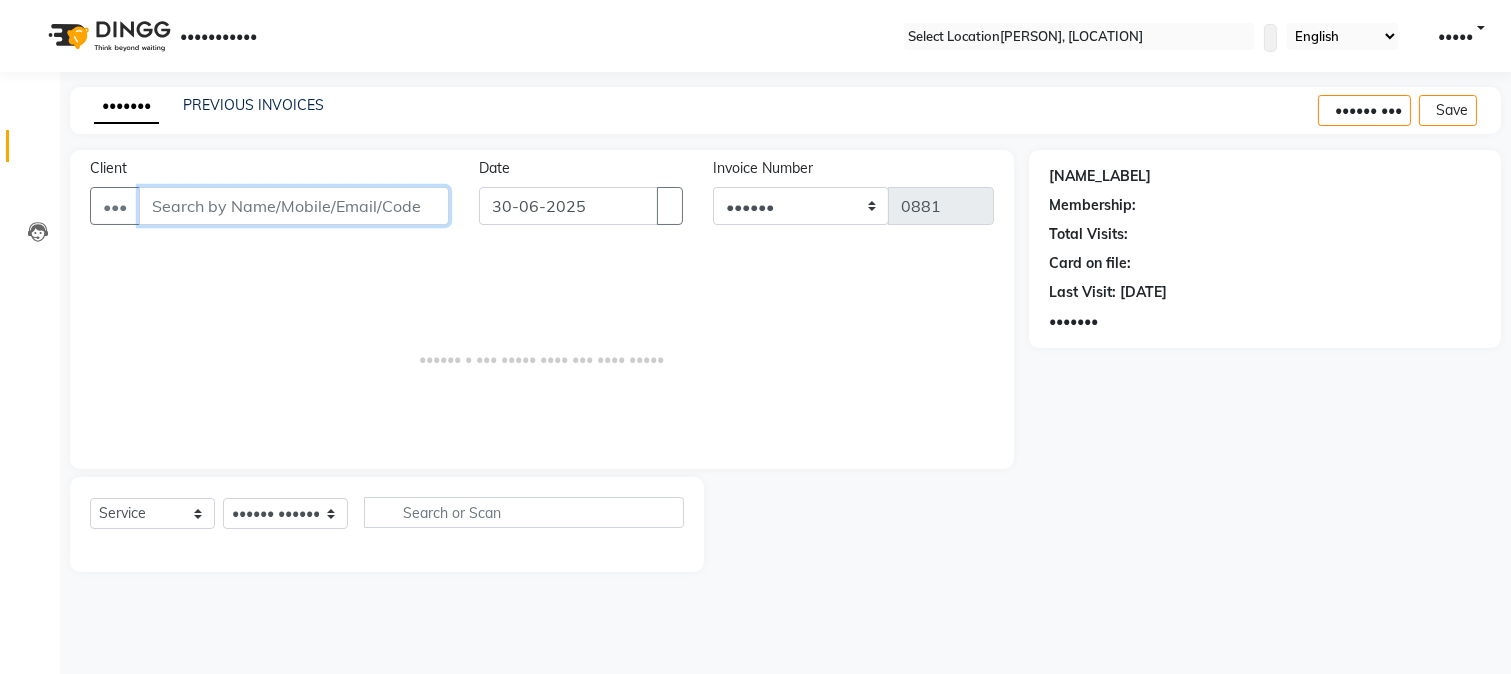 click on "Client" at bounding box center [294, 206] 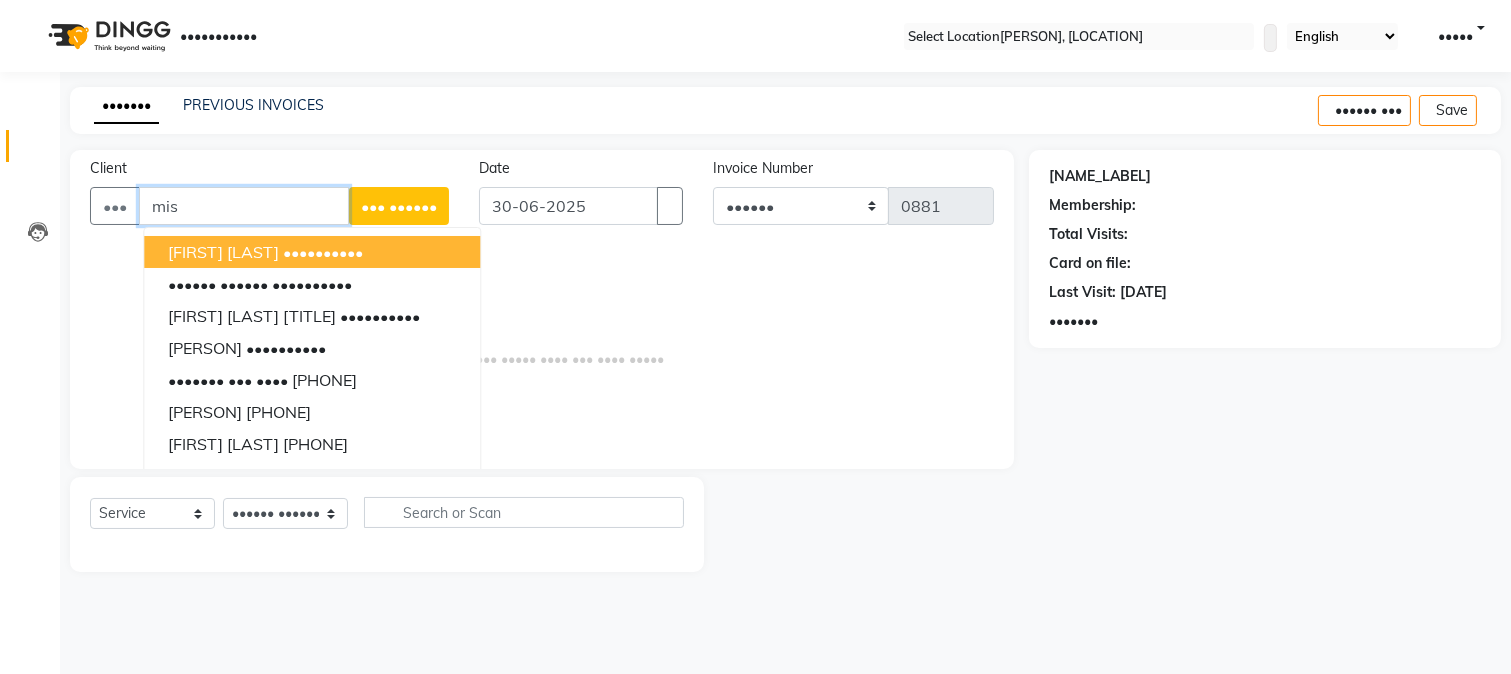 click on "mis" at bounding box center (244, 206) 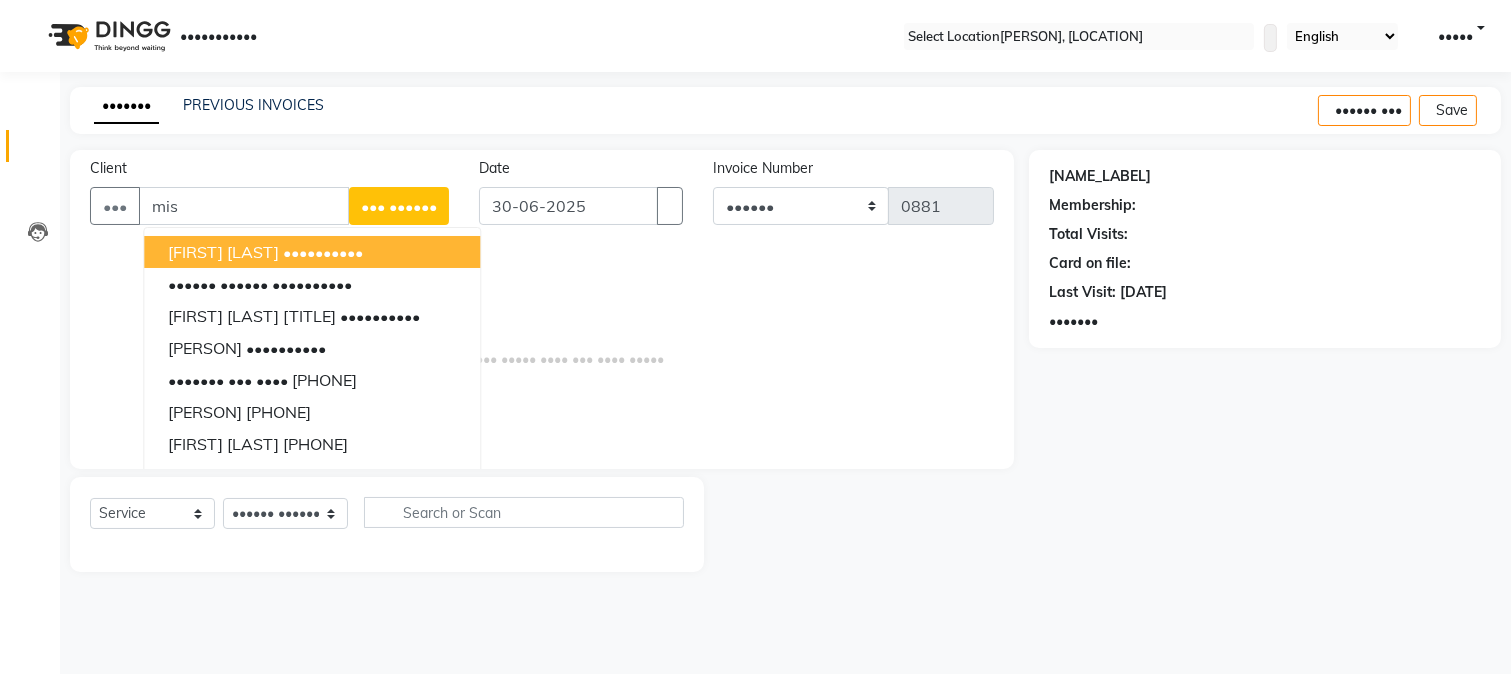 drag, startPoint x: 346, startPoint y: 211, endPoint x: 84, endPoint y: 186, distance: 263.19003 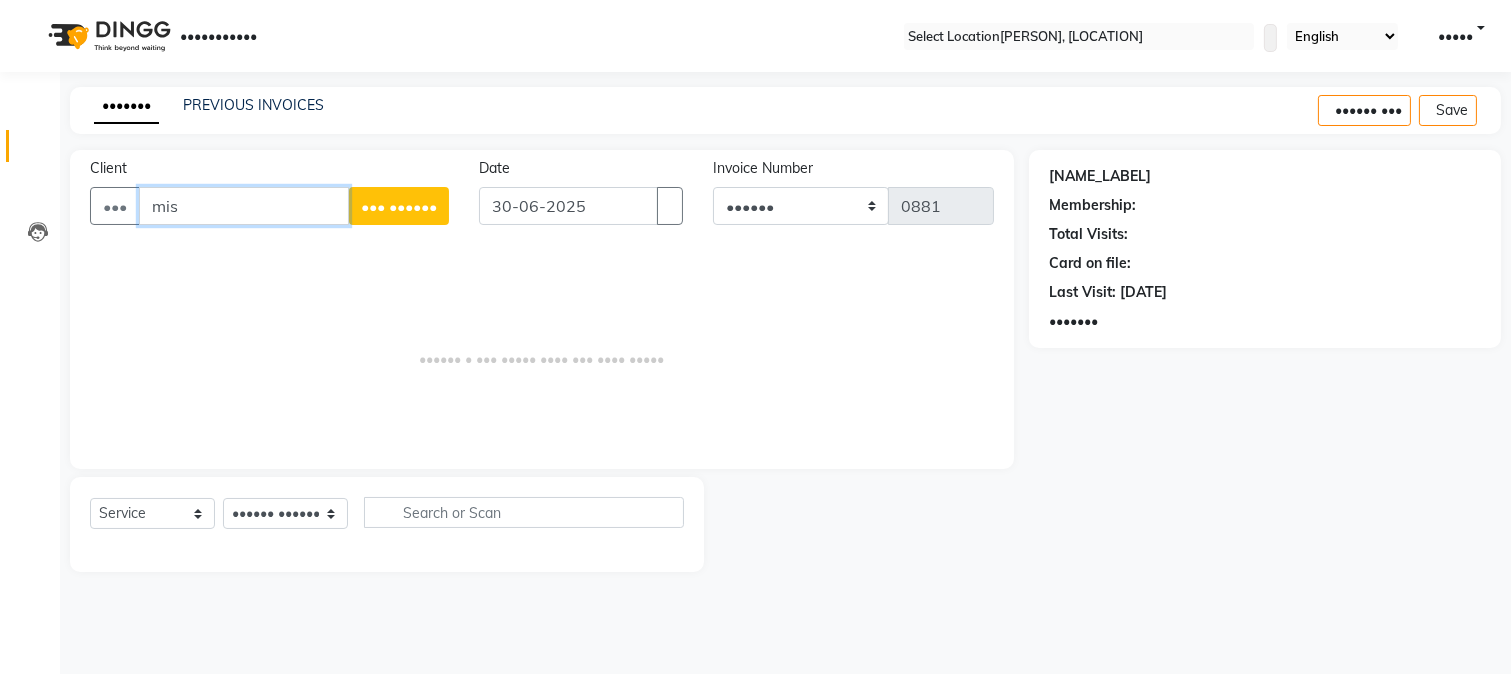 click on "mis" at bounding box center (244, 206) 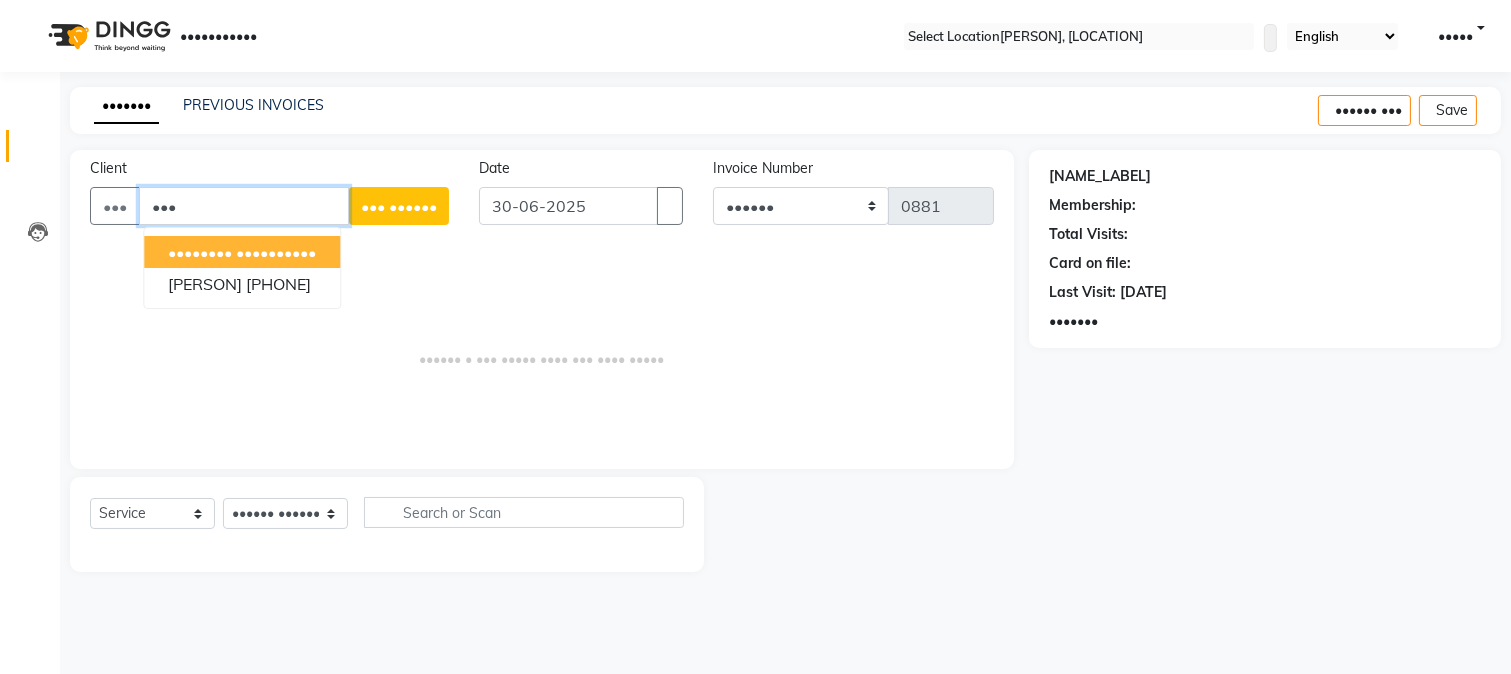 click on "••••••••••" at bounding box center (276, 252) 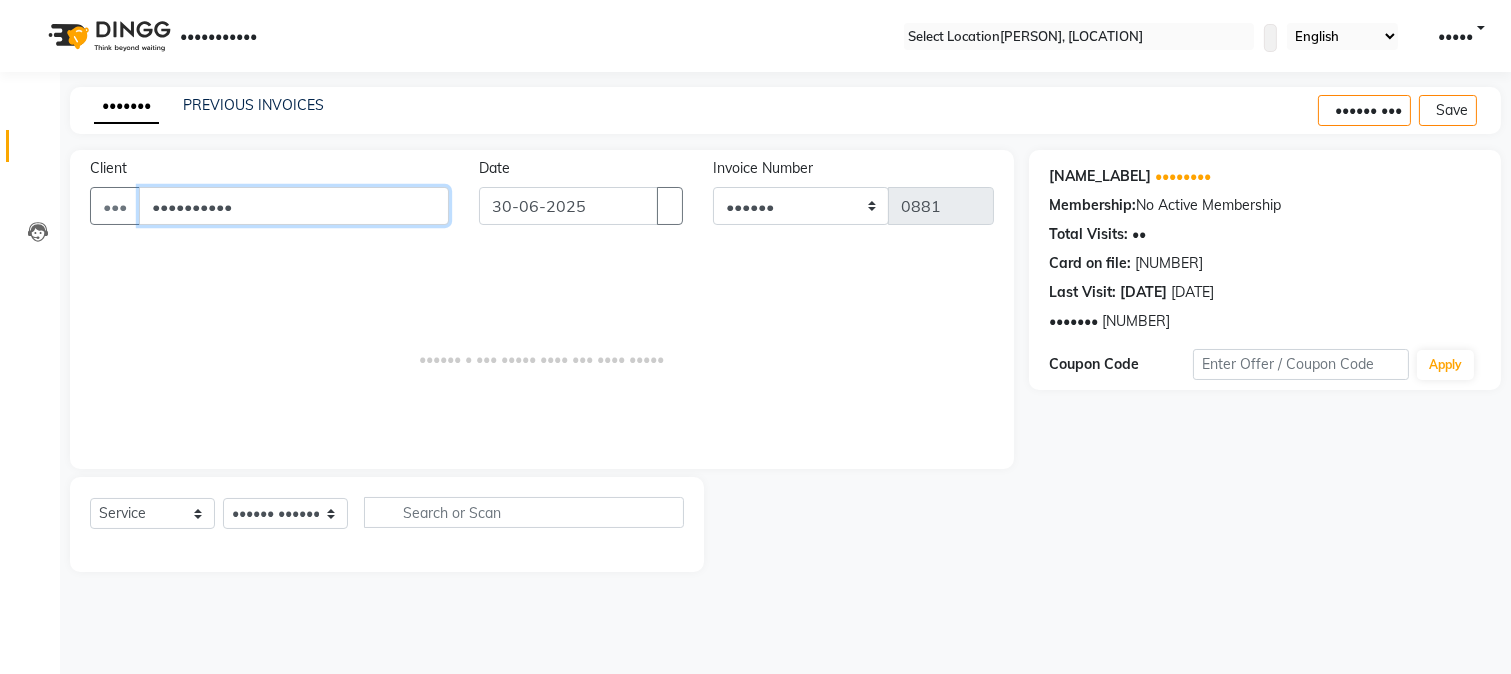 click on "••••••••••" at bounding box center (294, 206) 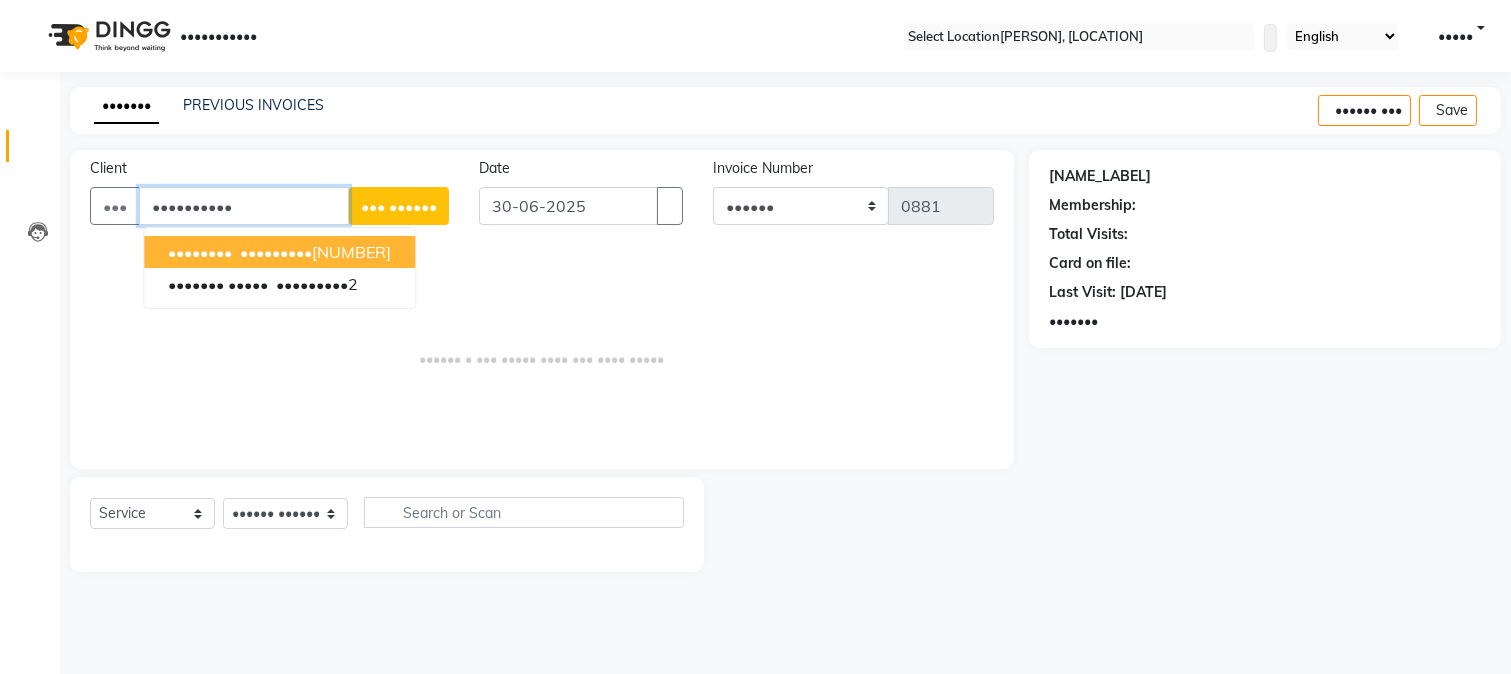 type on "••••••••••" 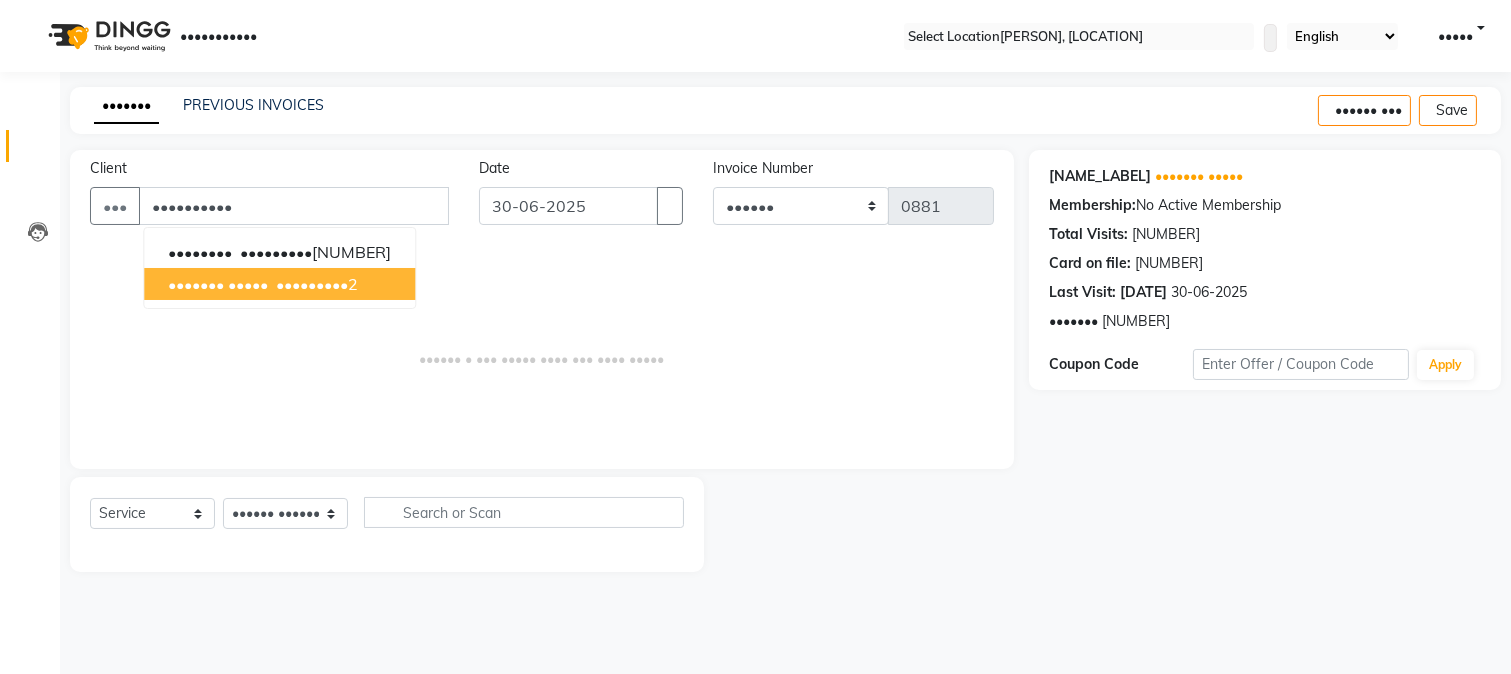 click on "••••••• •••••   ••••••••• •" at bounding box center (279, 284) 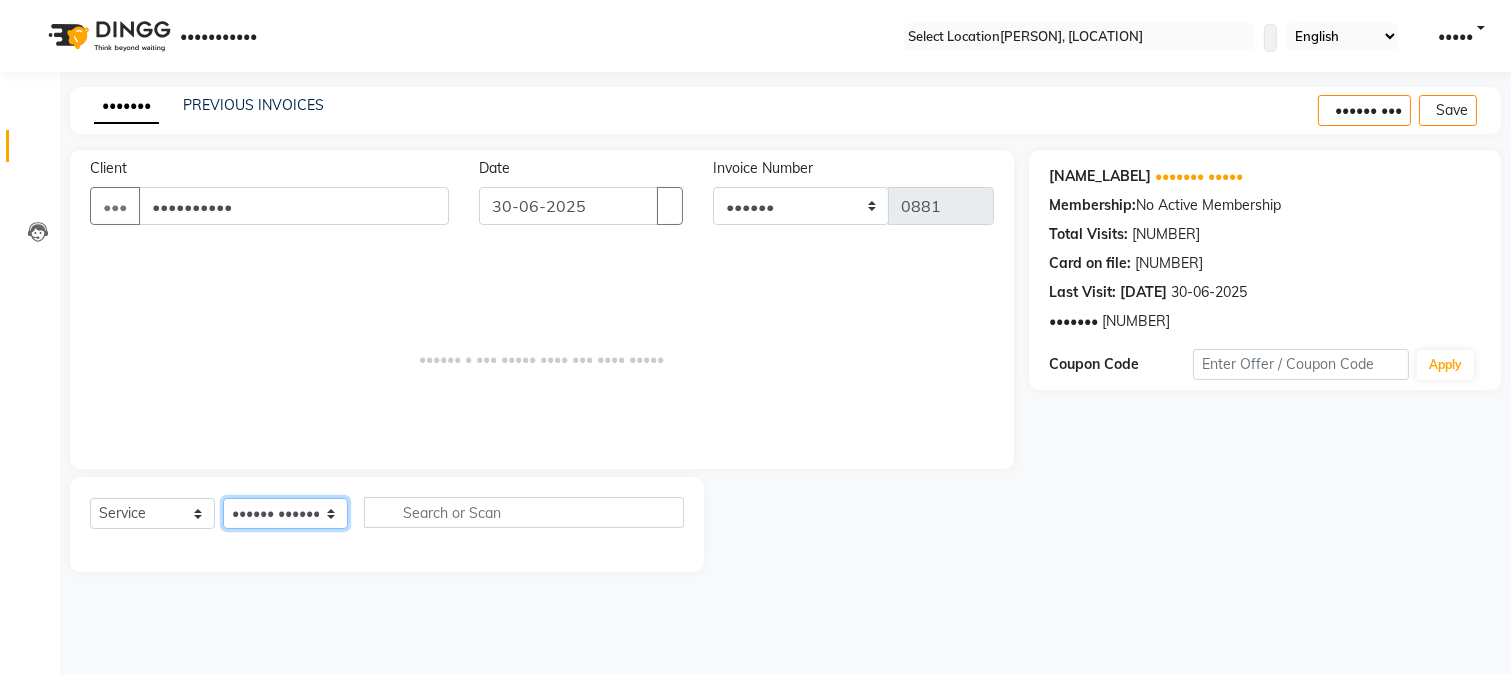 click on "Select Stylist [FIRST] [LAST] [FIRST] [LAST] [FIRST] [LAST] [FIRST] [LAST] [FIRST] [LAST] [FIRST]" at bounding box center (285, 513) 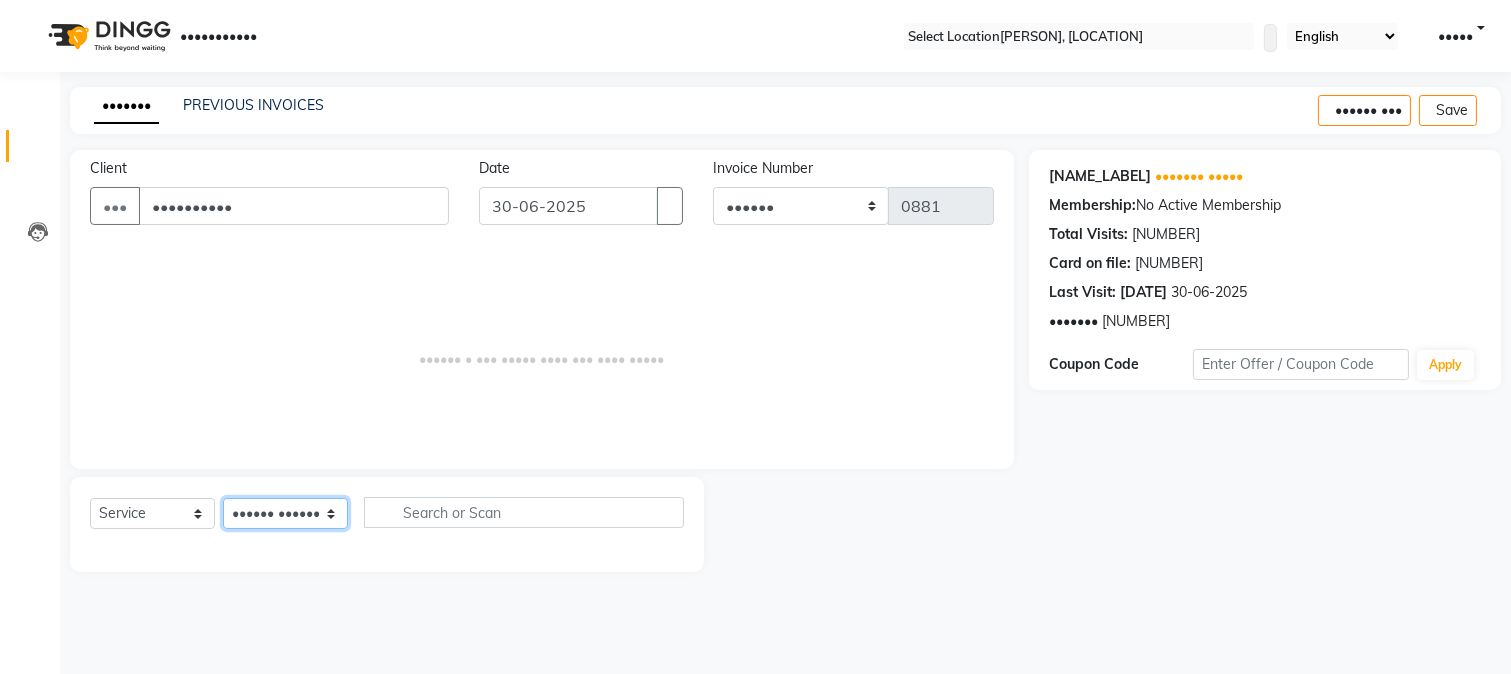 select on "[NUMBER]" 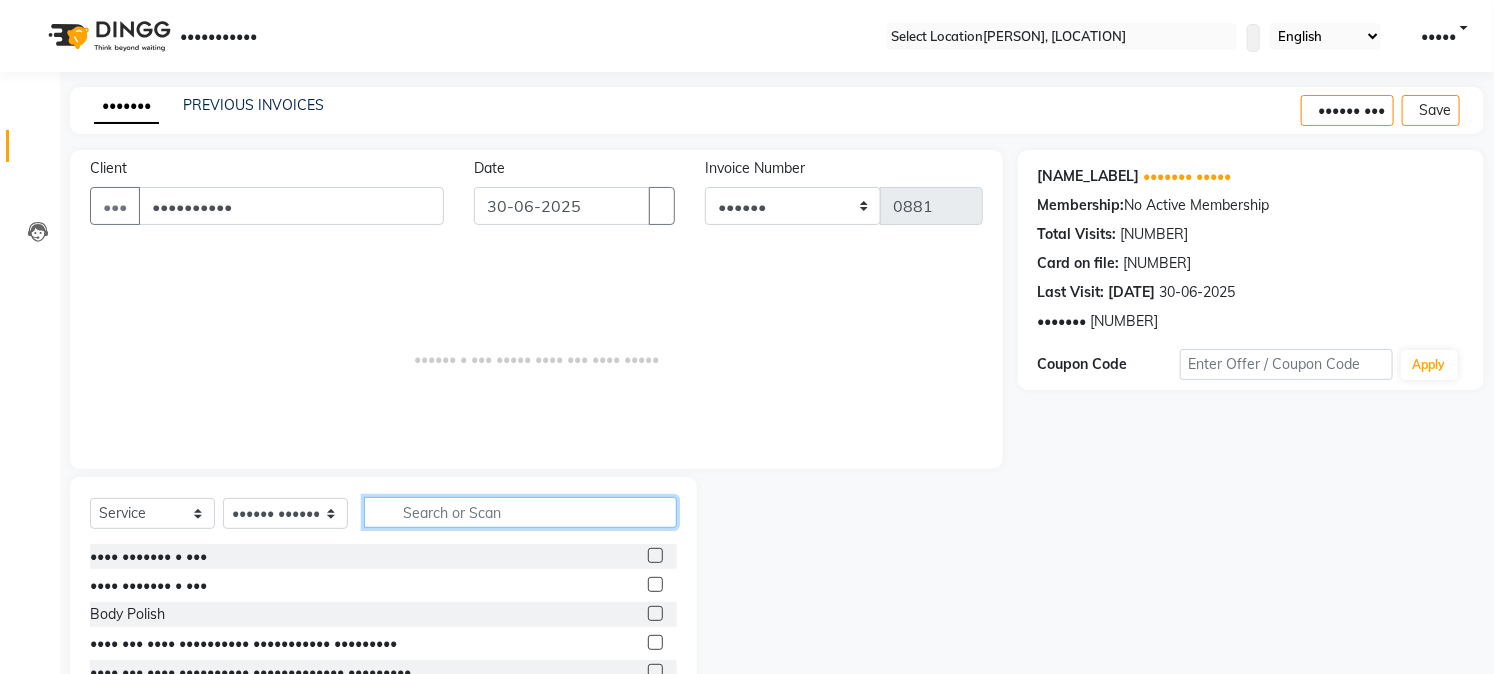 click at bounding box center (520, 512) 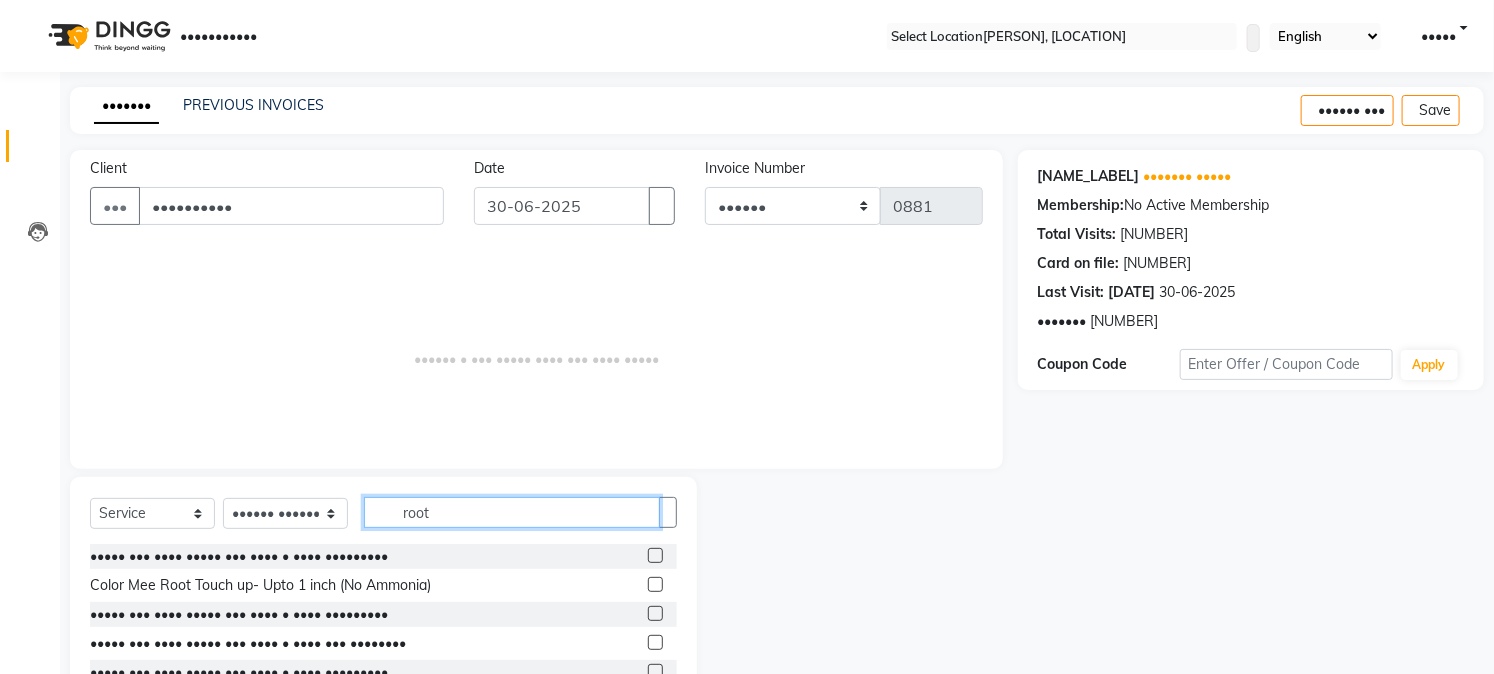 type on "root" 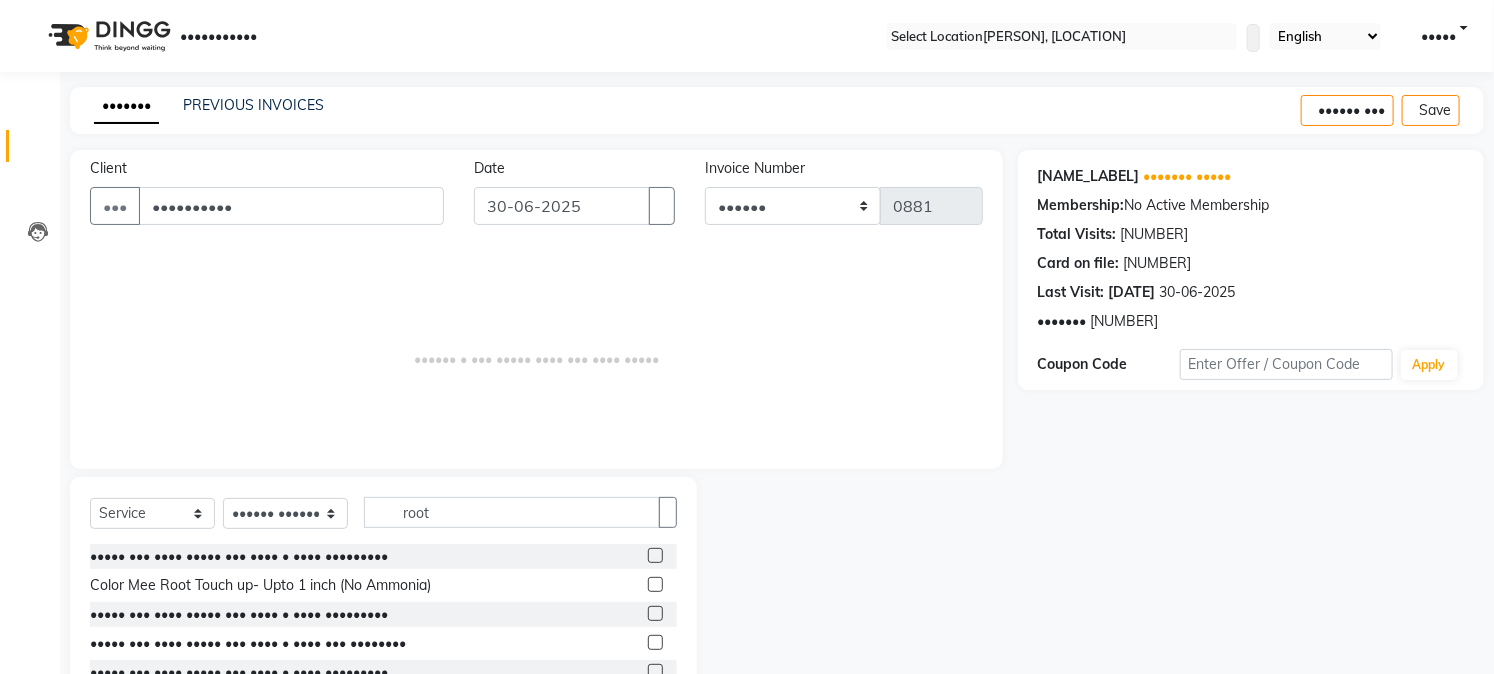 click at bounding box center (655, 584) 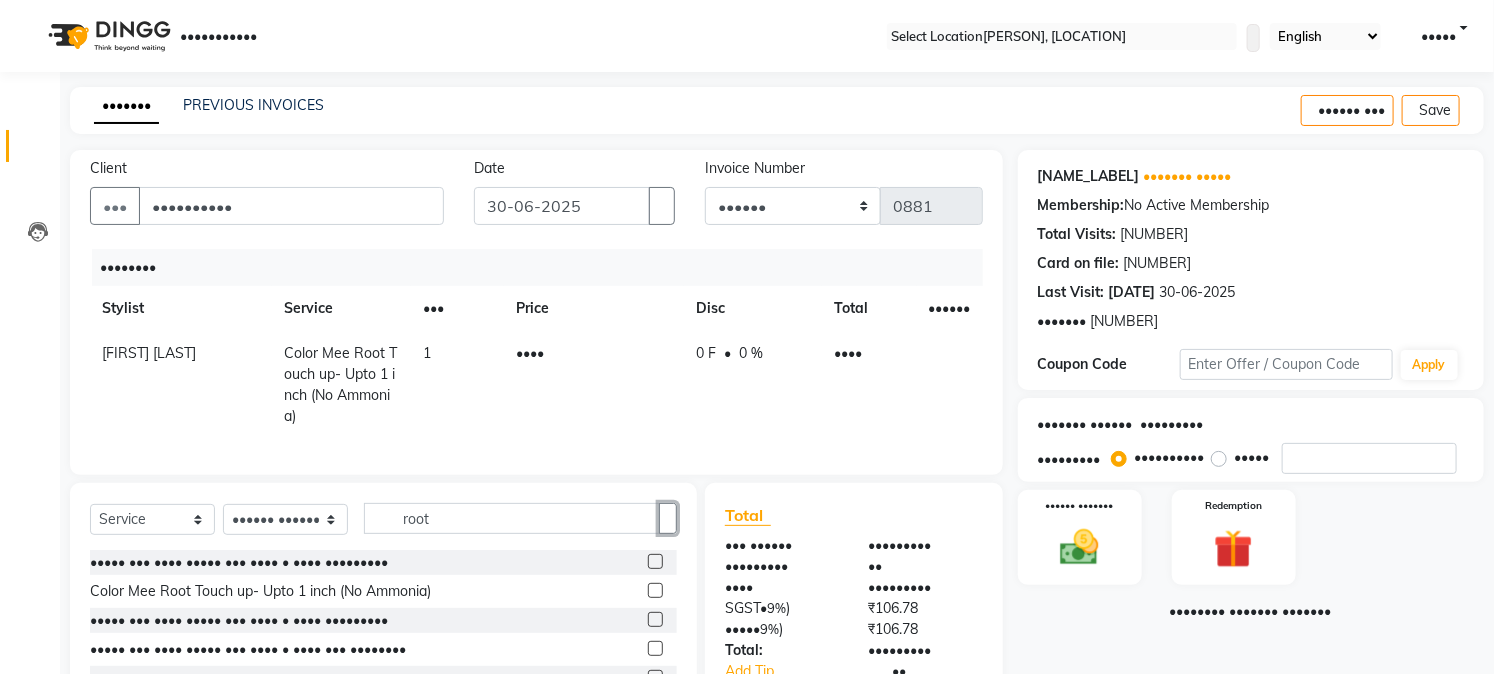 drag, startPoint x: 663, startPoint y: 530, endPoint x: 304, endPoint y: 527, distance: 359.01254 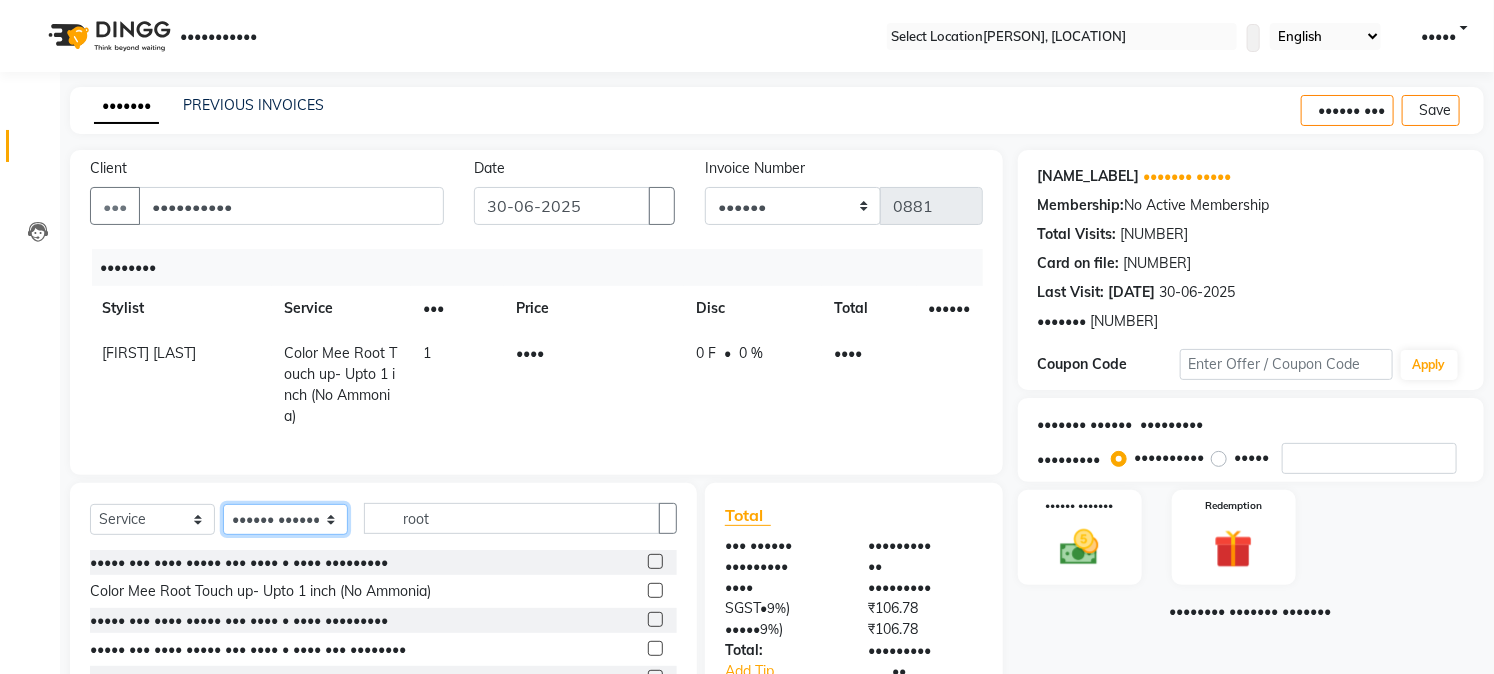 click on "Select Stylist [FIRST] [LAST] [FIRST] [LAST] [FIRST] [LAST] [FIRST] [LAST] [FIRST] [LAST] [FIRST]" at bounding box center [285, 519] 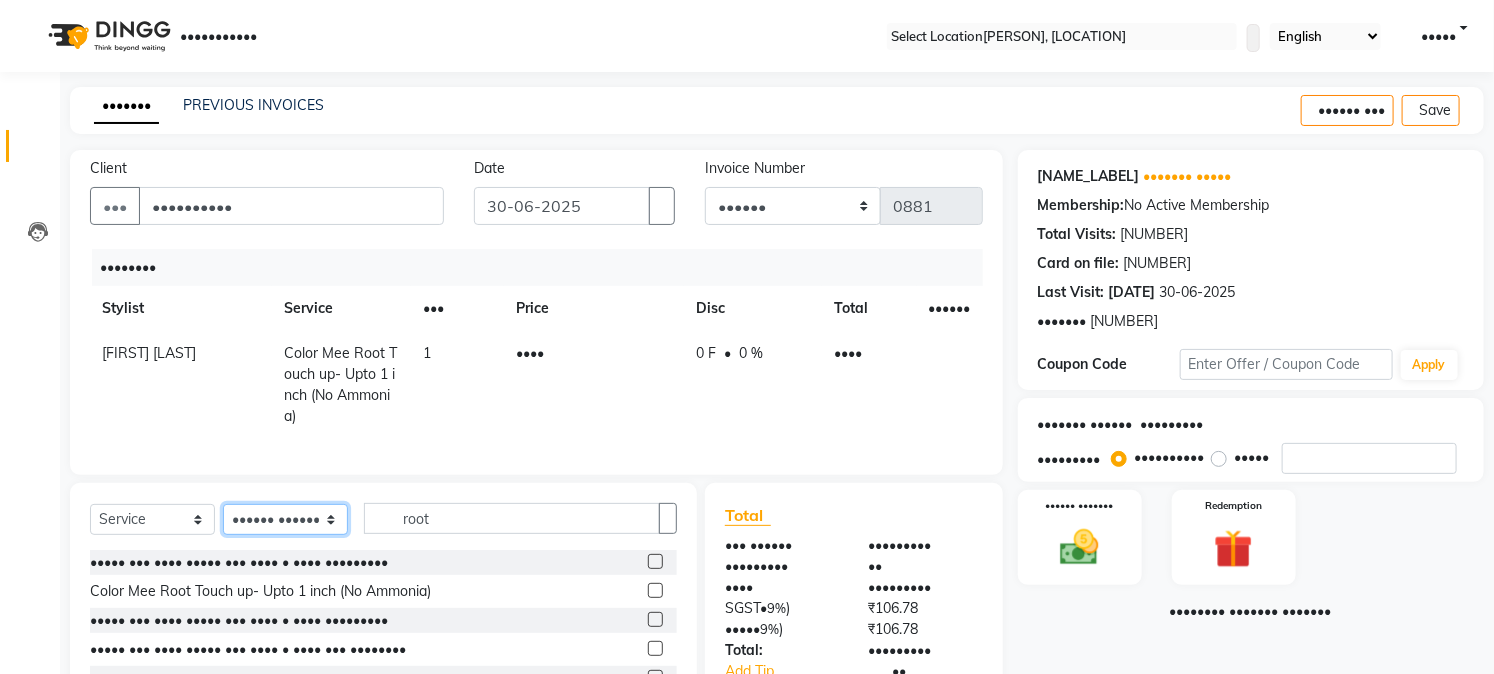 select on "•••••" 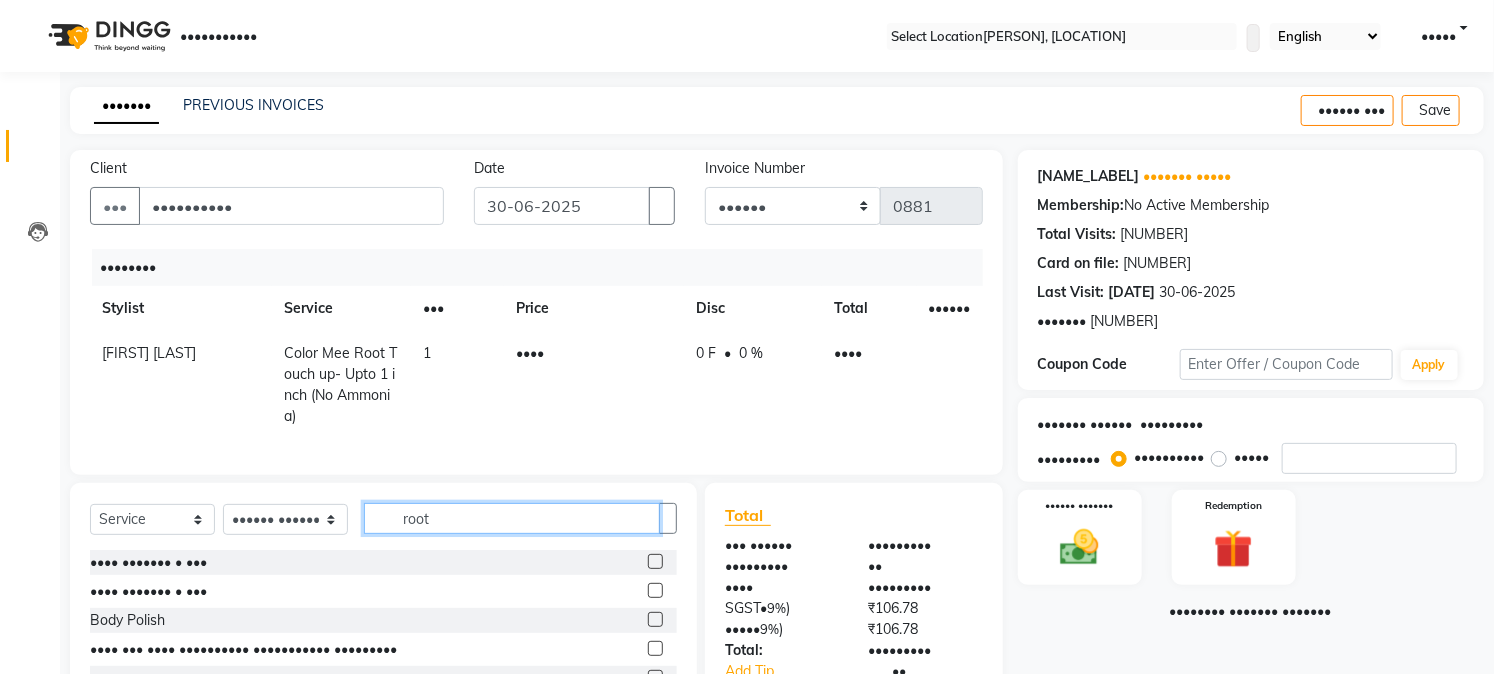 click on "root" at bounding box center [512, 518] 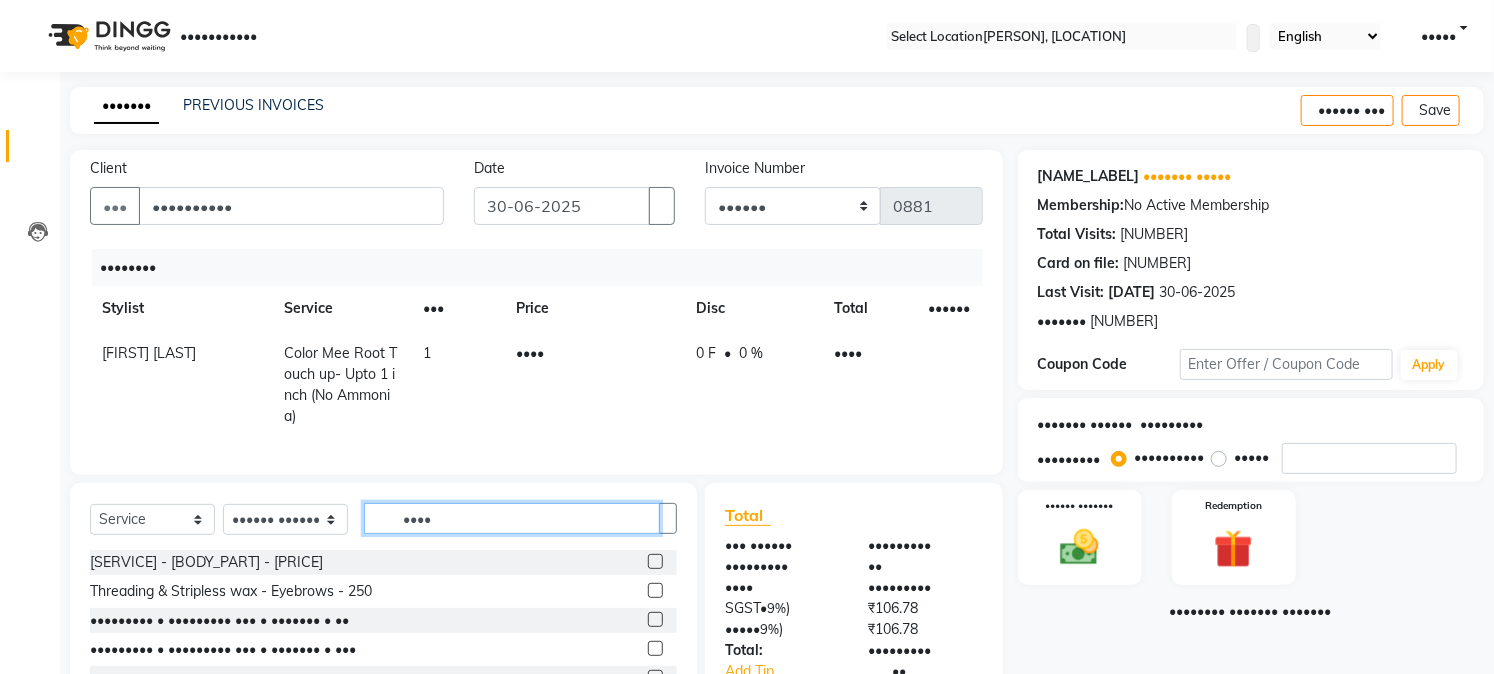 type on "••••" 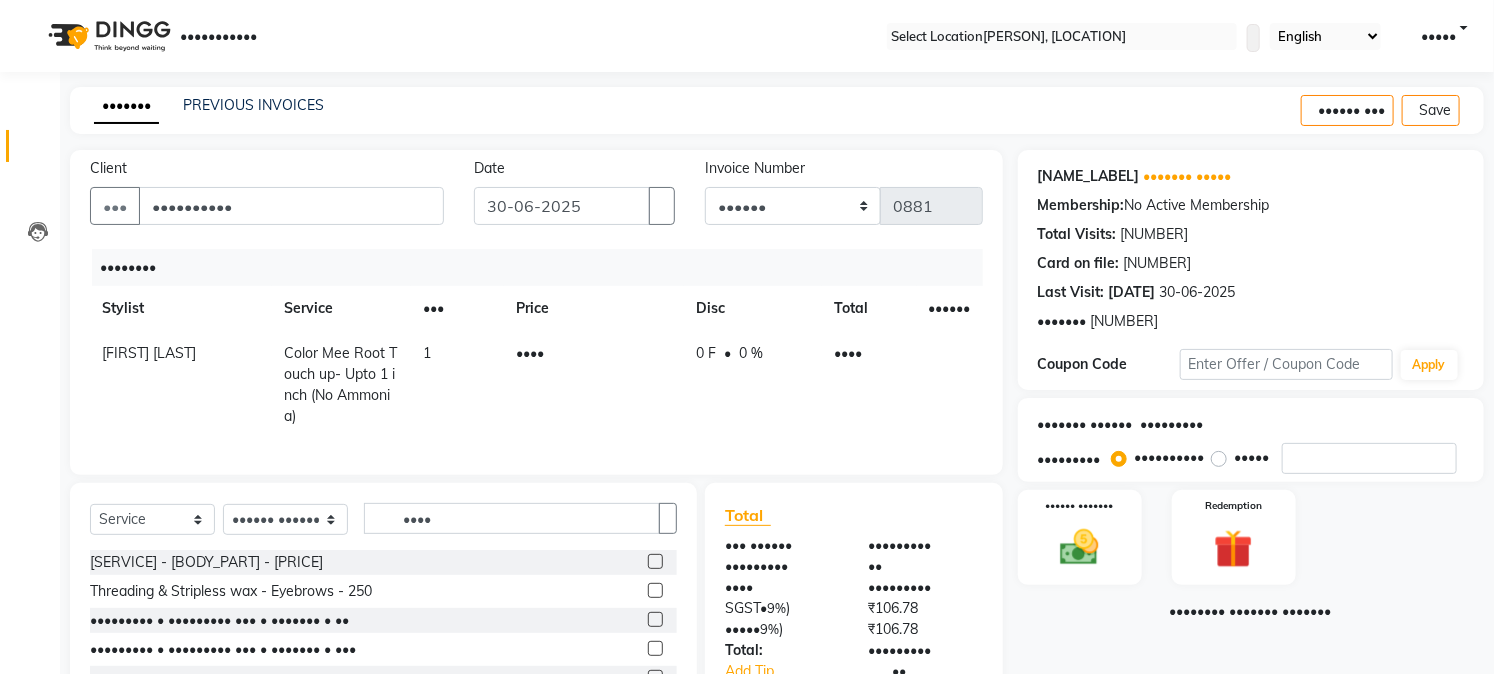 click at bounding box center (655, 590) 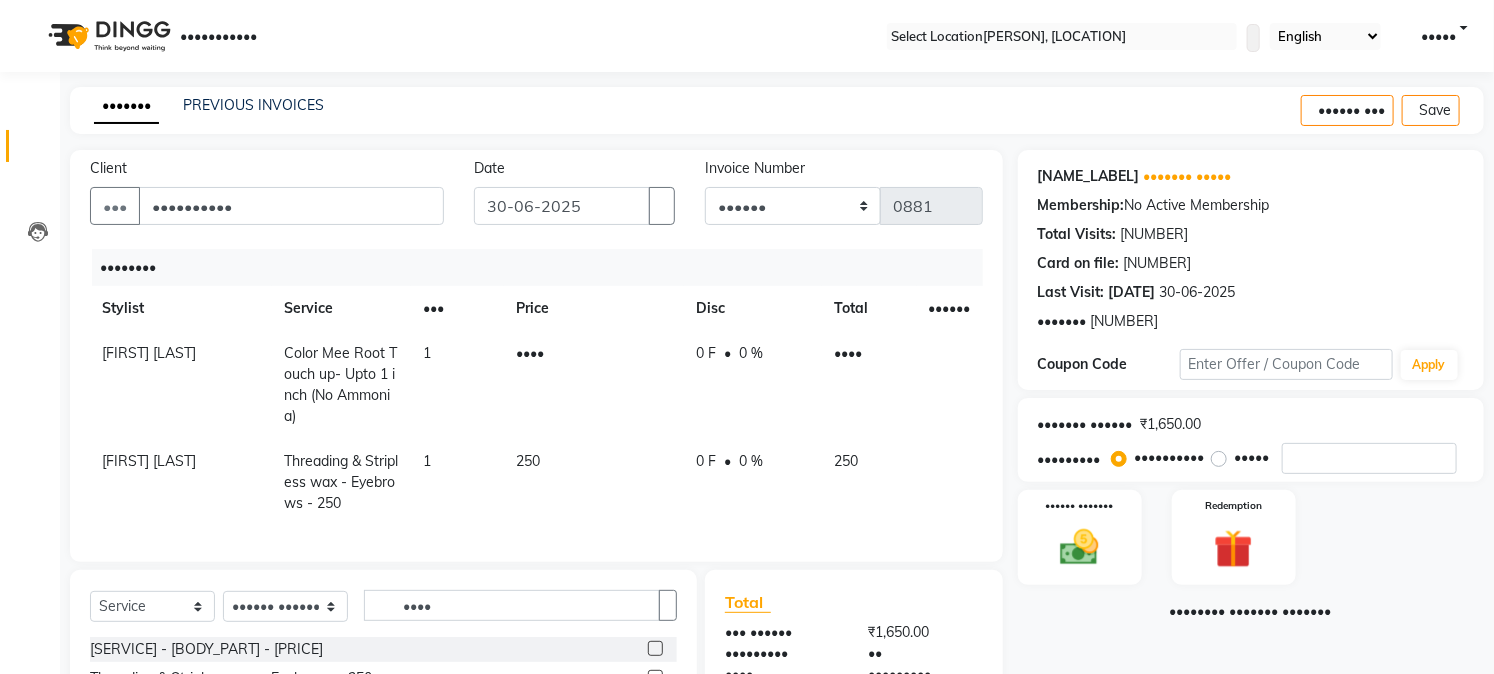 click on "250" at bounding box center [594, 385] 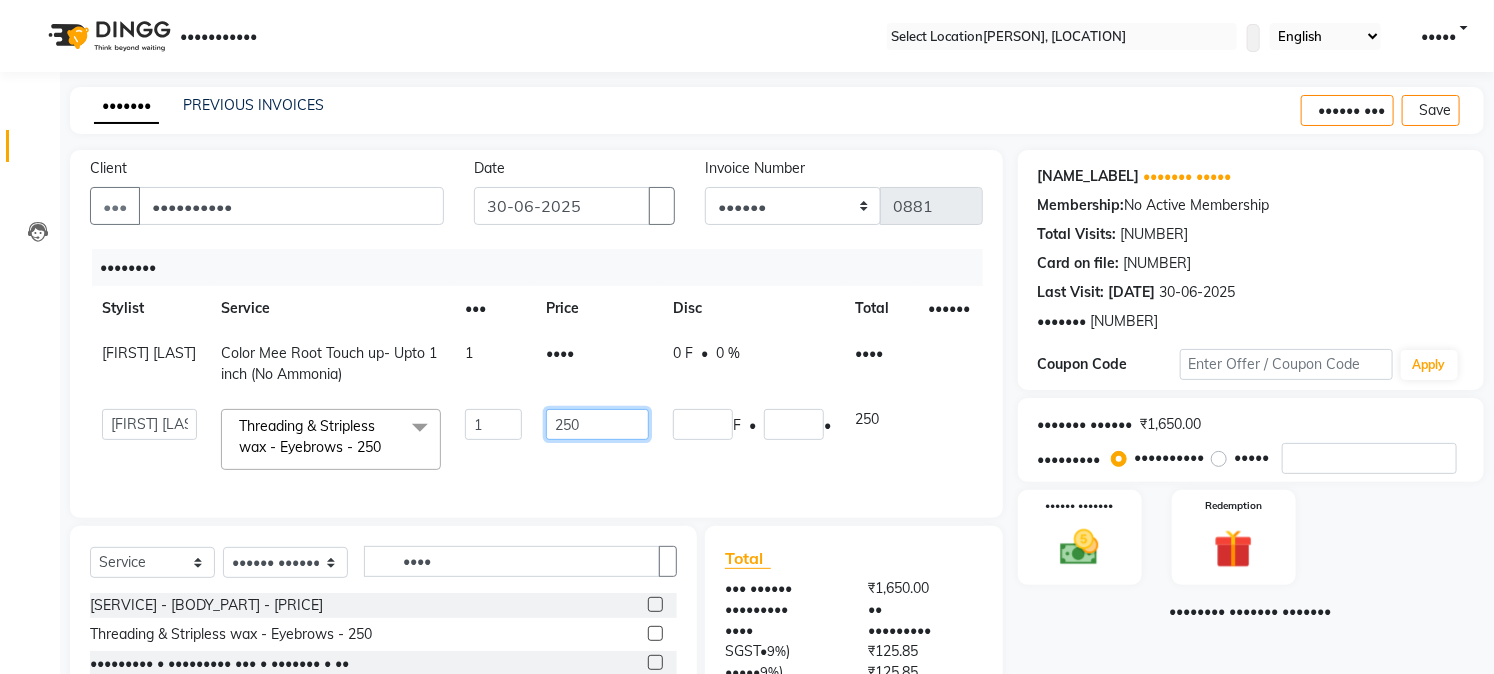 click on "250" at bounding box center [493, 424] 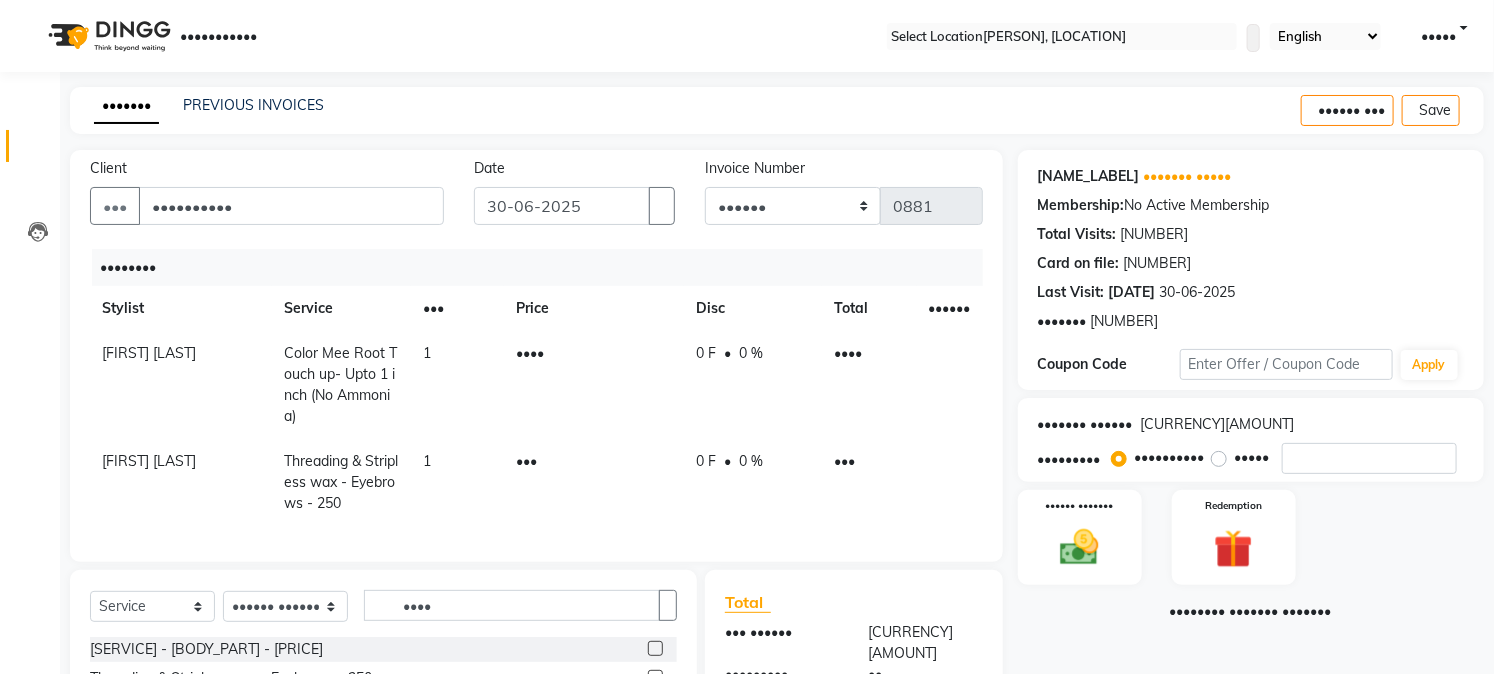 click on "Create New   Save" at bounding box center [1392, 110] 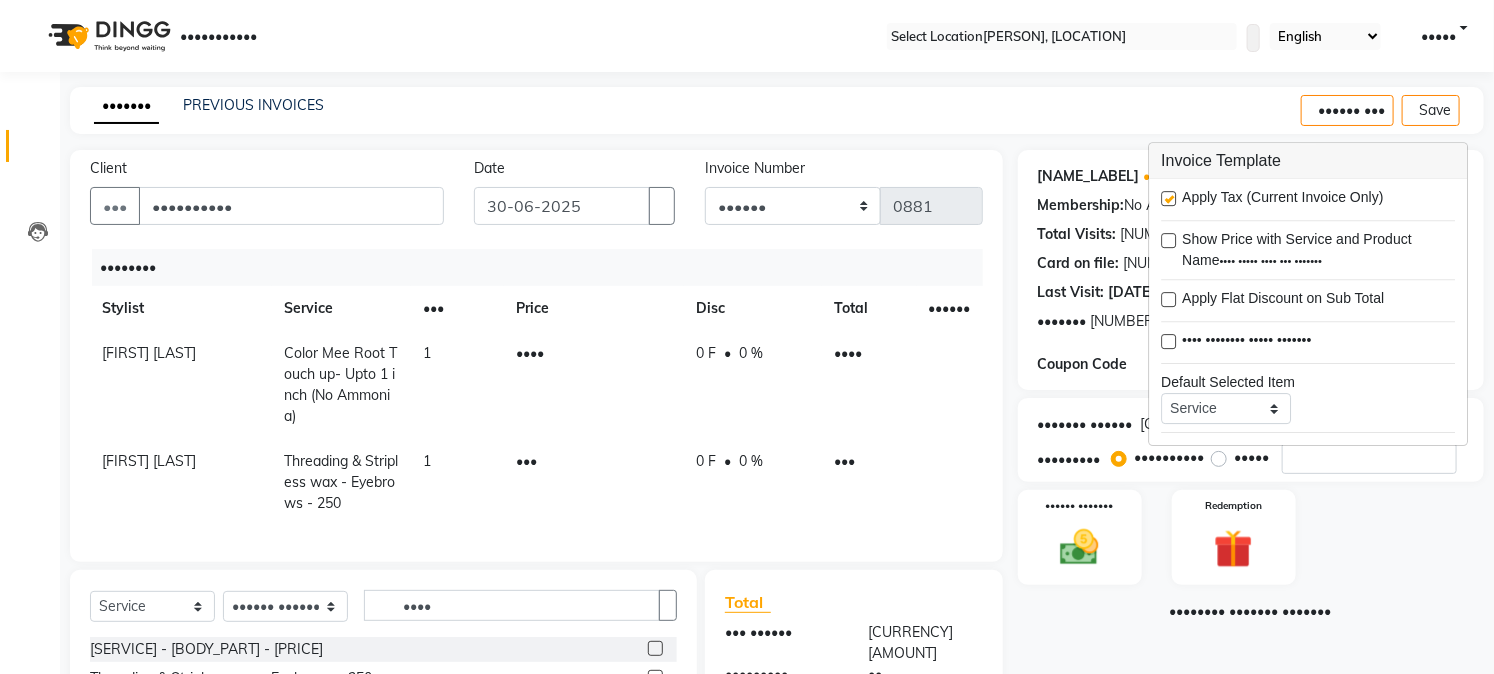 click at bounding box center [1168, 198] 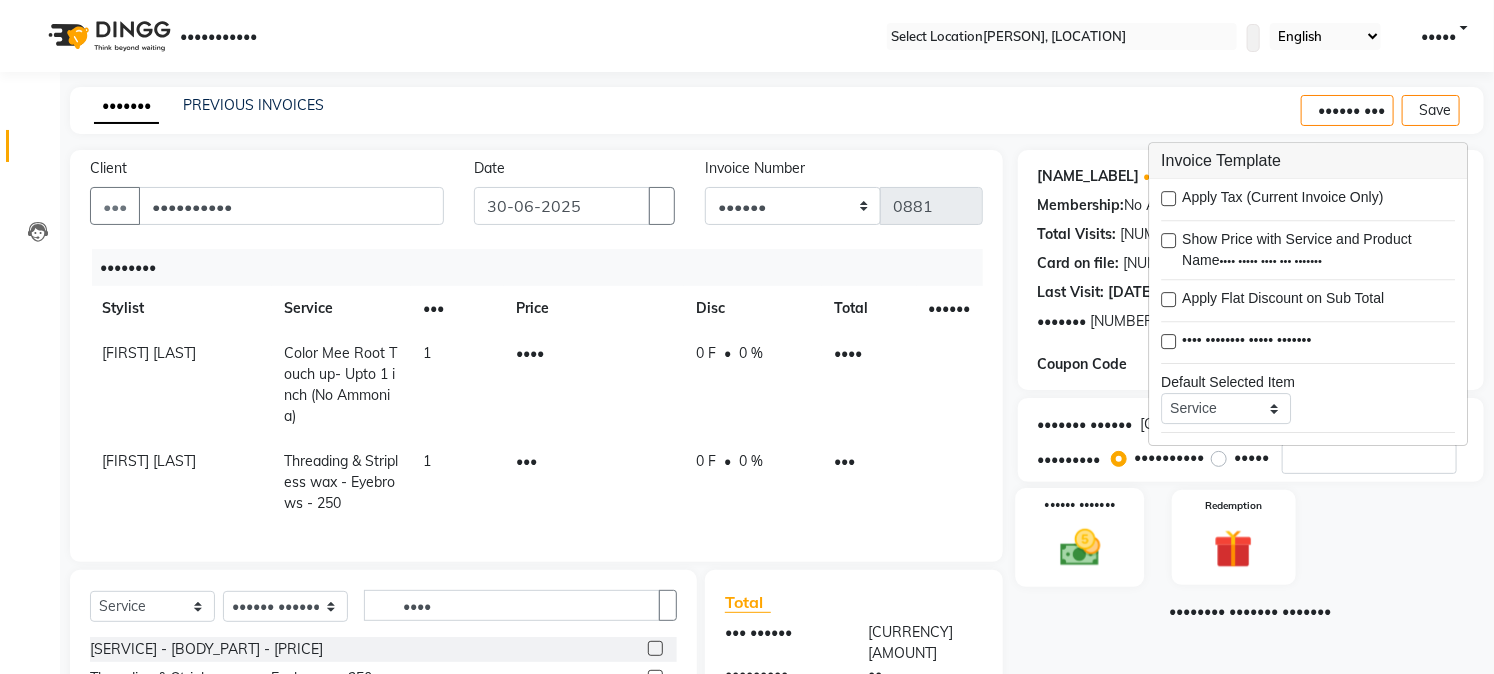 click at bounding box center [1080, 547] 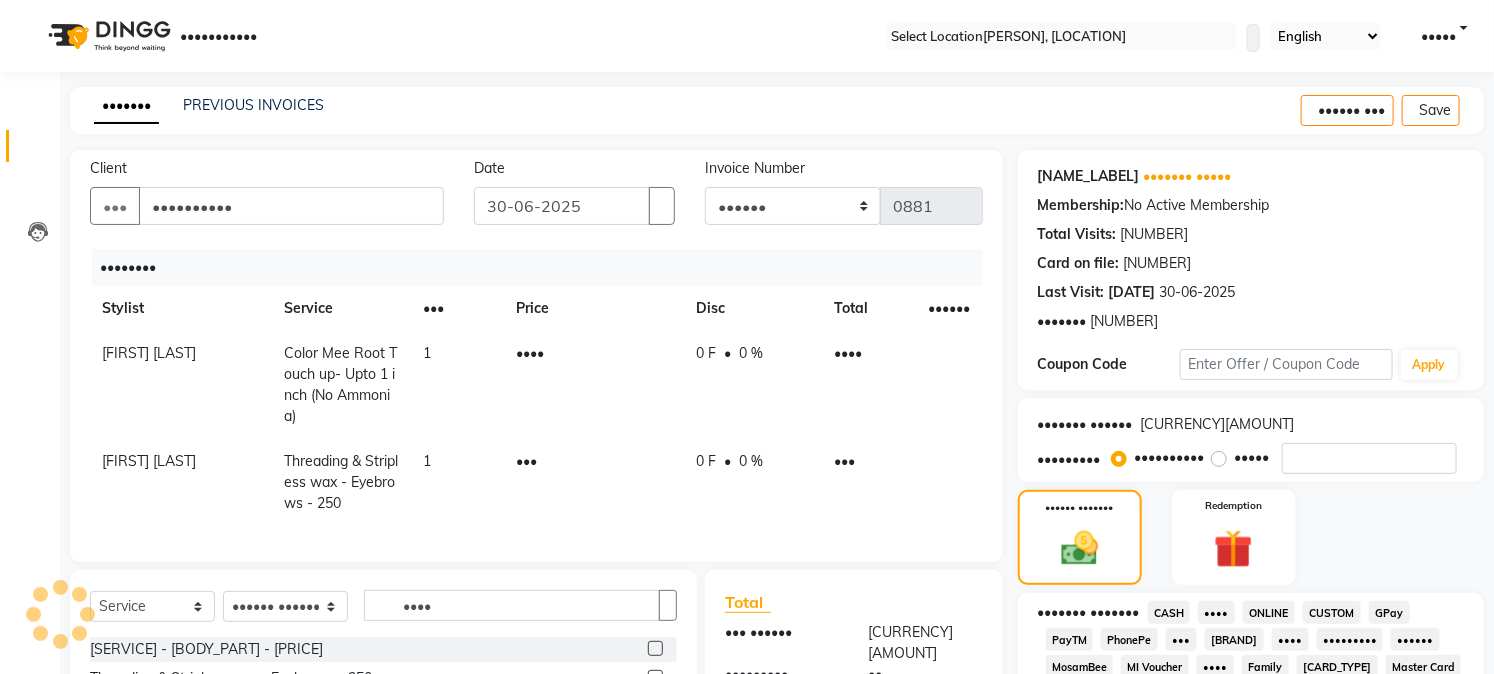 click on "GPay" at bounding box center (1169, 612) 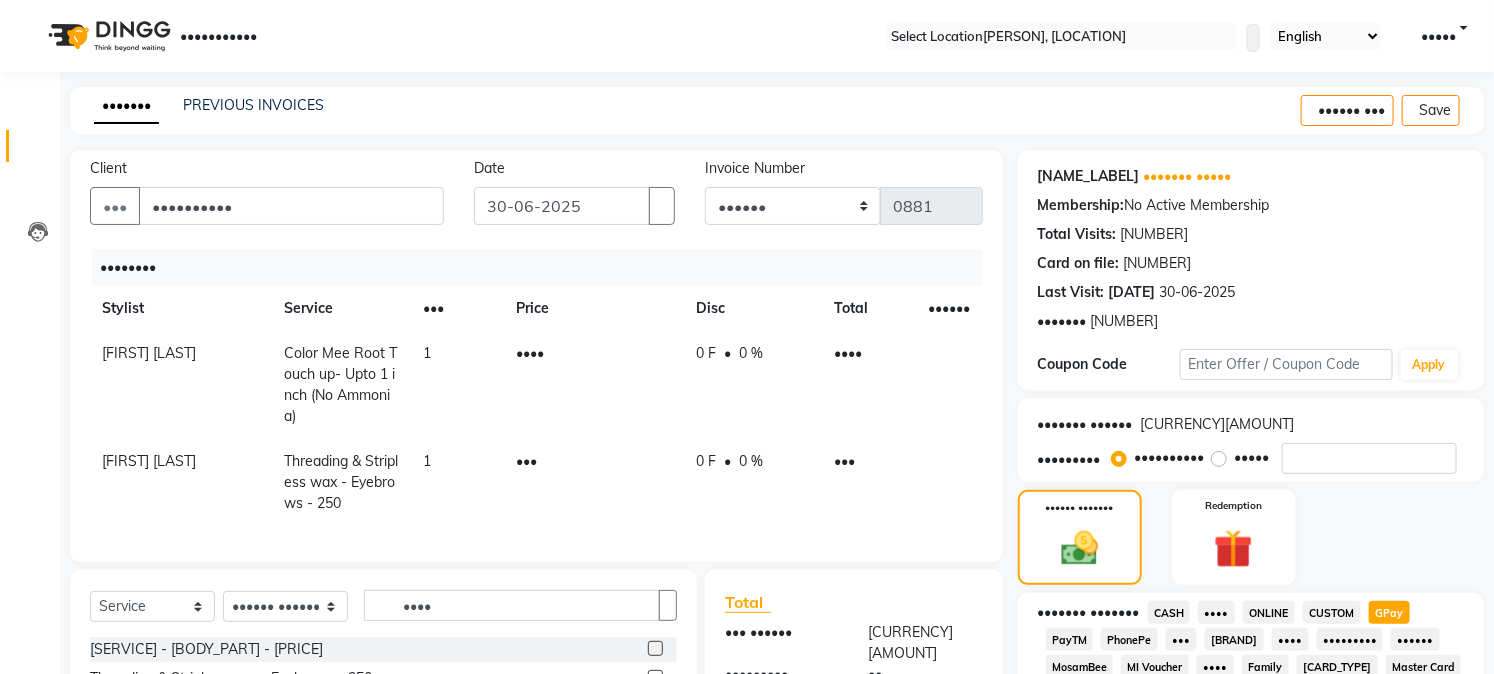 click on "••••" at bounding box center [1169, 612] 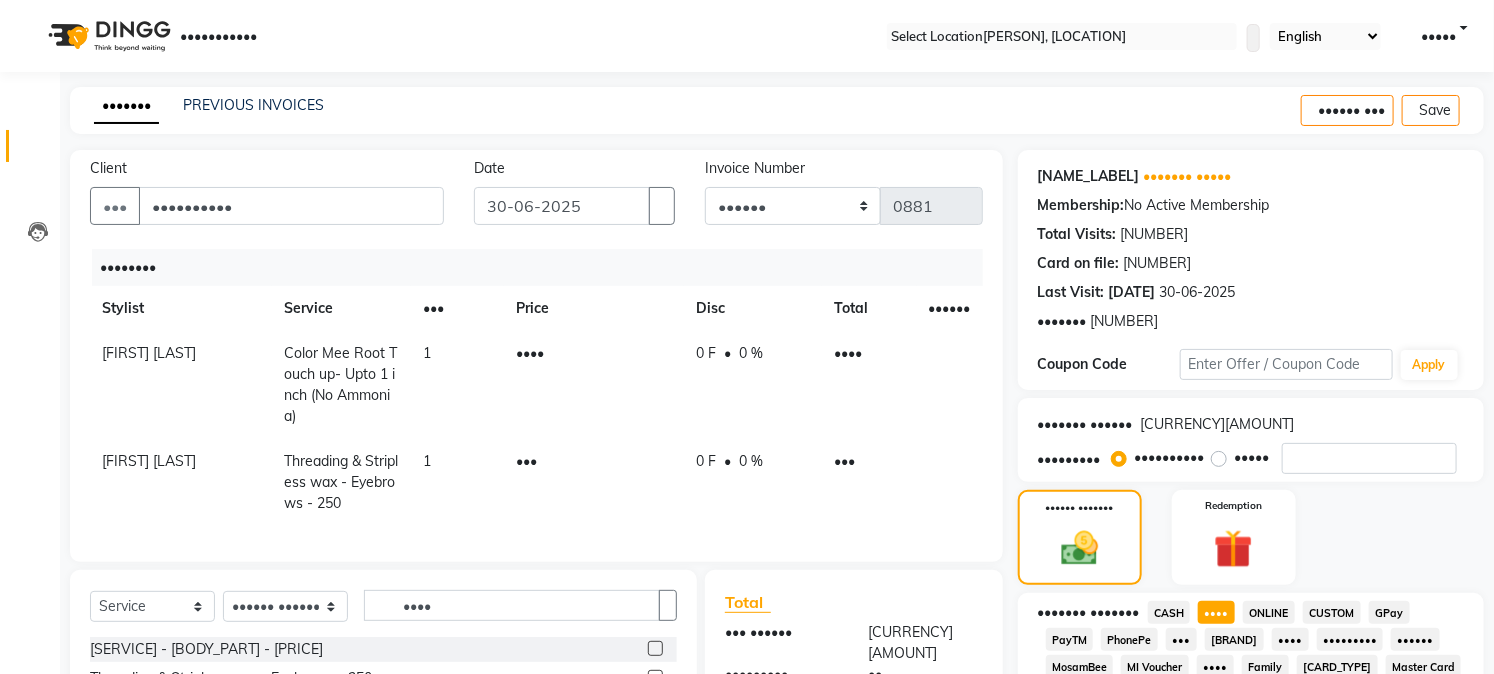 scroll, scrollTop: 590, scrollLeft: 0, axis: vertical 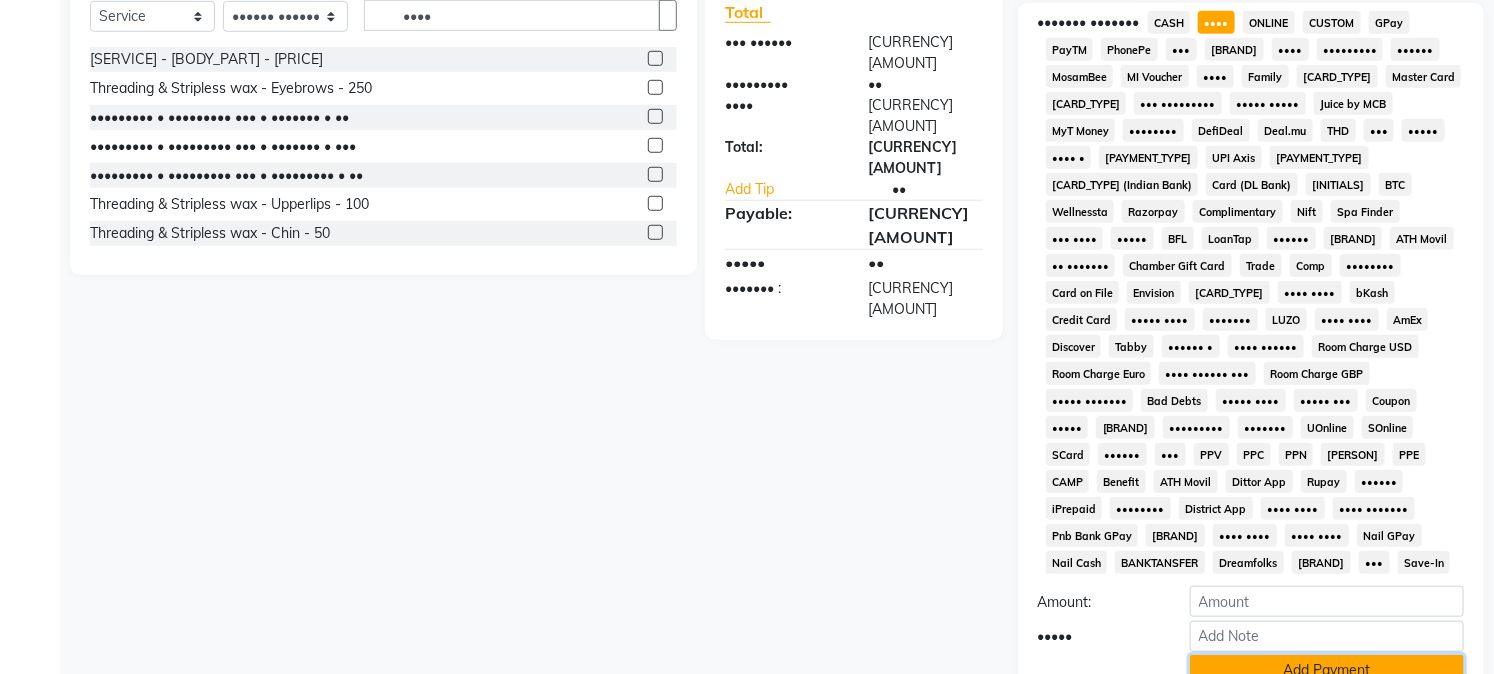 click on "Add Payment" at bounding box center [1327, 670] 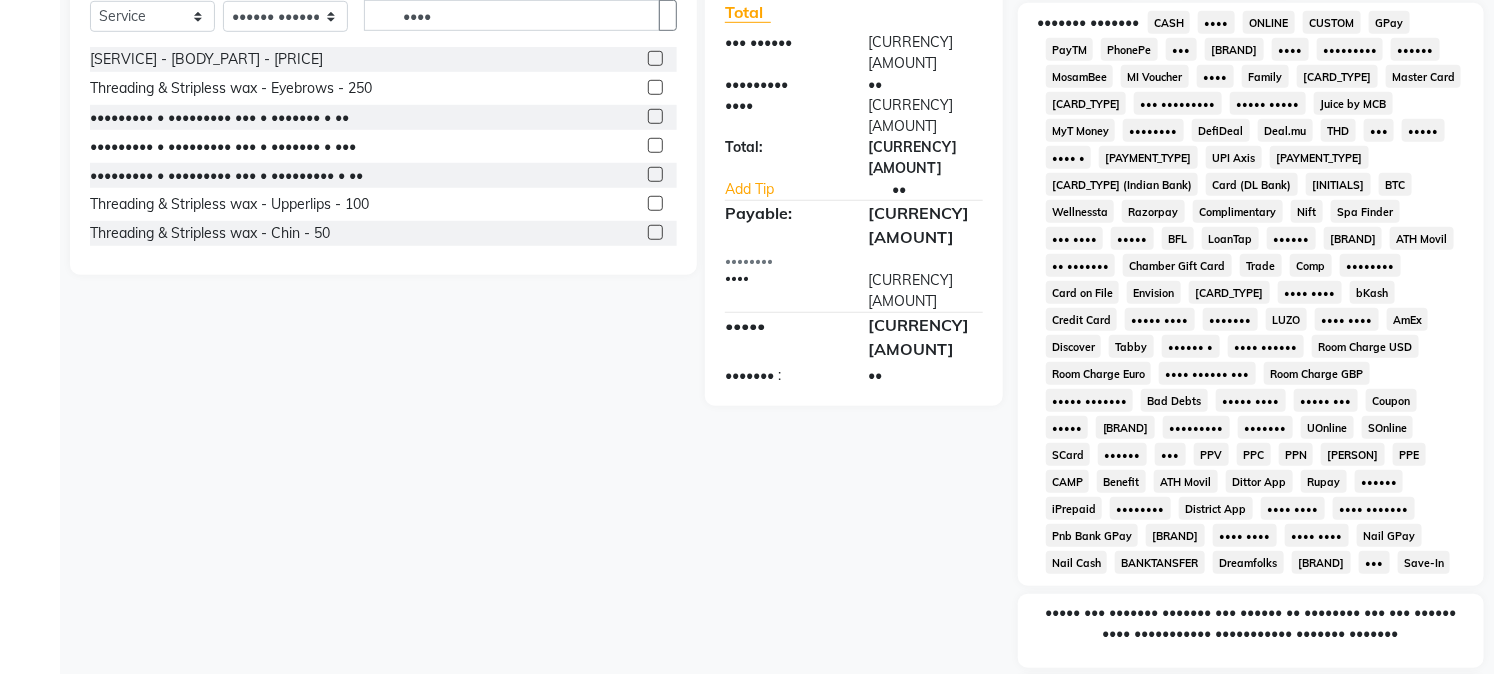 scroll, scrollTop: 742, scrollLeft: 0, axis: vertical 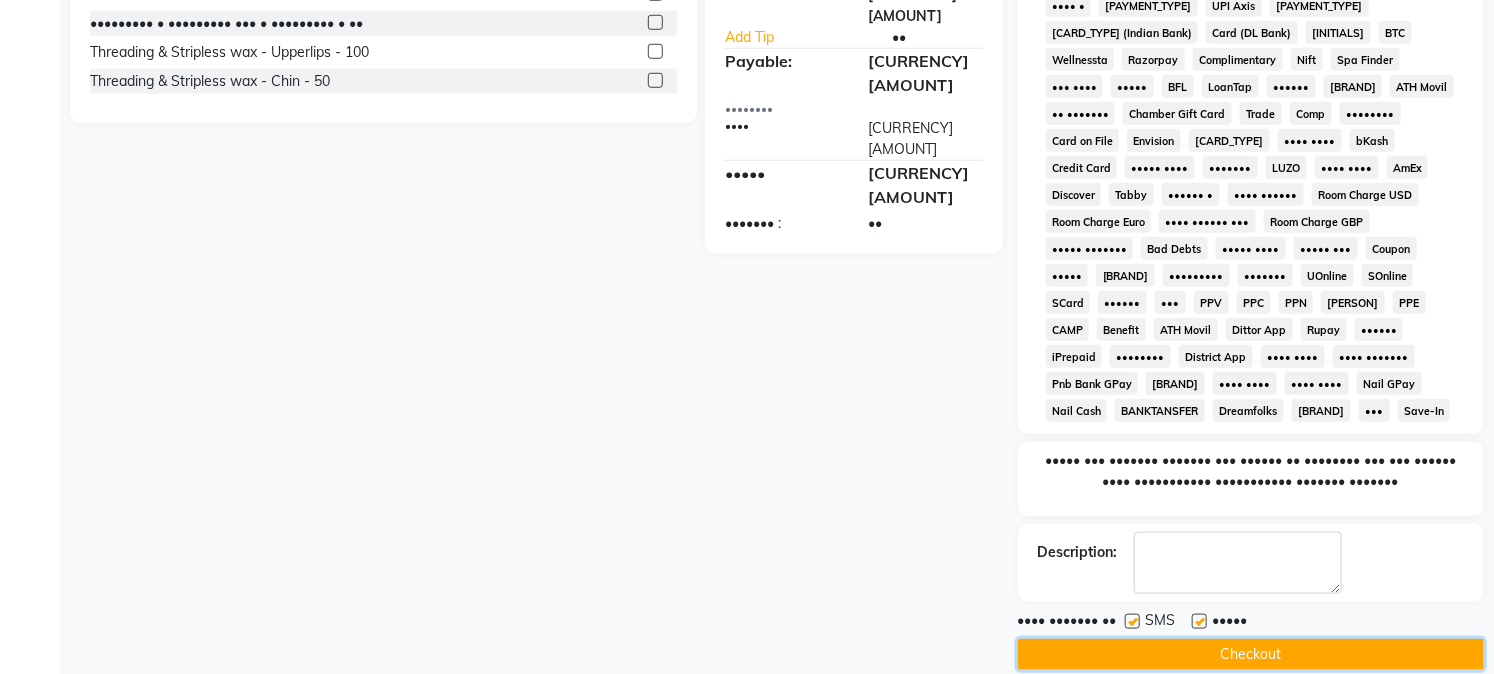 click on "Checkout" at bounding box center (1251, 654) 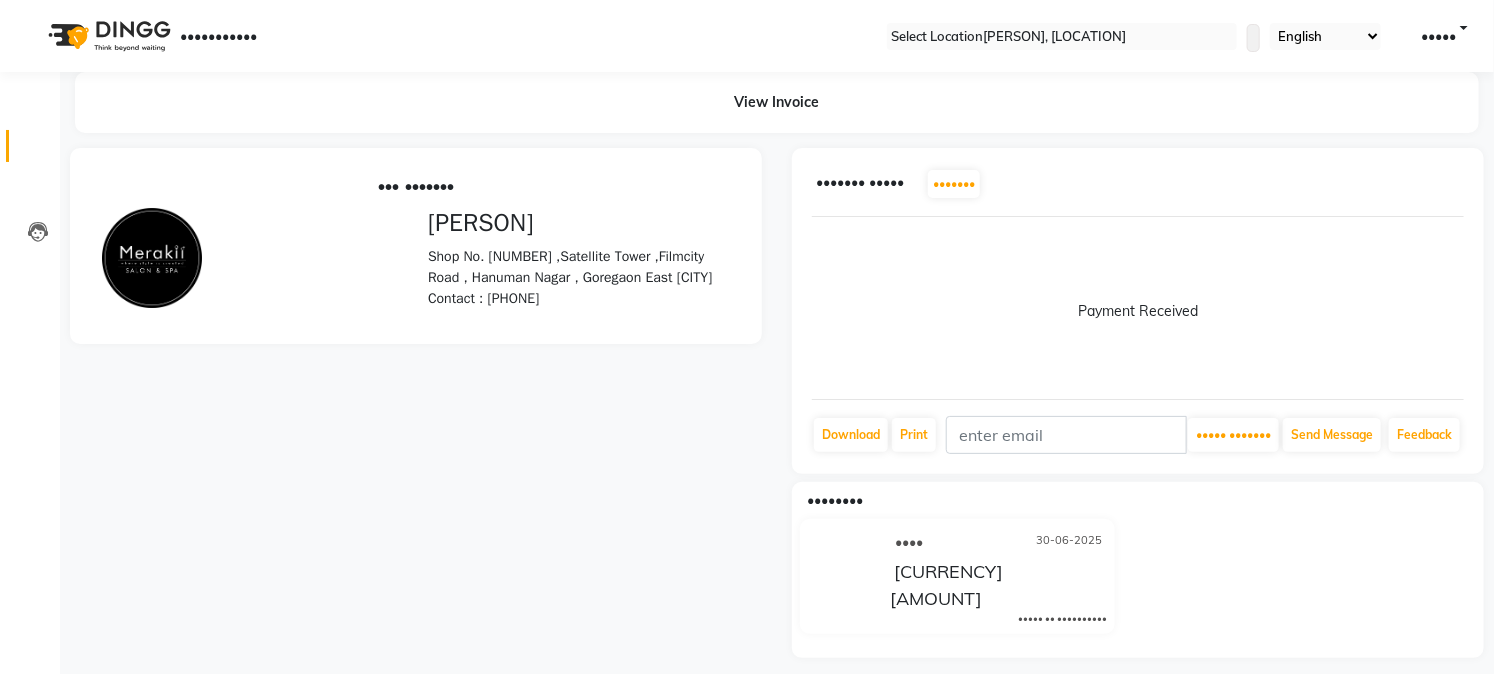 scroll, scrollTop: 0, scrollLeft: 0, axis: both 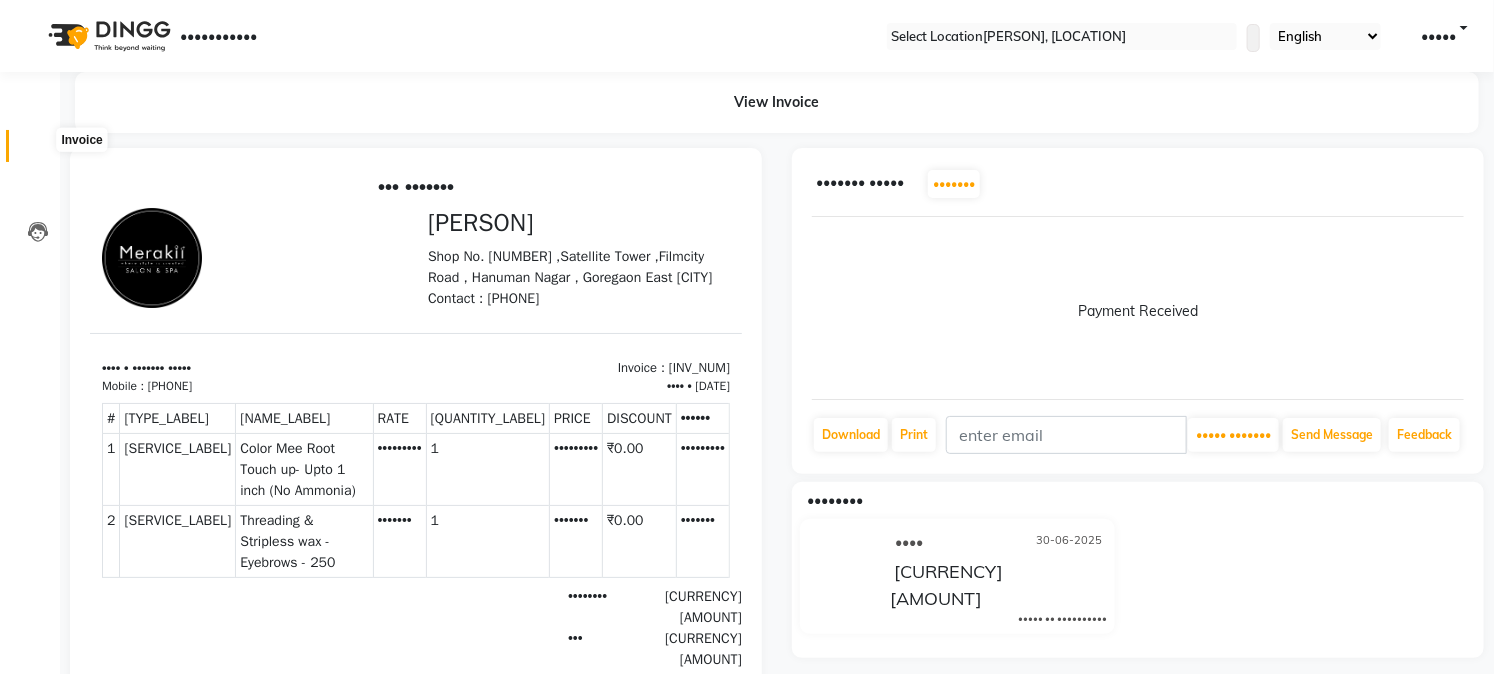 click at bounding box center [37, 151] 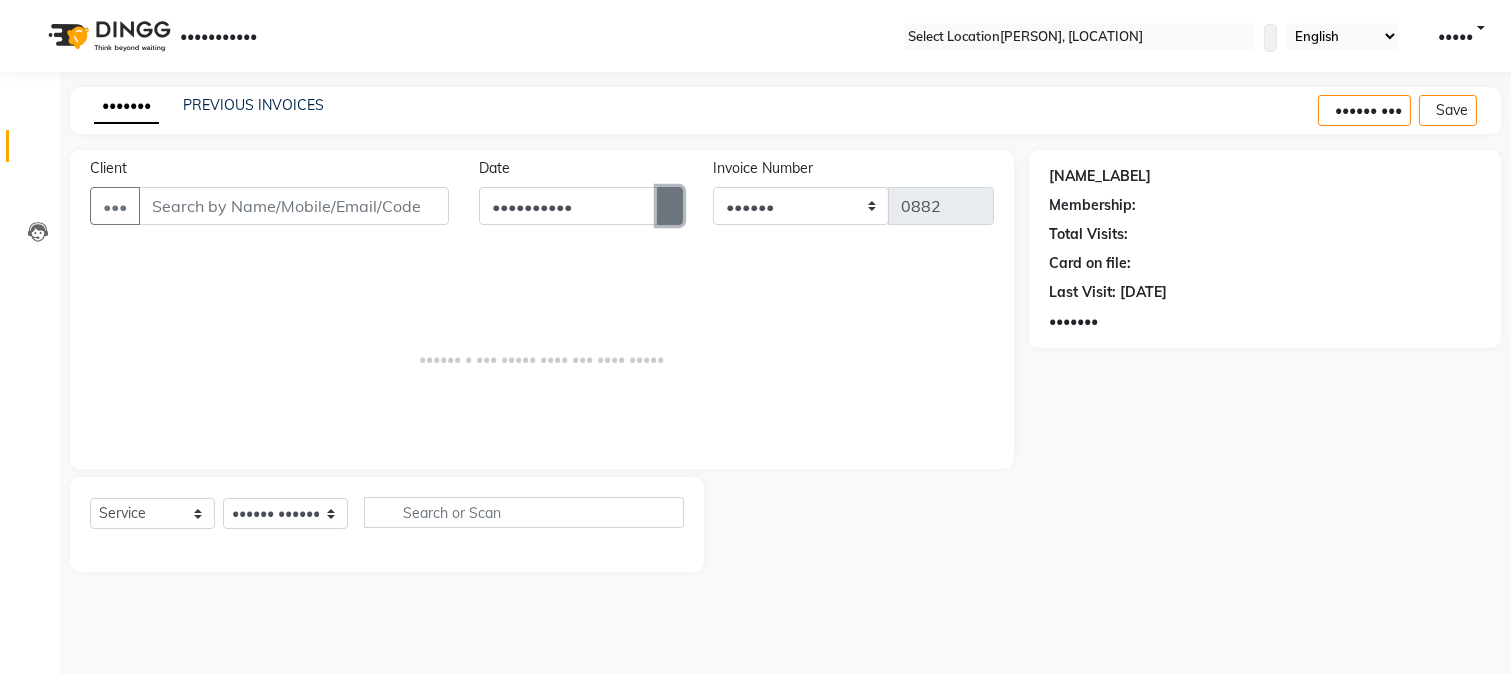 click at bounding box center [670, 206] 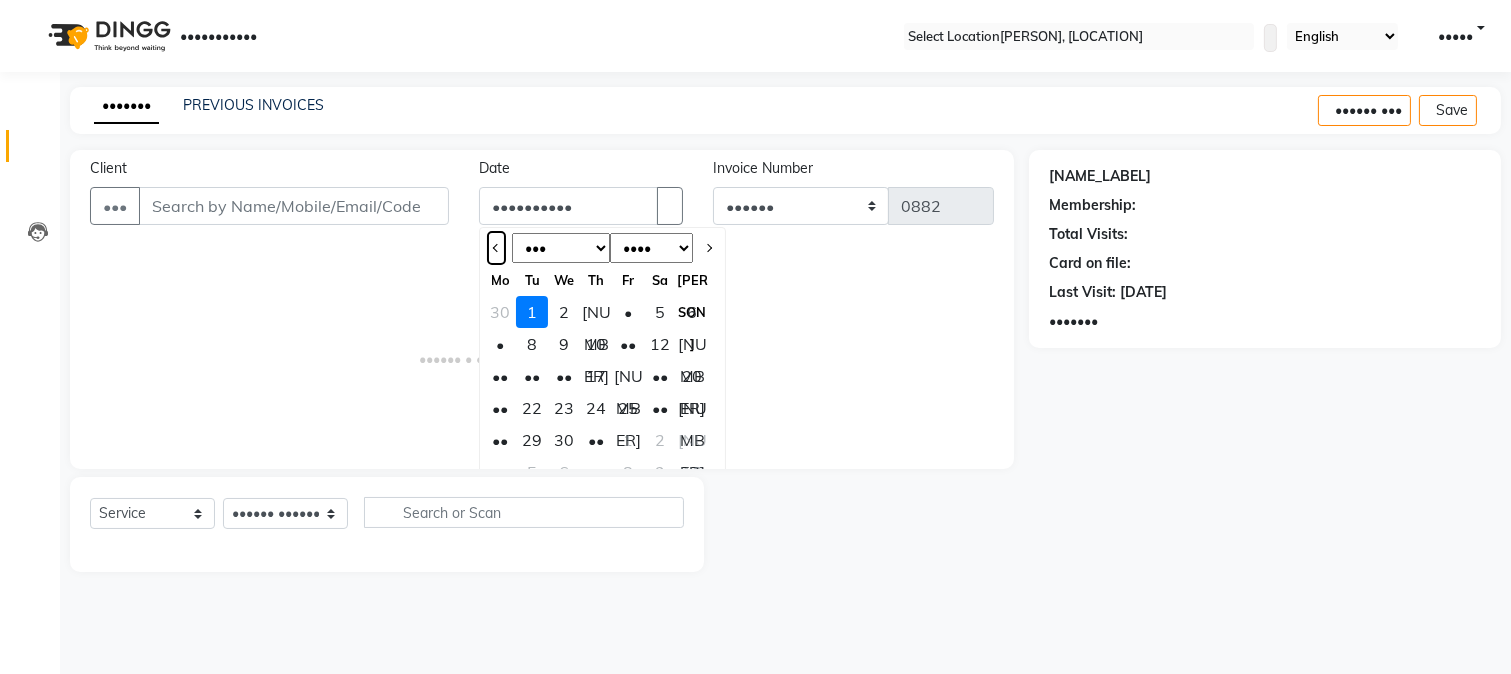 click at bounding box center [496, 248] 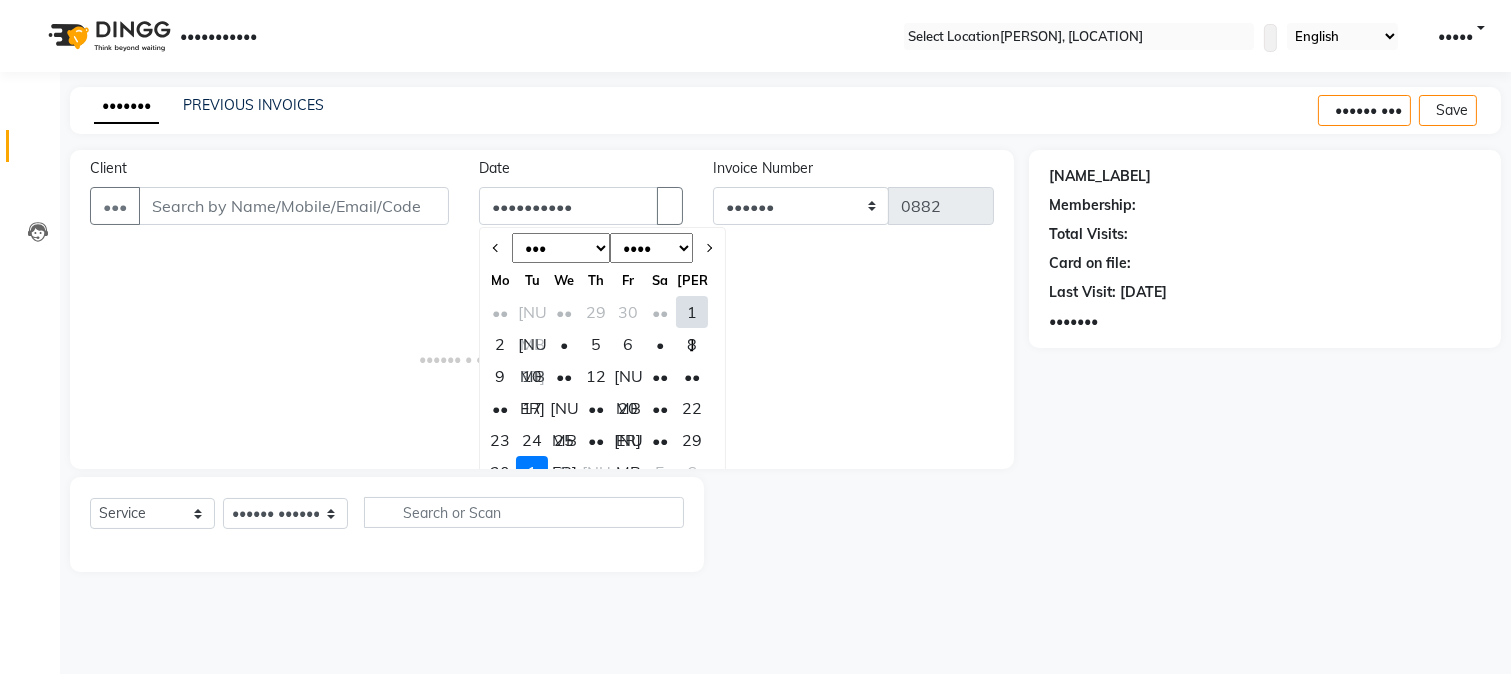click on "30" at bounding box center (500, 472) 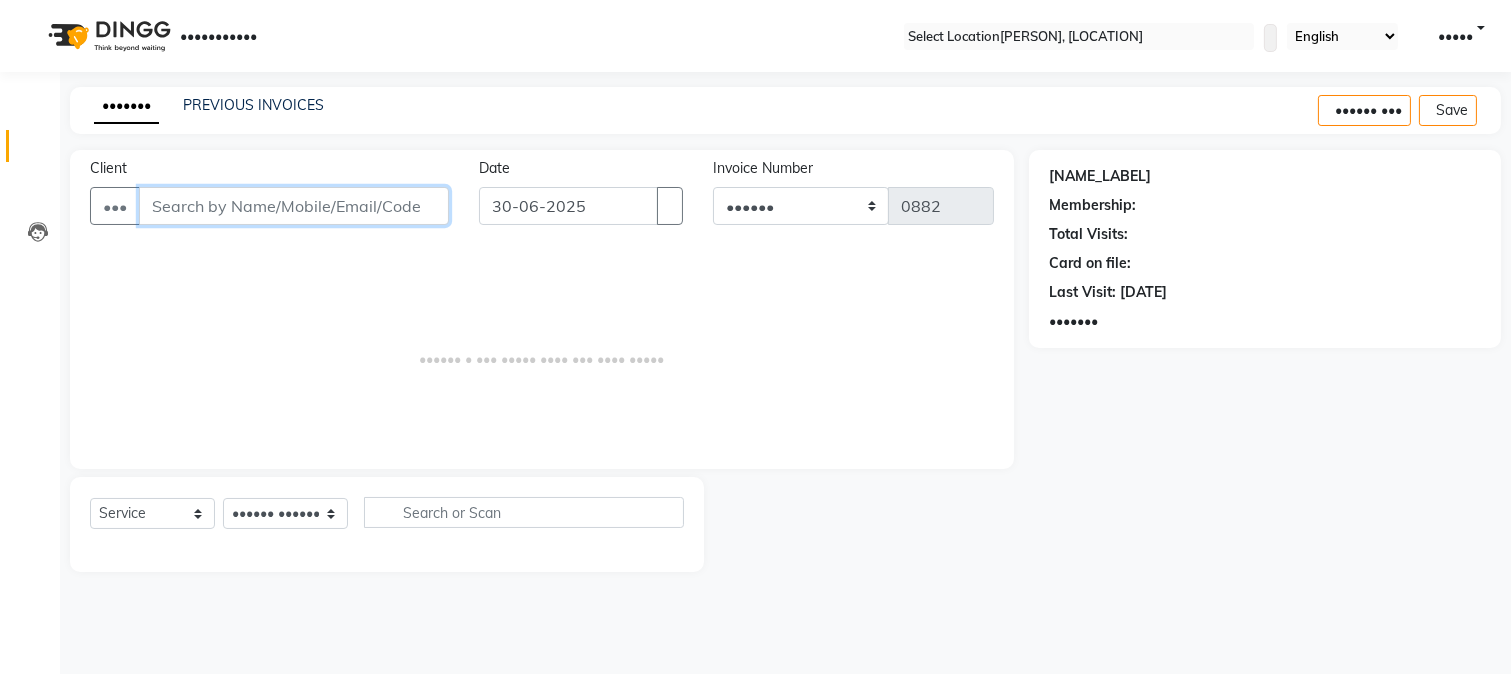 click on "Client" at bounding box center (294, 206) 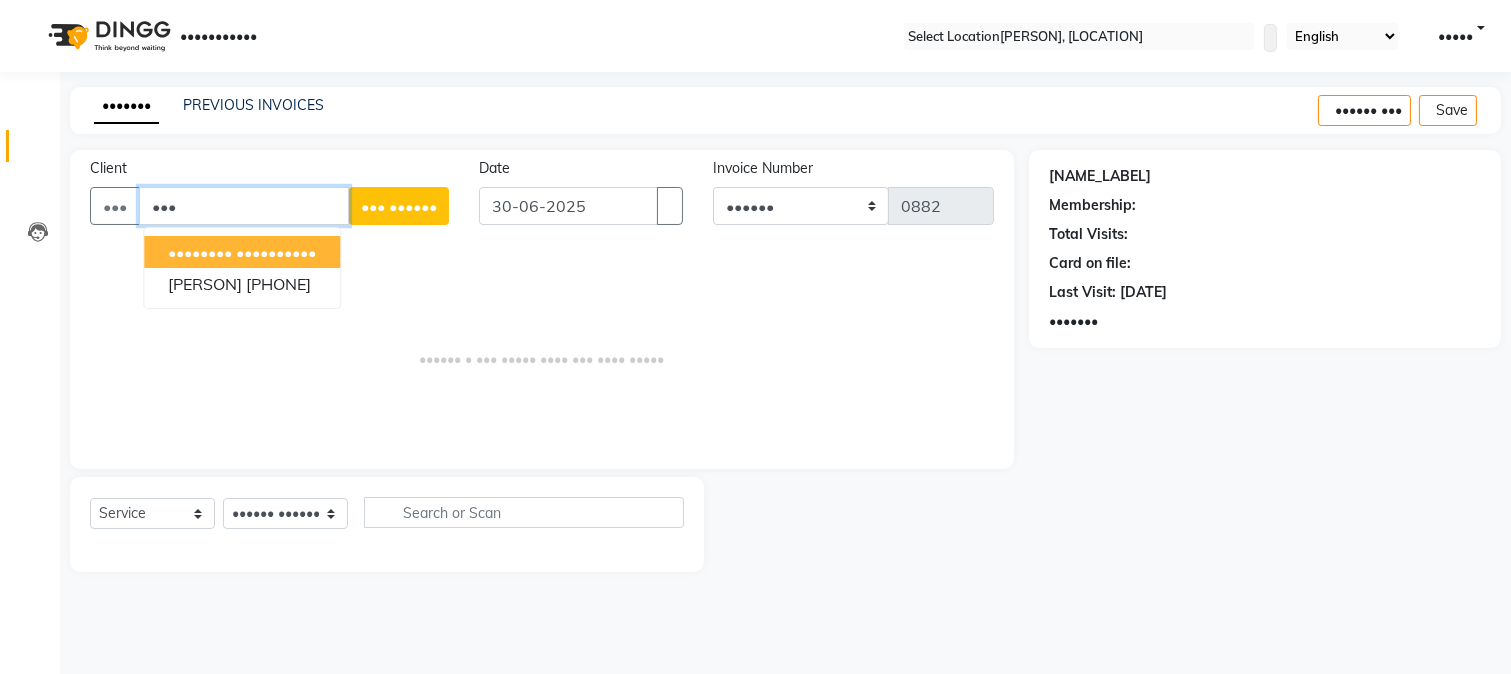 click on "••••••••" at bounding box center [200, 252] 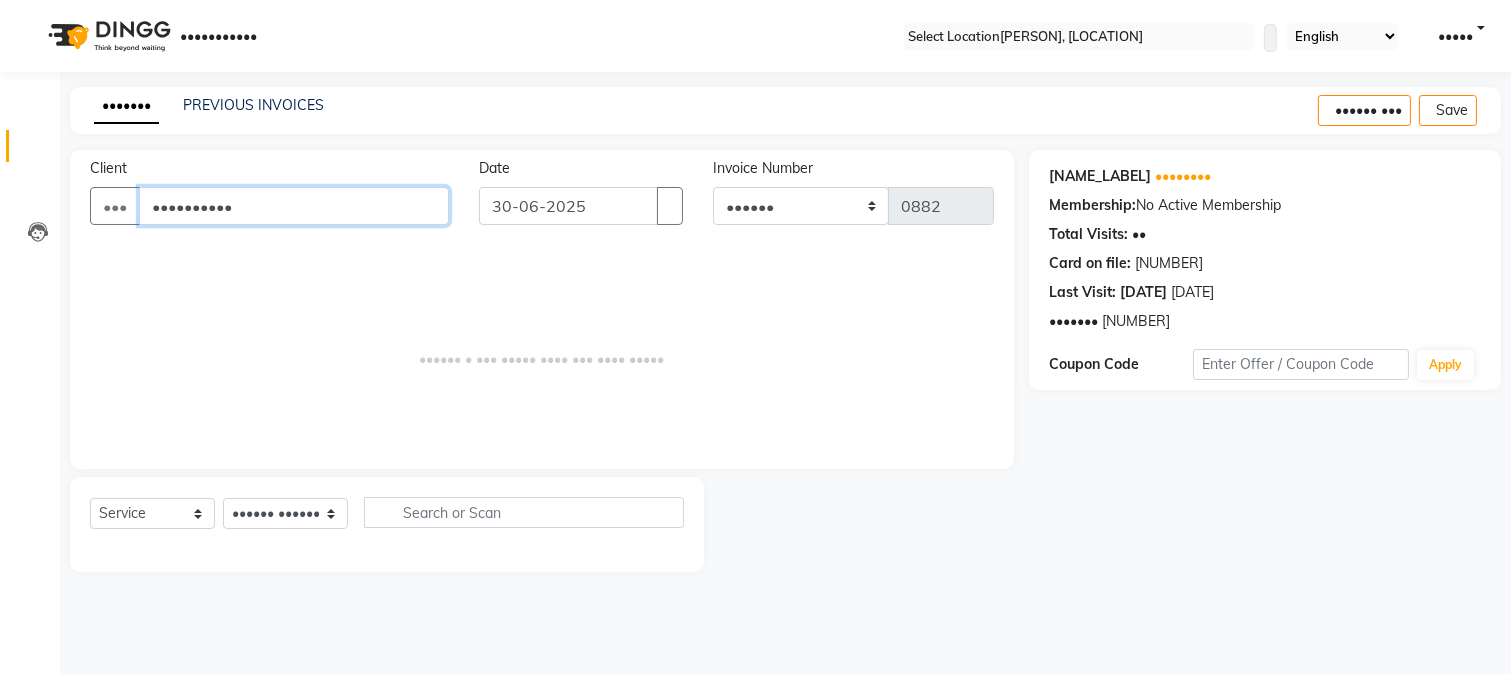 click on "••••••••••" at bounding box center (294, 206) 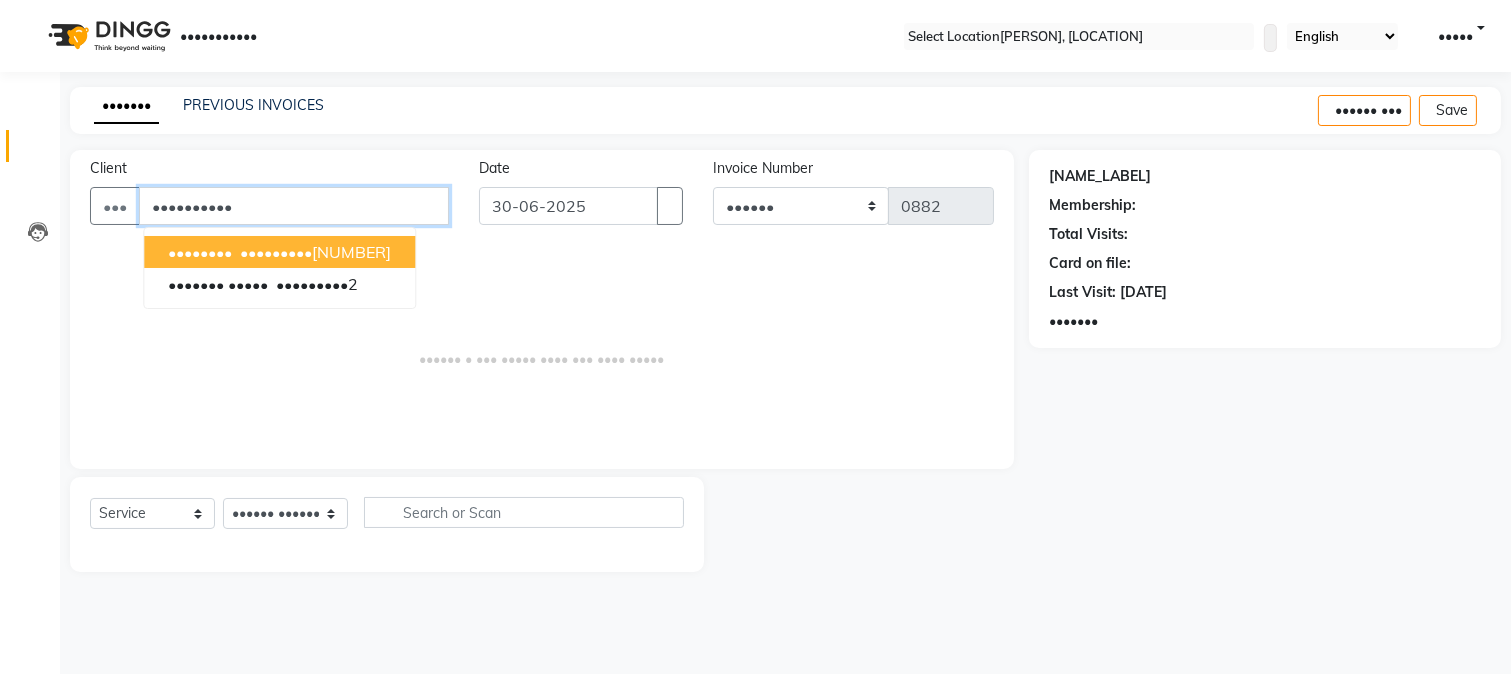 type on "••••••••••" 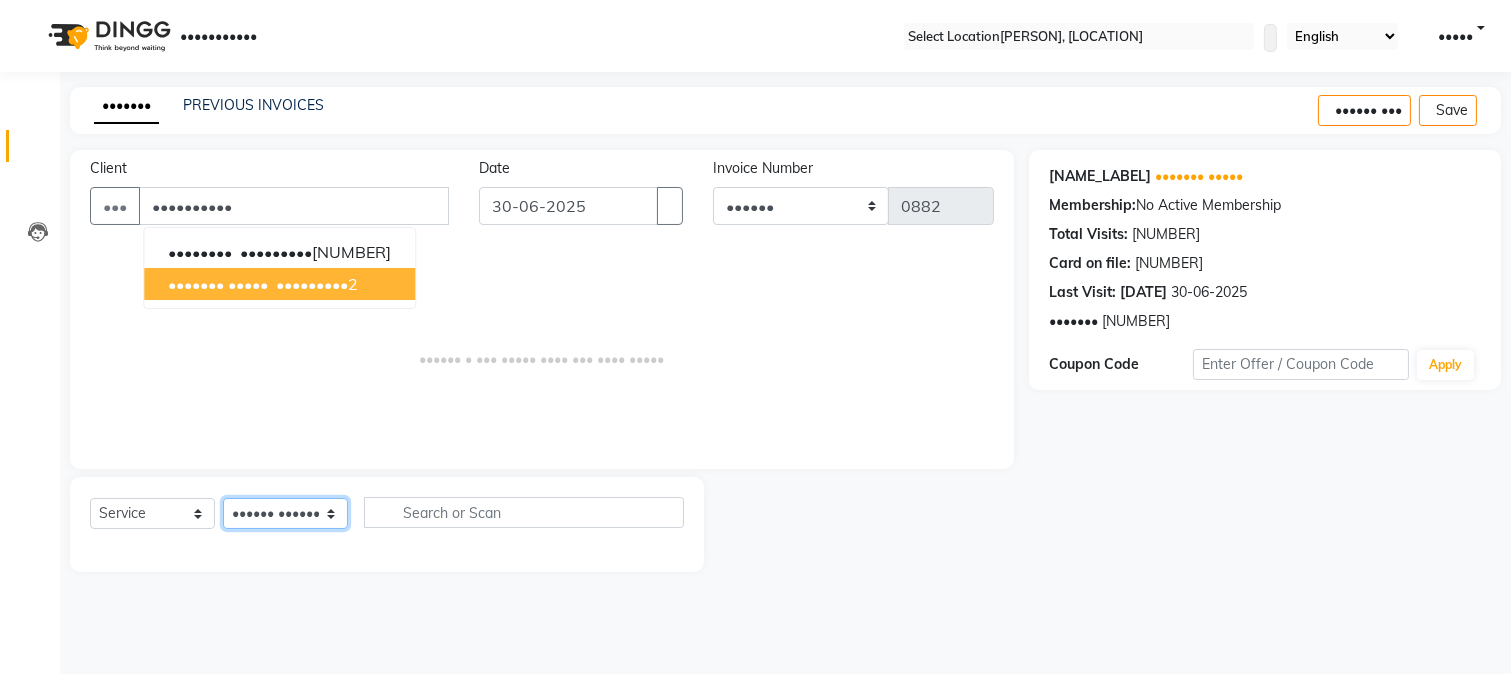 click on "Select Stylist [FIRST] [LAST] [FIRST] [LAST] [FIRST] [LAST] [FIRST] [LAST] [FIRST] [LAST] [FIRST]" at bounding box center [285, 513] 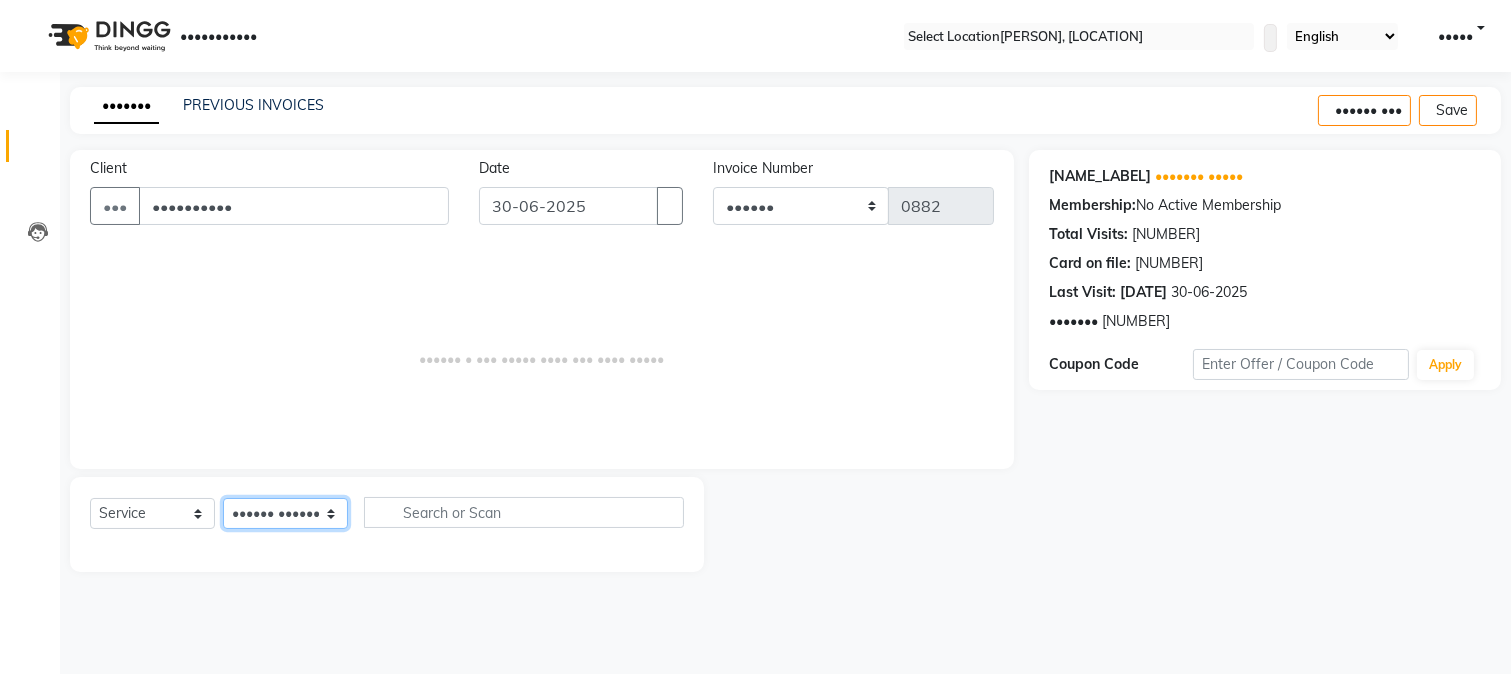 select on "[NUMBER]" 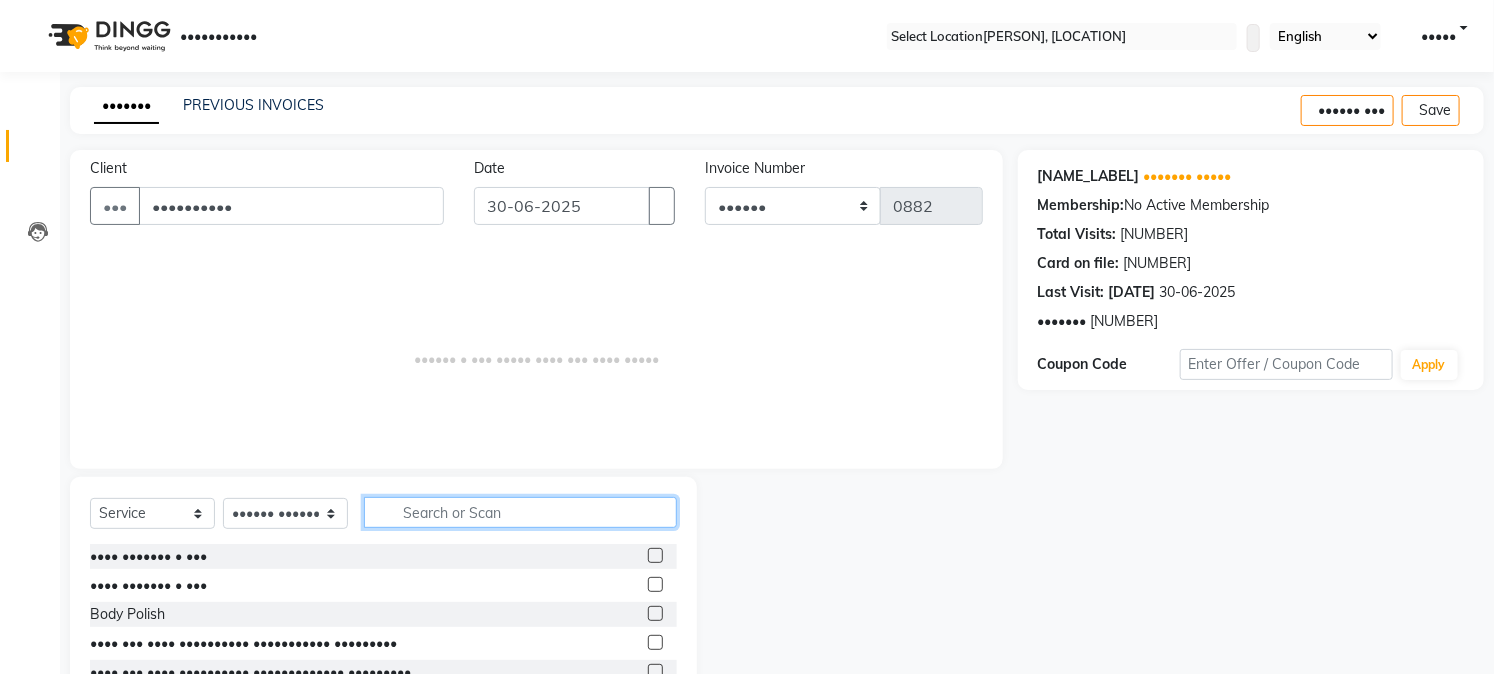 click at bounding box center (520, 512) 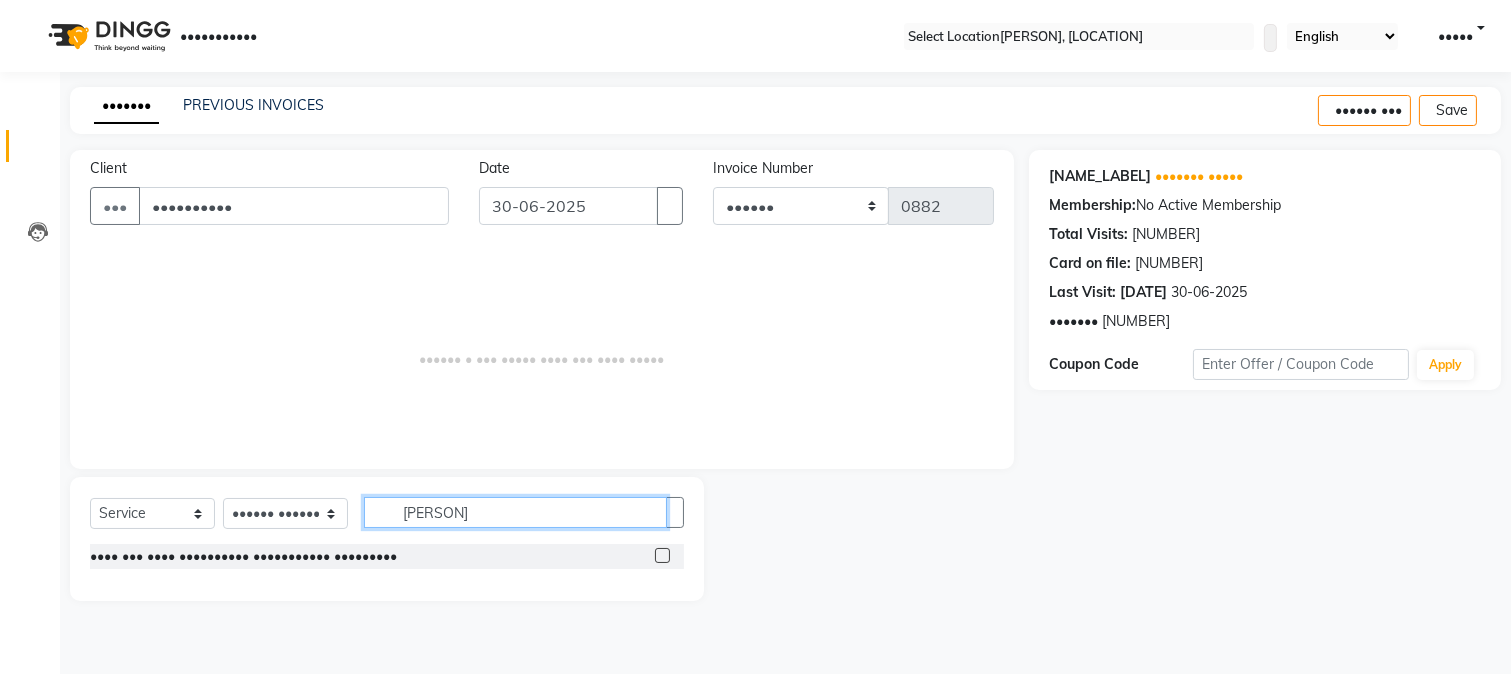 type on "[PERSON]" 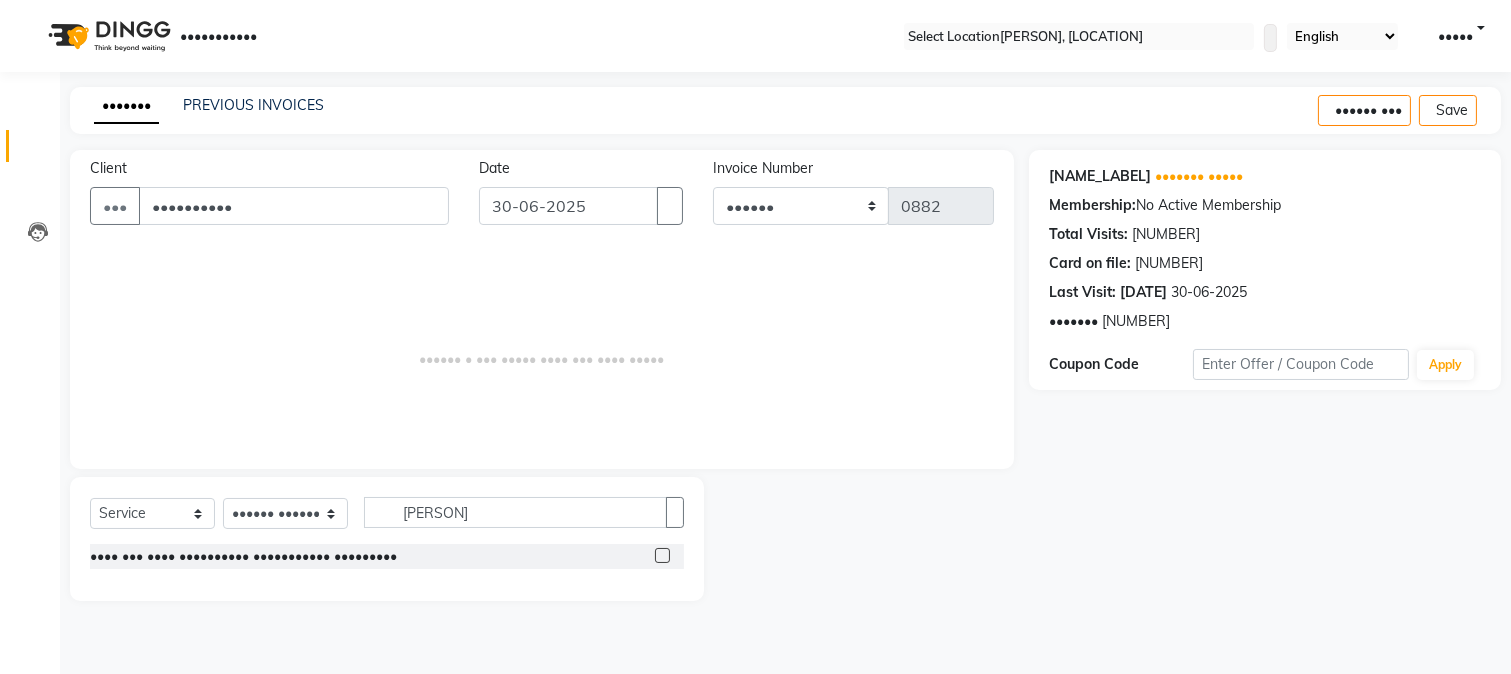 click at bounding box center [662, 555] 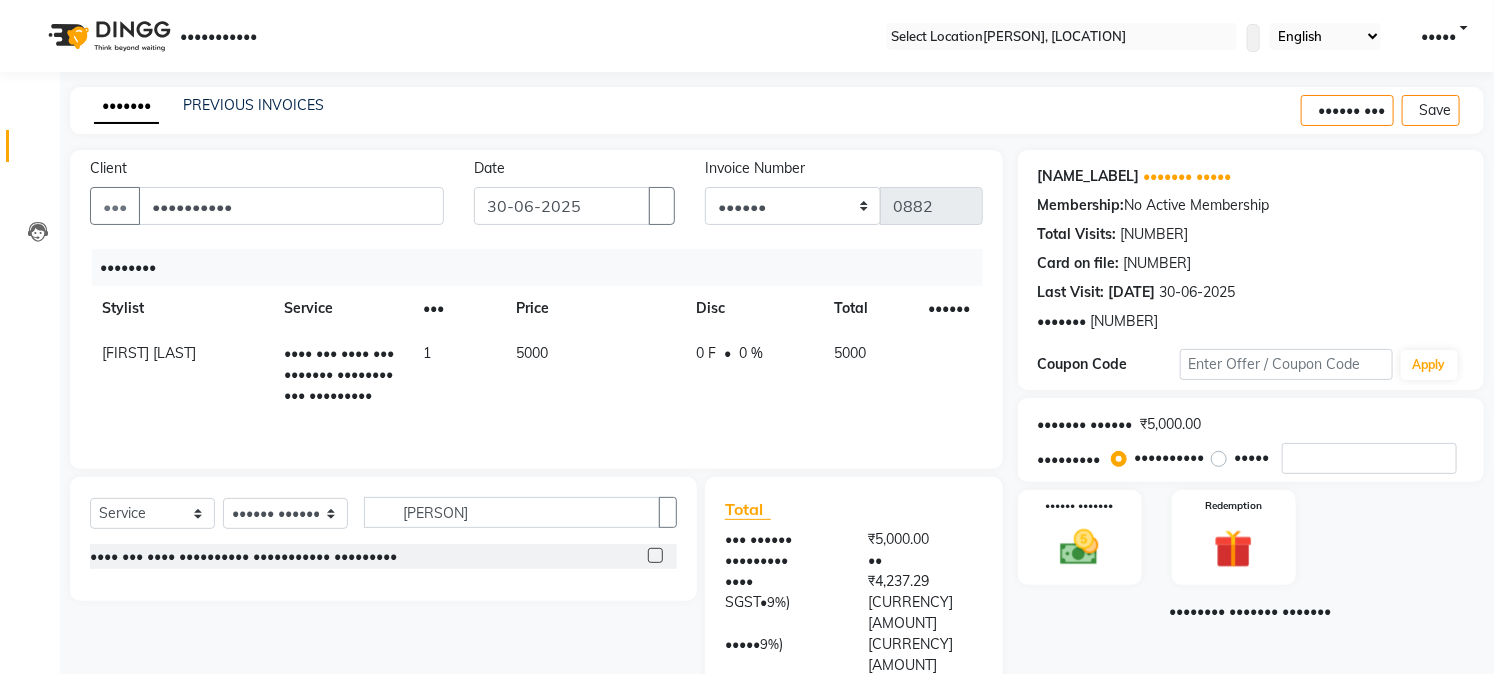 click on "5000" at bounding box center (594, 374) 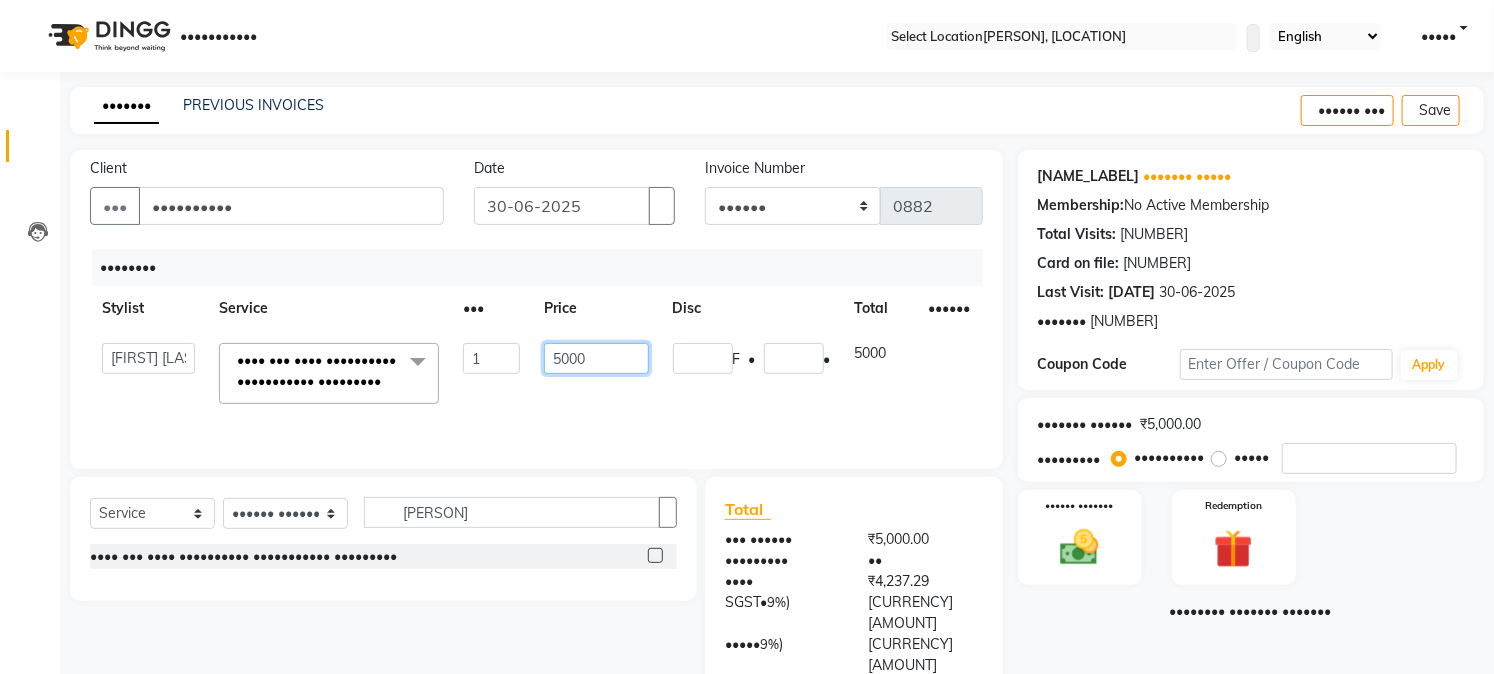 click on "5000" at bounding box center (491, 358) 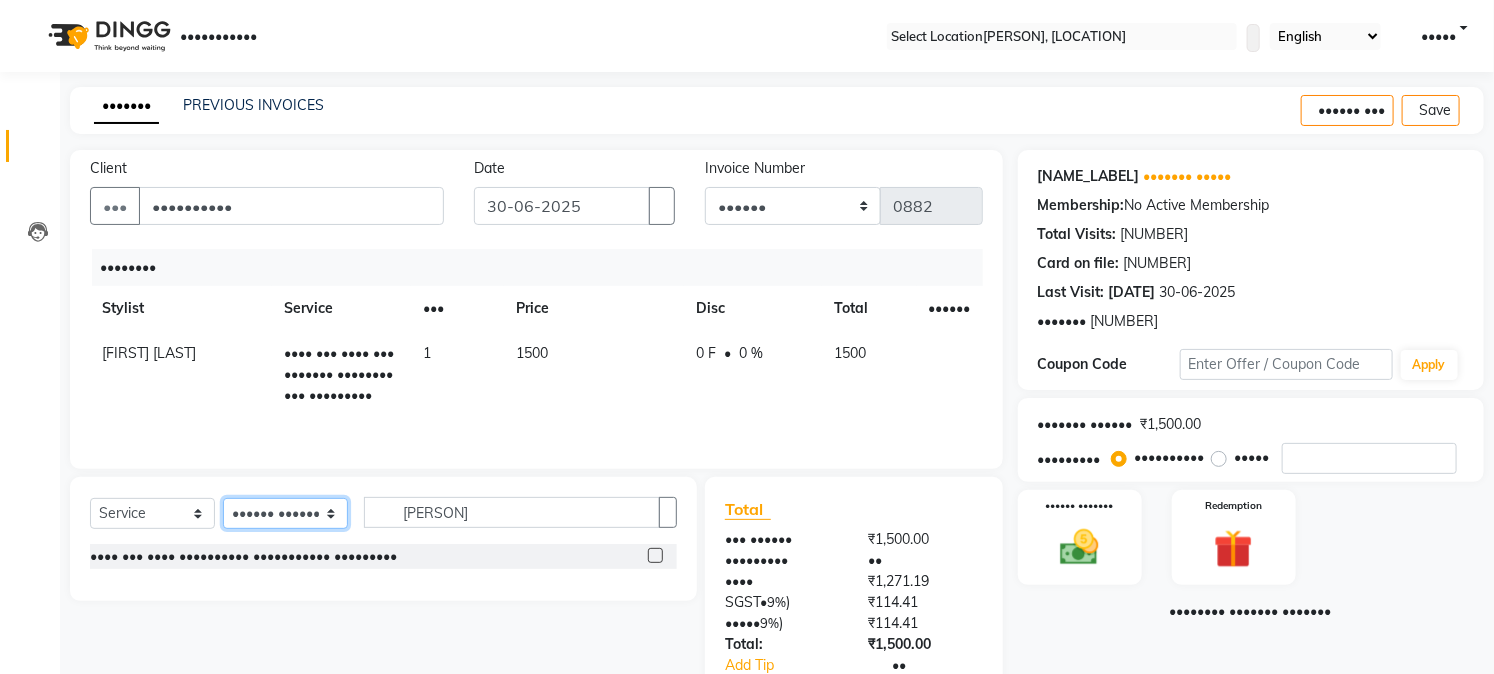 click on "••••••  •••••••  •••••••  ••••••••••  ••••••• ••••••• ••••••• •••• ••••  •••••• ••••••• ••••••• ••••• •••••••• •••• •••••• ••••• •••••• ••••••• ••••• •••••• •••••••• •••" at bounding box center (383, 520) 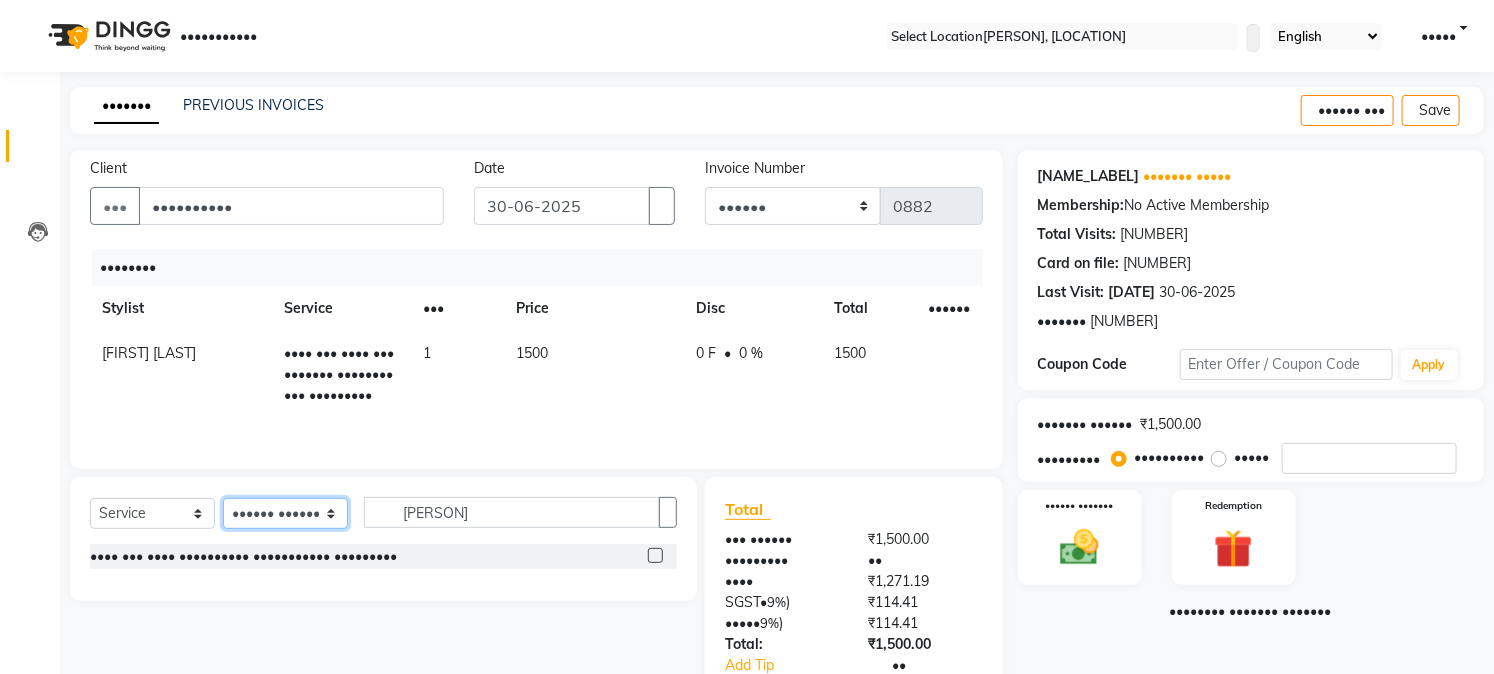 select on "•••••" 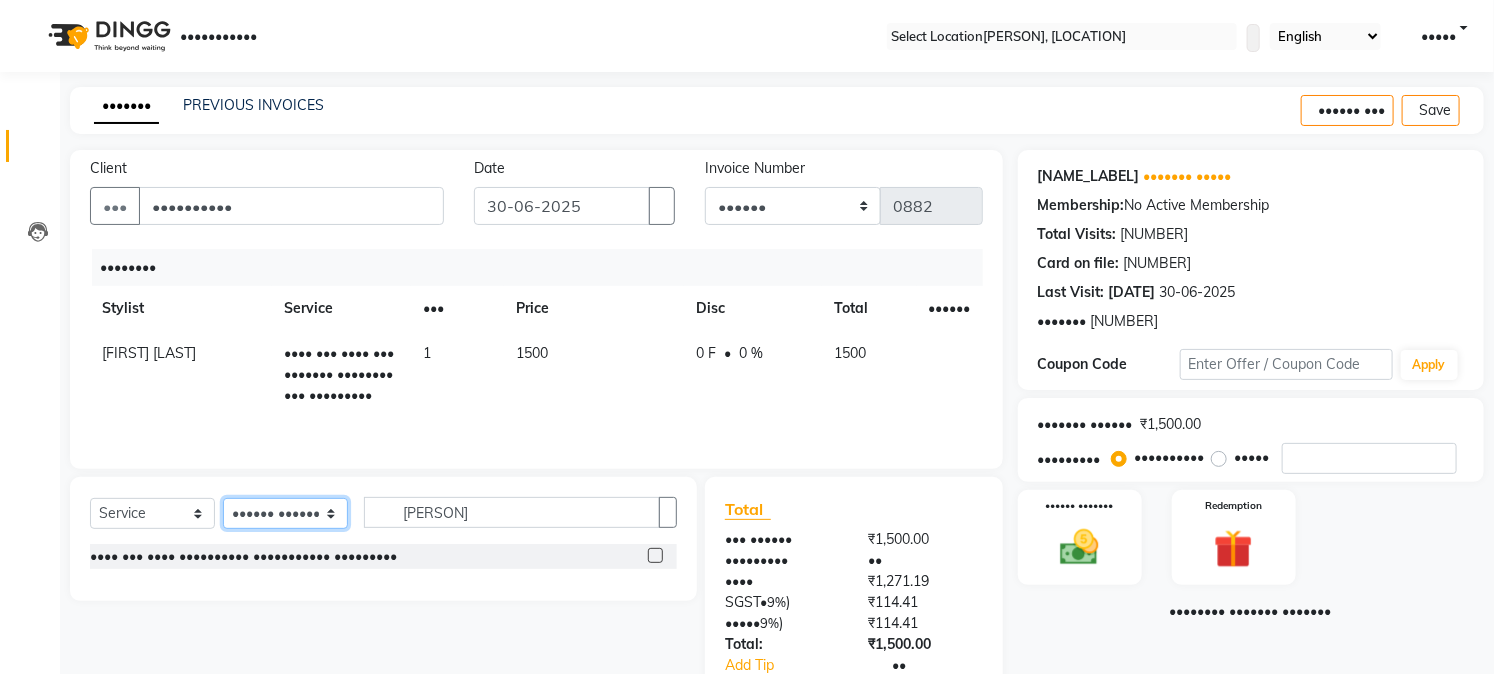 click on "Select Stylist [FIRST] [LAST] [FIRST] [LAST] [FIRST] [LAST] [FIRST] [LAST] [FIRST] [LAST] [FIRST]" at bounding box center [285, 513] 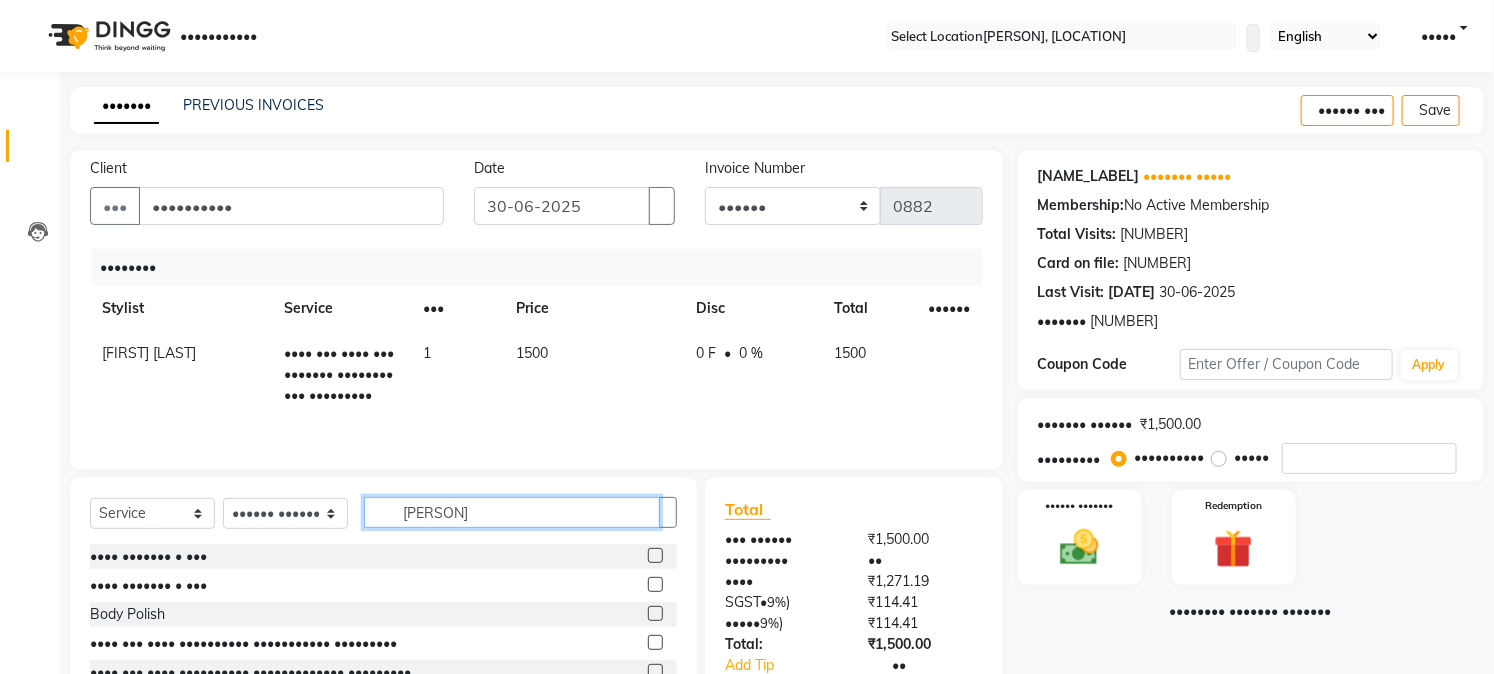 click on "[PERSON]" at bounding box center [512, 512] 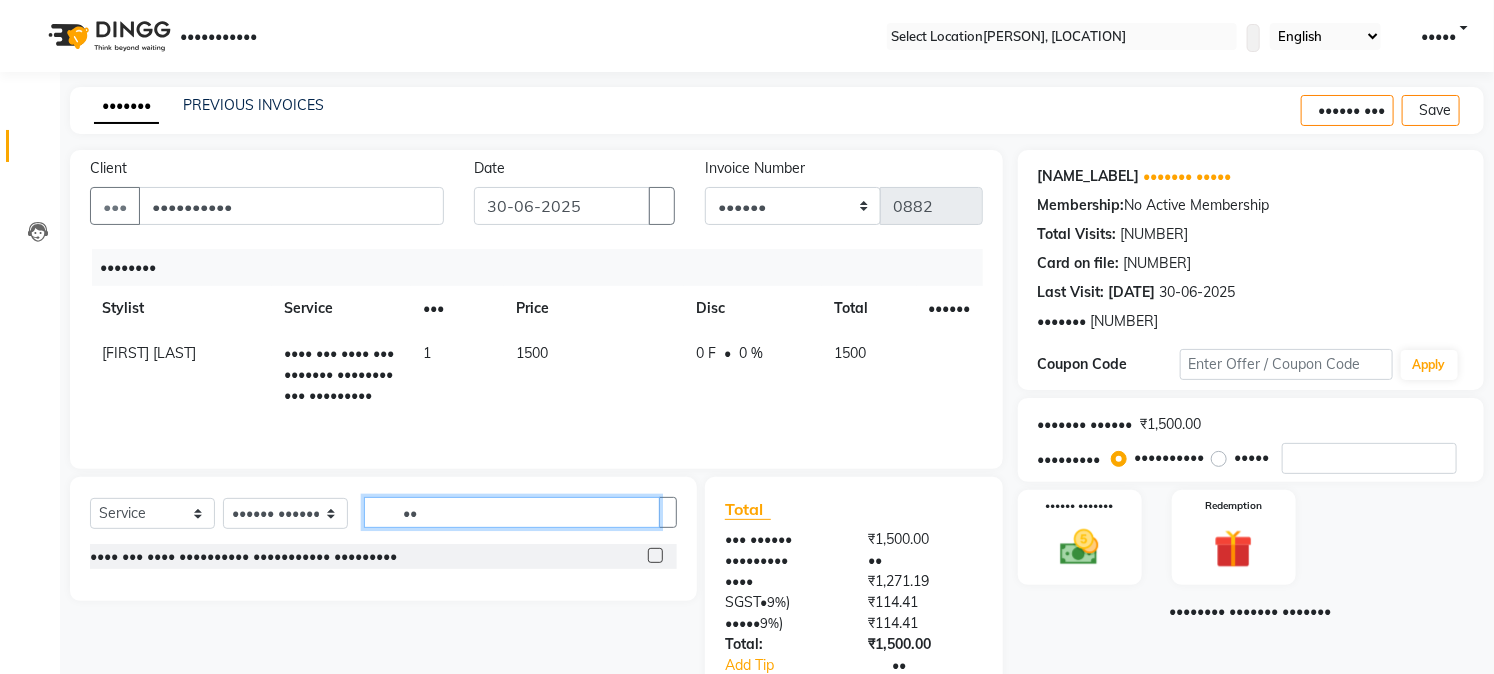 type on "••" 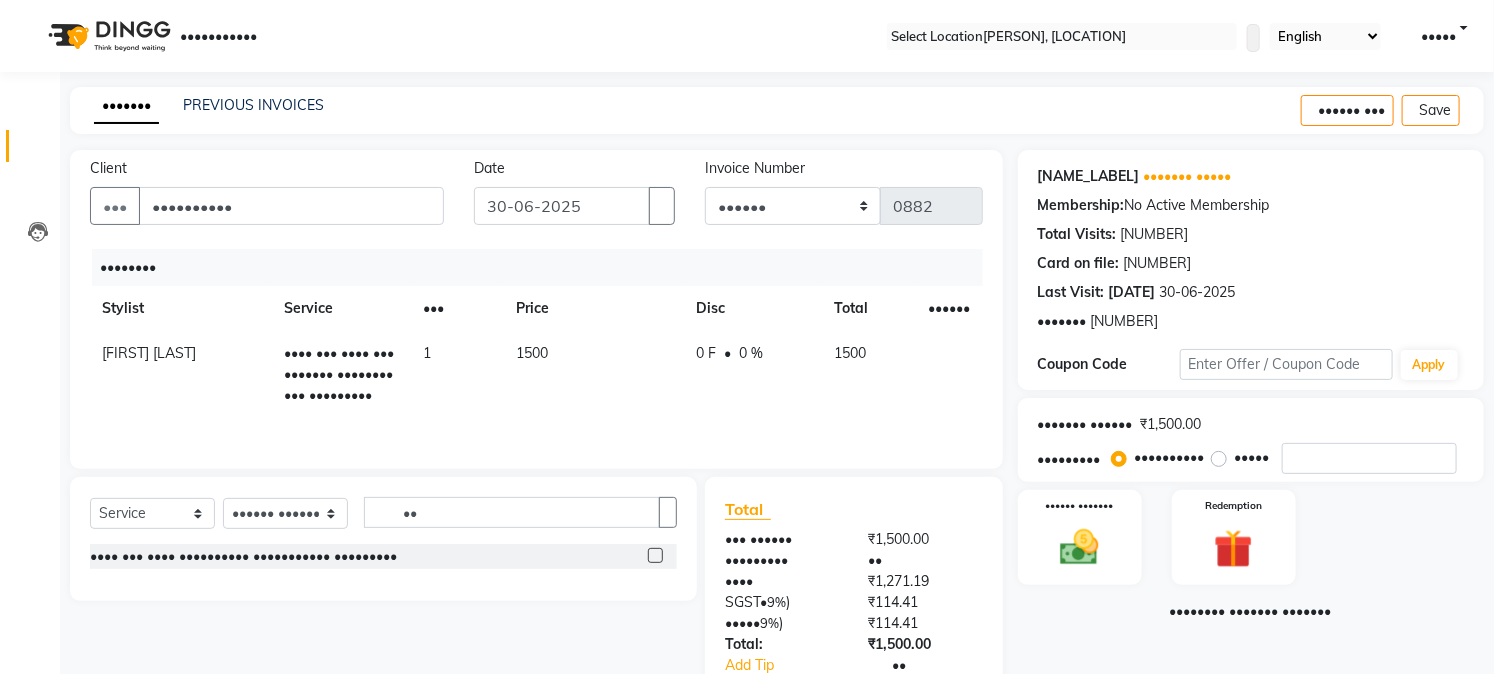 click on "•••• ••• •••• •••••••••• ••••••••••• •••••••••" at bounding box center [383, 556] 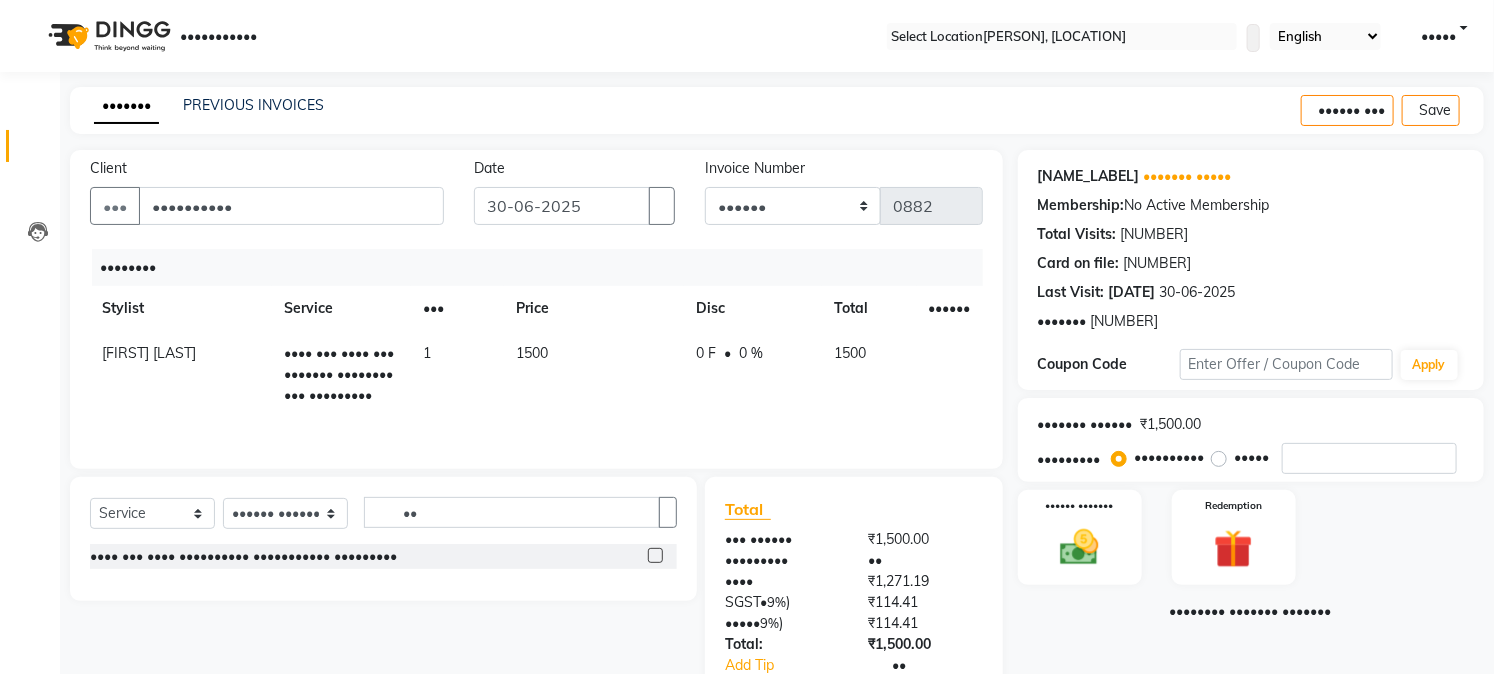 click at bounding box center [655, 555] 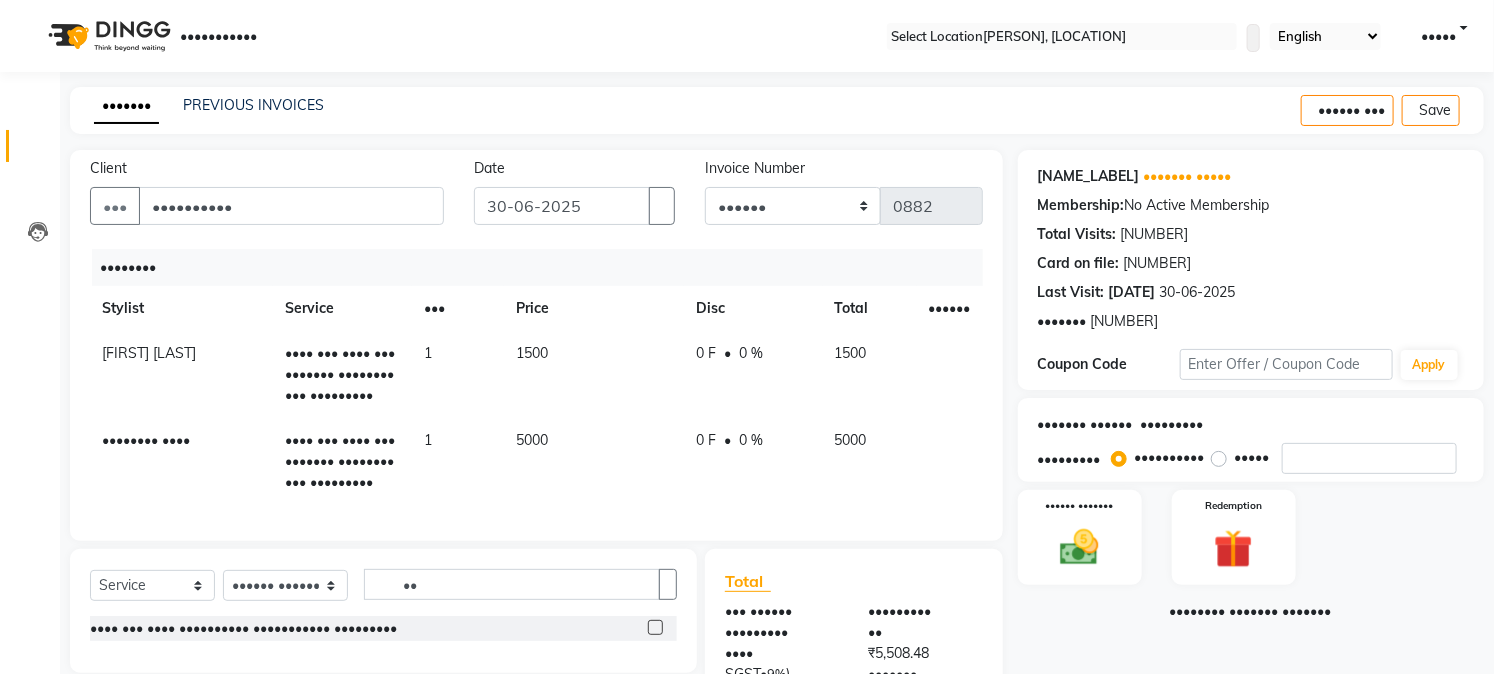 click on "5000" at bounding box center [594, 374] 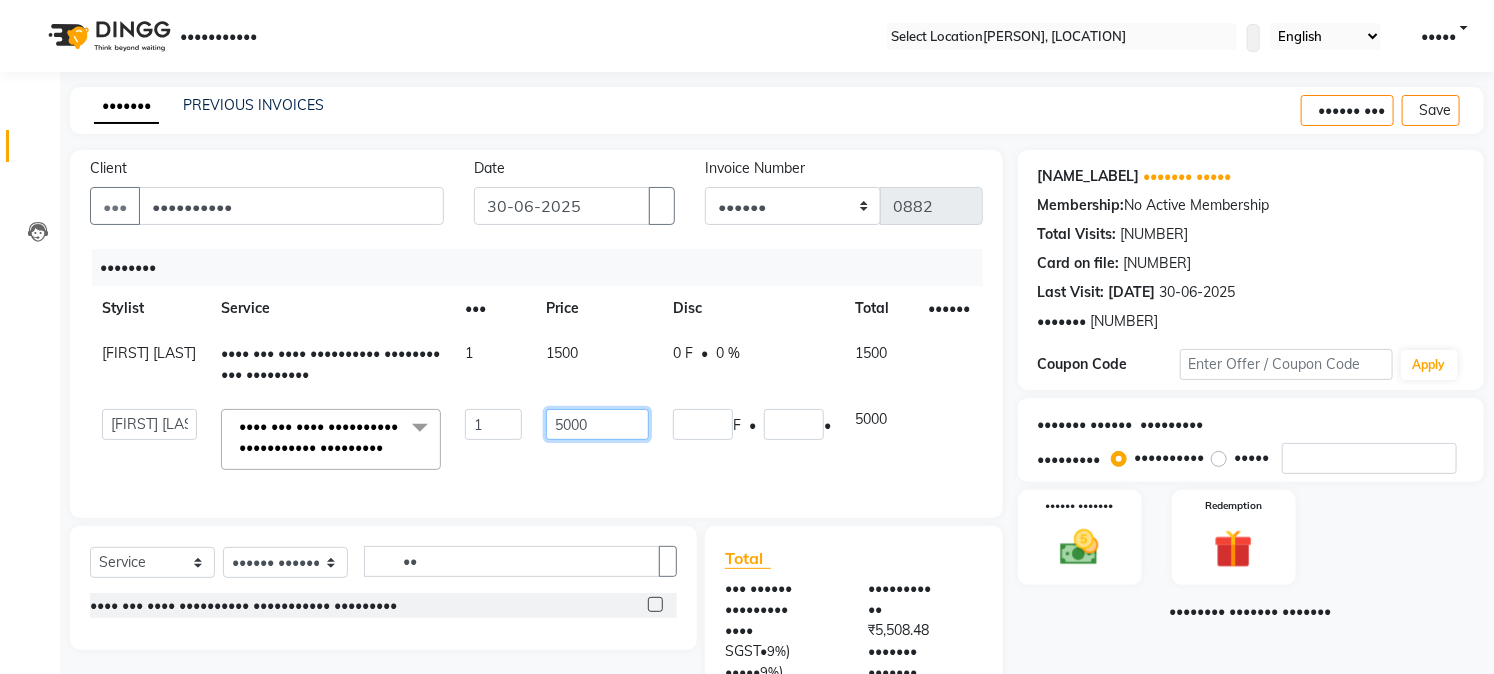 click on "5000" at bounding box center (493, 424) 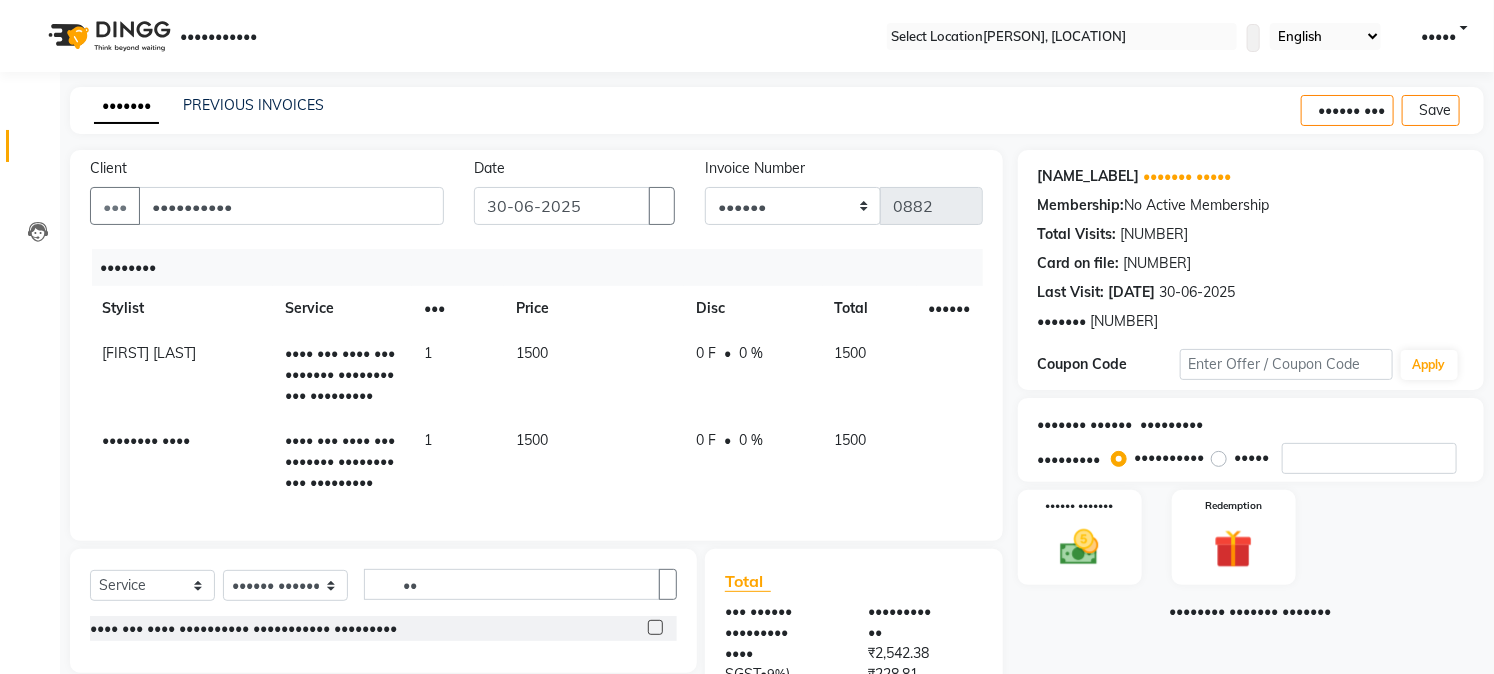 click at bounding box center (1468, 111) 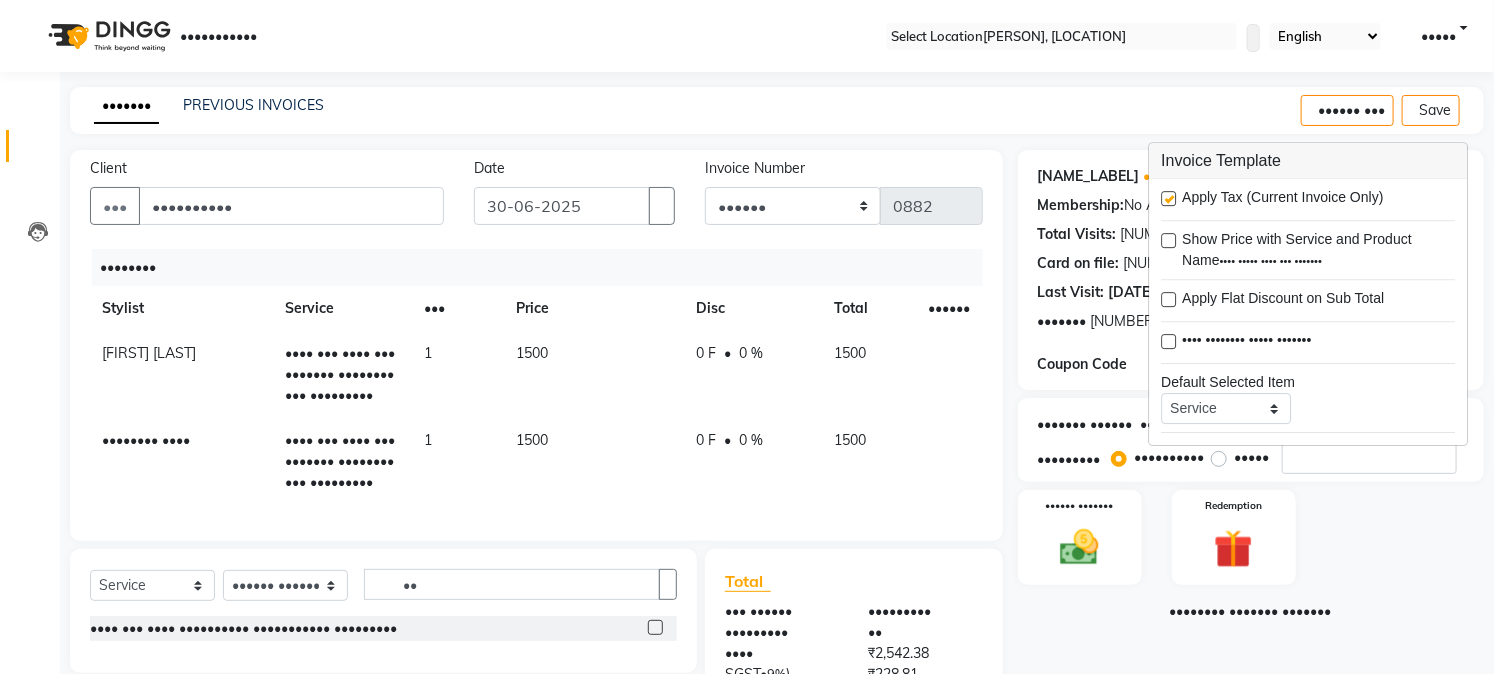 click at bounding box center (1168, 198) 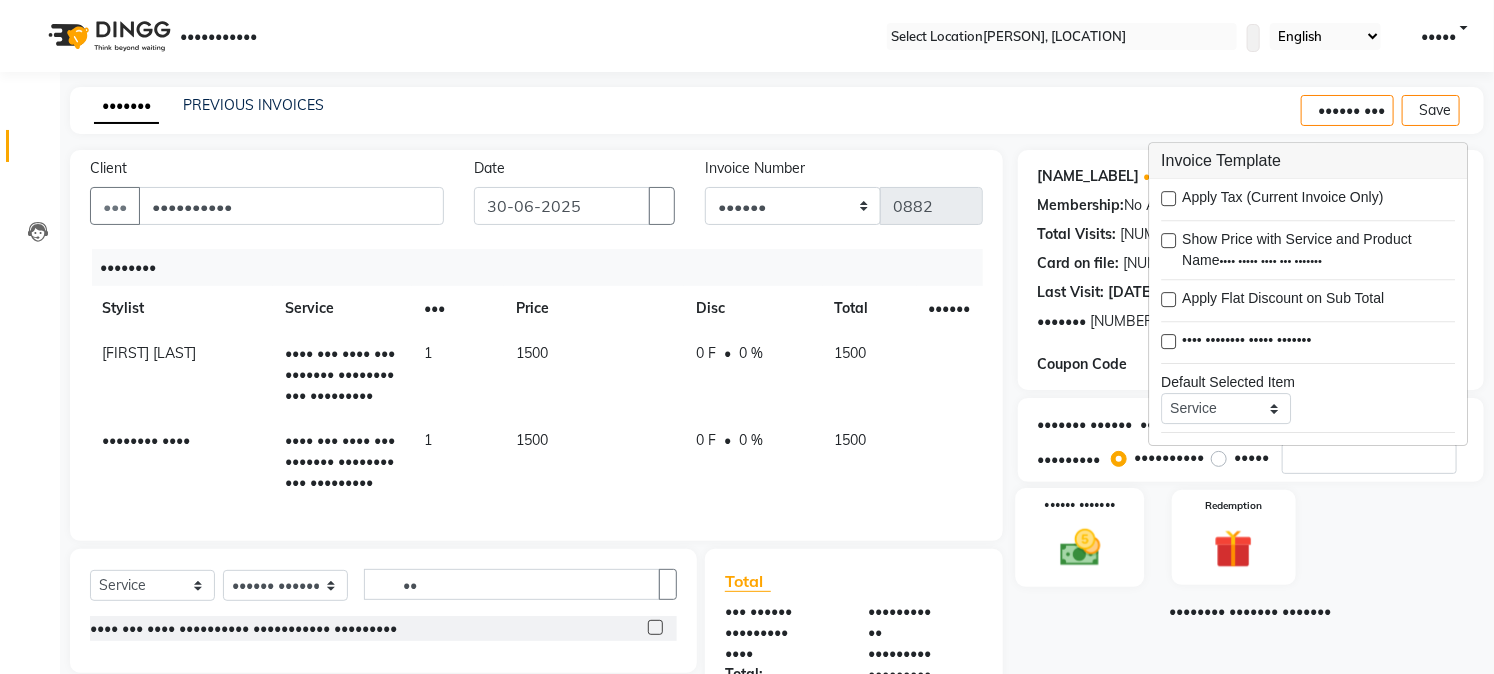 click on "•••••• •••••••" at bounding box center (1079, 537) 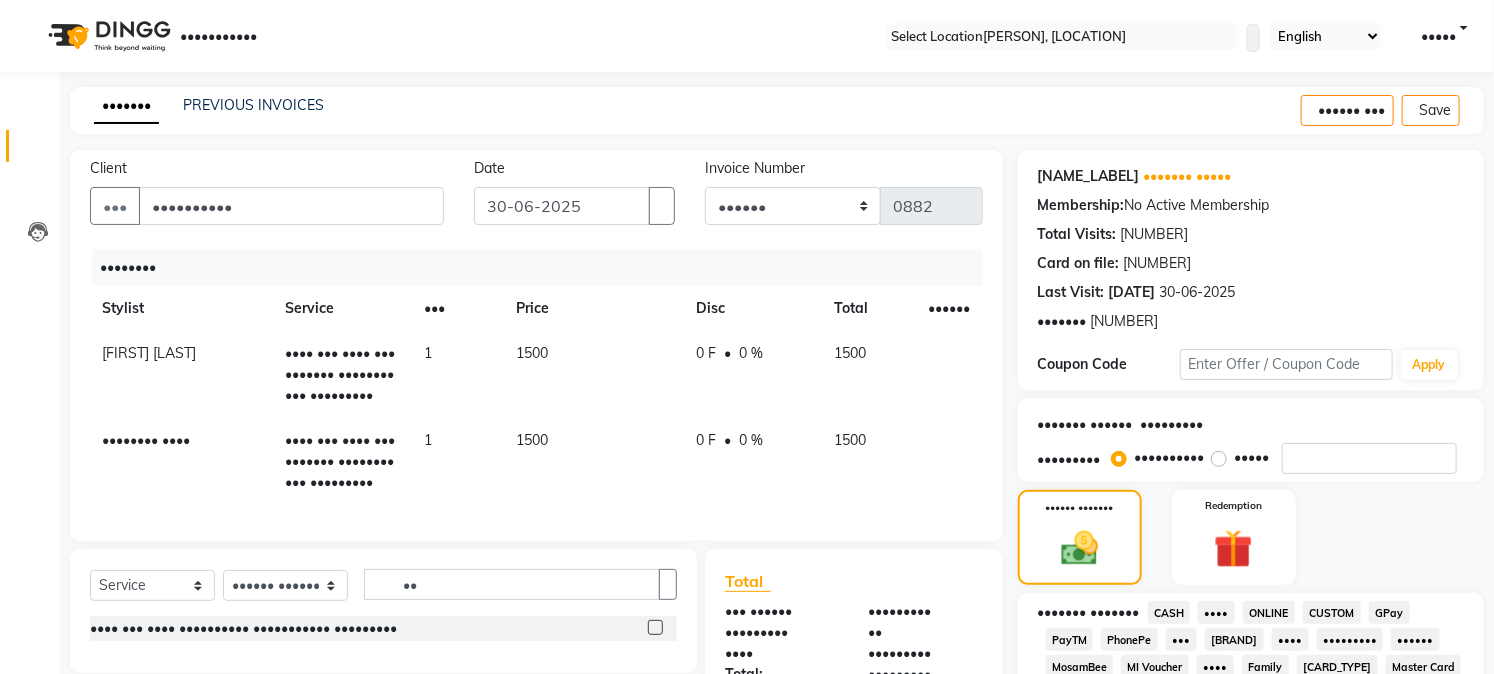 click on "GPay" at bounding box center [1169, 612] 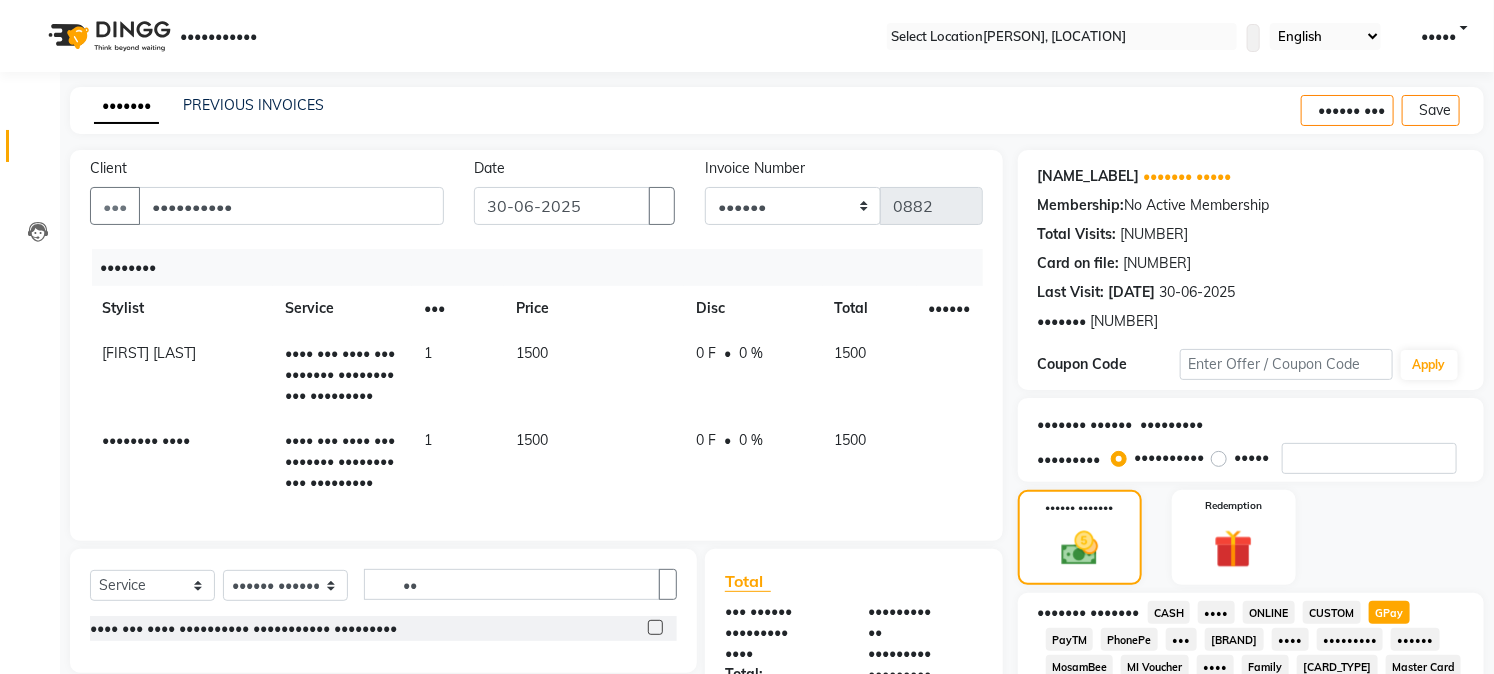 scroll, scrollTop: 590, scrollLeft: 0, axis: vertical 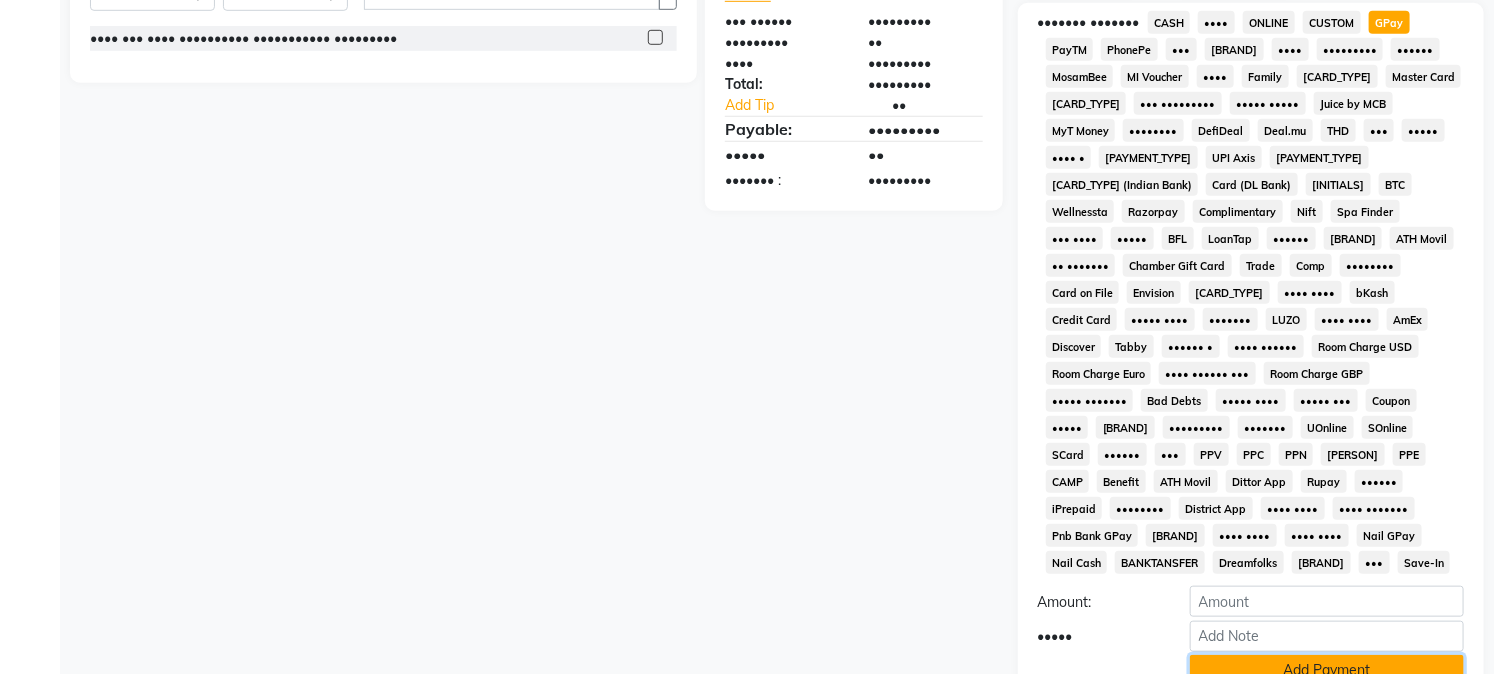 click on "Add Payment" at bounding box center [1327, 670] 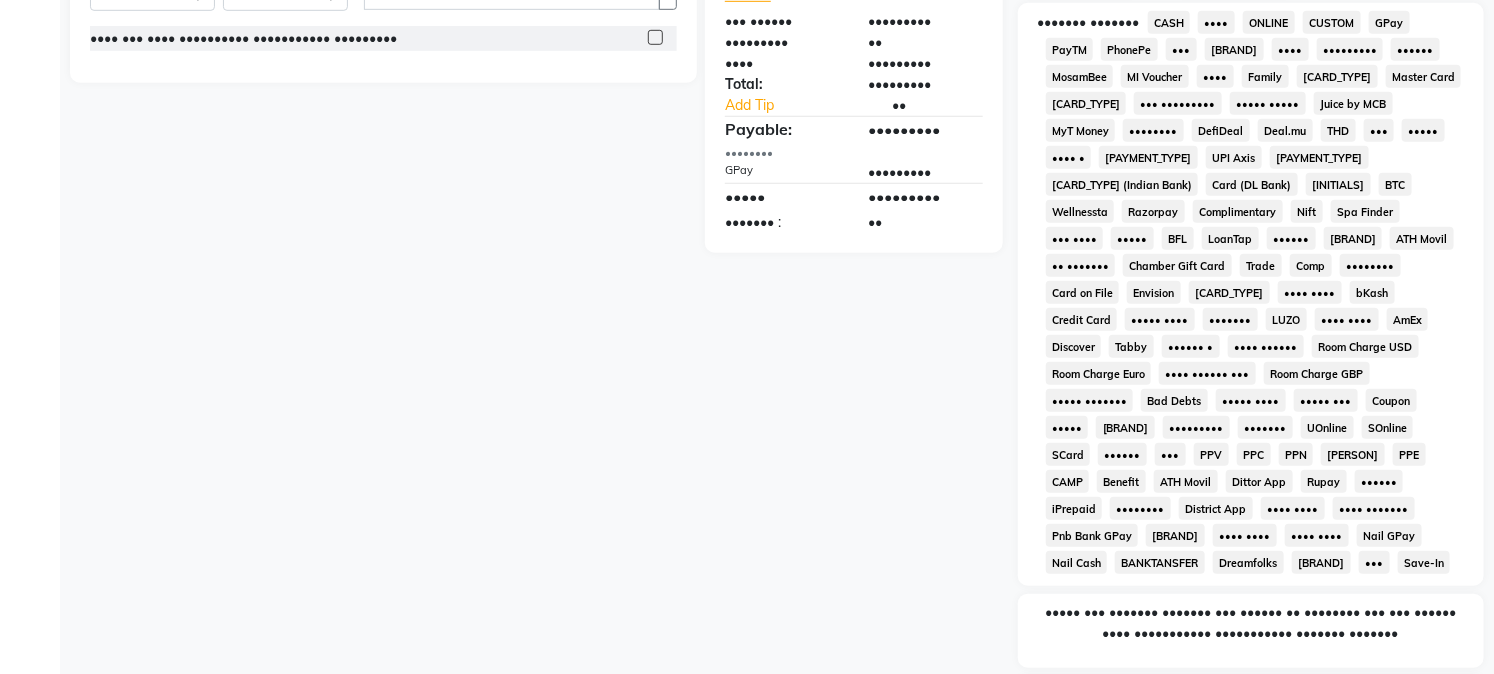 scroll, scrollTop: 742, scrollLeft: 0, axis: vertical 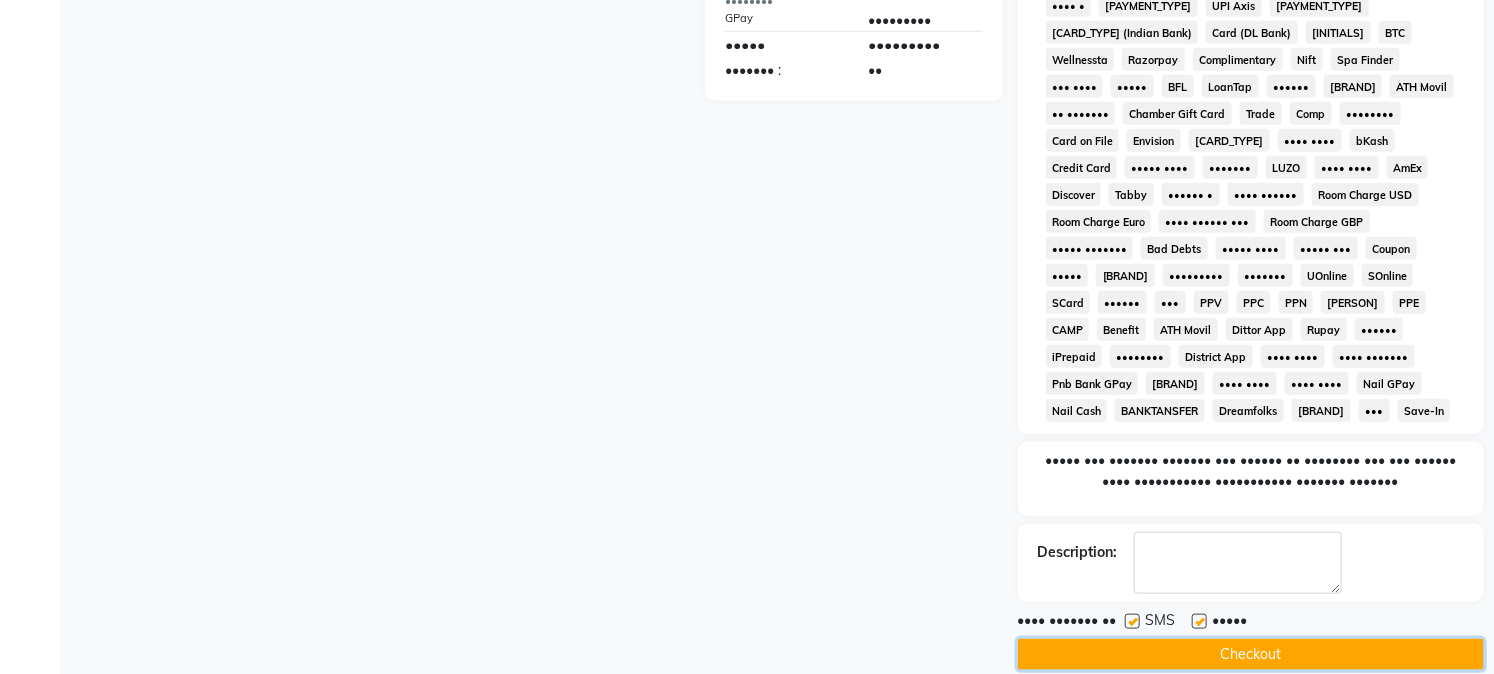 click on "Checkout" at bounding box center [1251, 654] 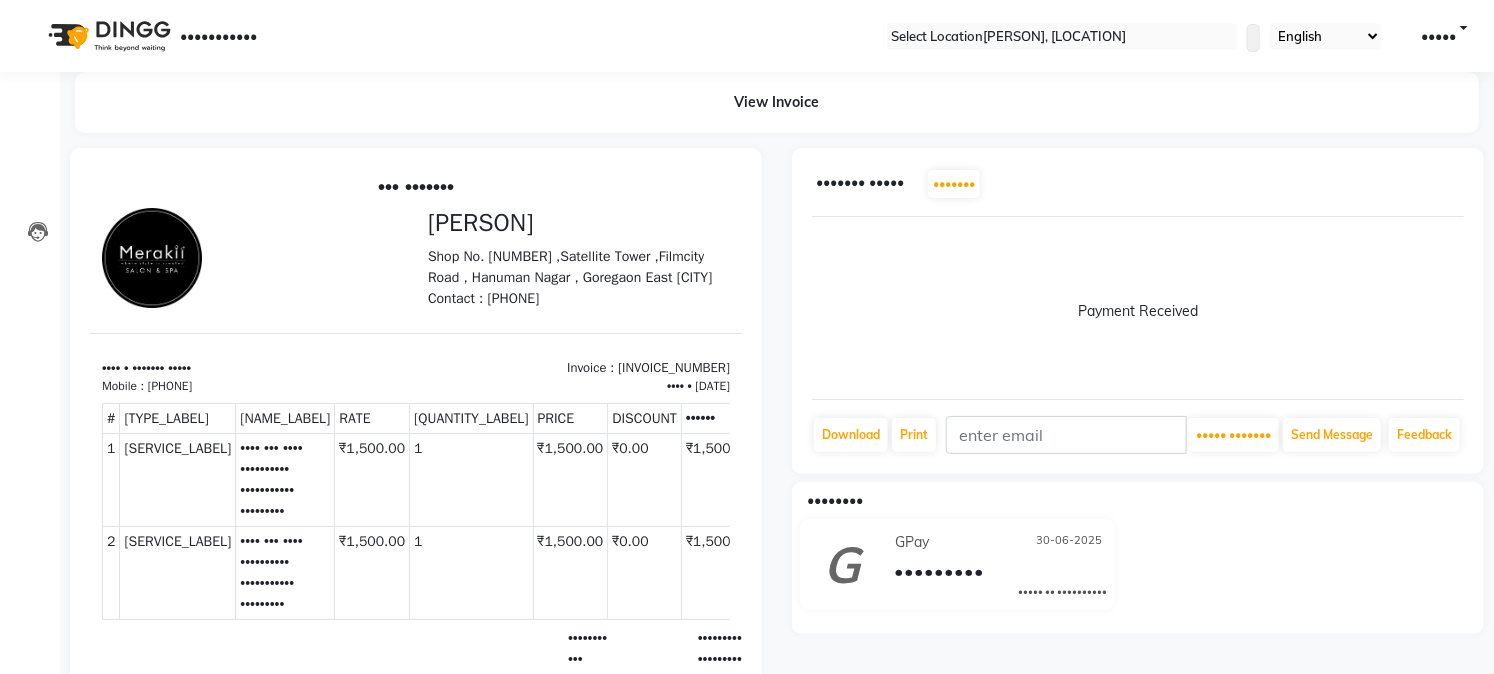 scroll, scrollTop: 0, scrollLeft: 0, axis: both 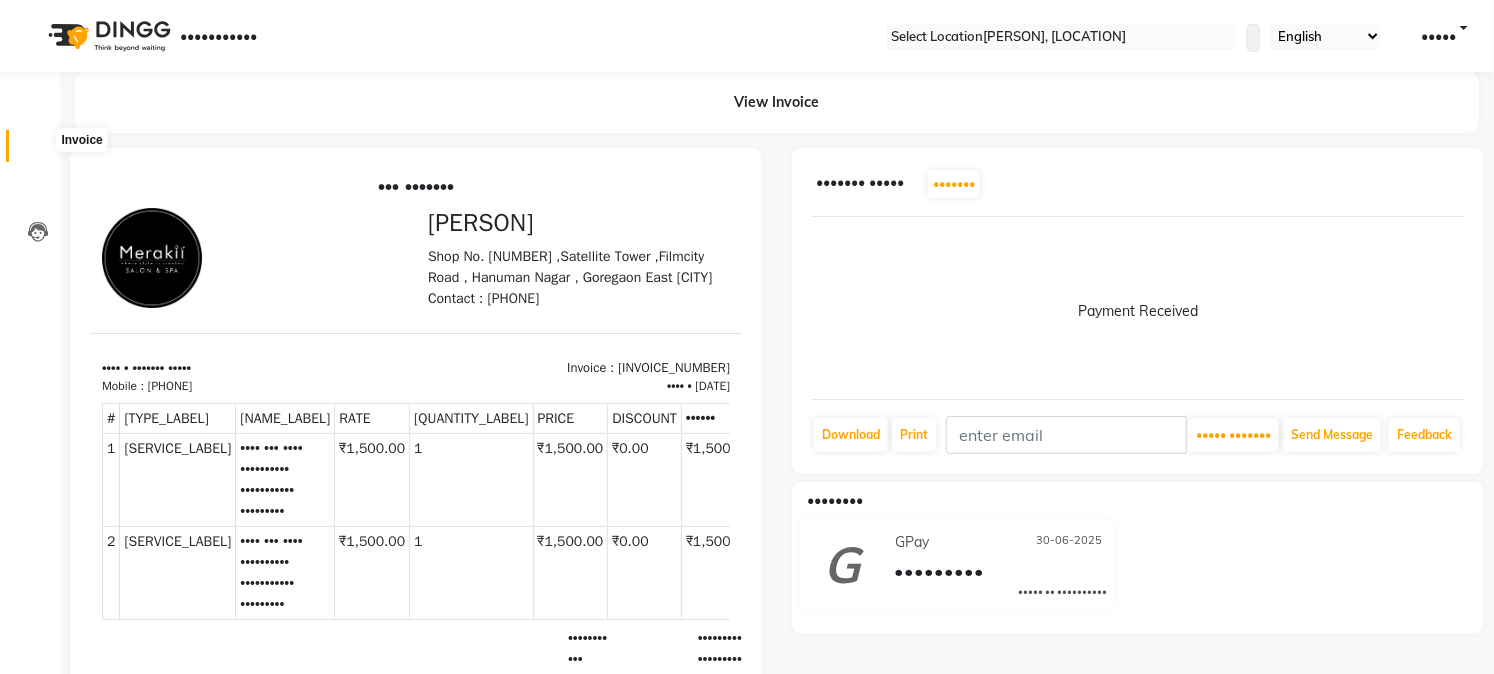 click at bounding box center [37, 151] 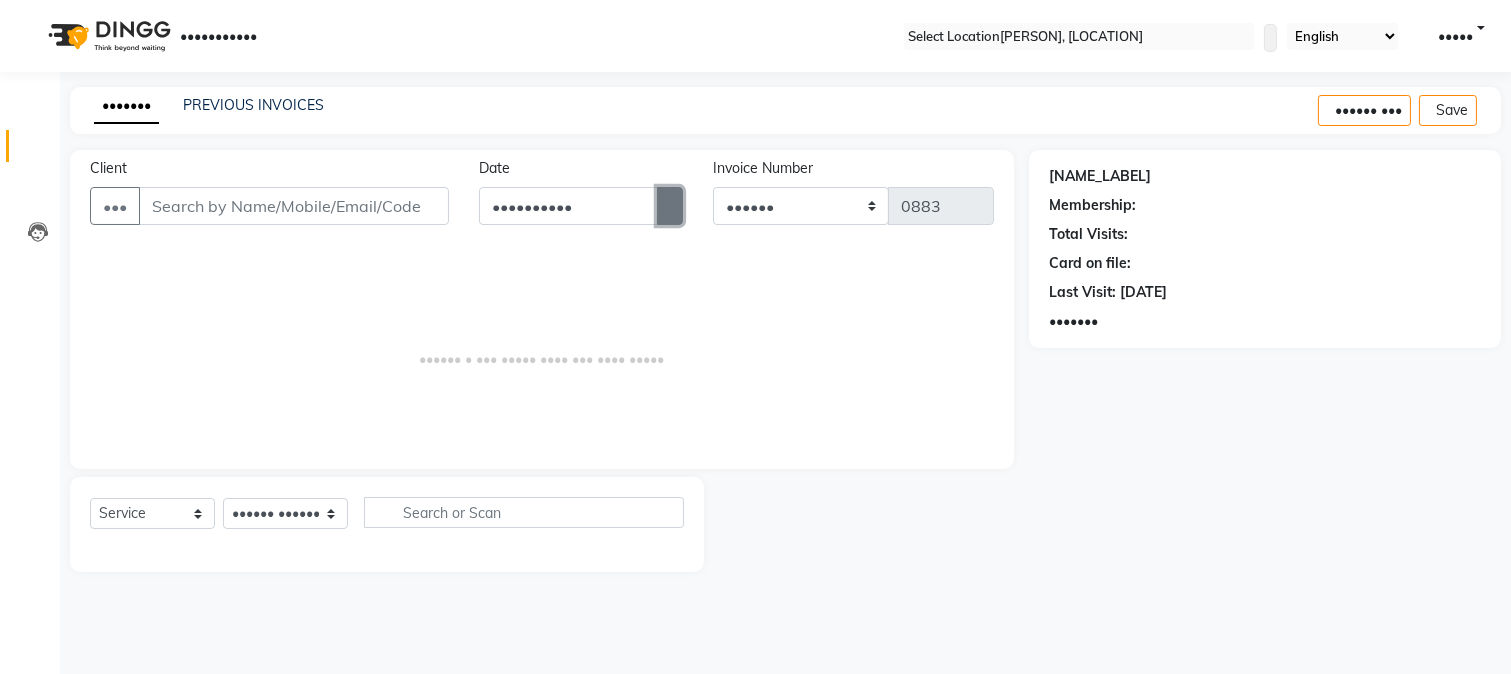 click at bounding box center (670, 206) 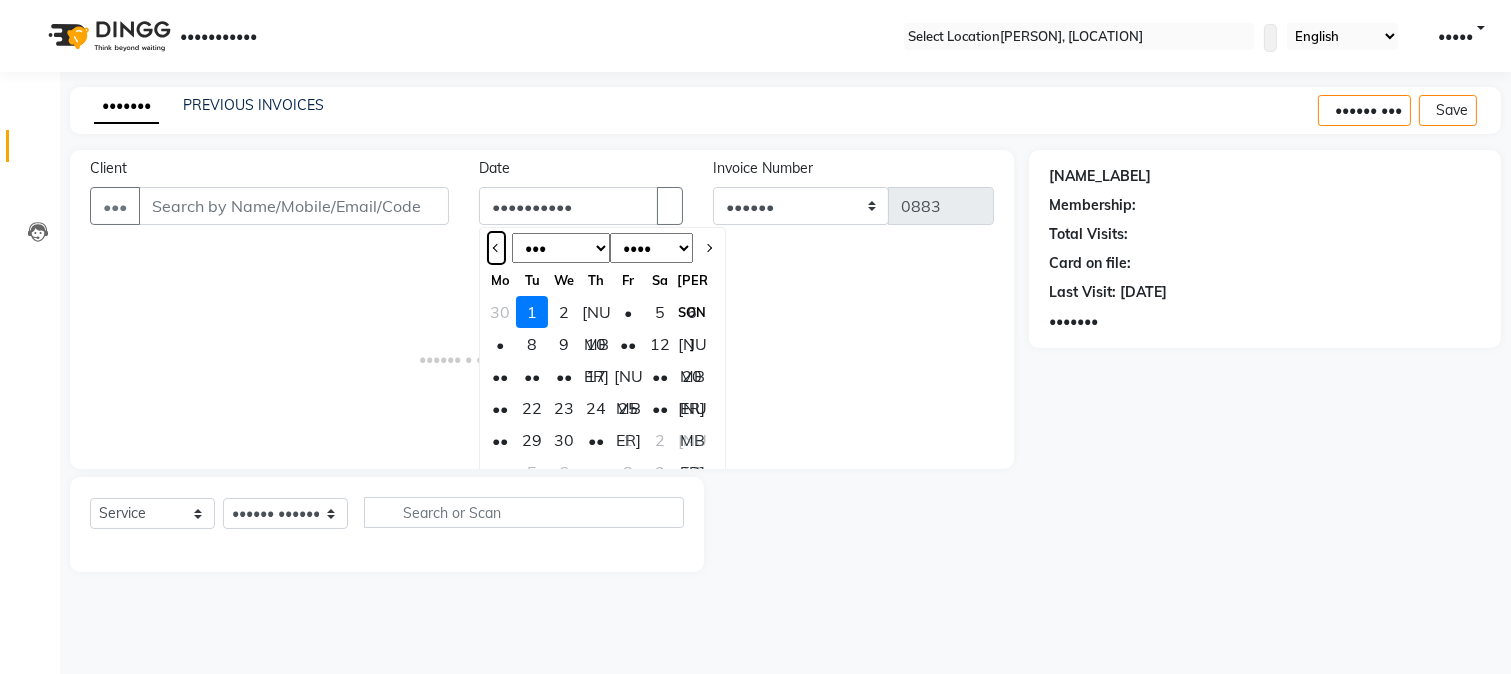click at bounding box center (496, 248) 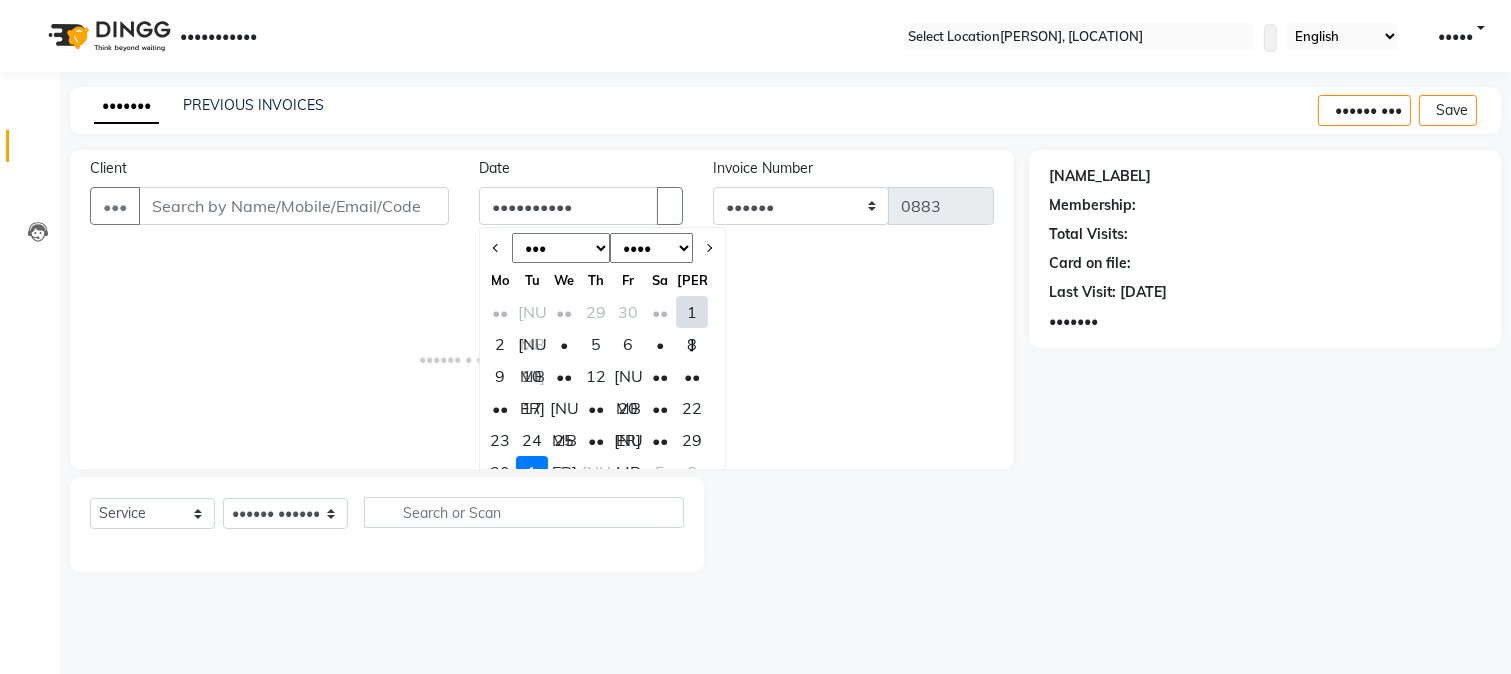 click on "30" at bounding box center [500, 472] 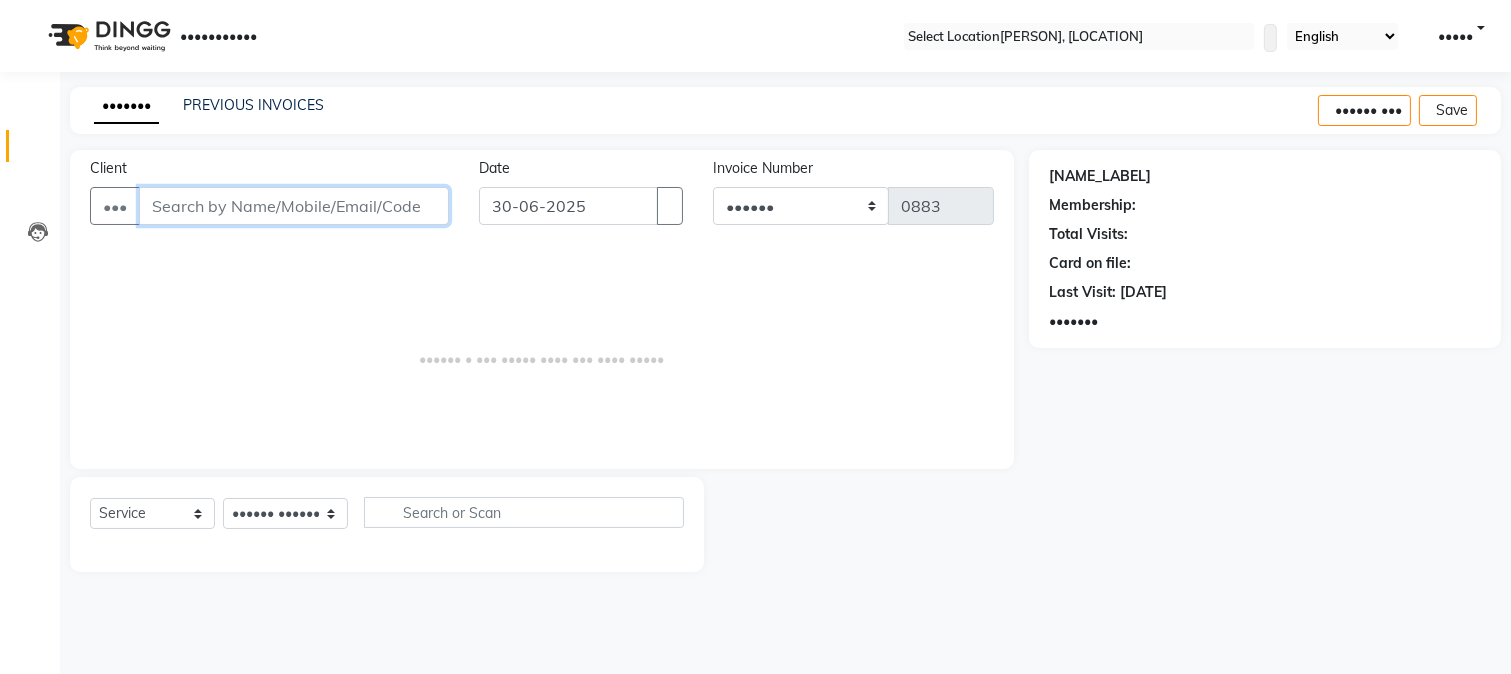 click on "Client" at bounding box center (294, 206) 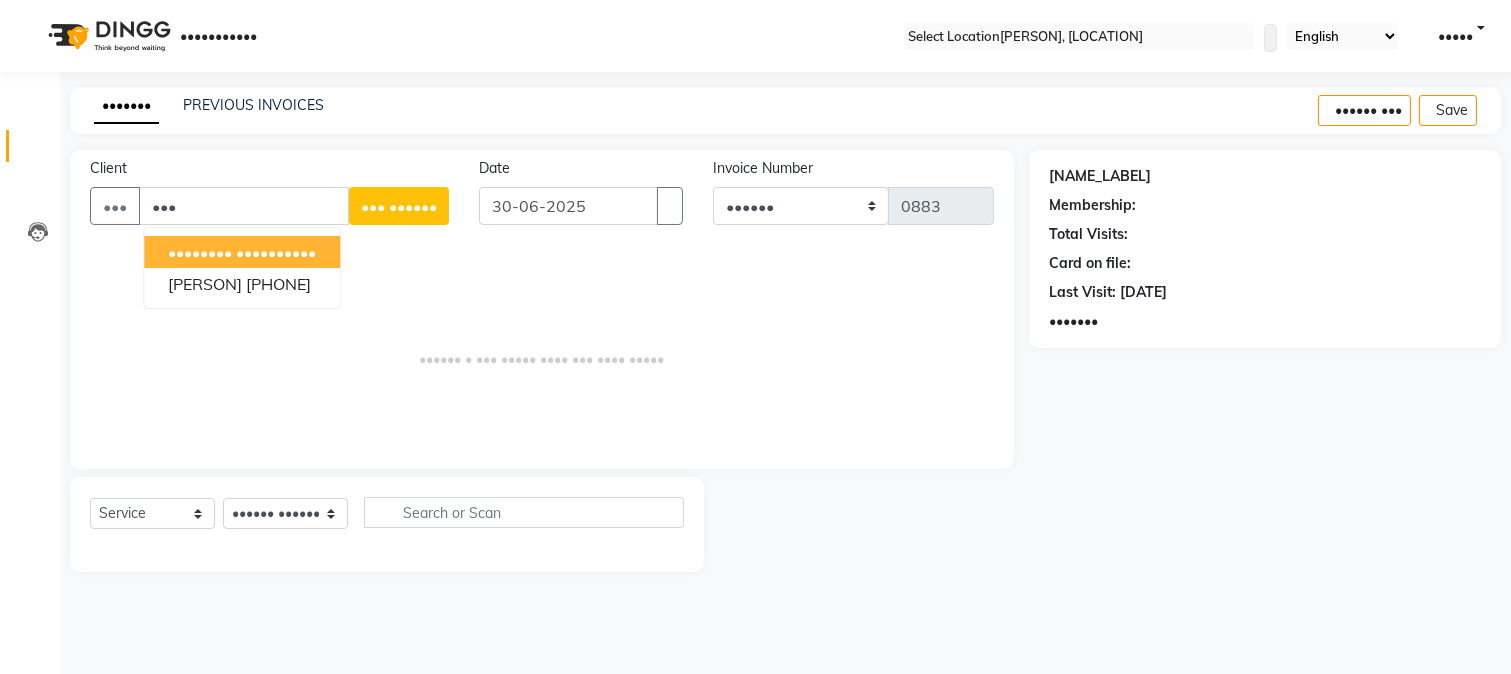 click on "Client +91 [FIRST] [FIRST] [PHONE] [FIRST] [LAST] [PHONE] Add Client" at bounding box center [269, 199] 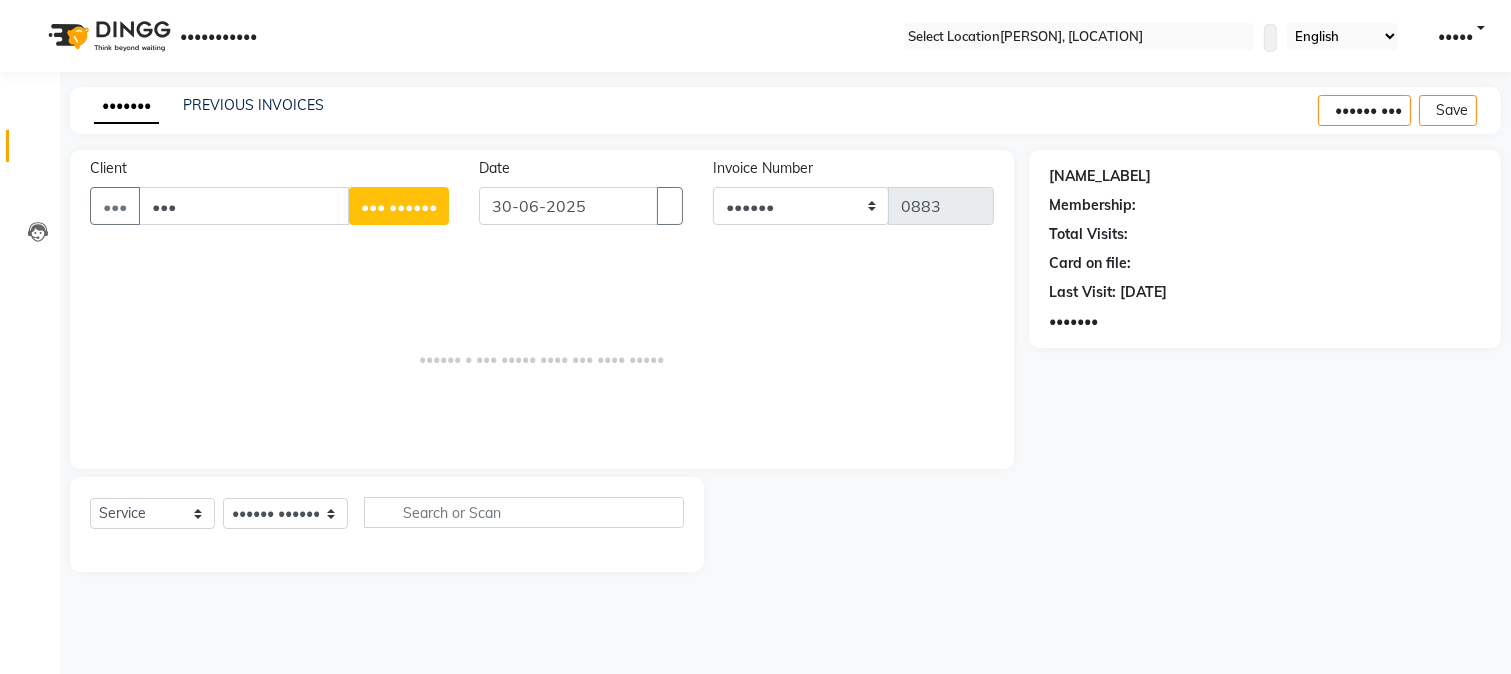 click on "•••••• ••• ••• ••• ••••••" at bounding box center [269, 199] 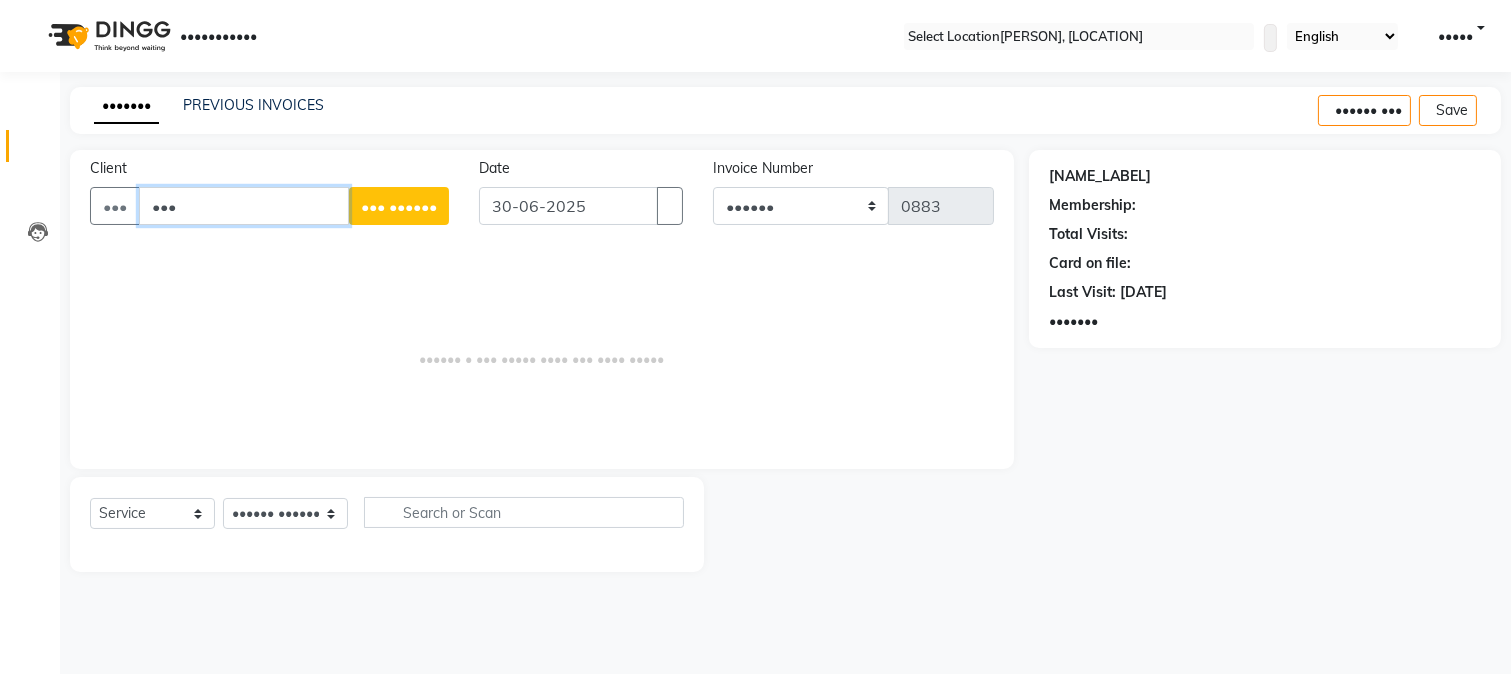 click on "•••" at bounding box center [244, 206] 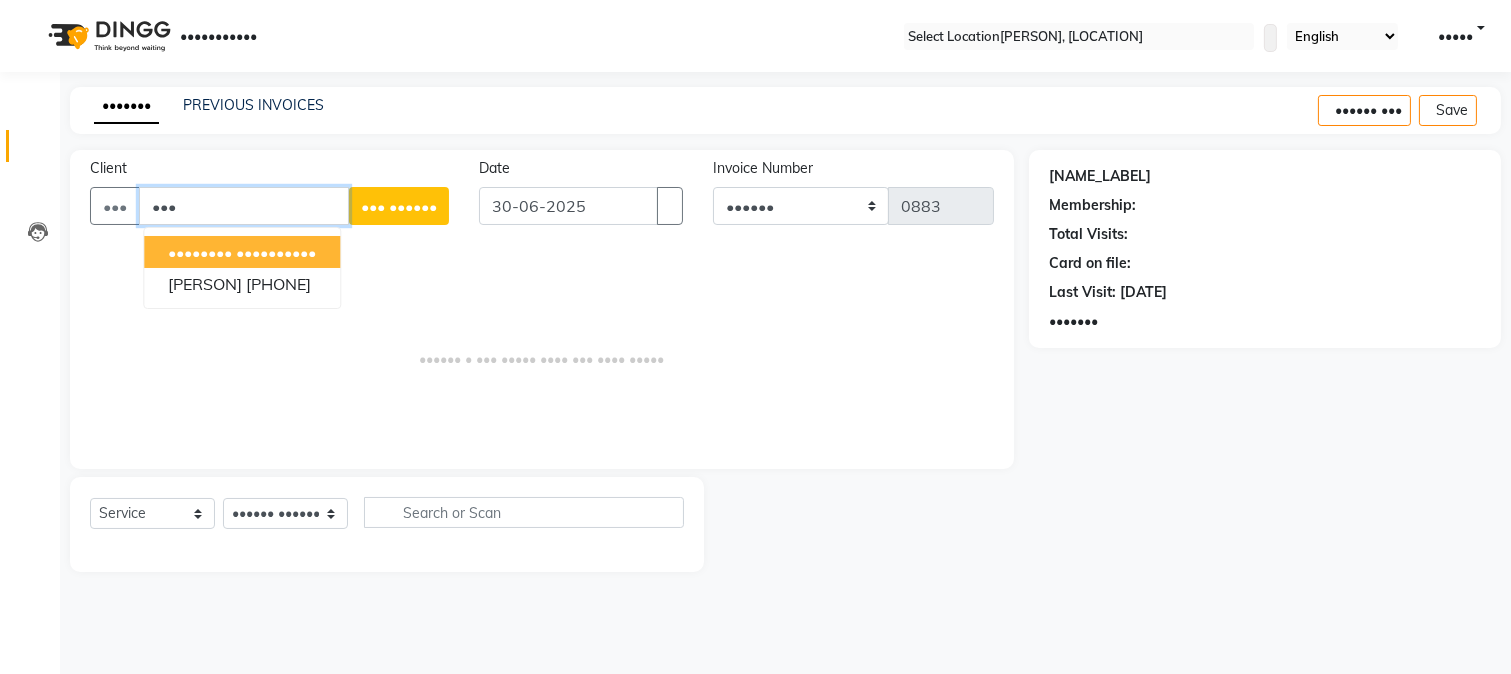 click on "[FIRST] [LAST] [PHONE]" at bounding box center [242, 252] 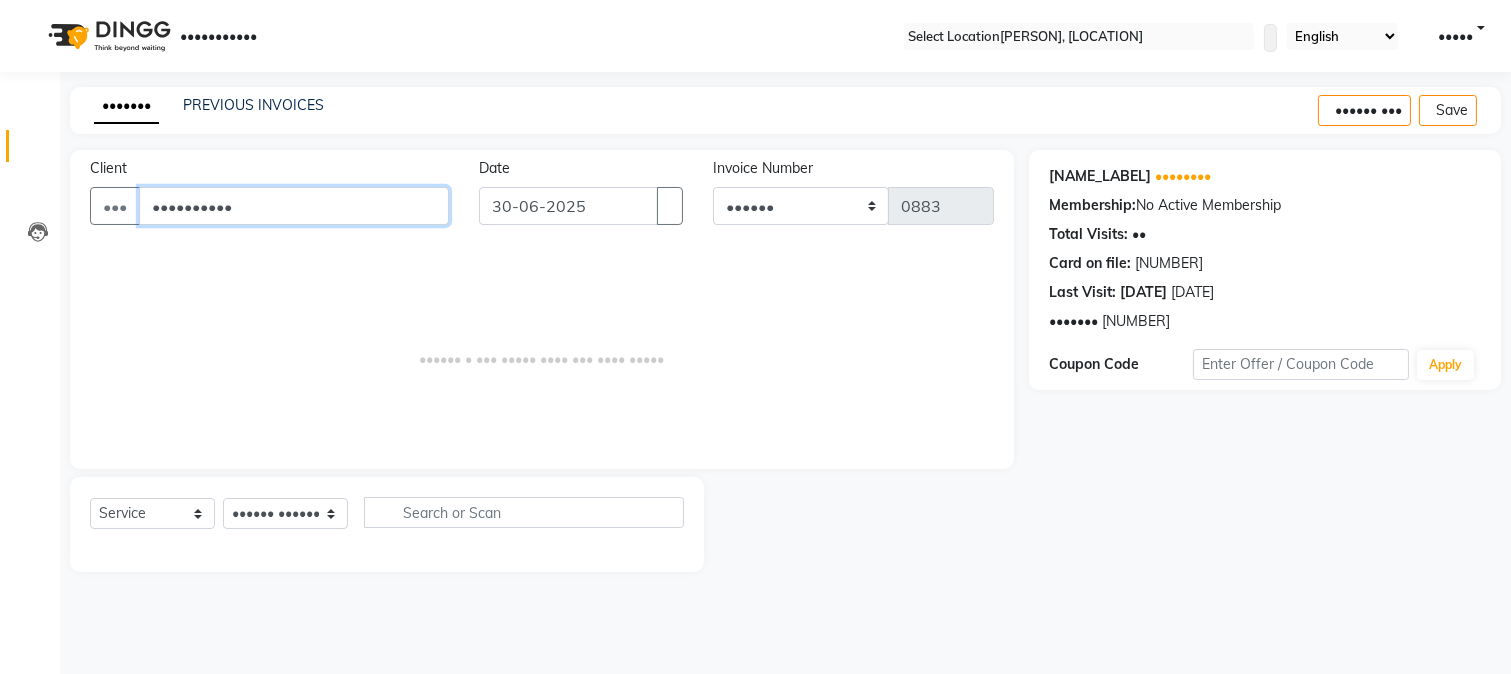 click on "••••••••••" at bounding box center [294, 206] 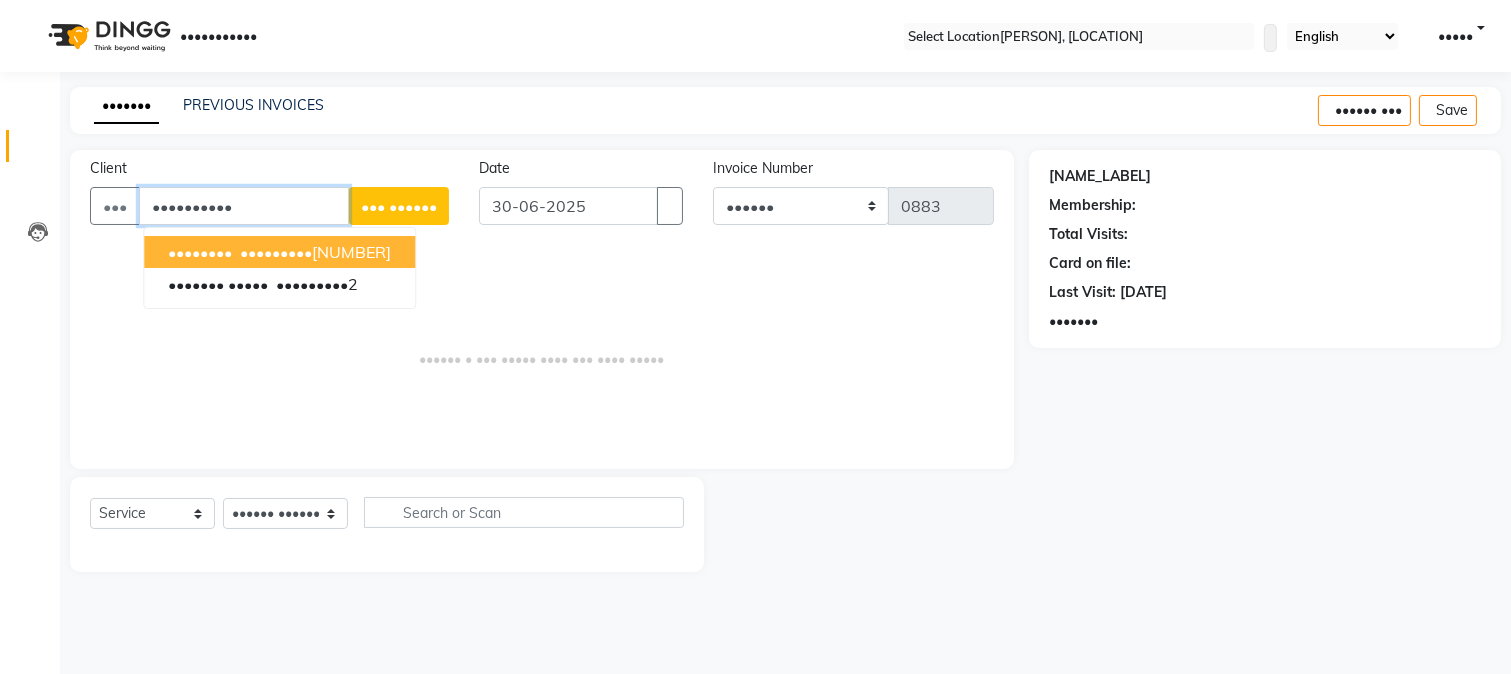 type on "••••••••••" 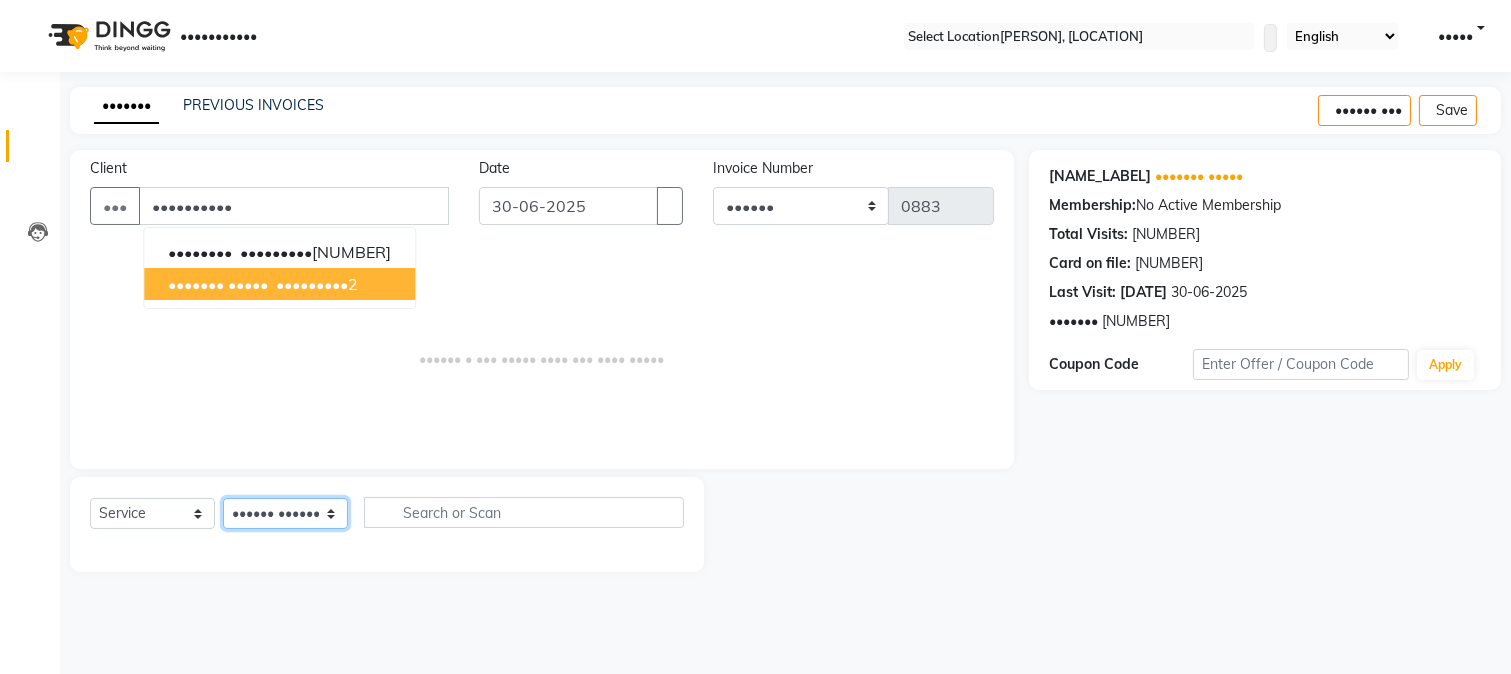 click on "Select Stylist [FIRST] [LAST] [FIRST] [LAST] [FIRST] [LAST] [FIRST] [LAST] [FIRST] [LAST] [FIRST]" at bounding box center (285, 513) 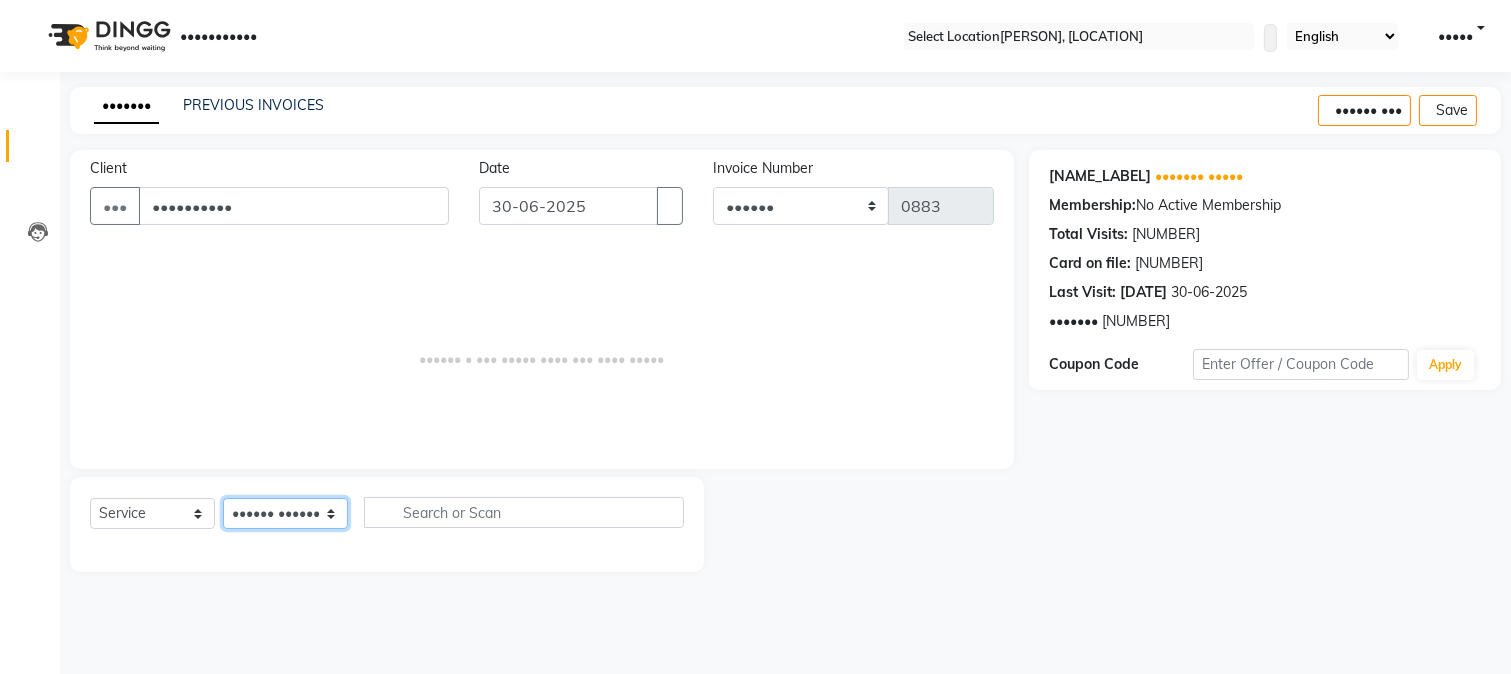 click on "Select Stylist [FIRST] [LAST] [FIRST] [LAST] [FIRST] [LAST] [FIRST] [LAST] [FIRST] [LAST] [FIRST]" at bounding box center [285, 513] 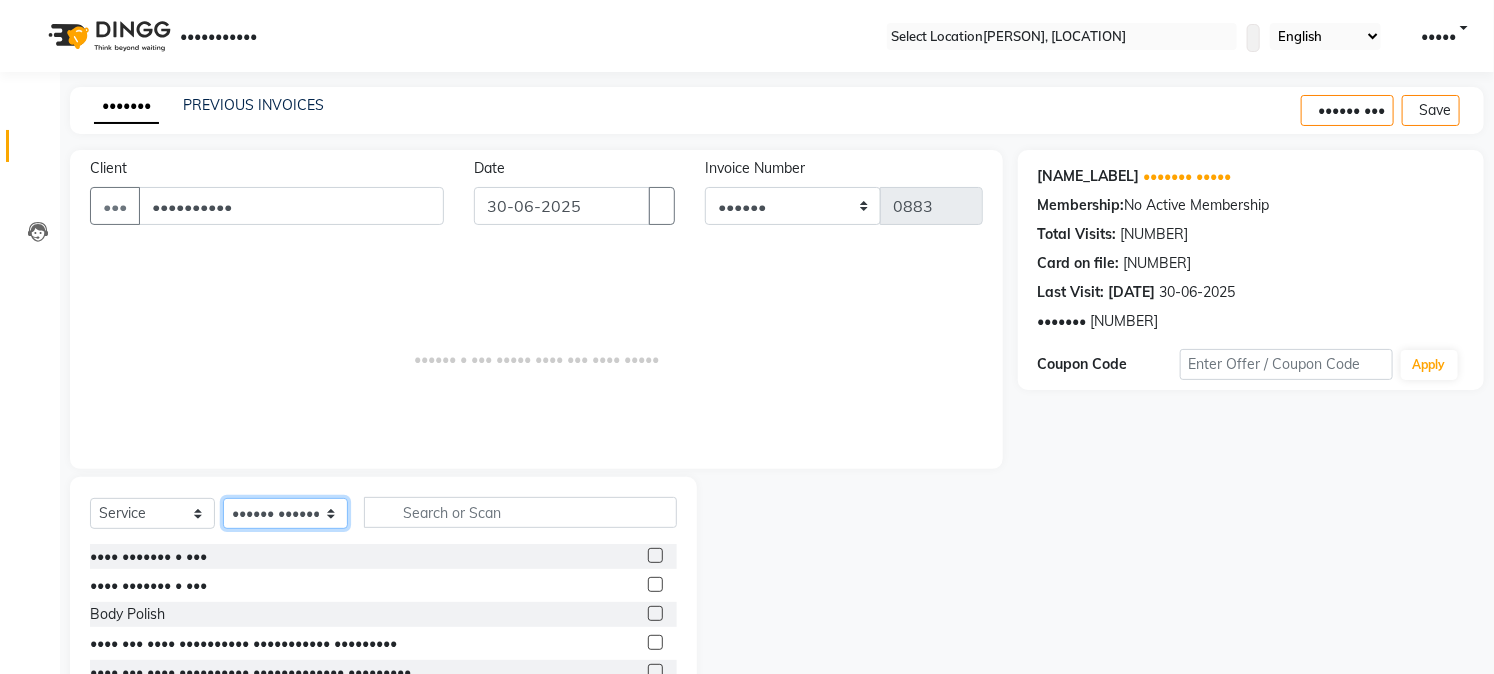 click on "Select Stylist [FIRST] [LAST] [FIRST] [LAST] [FIRST] [LAST] [FIRST] [LAST] [FIRST] [LAST] [FIRST]" at bounding box center [285, 513] 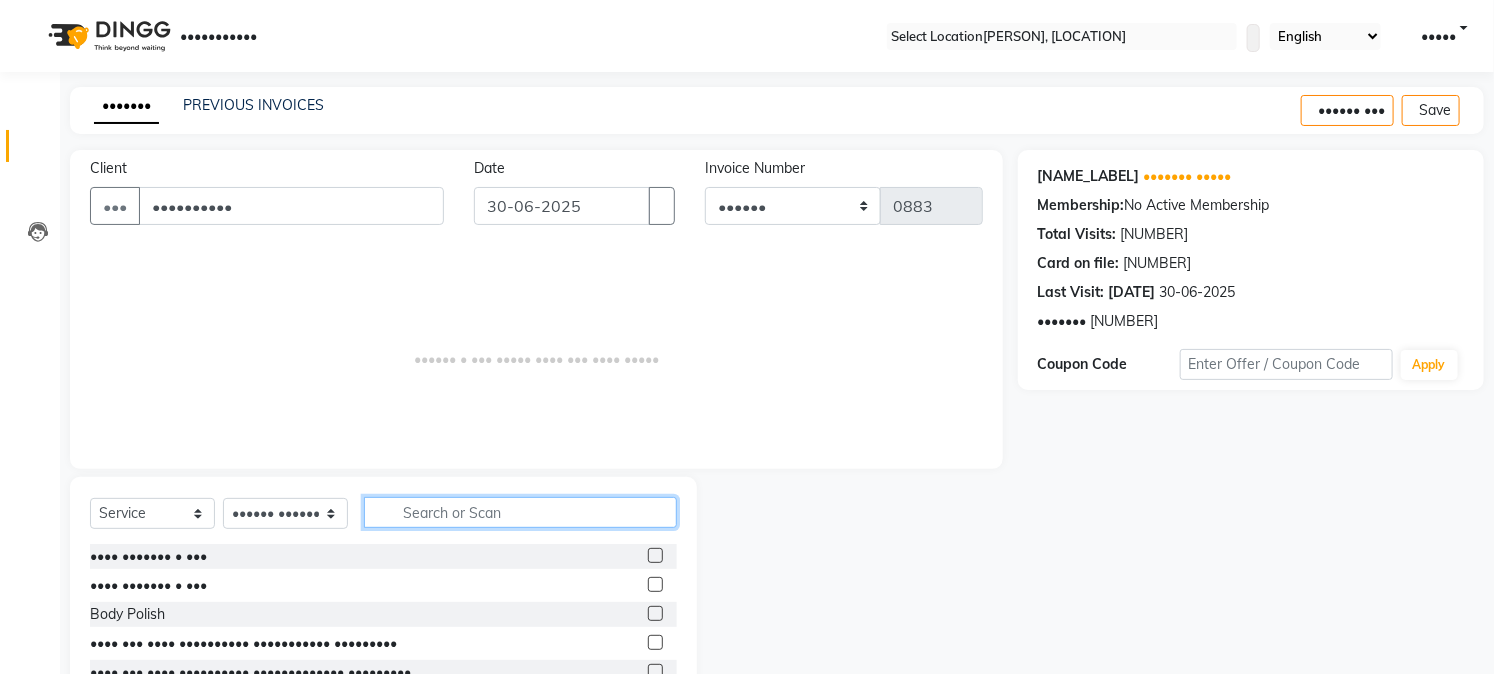 click at bounding box center [520, 512] 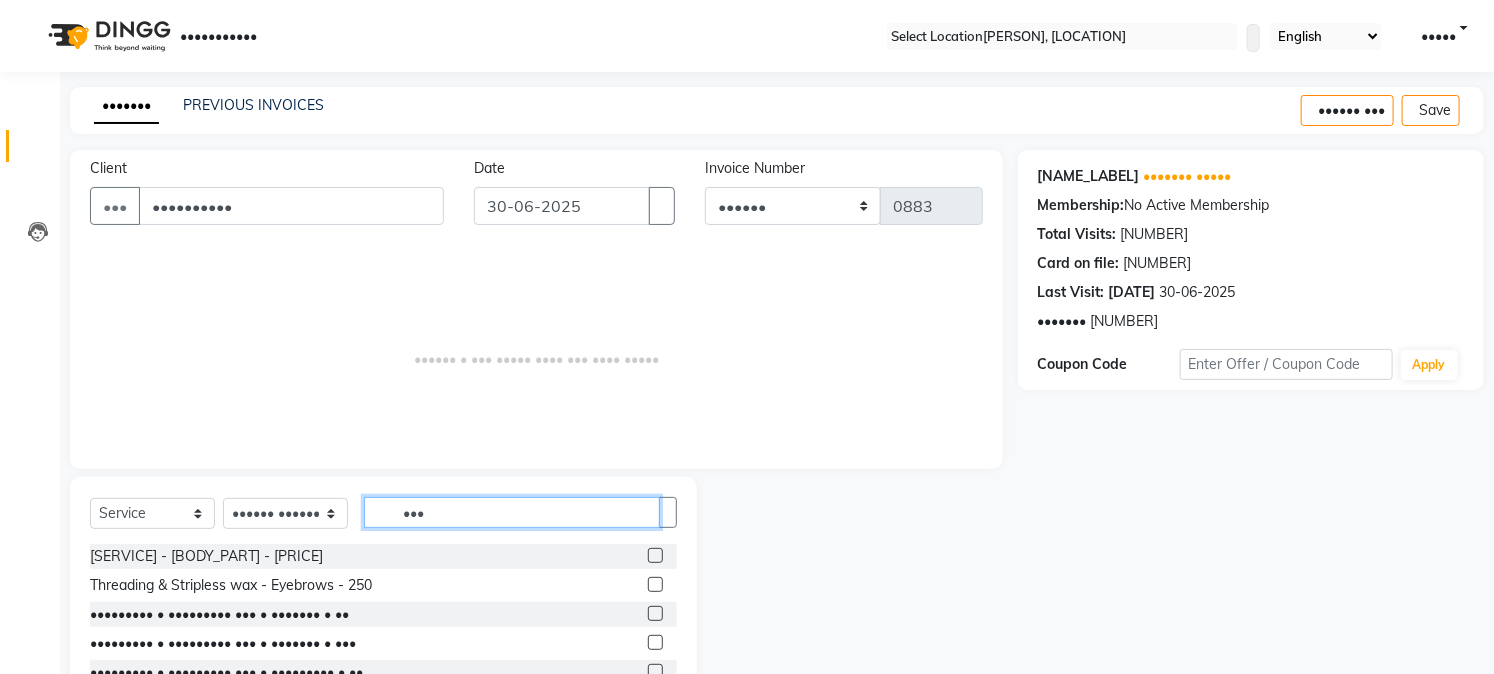 type on "•••" 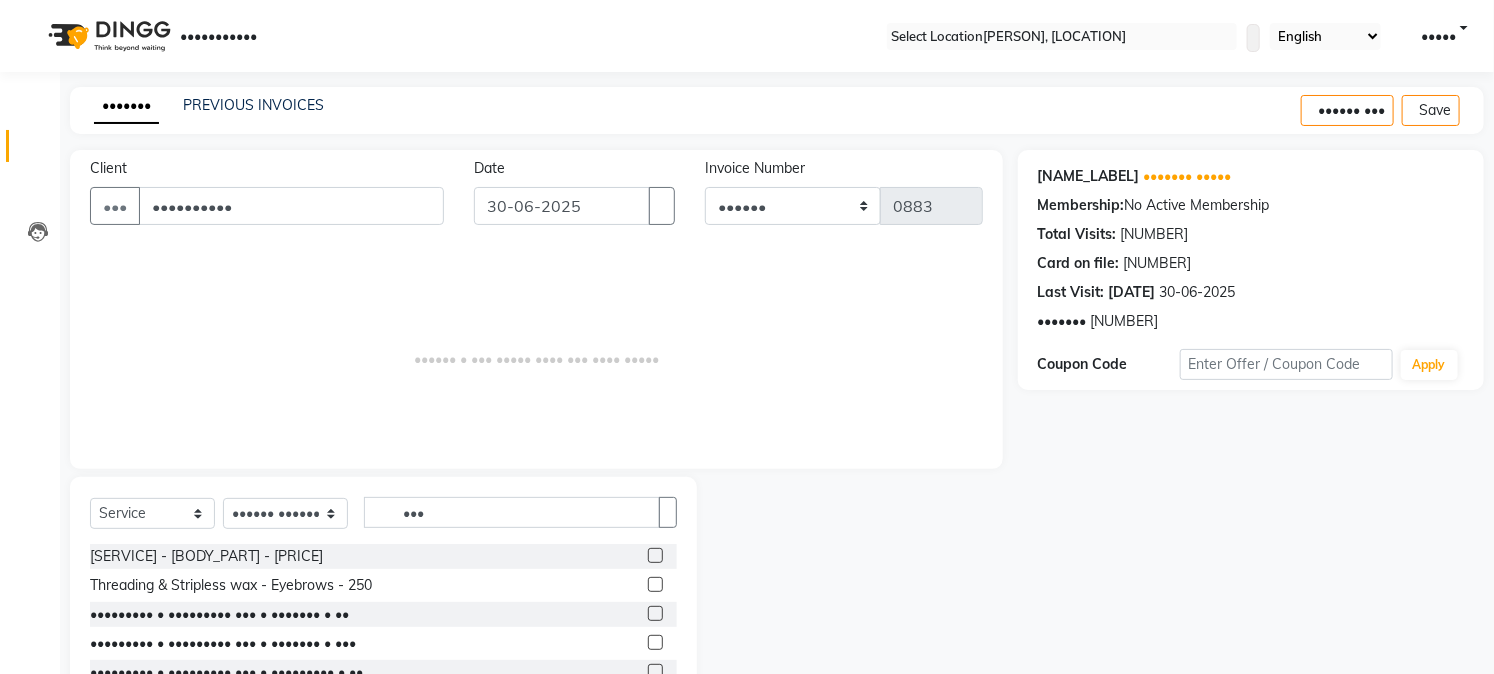 click at bounding box center (655, 555) 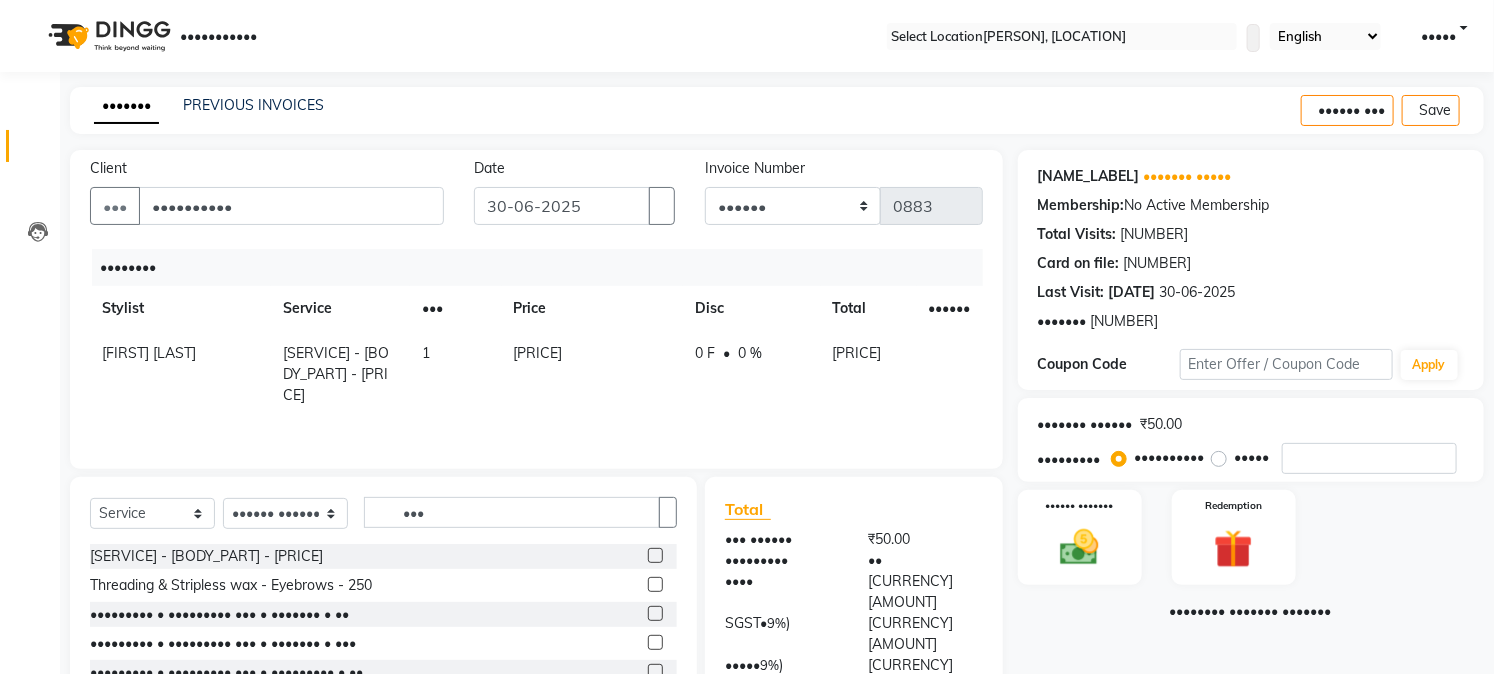 click on "Create New   Save" at bounding box center (1392, 110) 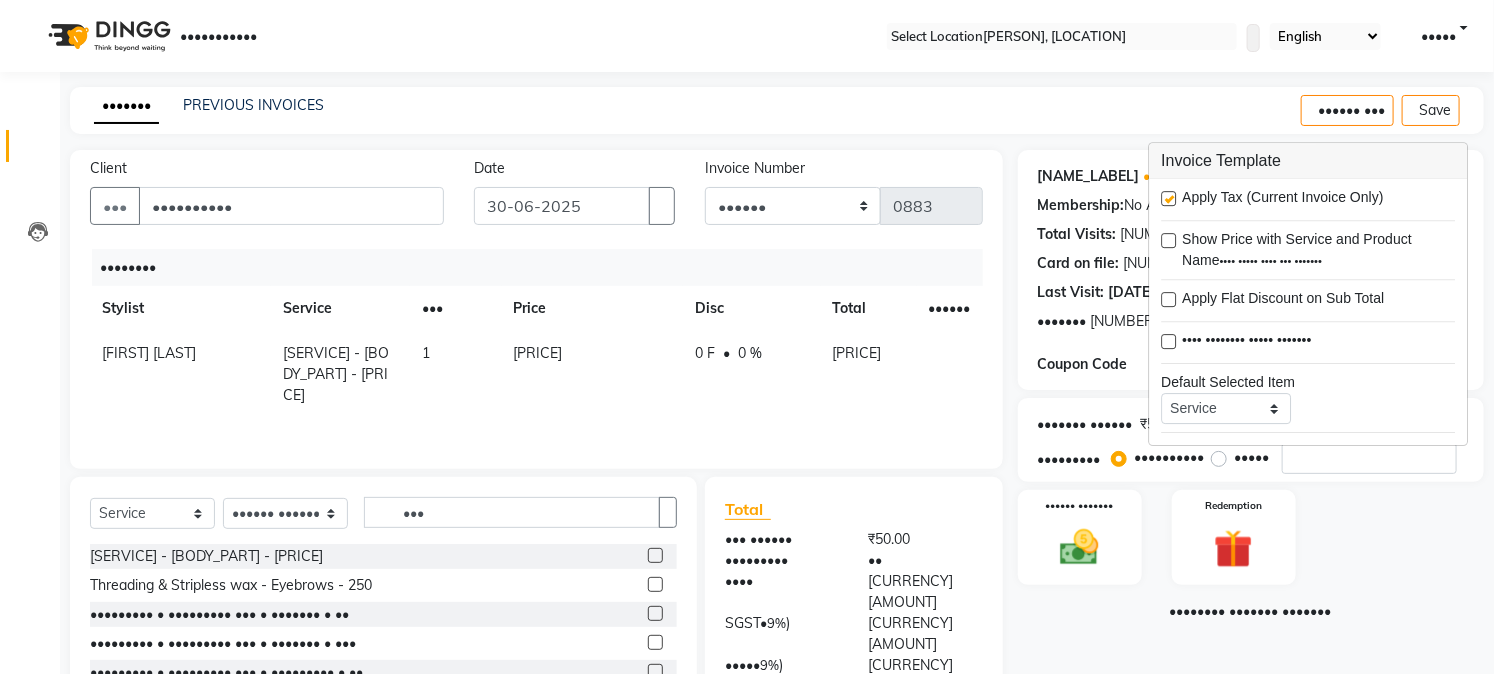 click at bounding box center [1168, 198] 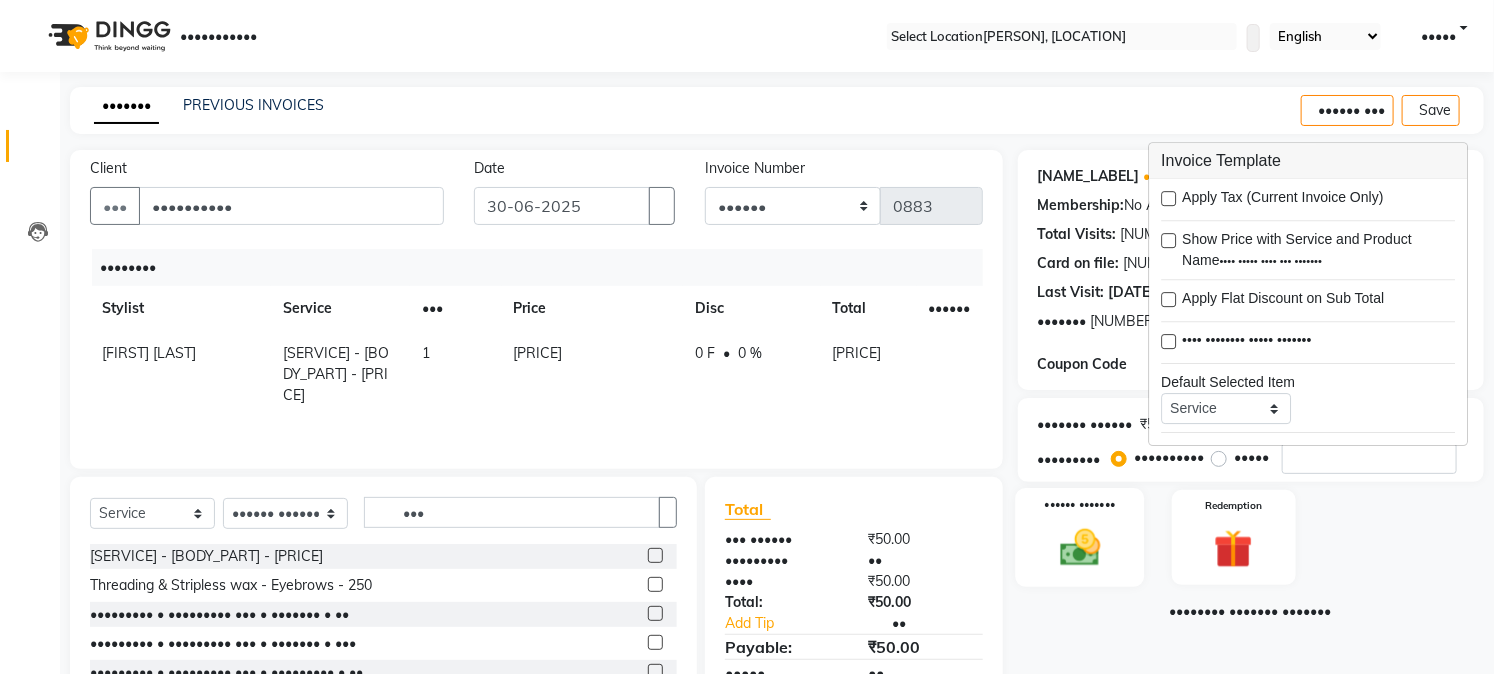 click on "•••••• •••••••" at bounding box center [1079, 537] 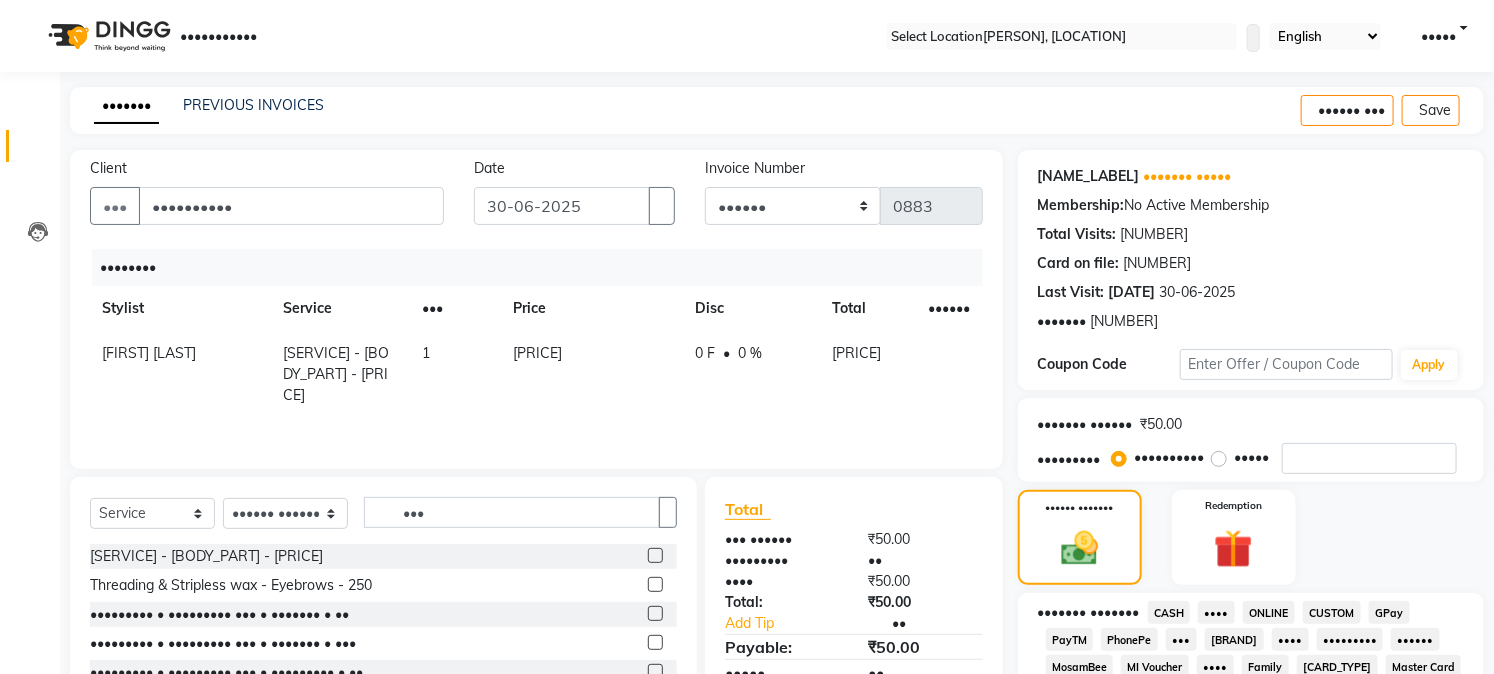 click on "CASH" at bounding box center (1169, 612) 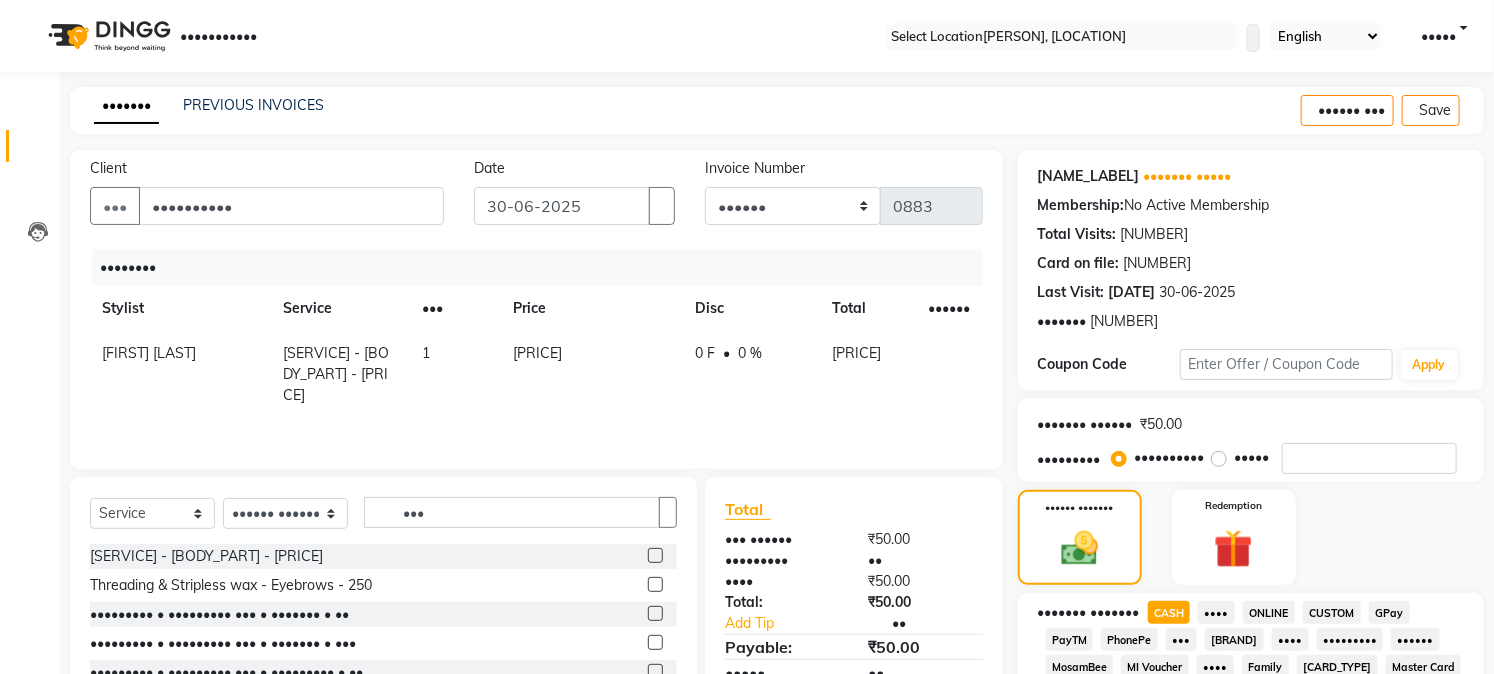 scroll, scrollTop: 590, scrollLeft: 0, axis: vertical 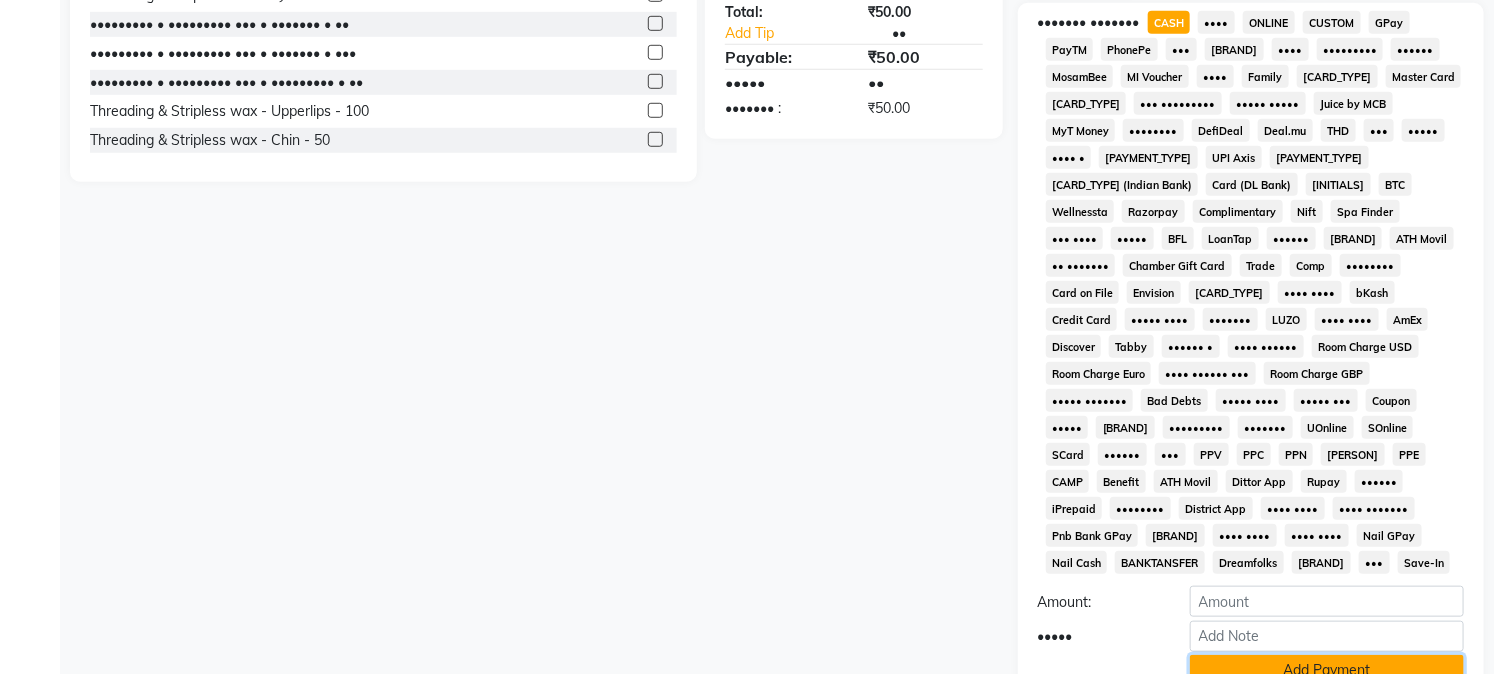 click on "Add Payment" at bounding box center [1327, 670] 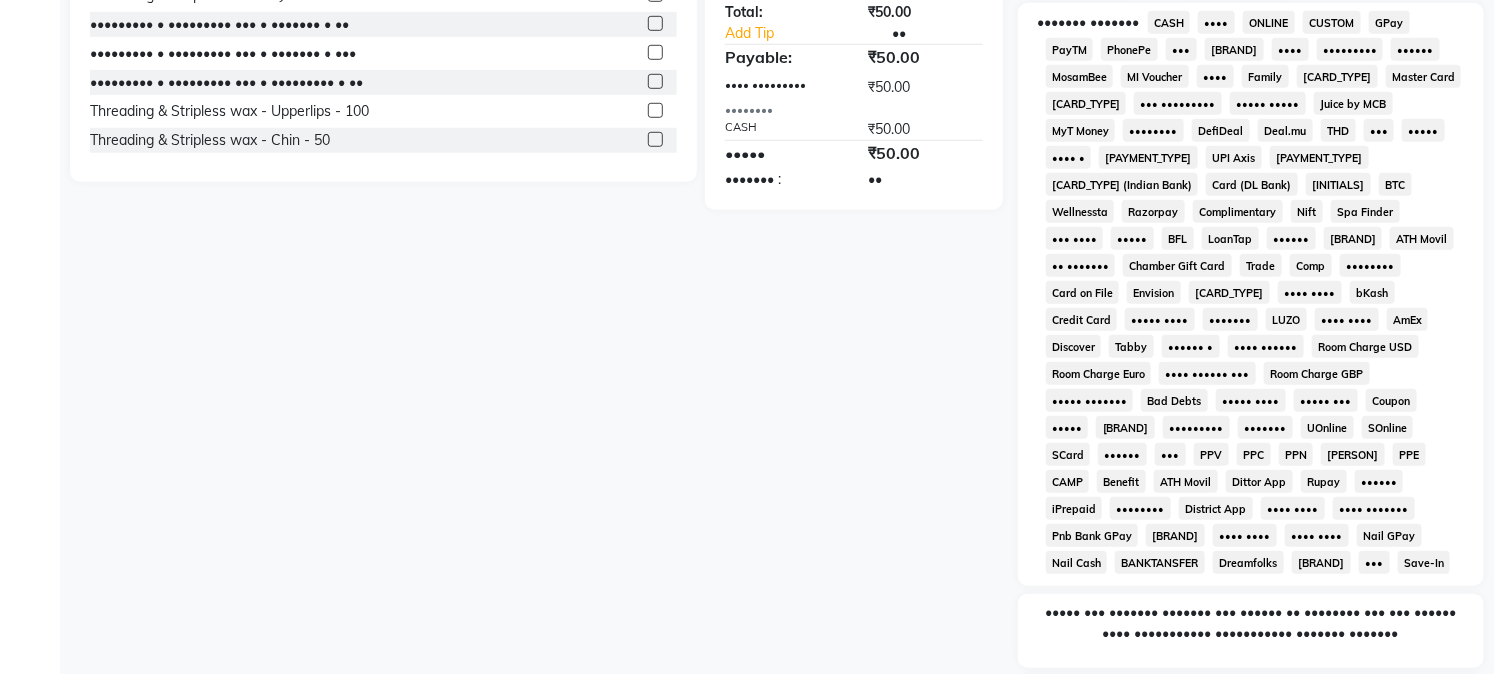 scroll, scrollTop: 742, scrollLeft: 0, axis: vertical 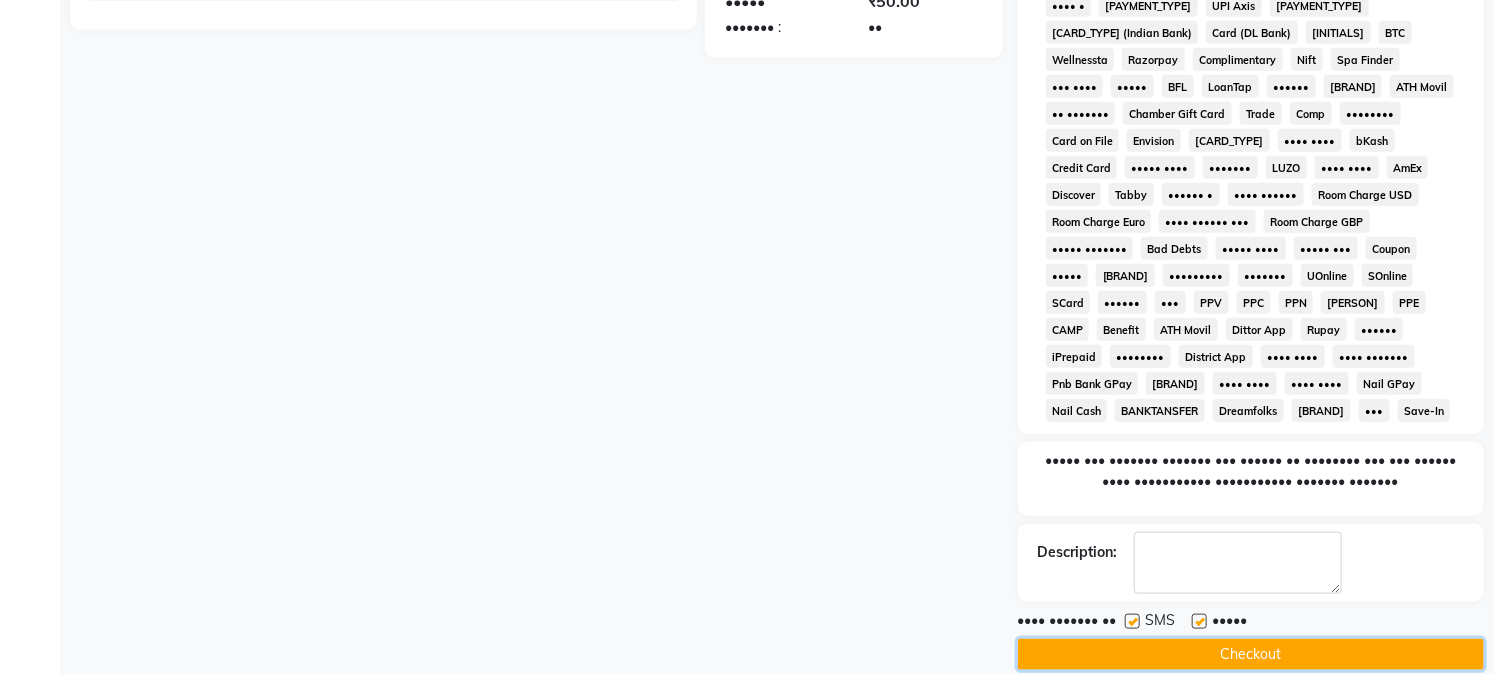 click on "Checkout" at bounding box center (1251, 654) 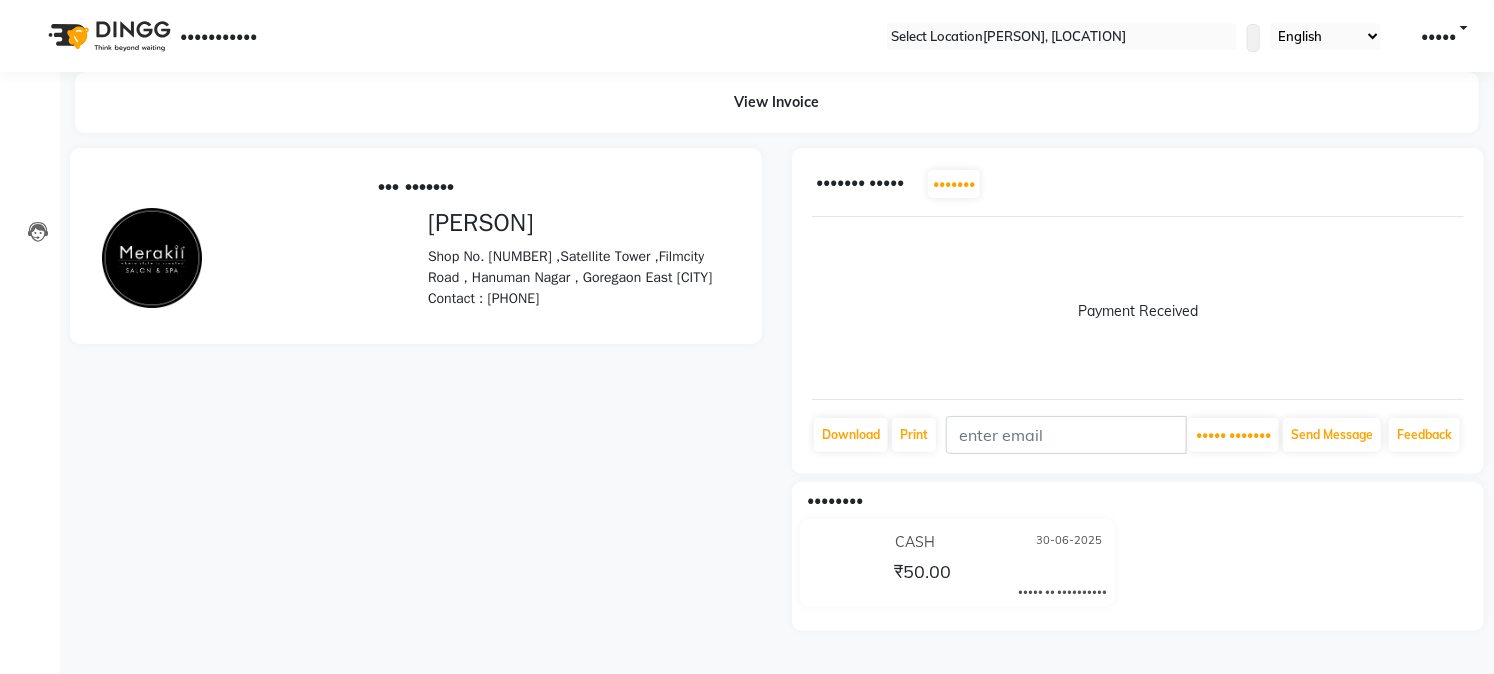 scroll, scrollTop: 0, scrollLeft: 0, axis: both 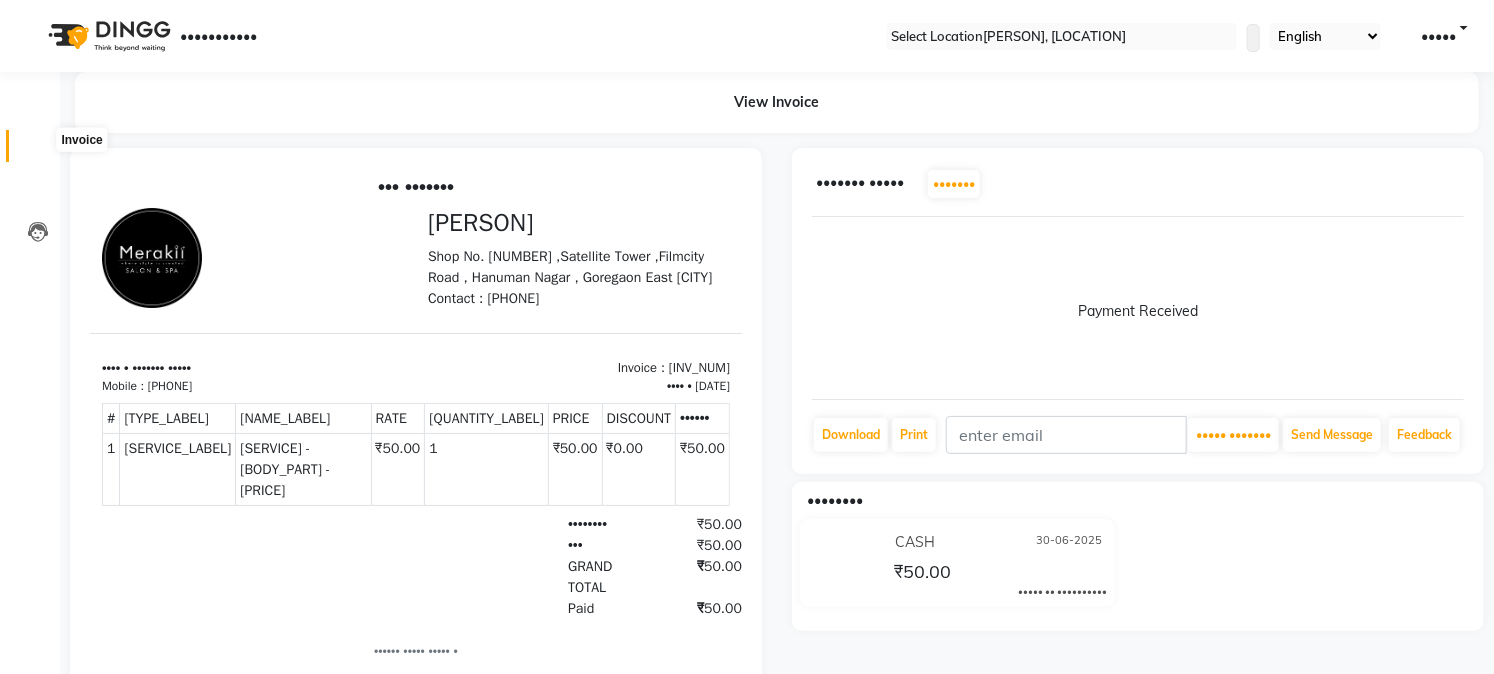 click at bounding box center [38, 151] 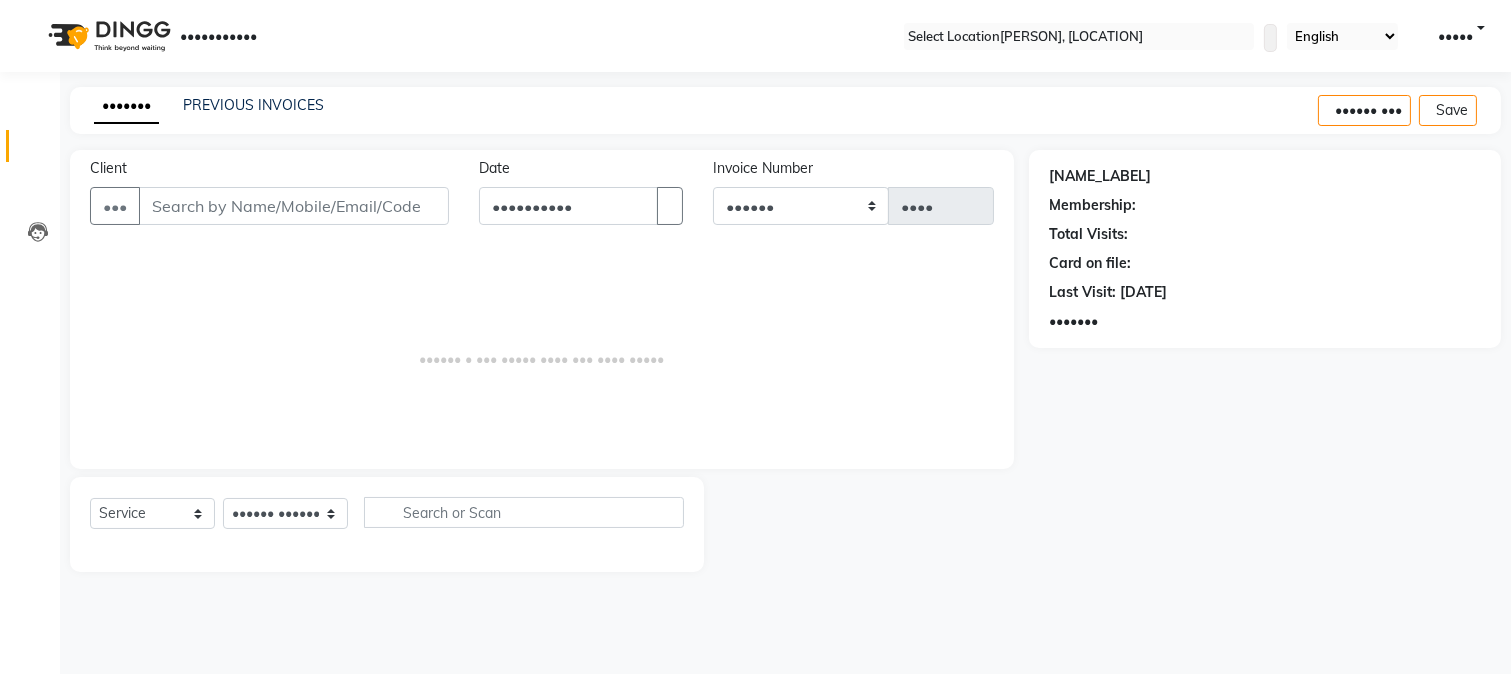 click on "Client" at bounding box center (294, 206) 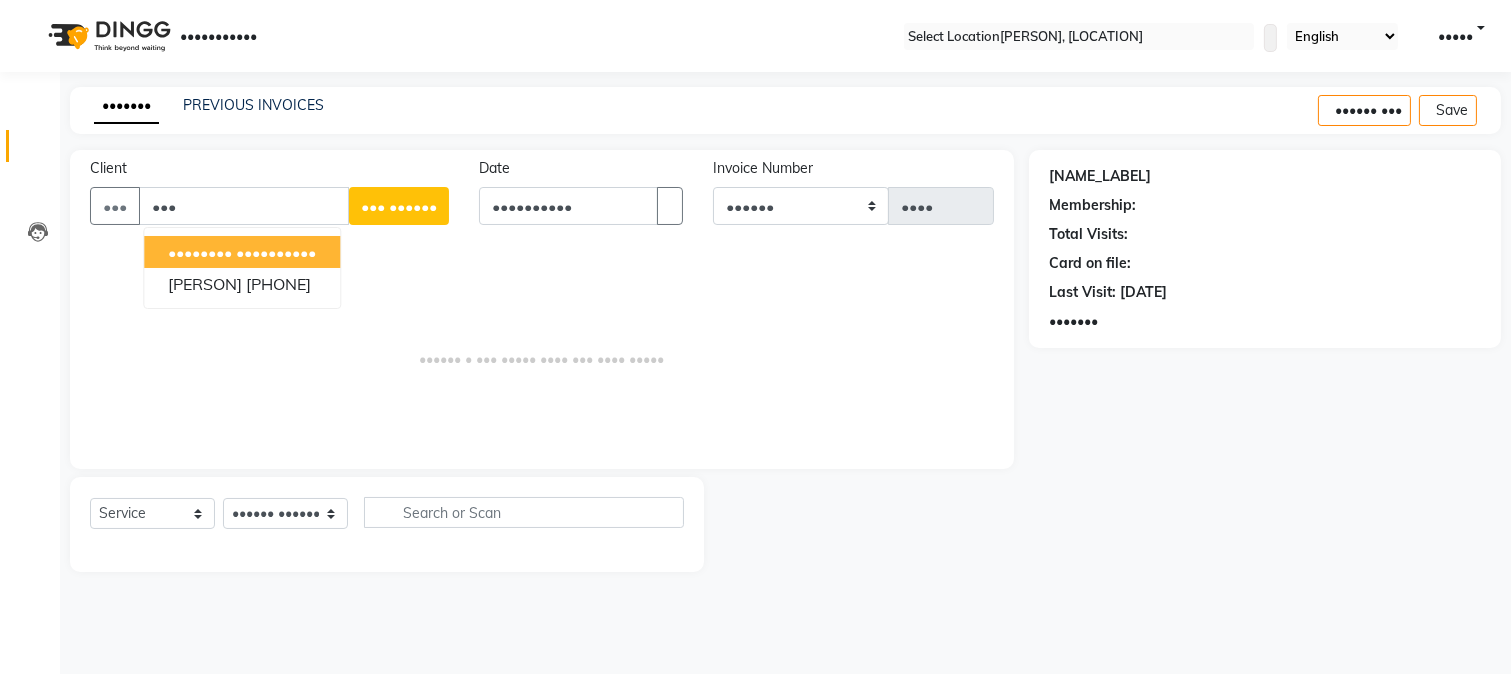 click on "••••••••••" at bounding box center [276, 252] 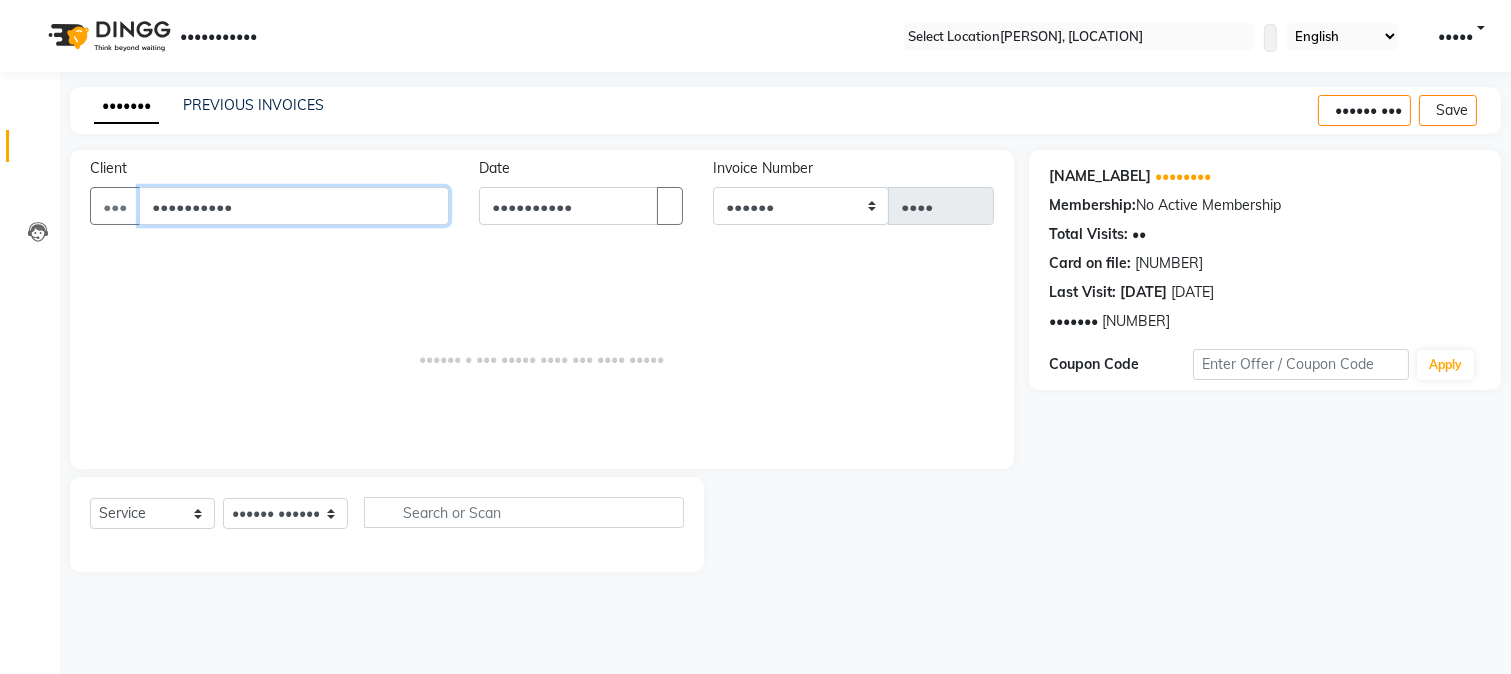 click on "••••••••••" at bounding box center [294, 206] 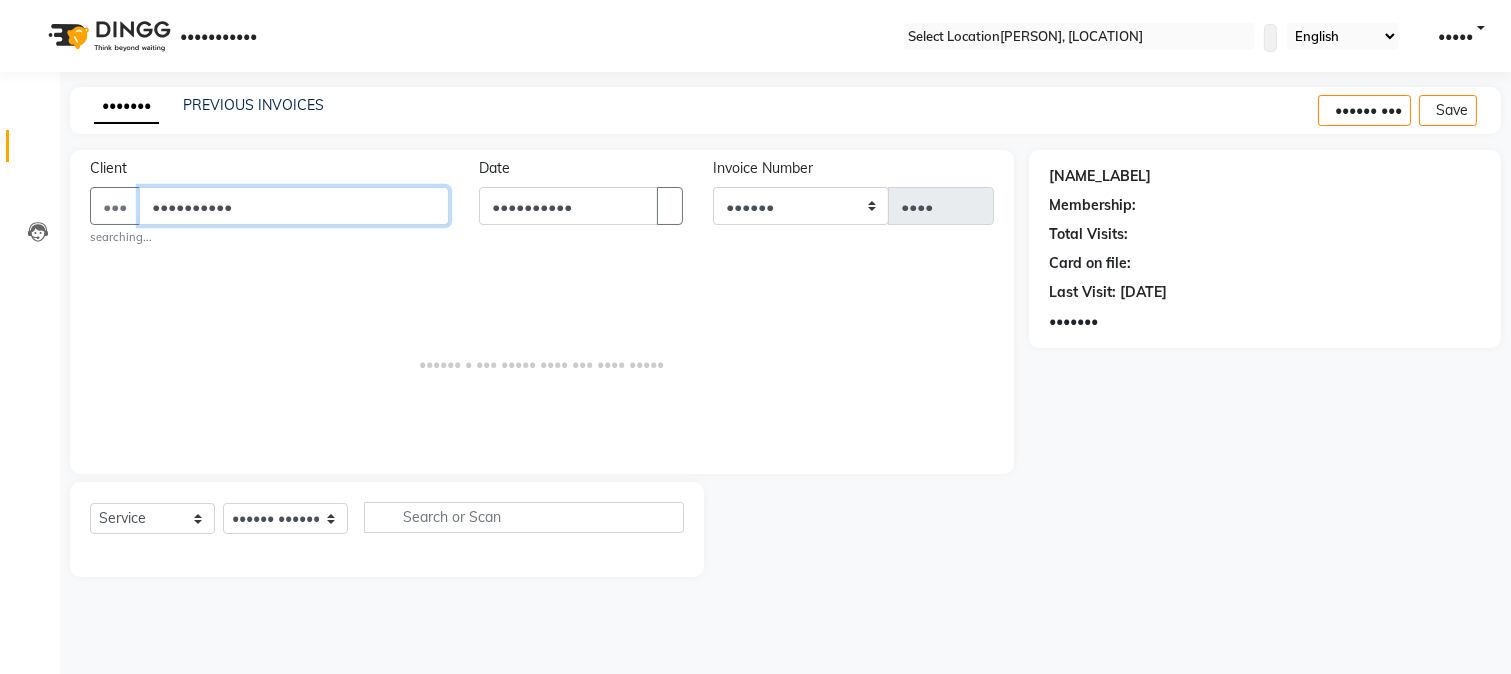 type on "••••••••••" 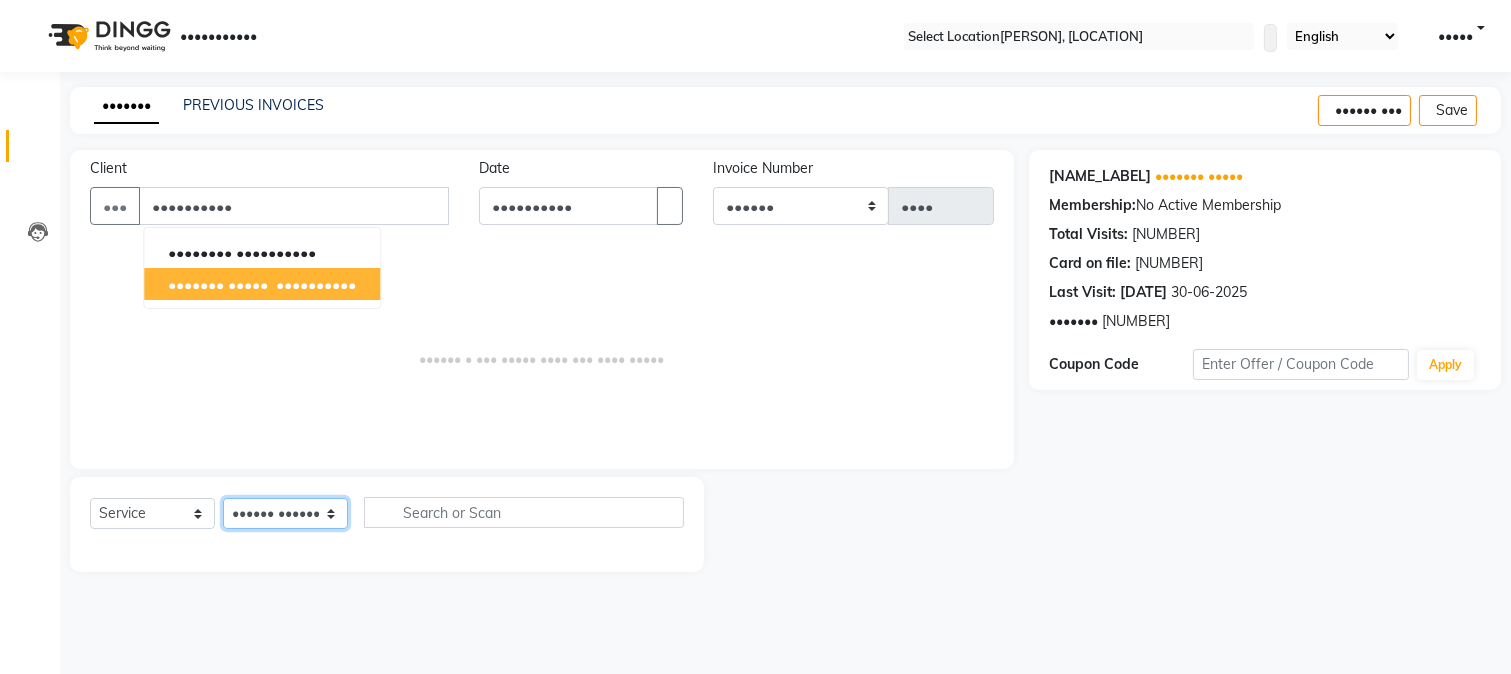 click on "Select Stylist [FIRST] [LAST] [FIRST] [LAST] [FIRST] [LAST] [FIRST] [LAST] [FIRST] [LAST] [FIRST]" at bounding box center [285, 513] 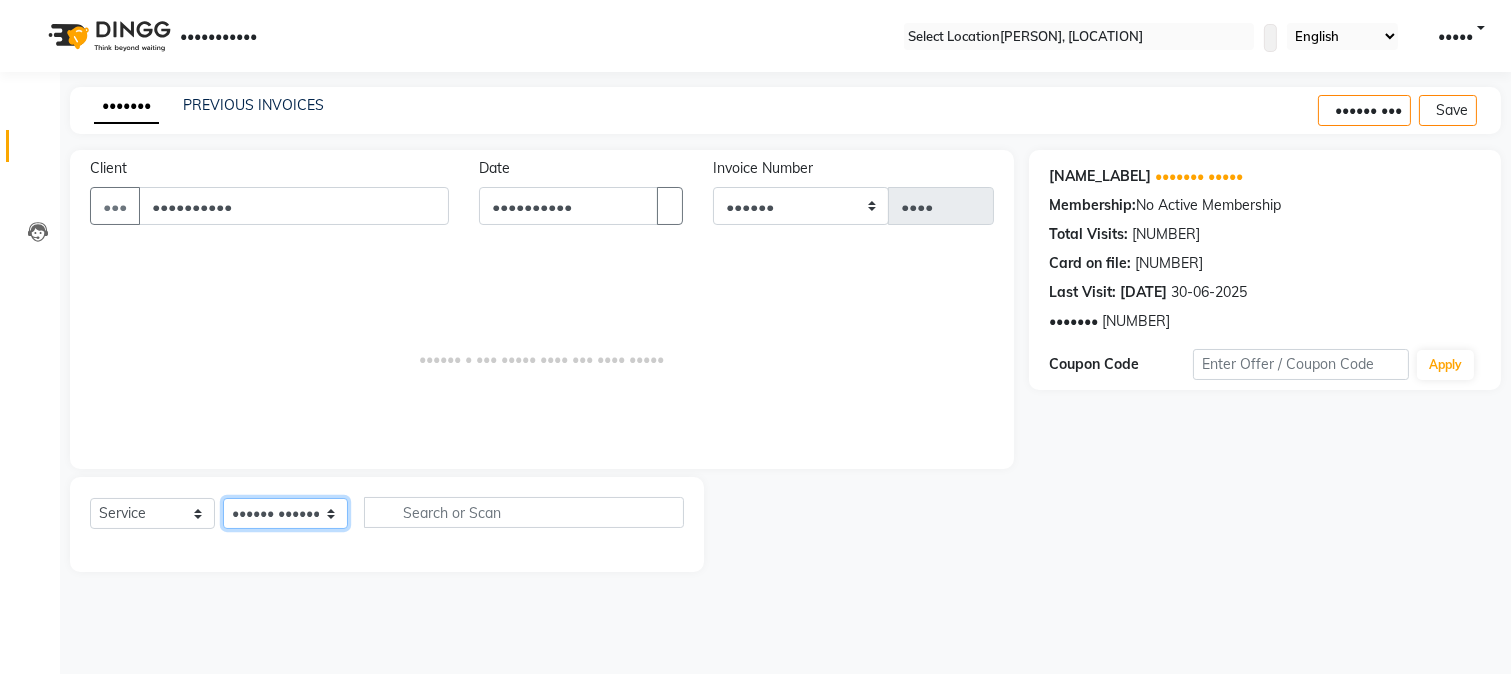 select on "•••••" 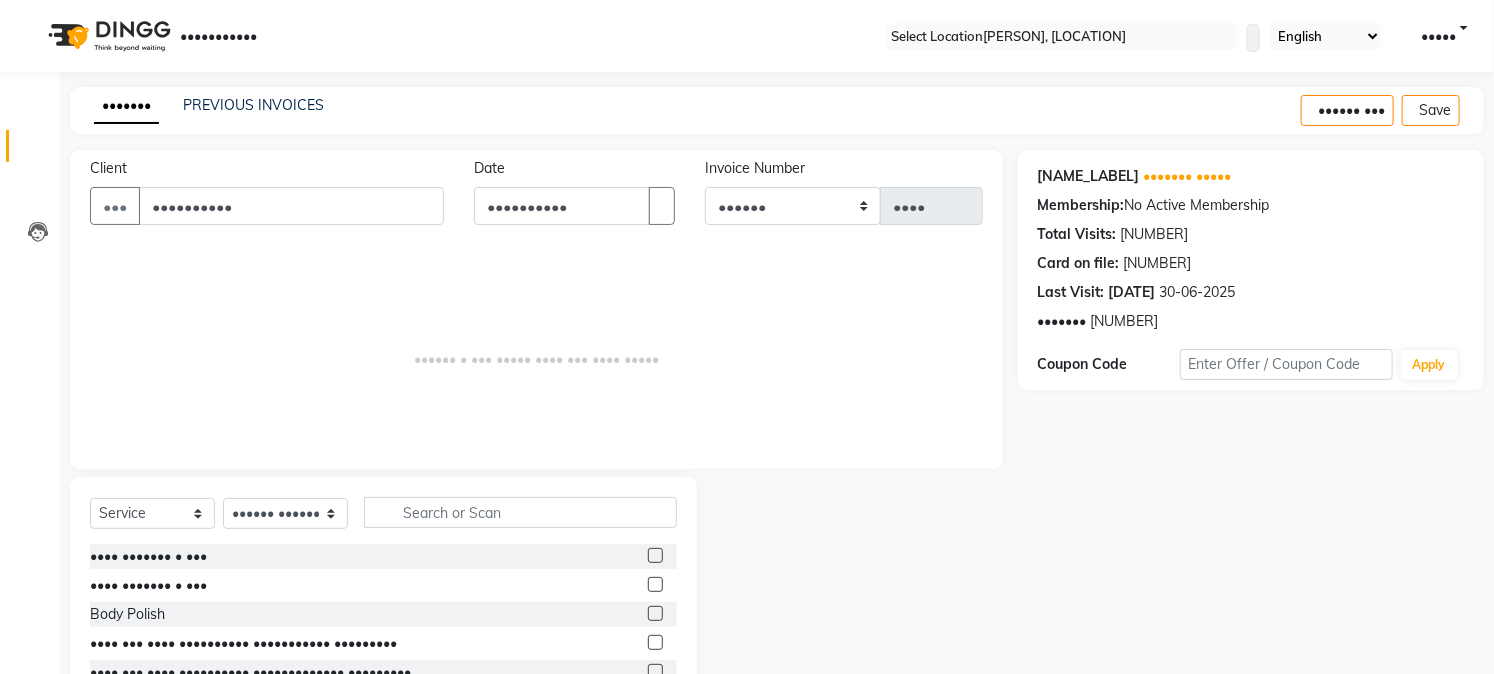 click on "•••••• • ••• ••••• •••• ••• •••• •••••" at bounding box center [536, 349] 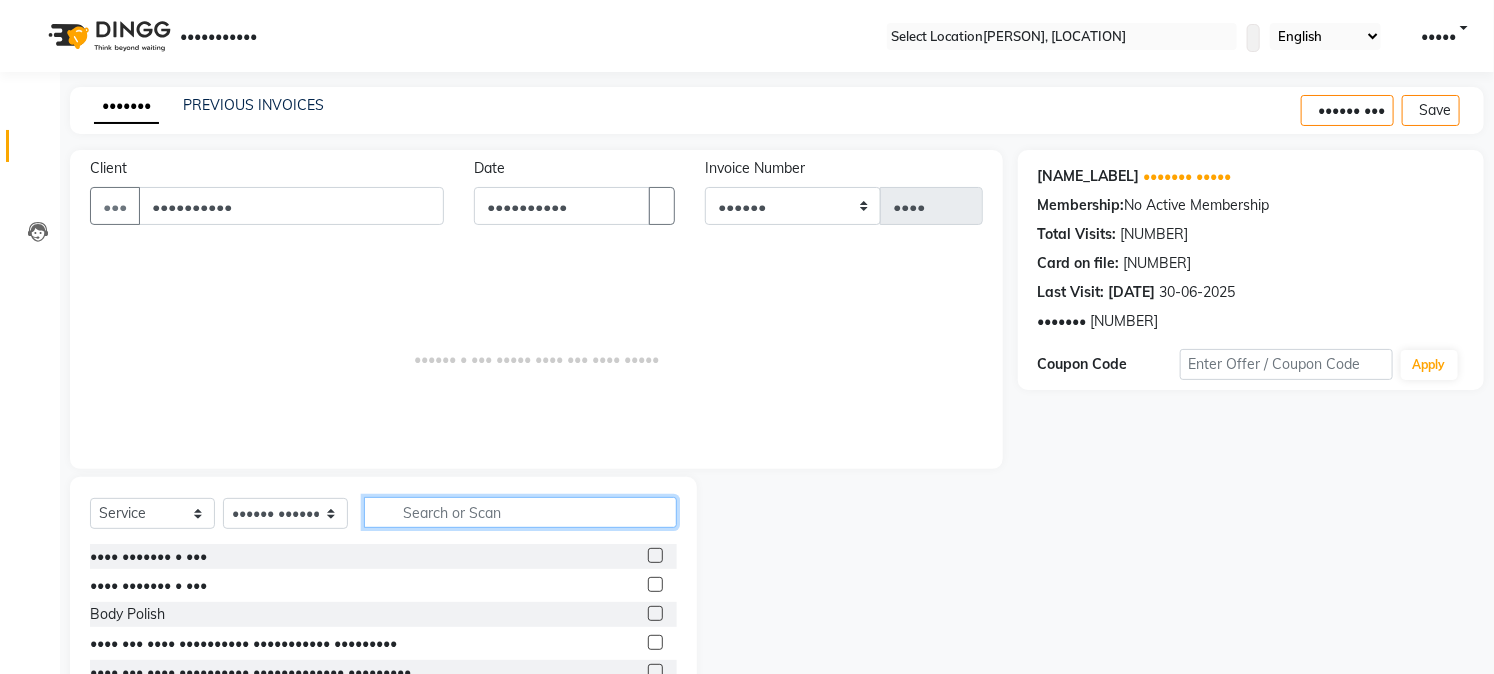 click at bounding box center [520, 512] 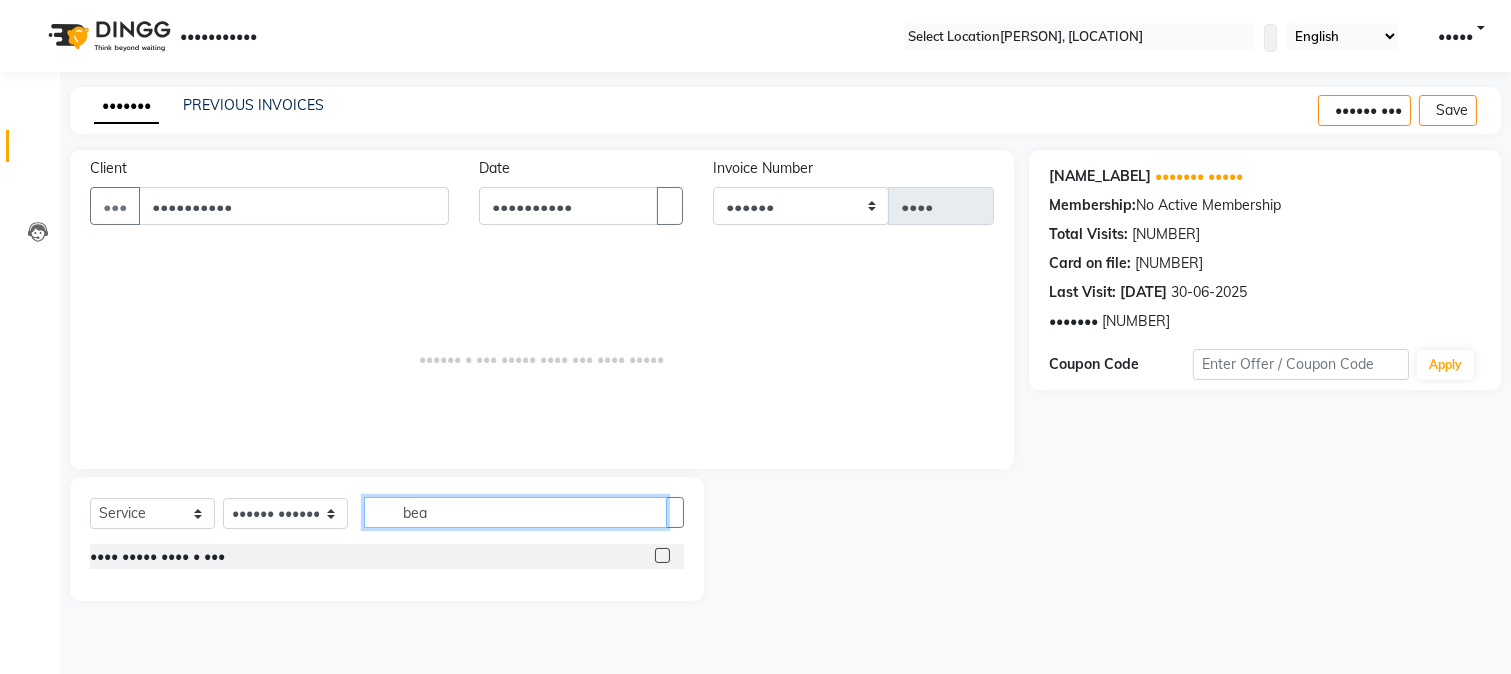 type on "bea" 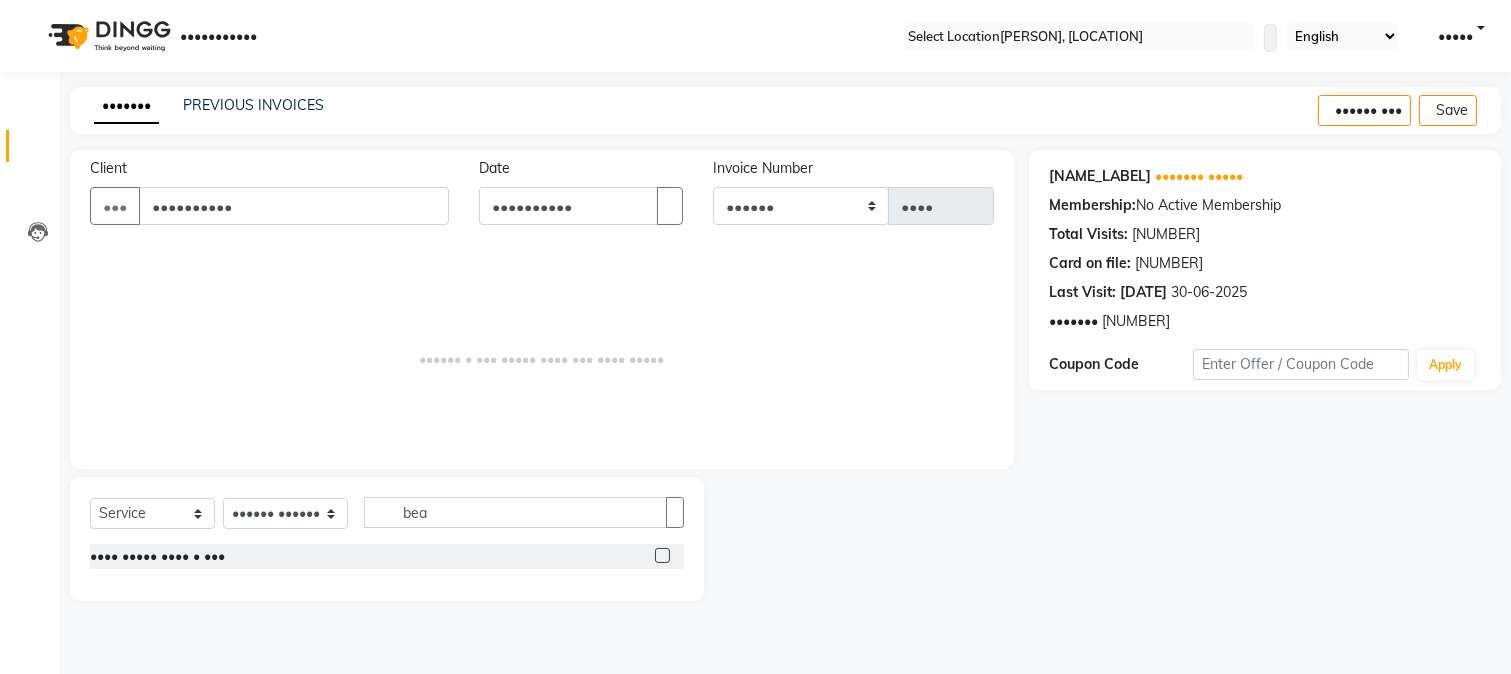 click at bounding box center (662, 555) 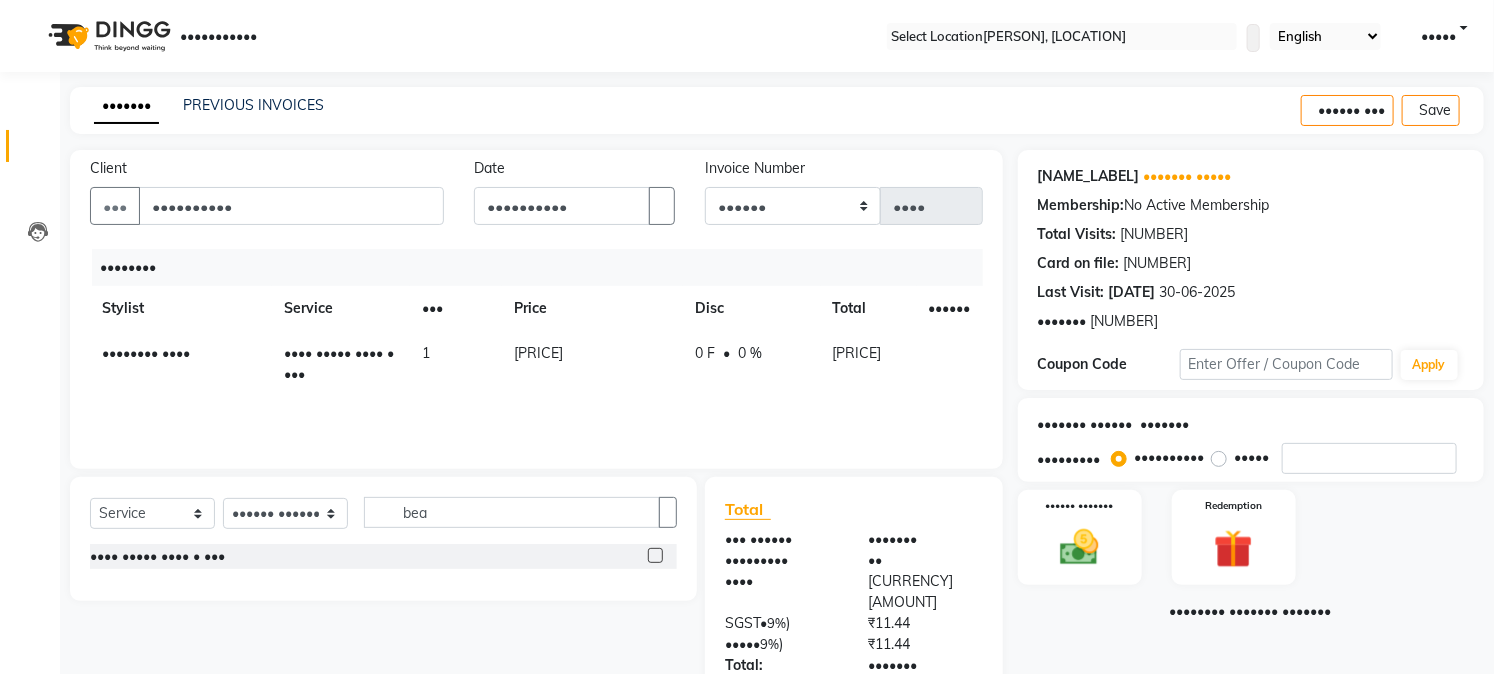 click on "Create New   Save" at bounding box center [1392, 110] 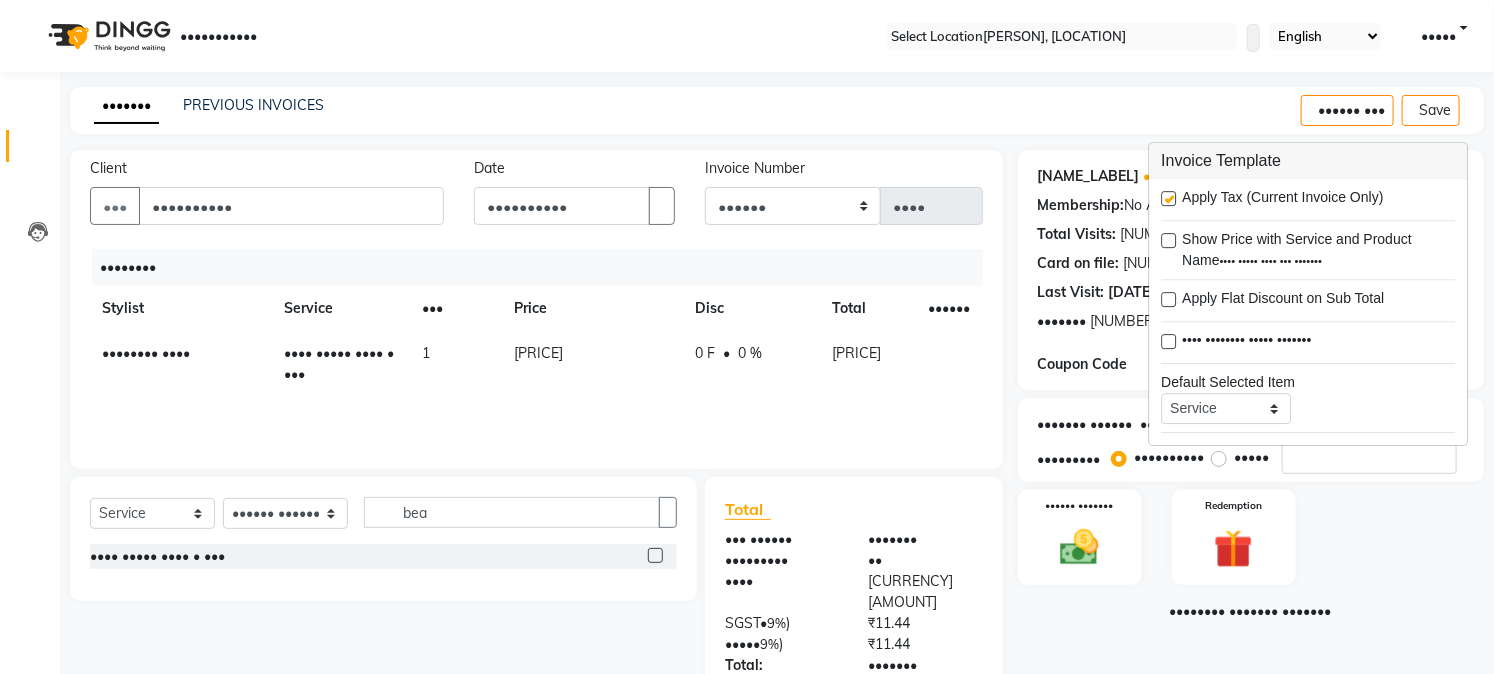 click on "Apply Tax (Current Invoice Only)" at bounding box center [1308, 199] 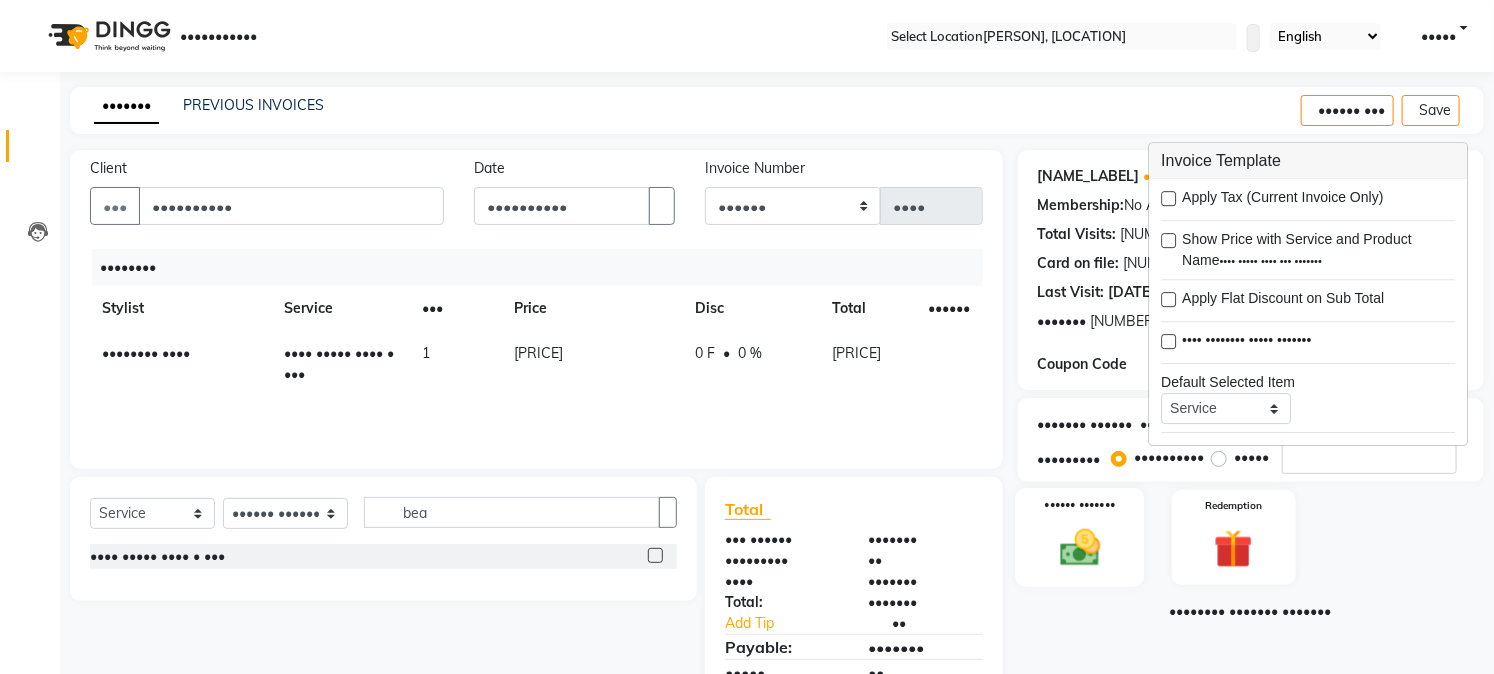 click on "•••••• •••••••" at bounding box center (1079, 504) 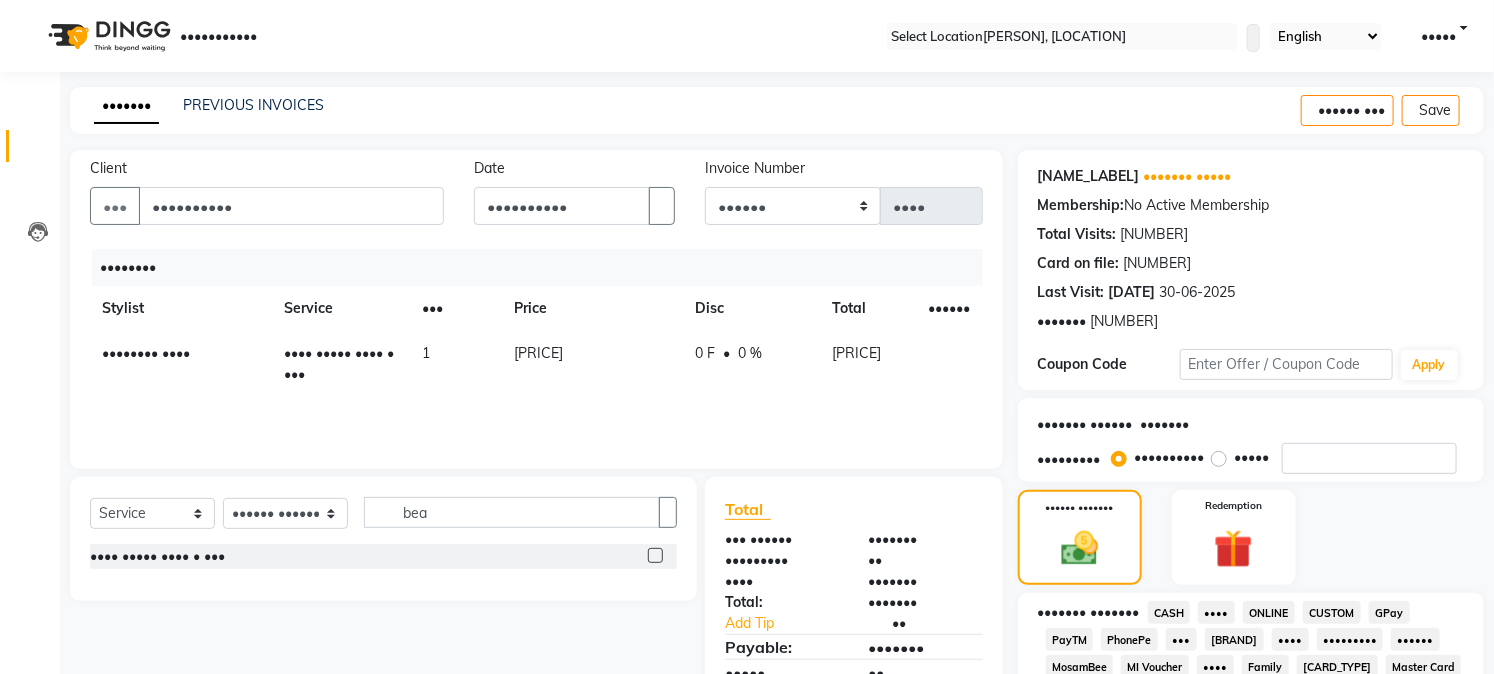 click on "GPay" at bounding box center (1169, 612) 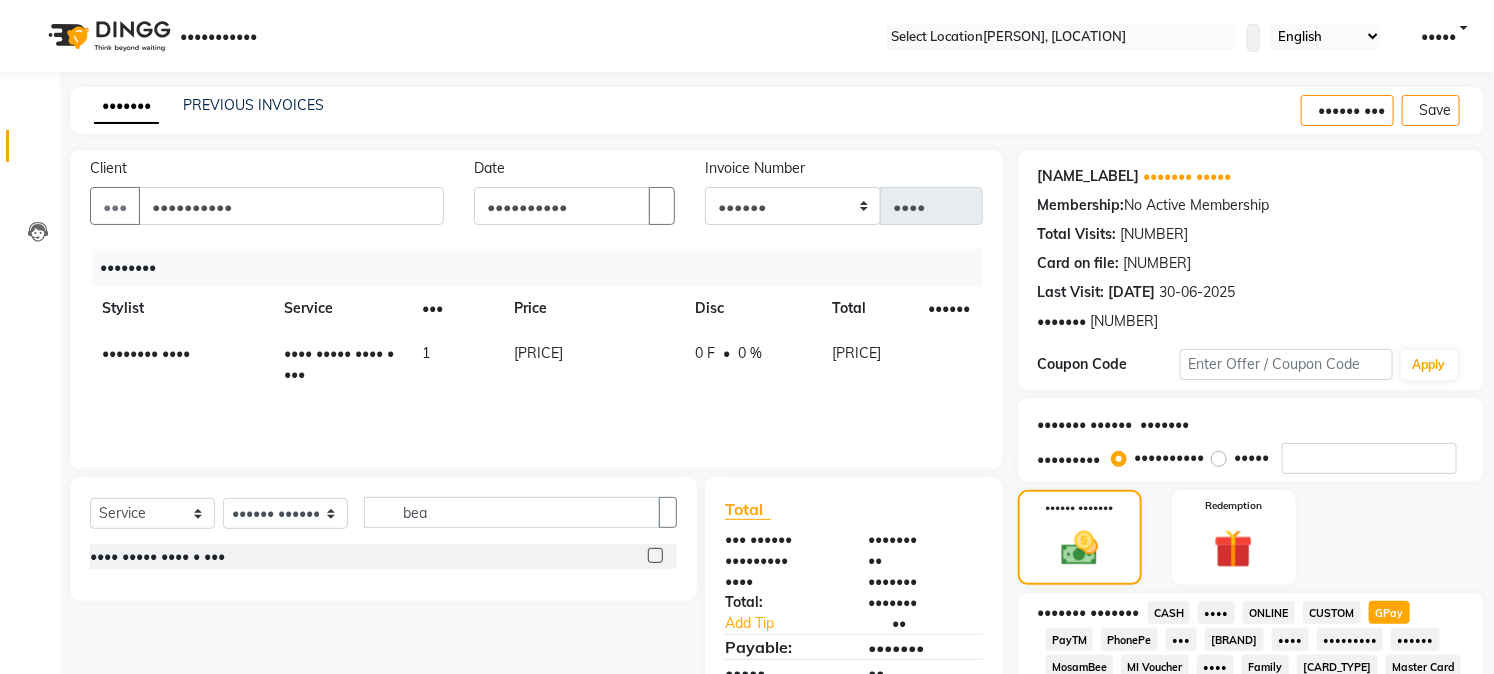 scroll, scrollTop: 590, scrollLeft: 0, axis: vertical 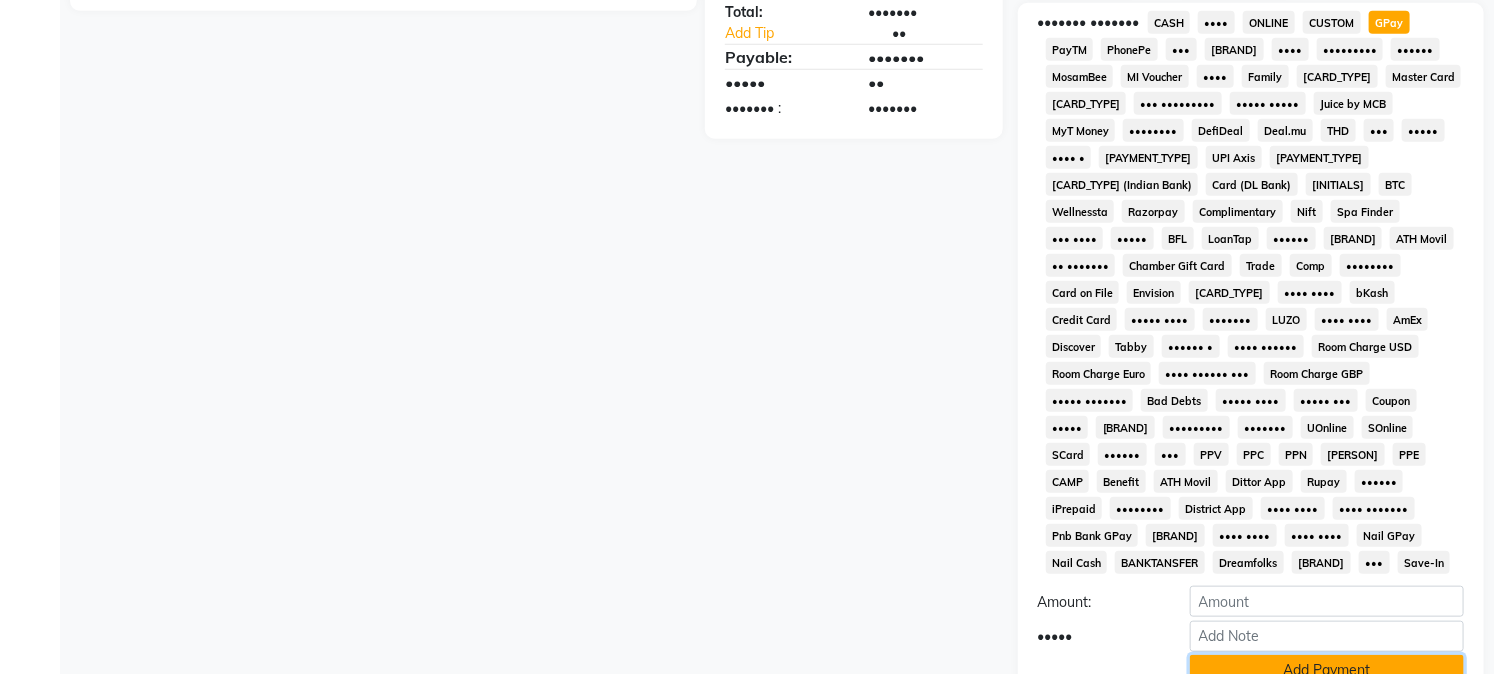 click on "Add Payment" at bounding box center (1327, 670) 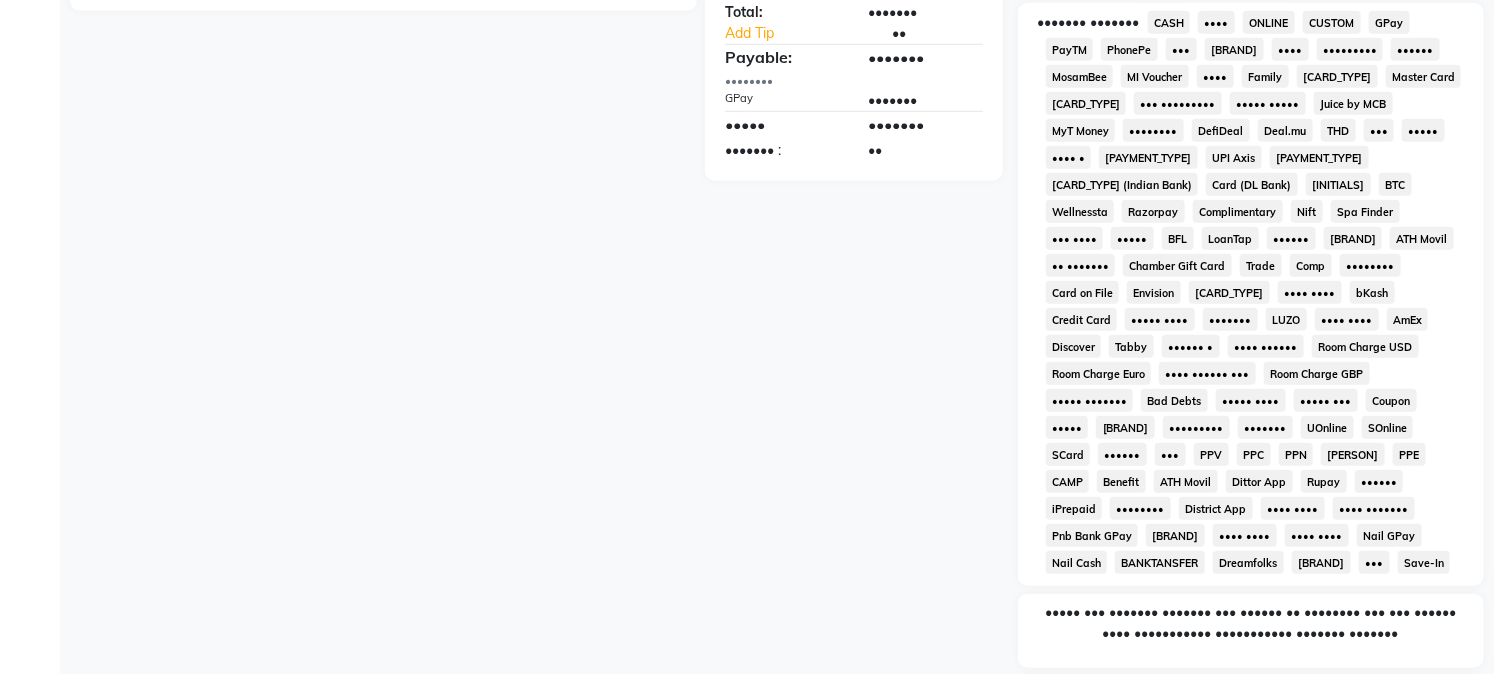 scroll, scrollTop: 742, scrollLeft: 0, axis: vertical 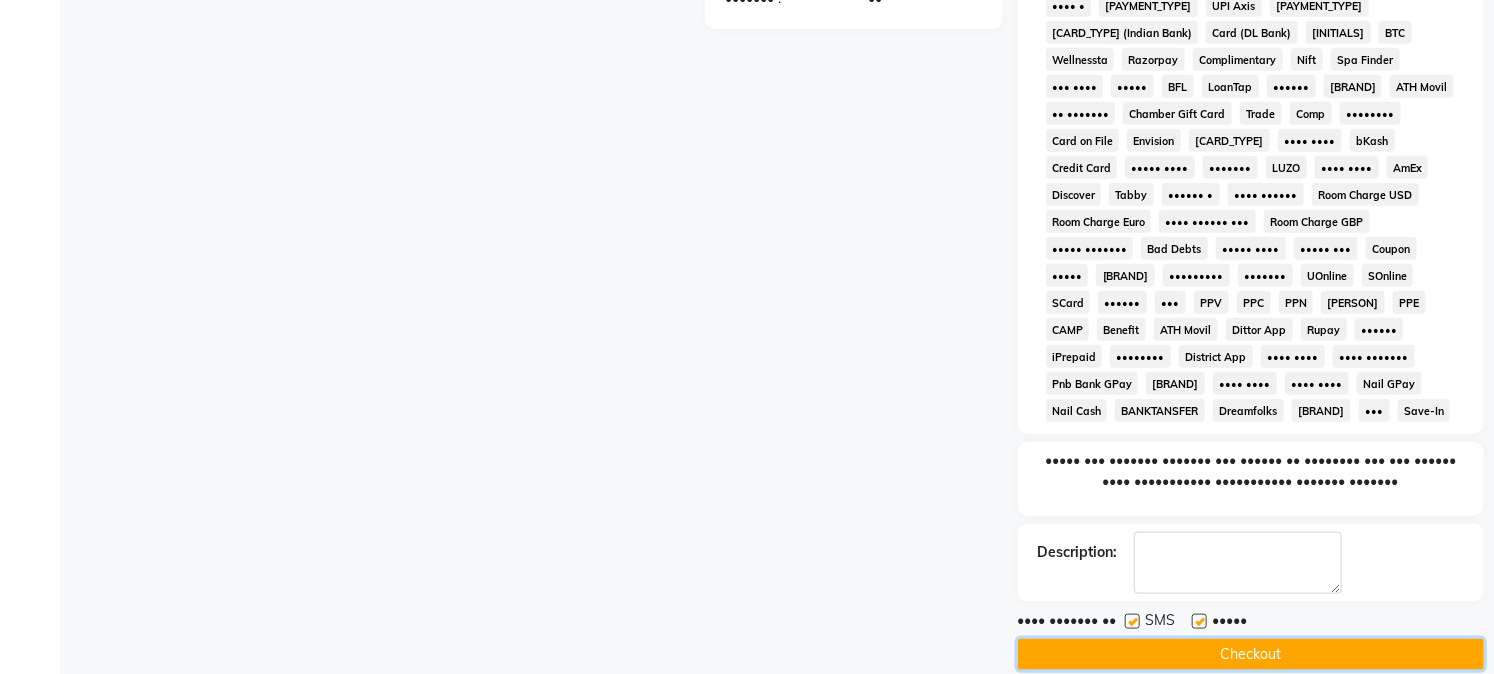 click on "Checkout" at bounding box center [1251, 654] 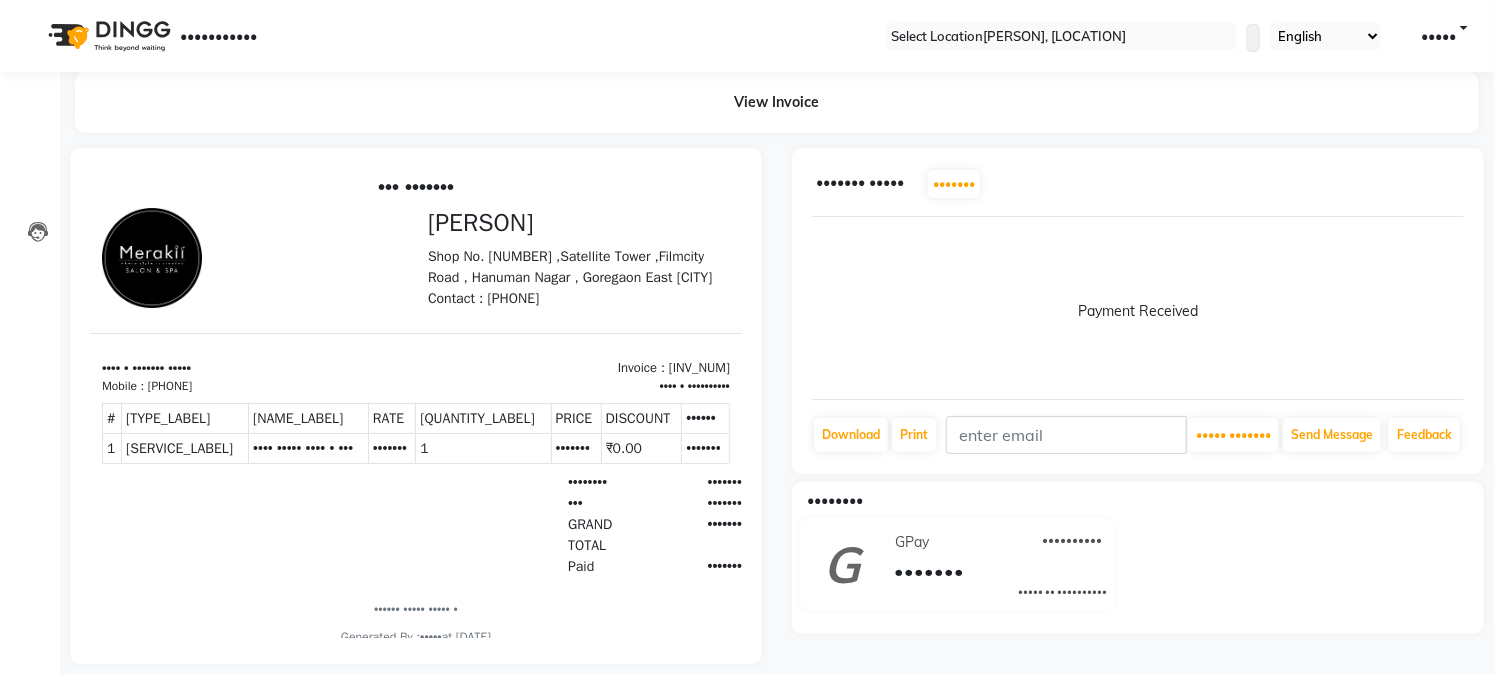 scroll, scrollTop: 0, scrollLeft: 0, axis: both 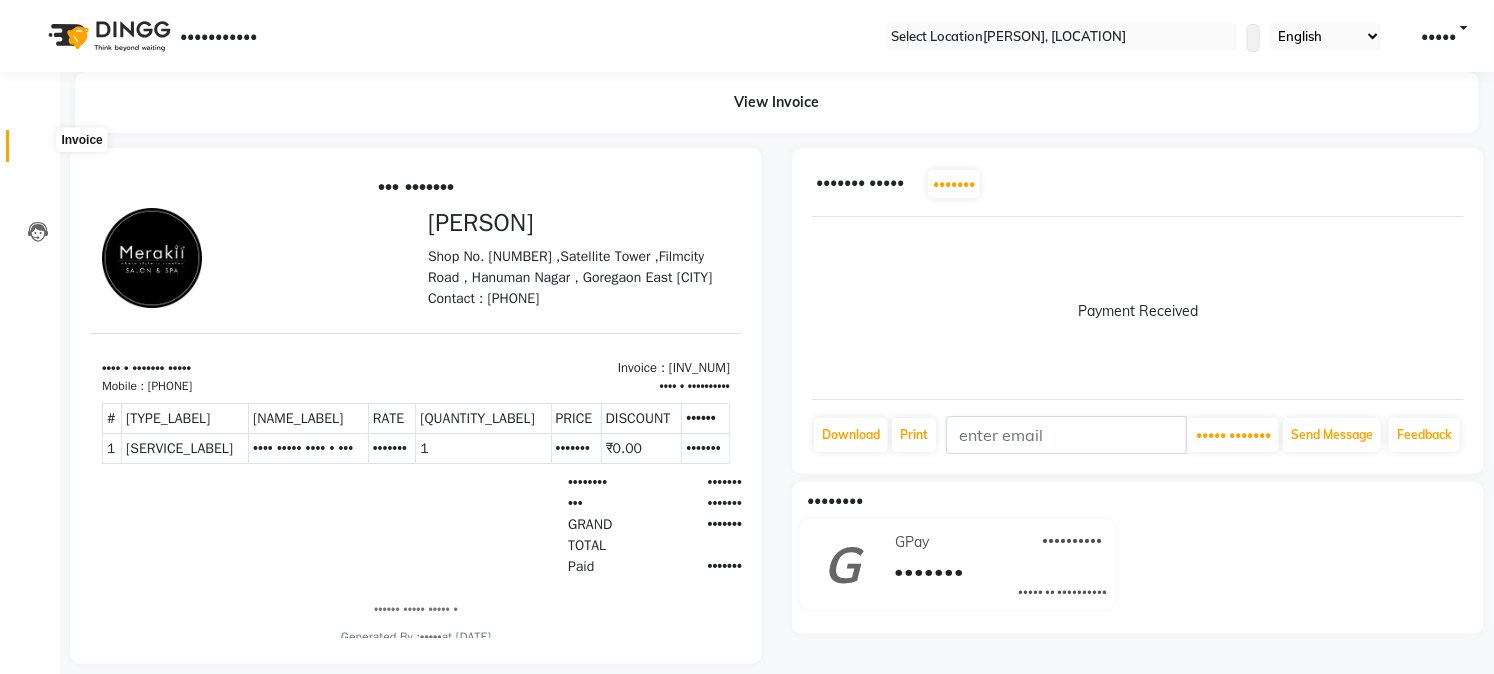 click at bounding box center (38, 151) 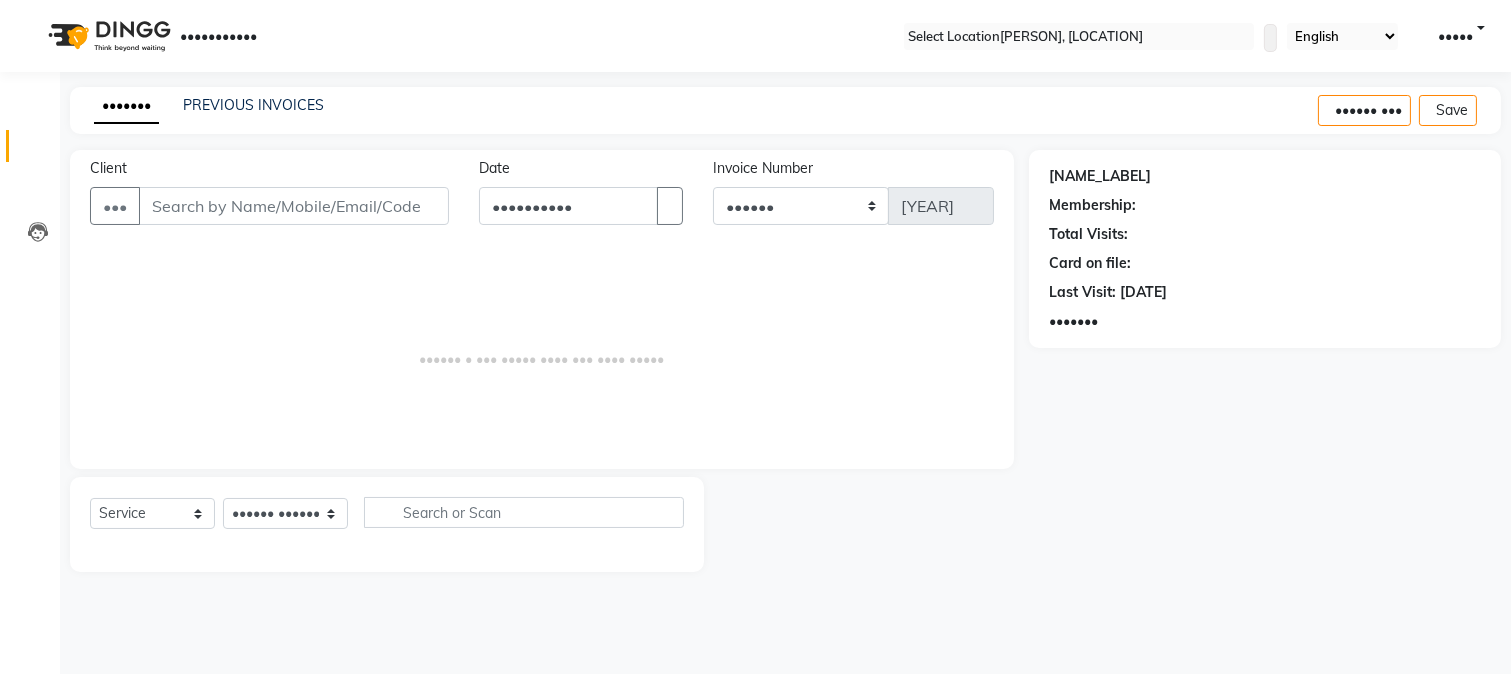 click on "Client" at bounding box center (294, 206) 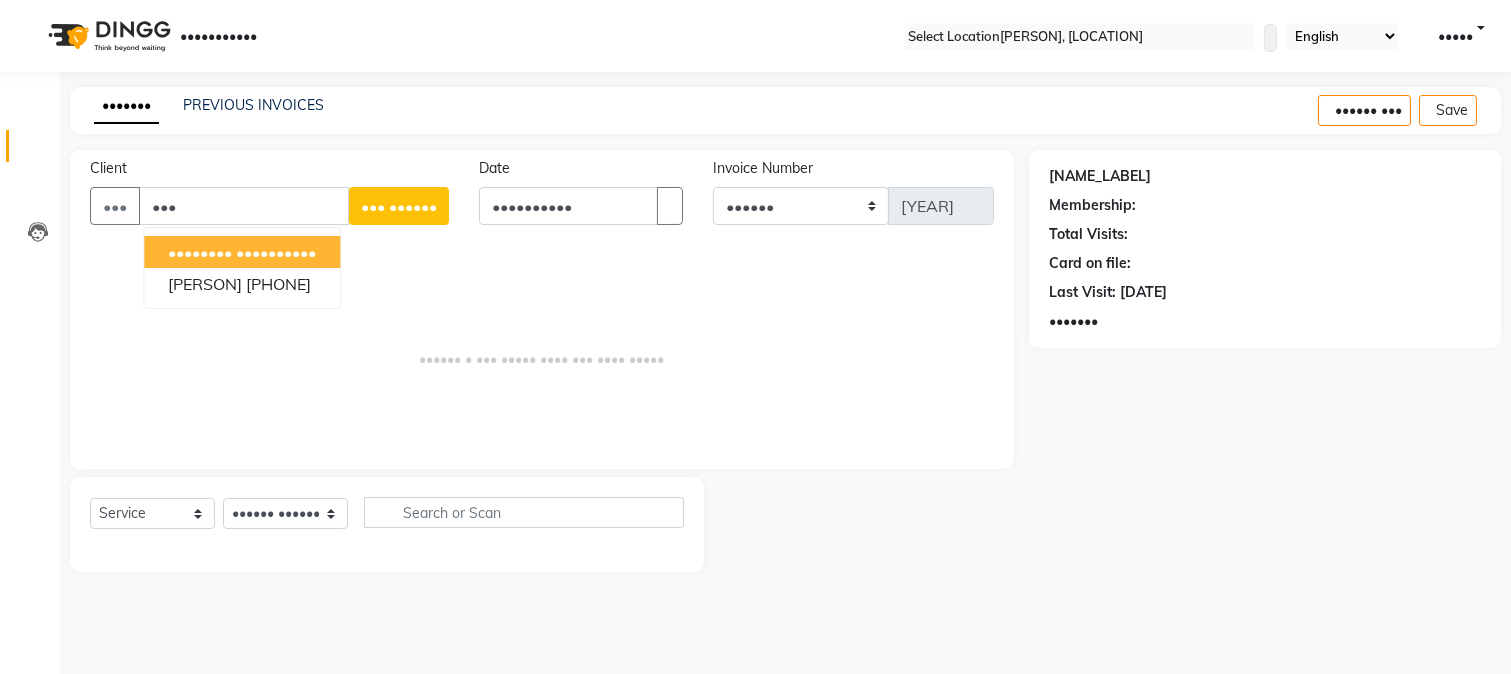 click on "[FIRST] [LAST] [PHONE]" at bounding box center [242, 252] 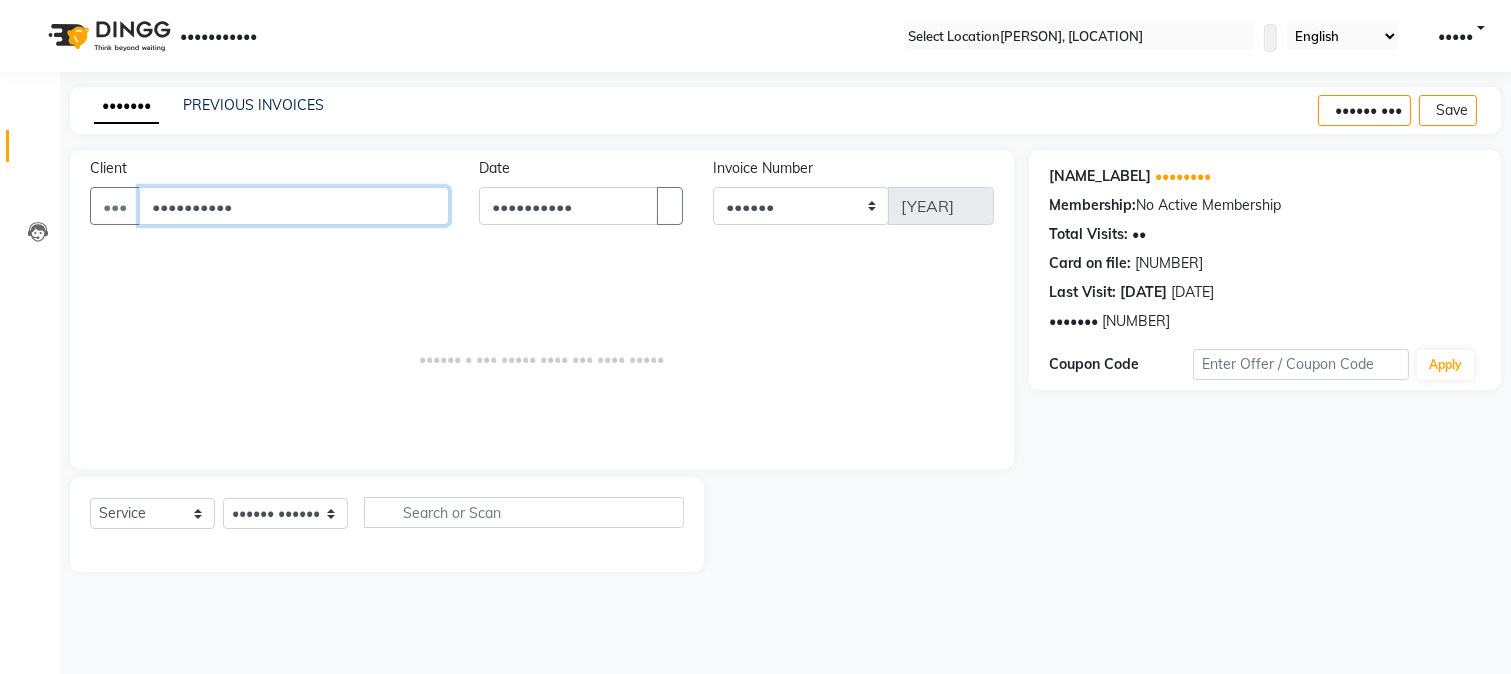 click on "••••••••••" at bounding box center (294, 206) 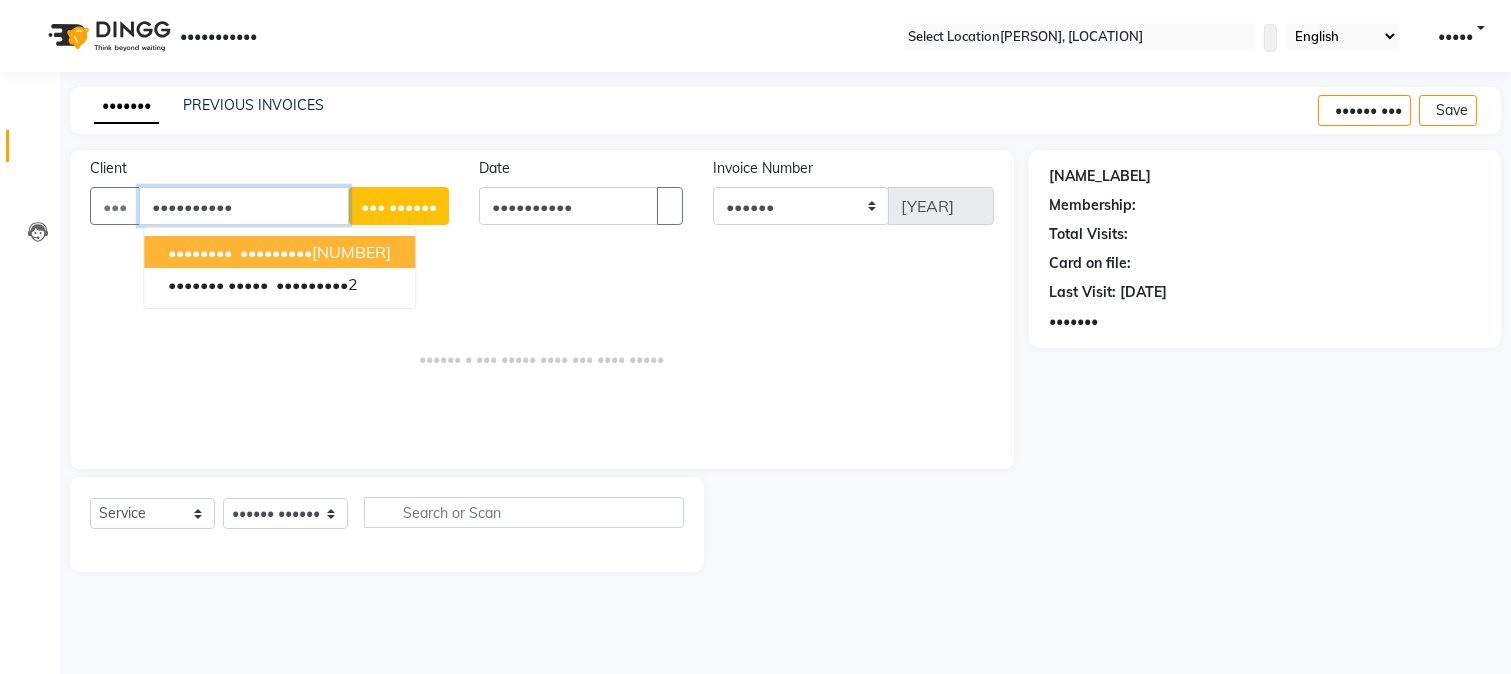 type on "••••••••••" 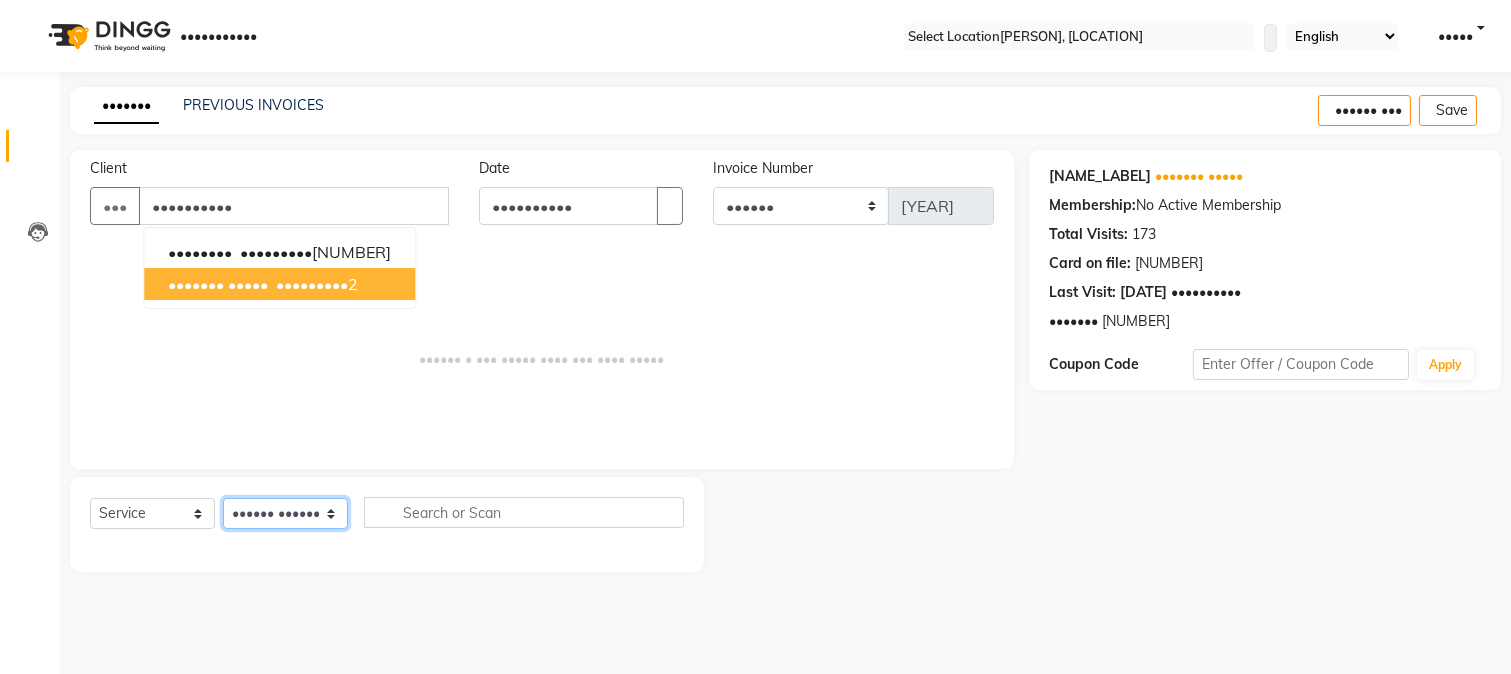 click on "Select Stylist [FIRST] [LAST] [FIRST] [LAST] [FIRST] [LAST] [FIRST] [LAST] [FIRST] [LAST] [FIRST]" at bounding box center [285, 513] 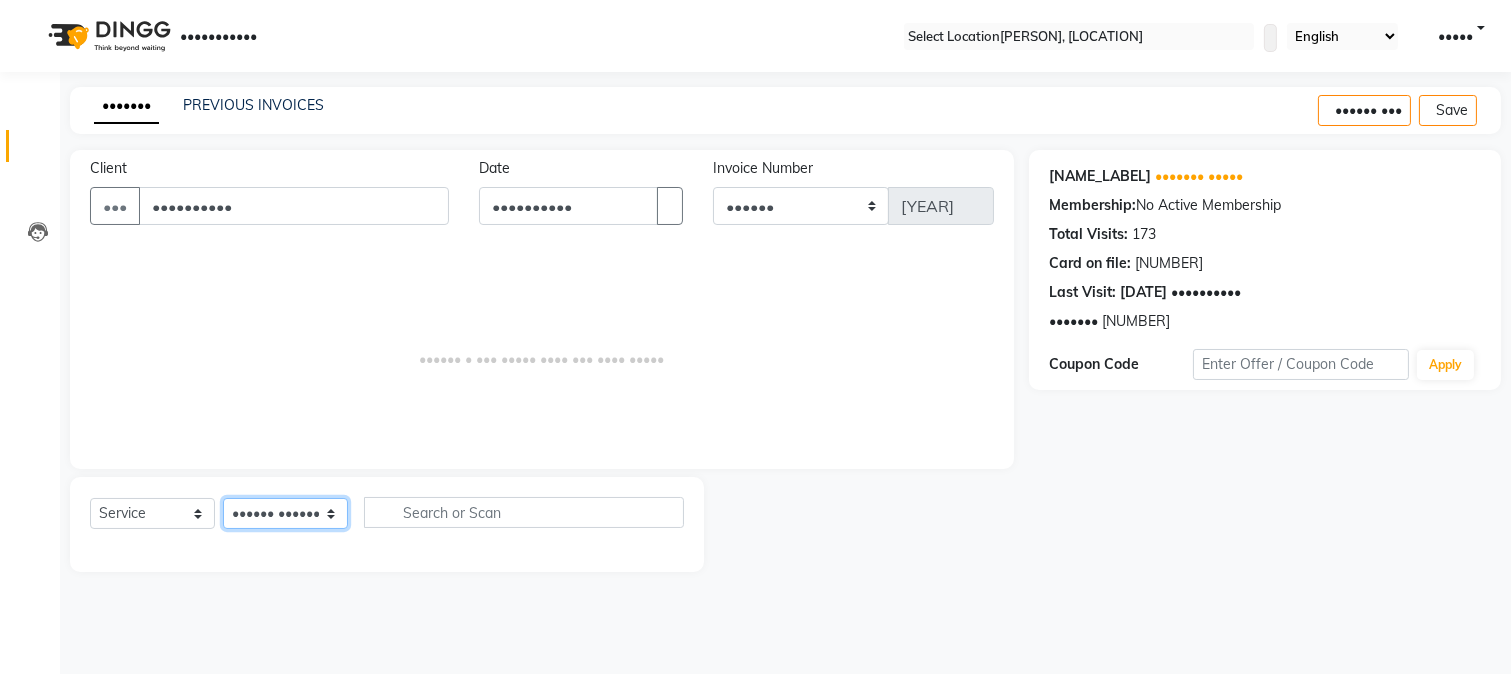 select on "•••••" 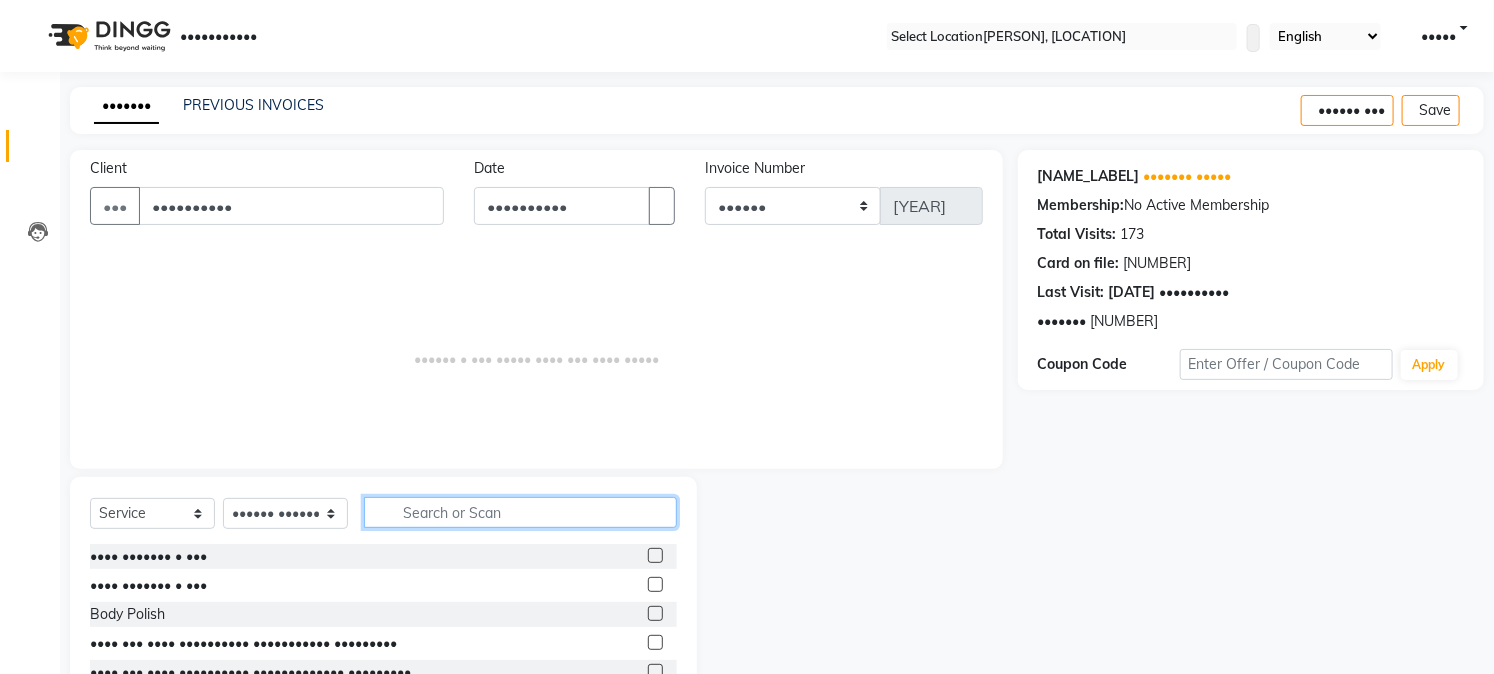 click at bounding box center [520, 512] 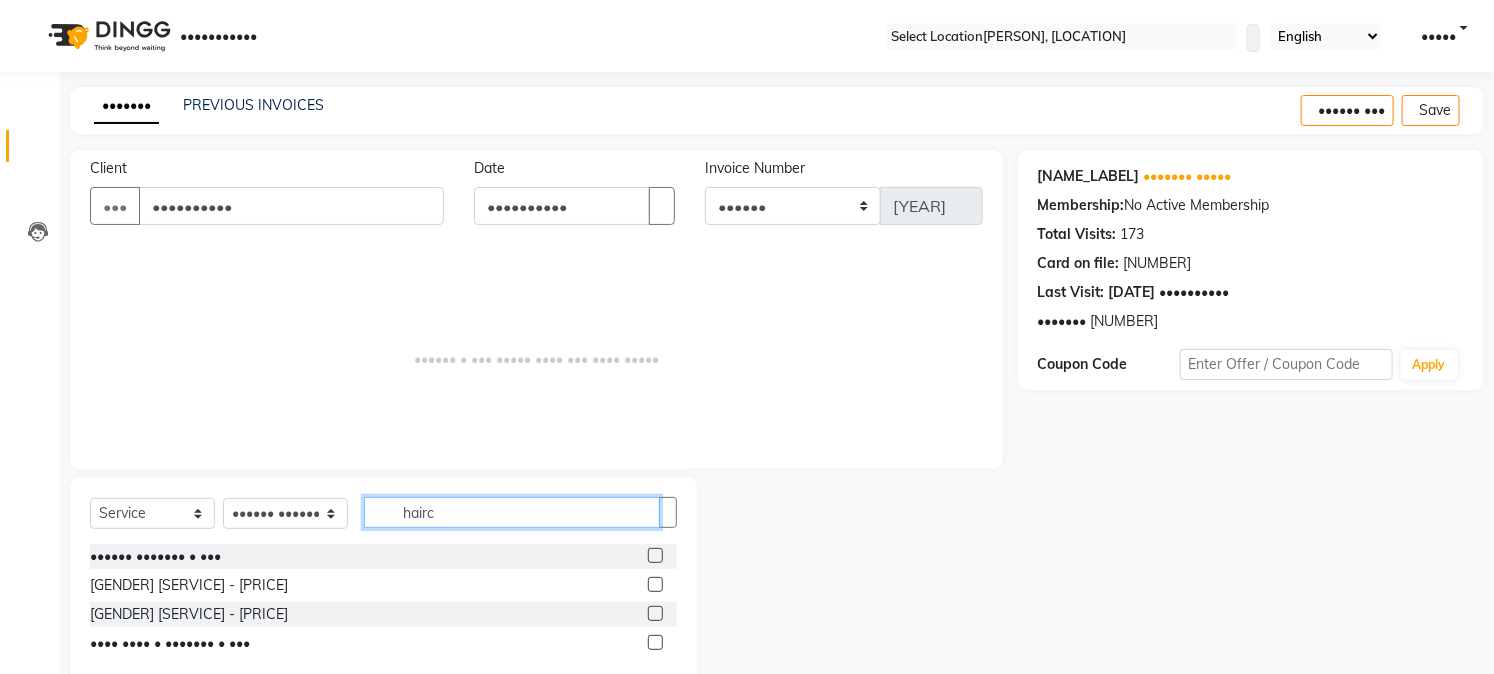 type on "hairc" 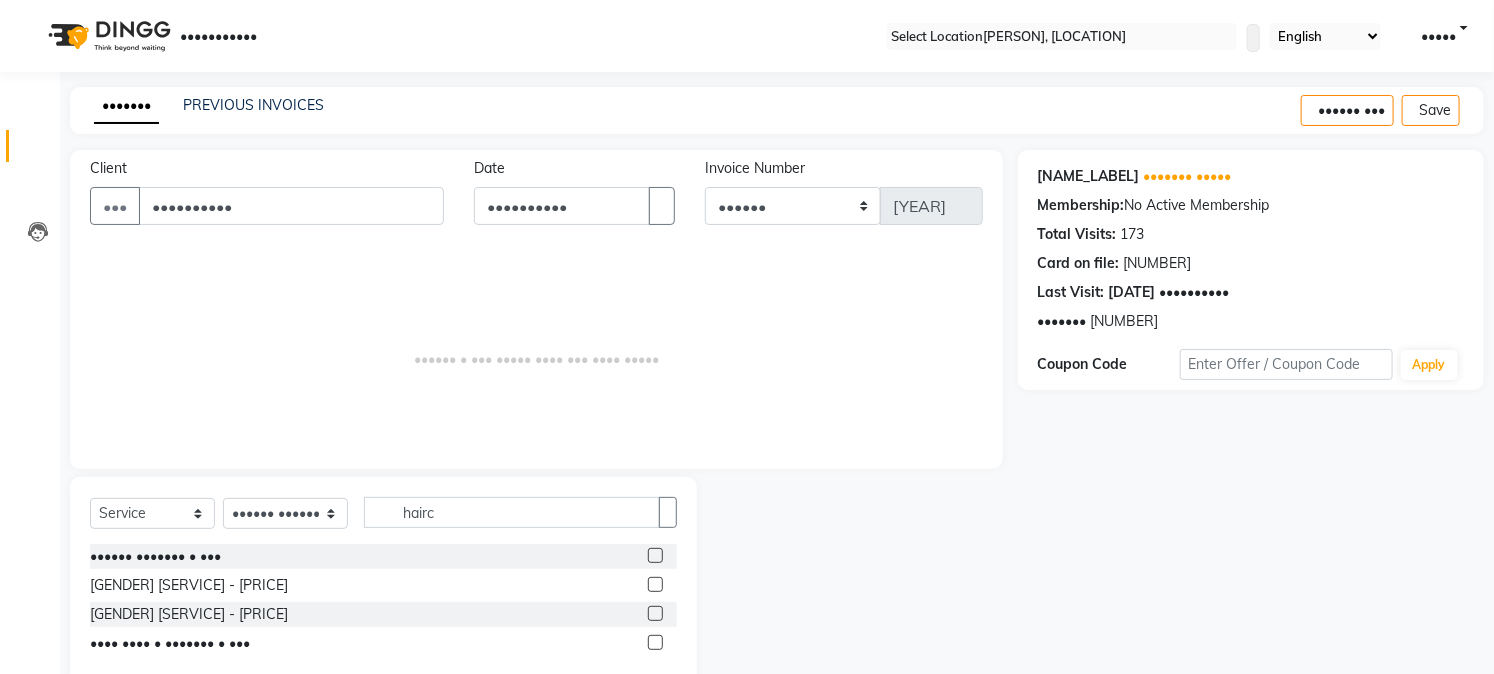 click at bounding box center [655, 613] 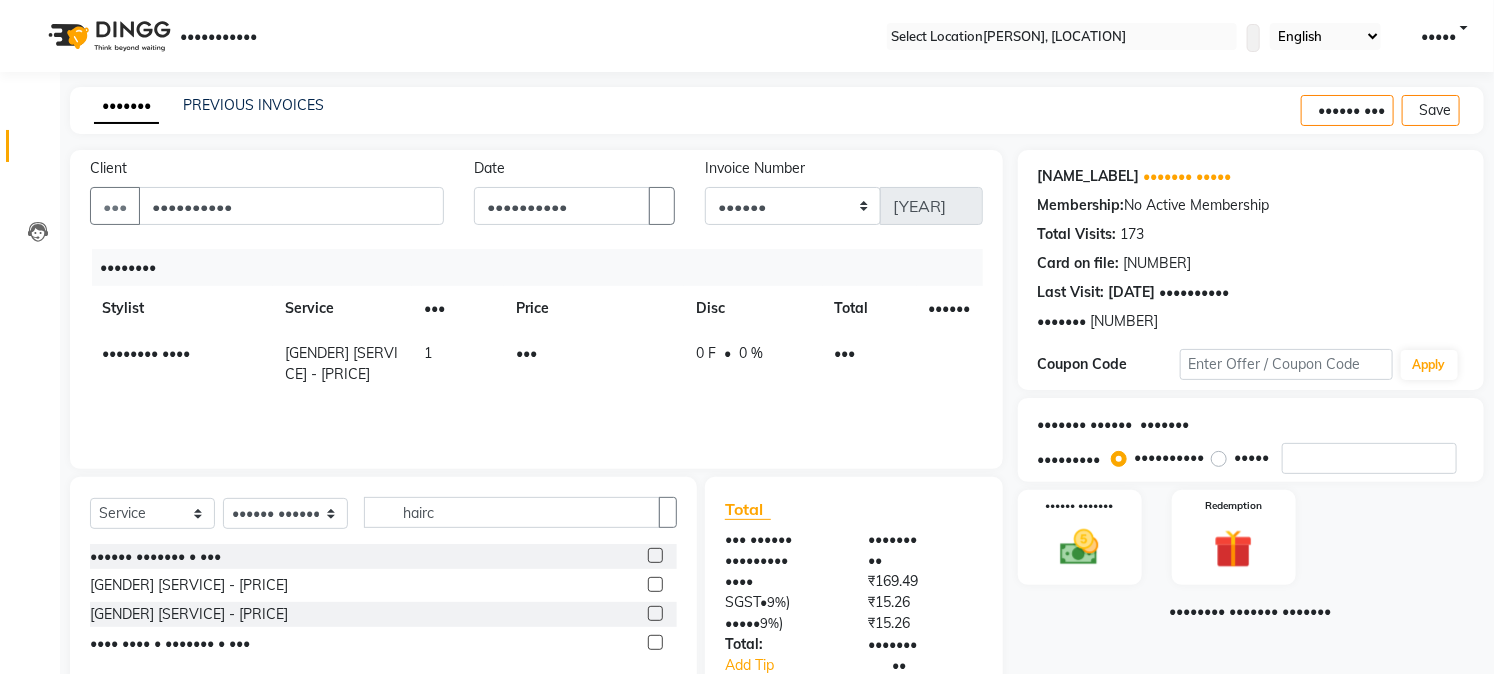 click on "Create New   Save" at bounding box center [1392, 110] 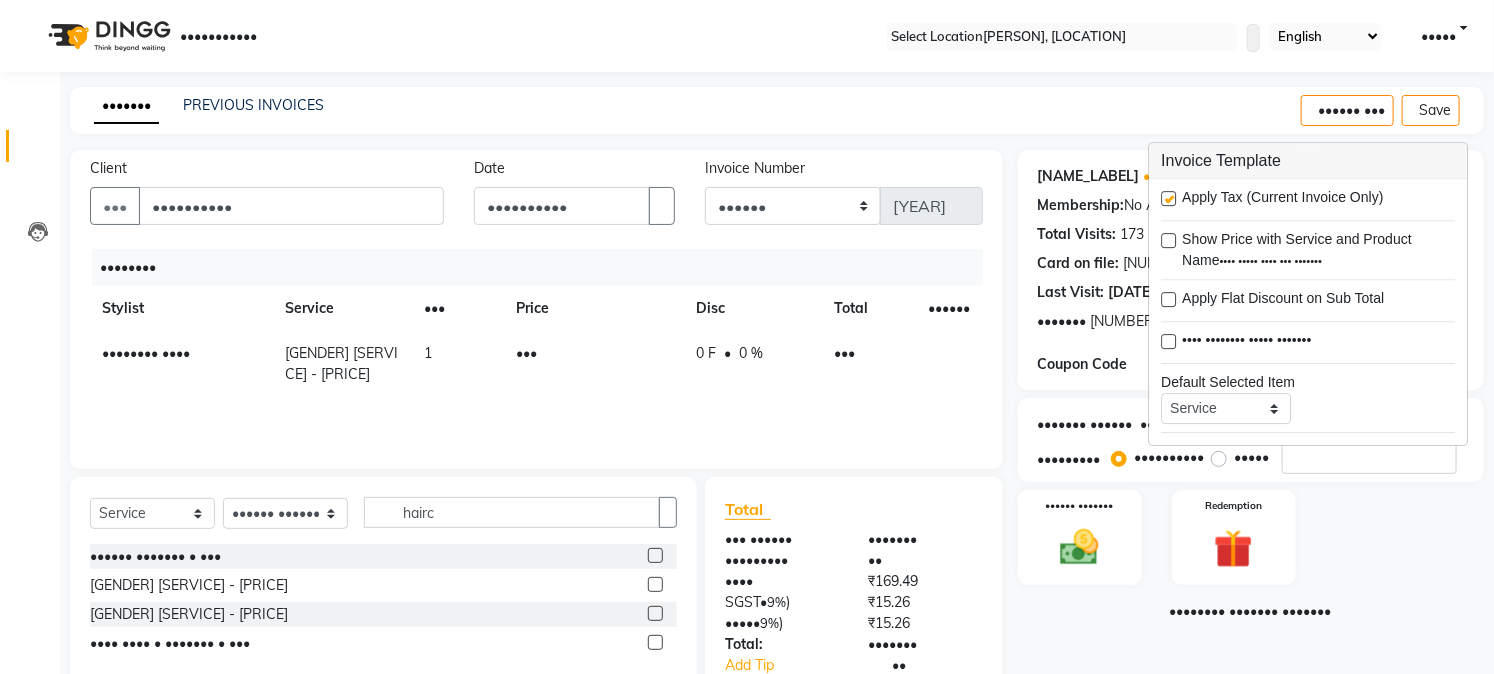 click at bounding box center (1168, 198) 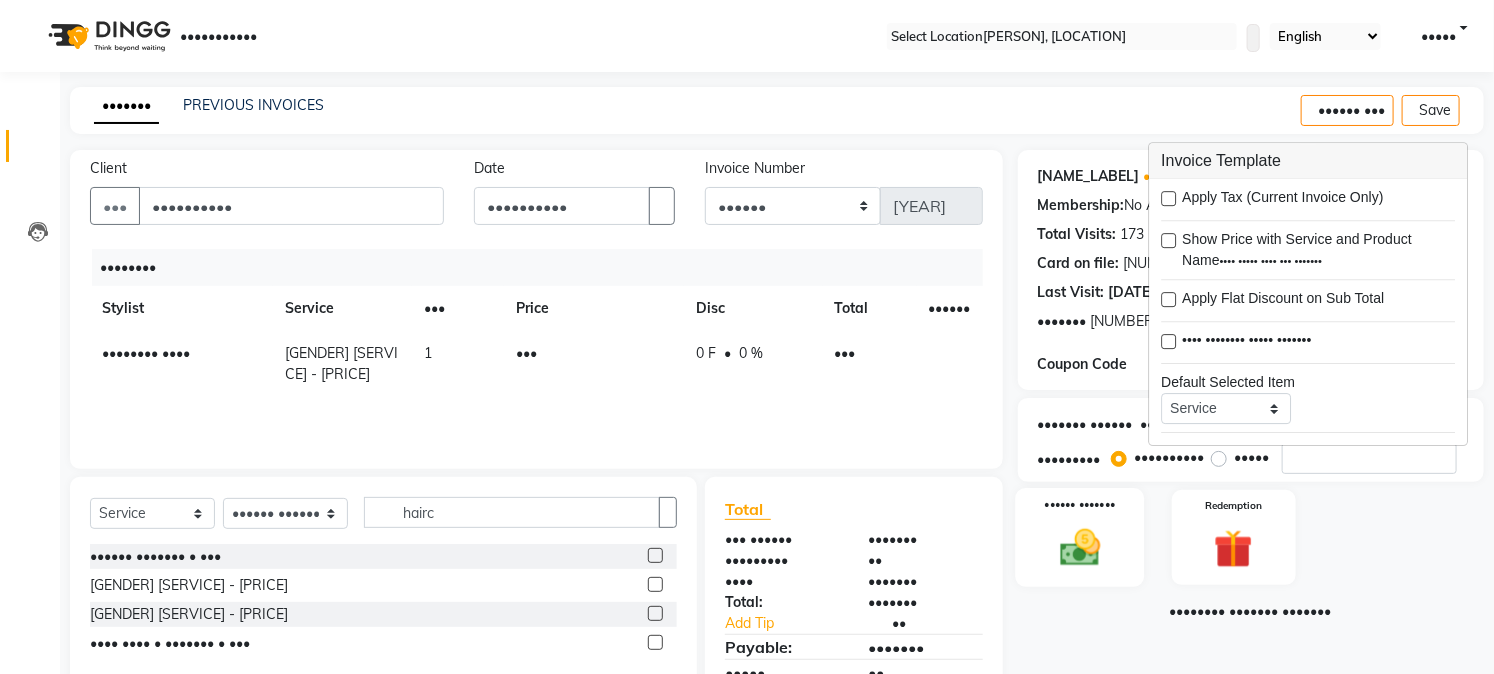 click at bounding box center [1080, 547] 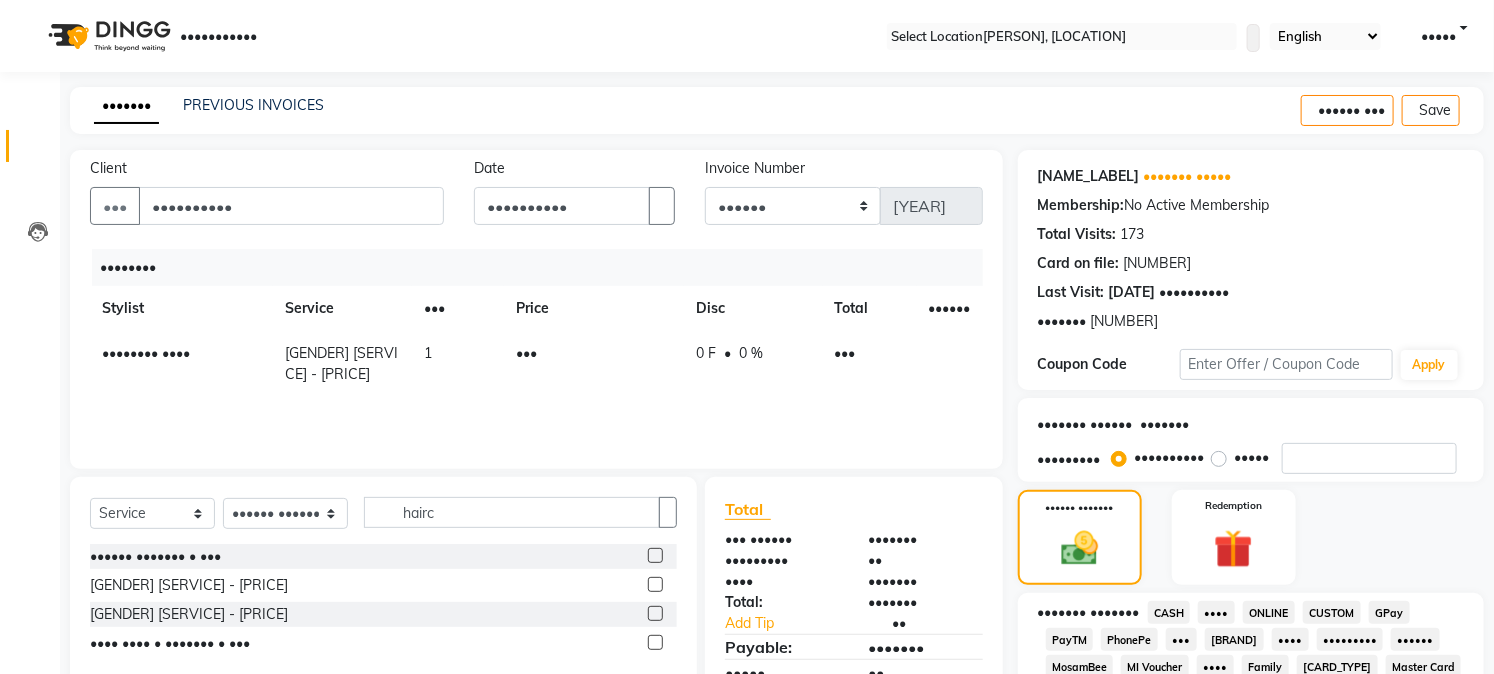 click on "GPay" at bounding box center (1169, 612) 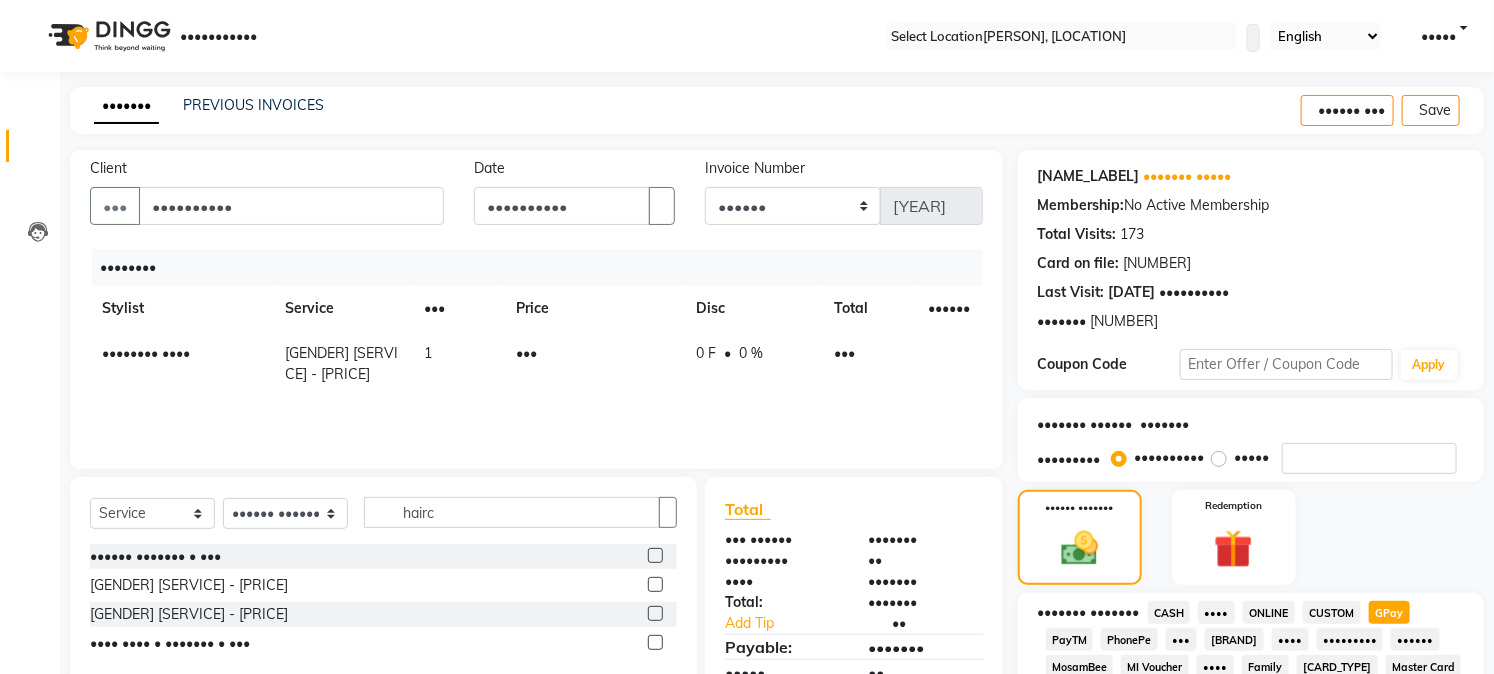 scroll, scrollTop: 590, scrollLeft: 0, axis: vertical 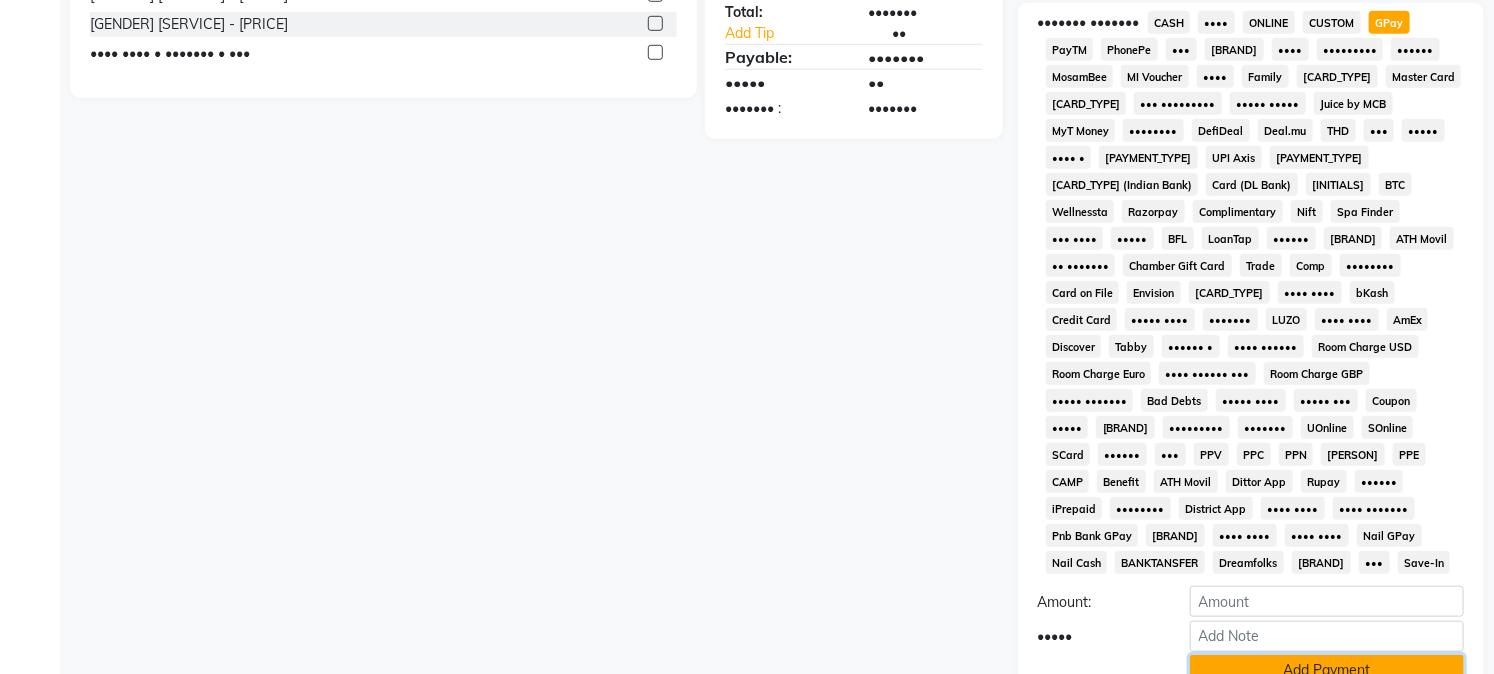 click on "Add Payment" at bounding box center (1327, 670) 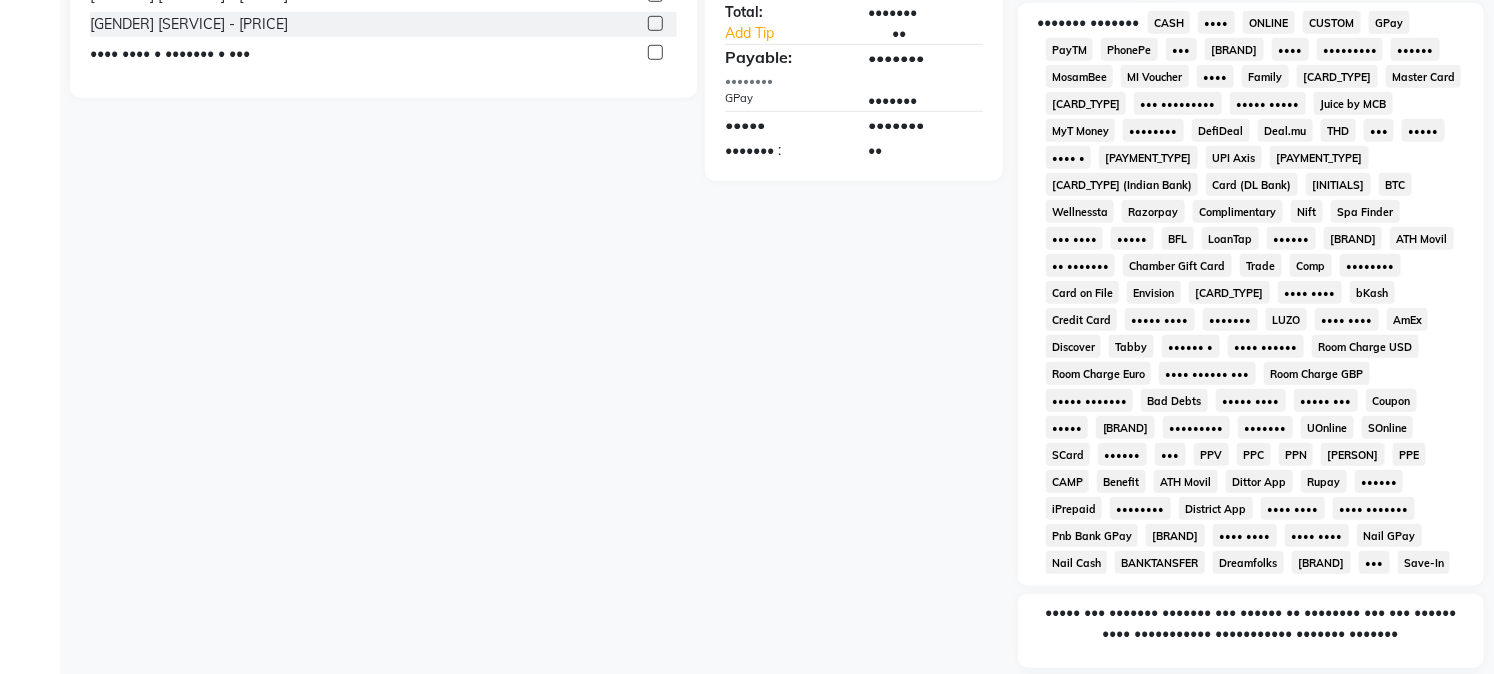 scroll, scrollTop: 742, scrollLeft: 0, axis: vertical 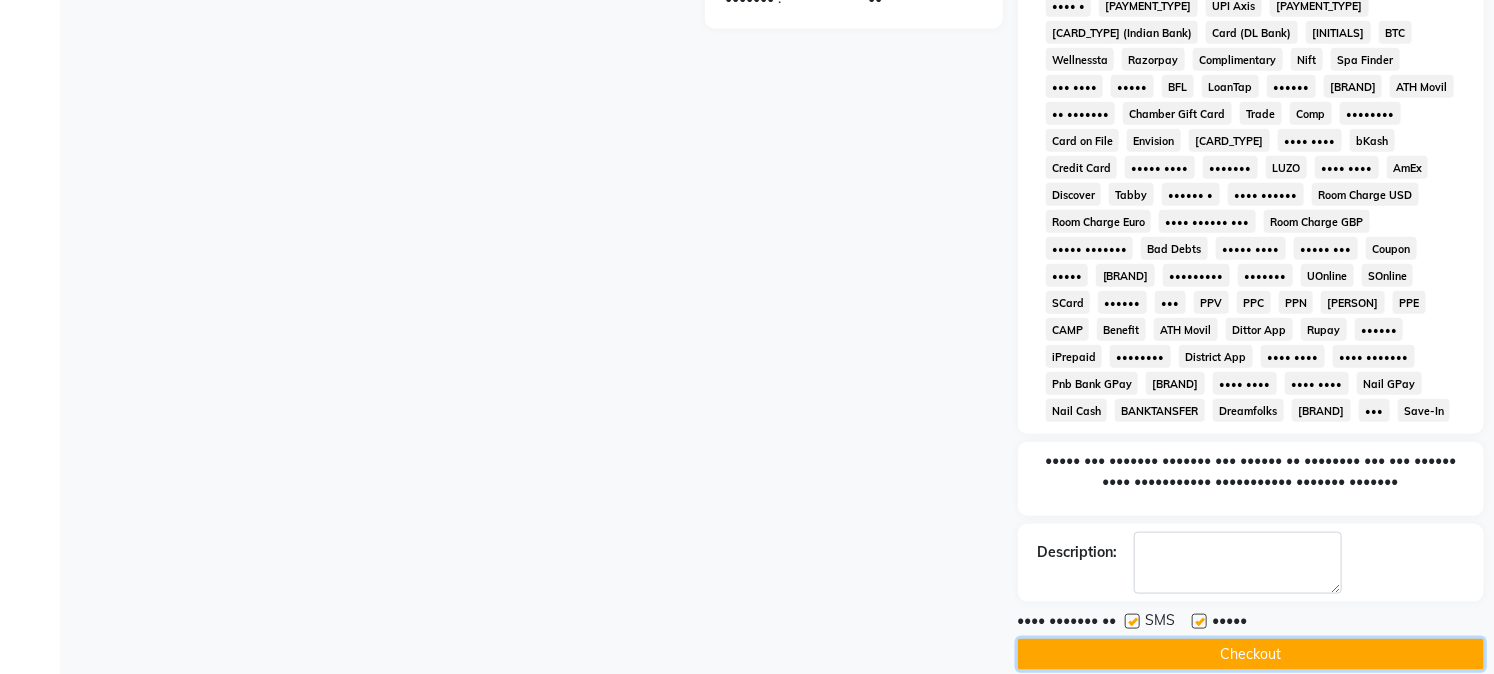 click on "Checkout" at bounding box center [1251, 654] 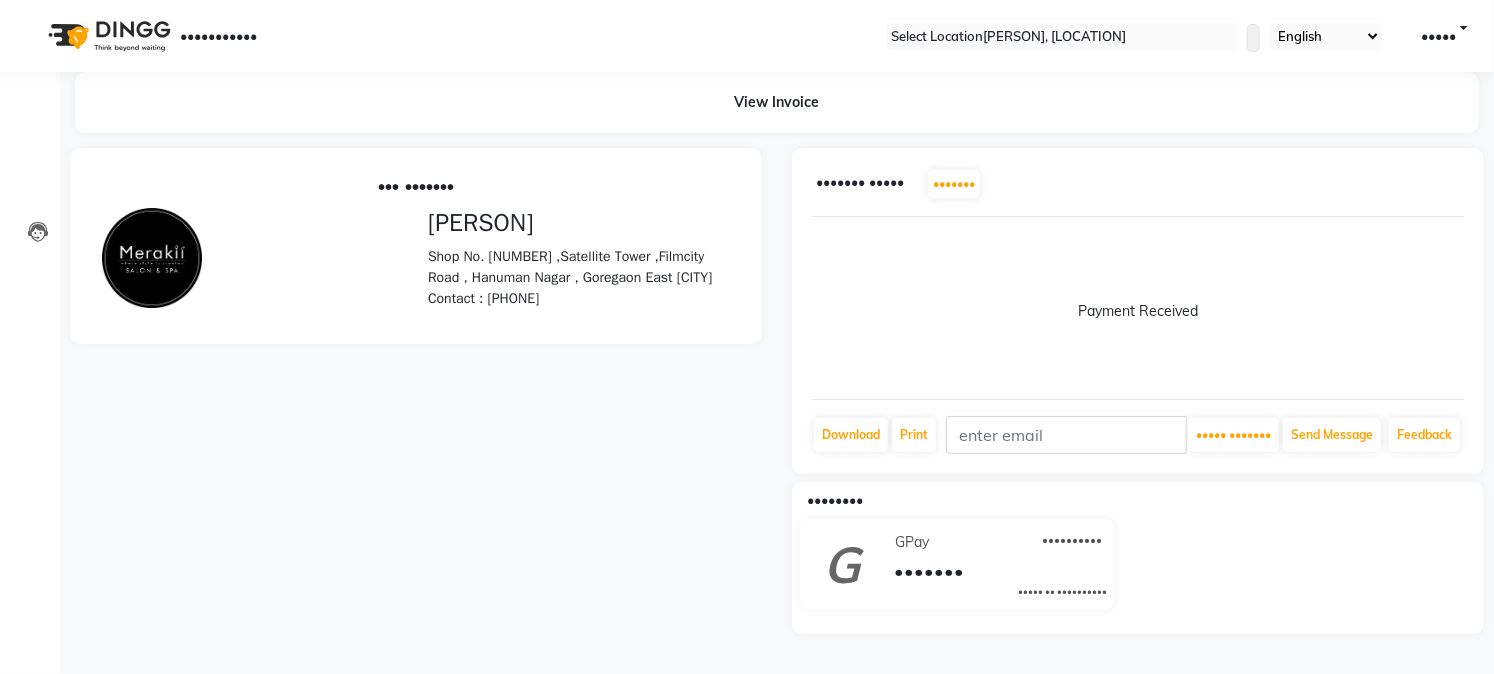 scroll, scrollTop: 0, scrollLeft: 0, axis: both 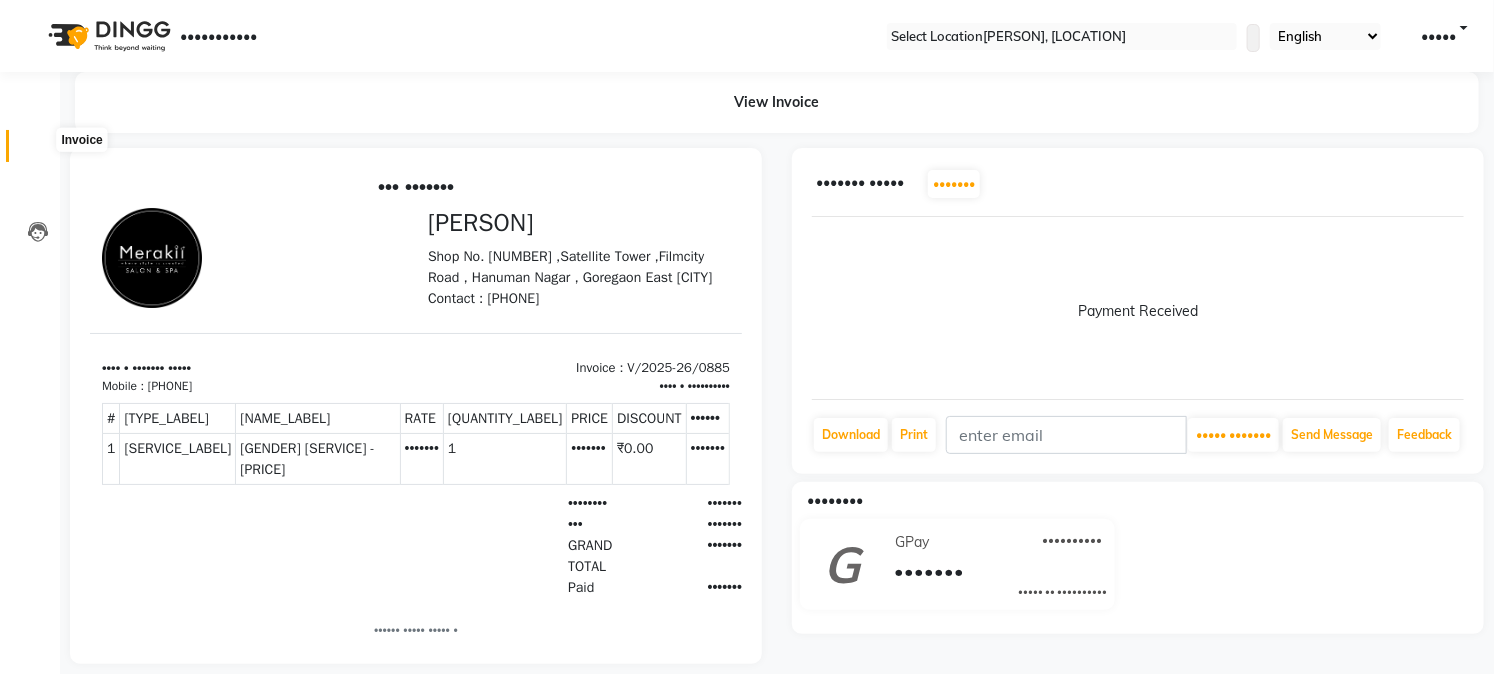 click at bounding box center [38, 151] 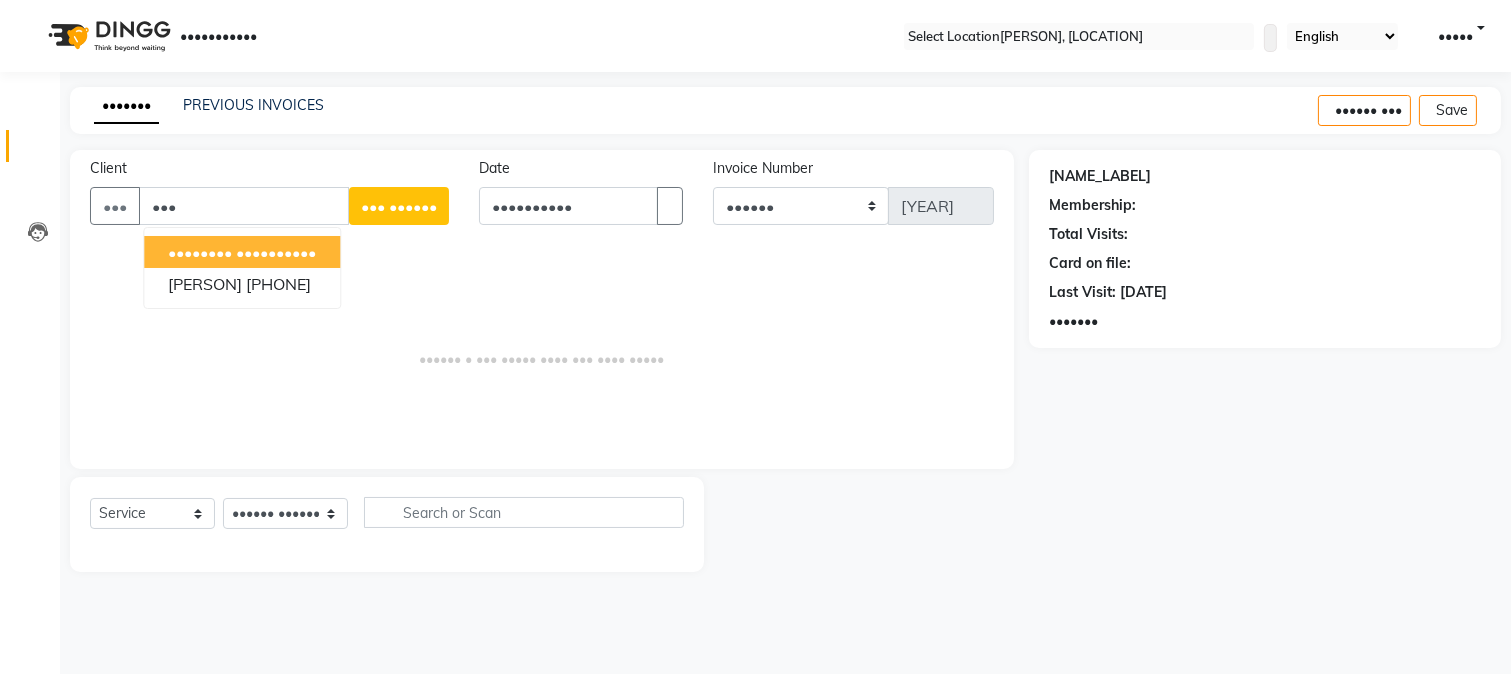 click on "••••••••••" at bounding box center (276, 252) 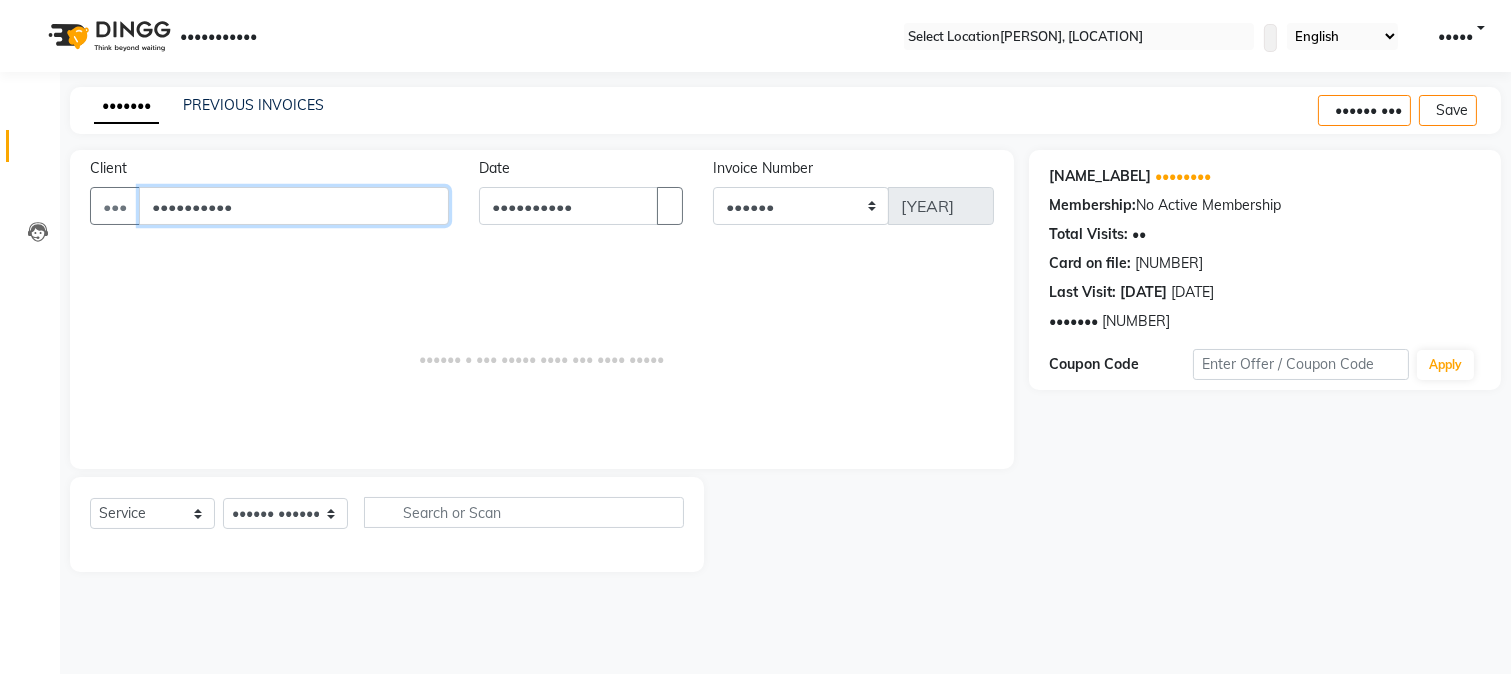 click on "••••••••••" at bounding box center [294, 206] 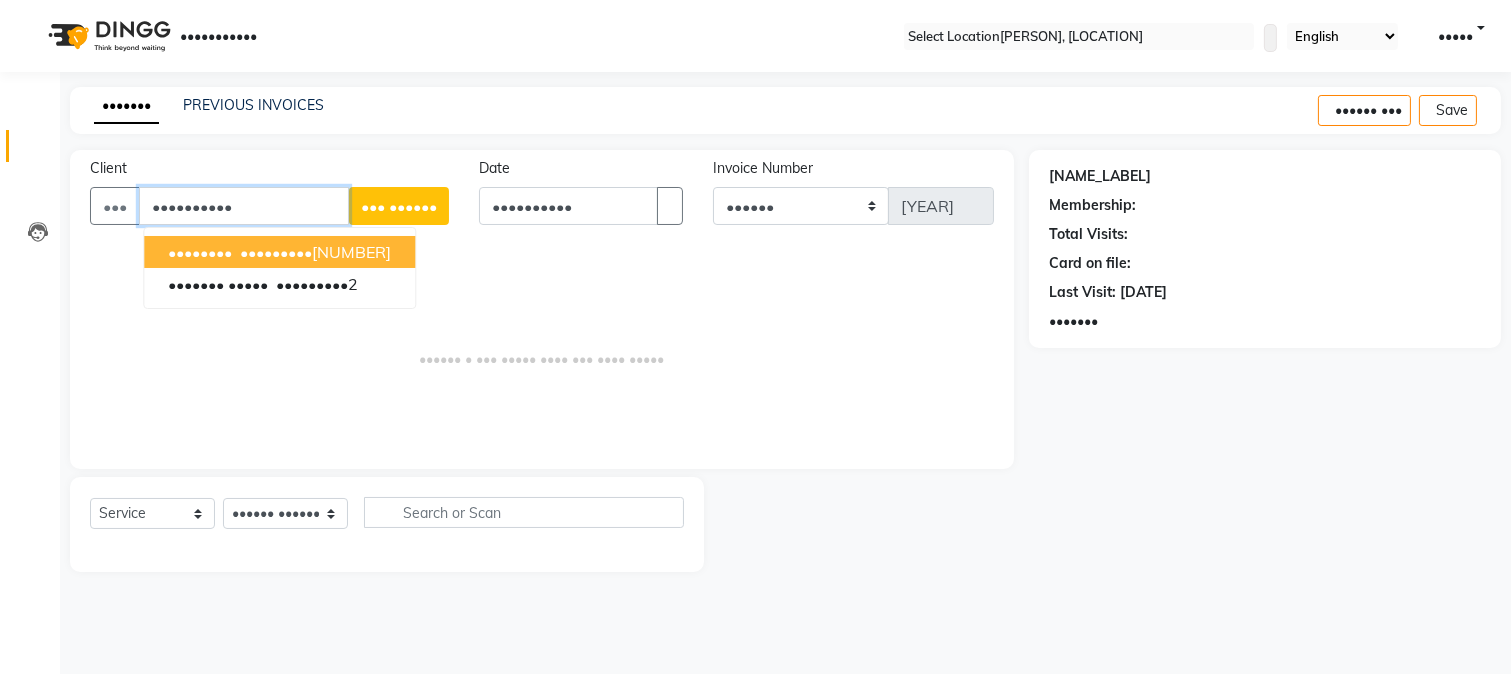 type on "••••••••••" 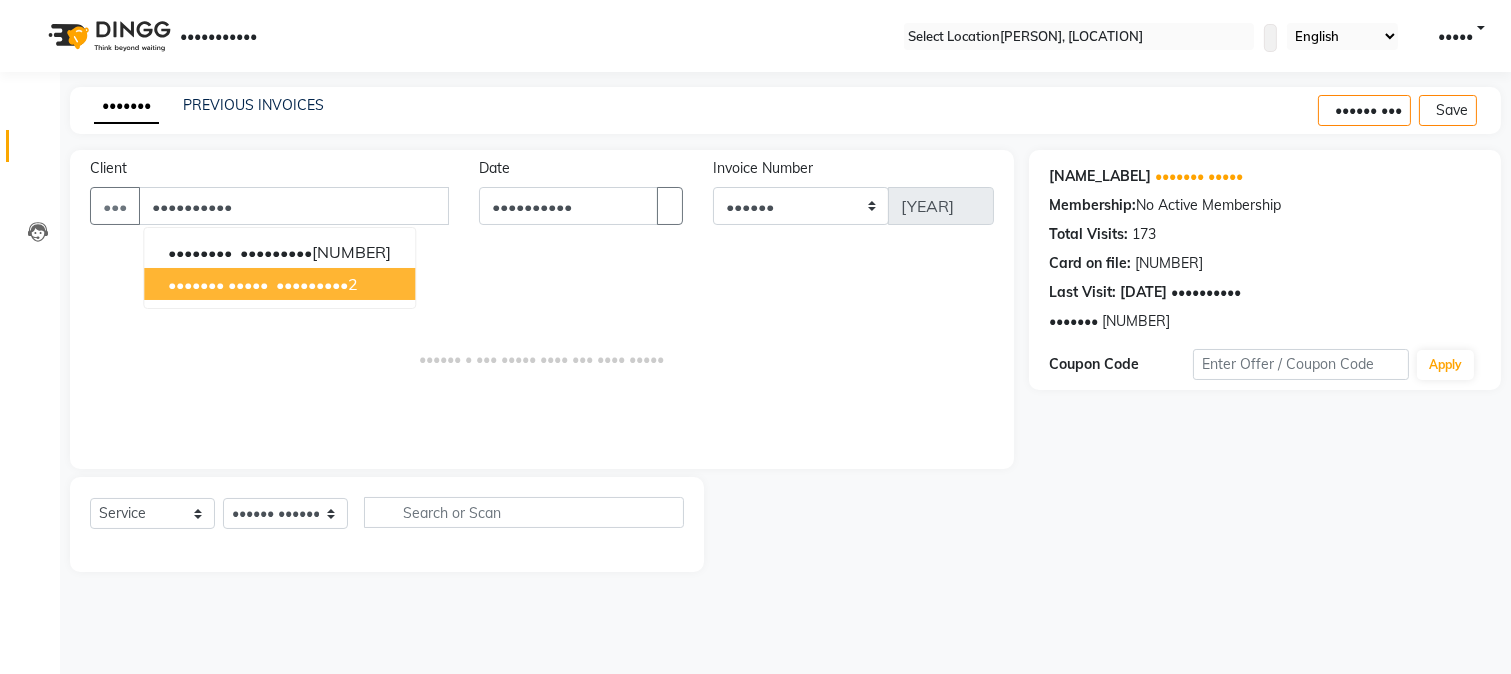 click on "•••••••••" at bounding box center (312, 284) 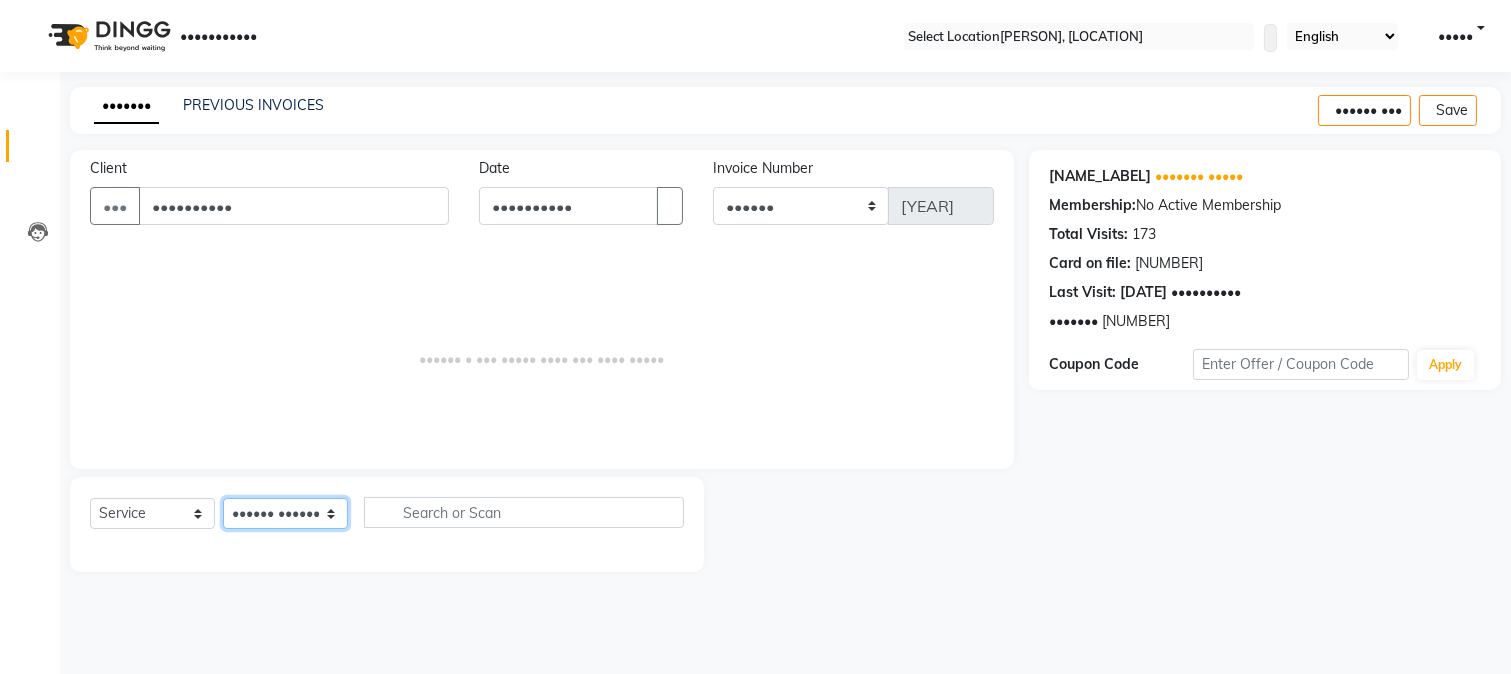 click on "Select Stylist [FIRST] [LAST] [FIRST] [LAST] [FIRST] [LAST] [FIRST] [LAST] [FIRST] [LAST] [FIRST]" at bounding box center [285, 513] 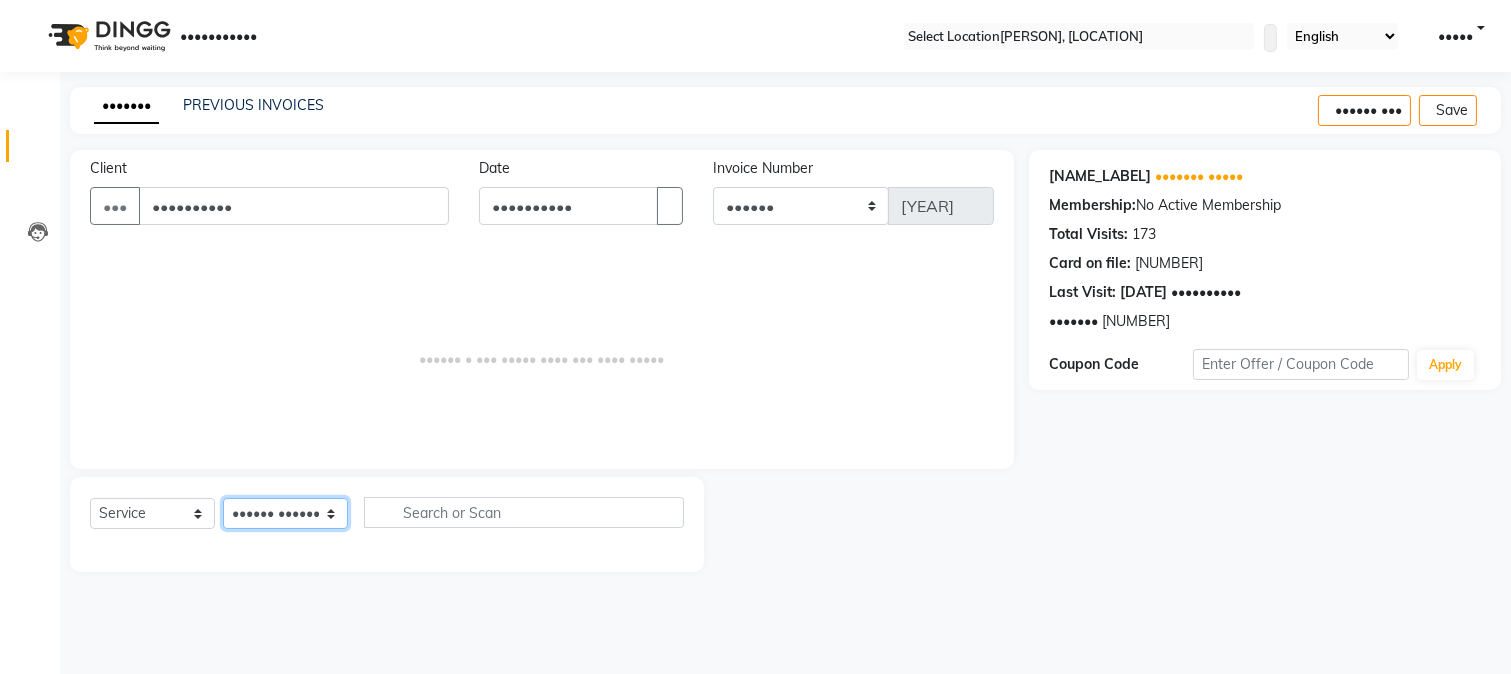 select on "•••••" 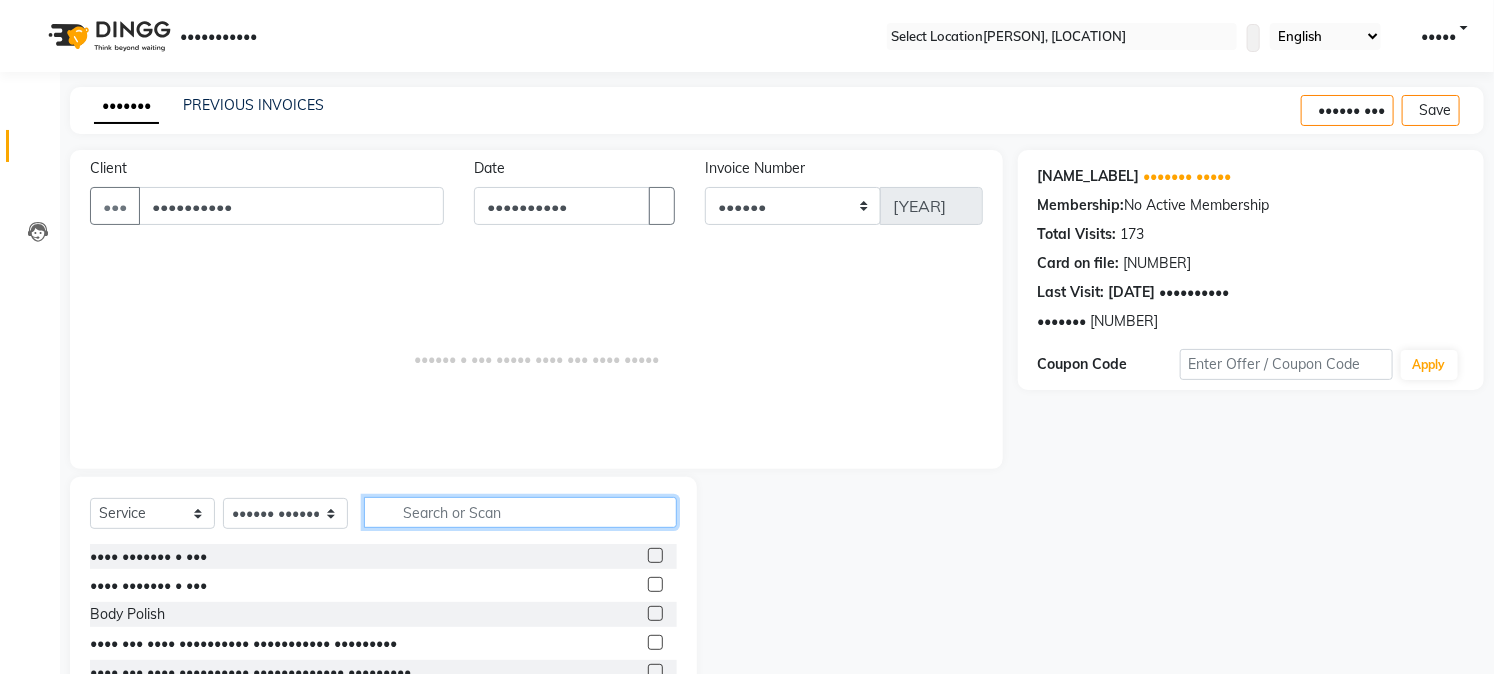 click at bounding box center [520, 512] 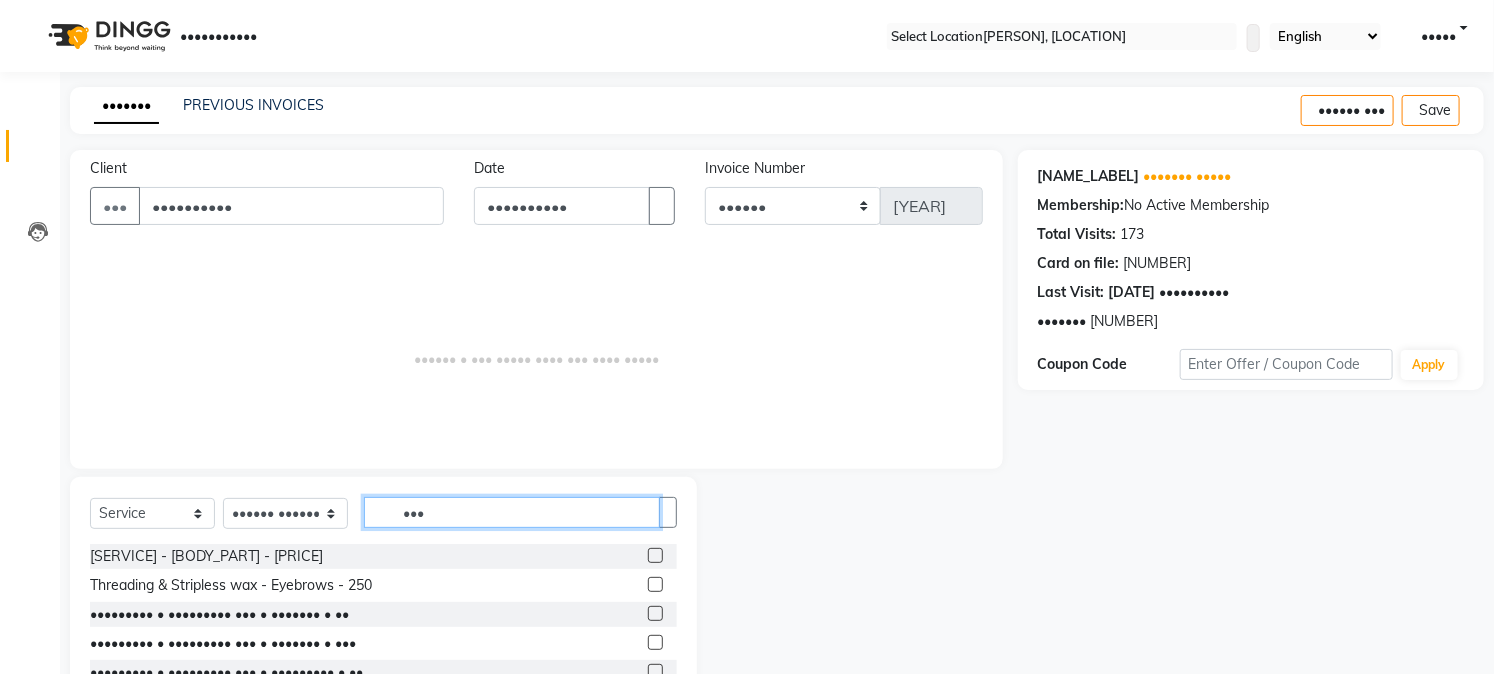 type on "•••" 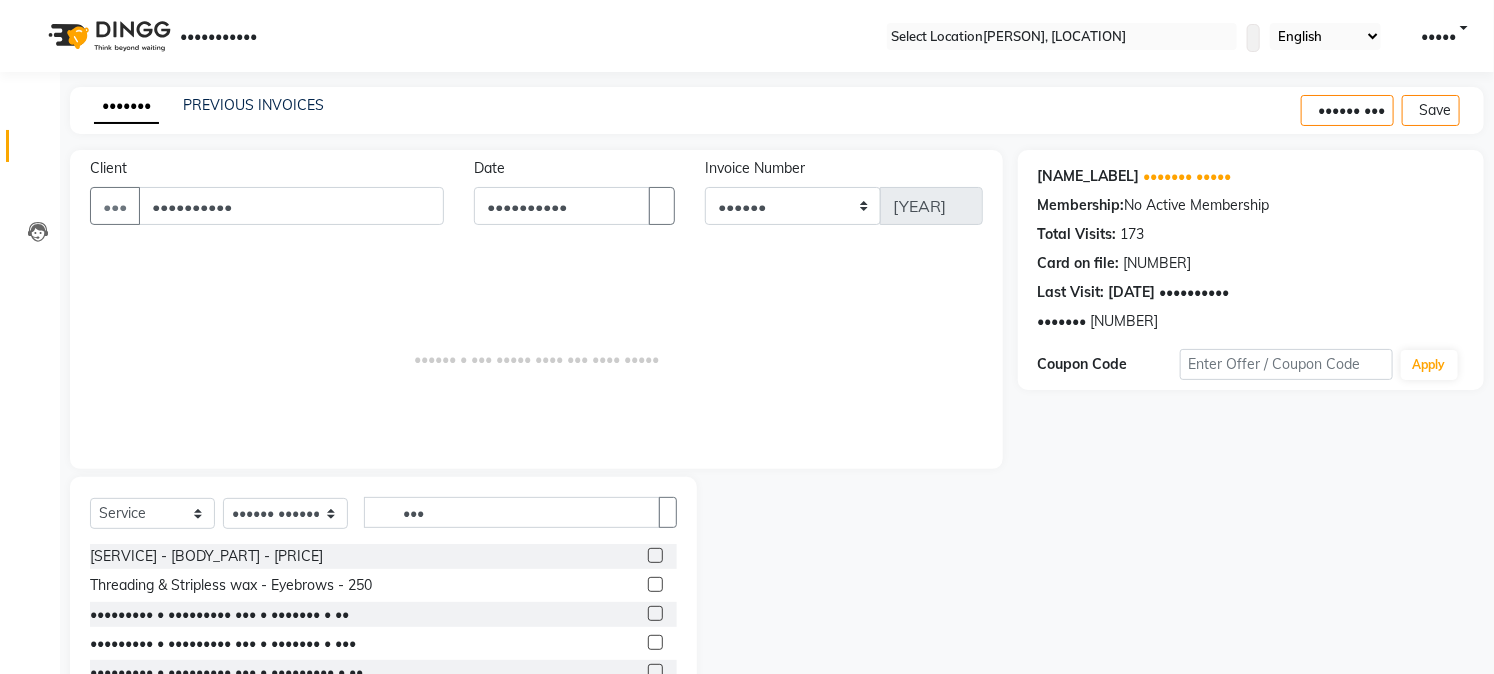 click at bounding box center [655, 555] 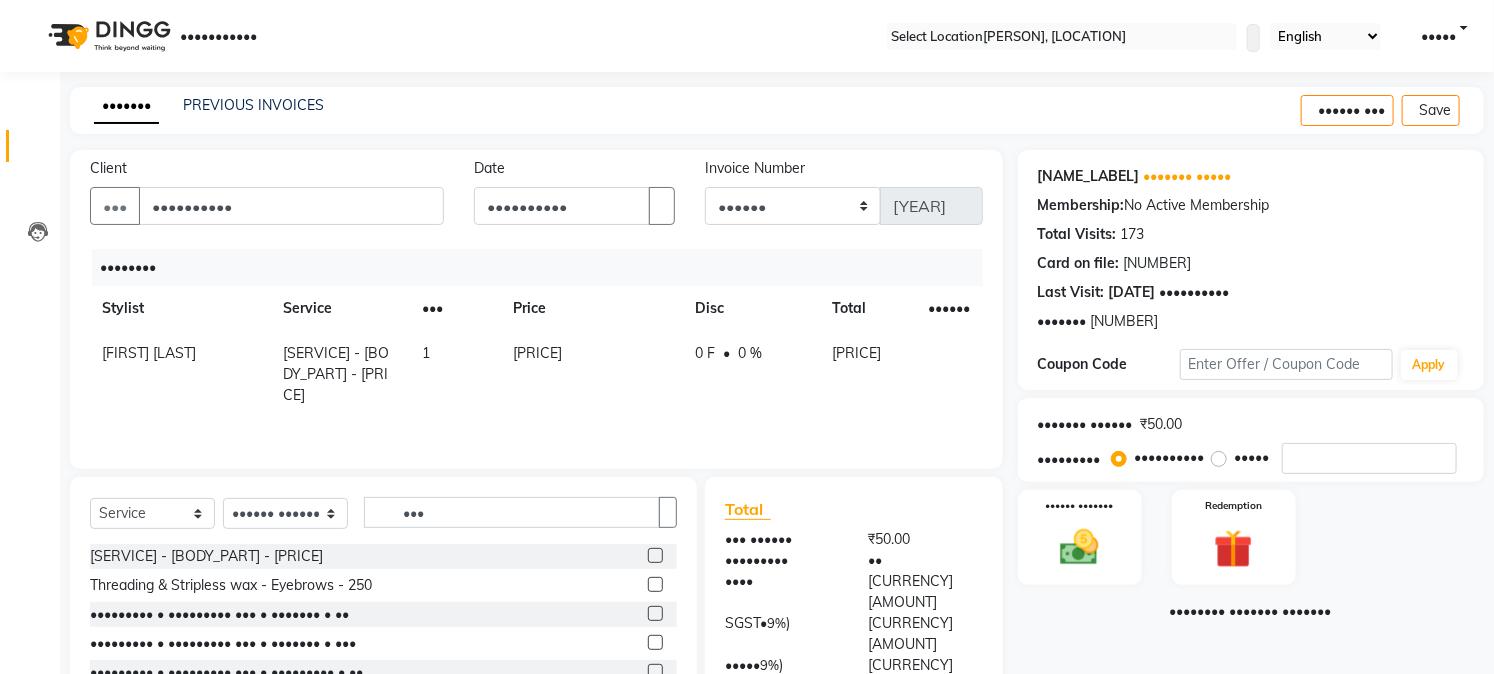 click at bounding box center [1468, 111] 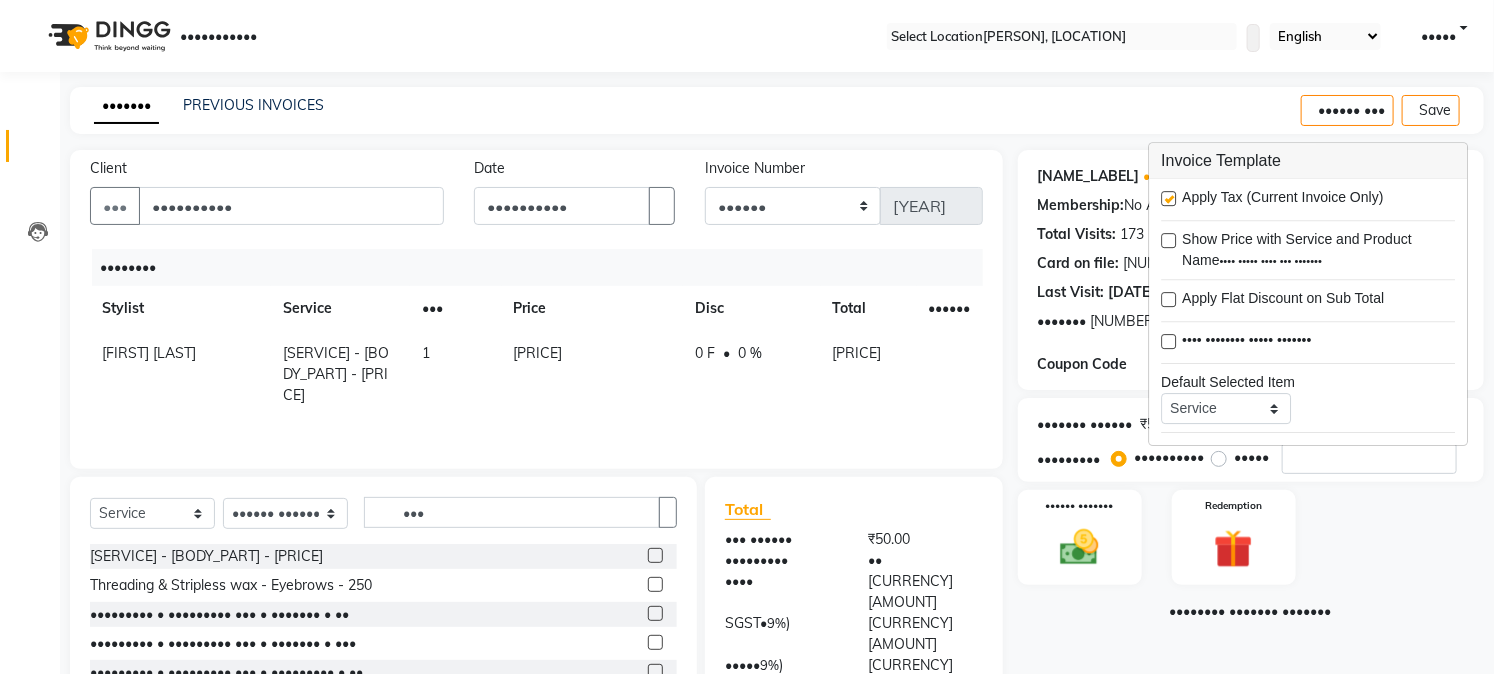 click at bounding box center (1168, 198) 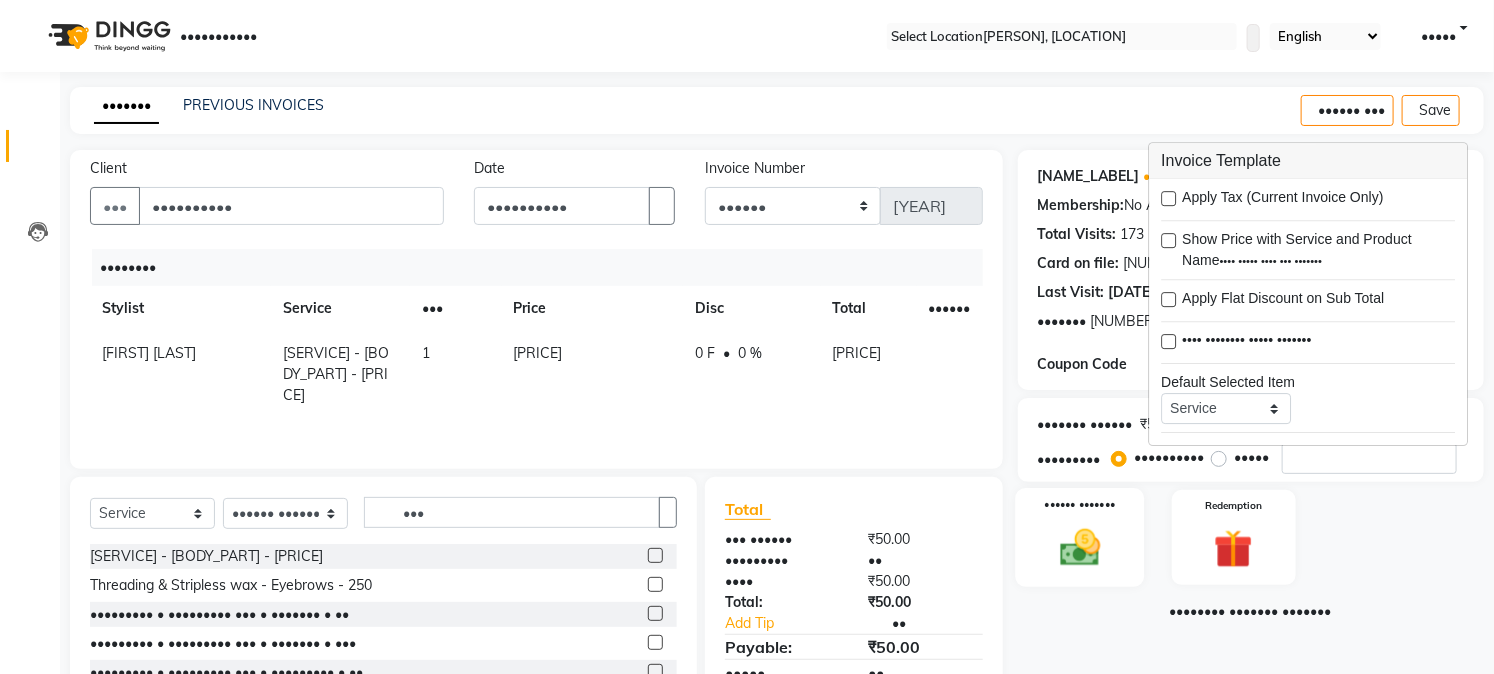 click on "•••••• •••••••" at bounding box center [1079, 537] 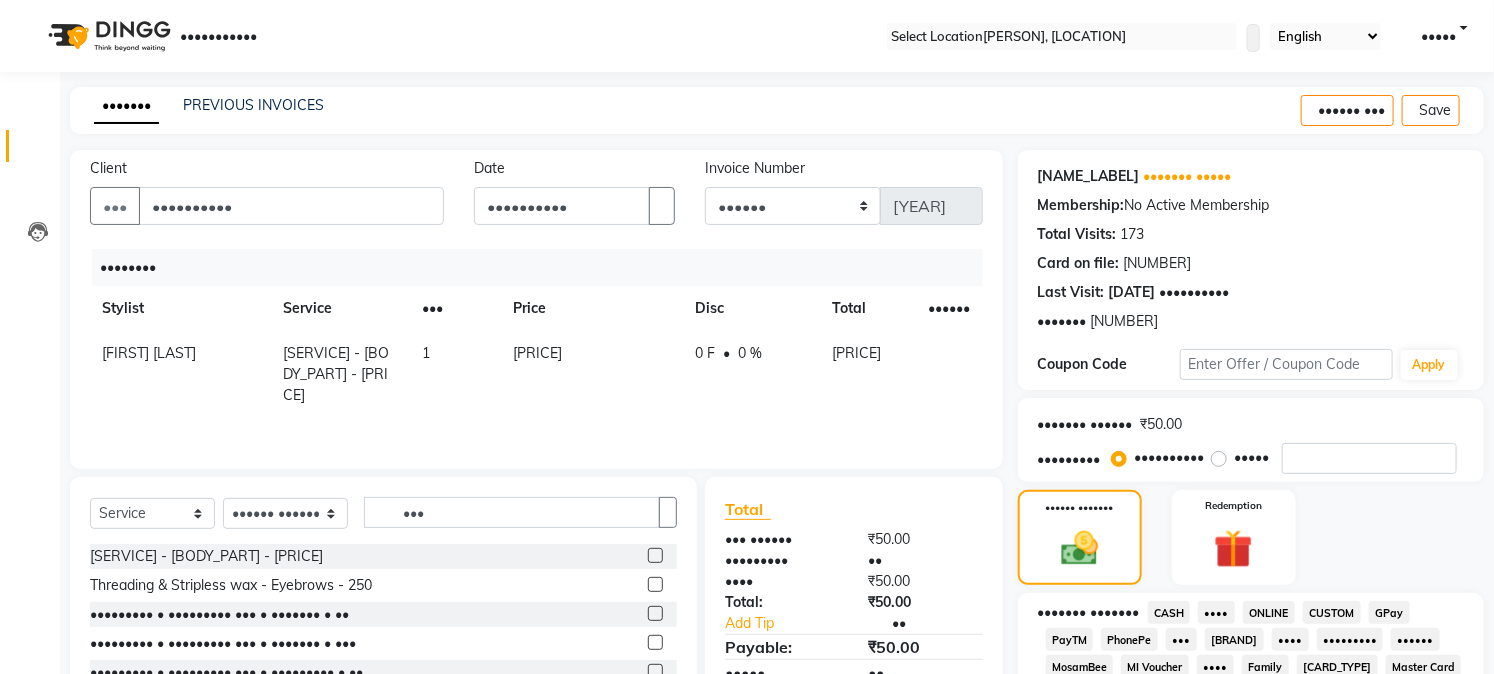 click on "GPay" at bounding box center [1169, 612] 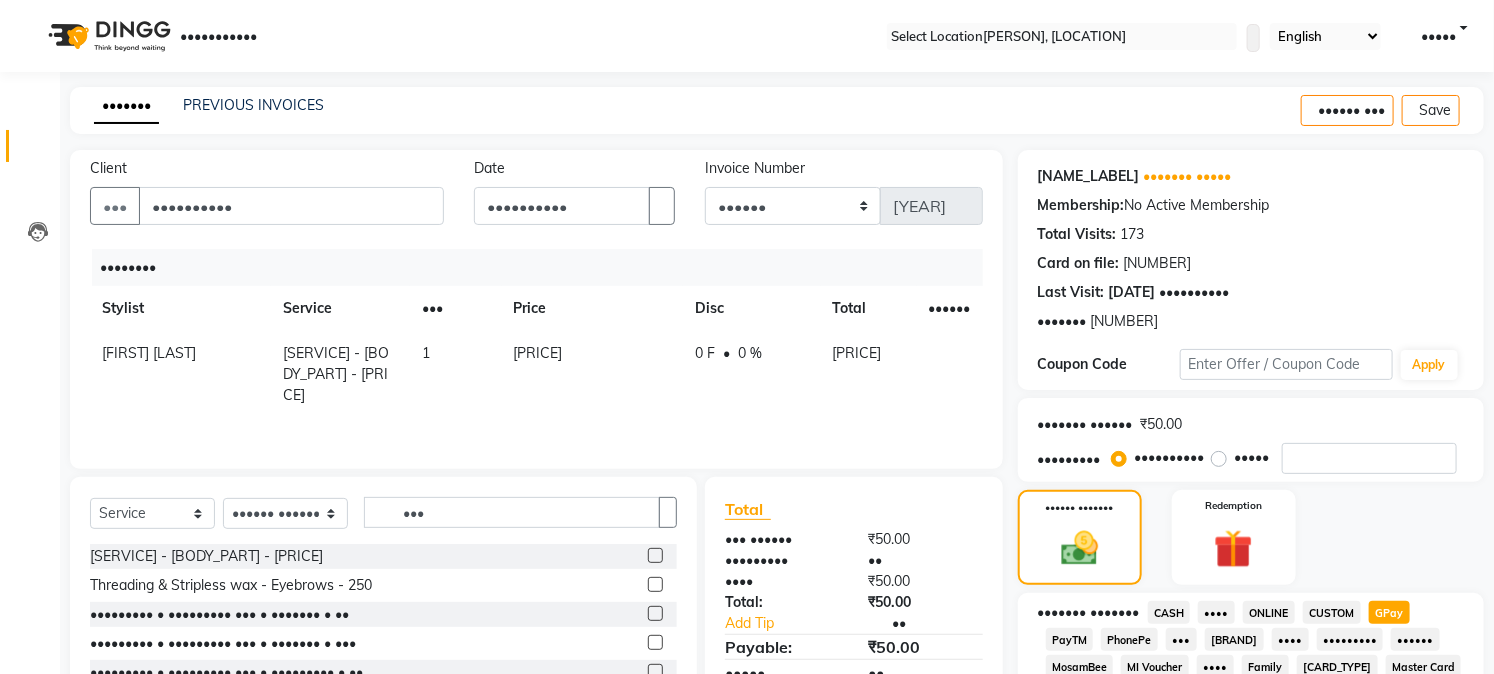 scroll, scrollTop: 590, scrollLeft: 0, axis: vertical 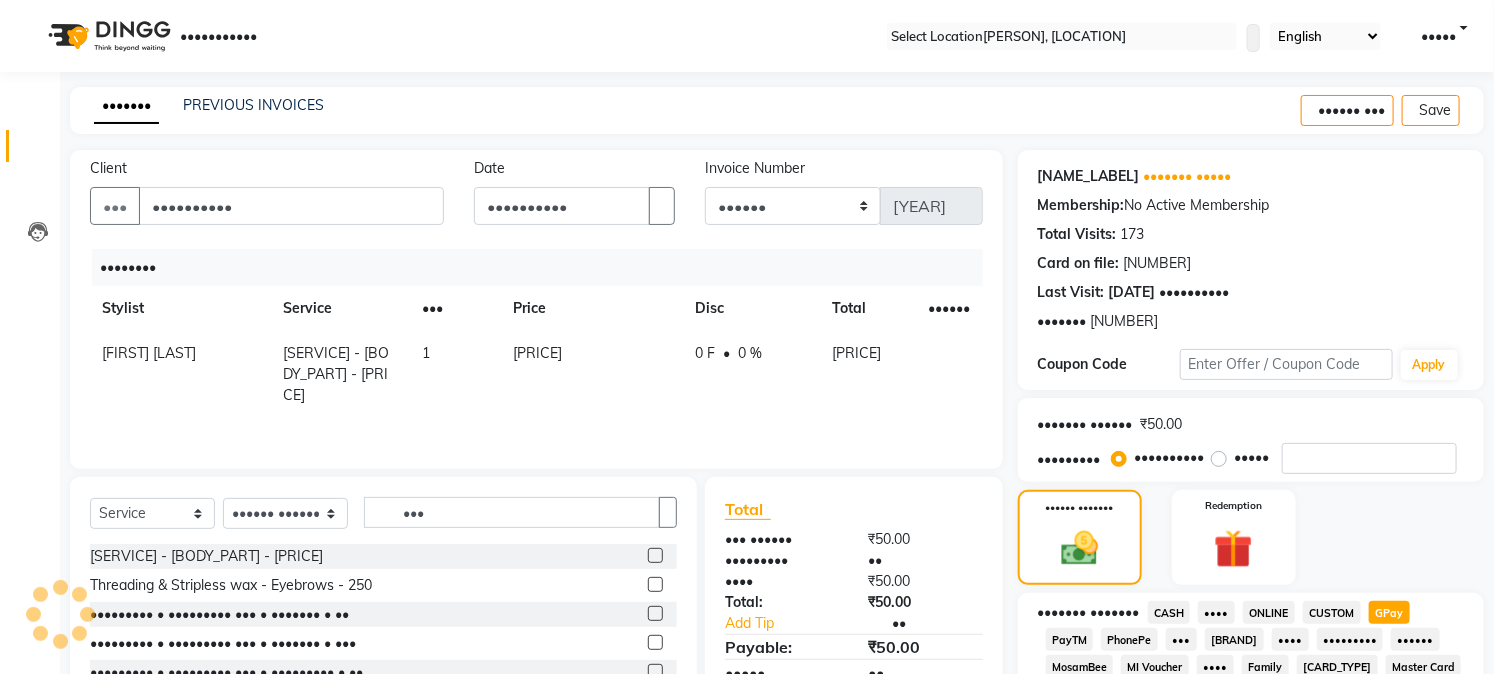 click on "1" at bounding box center (456, 374) 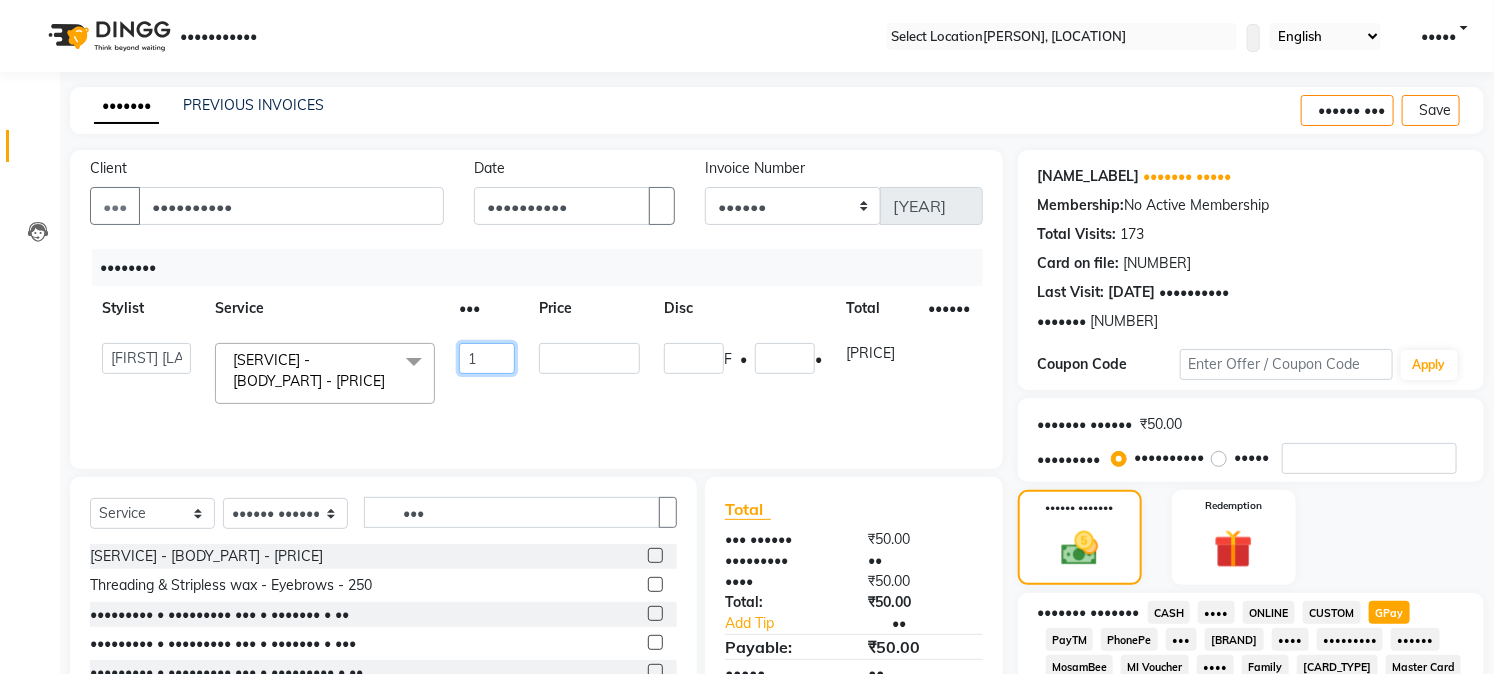 click on "1" at bounding box center (487, 358) 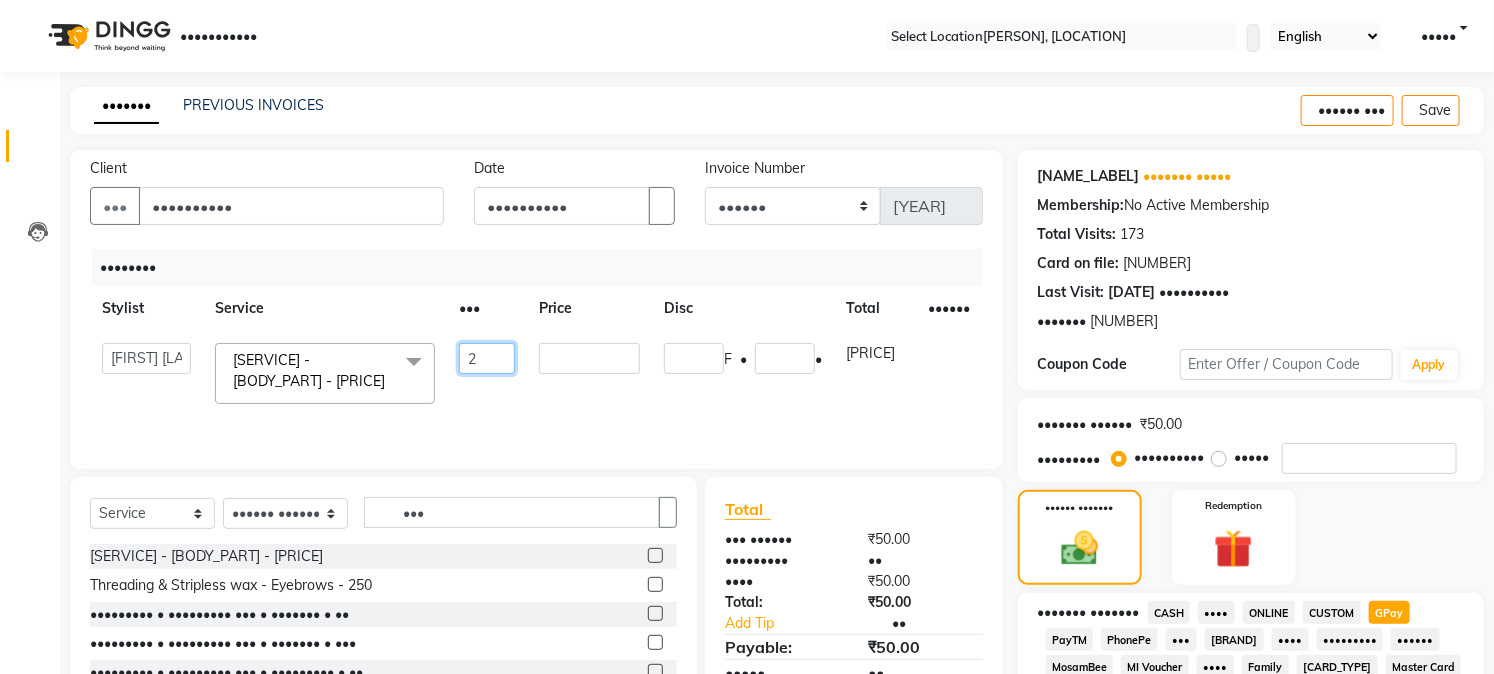 scroll, scrollTop: 590, scrollLeft: 0, axis: vertical 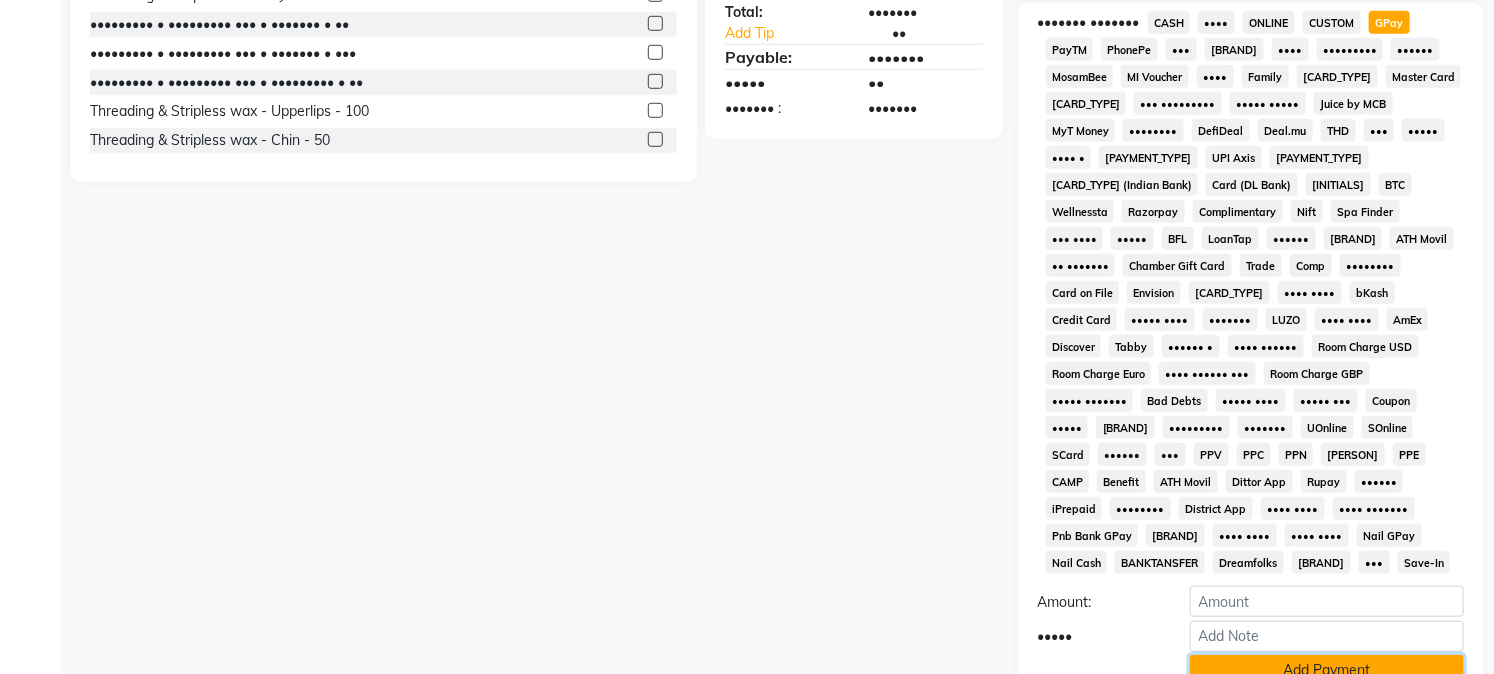 click on "Add Payment" at bounding box center (1327, 670) 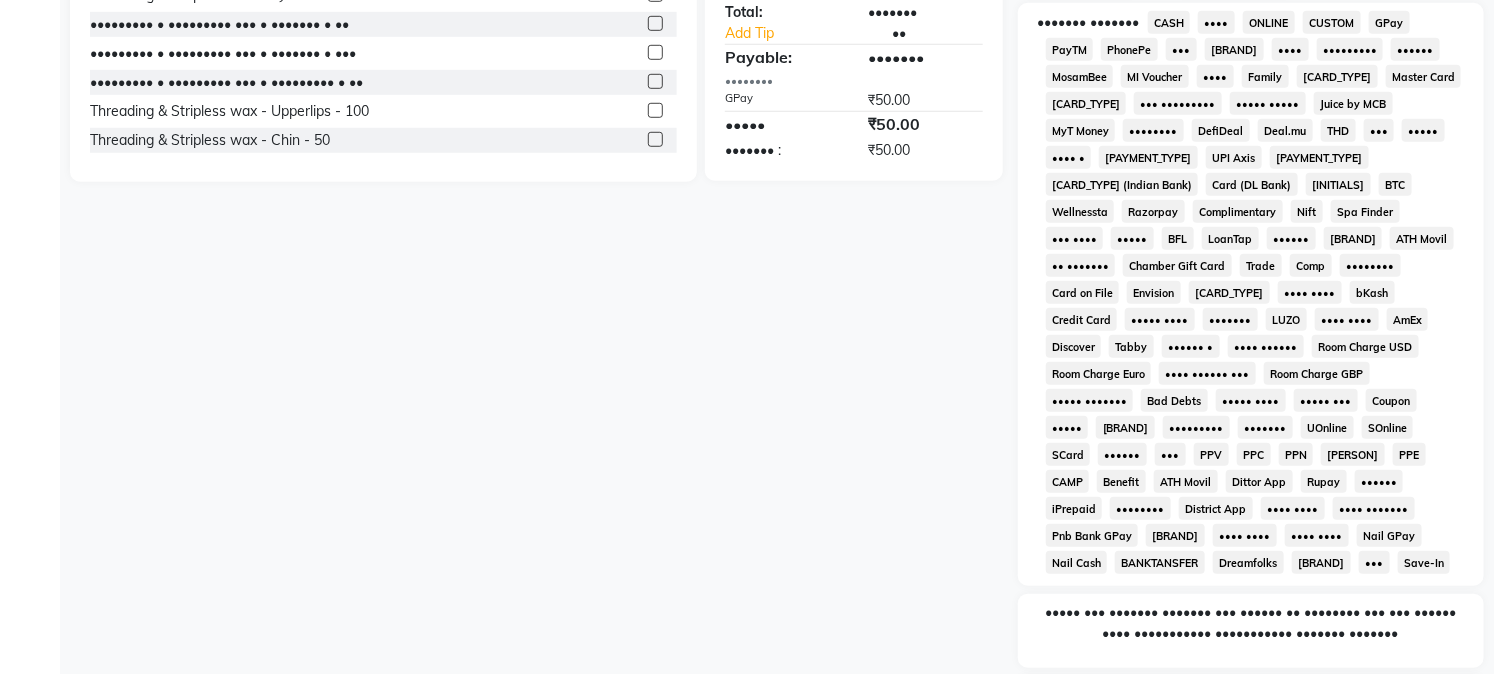 scroll, scrollTop: 742, scrollLeft: 0, axis: vertical 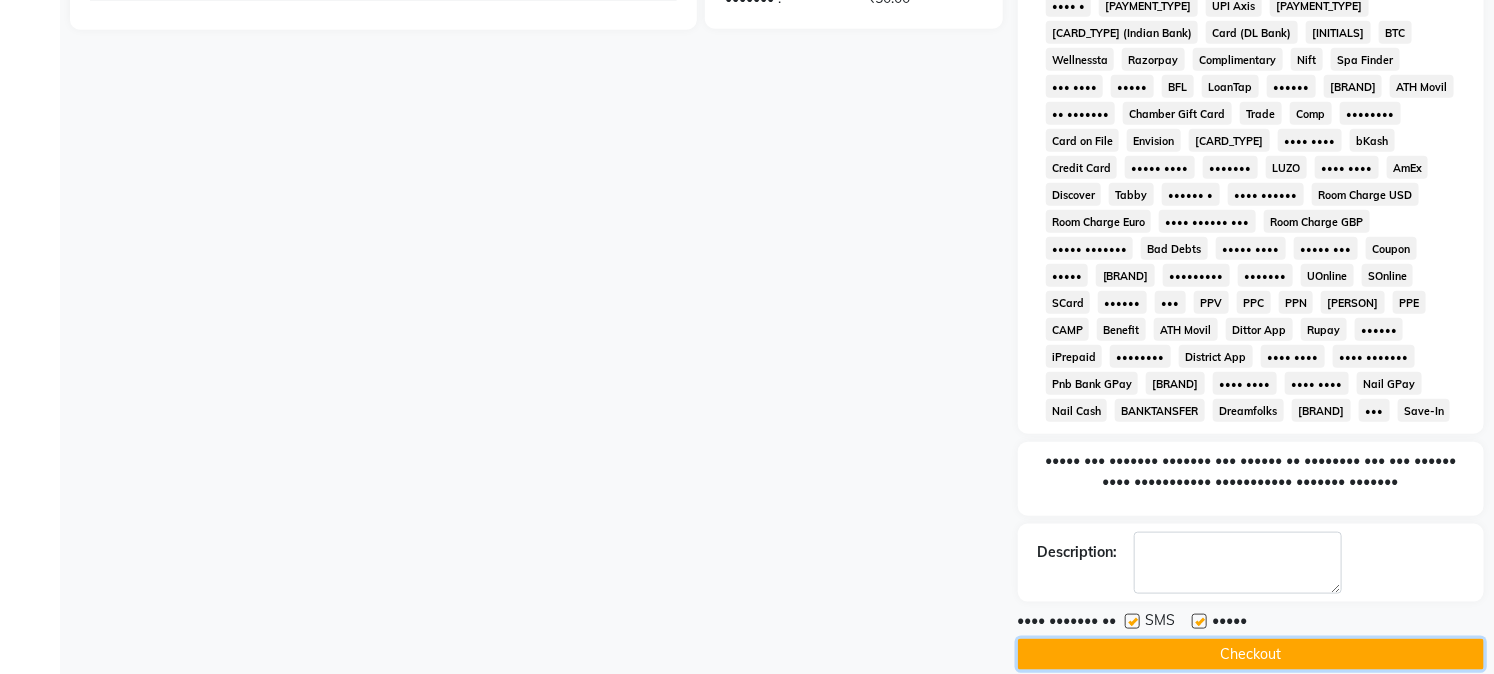 click on "Checkout" at bounding box center (1251, 654) 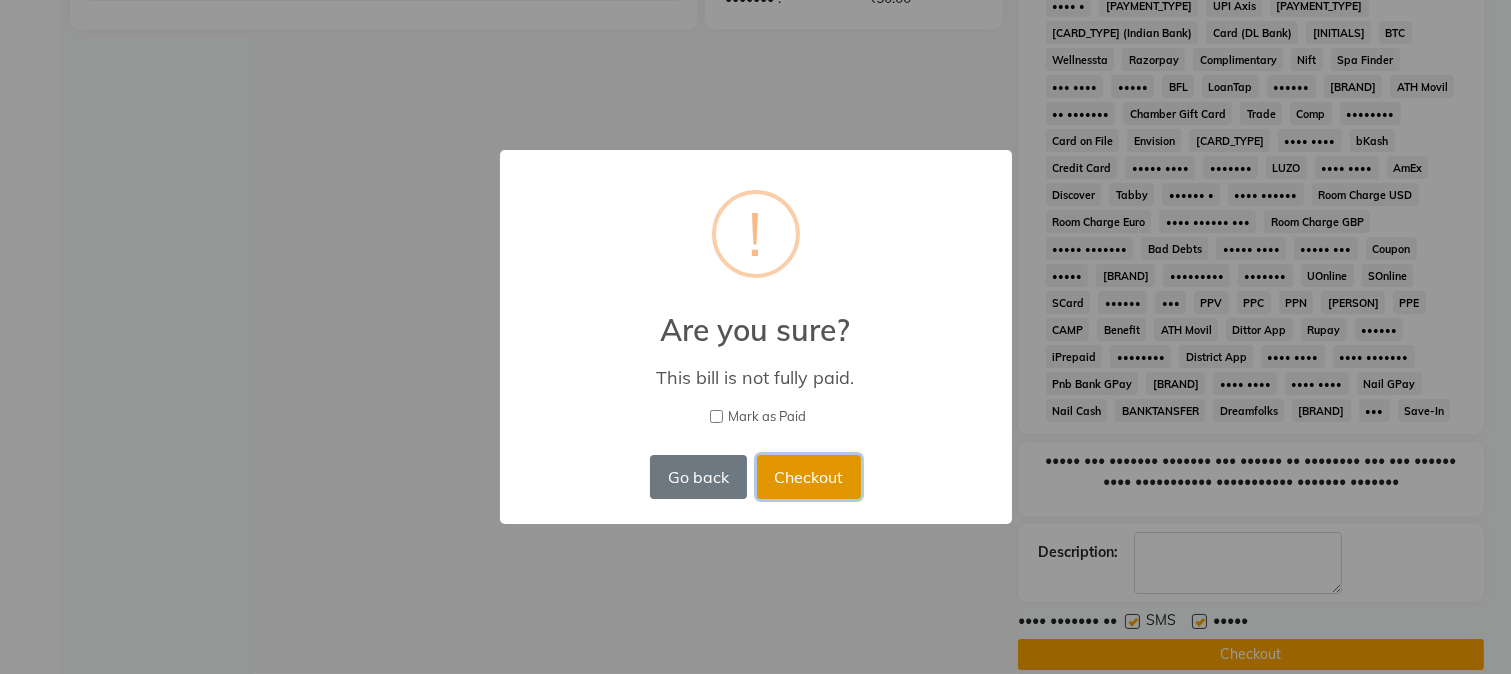 click on "Checkout" at bounding box center [809, 477] 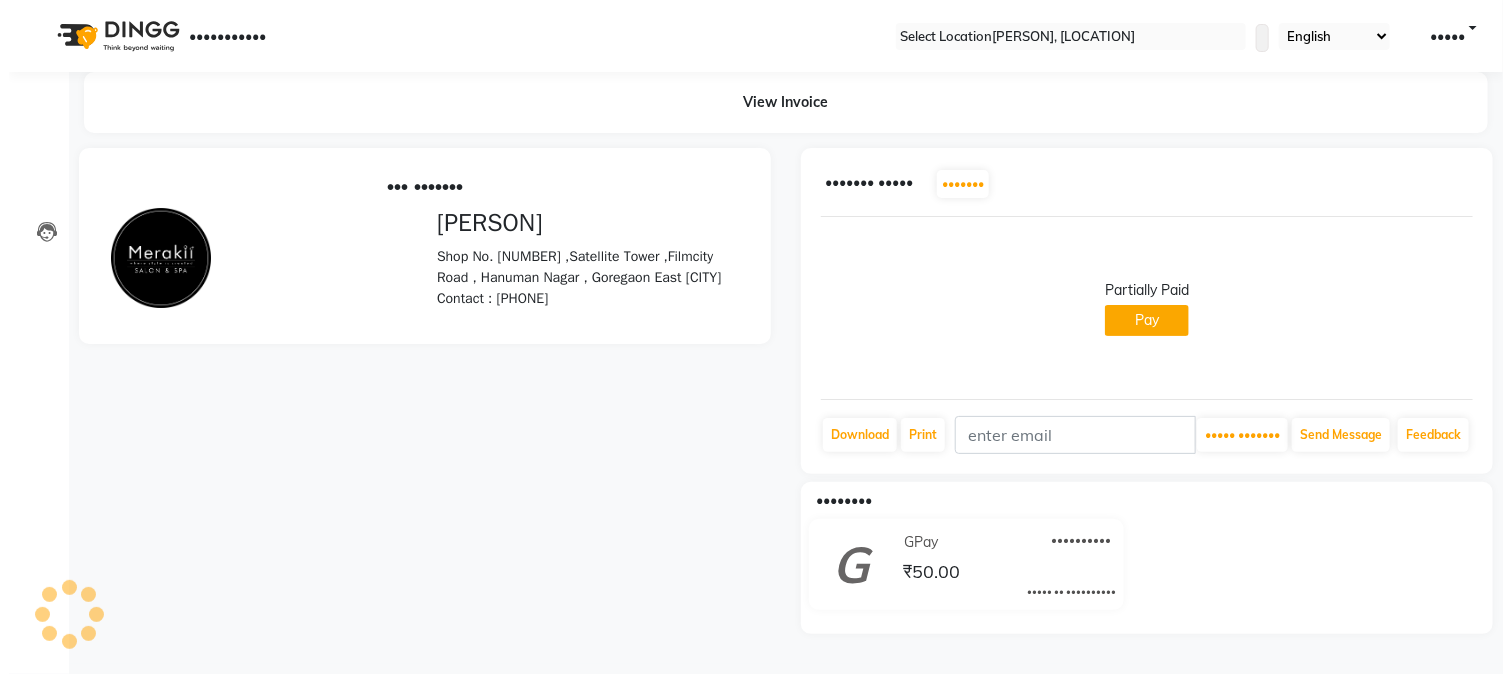 scroll, scrollTop: 0, scrollLeft: 0, axis: both 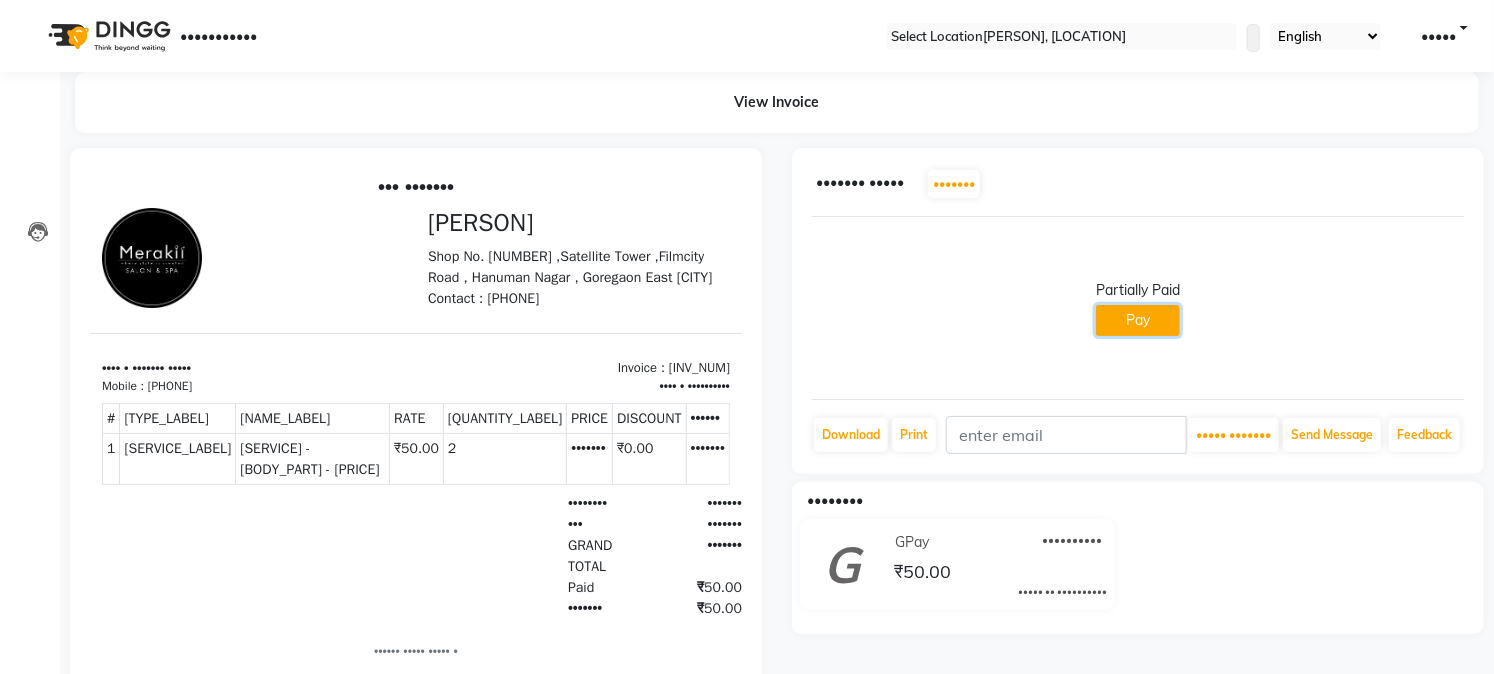 click on "Pay" at bounding box center (1138, 320) 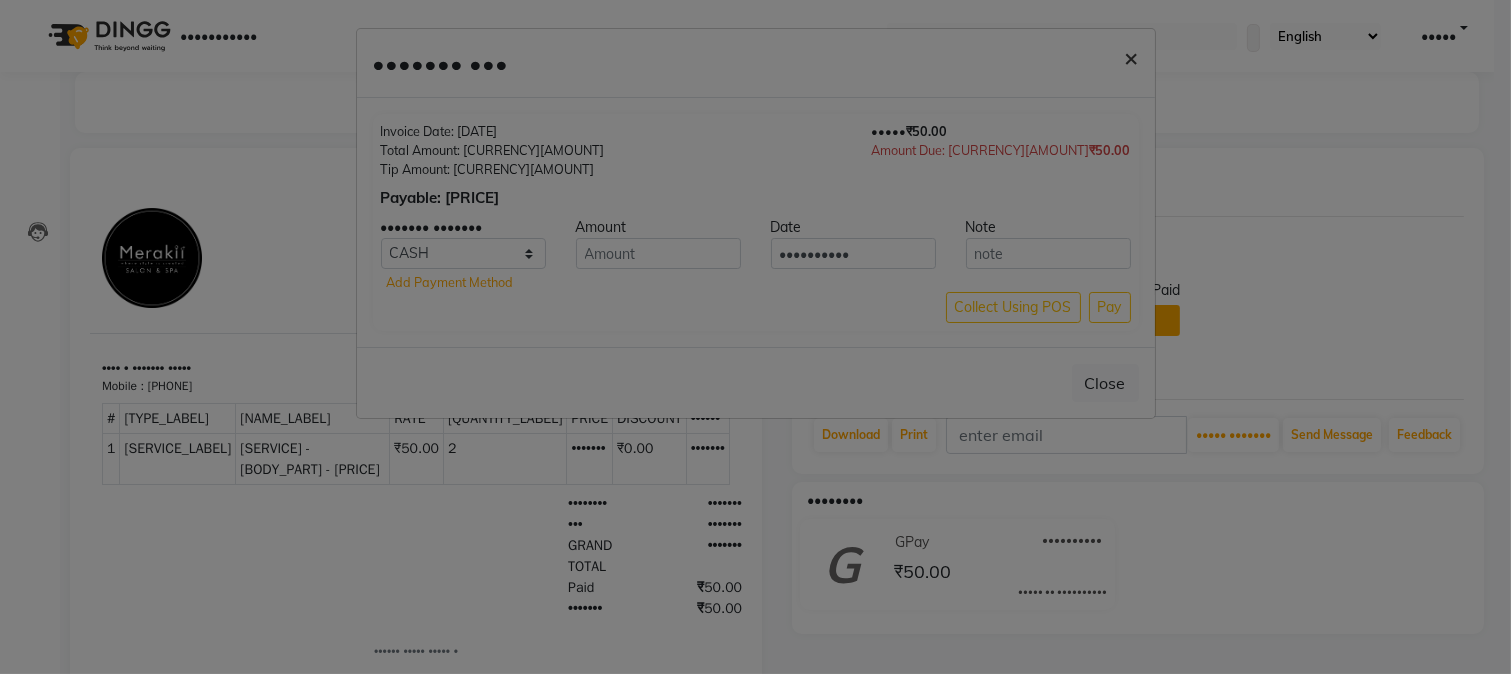 click on "×" at bounding box center (1132, 57) 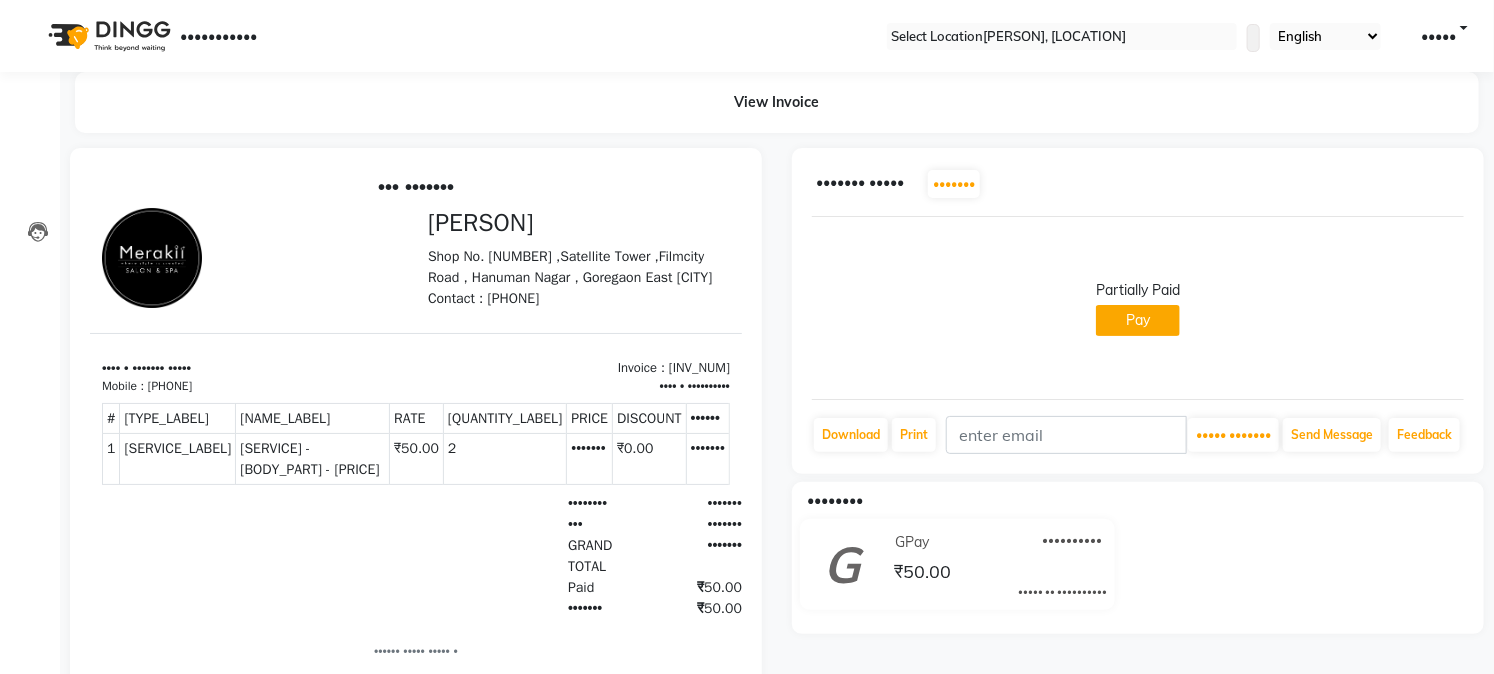 click on "Partially Paid" at bounding box center (1138, 290) 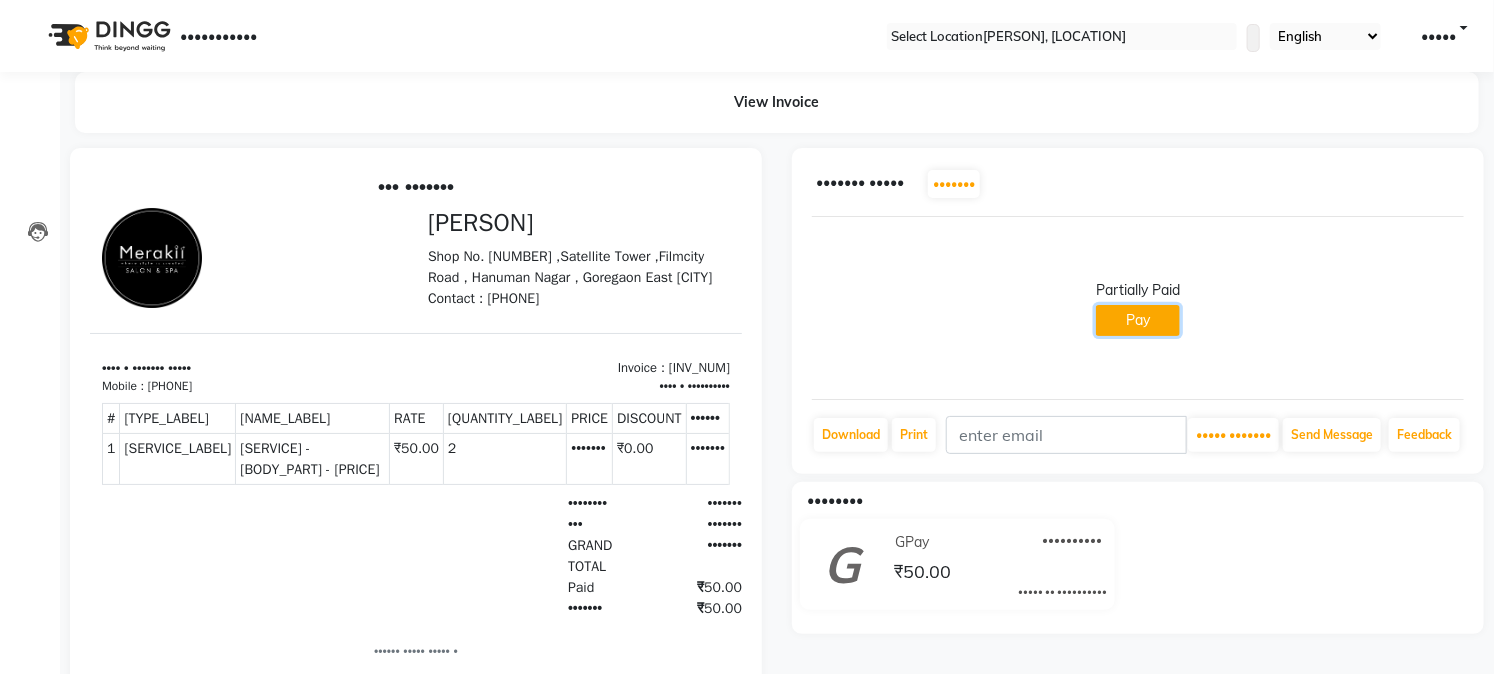 click on "Pay" at bounding box center [1138, 320] 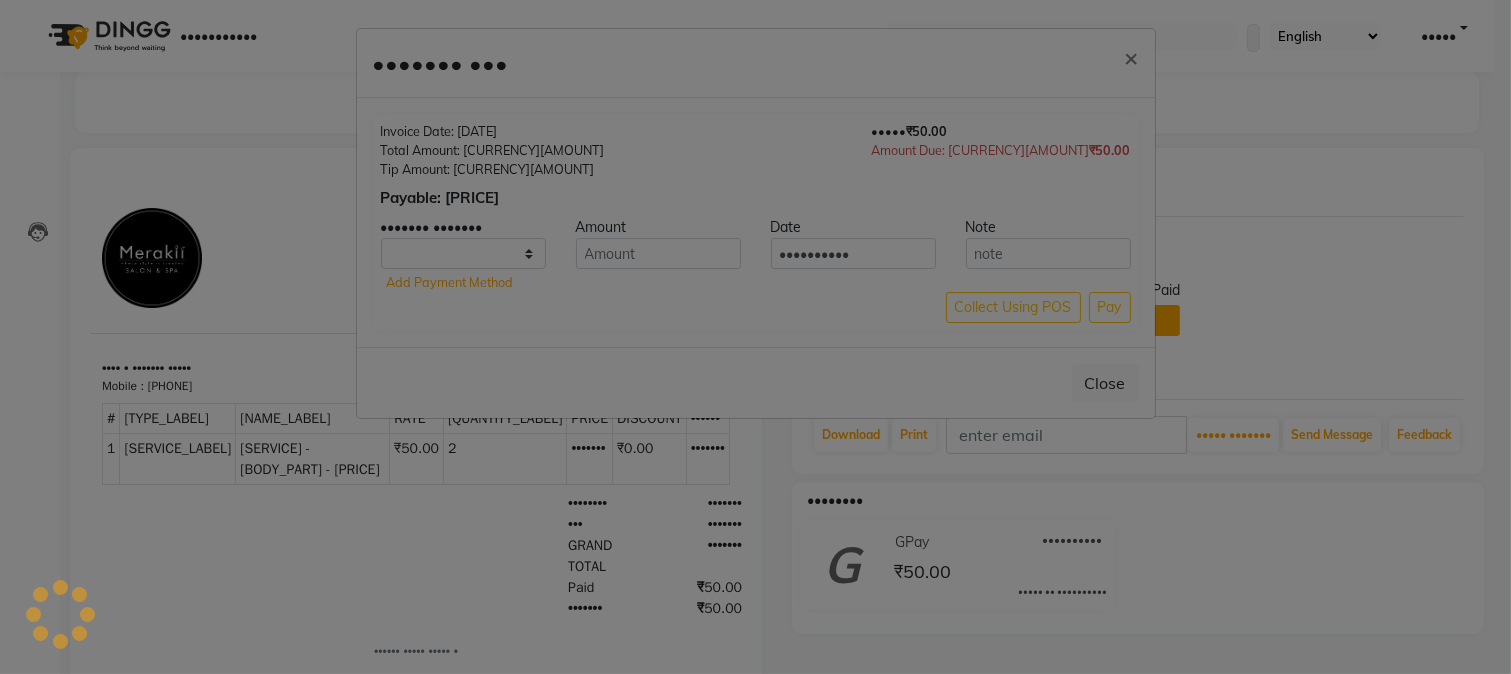click on "Close" at bounding box center (756, 382) 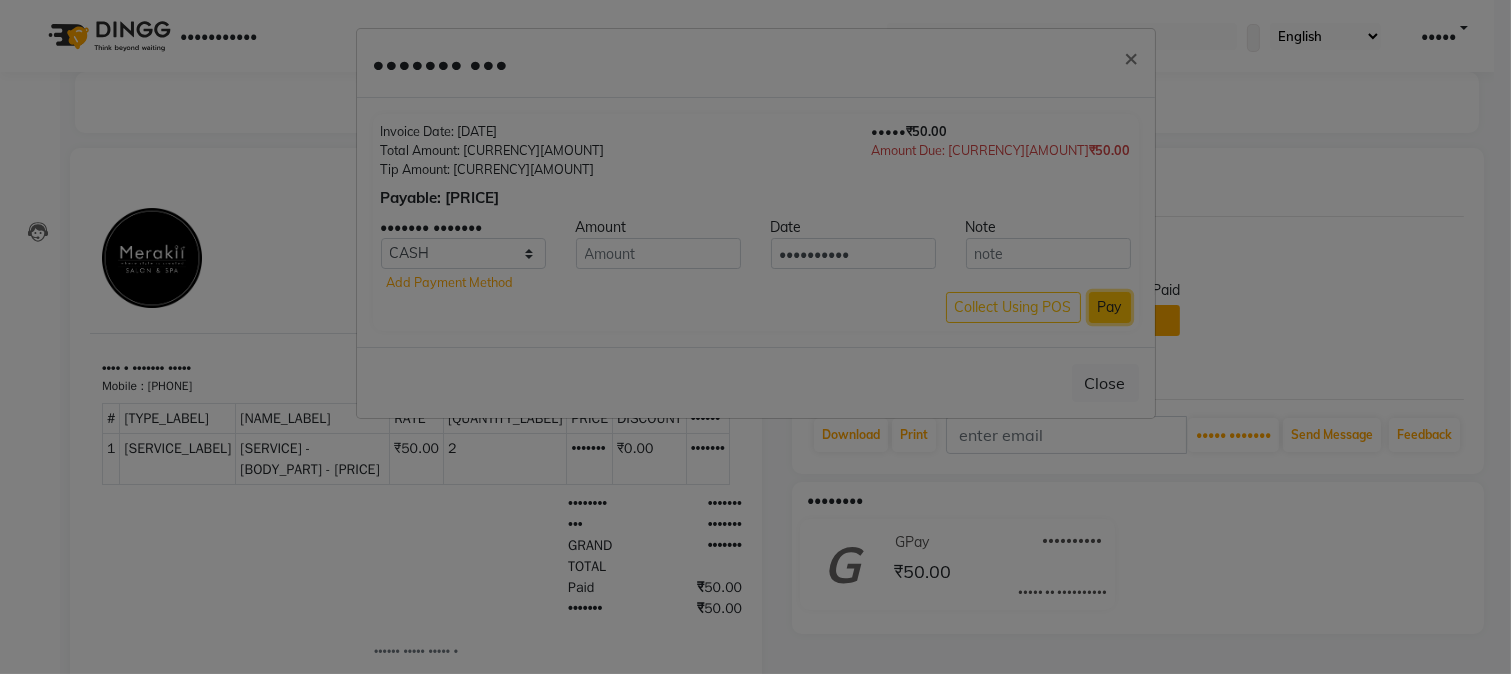 click on "Pay" at bounding box center (1110, 307) 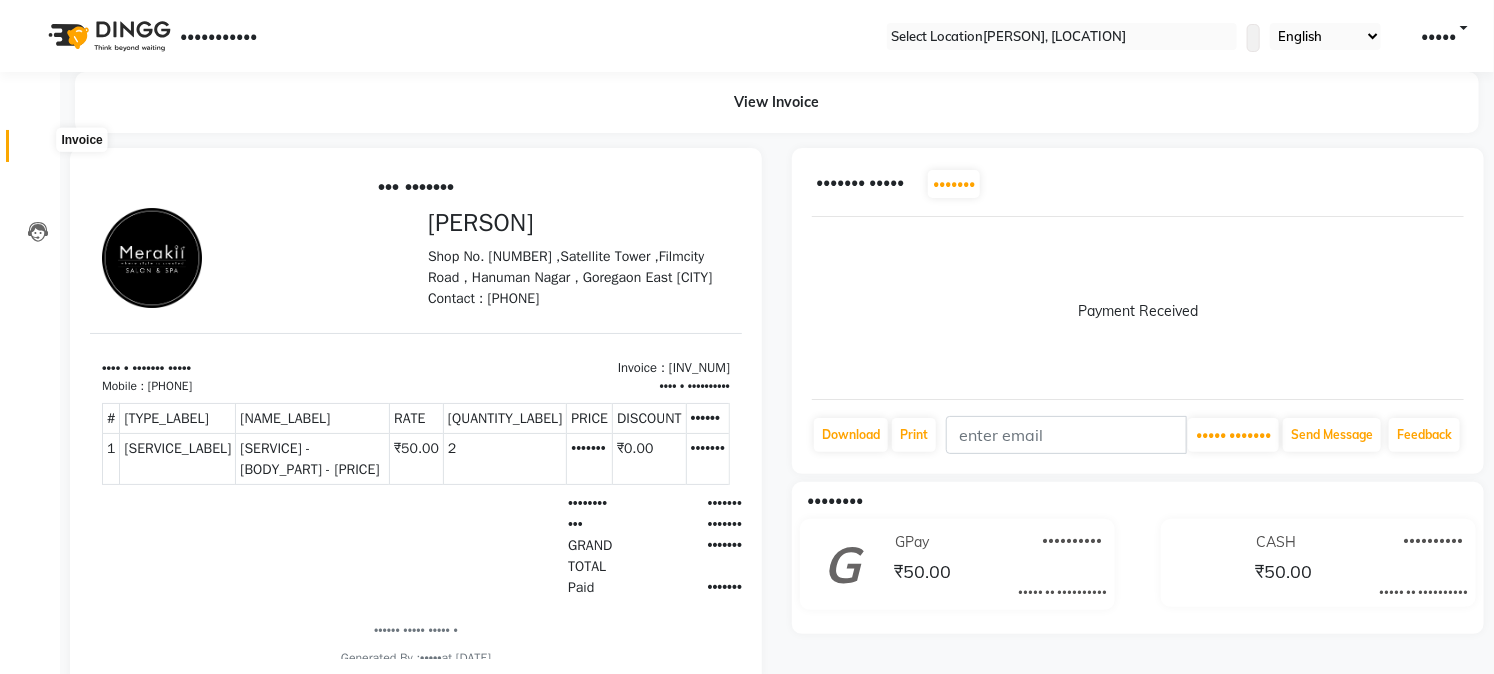click at bounding box center (37, 151) 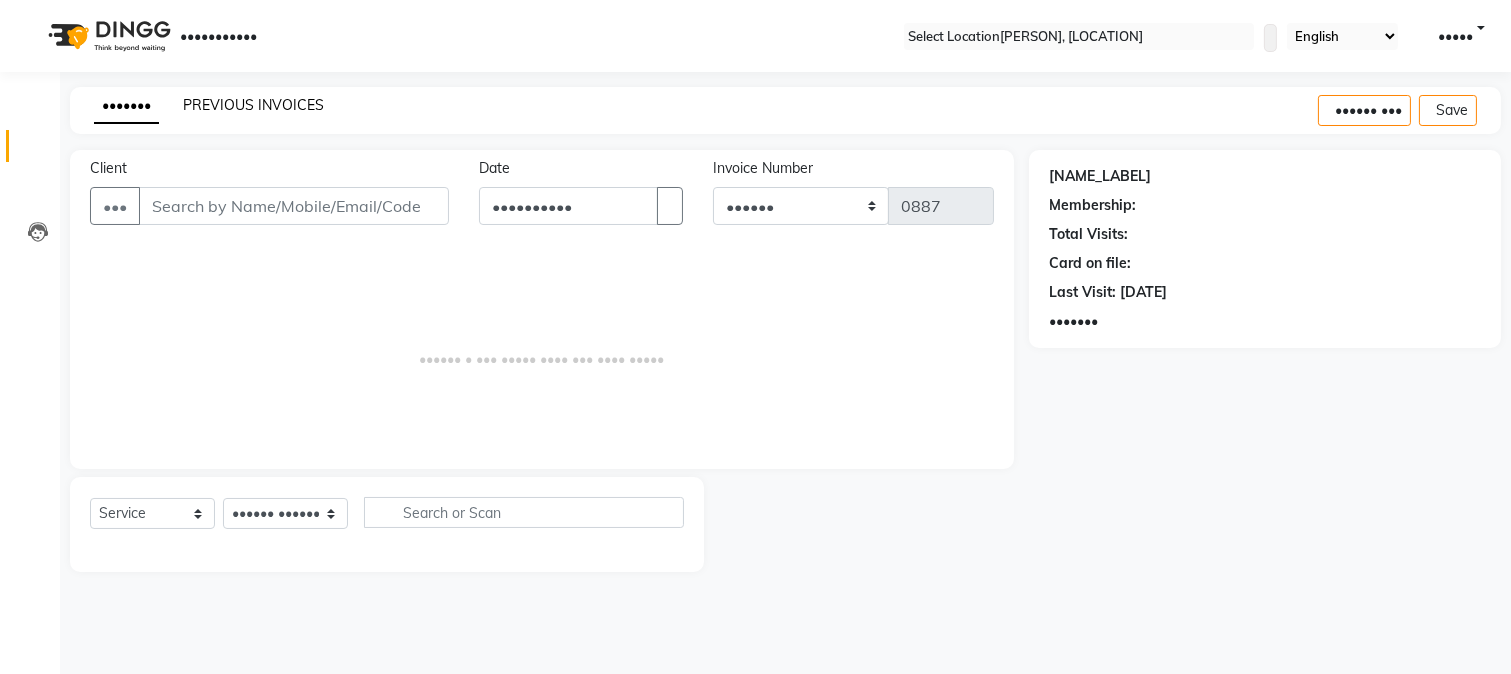 click on "PREVIOUS INVOICES" at bounding box center [253, 105] 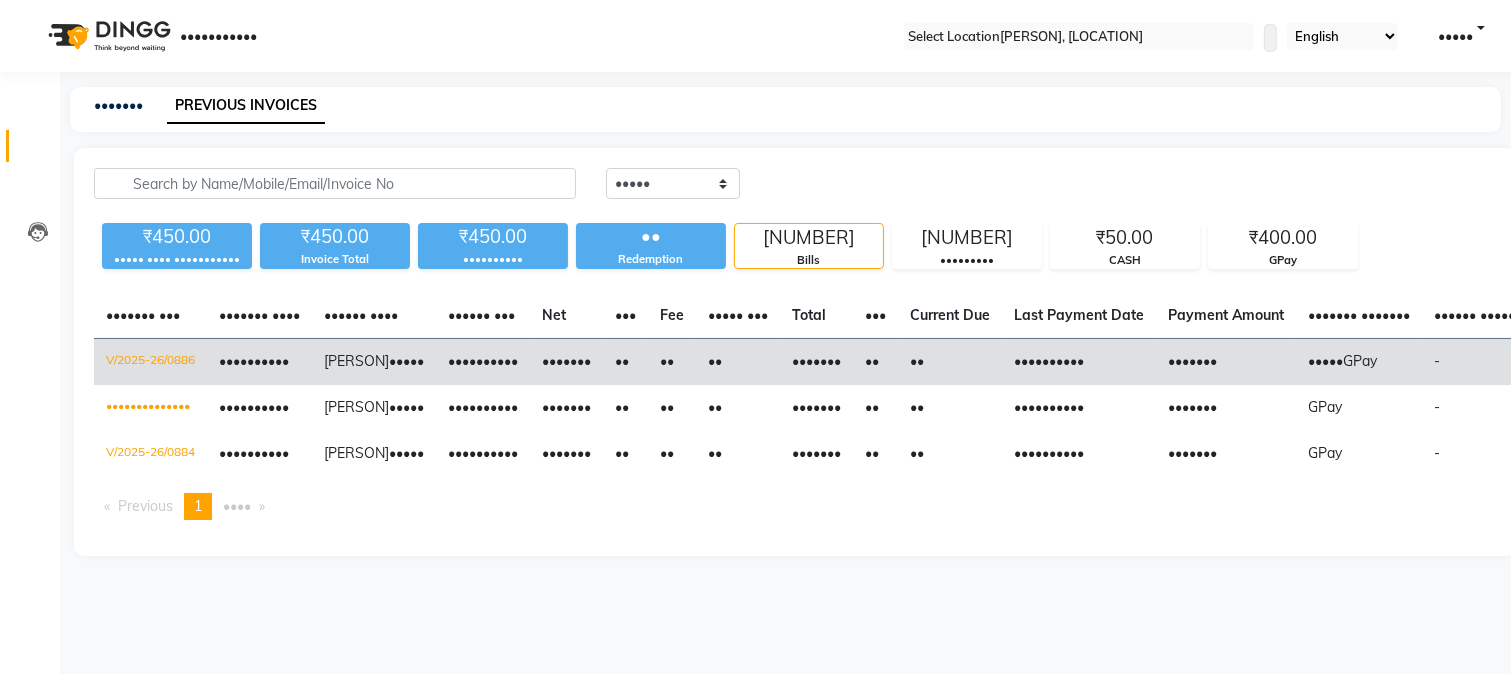 click on "••••••••••" at bounding box center (1079, 362) 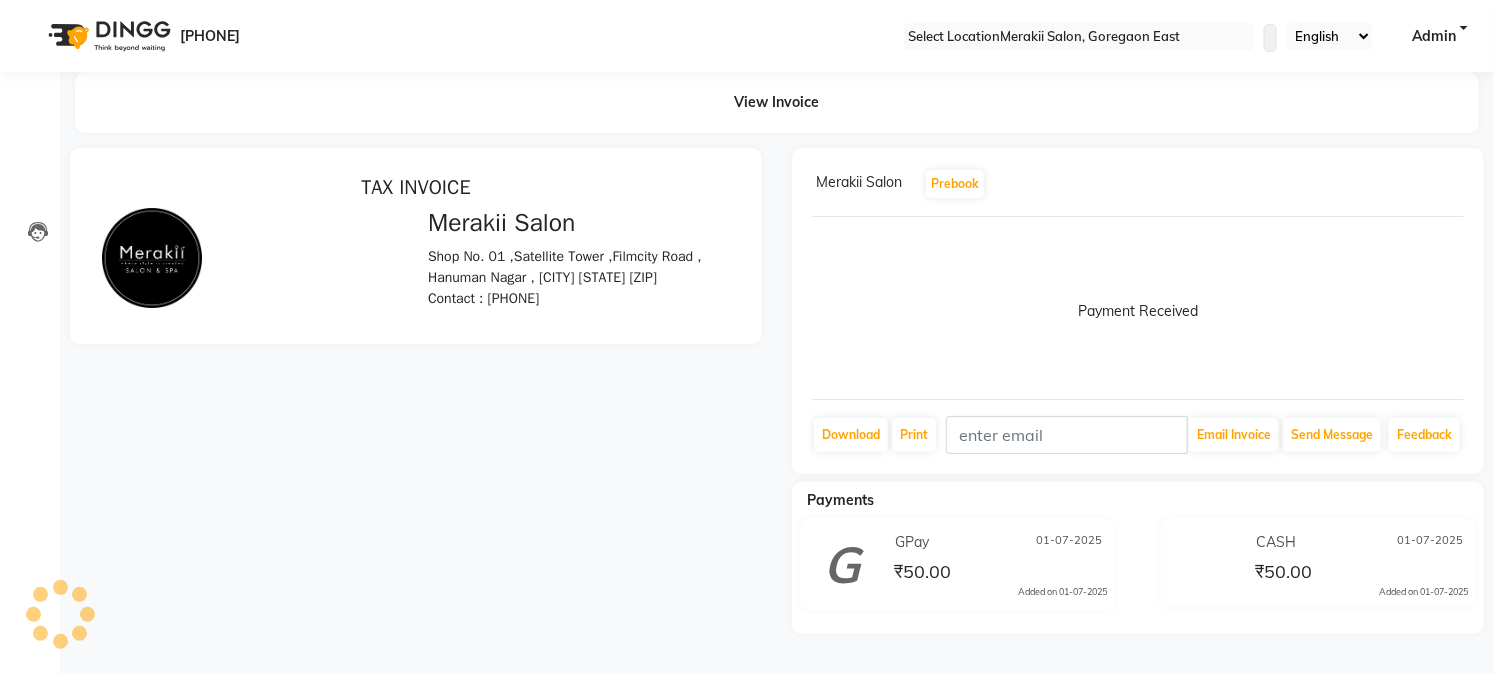 scroll, scrollTop: 0, scrollLeft: 0, axis: both 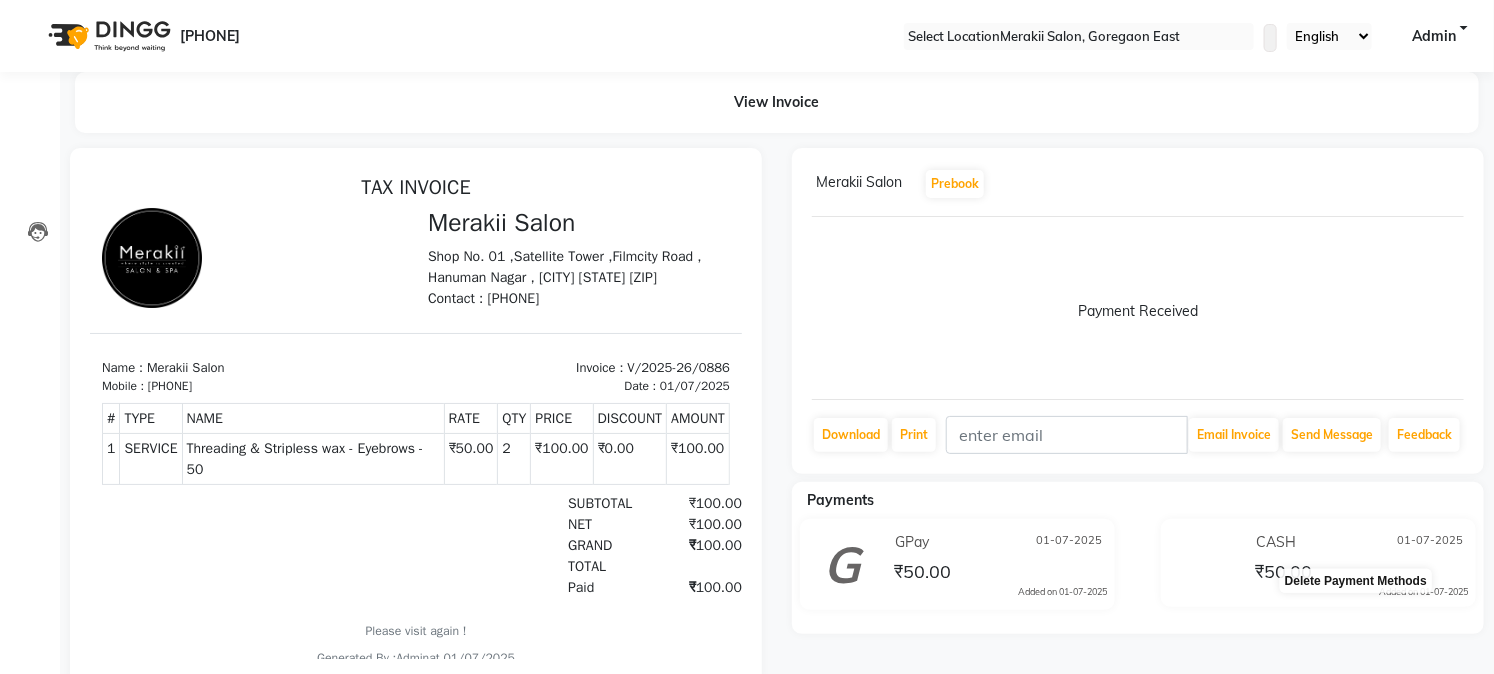 click at bounding box center [1468, 558] 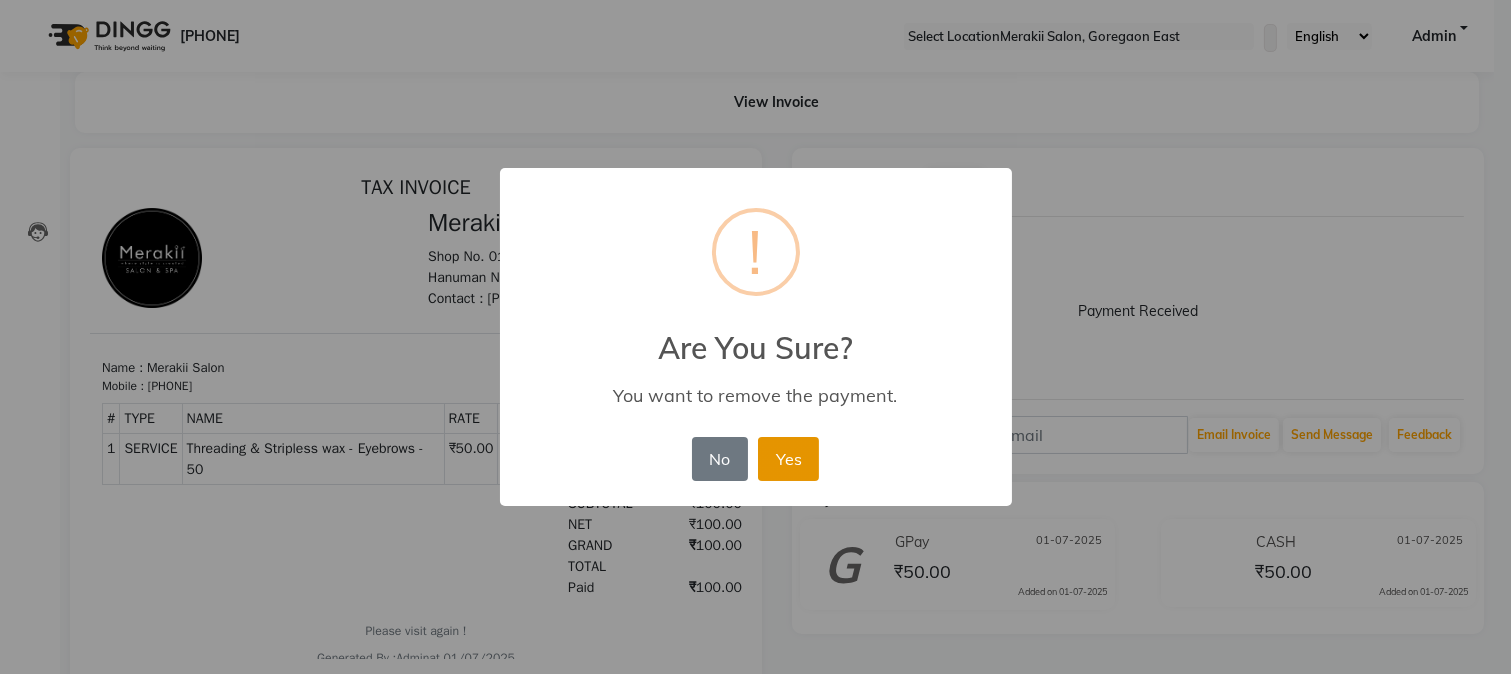 click on "Yes" at bounding box center [788, 459] 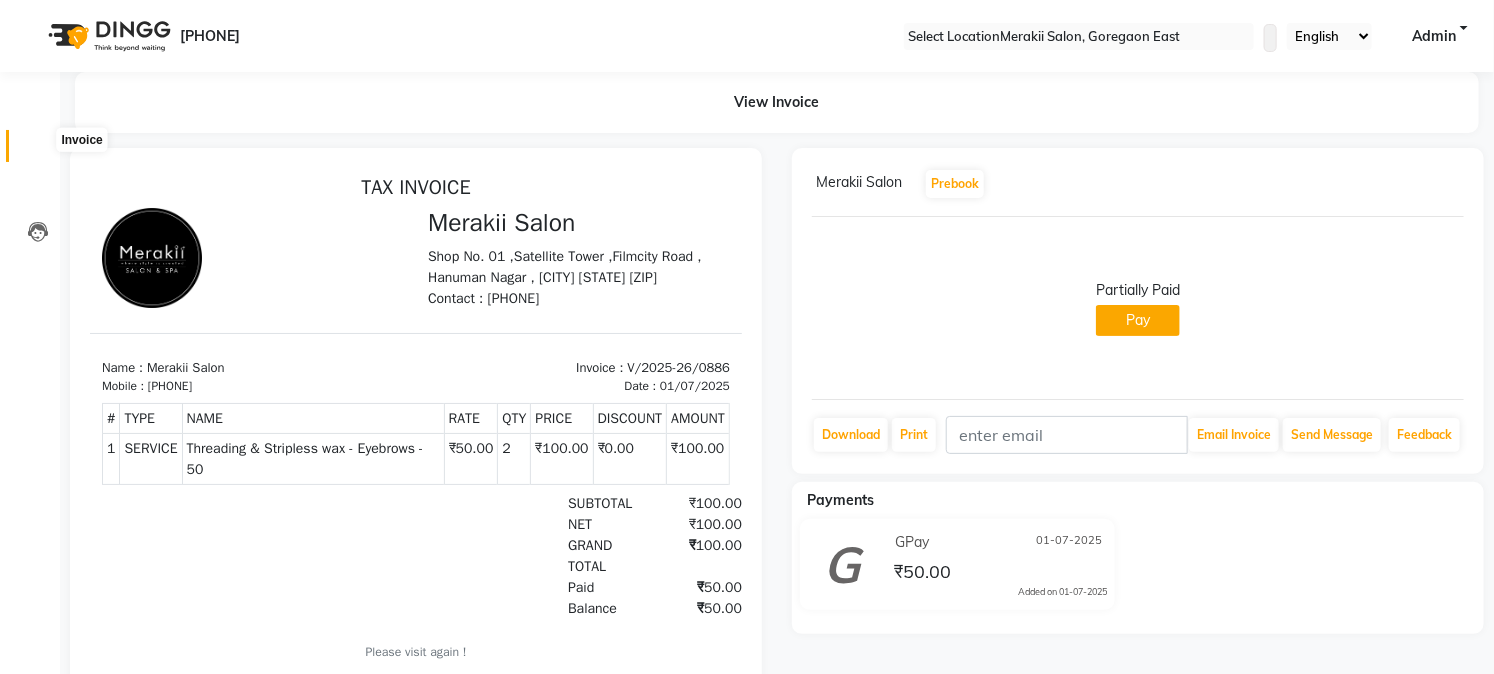 click at bounding box center [38, 151] 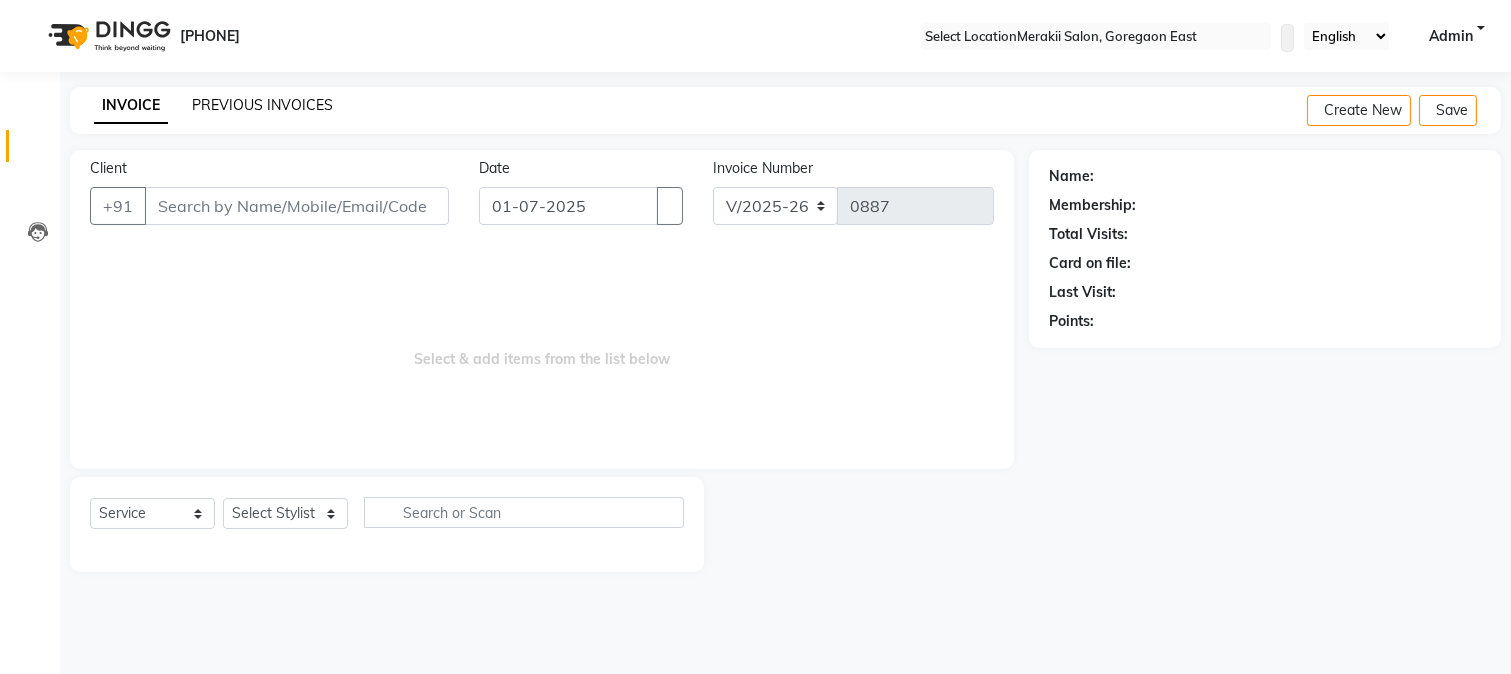 click on "PREVIOUS INVOICES" at bounding box center [262, 105] 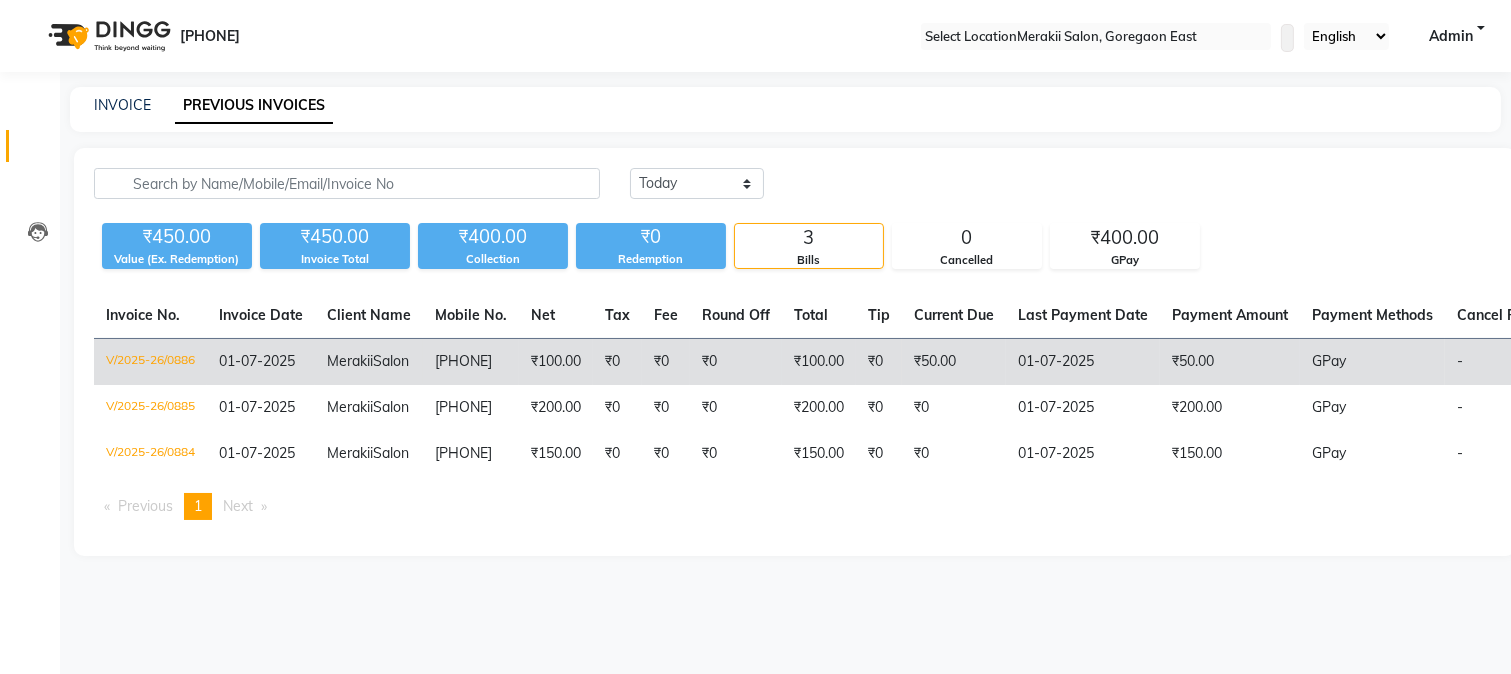 click on "[PRICE]" at bounding box center (819, 362) 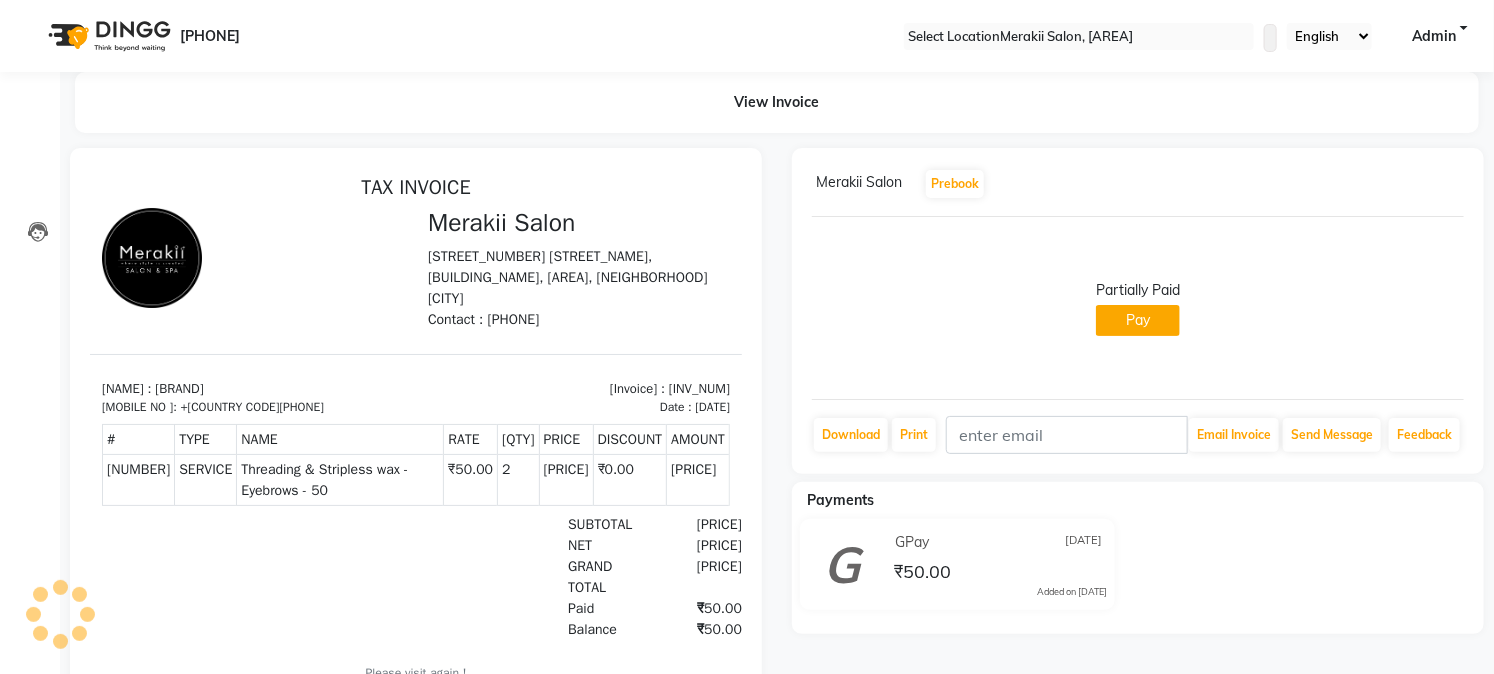 scroll, scrollTop: 0, scrollLeft: 0, axis: both 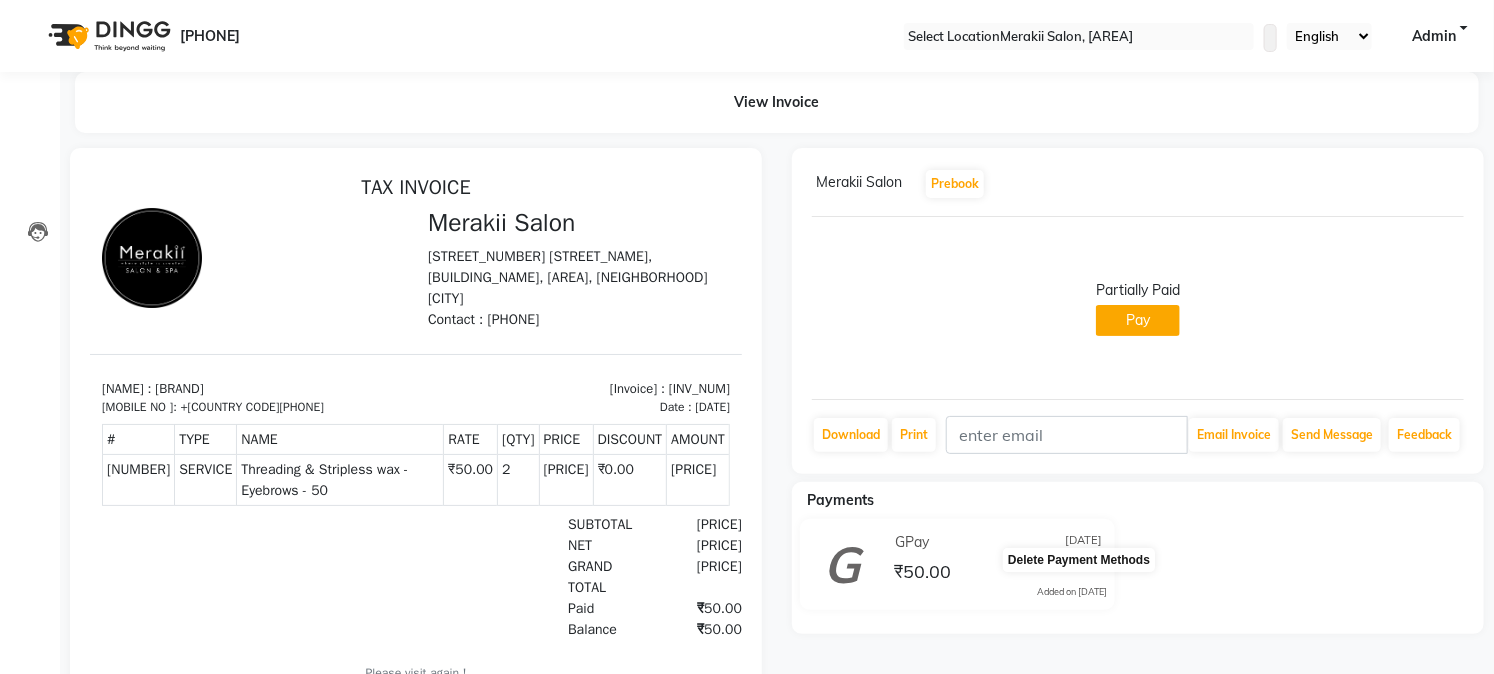 click at bounding box center [1107, 558] 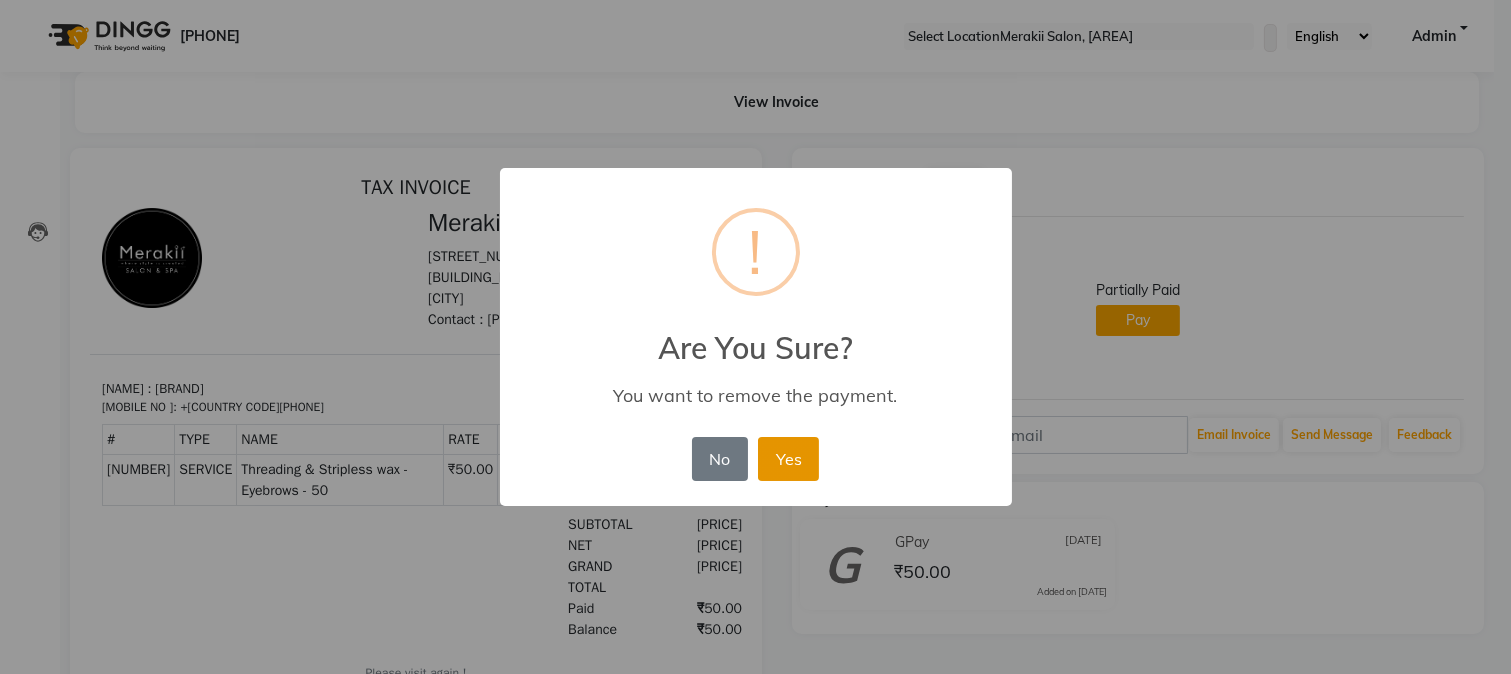 click on "Yes" at bounding box center (788, 459) 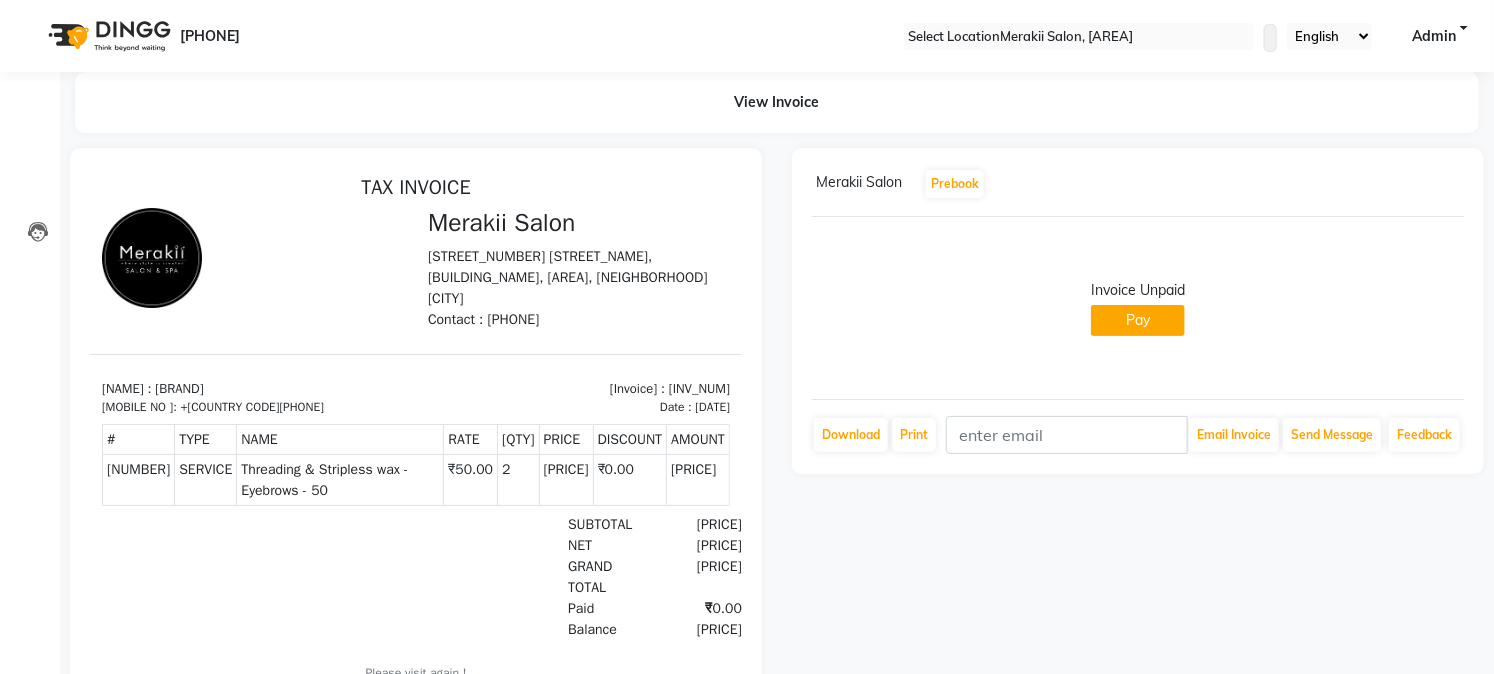 click on "[BRAND] [PREBOOK]" at bounding box center [1138, 184] 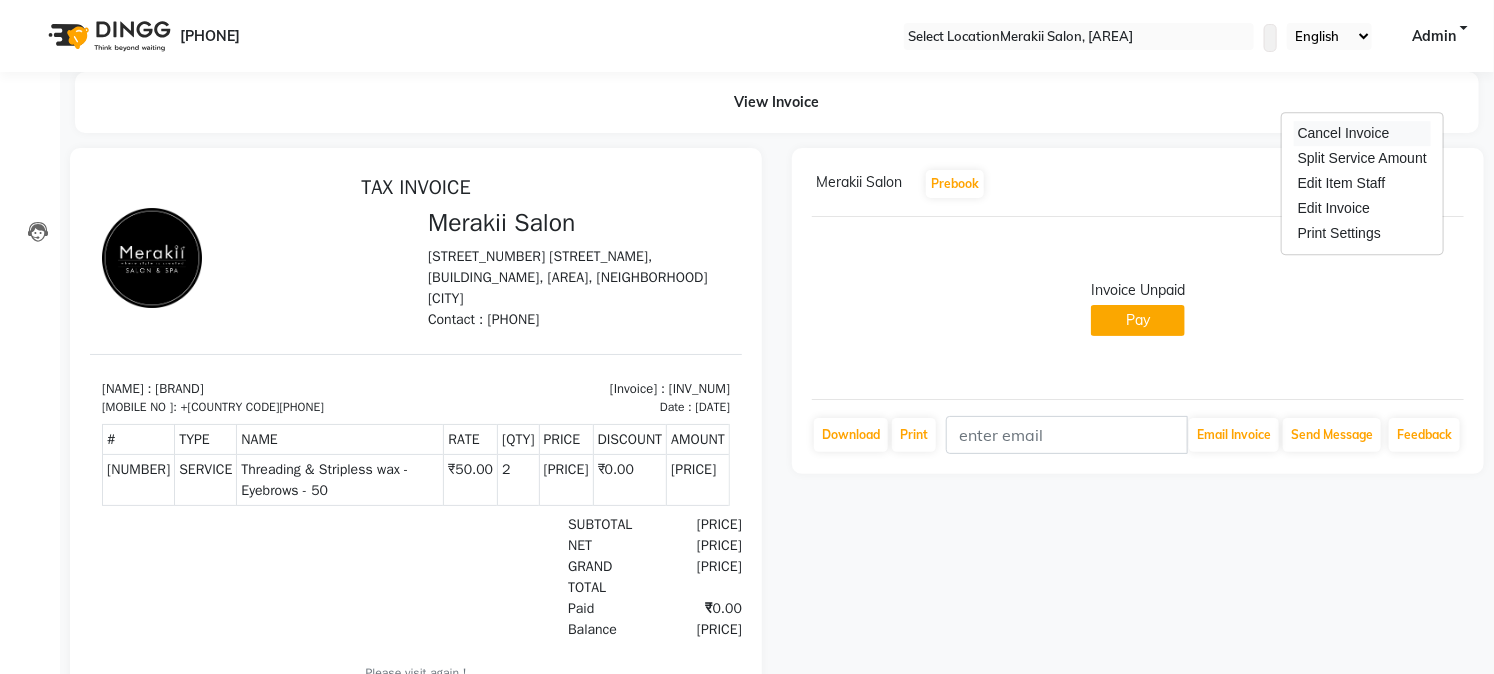 click on "Cancel Invoice" at bounding box center (1362, 133) 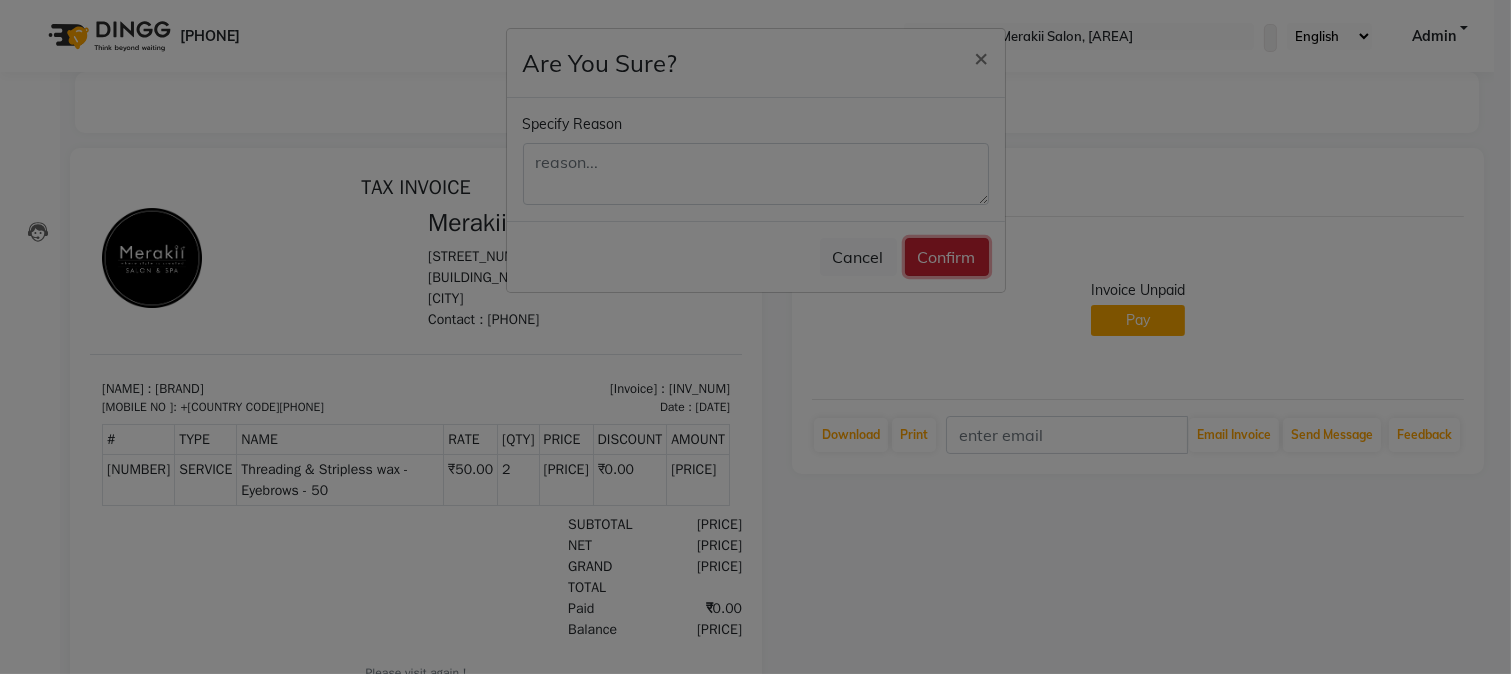 click on "Confirm" at bounding box center [947, 257] 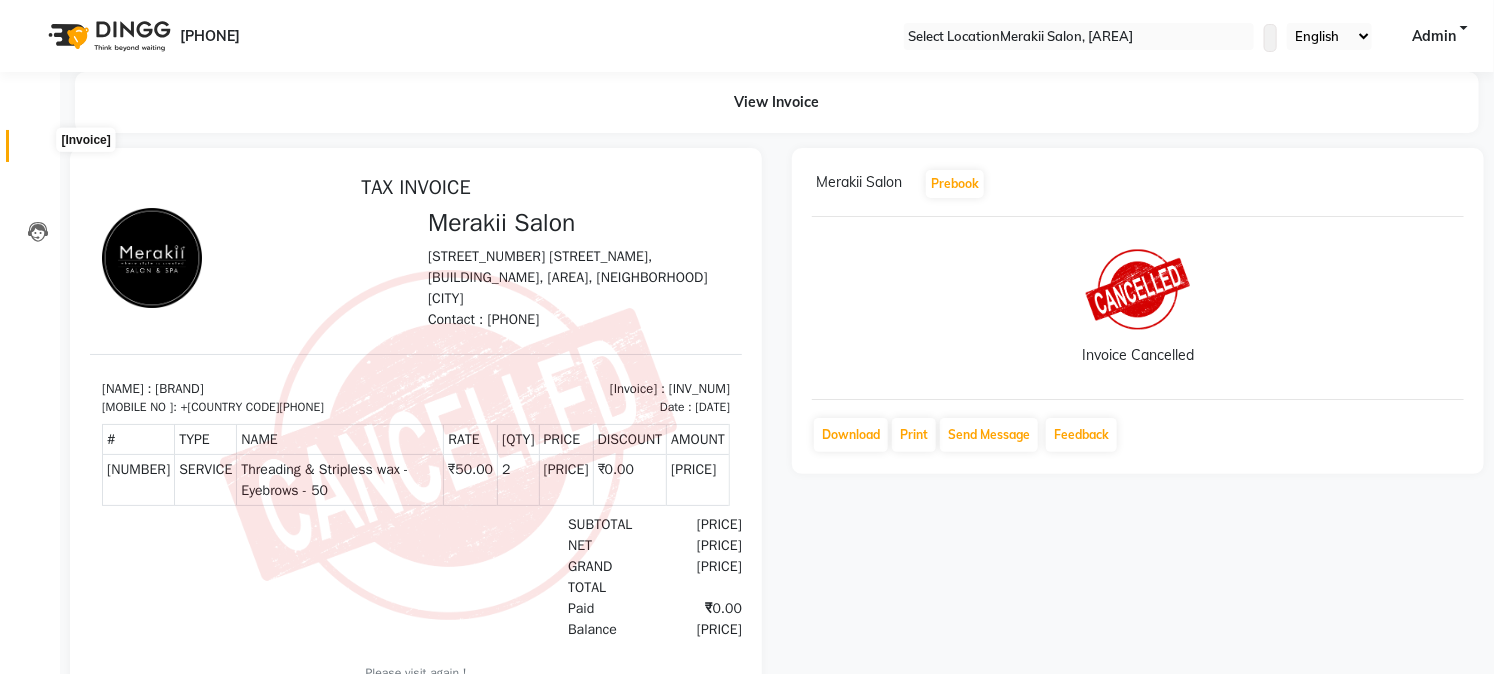 click at bounding box center (38, 151) 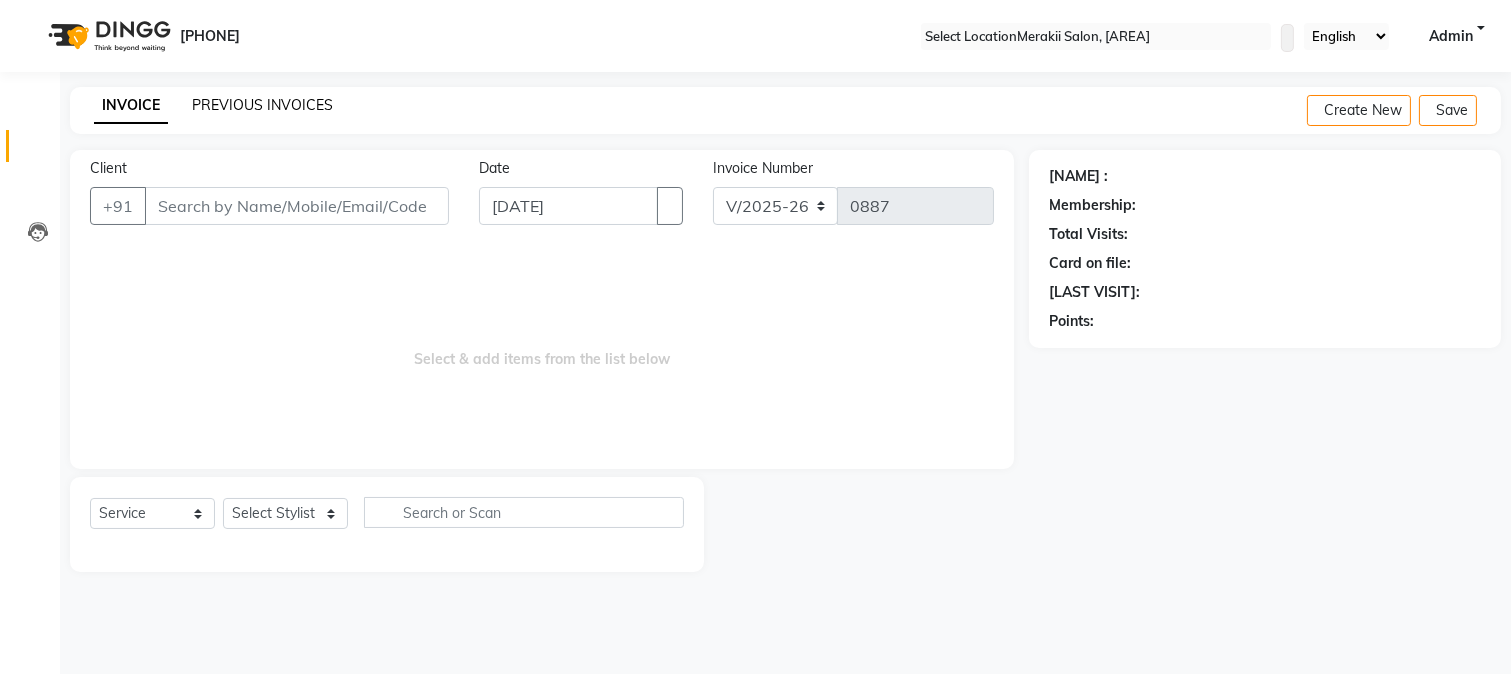 click on "PREVIOUS INVOICES" at bounding box center (262, 105) 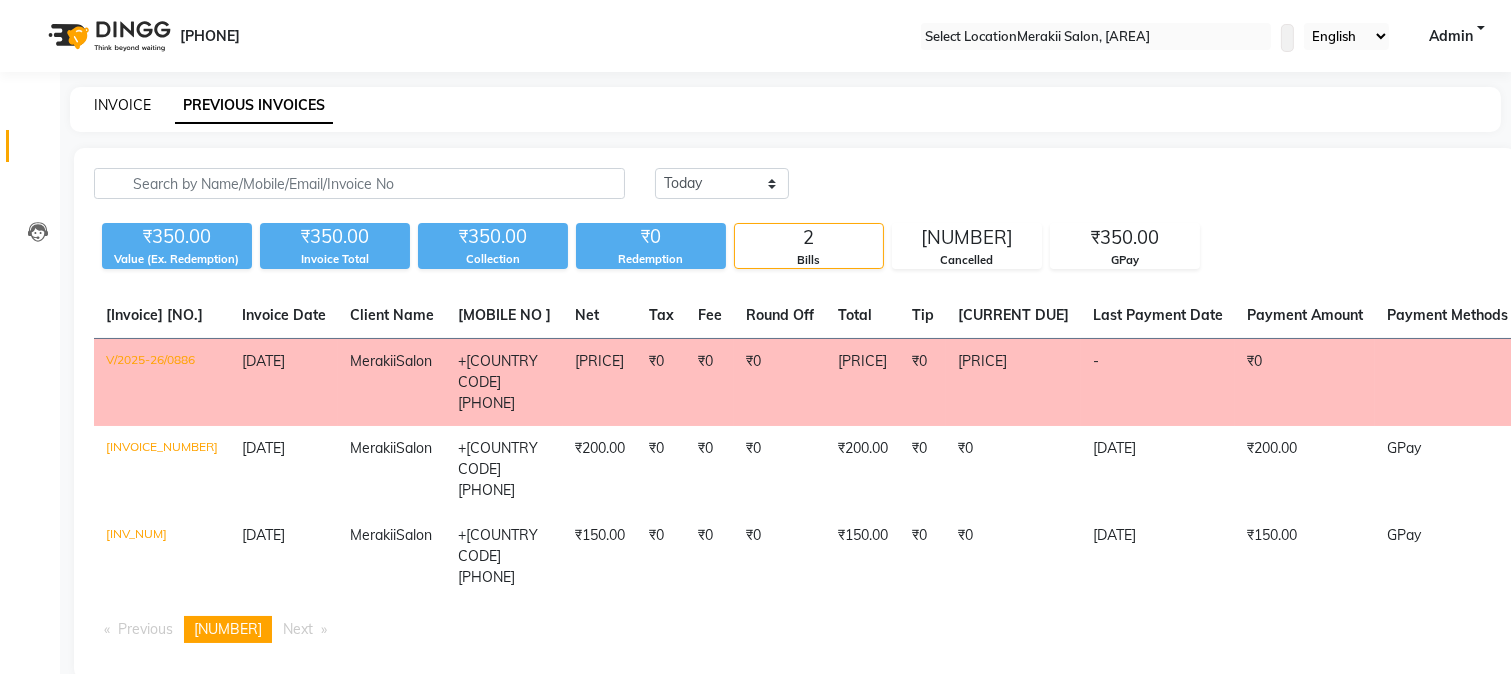 click on "INVOICE" at bounding box center (122, 105) 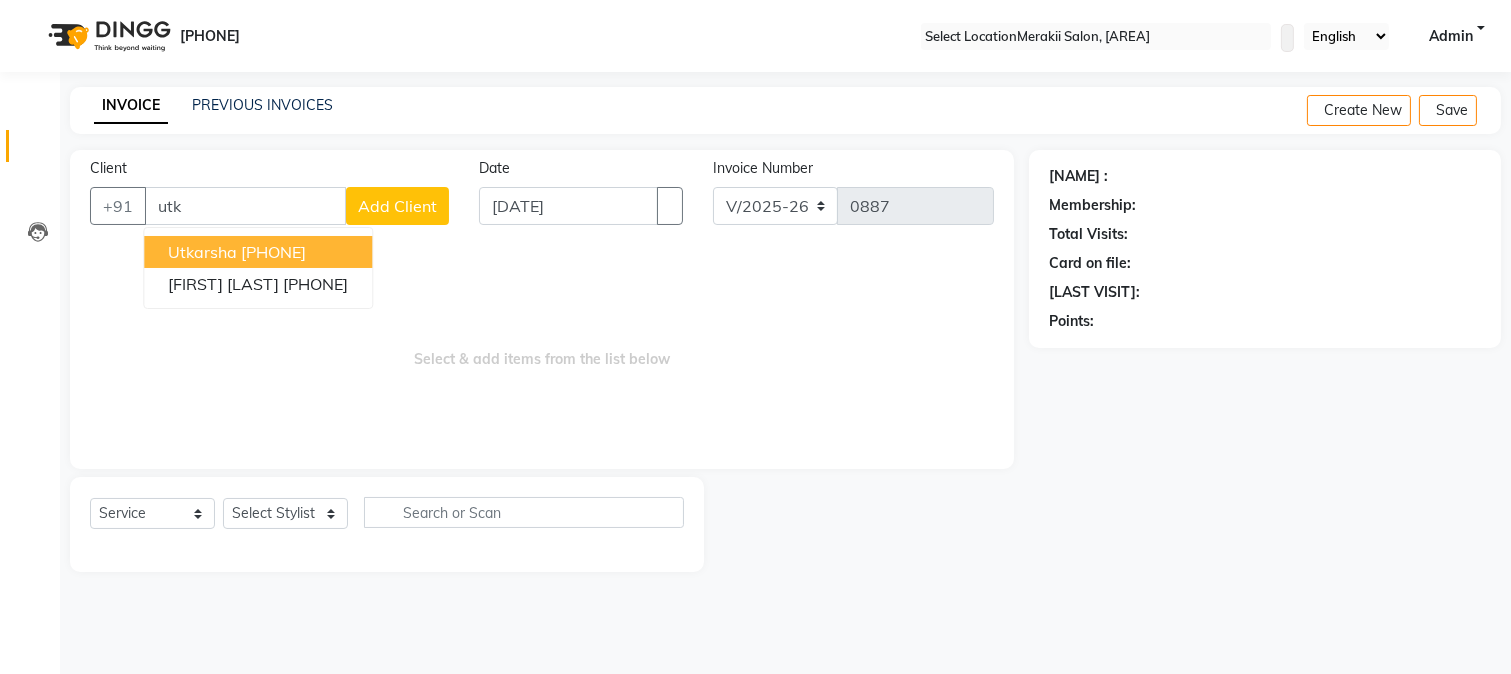 click on "[PHONE]" at bounding box center [273, 252] 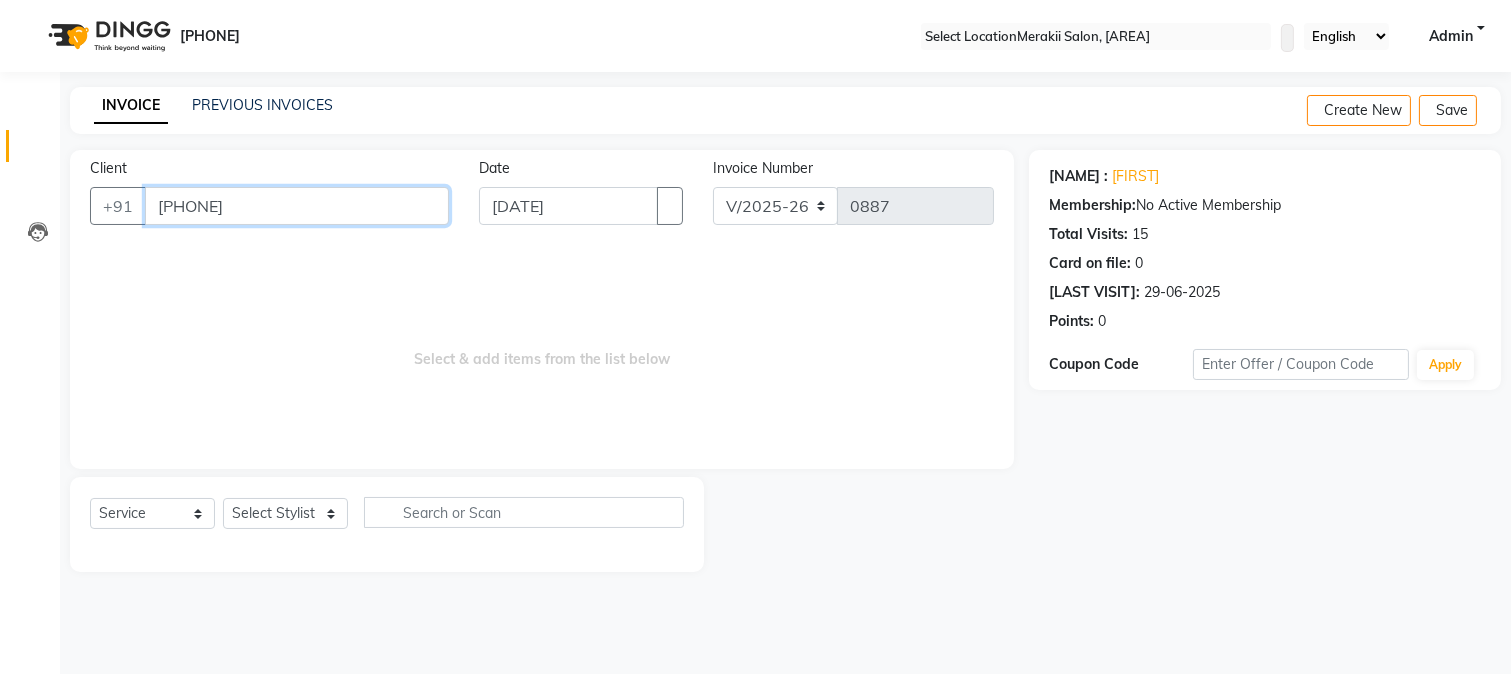 click on "[PHONE]" at bounding box center [297, 206] 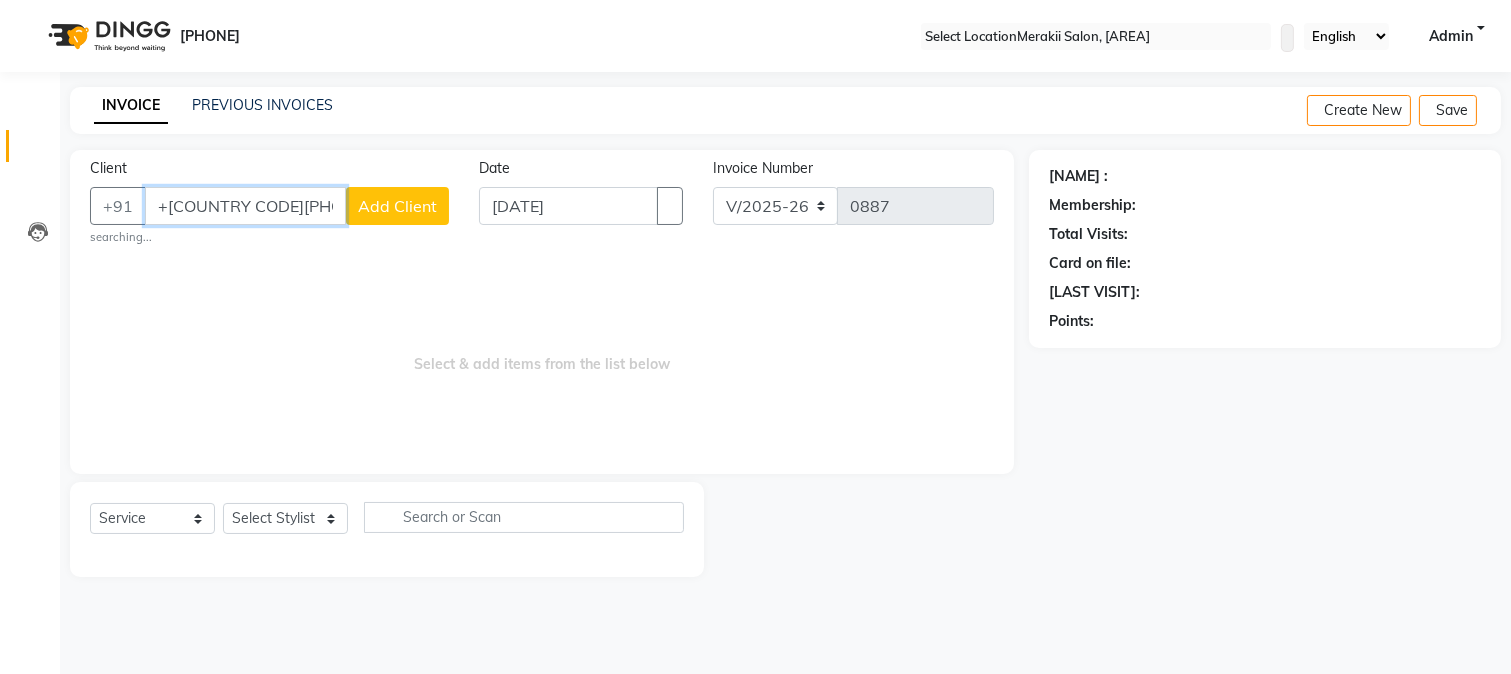 type on "+[COUNTRY CODE][PHONE]" 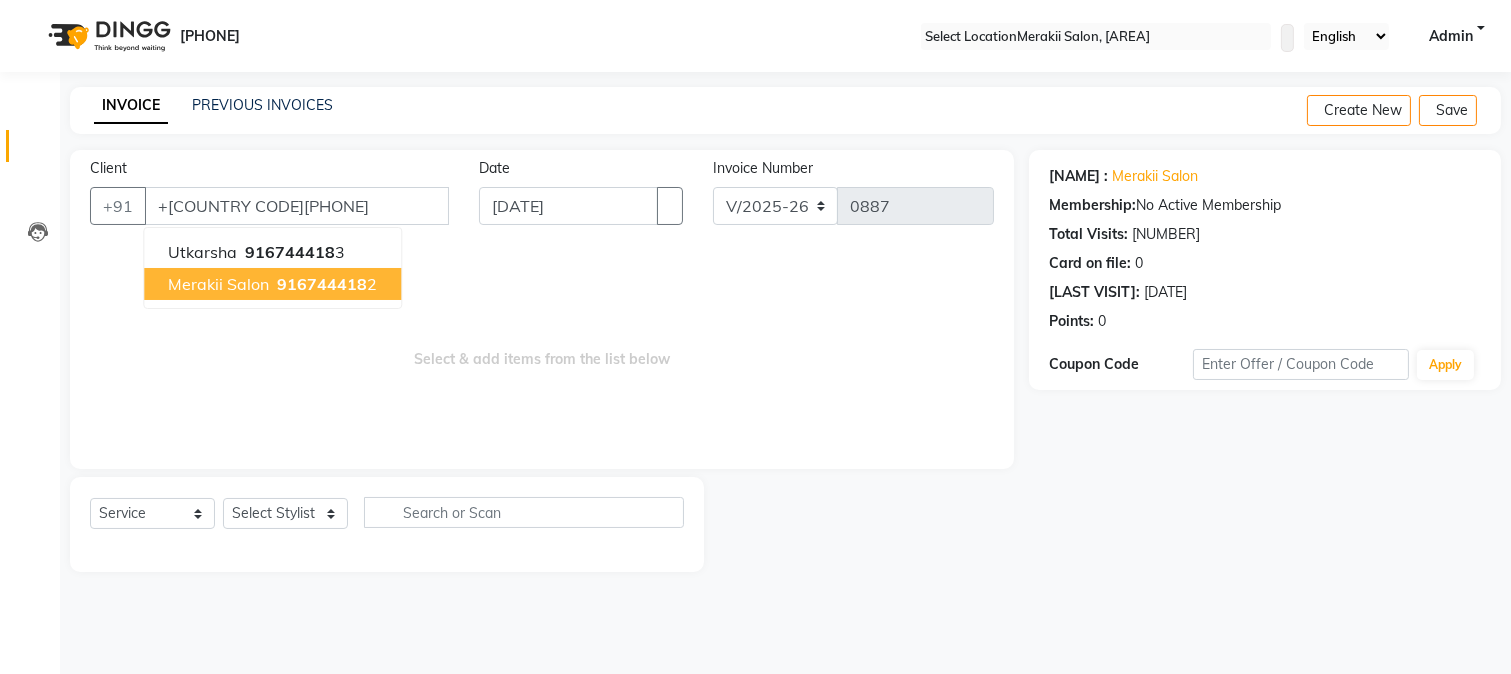 click on "916744418" at bounding box center (322, 284) 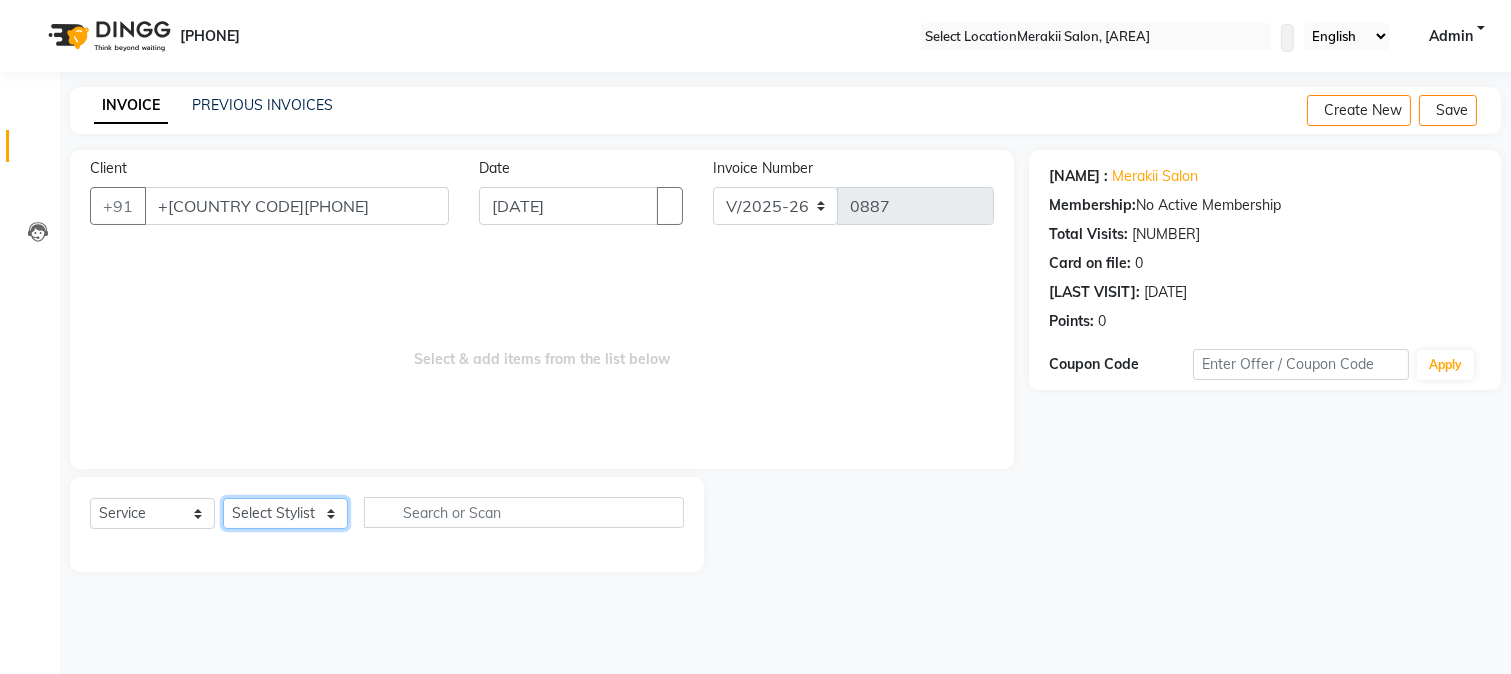 click on "Select Stylist [PERSON] [PERSON] [PERSON] [PERSON] [PERSON] [PERSON]" at bounding box center [285, 513] 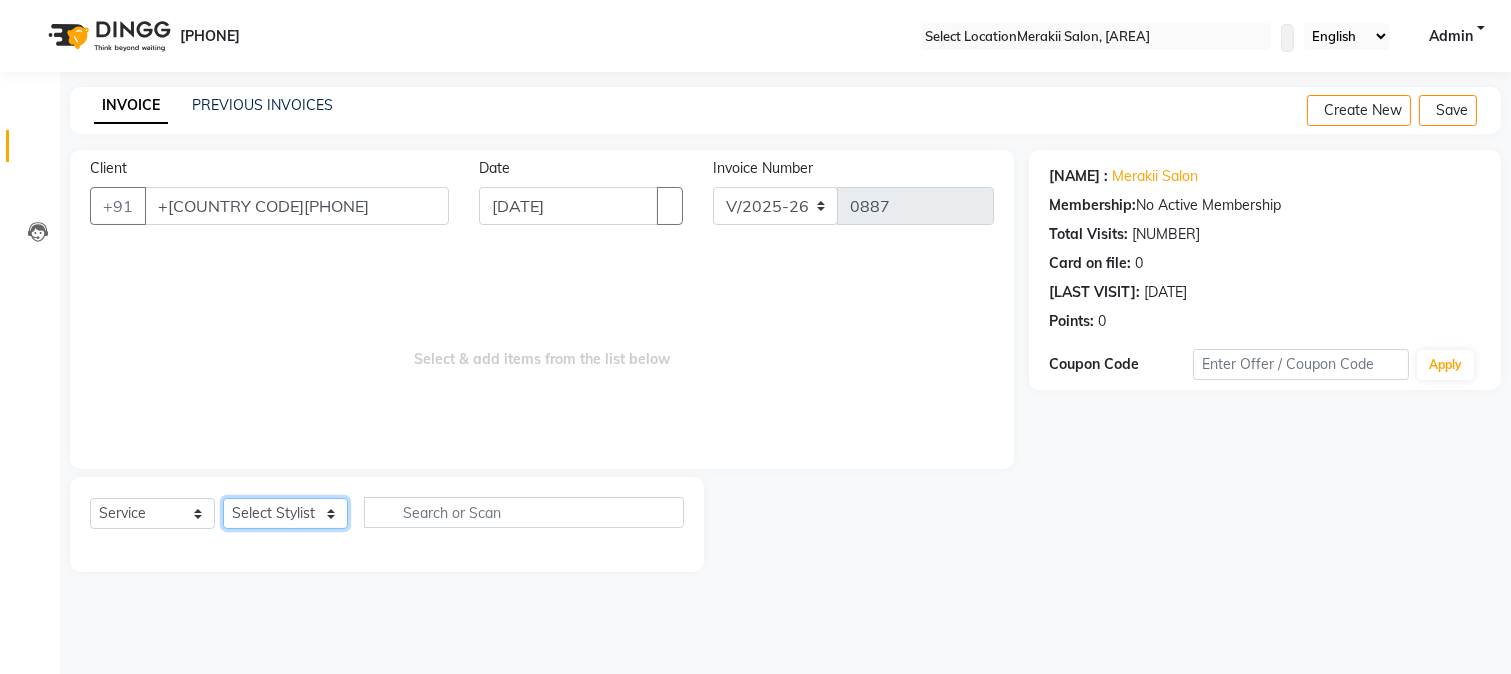 select on "[NUMBER]" 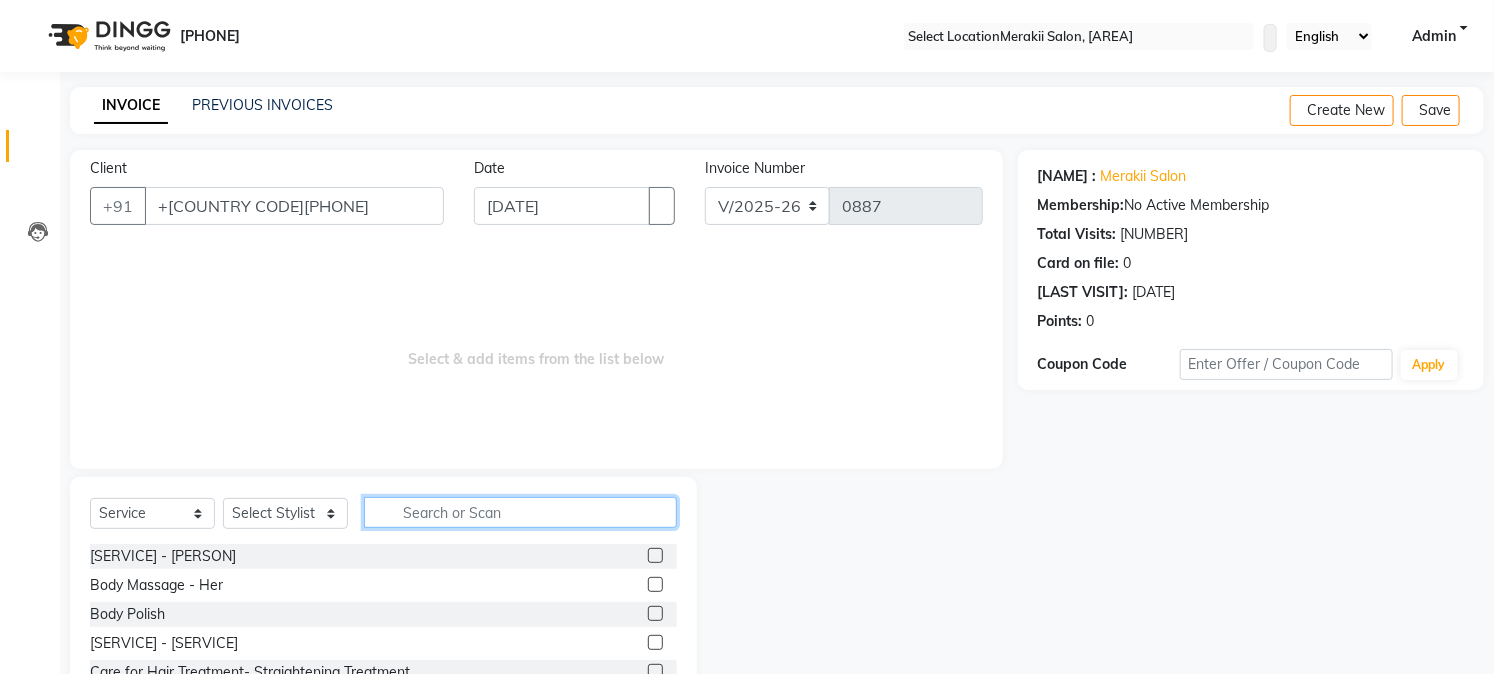 click at bounding box center [520, 512] 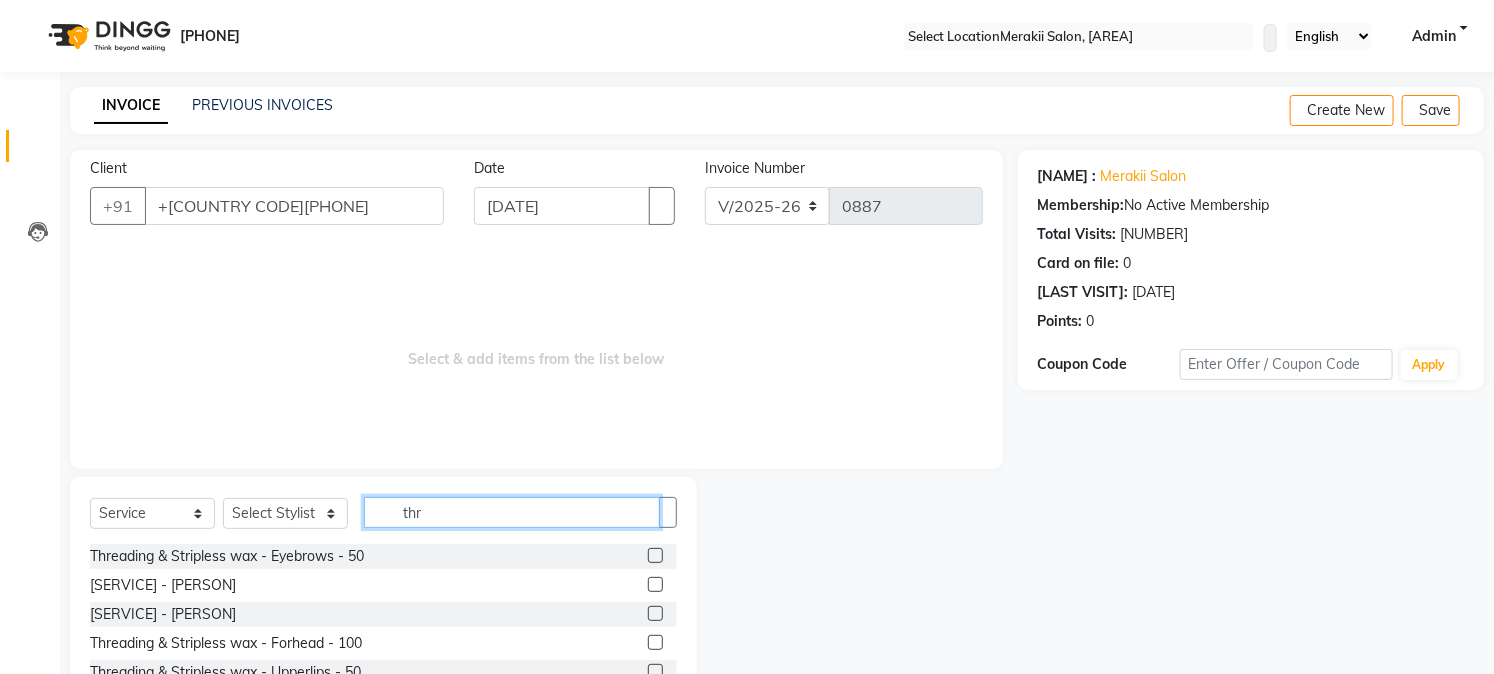 type on "thr" 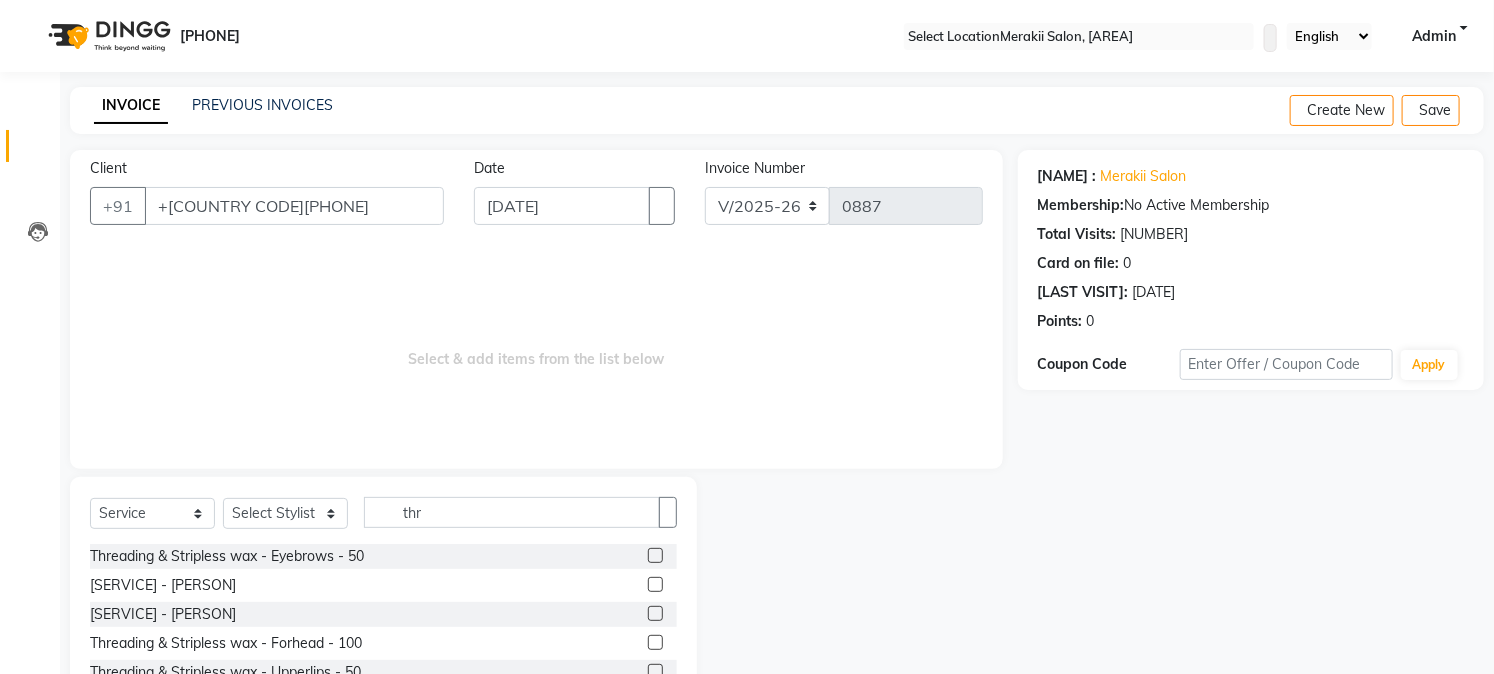 click at bounding box center [655, 555] 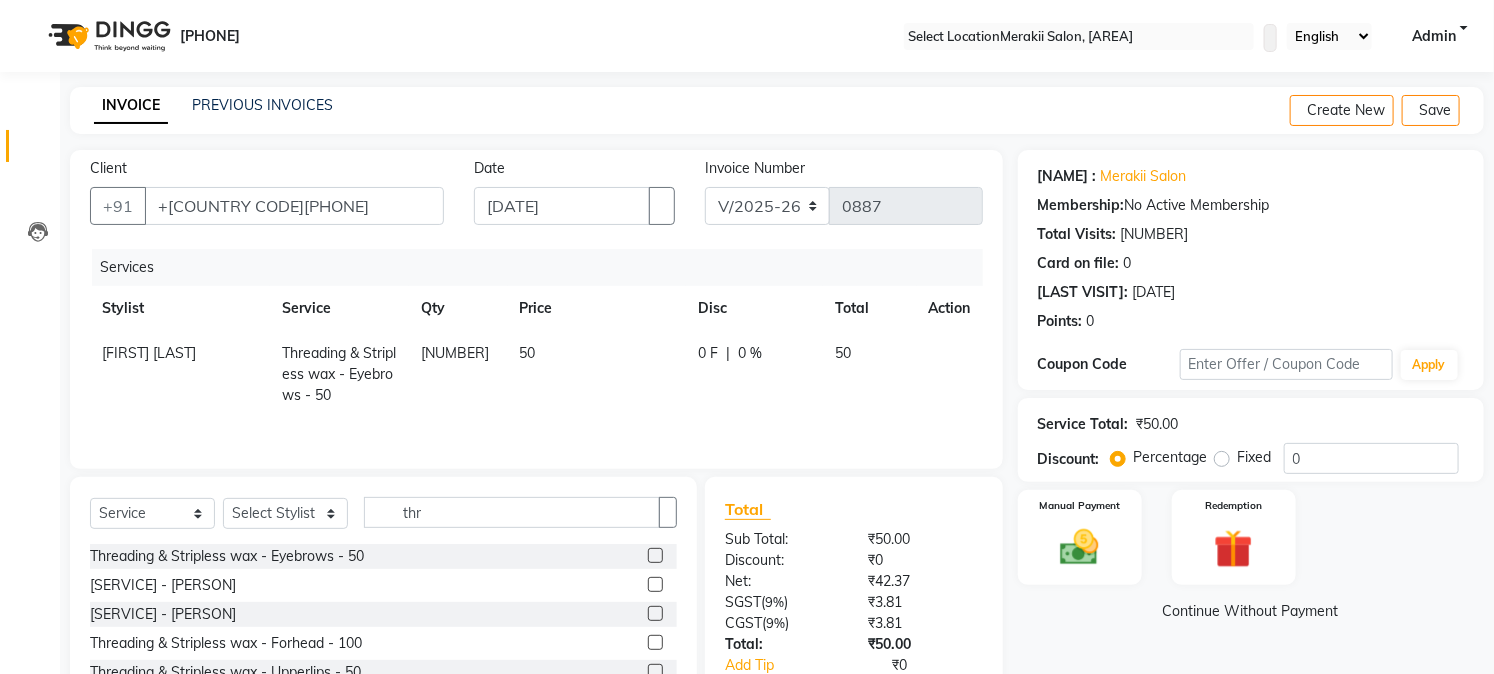 click on "[NUMBER]" at bounding box center (458, 374) 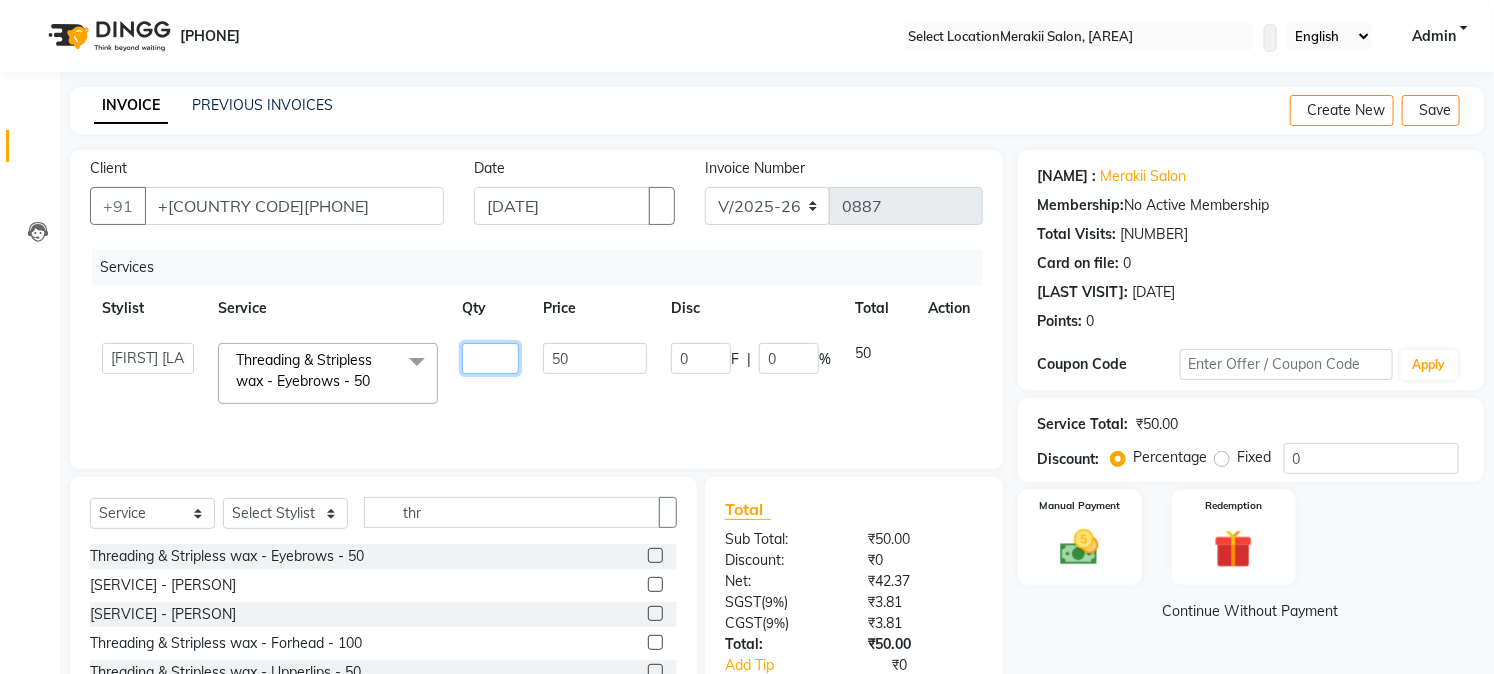 click on "[NUMBER]" at bounding box center [490, 358] 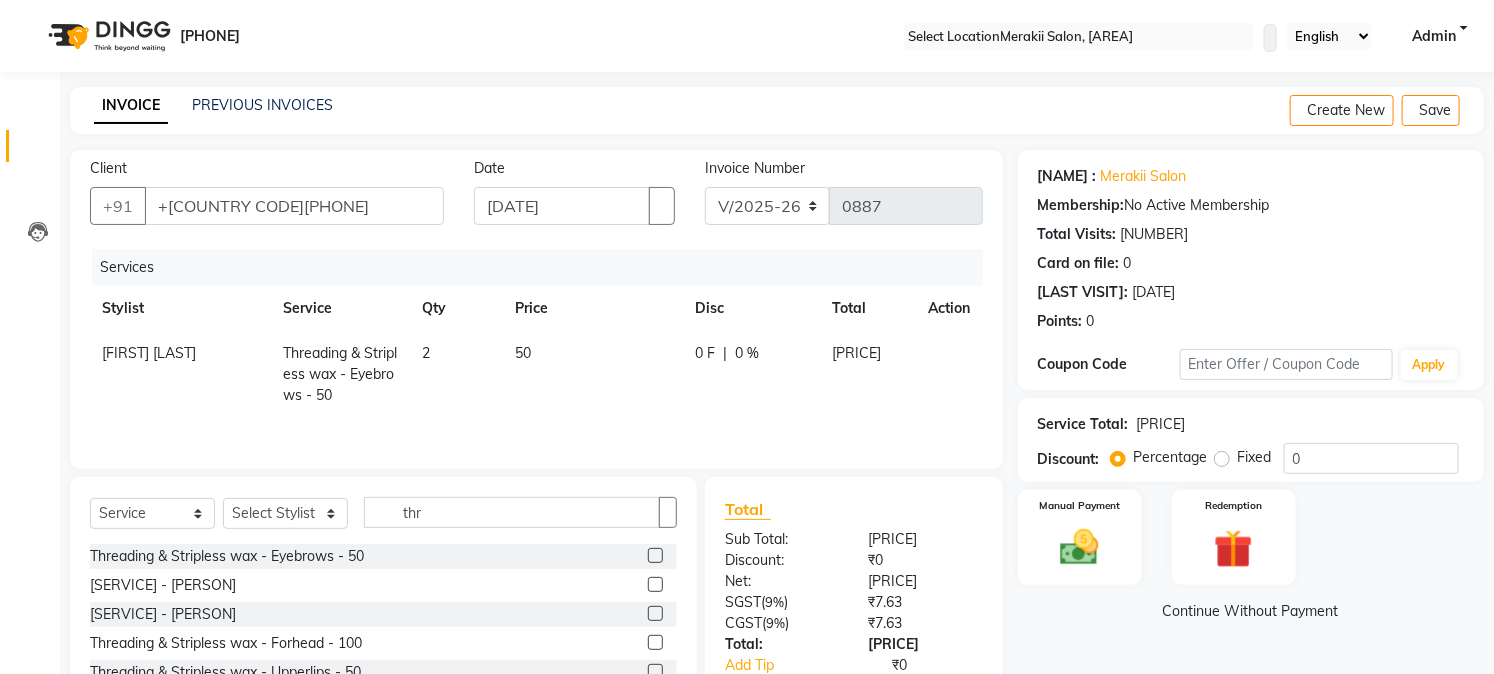 click at bounding box center (1468, 110) 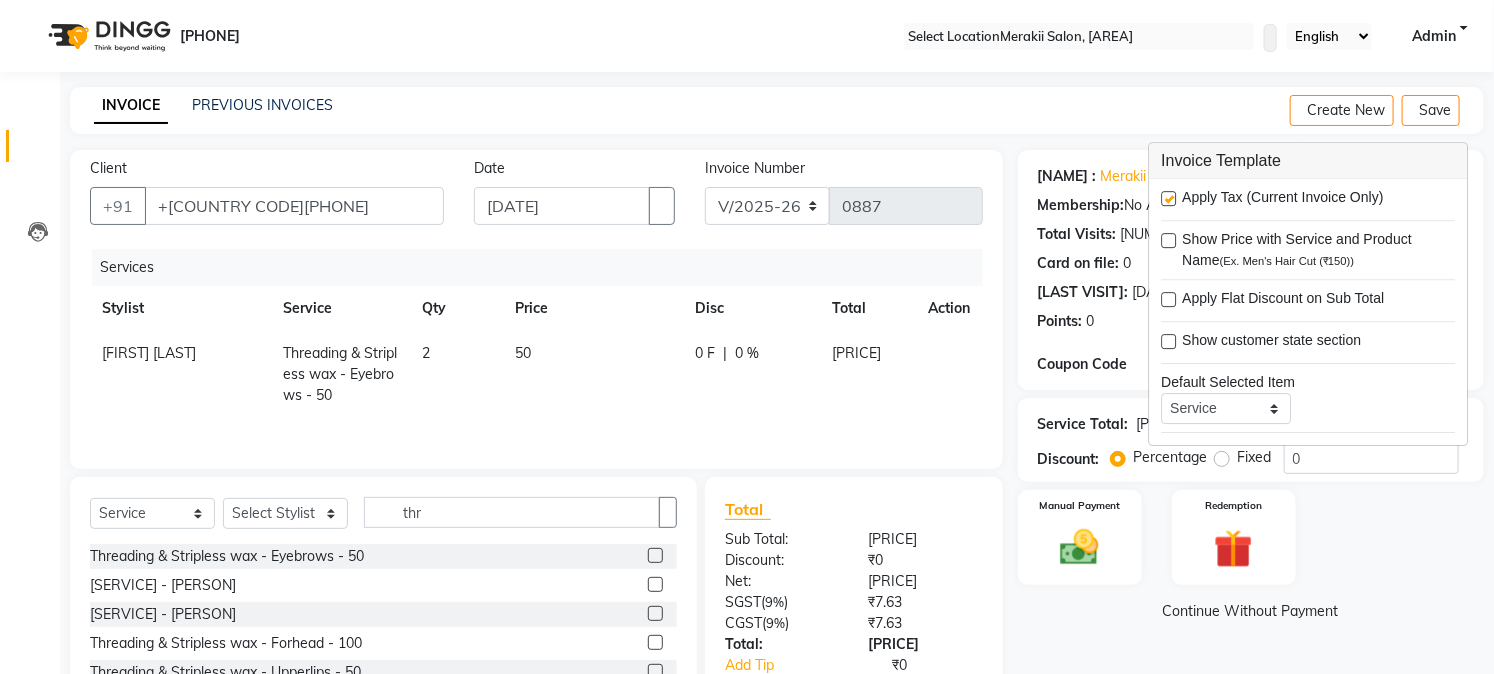click at bounding box center [1168, 198] 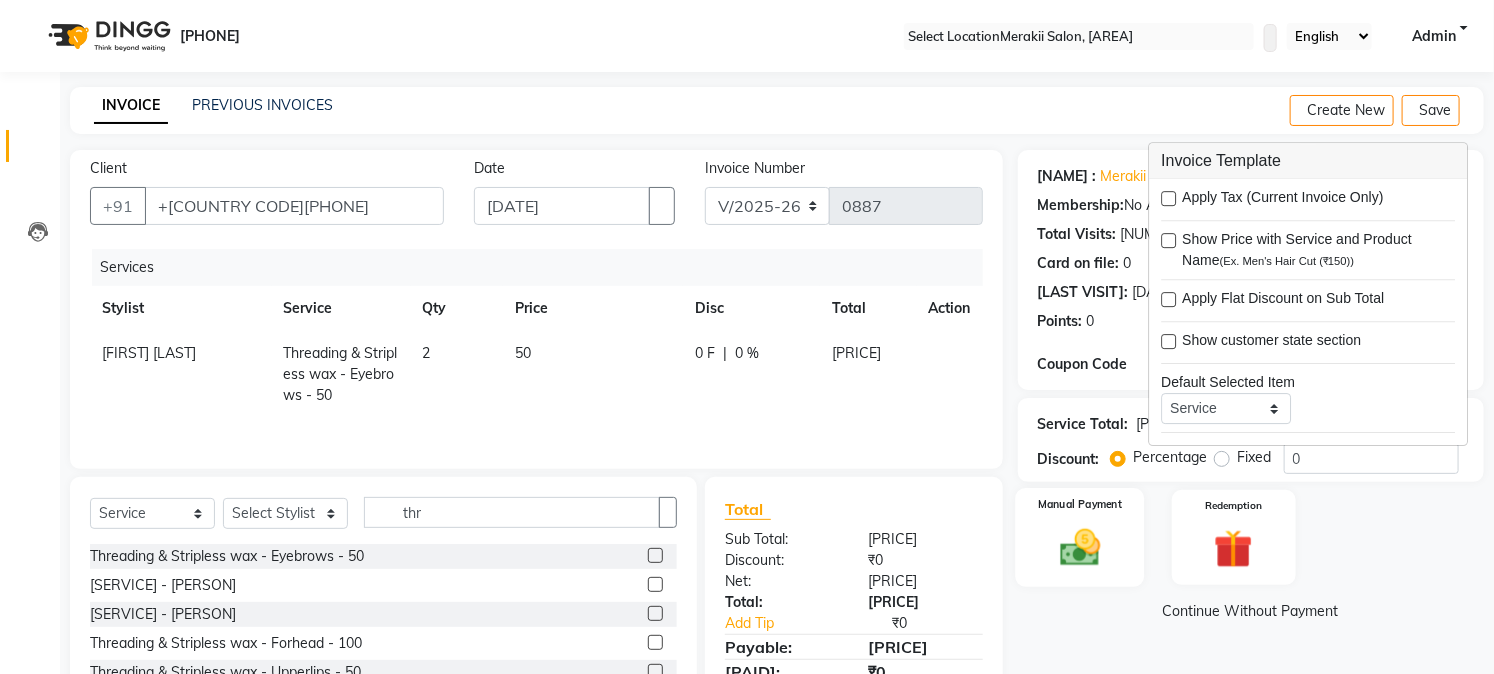 click on "Manual Payment" at bounding box center [1079, 537] 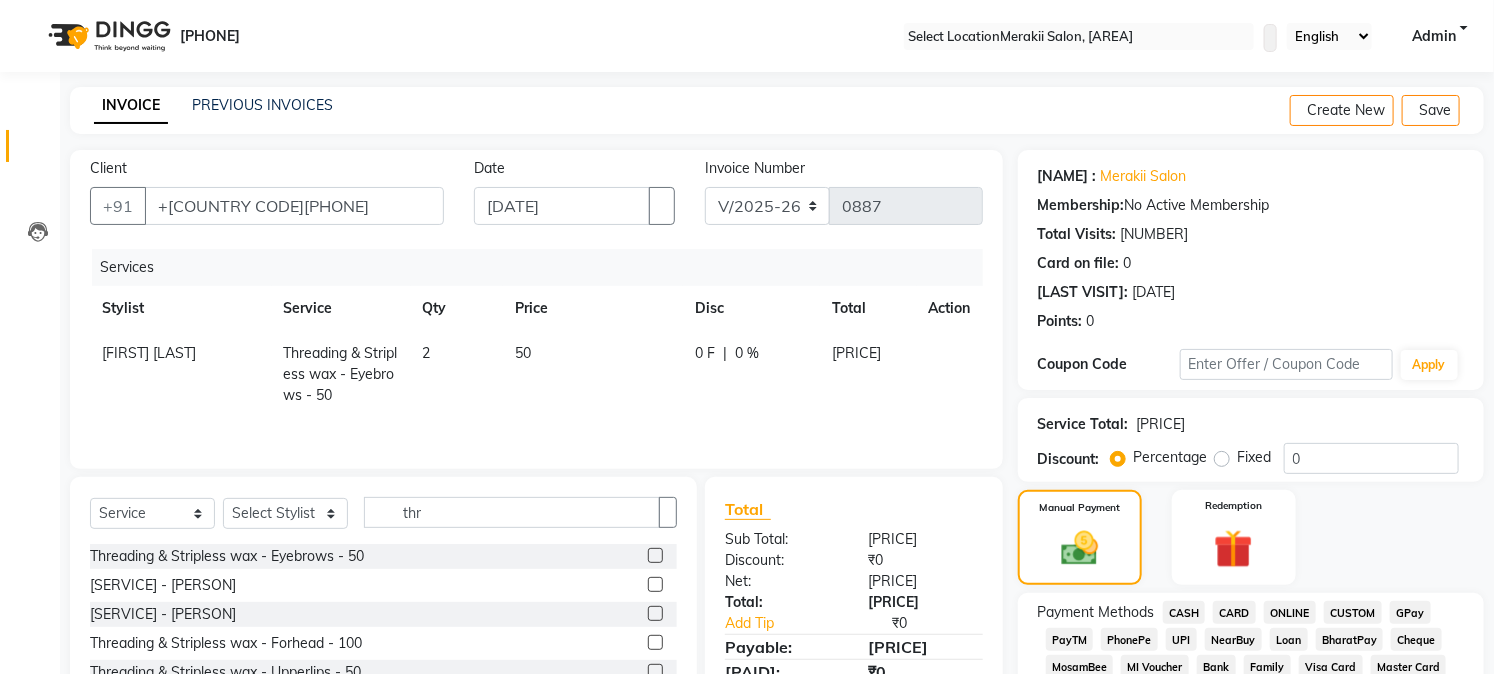 click on "GPay" at bounding box center [1184, 612] 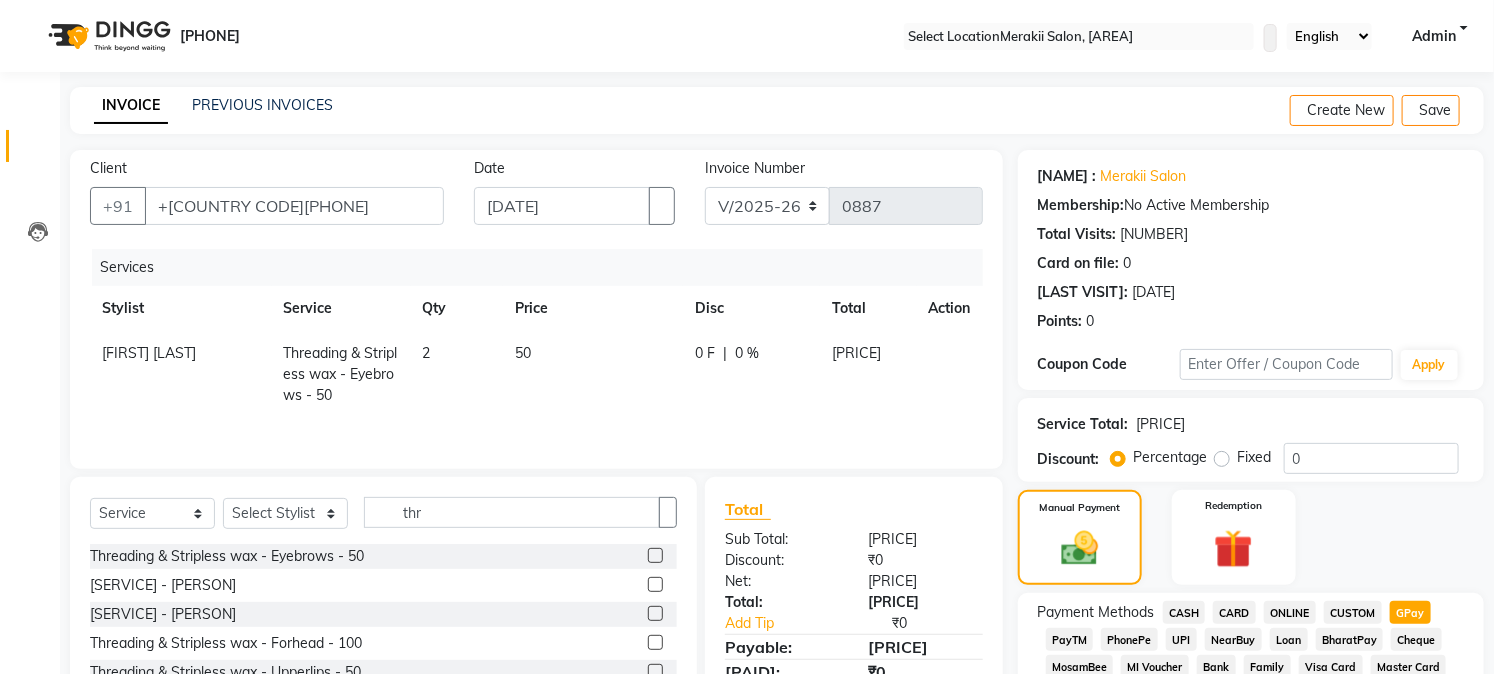 scroll, scrollTop: 590, scrollLeft: 0, axis: vertical 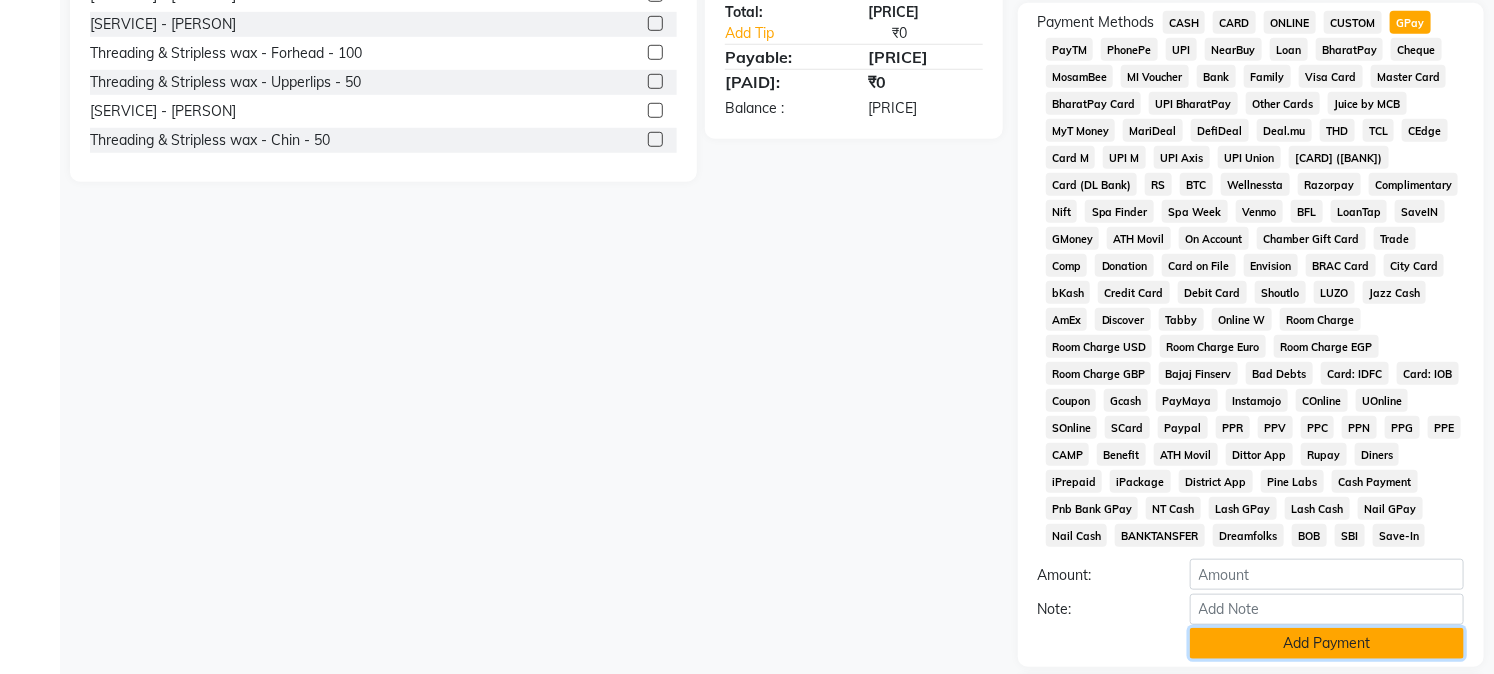 click on "Add Payment" at bounding box center [1327, 643] 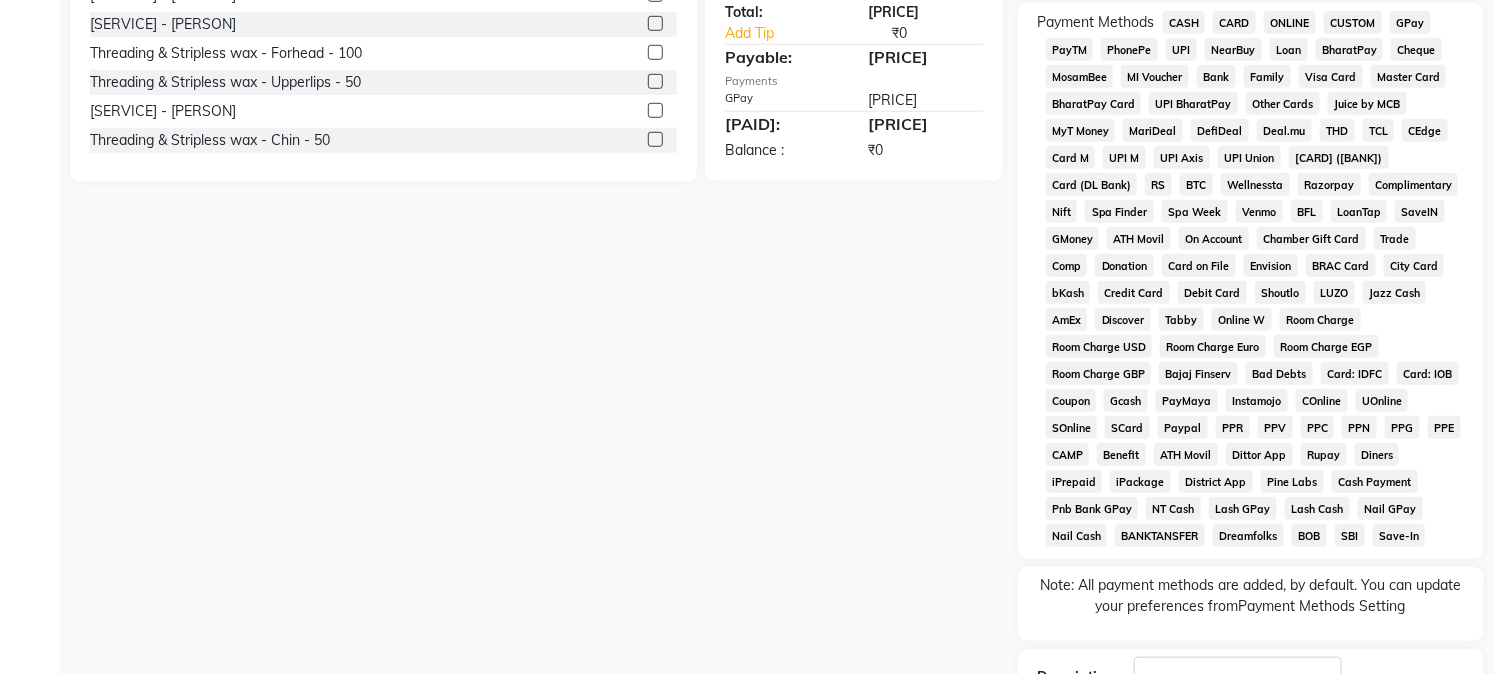 scroll, scrollTop: 742, scrollLeft: 0, axis: vertical 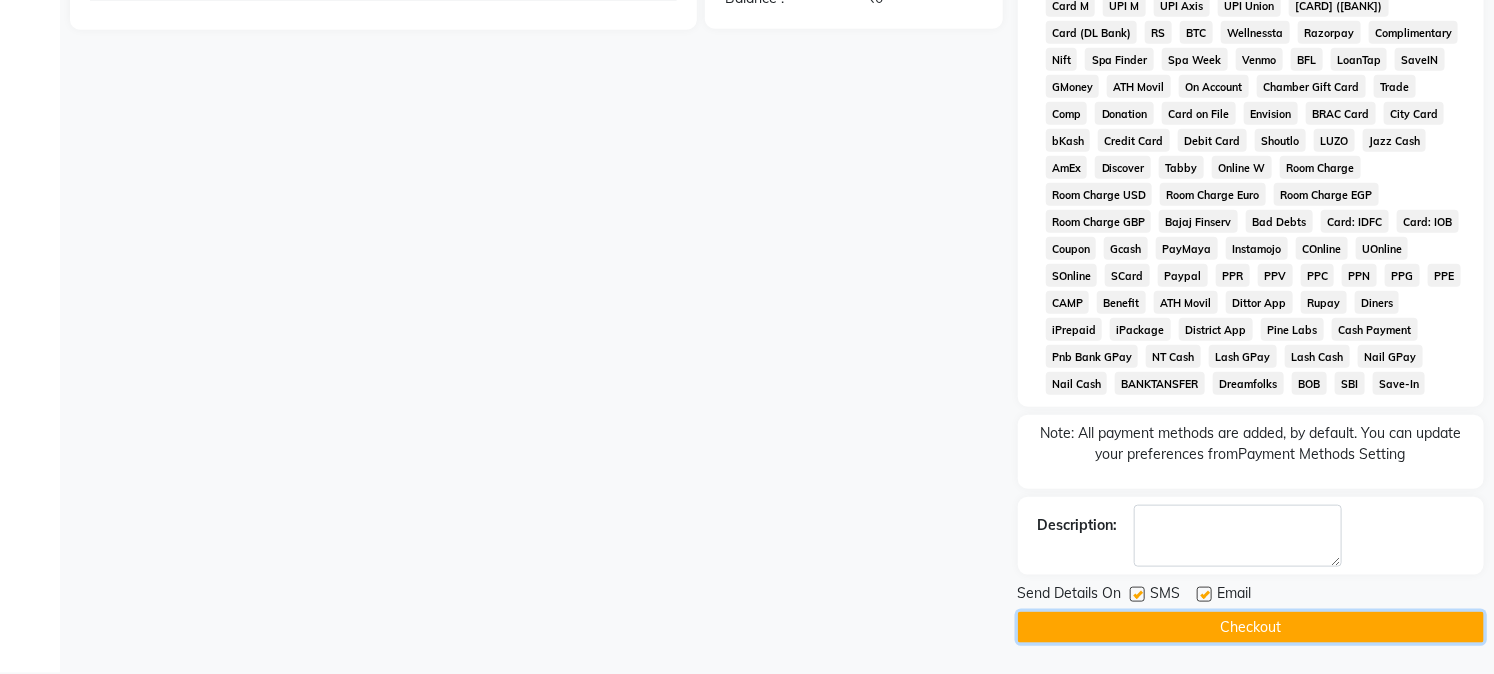 click on "Checkout" at bounding box center (1251, 627) 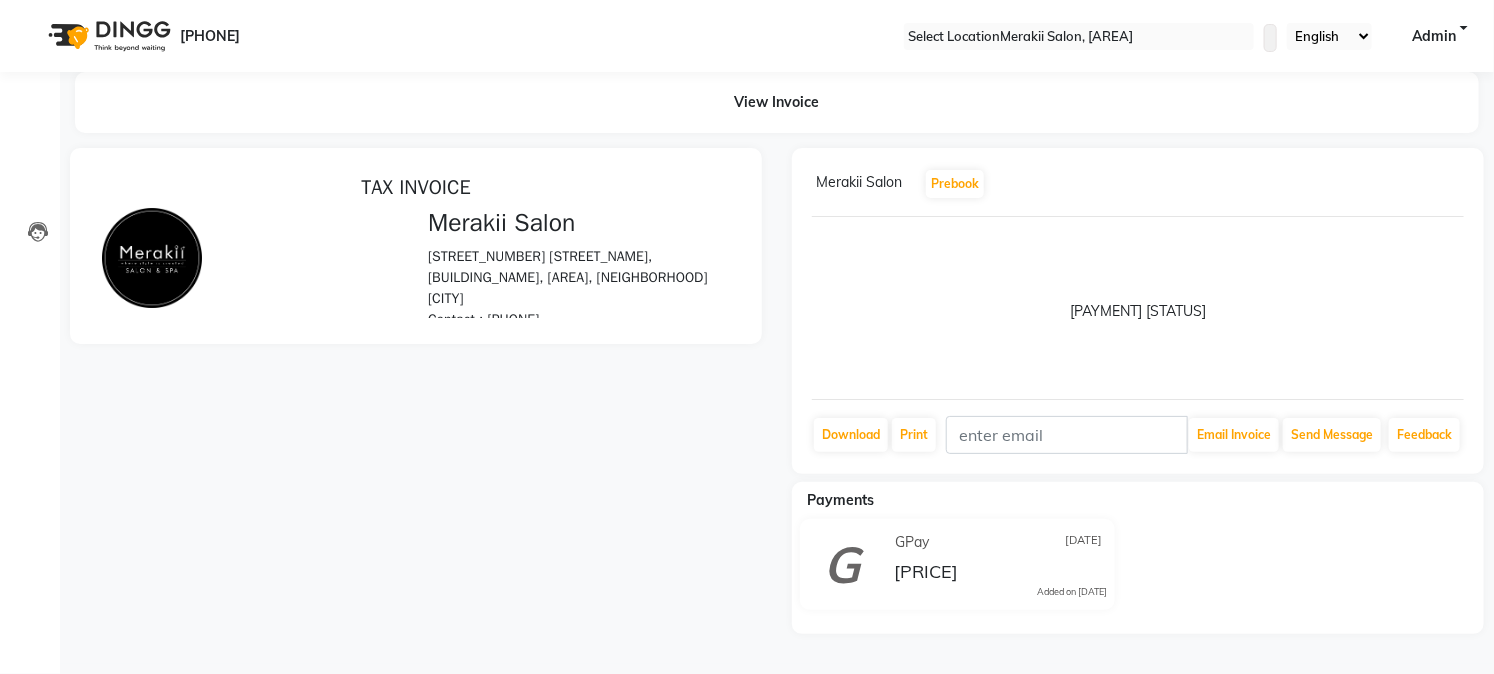 scroll, scrollTop: 0, scrollLeft: 0, axis: both 